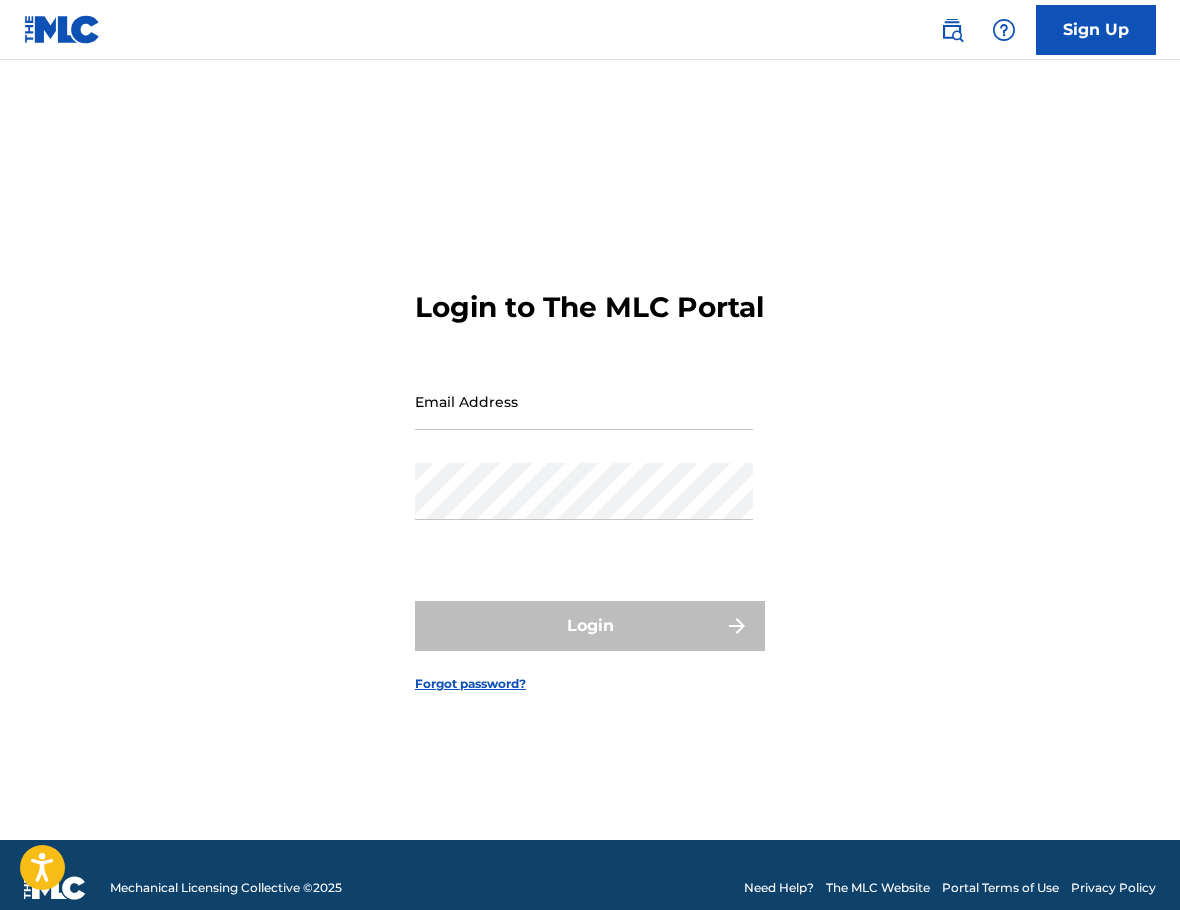 scroll, scrollTop: 0, scrollLeft: 0, axis: both 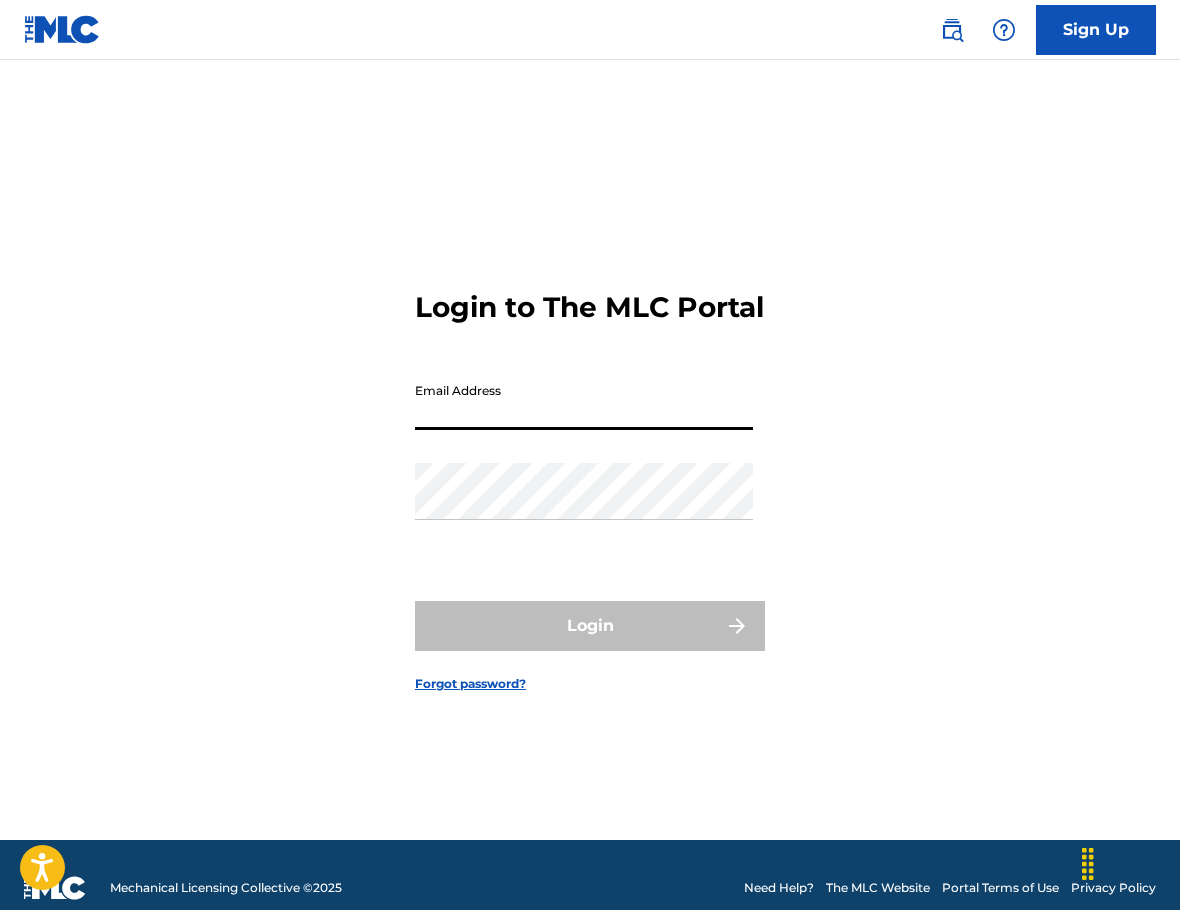 type on "info@[DOMAIN].com" 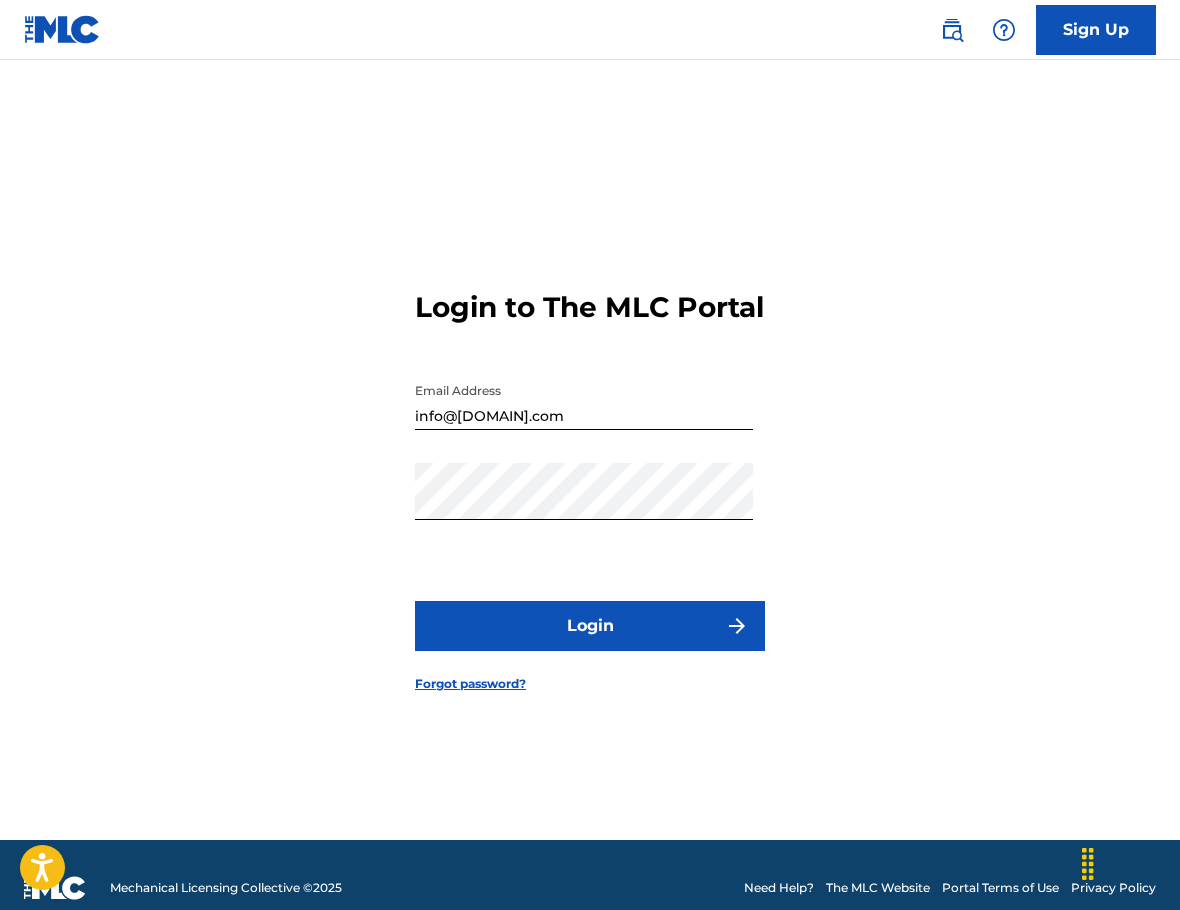 click on "Login" at bounding box center (590, 626) 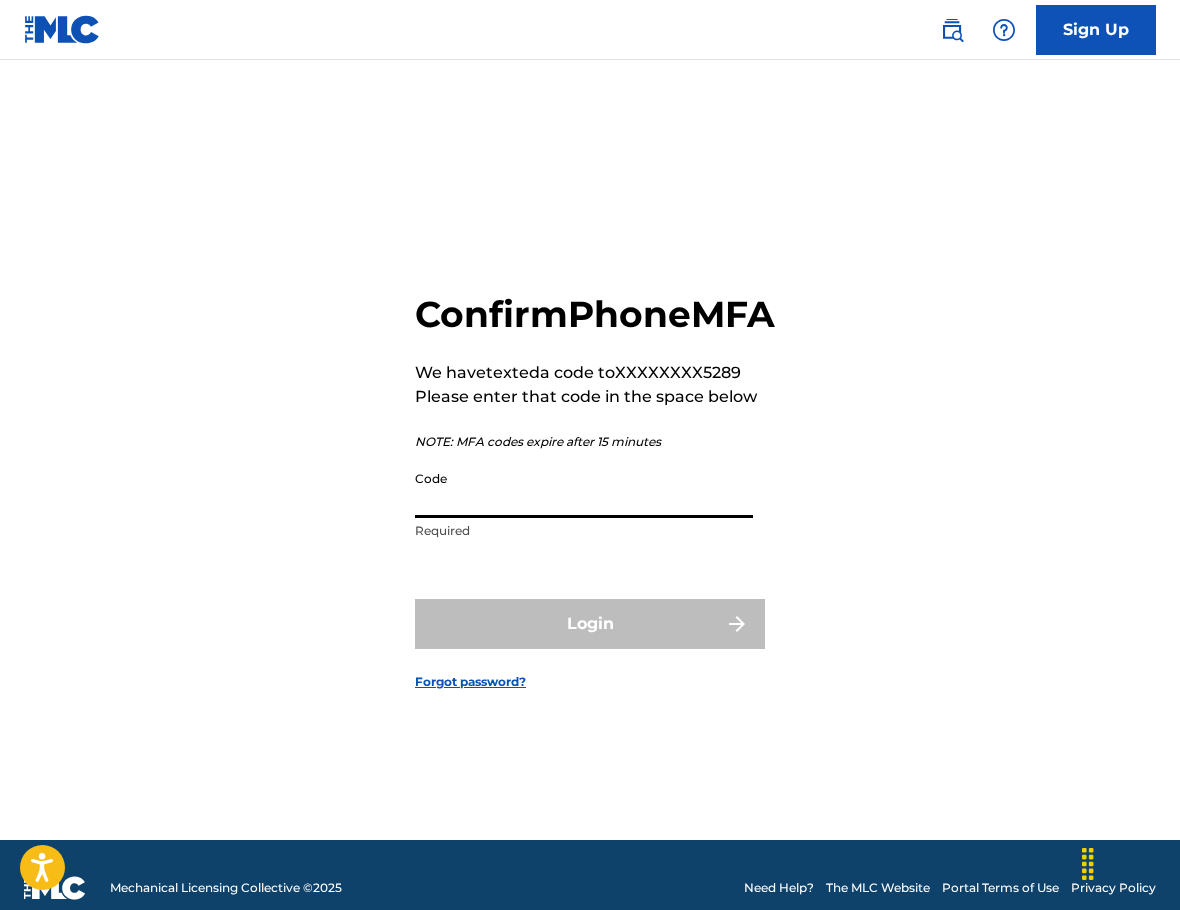 click on "Code" at bounding box center (584, 489) 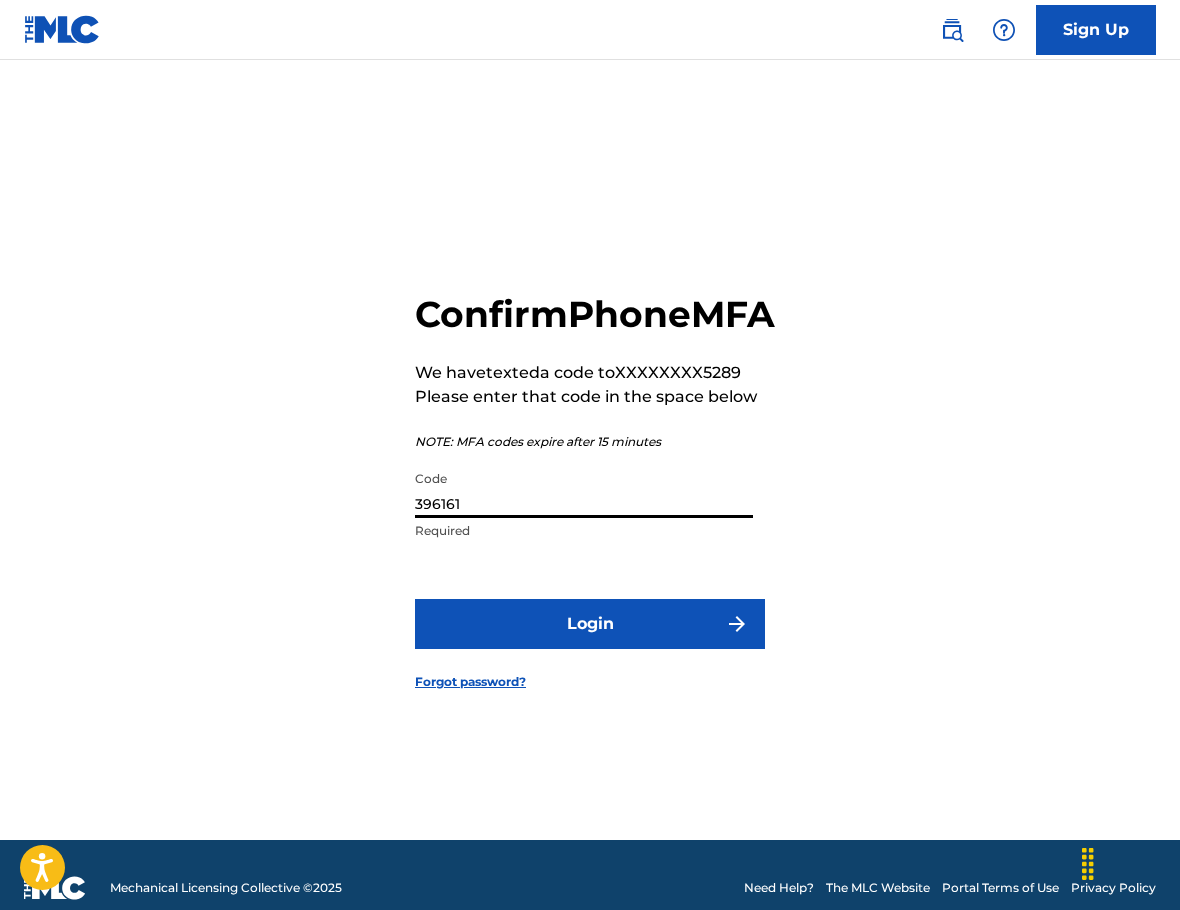 type on "396161" 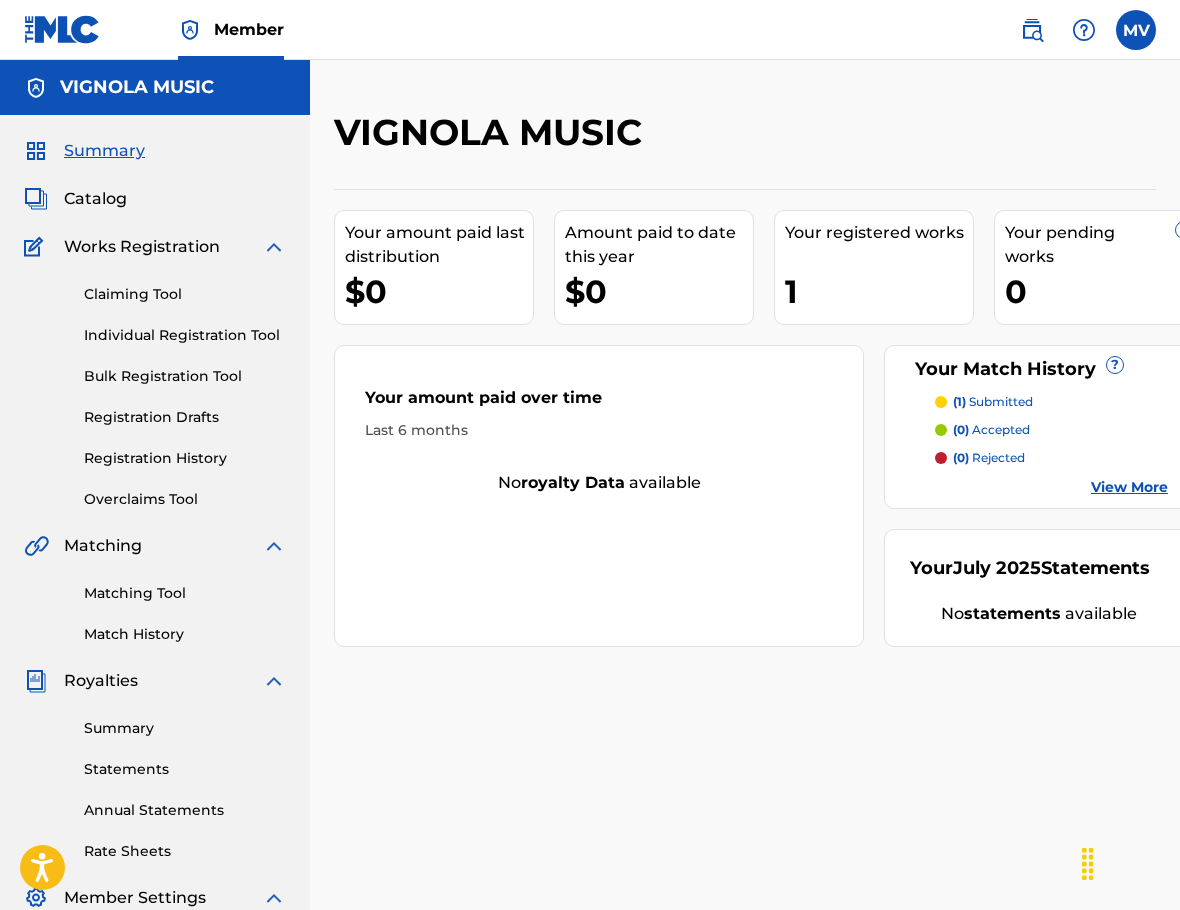 scroll, scrollTop: 0, scrollLeft: 0, axis: both 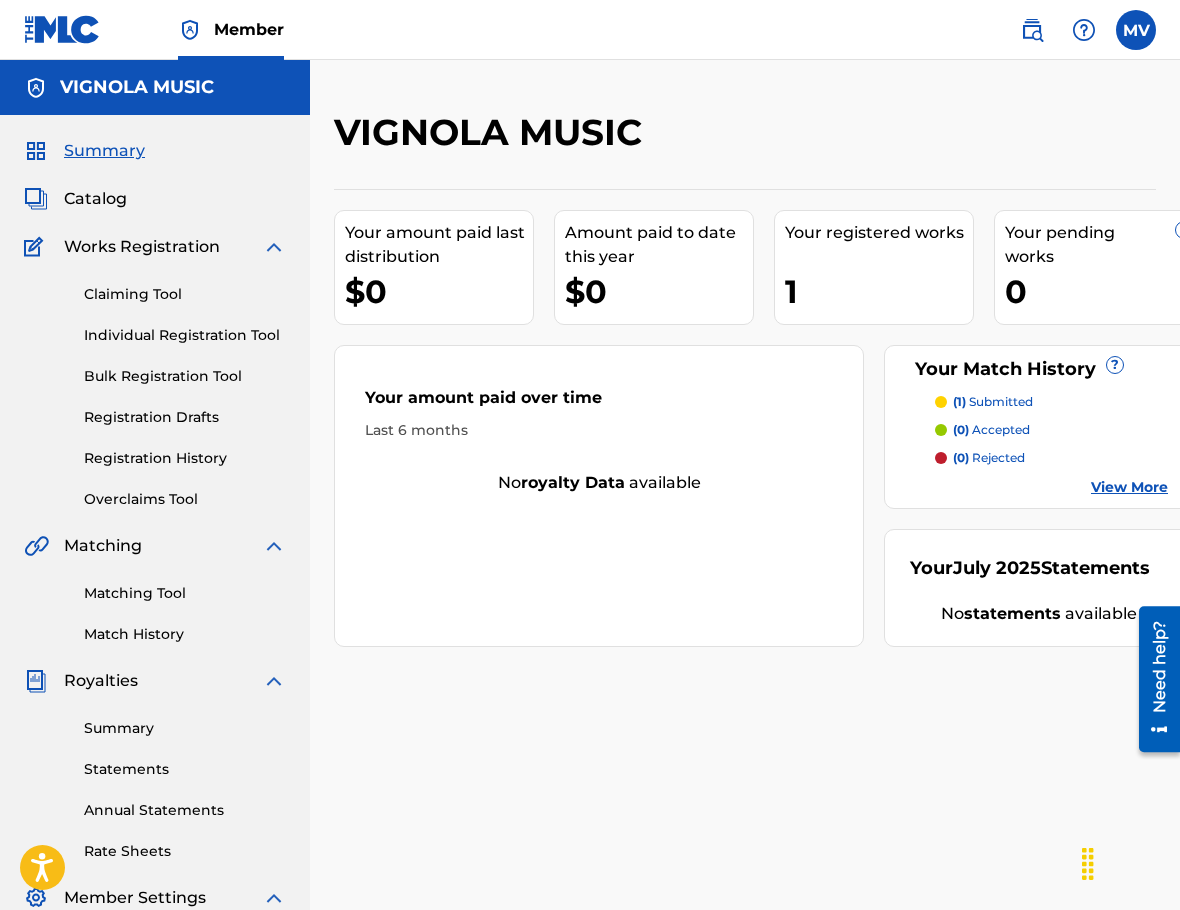click on "Registration History" at bounding box center (185, 458) 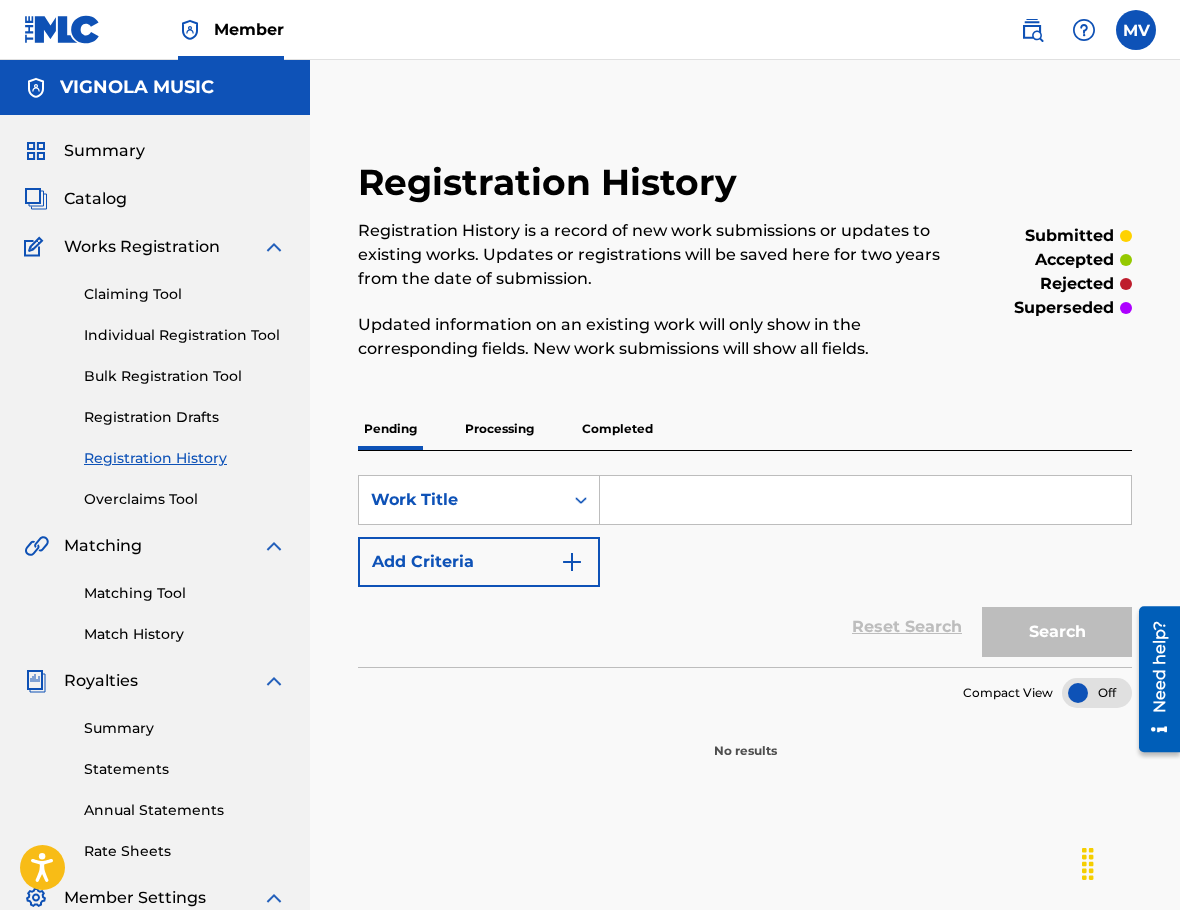 click on "Completed" at bounding box center [617, 429] 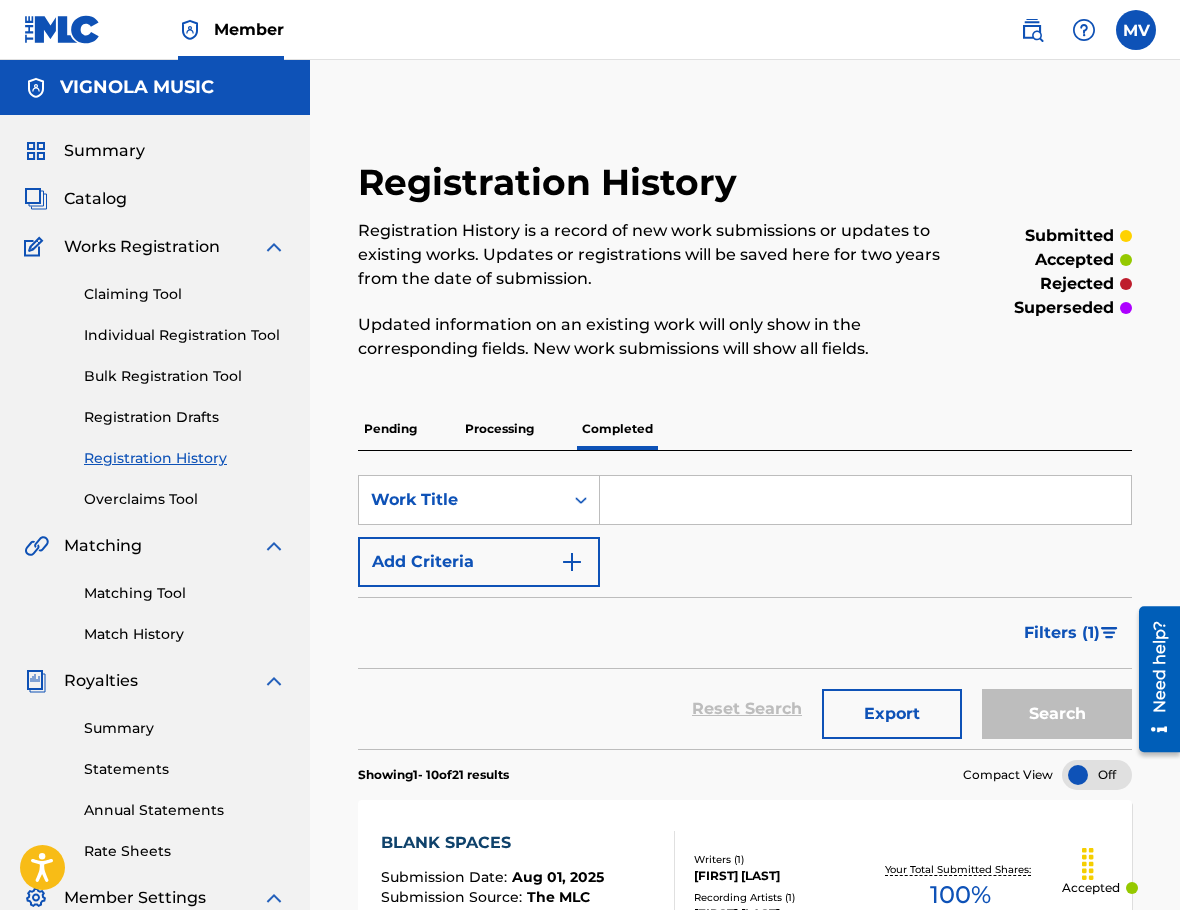 click on "Processing" at bounding box center [499, 429] 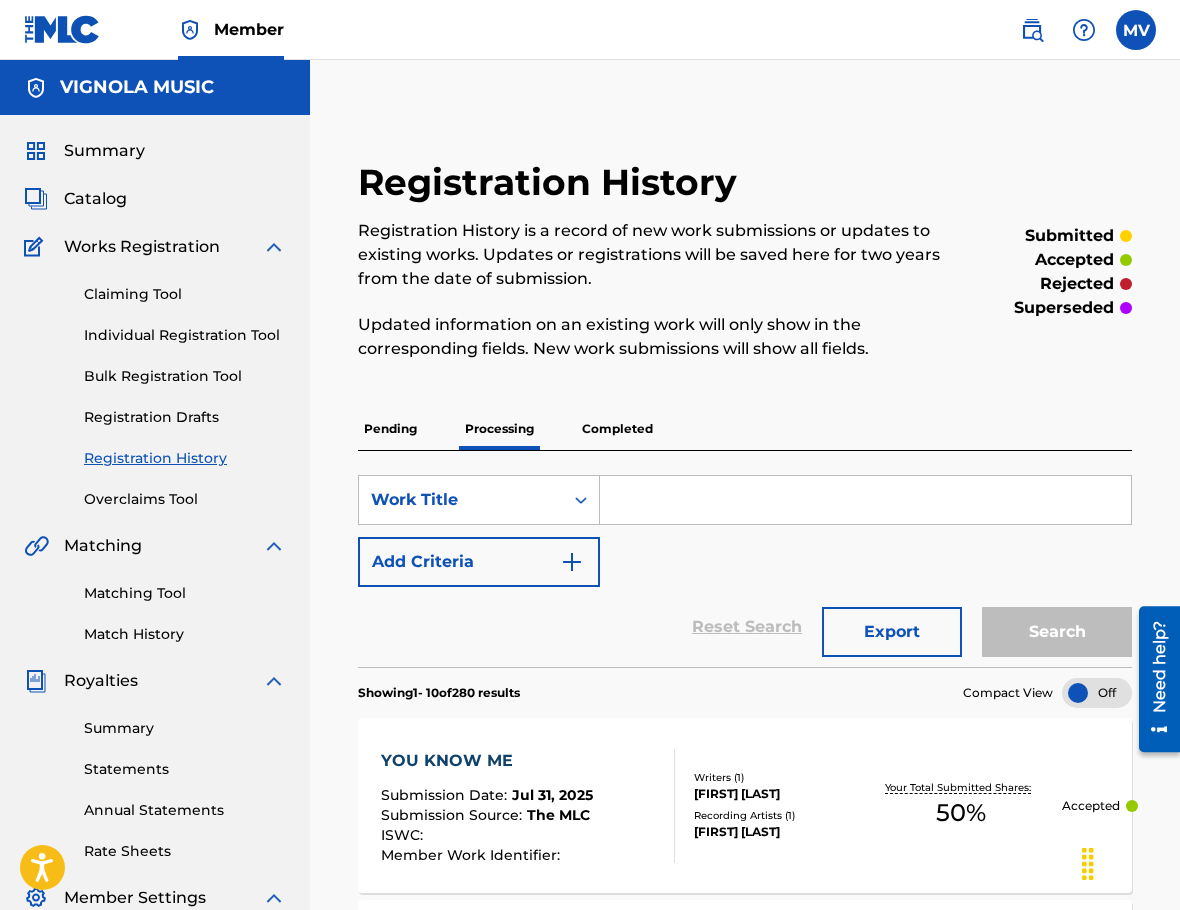click on "Completed" at bounding box center (617, 429) 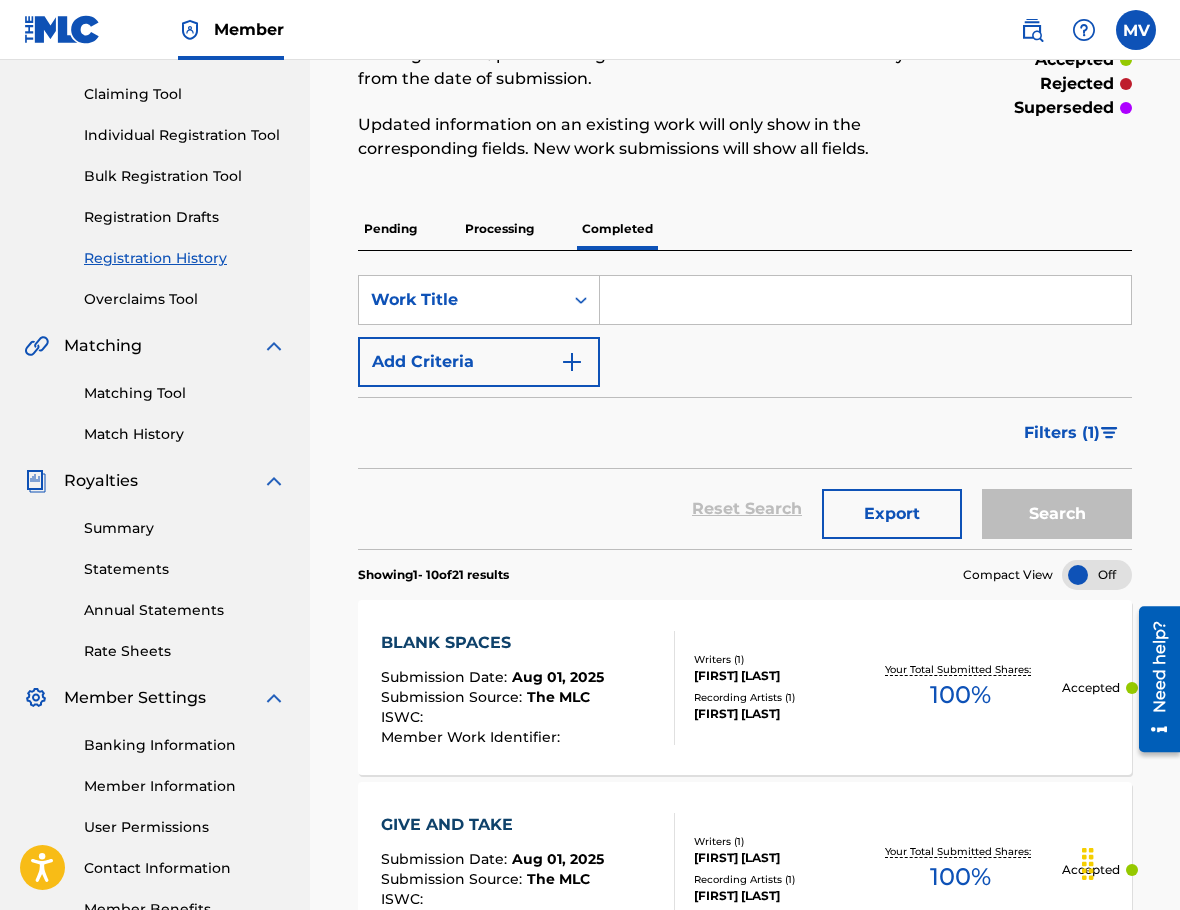 scroll, scrollTop: 100, scrollLeft: 0, axis: vertical 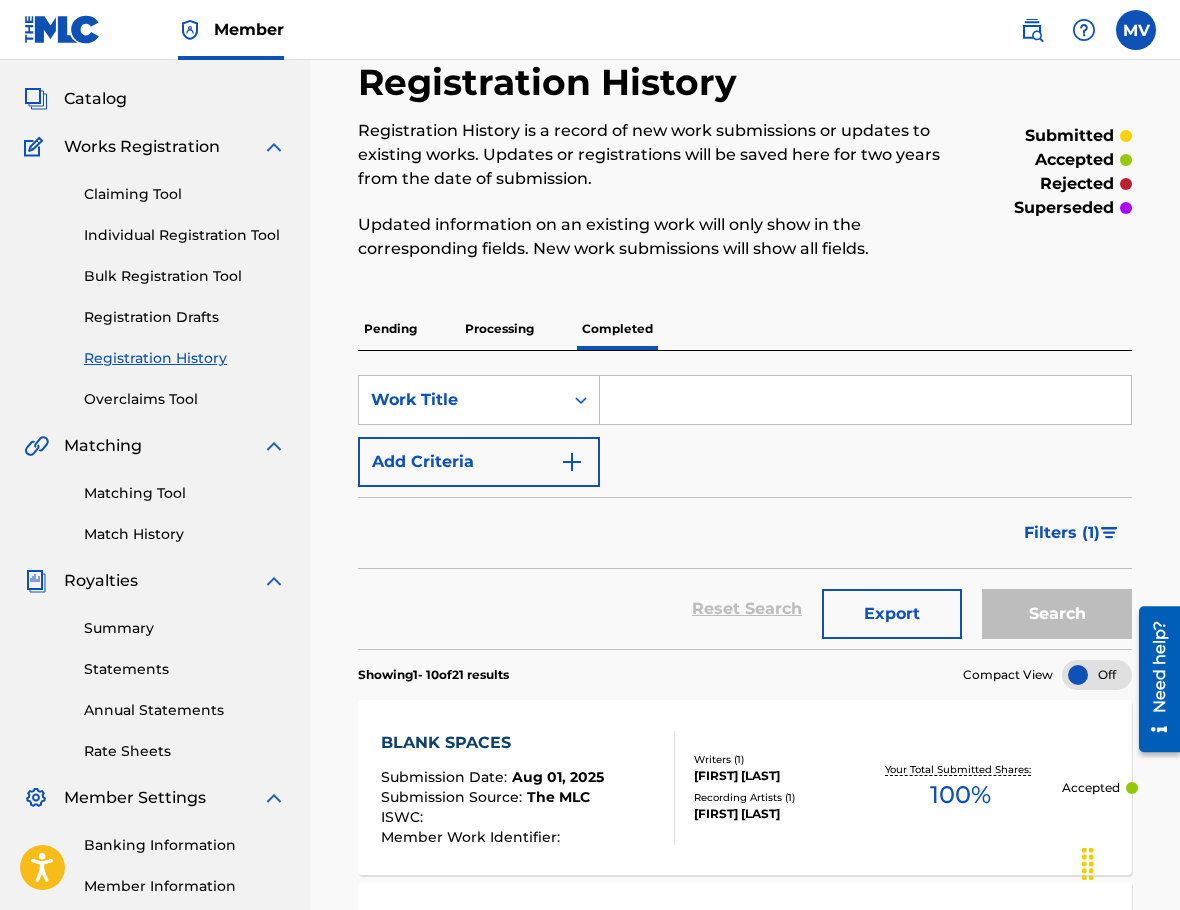 click on "Filters ( 1 )" at bounding box center [1062, 533] 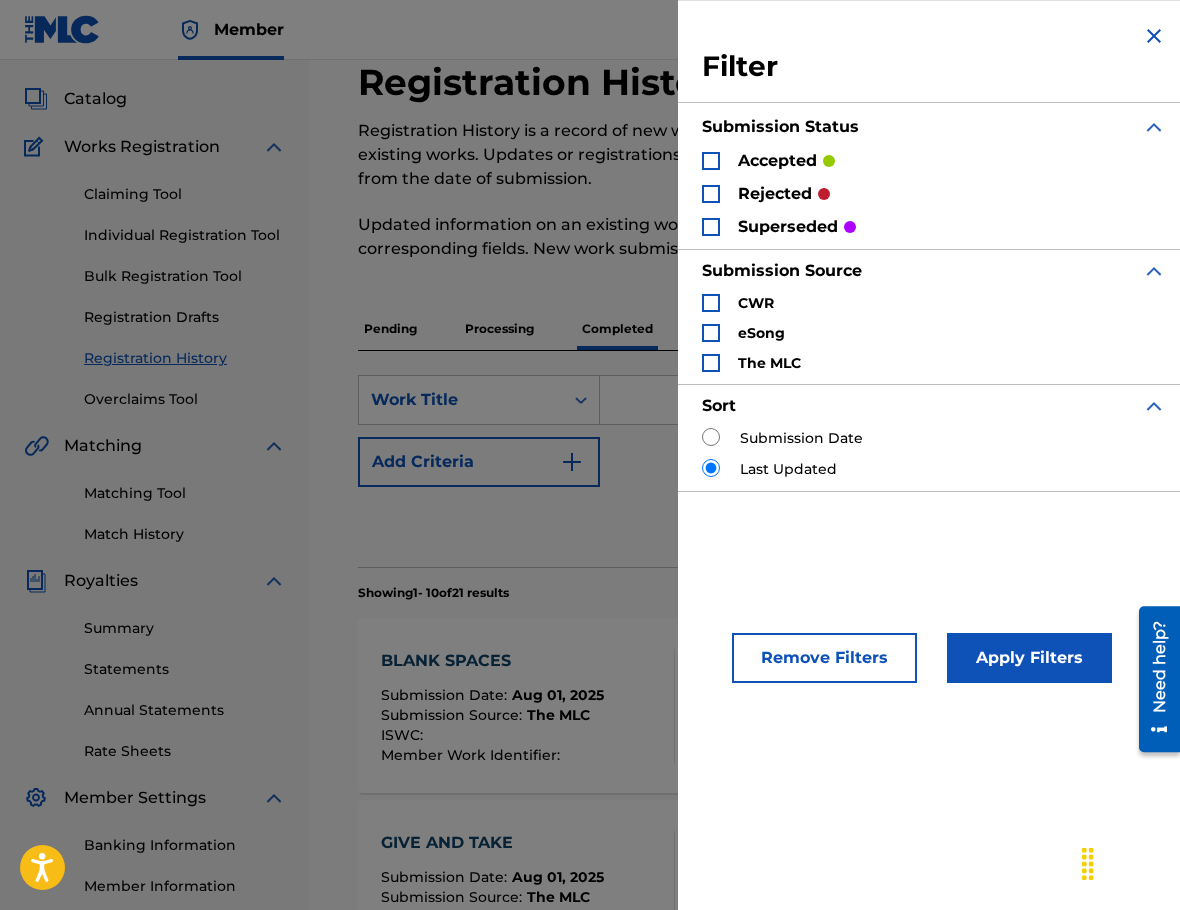 click at bounding box center (1154, 36) 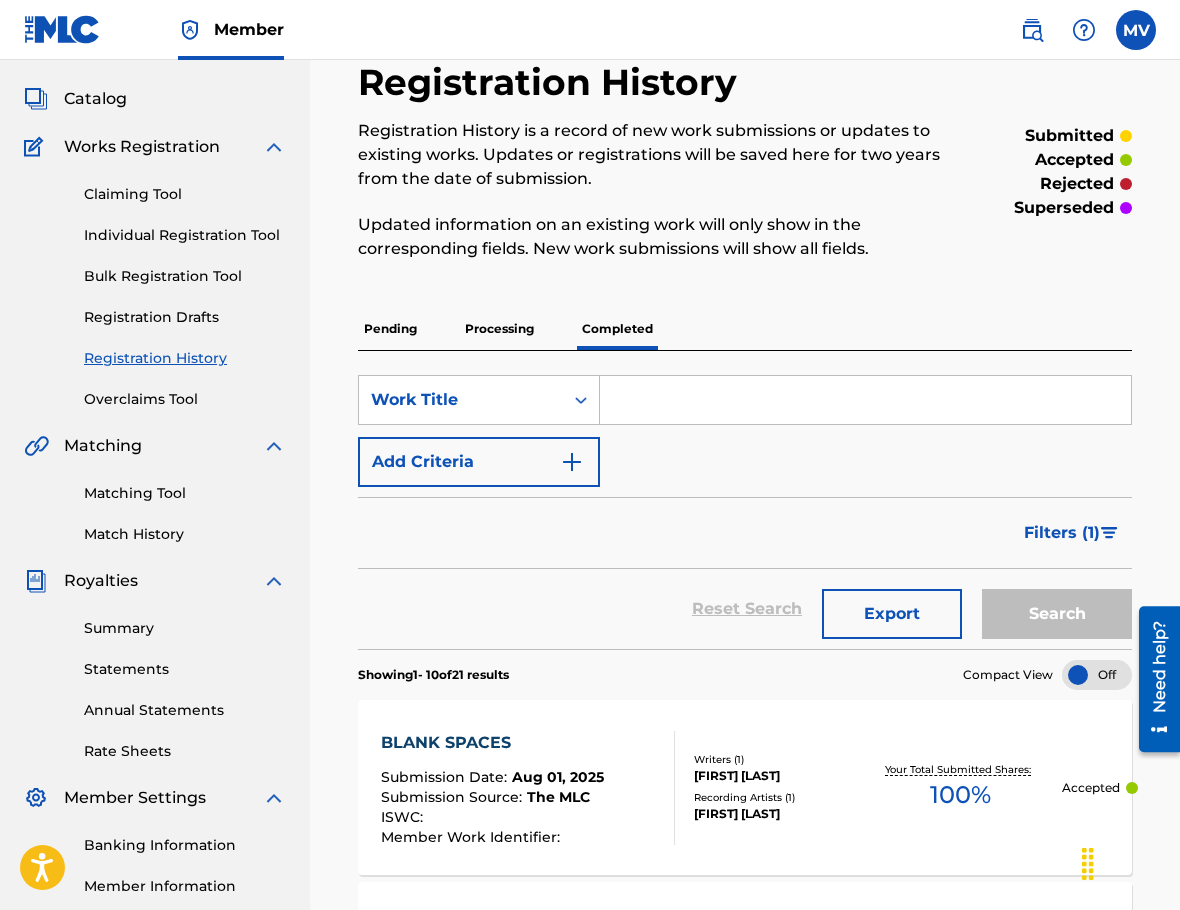 click on "Registration Drafts" at bounding box center [185, 317] 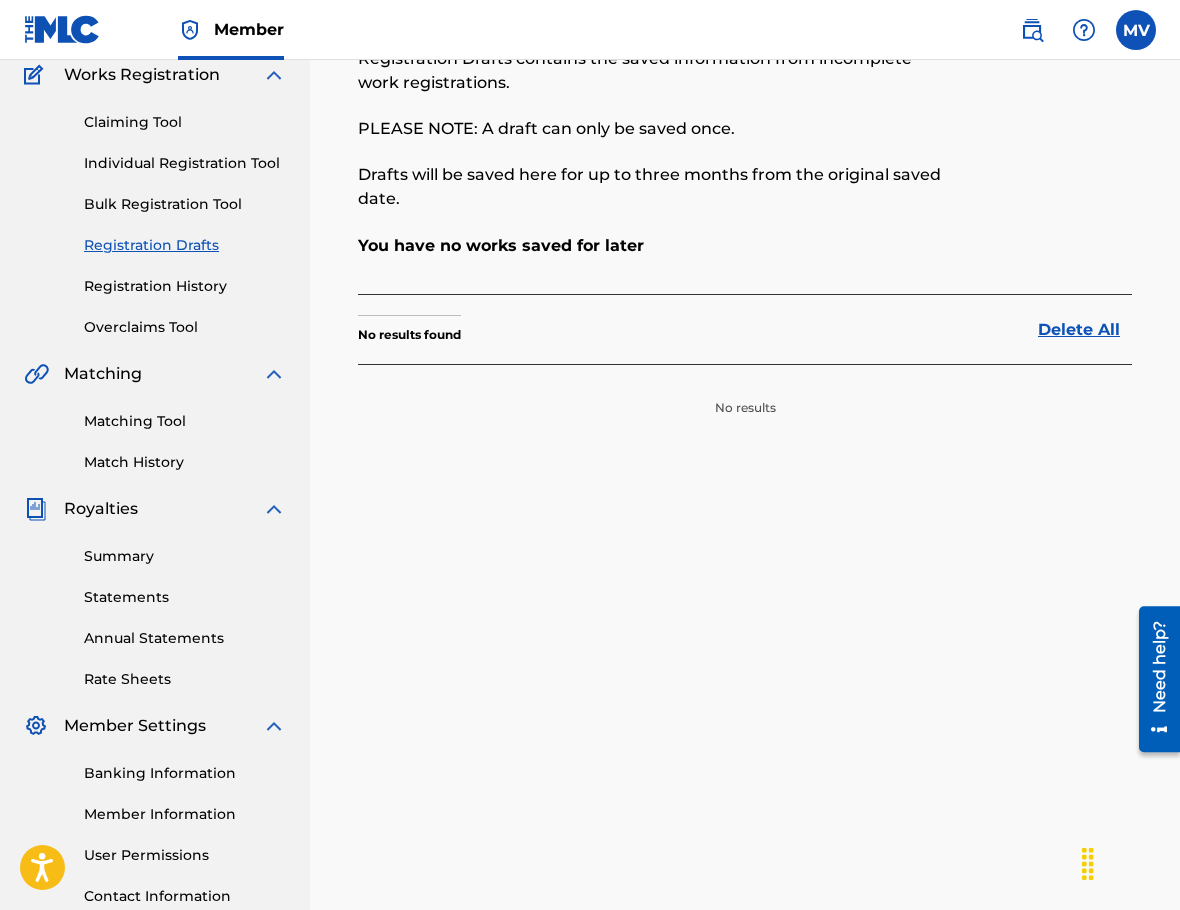 scroll, scrollTop: 200, scrollLeft: 0, axis: vertical 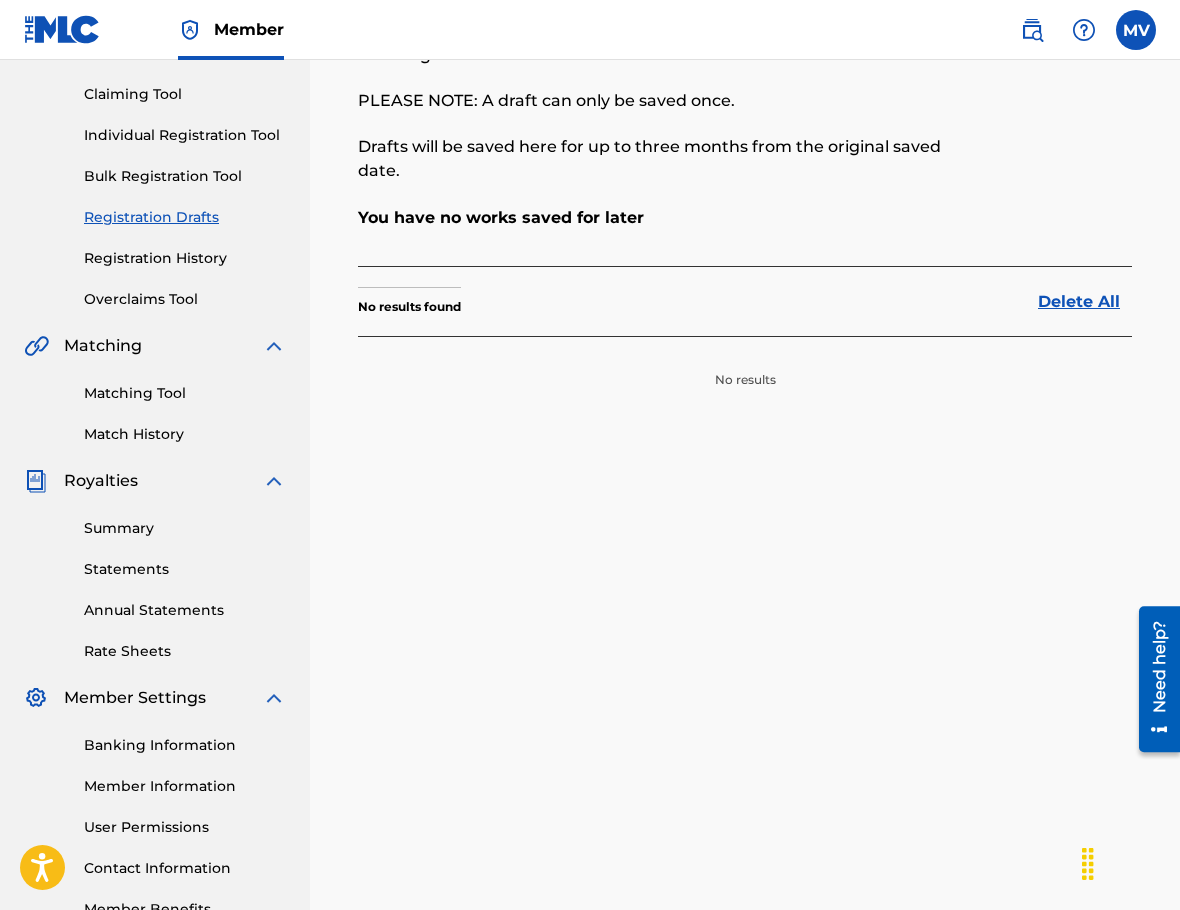 click on "Match History" at bounding box center [185, 434] 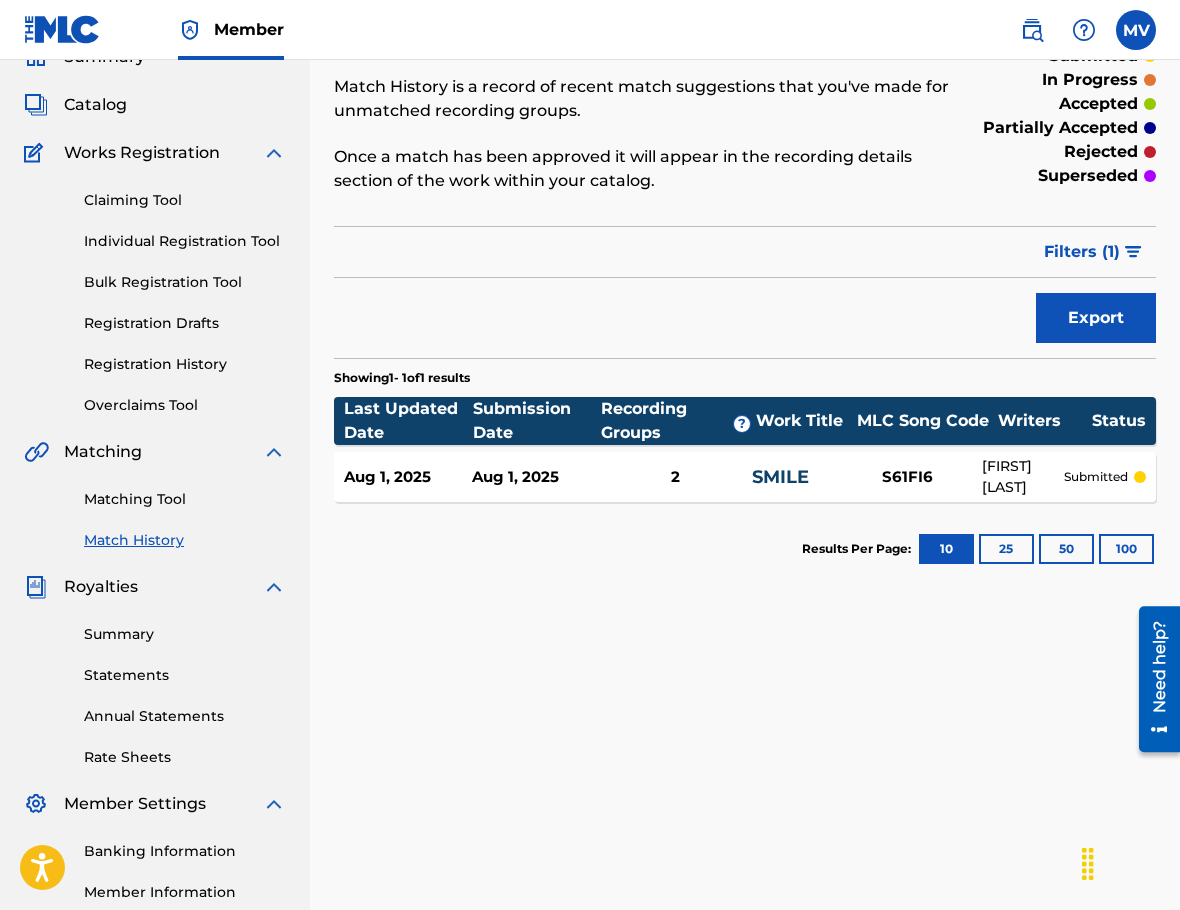 scroll, scrollTop: 0, scrollLeft: 0, axis: both 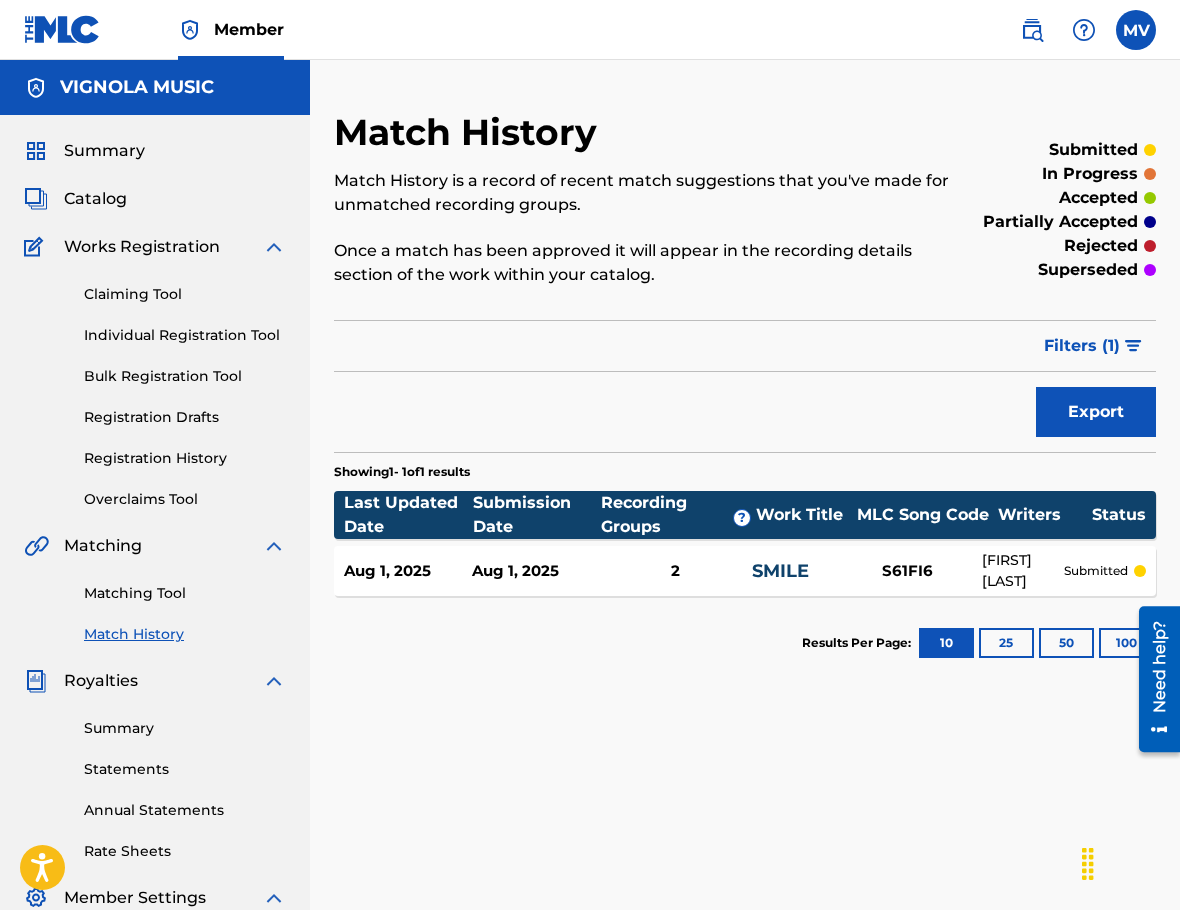 click on "Catalog" at bounding box center [95, 199] 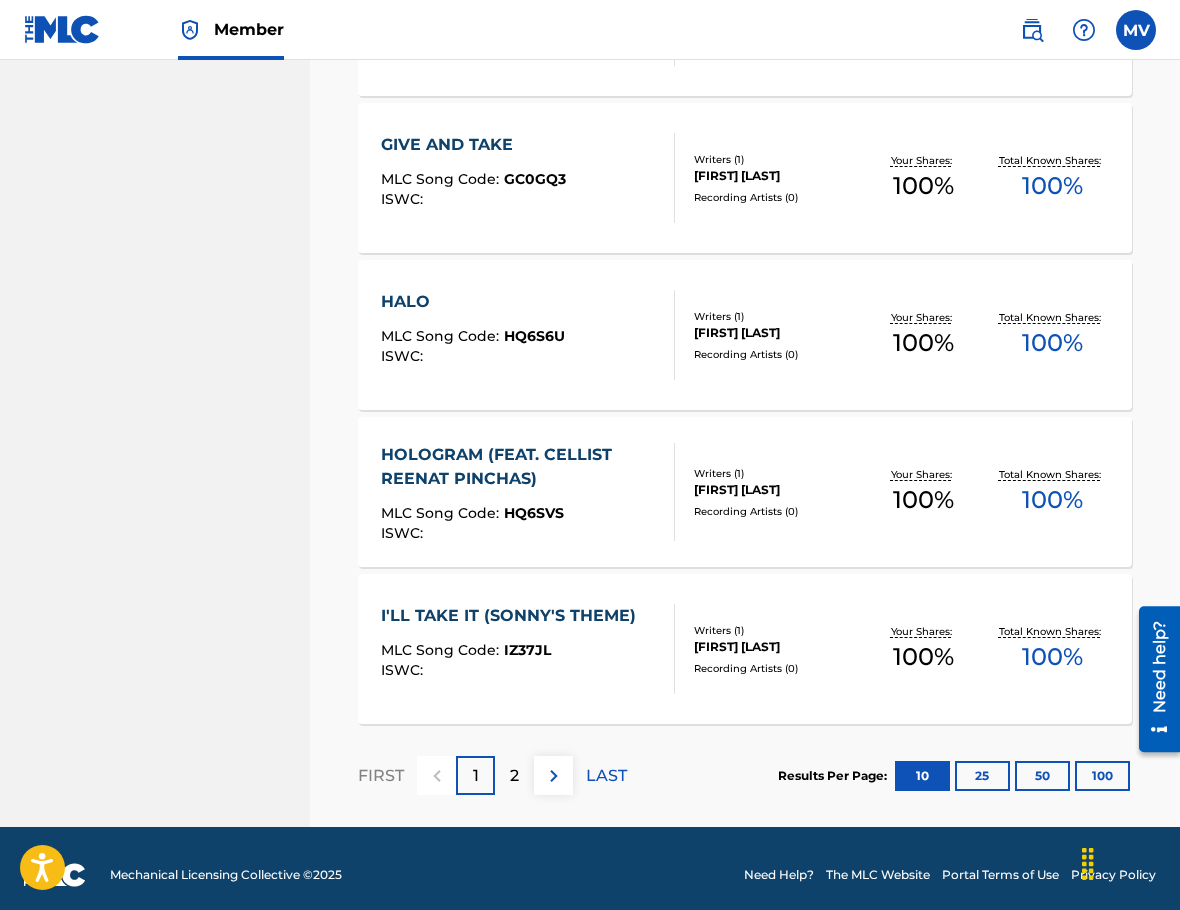 scroll, scrollTop: 1429, scrollLeft: 0, axis: vertical 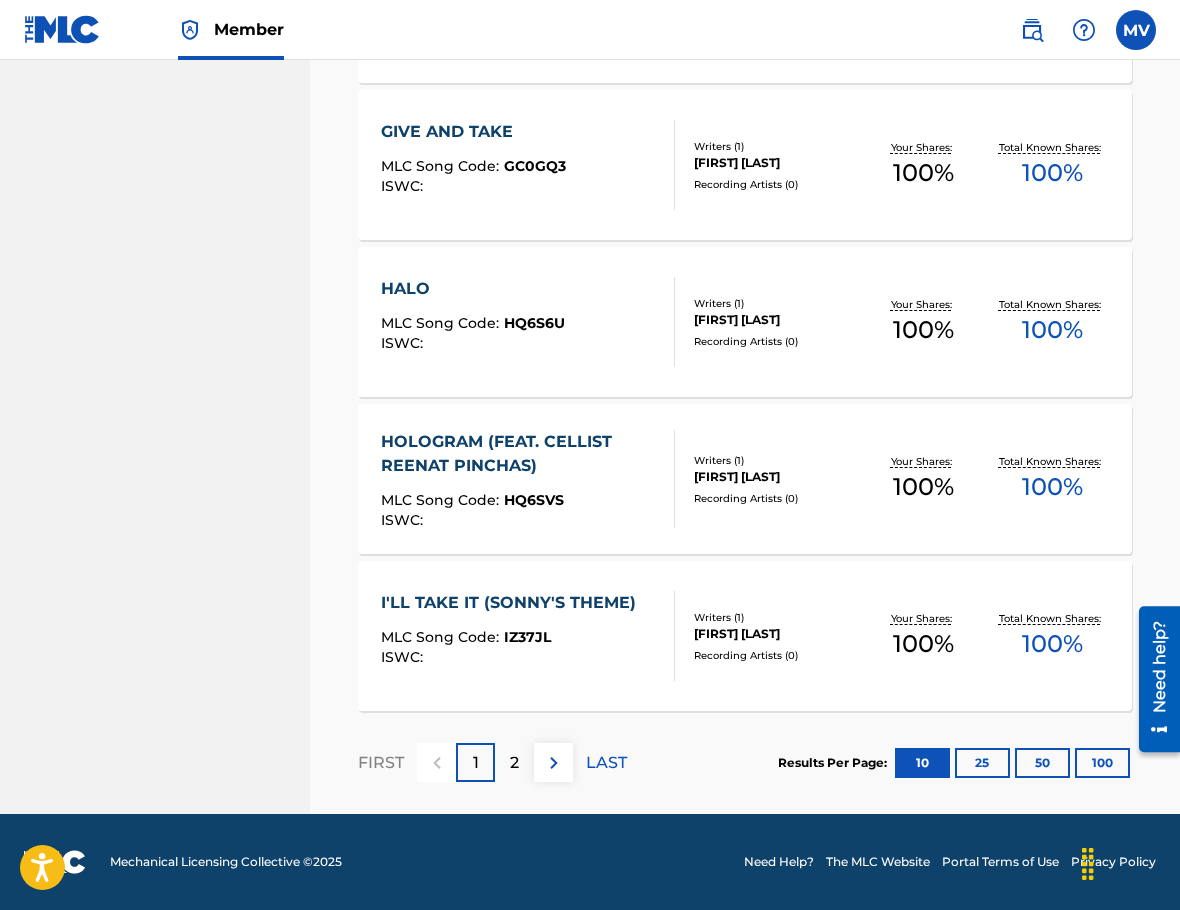 click on "2" at bounding box center (514, 762) 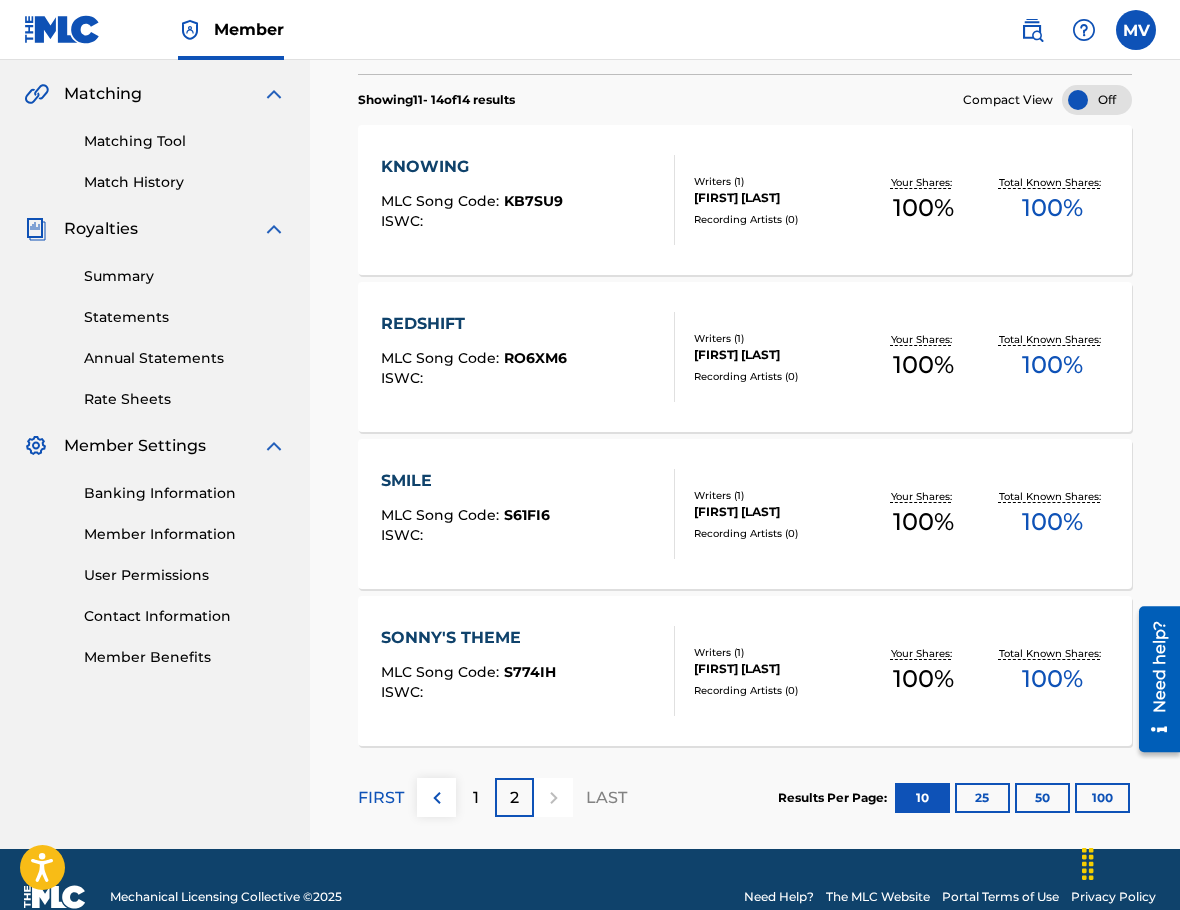 scroll, scrollTop: 487, scrollLeft: 0, axis: vertical 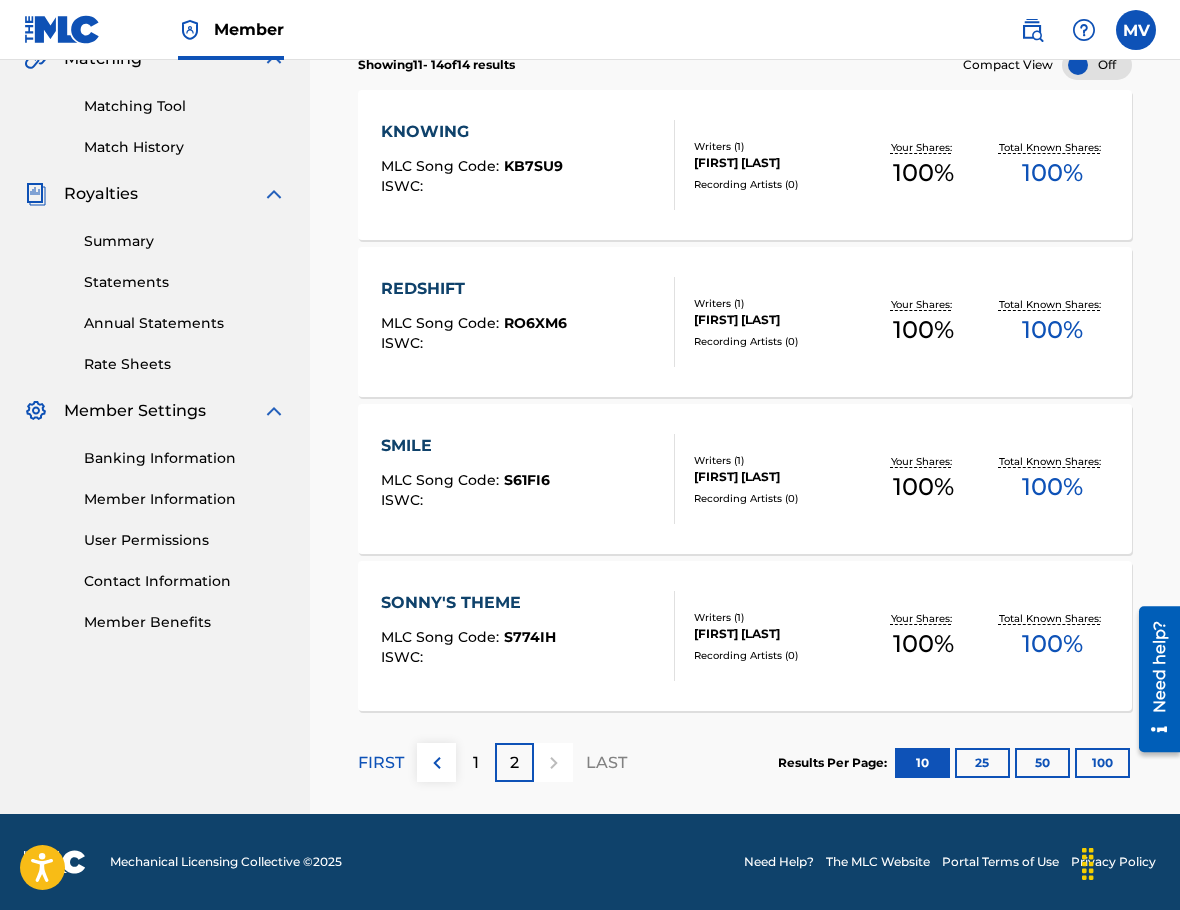 click on "SMILE MLC Song Code : S61FI6 ISWC :" at bounding box center [528, 479] 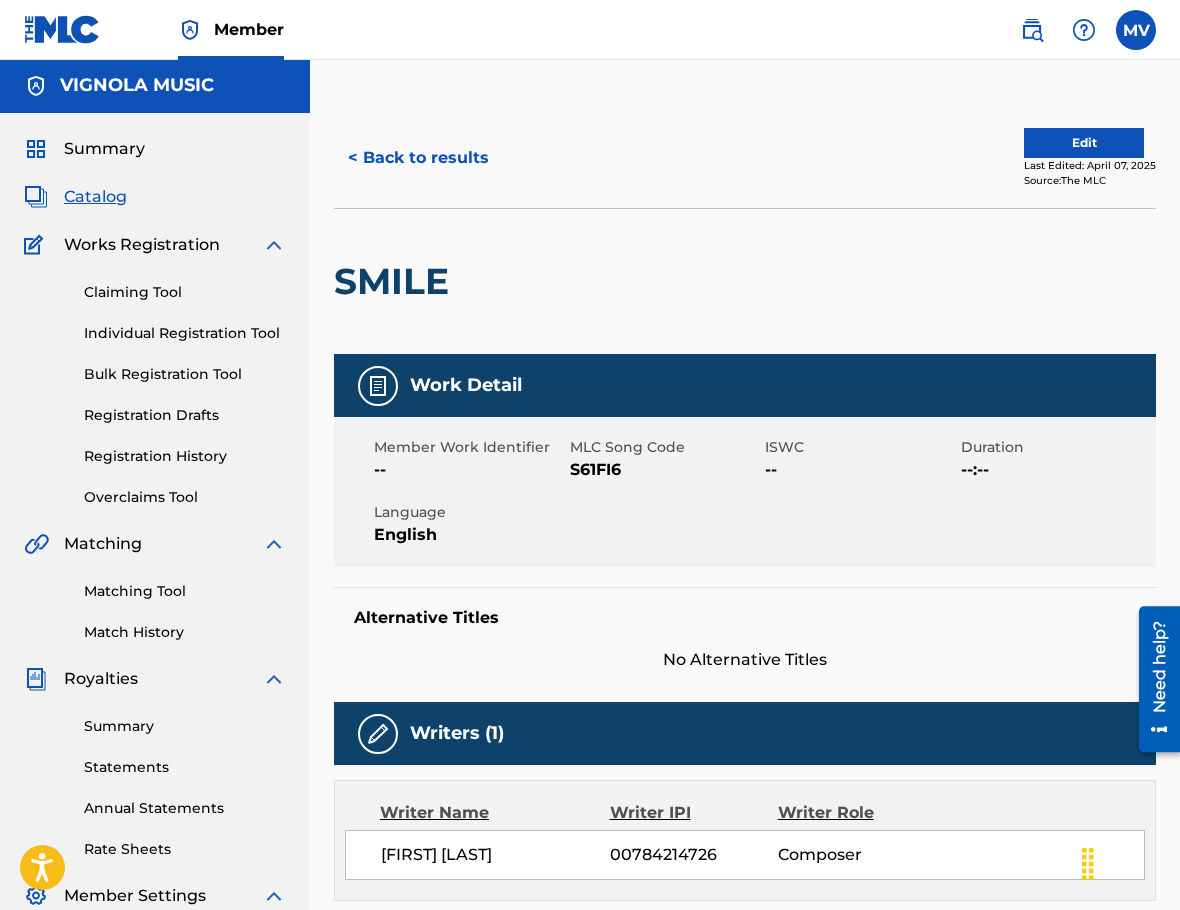 scroll, scrollTop: 0, scrollLeft: 0, axis: both 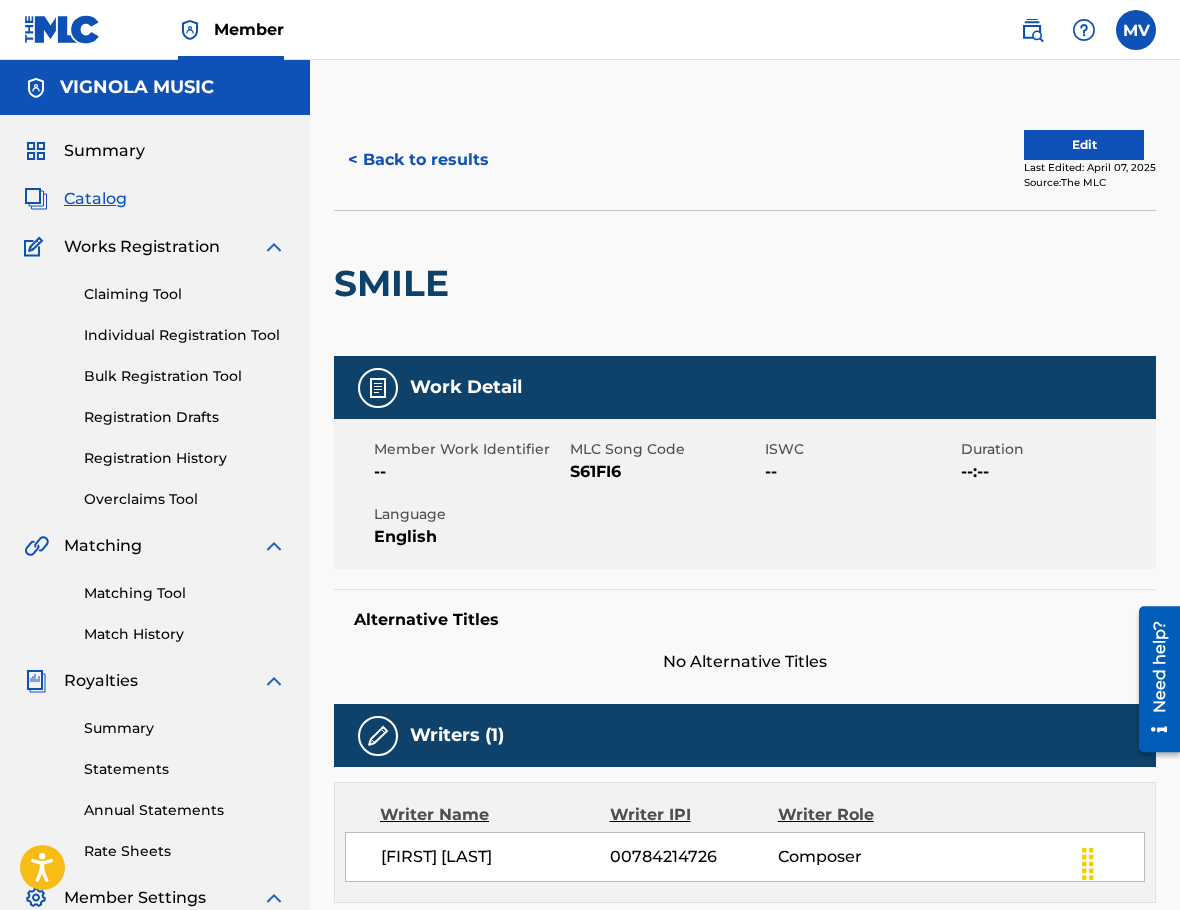 click on "< Back to results" at bounding box center (418, 160) 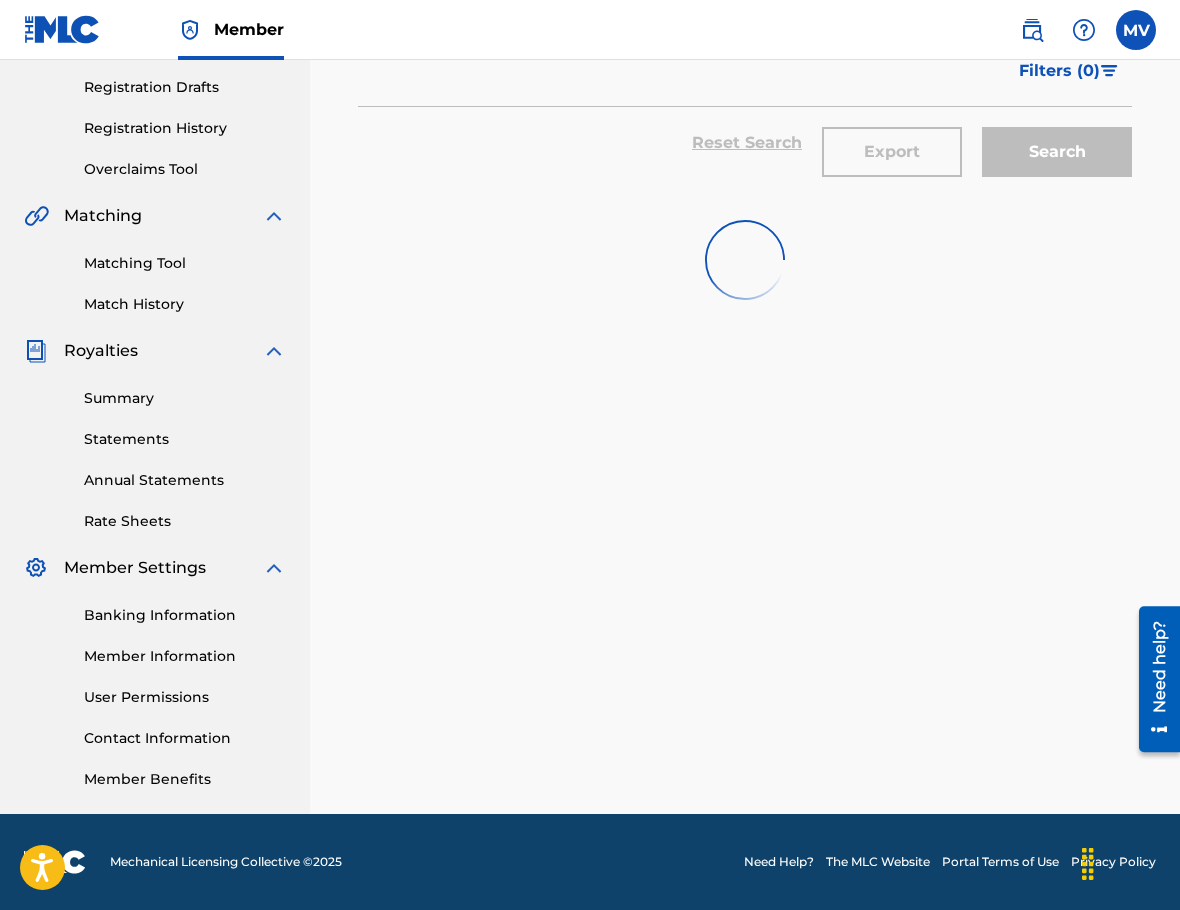 scroll, scrollTop: 435, scrollLeft: 0, axis: vertical 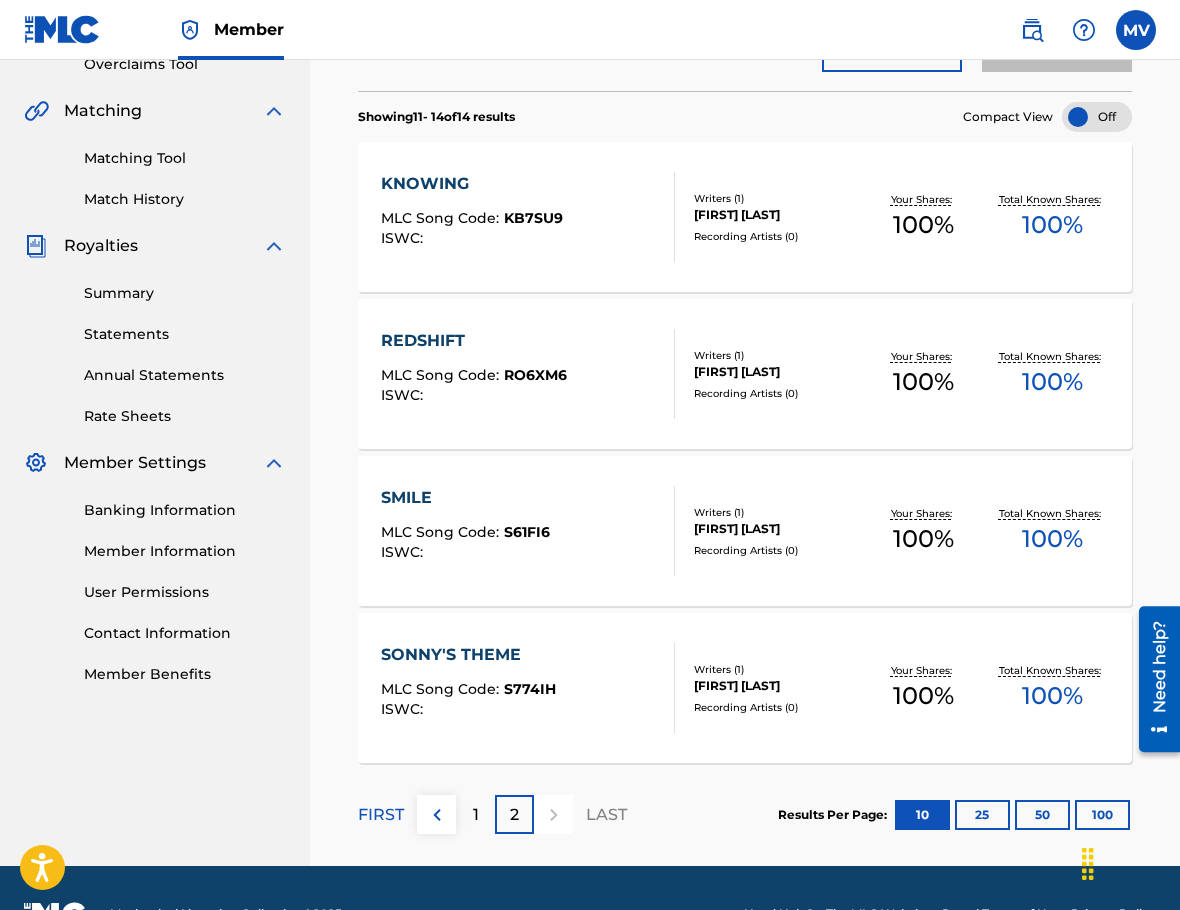 click on "SONNY'S THEME MLC Song Code : S774IH ISWC :" at bounding box center (528, 688) 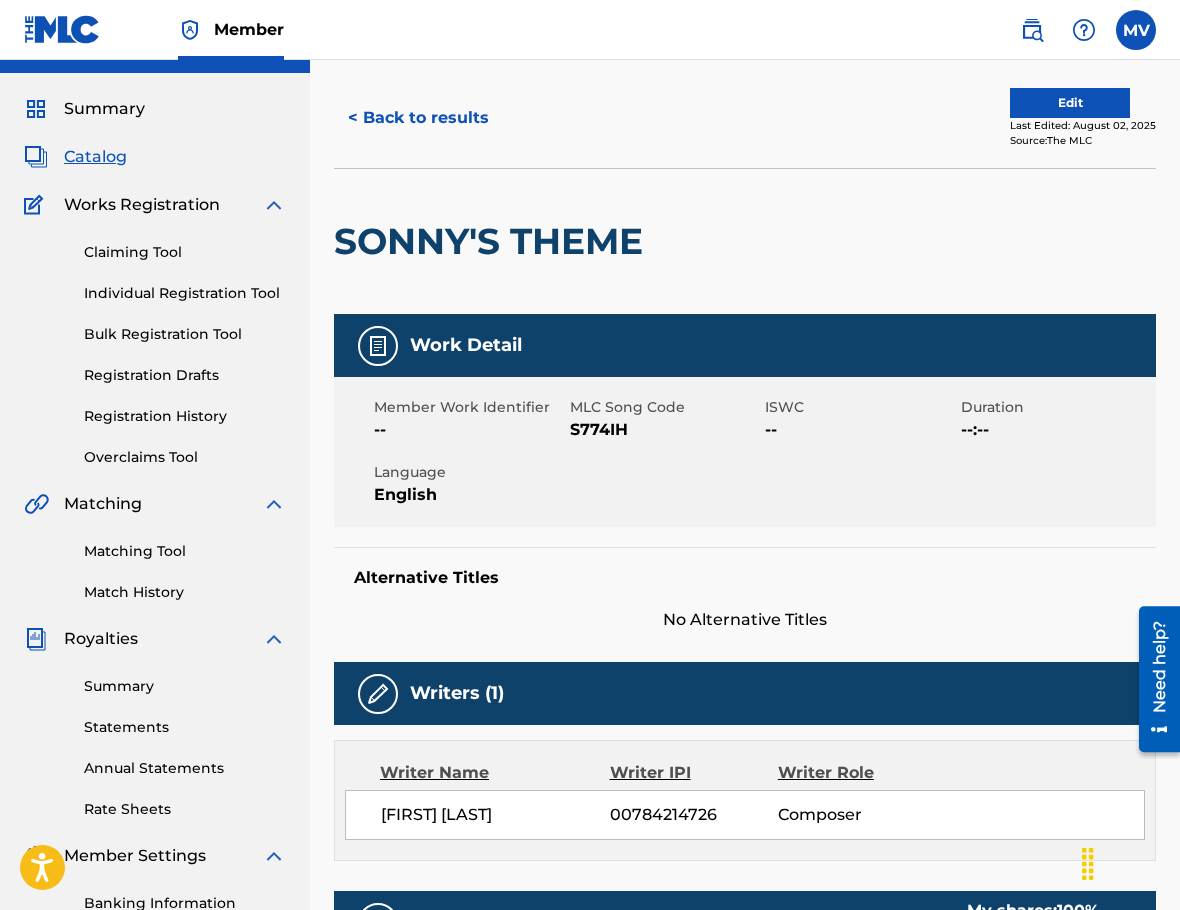 scroll, scrollTop: 0, scrollLeft: 0, axis: both 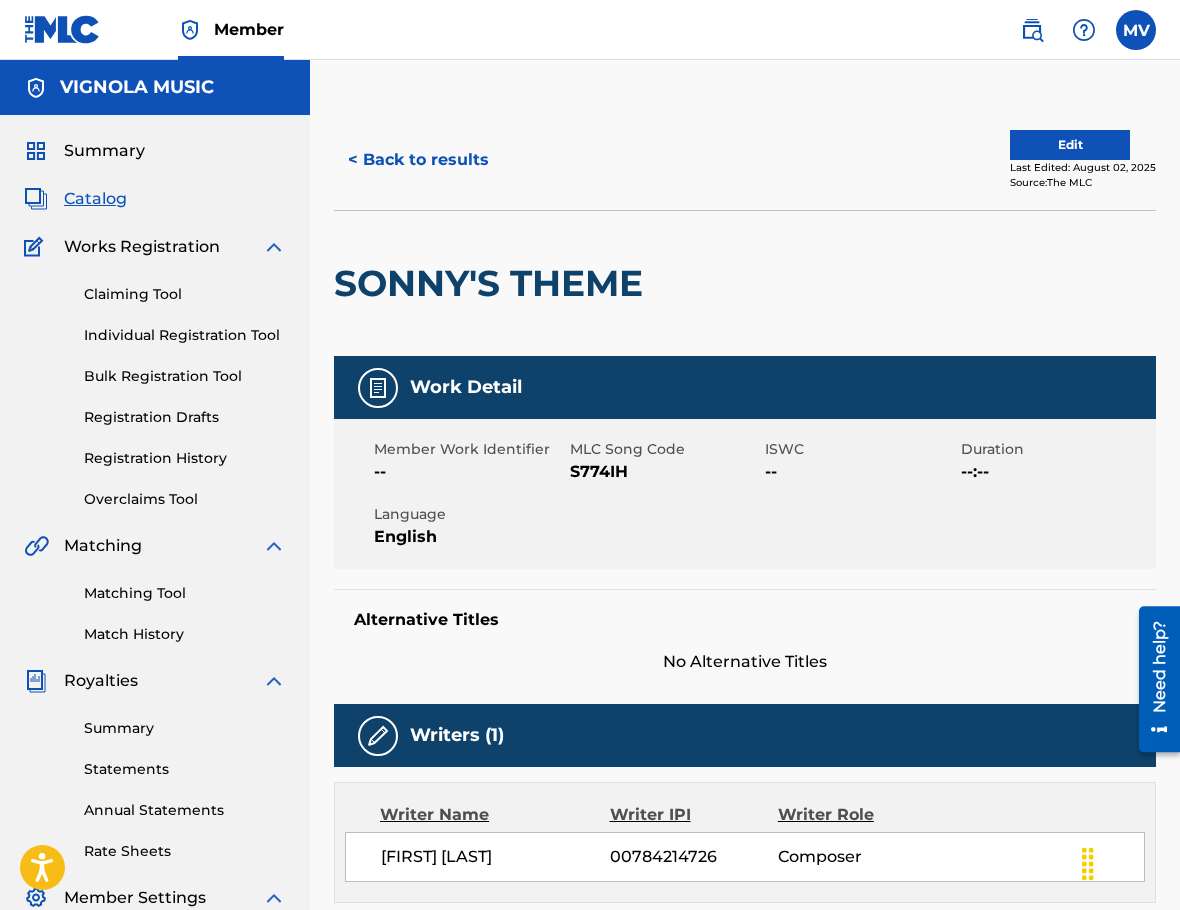 click on "< Back to results" at bounding box center (418, 160) 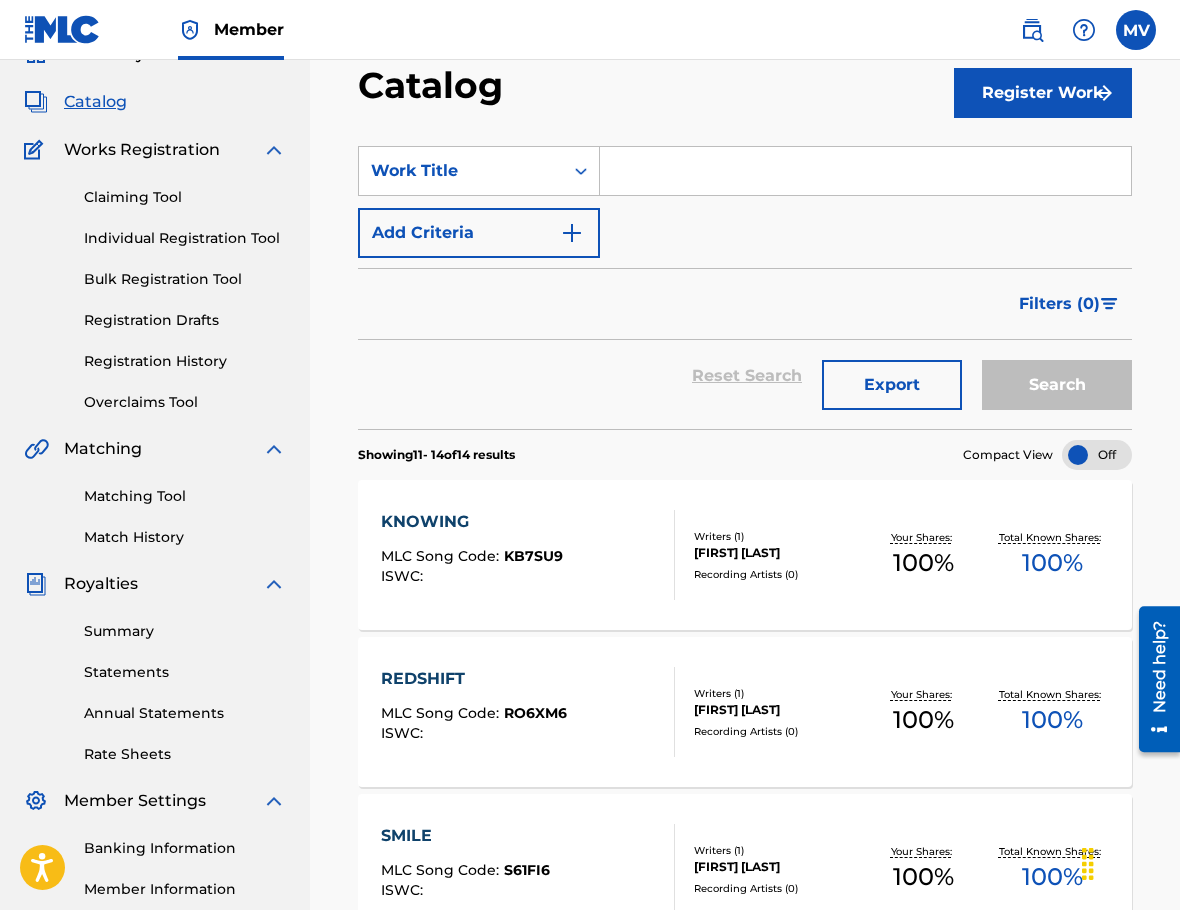 scroll, scrollTop: 0, scrollLeft: 0, axis: both 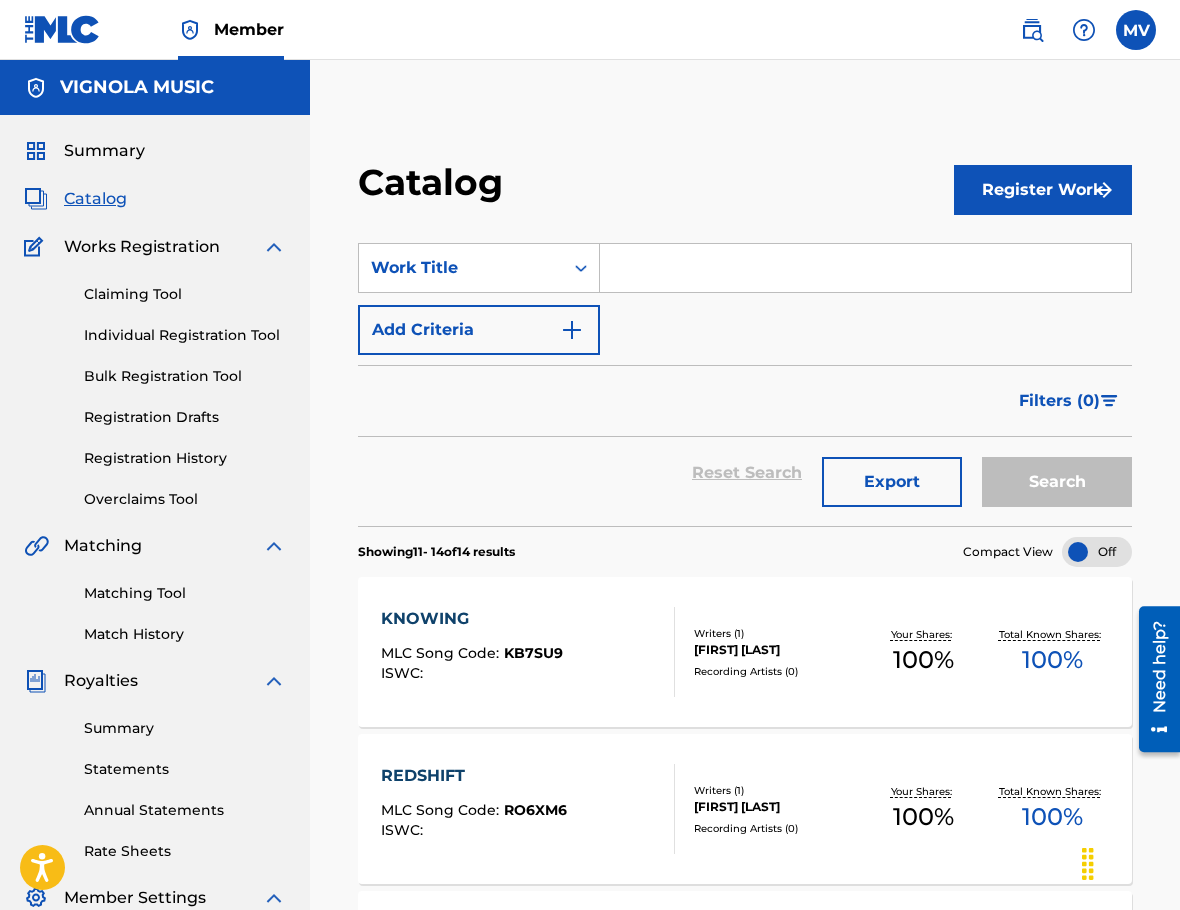 click on "Registration History" at bounding box center [185, 458] 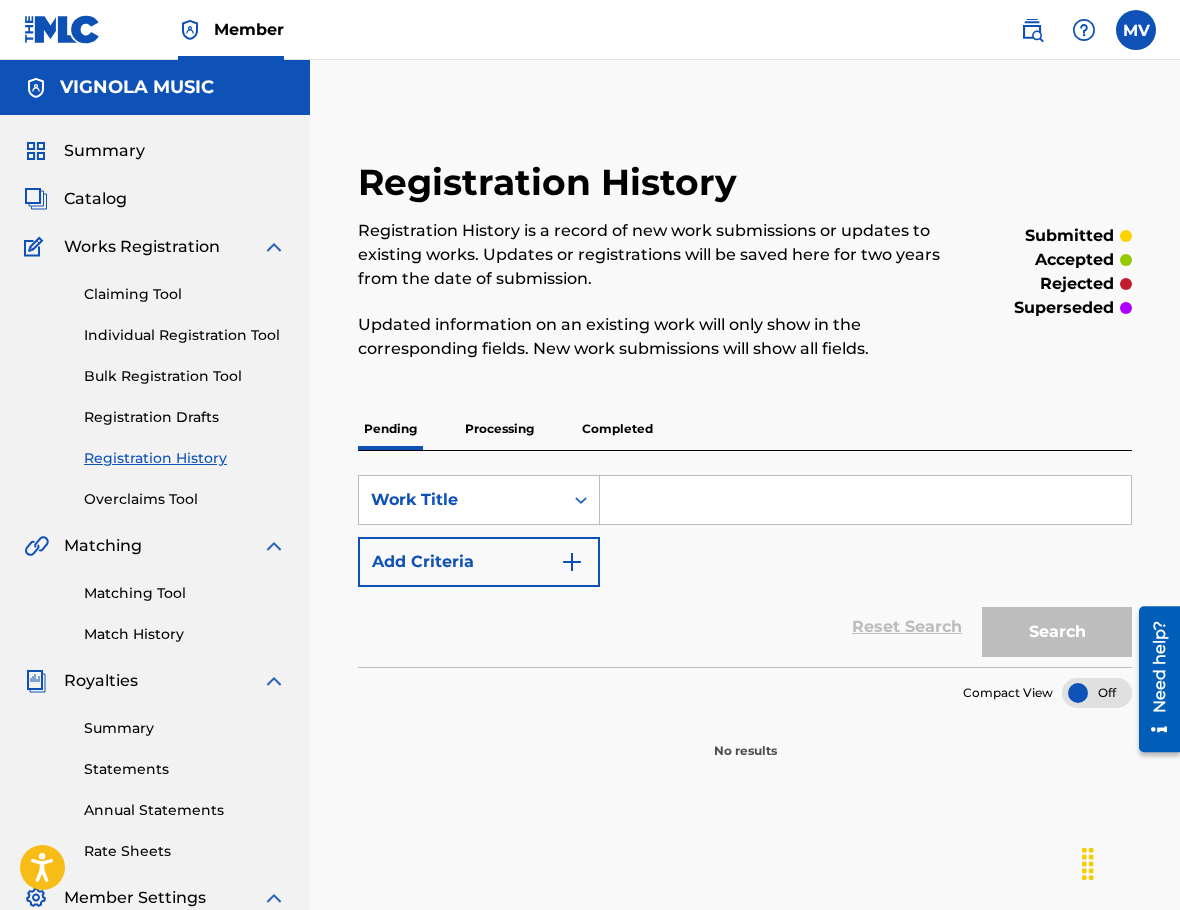 click on "Completed" at bounding box center [617, 429] 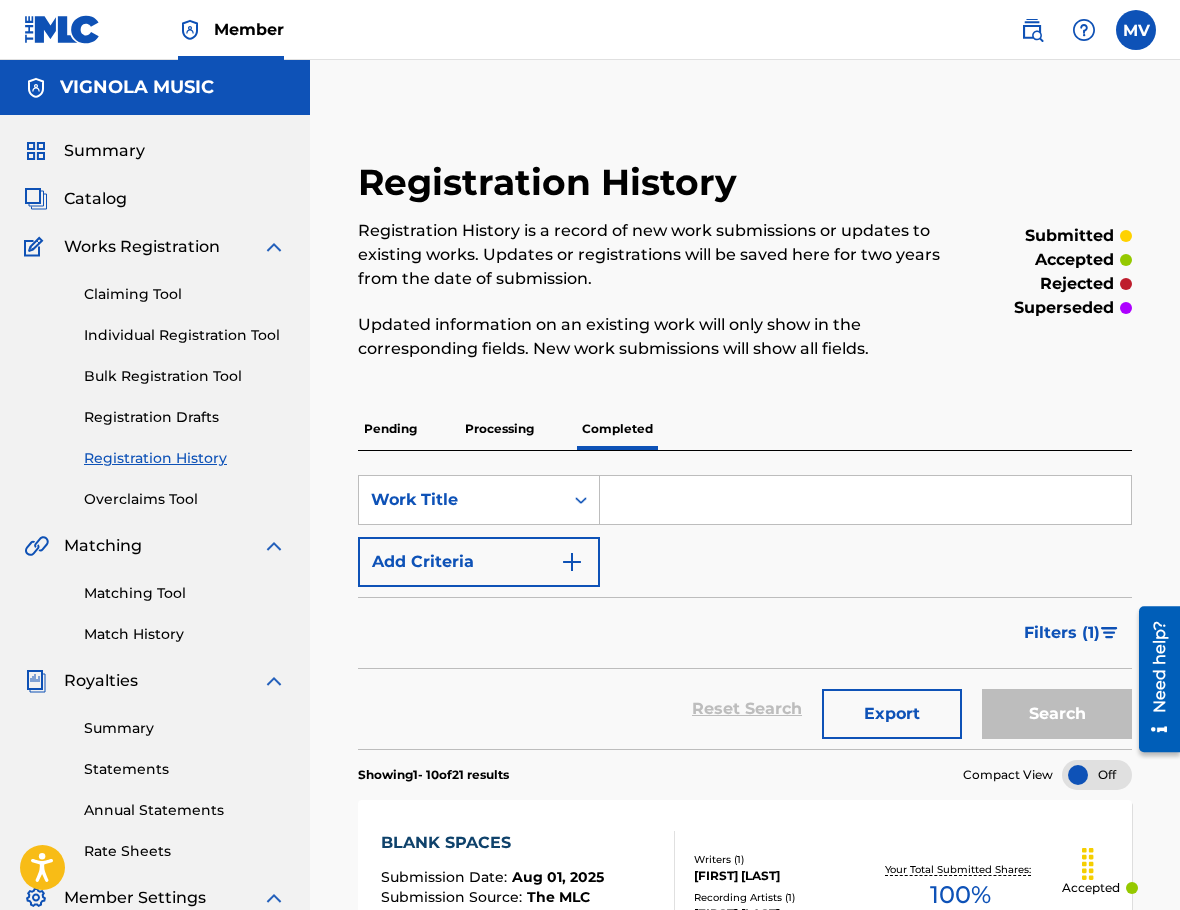 click on "Processing" at bounding box center (499, 429) 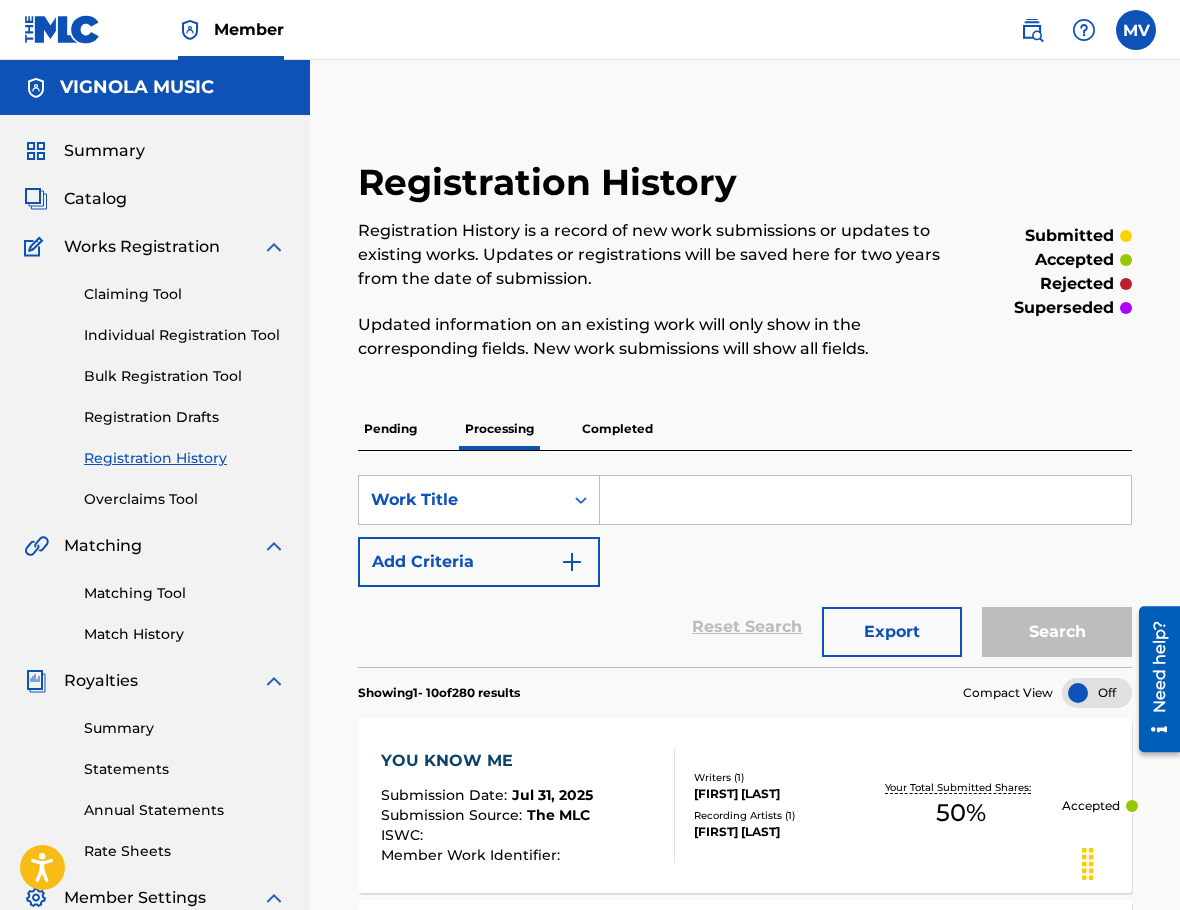 click on "Completed" at bounding box center (617, 429) 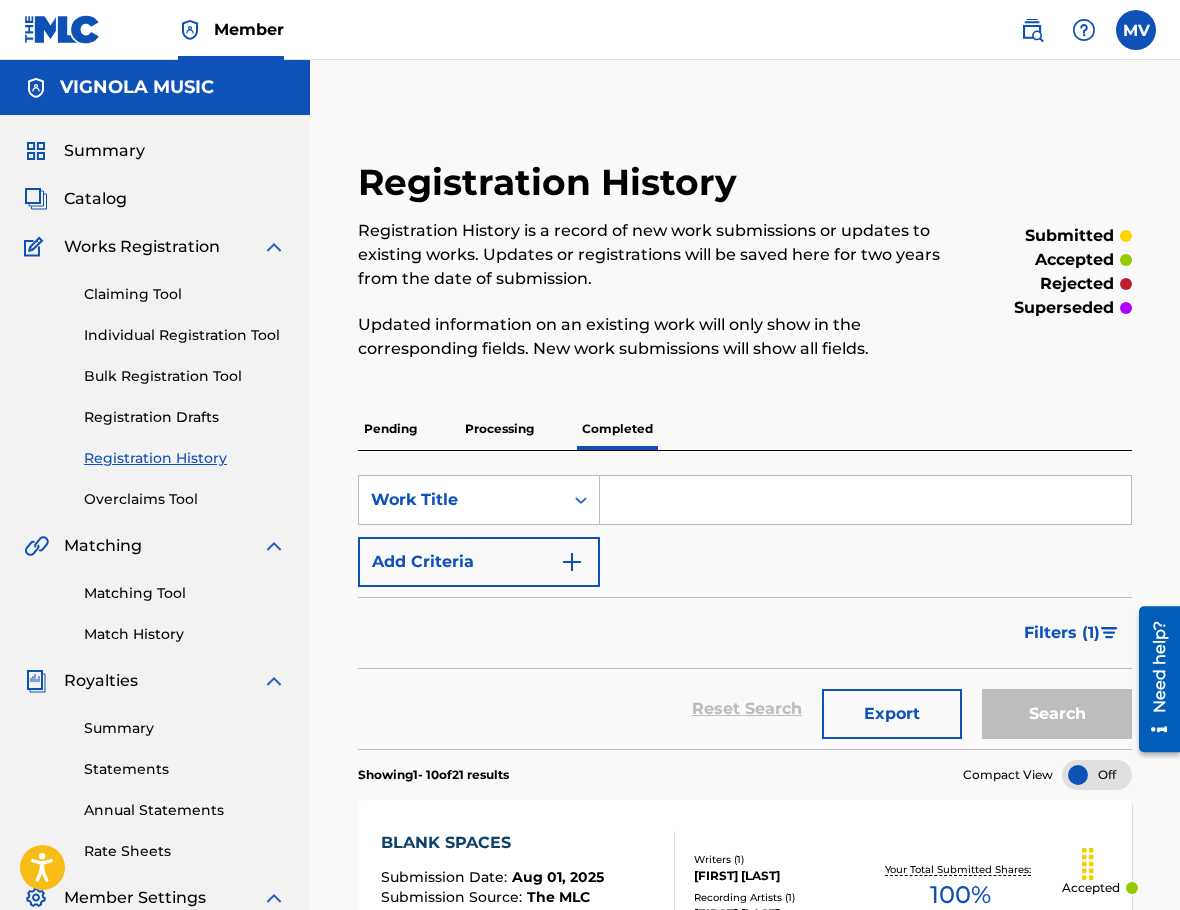 click on "Catalog" at bounding box center (95, 199) 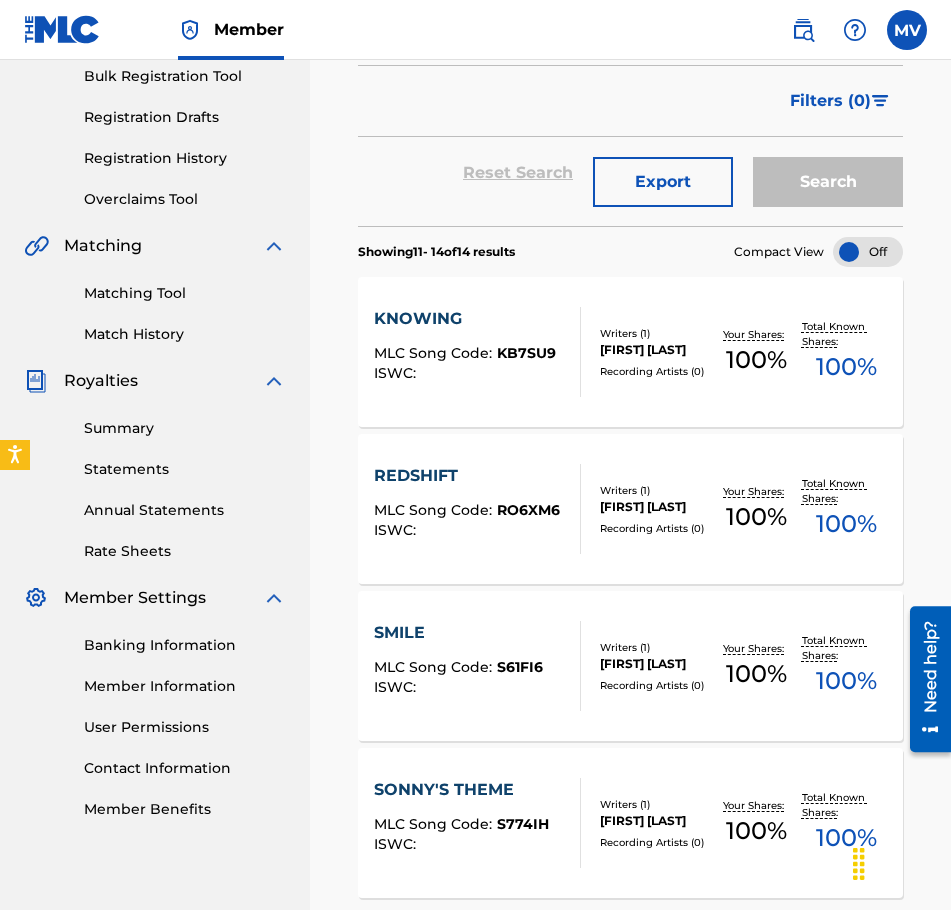 scroll, scrollTop: 0, scrollLeft: 0, axis: both 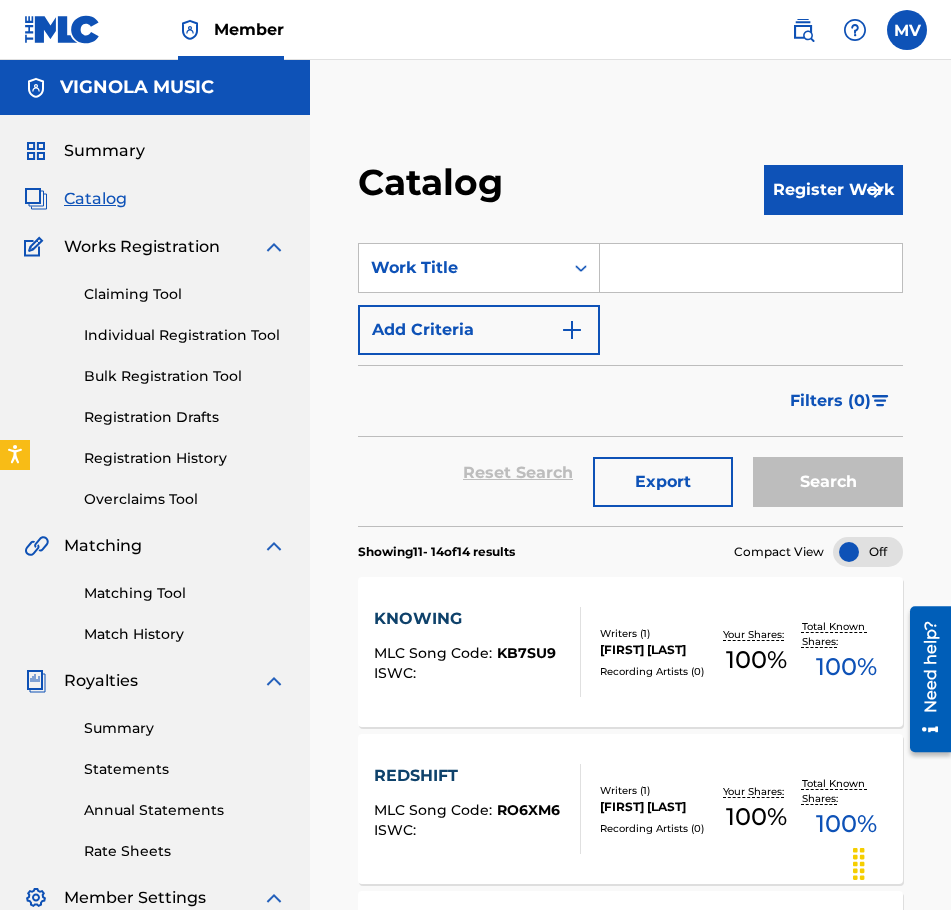 click on "Matching Tool" at bounding box center (185, 593) 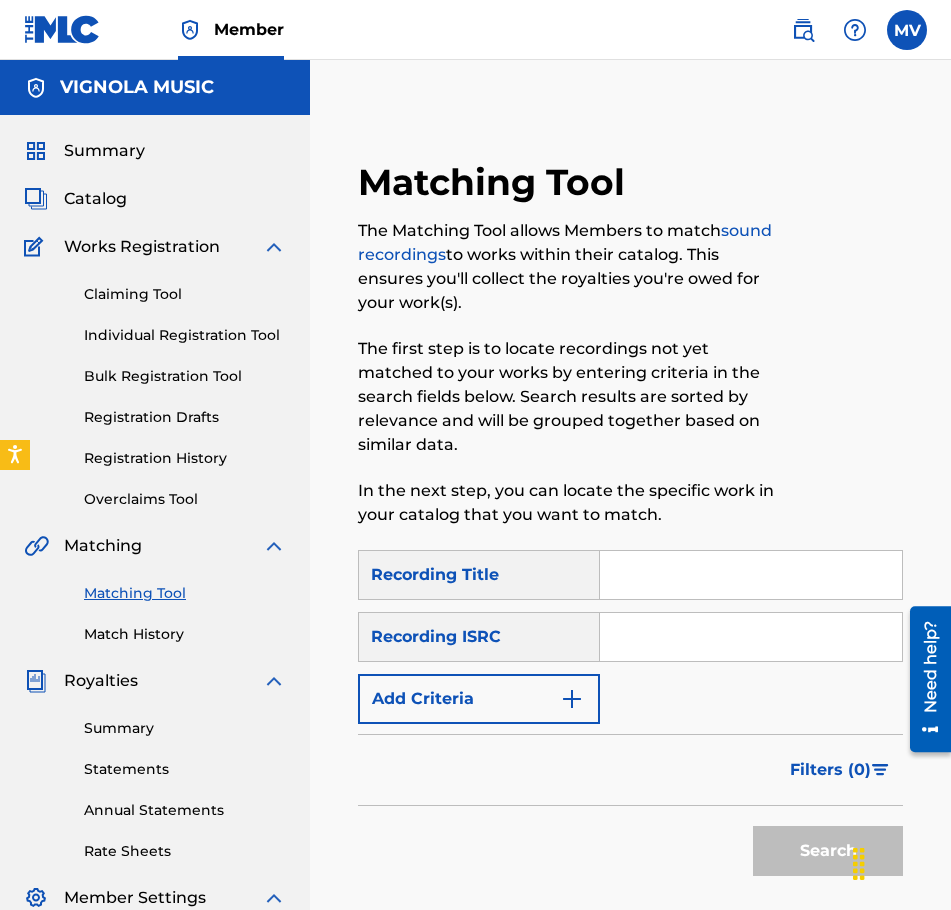 click at bounding box center (751, 575) 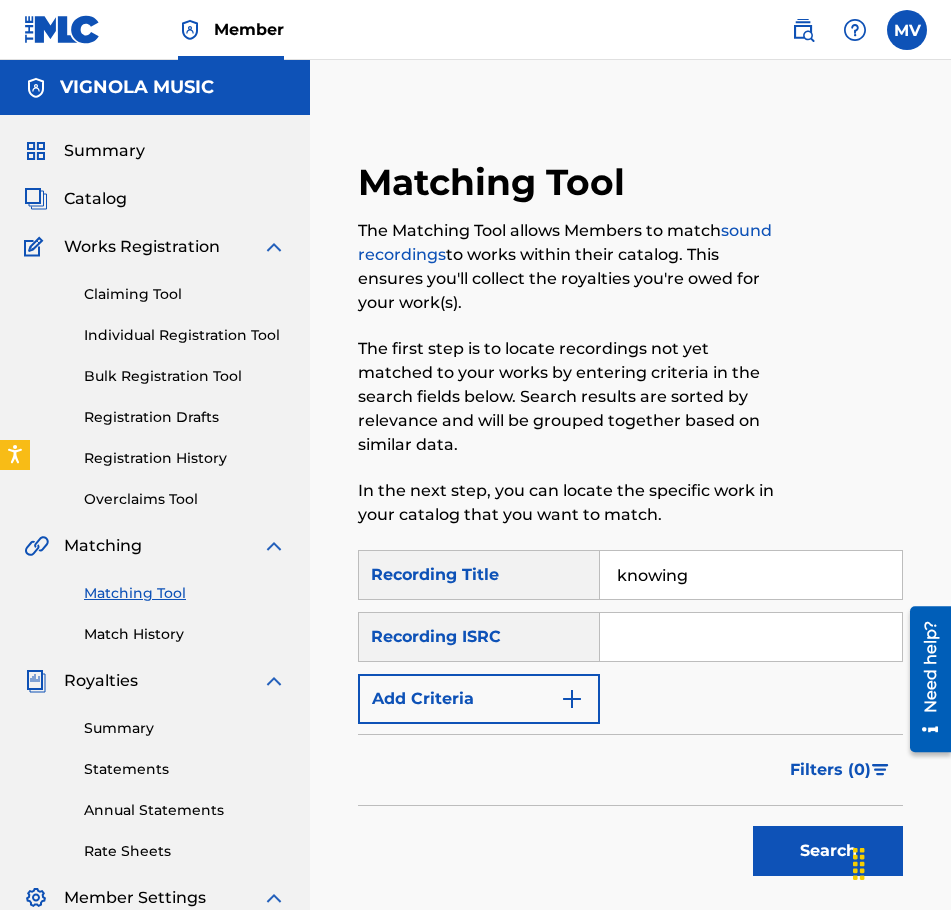 type on "knowing" 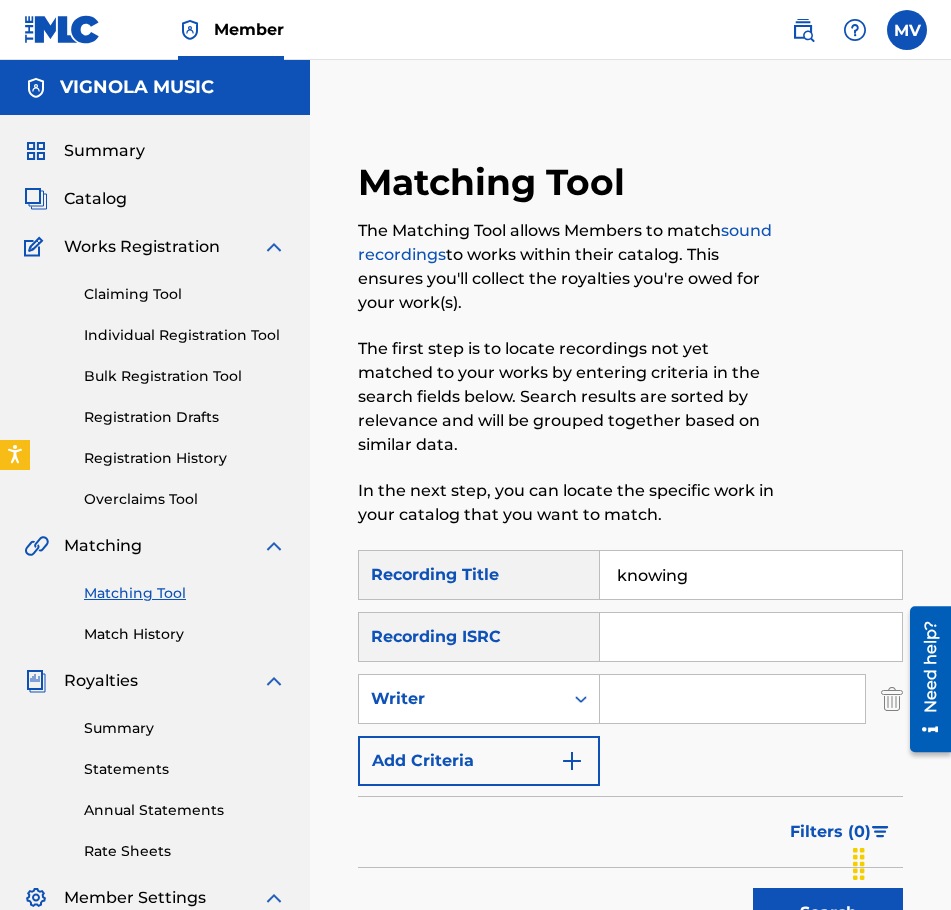 drag, startPoint x: 643, startPoint y: 685, endPoint x: 608, endPoint y: 682, distance: 35.128338 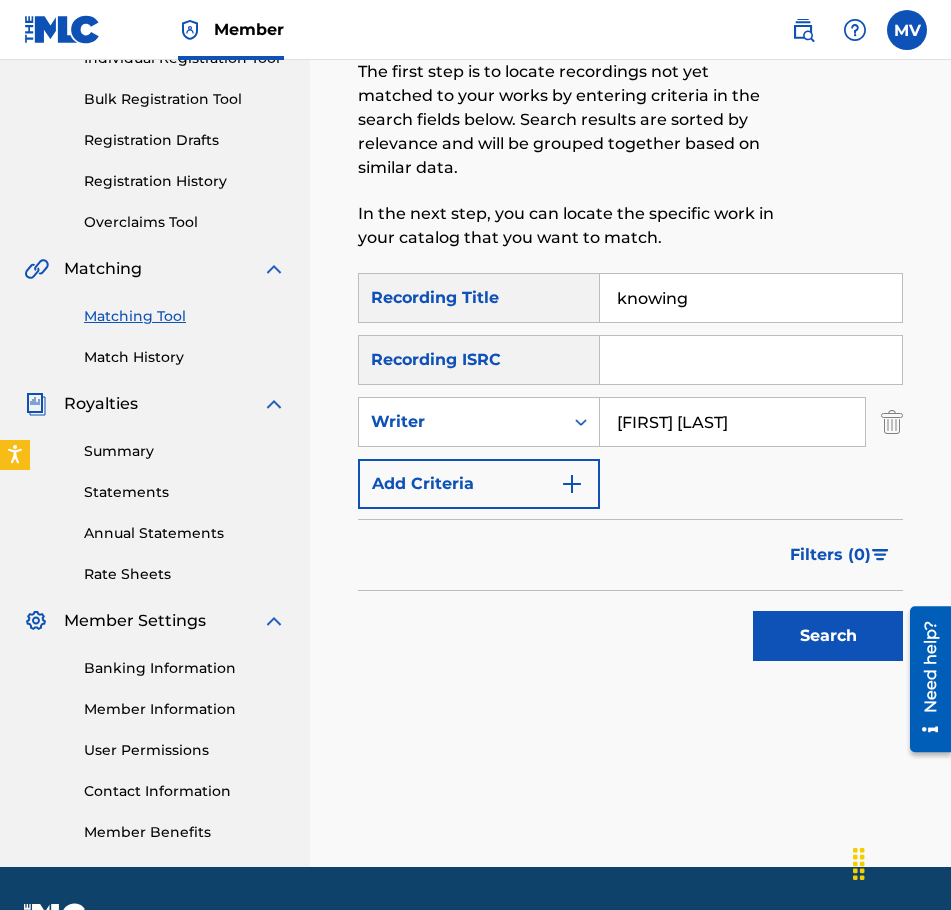 scroll, scrollTop: 300, scrollLeft: 0, axis: vertical 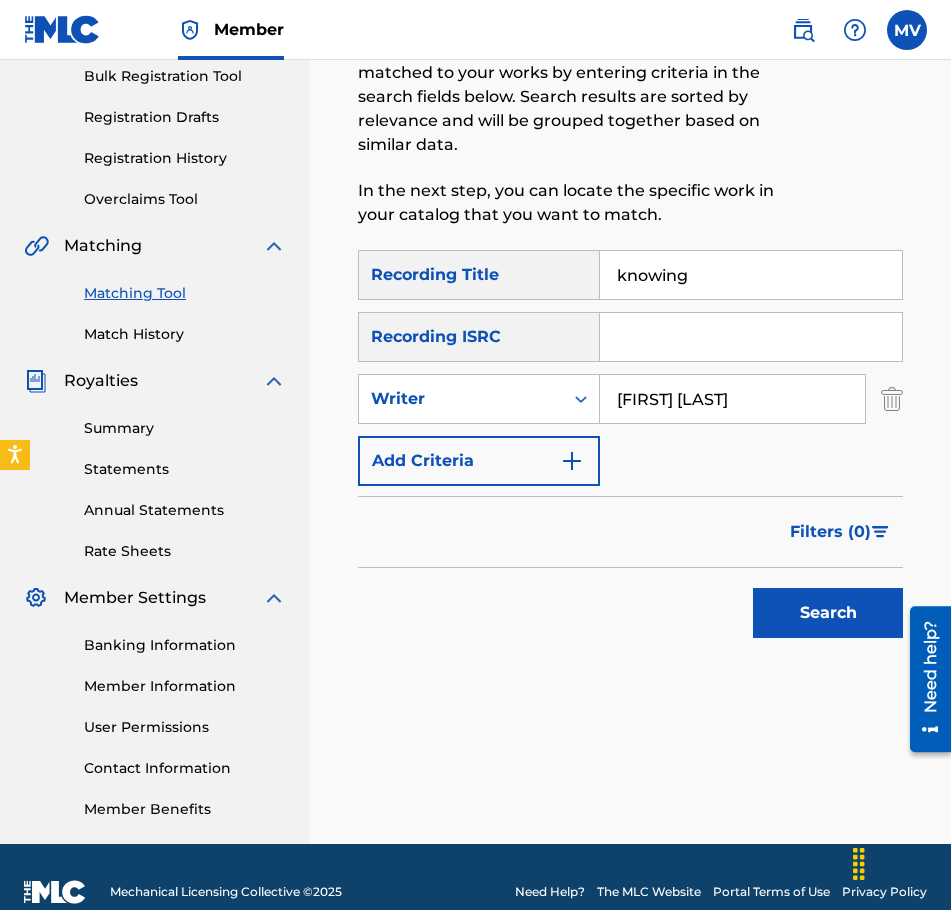 click on "Search" at bounding box center [828, 613] 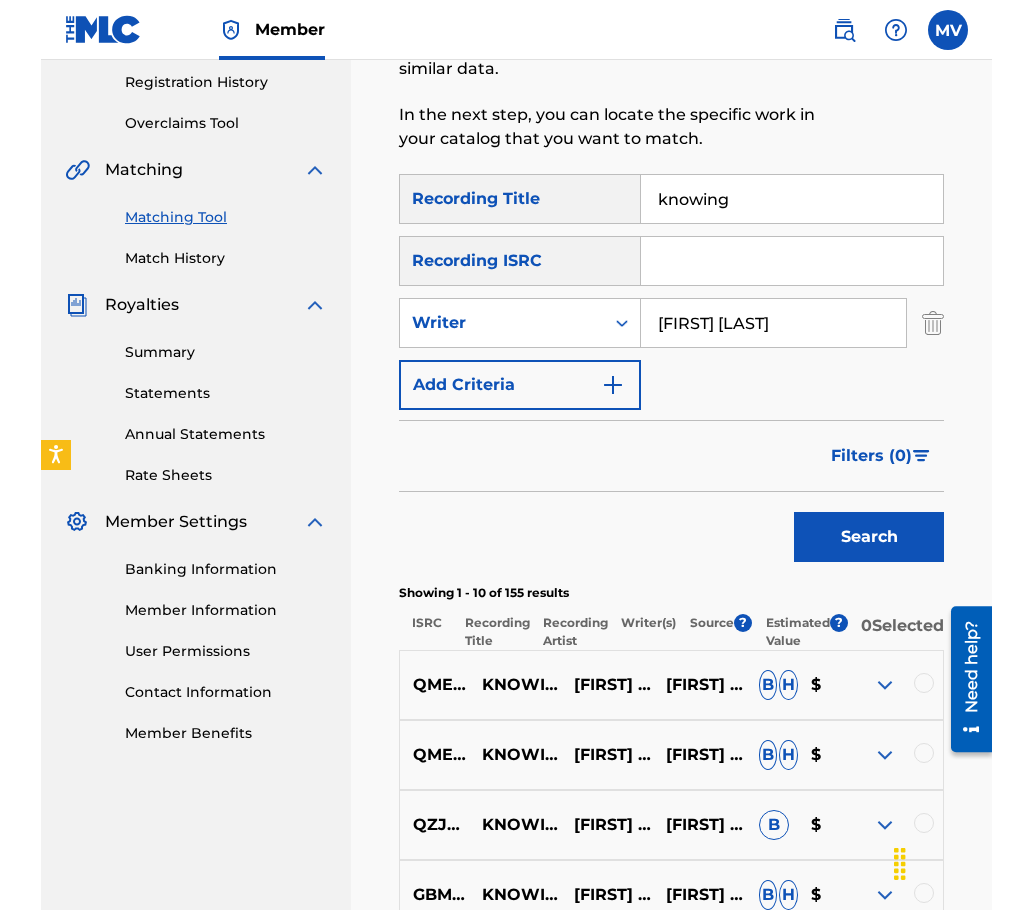 scroll, scrollTop: 600, scrollLeft: 0, axis: vertical 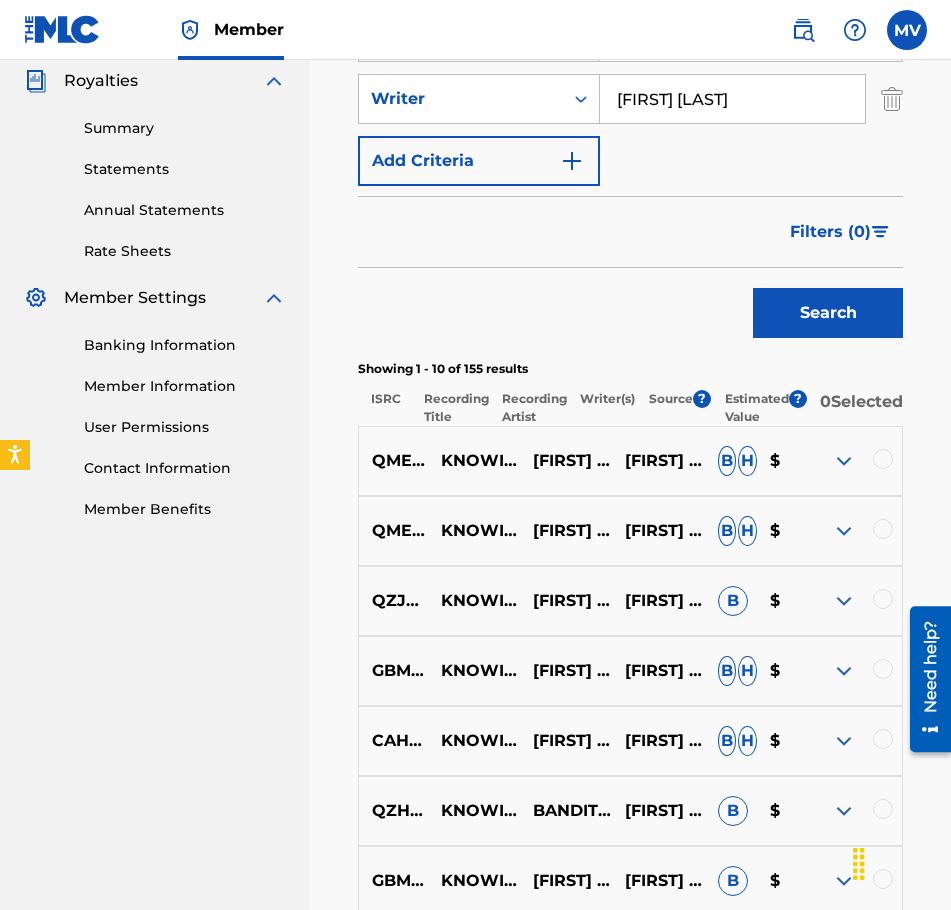 click at bounding box center (844, 461) 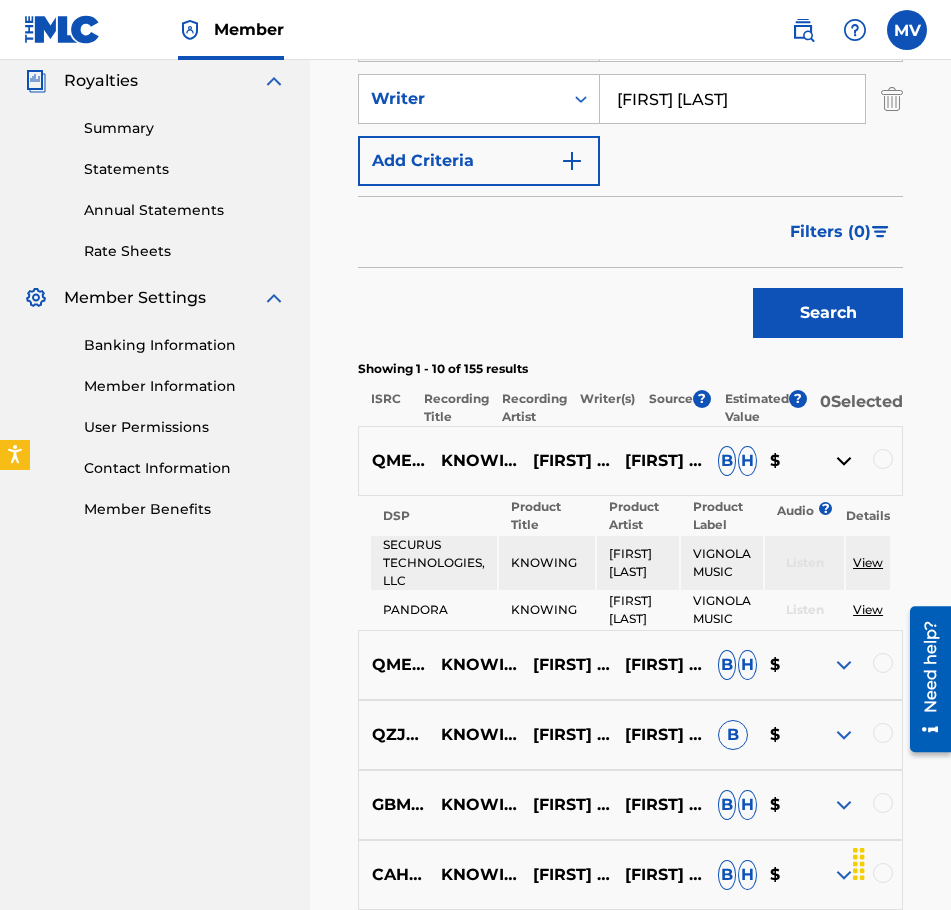 click at bounding box center [844, 665] 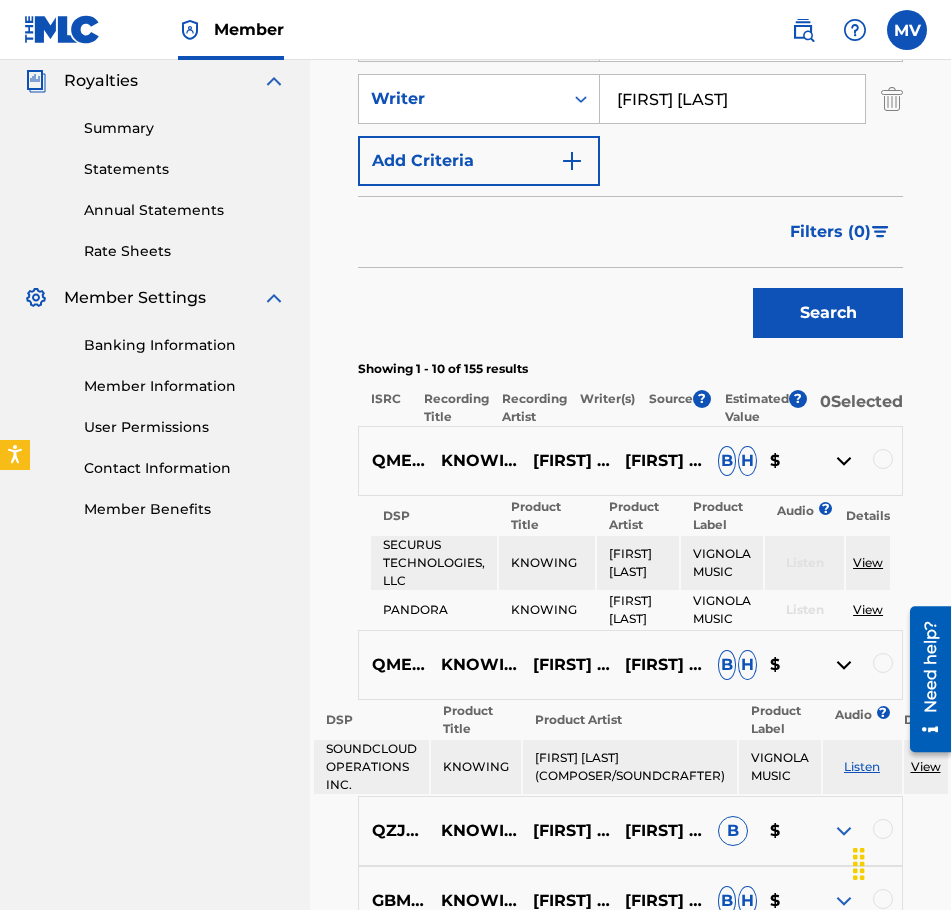 click at bounding box center (883, 459) 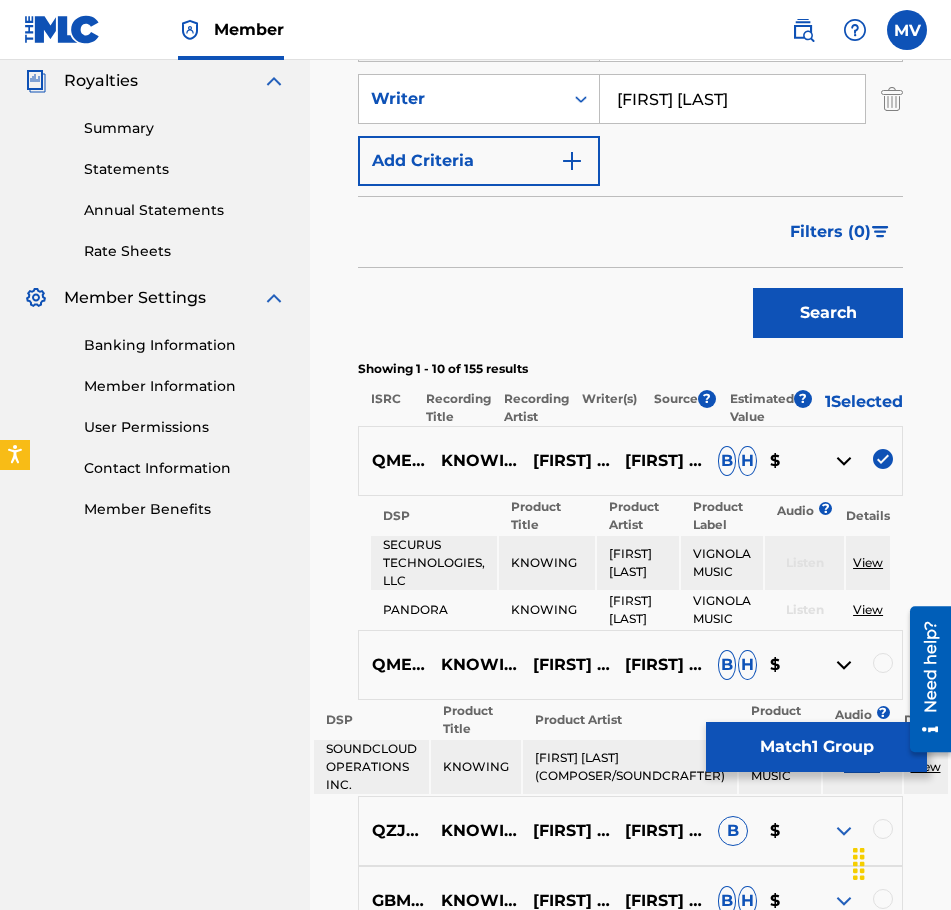 click at bounding box center [883, 663] 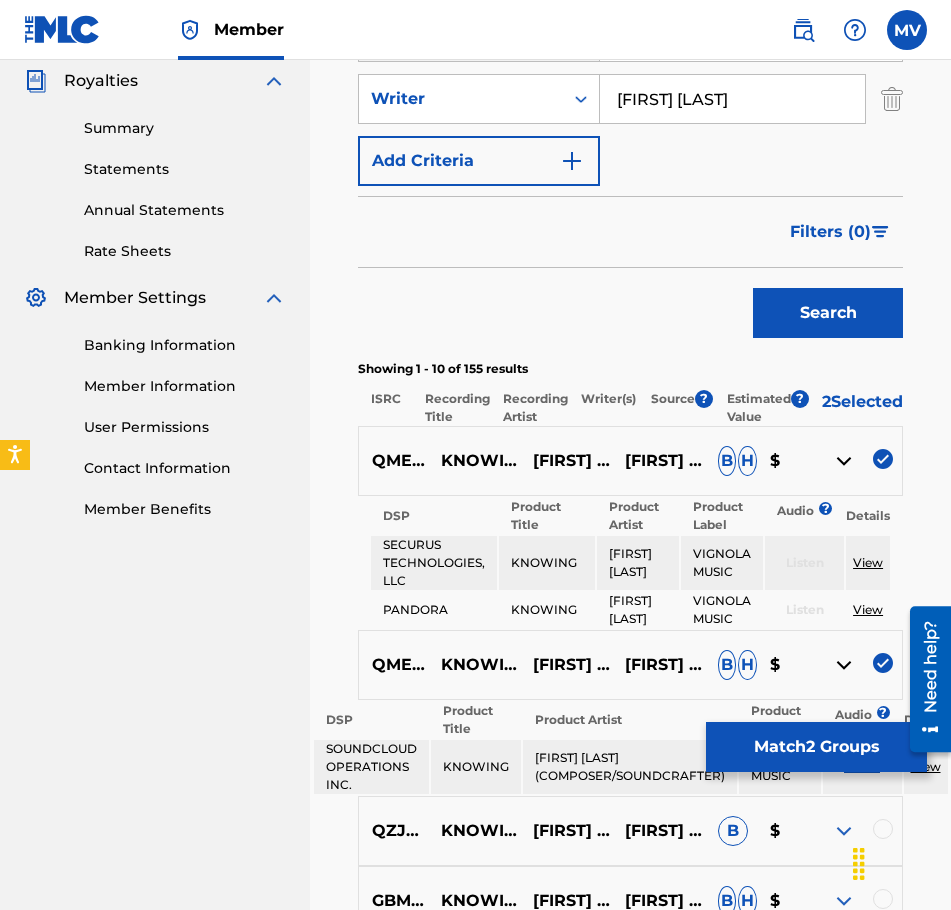 click on "Match  2 Groups" at bounding box center [816, 747] 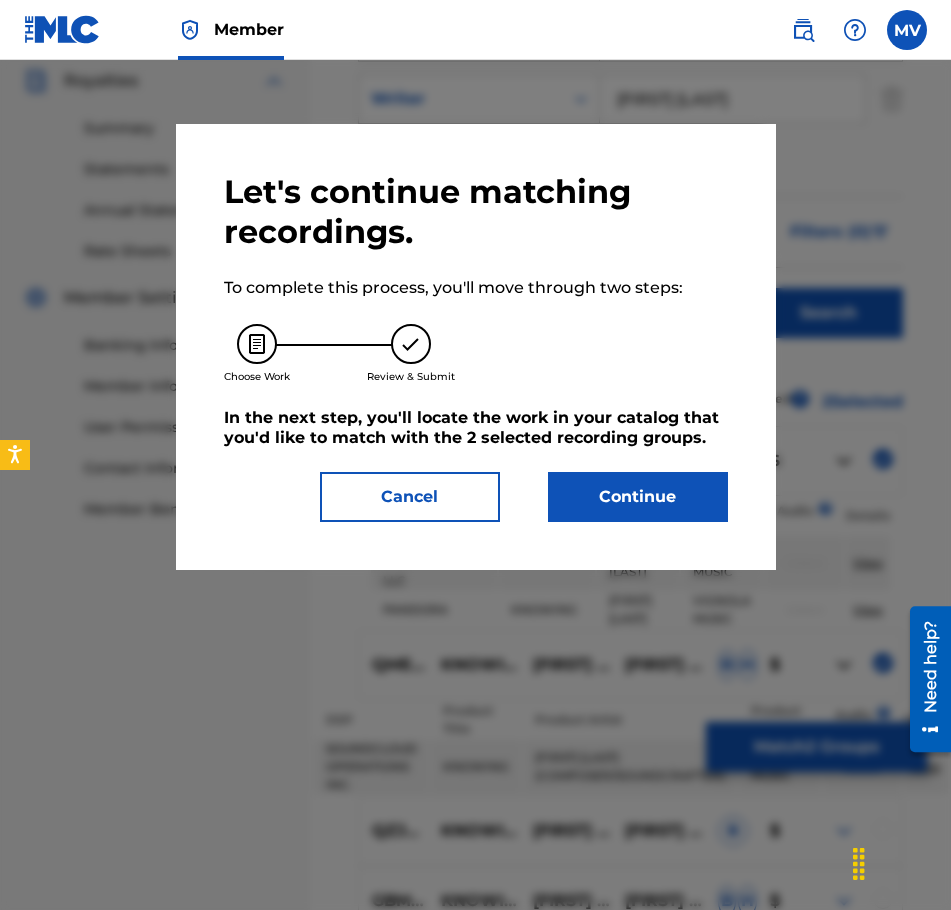 click on "Continue" at bounding box center (638, 497) 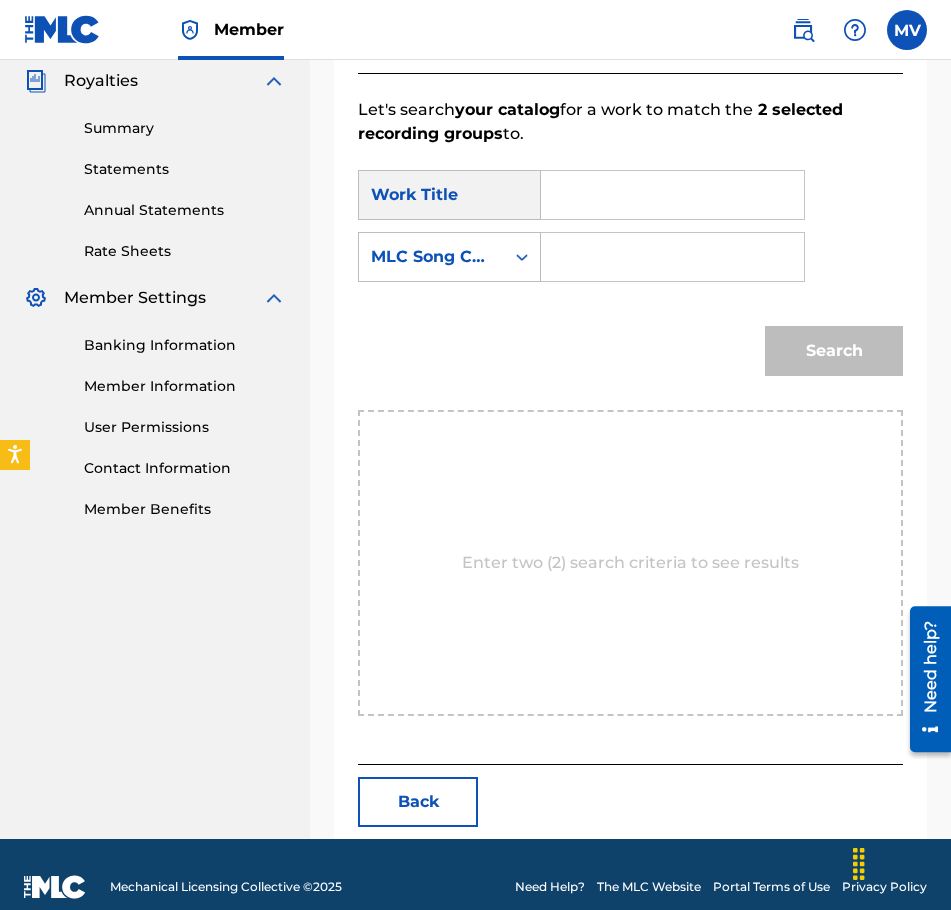 click at bounding box center (672, 195) 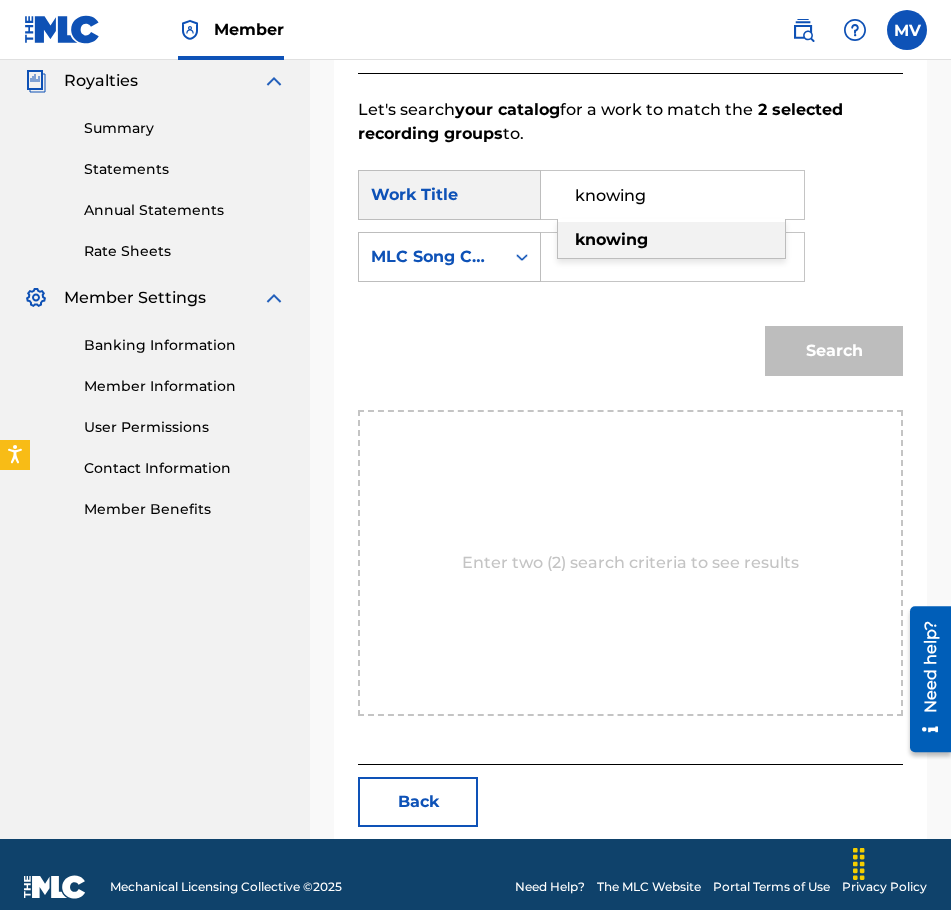 type on "knowing" 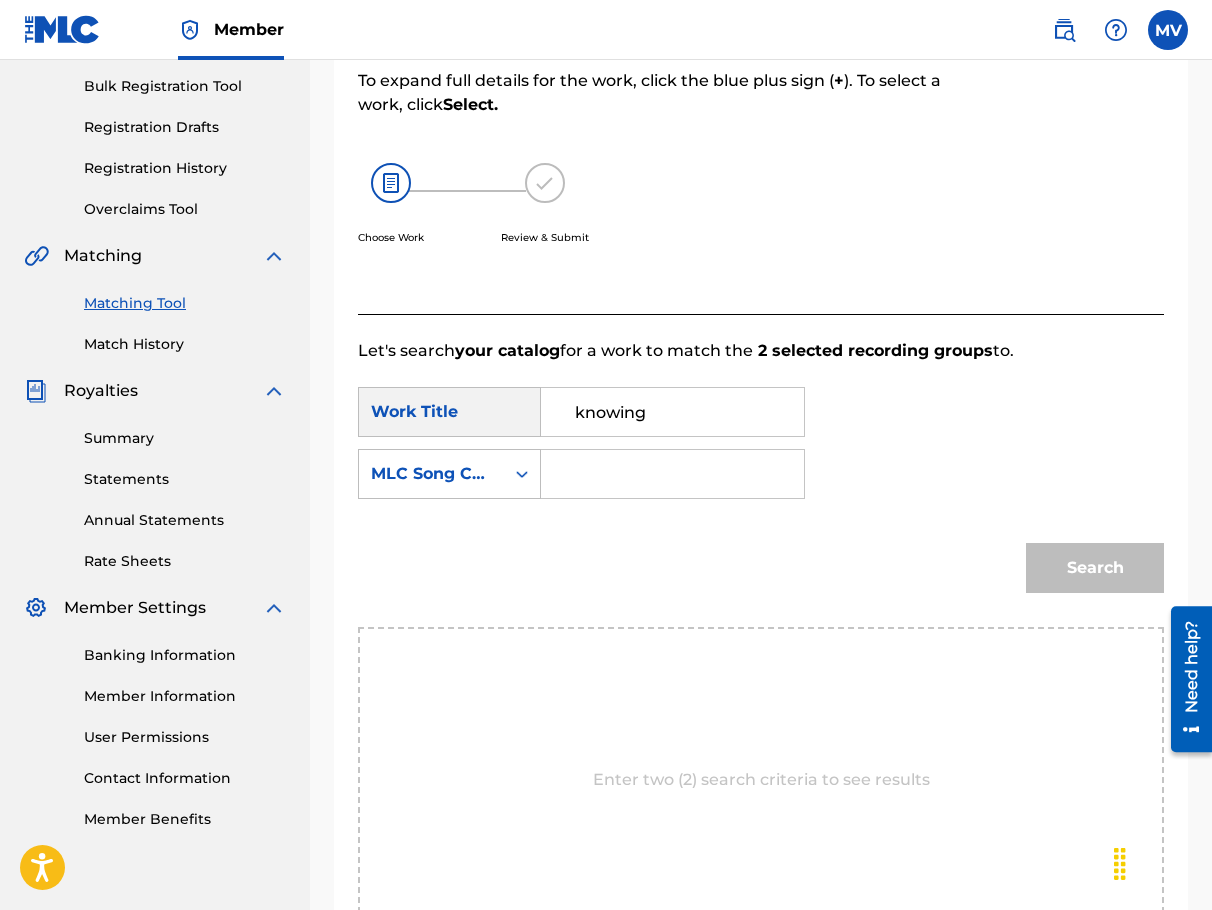 scroll, scrollTop: 332, scrollLeft: 0, axis: vertical 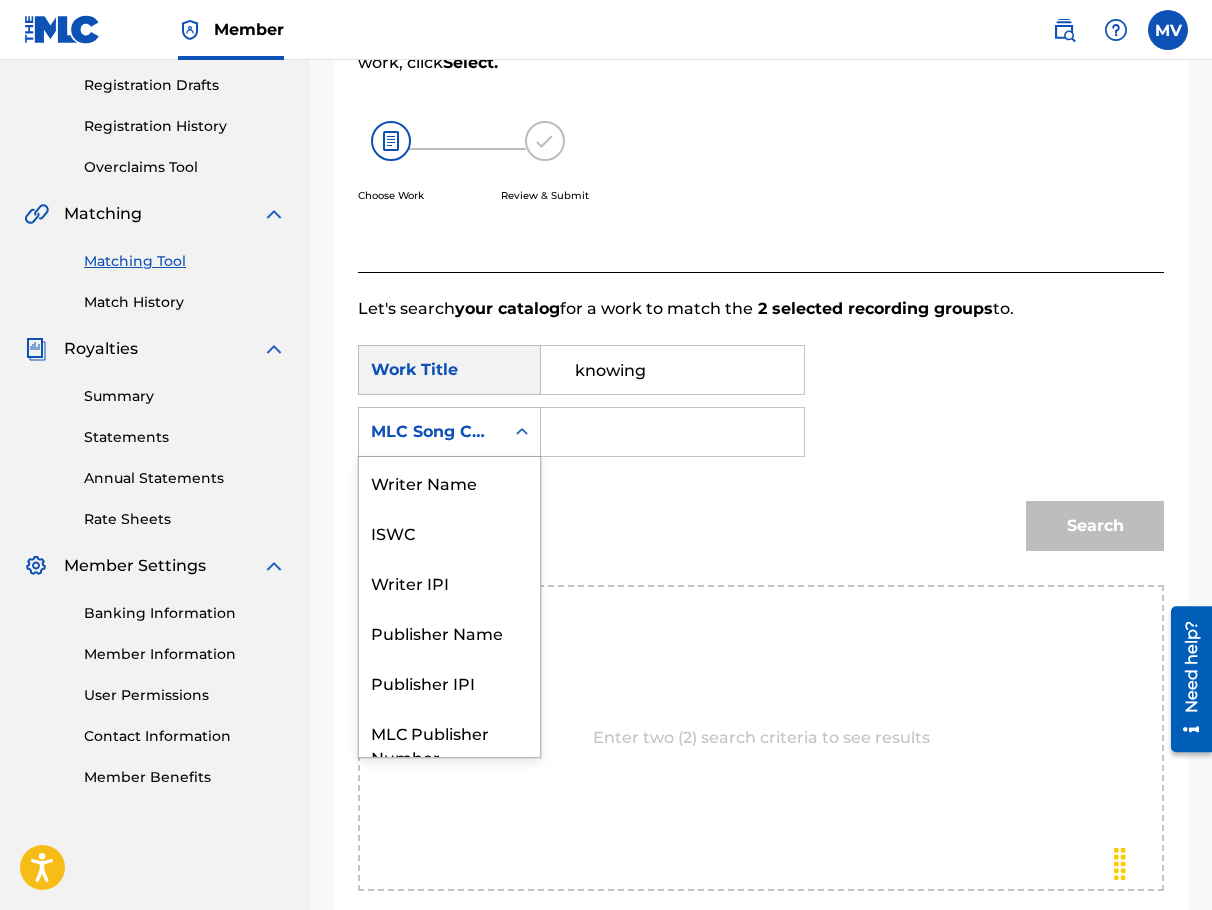click at bounding box center [522, 432] 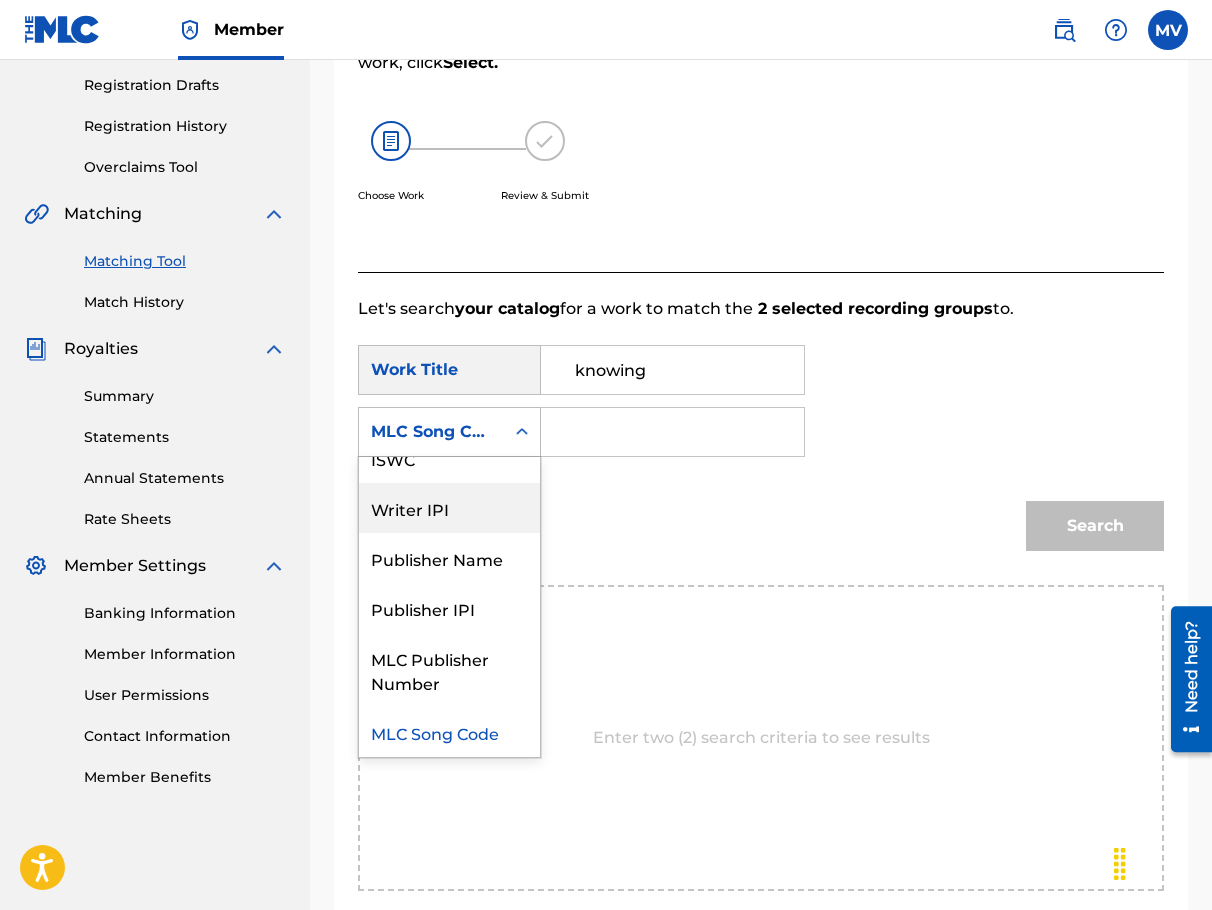 scroll, scrollTop: 0, scrollLeft: 0, axis: both 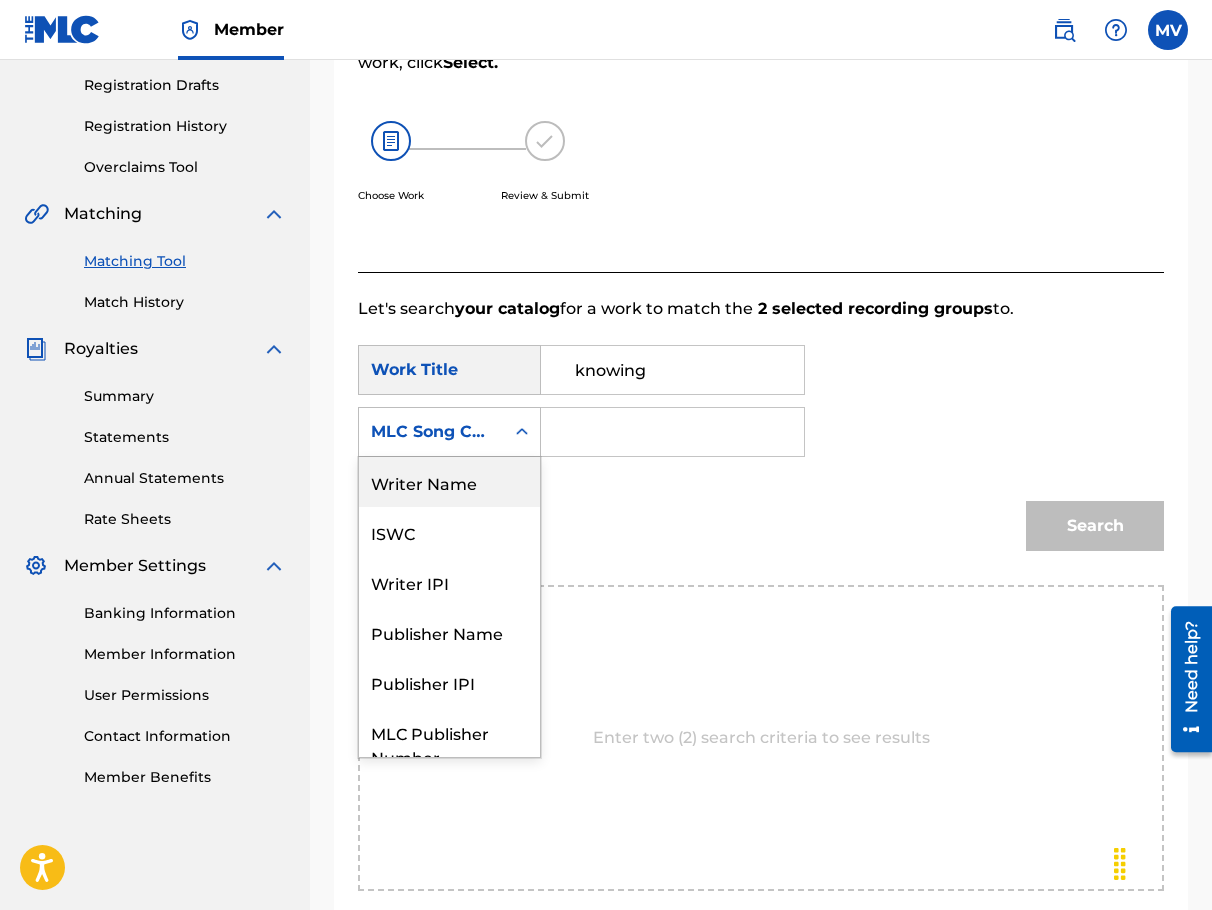 click on "Writer Name" at bounding box center (449, 482) 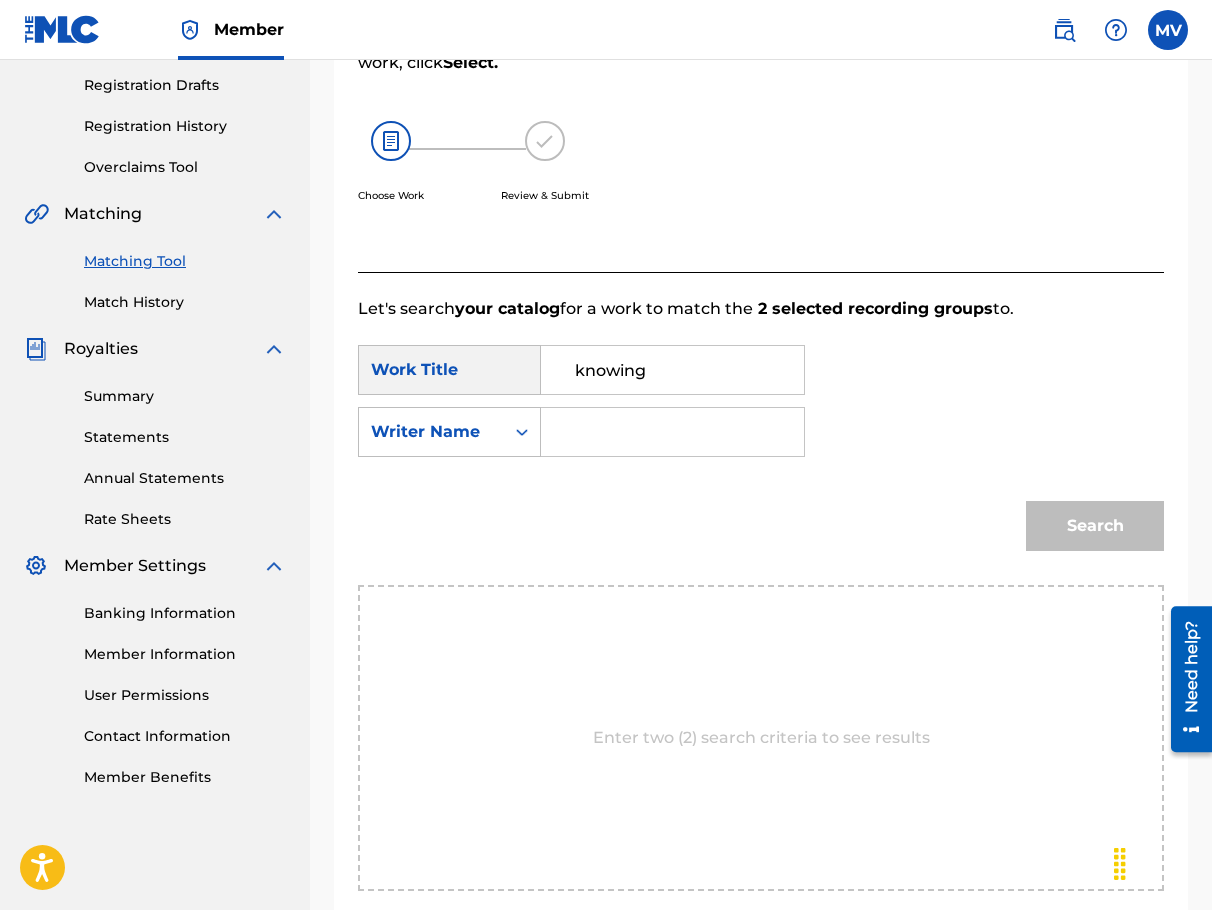 click at bounding box center [672, 432] 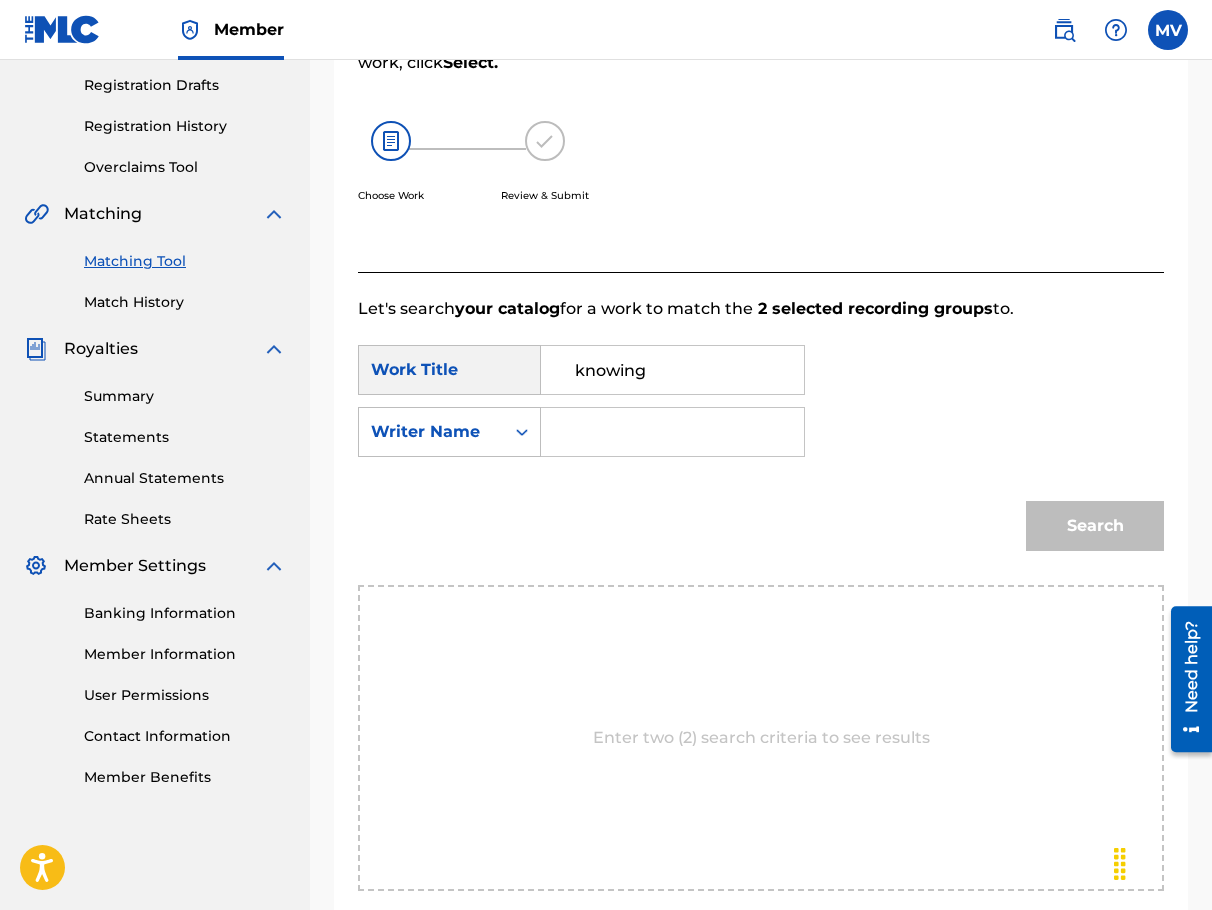 type on "[FIRST] [LAST]" 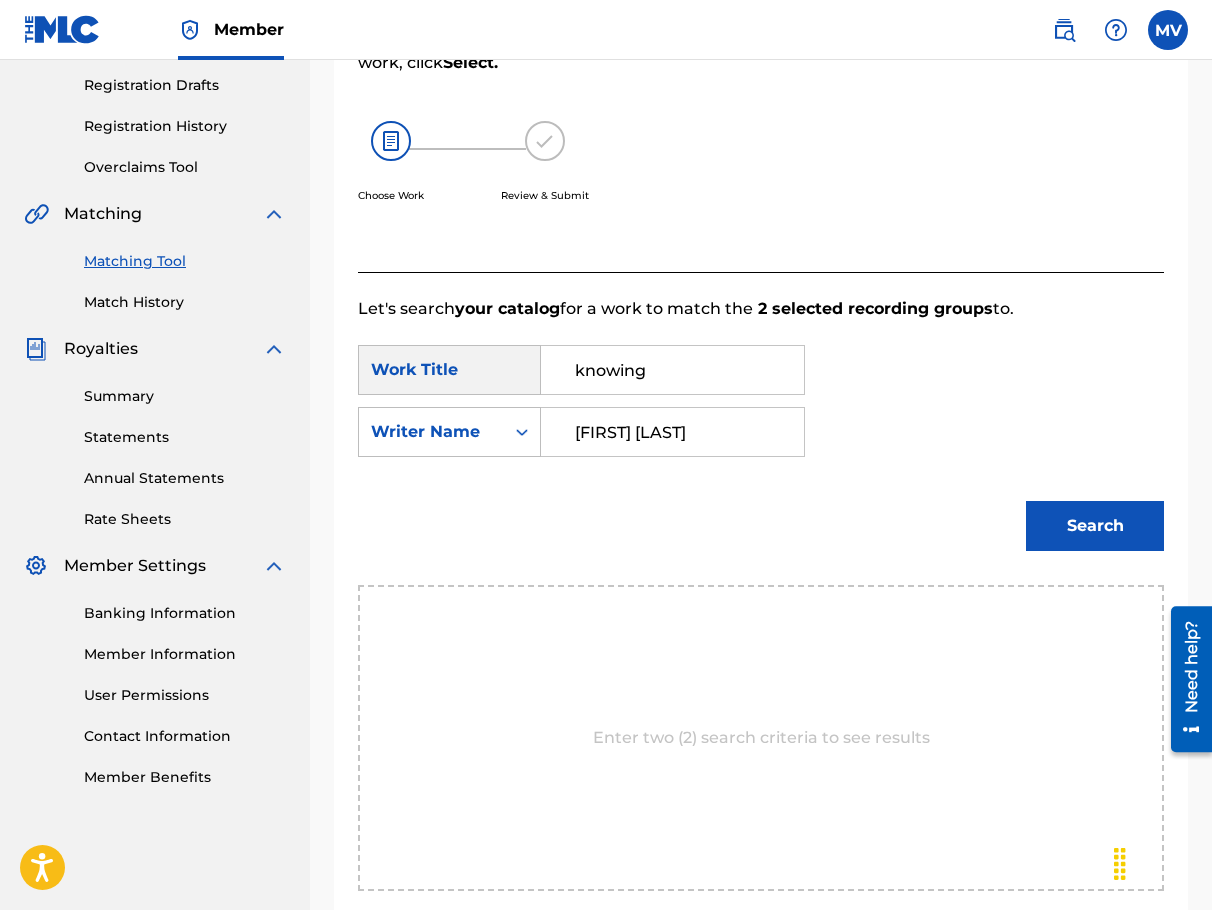 click on "Search" at bounding box center (1095, 526) 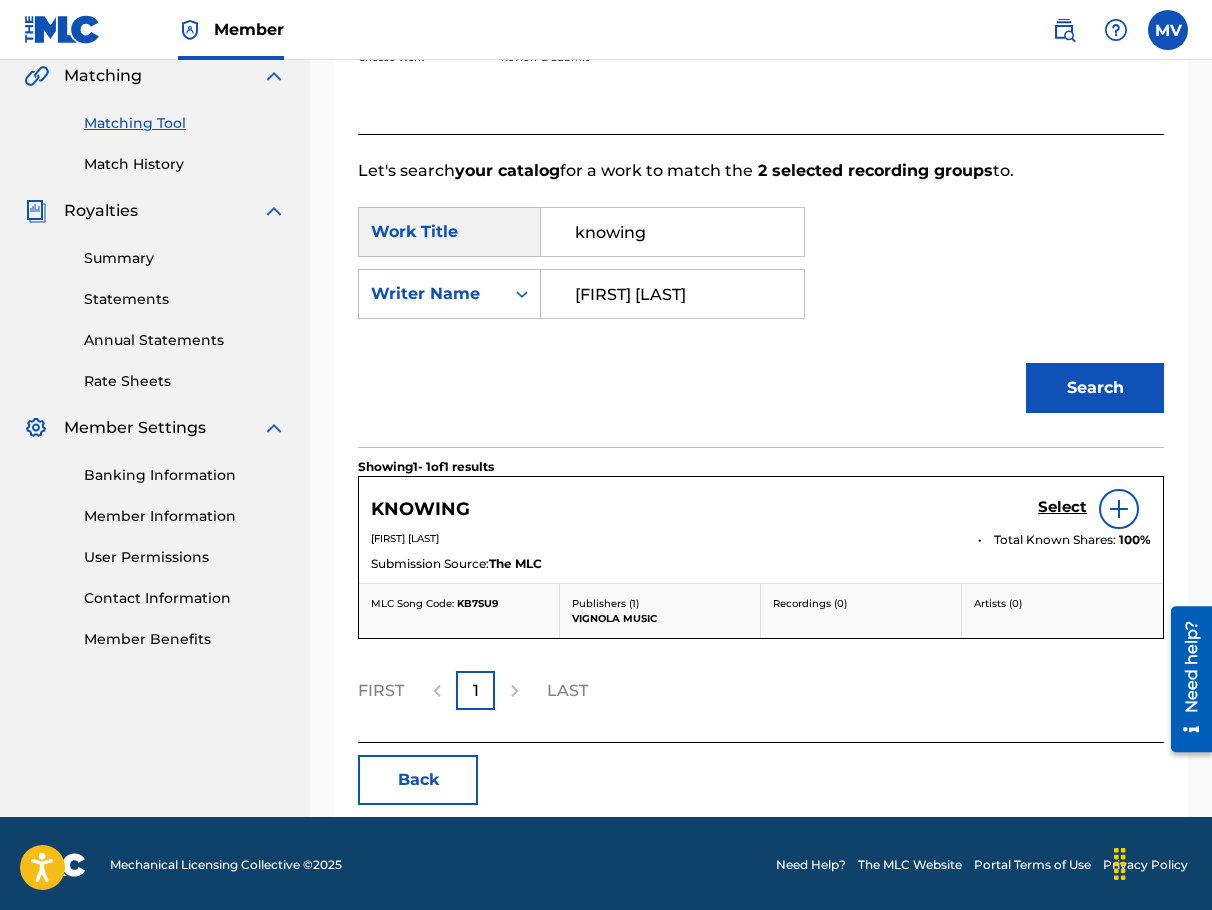 scroll, scrollTop: 473, scrollLeft: 0, axis: vertical 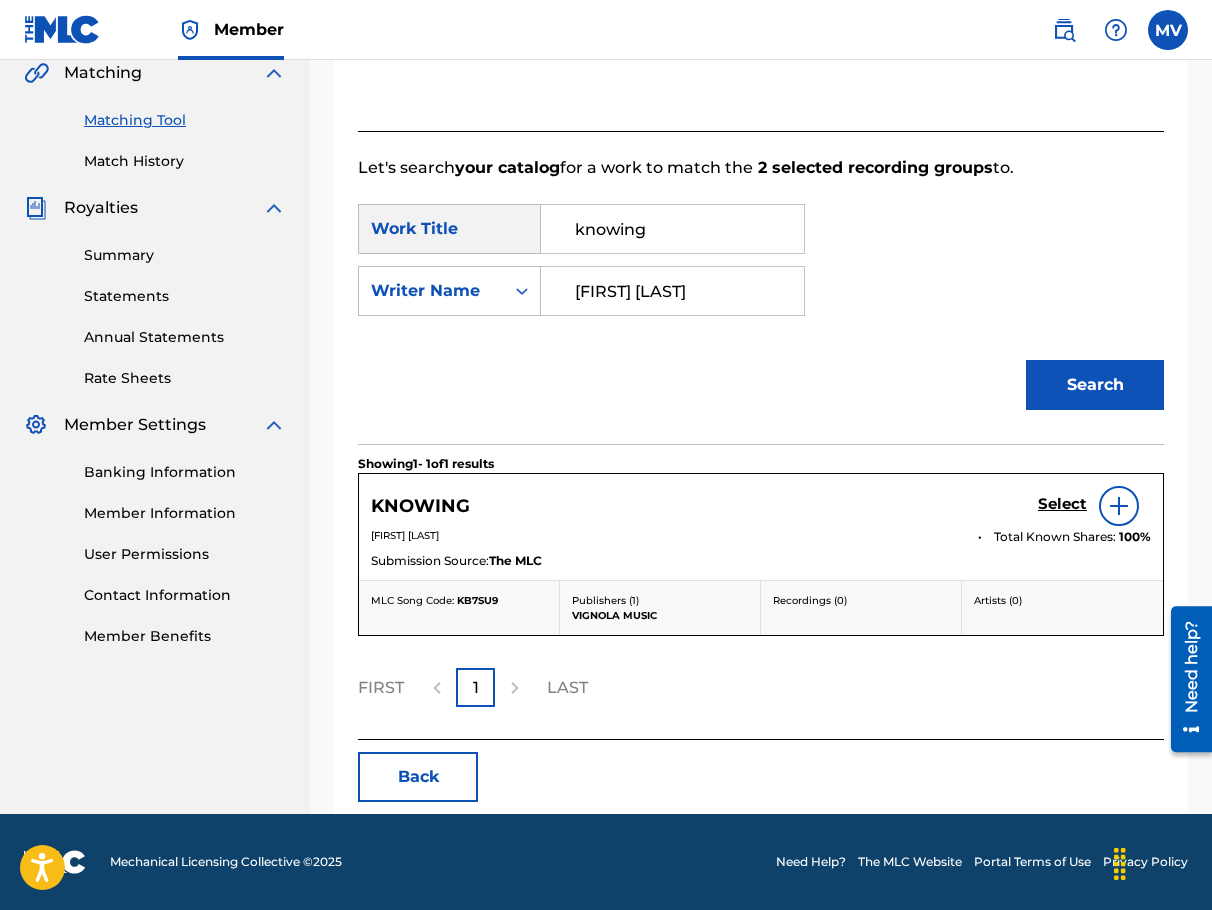 click at bounding box center [1119, 506] 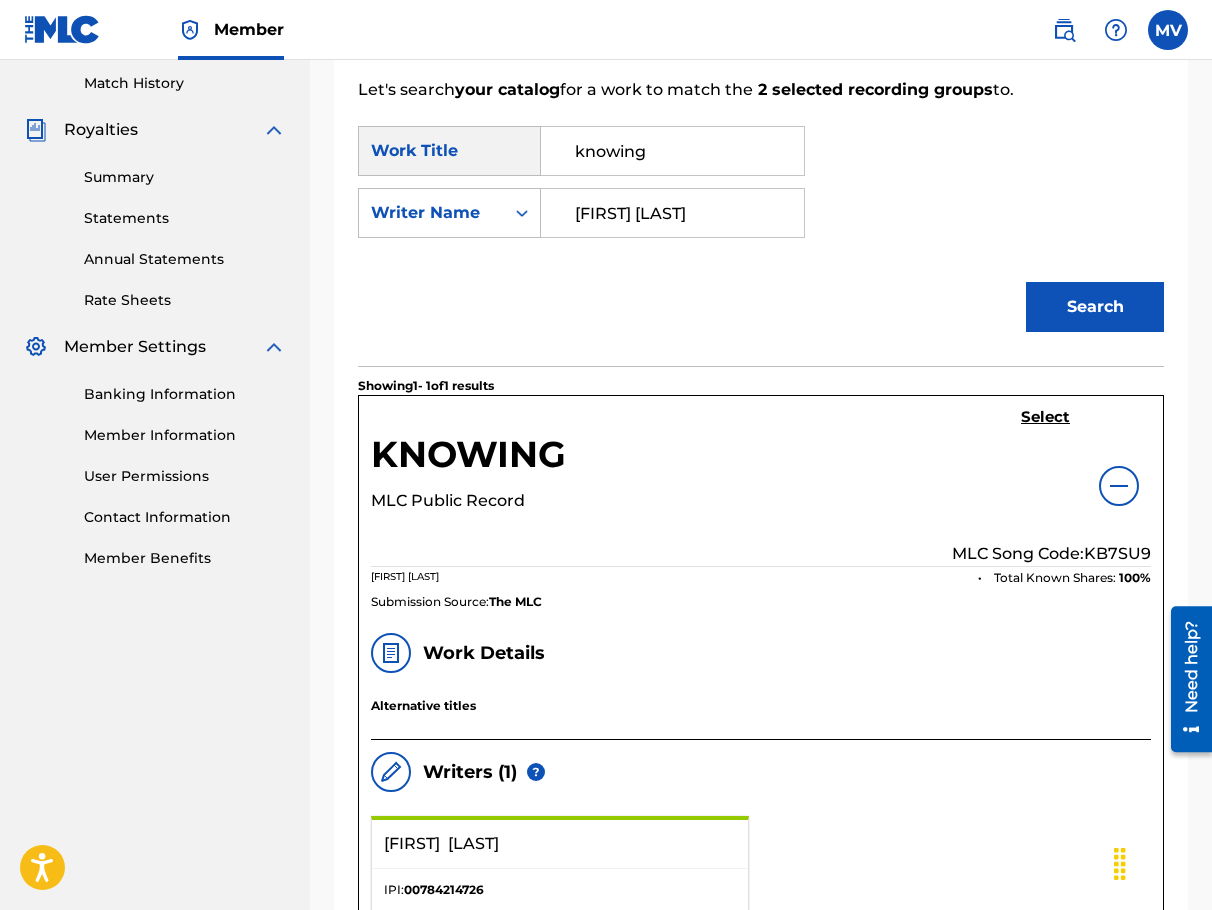 scroll, scrollTop: 600, scrollLeft: 0, axis: vertical 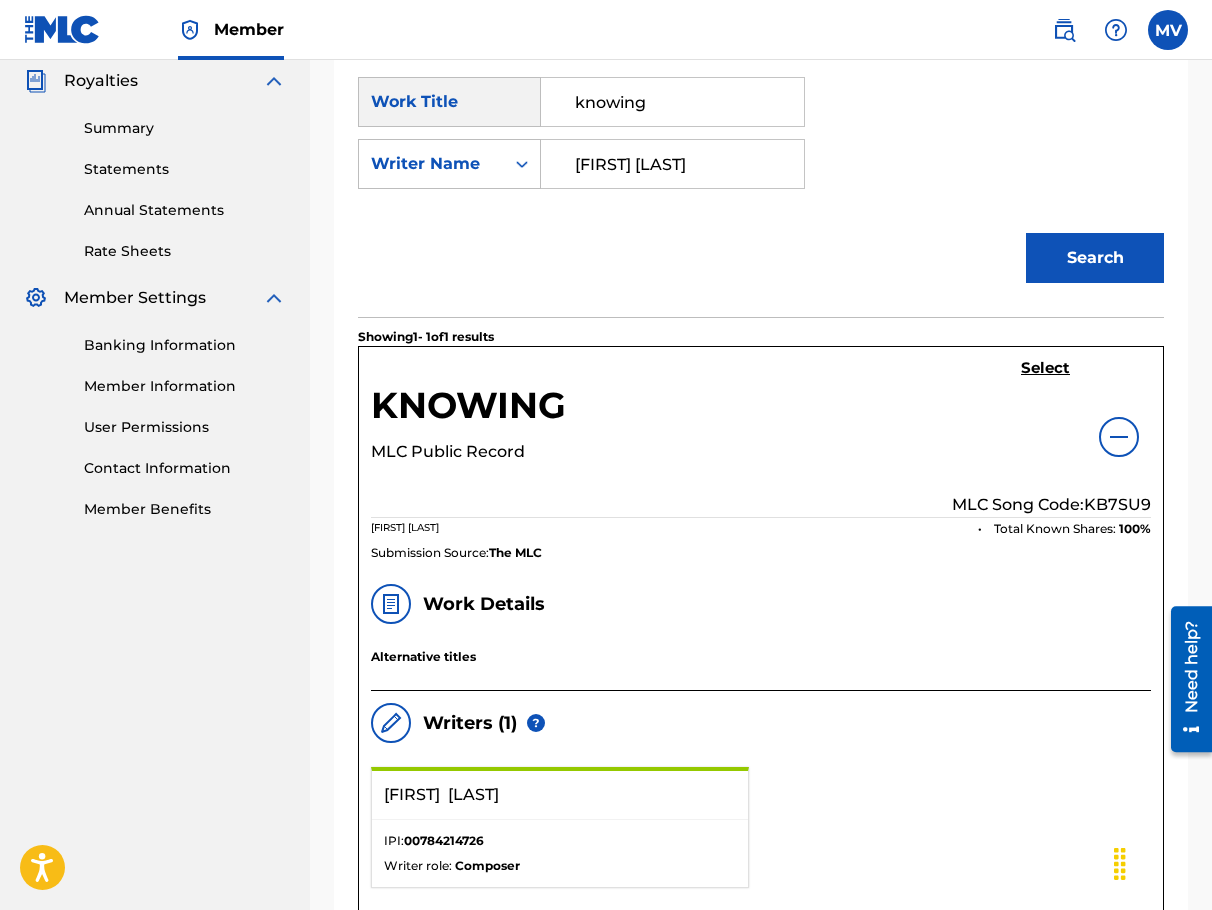 click at bounding box center [1119, 437] 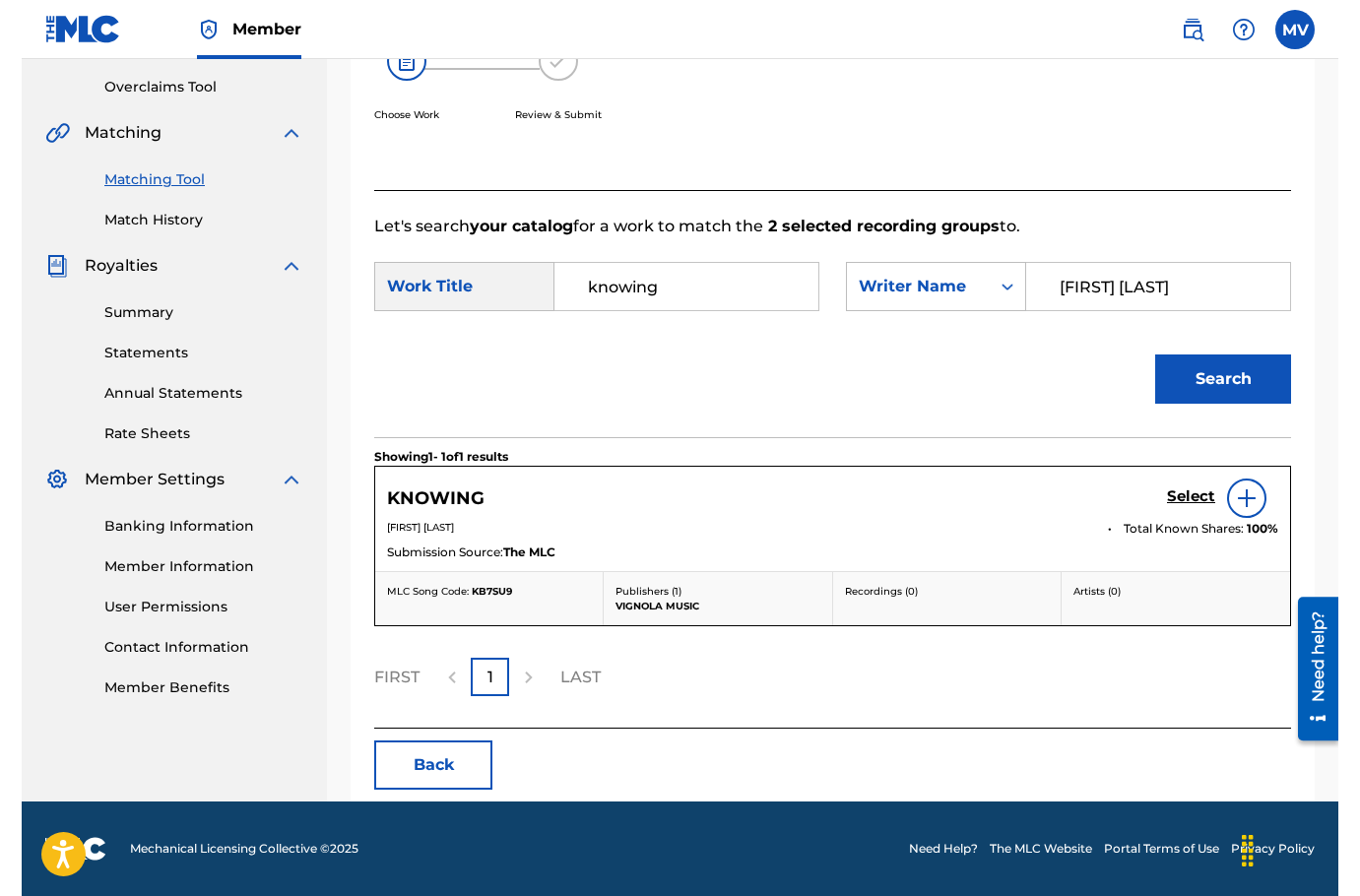 scroll, scrollTop: 381, scrollLeft: 0, axis: vertical 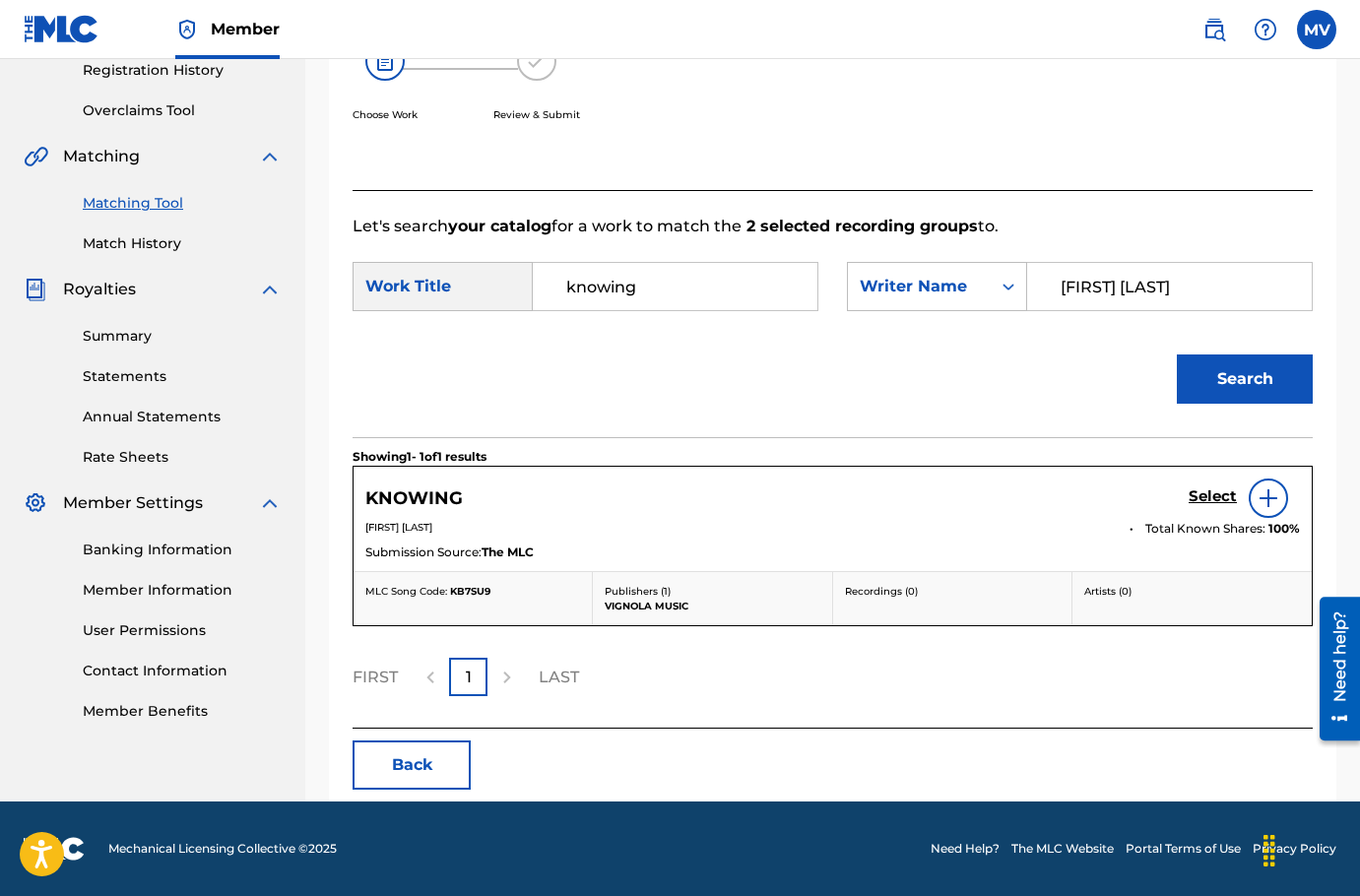click on "Select" at bounding box center [1212, 496] 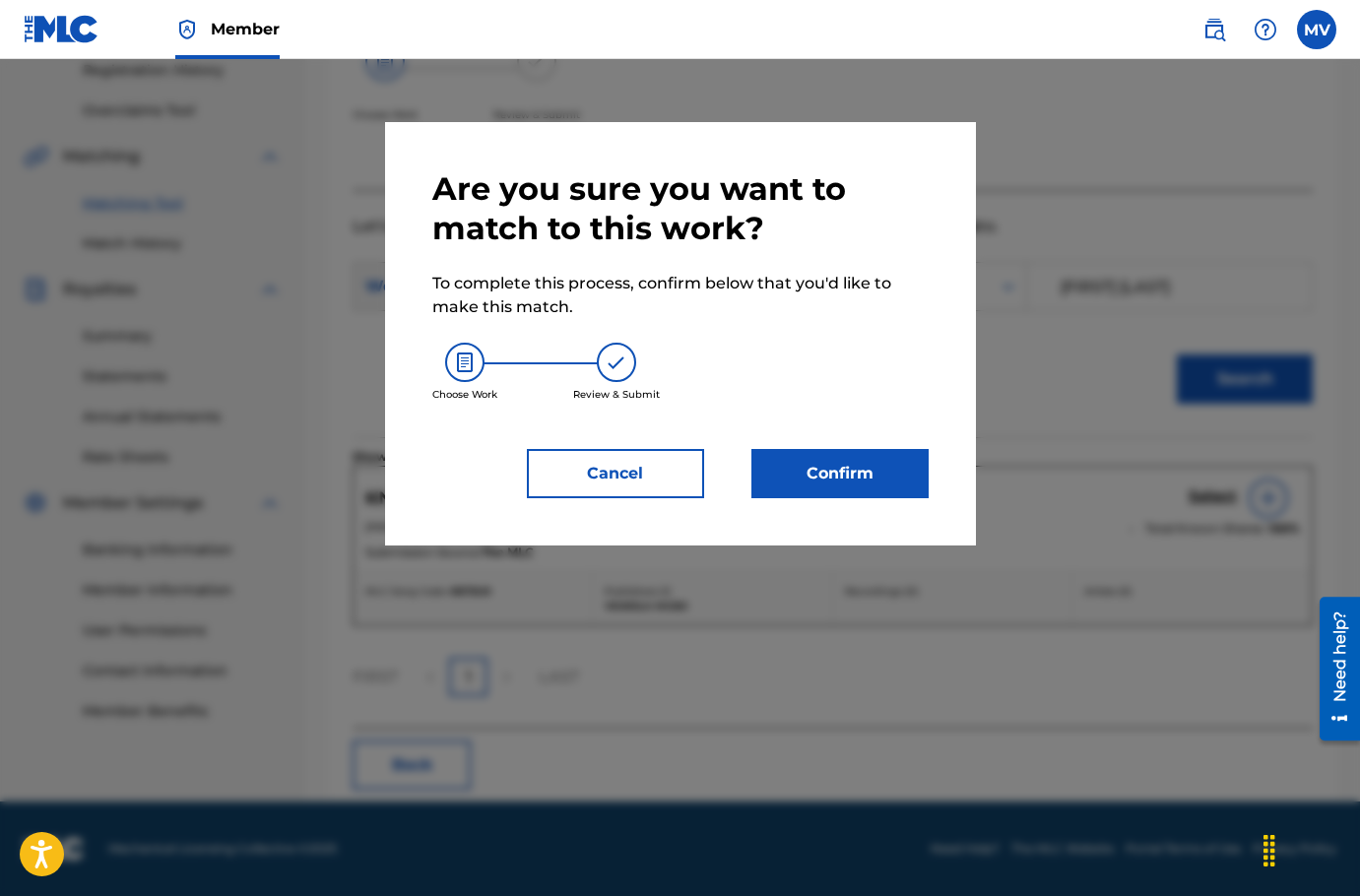 click on "Confirm" at bounding box center [840, 474] 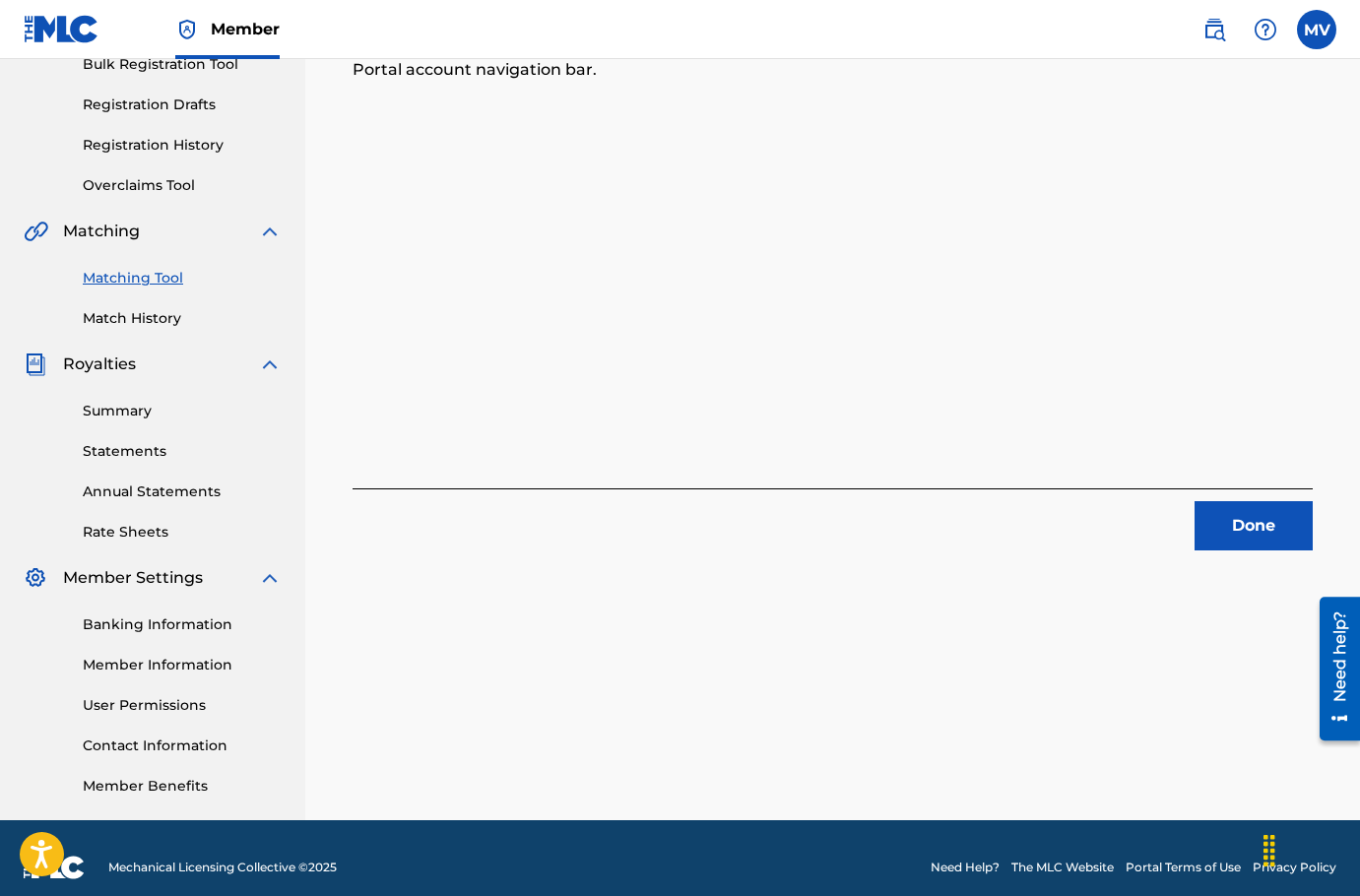 scroll, scrollTop: 325, scrollLeft: 0, axis: vertical 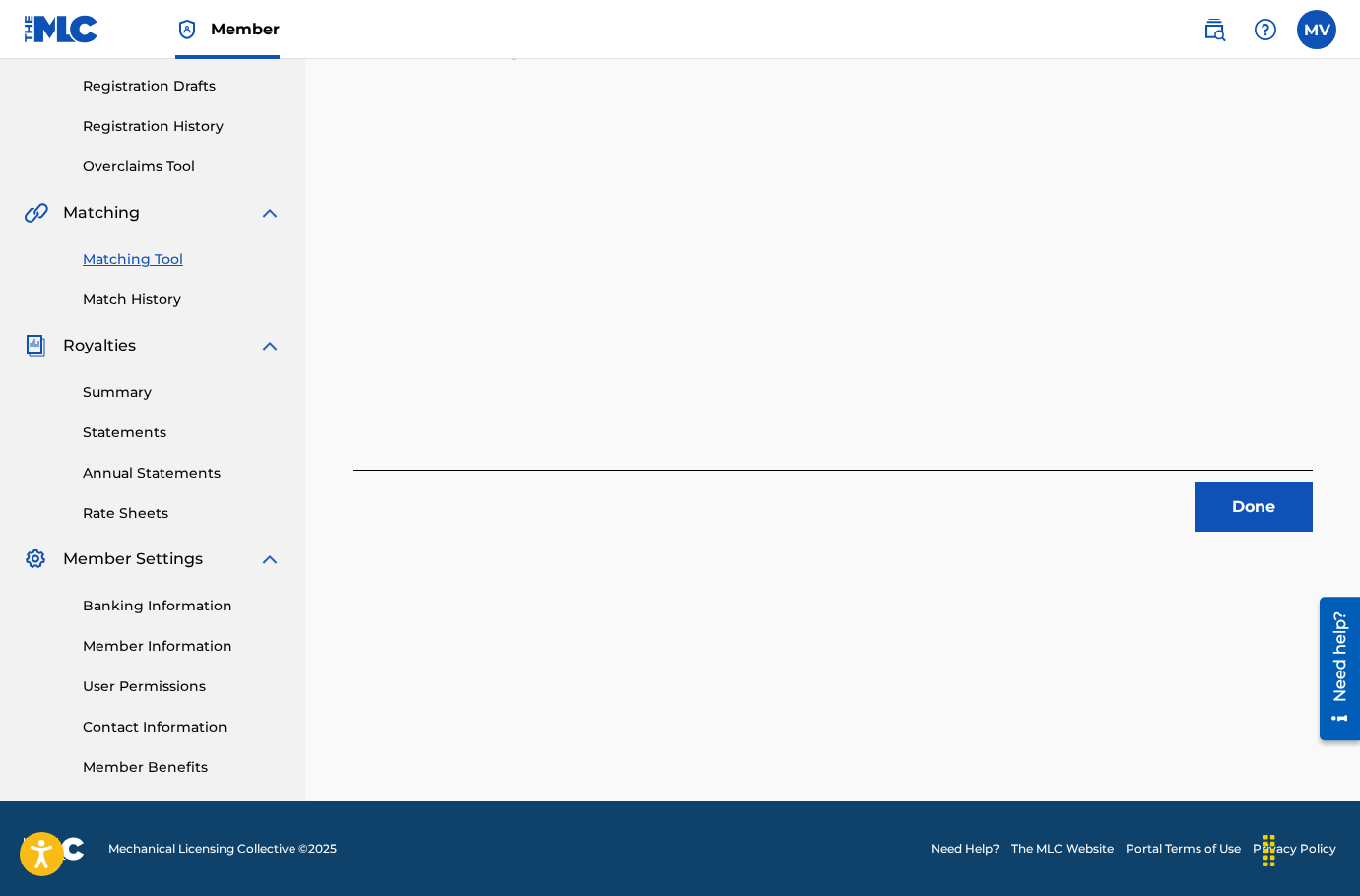 click on "Done" at bounding box center [1254, 507] 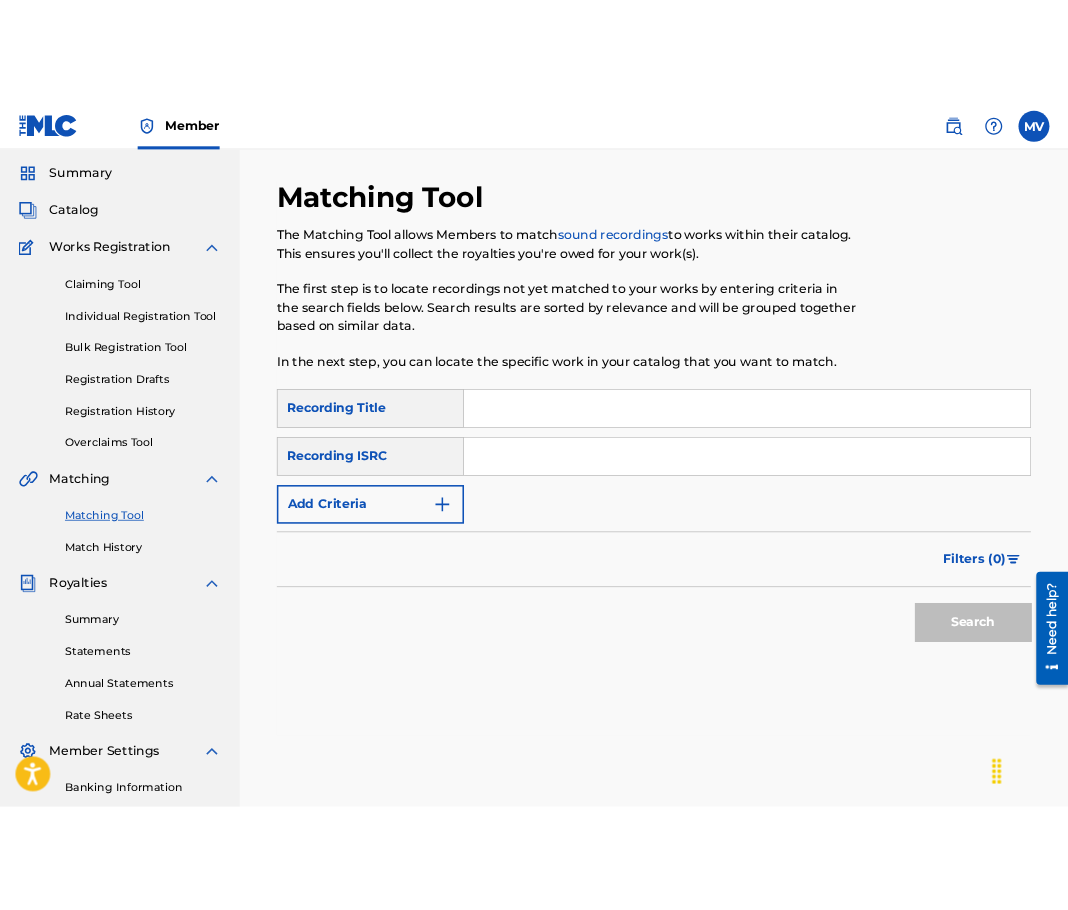 scroll, scrollTop: 0, scrollLeft: 0, axis: both 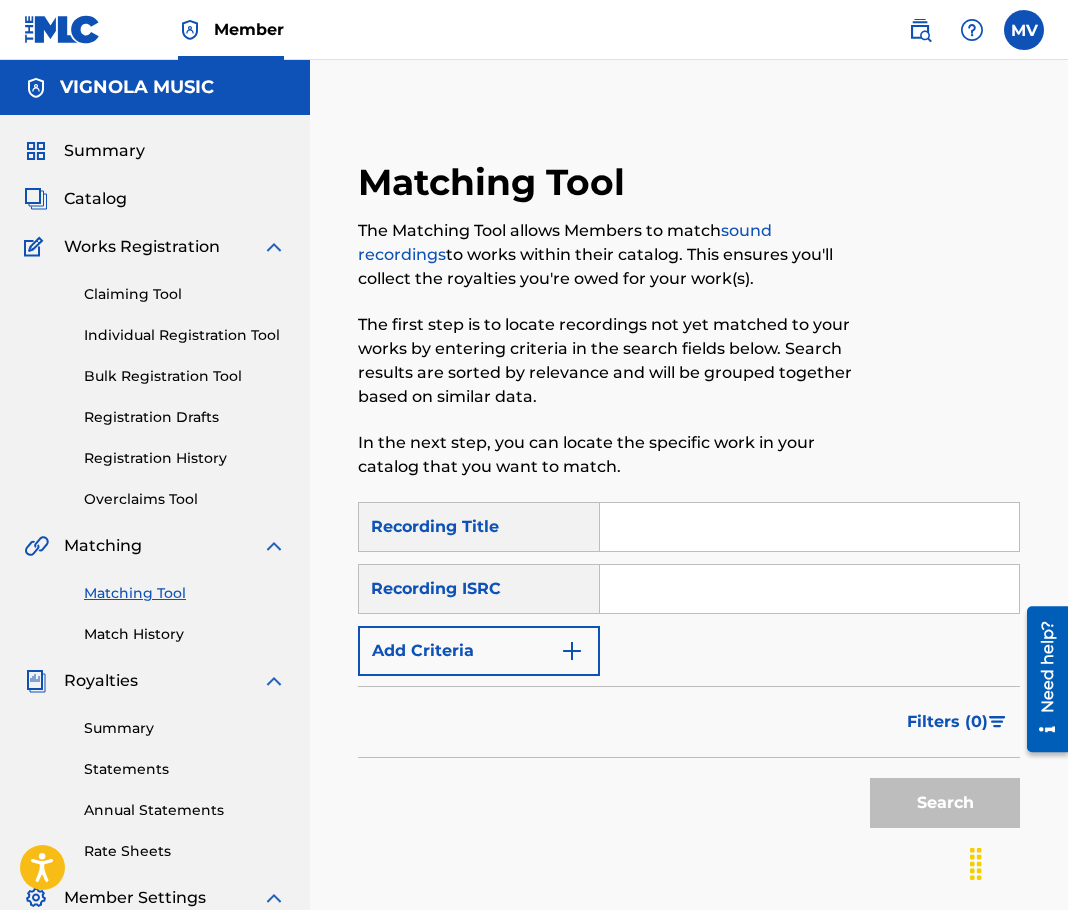 click at bounding box center [809, 527] 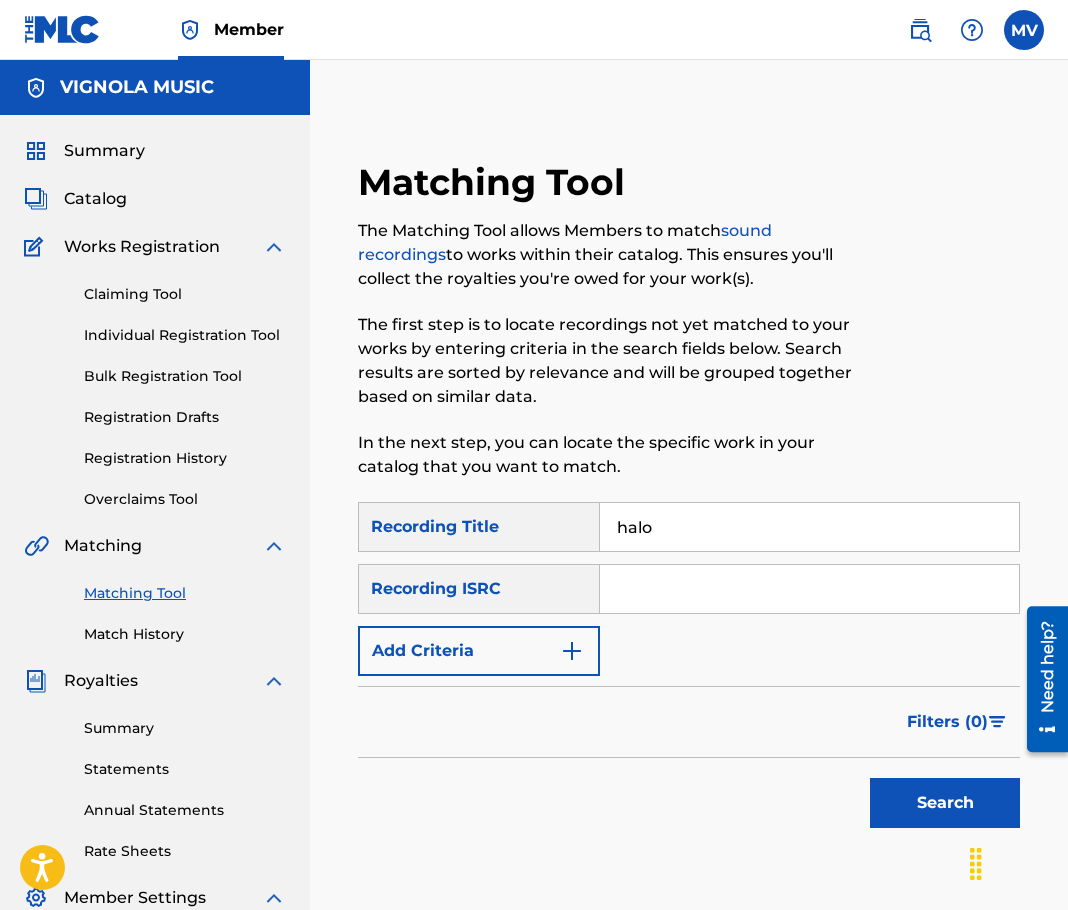 type on "halo" 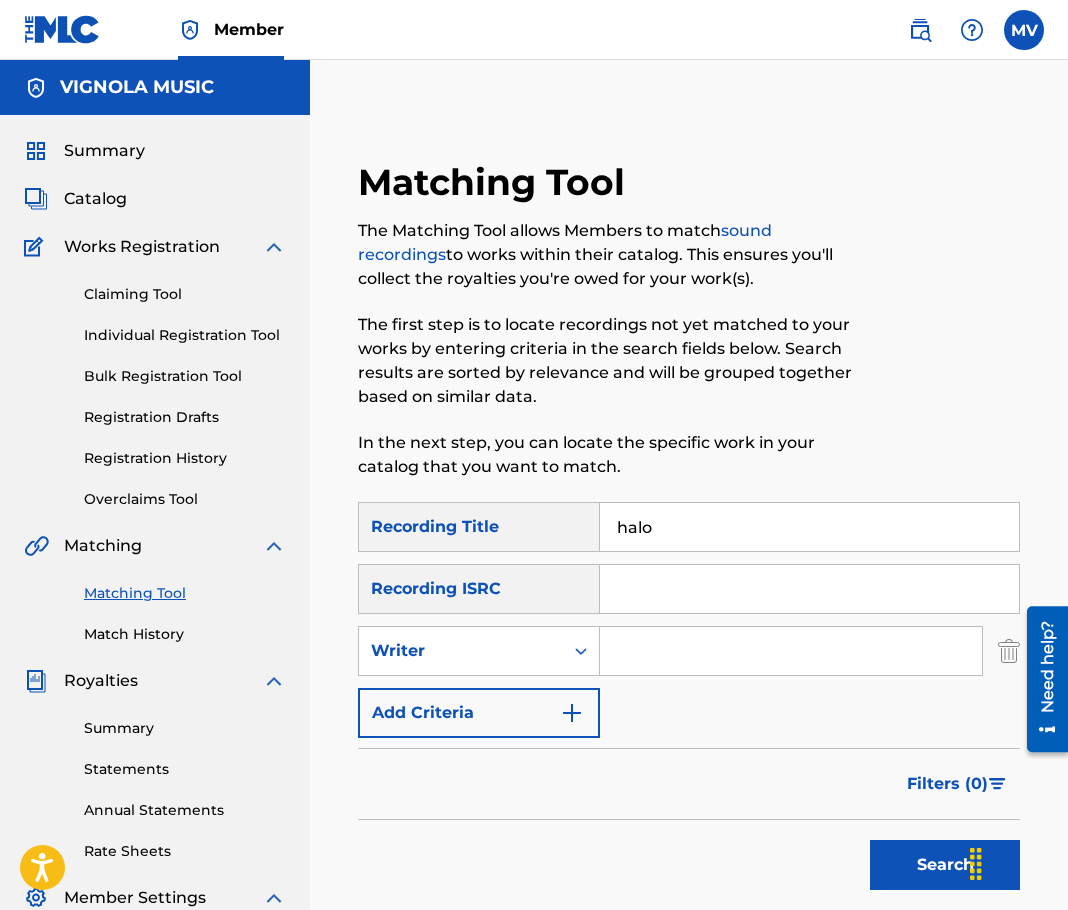 click at bounding box center [791, 651] 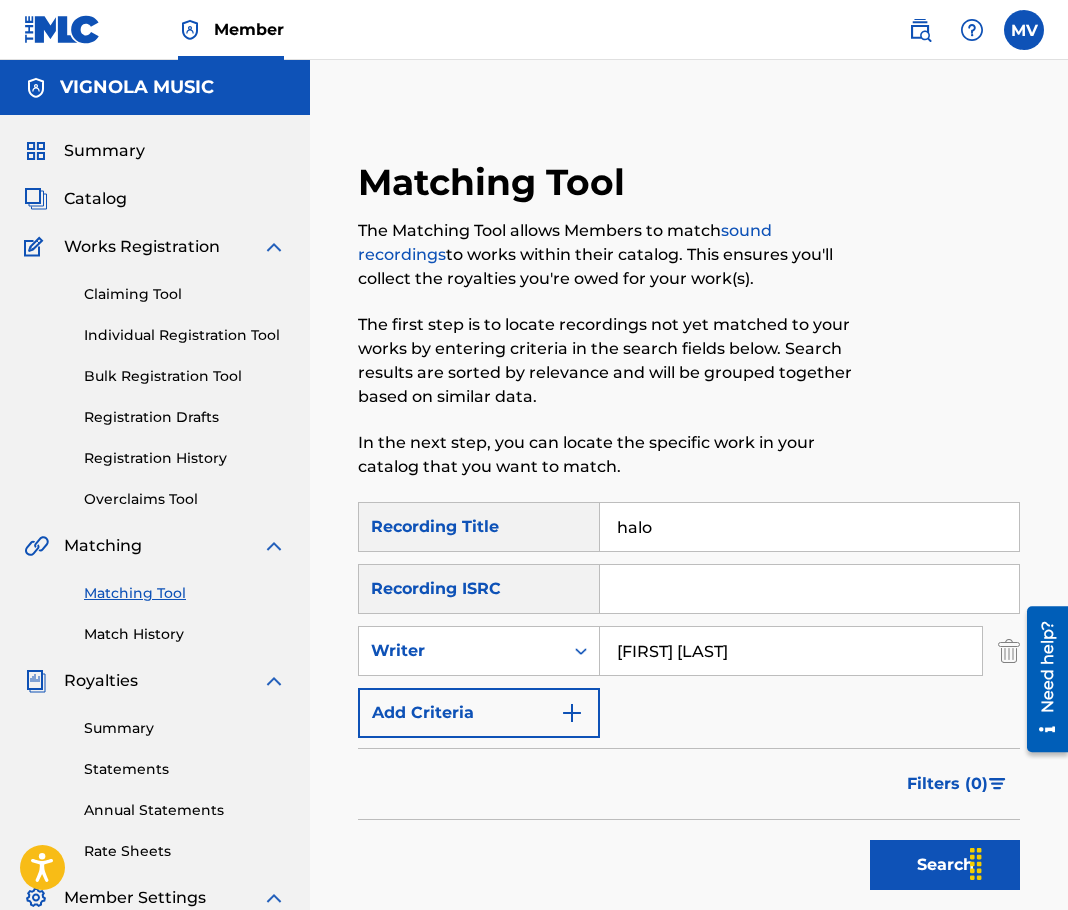 click on "Search" at bounding box center (945, 865) 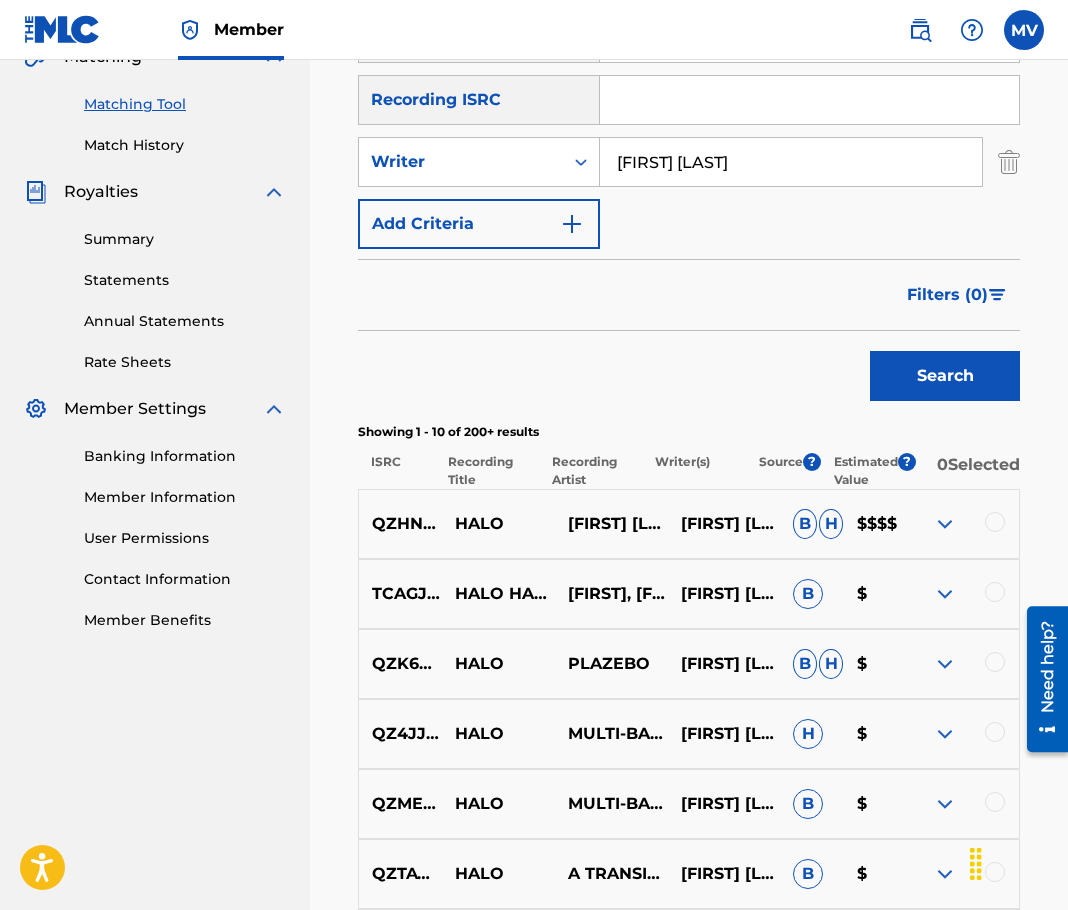 scroll, scrollTop: 500, scrollLeft: 0, axis: vertical 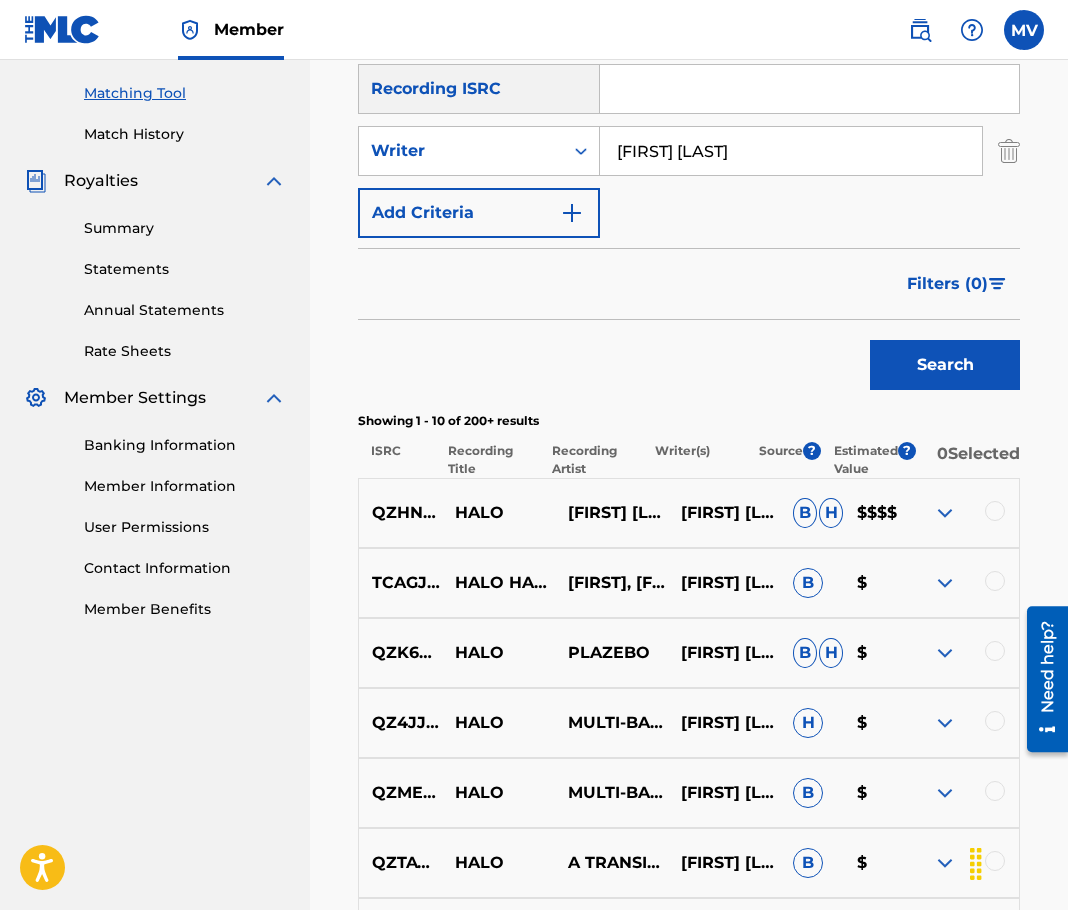 click at bounding box center [995, 511] 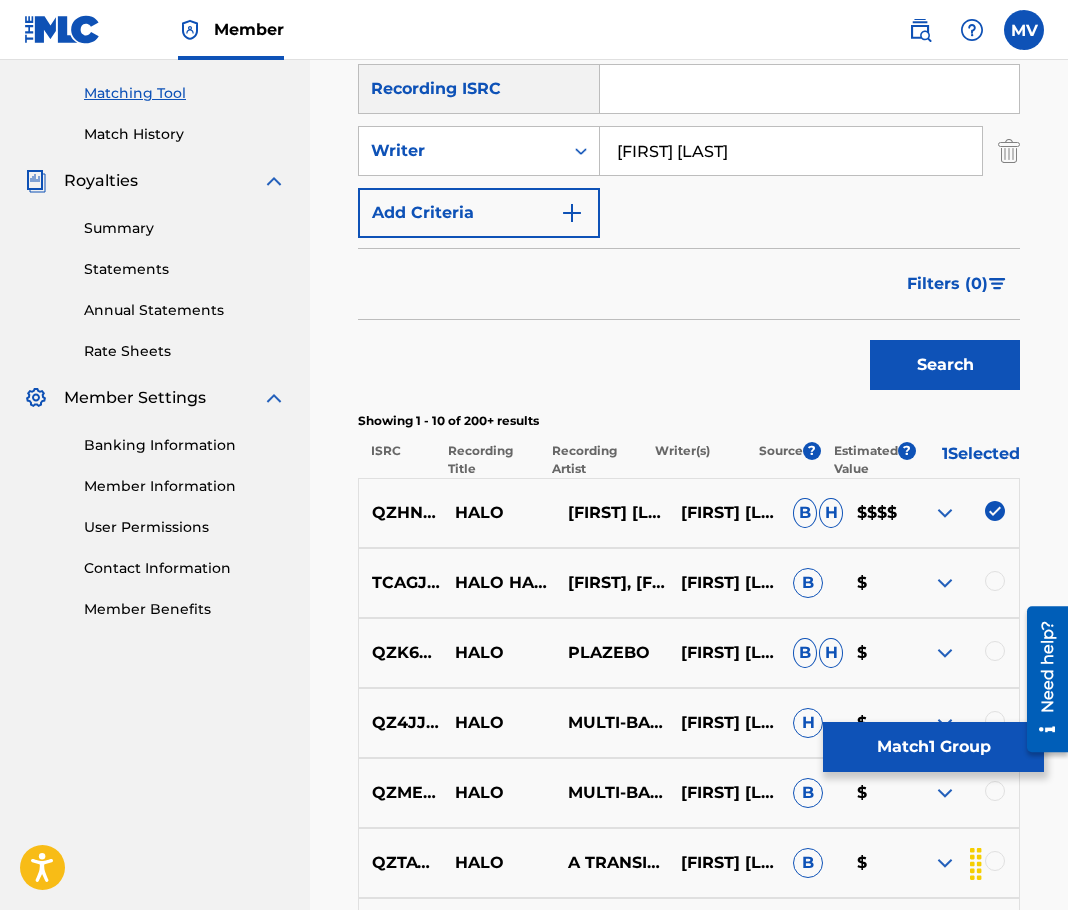 click on "Match  1 Group" at bounding box center (933, 747) 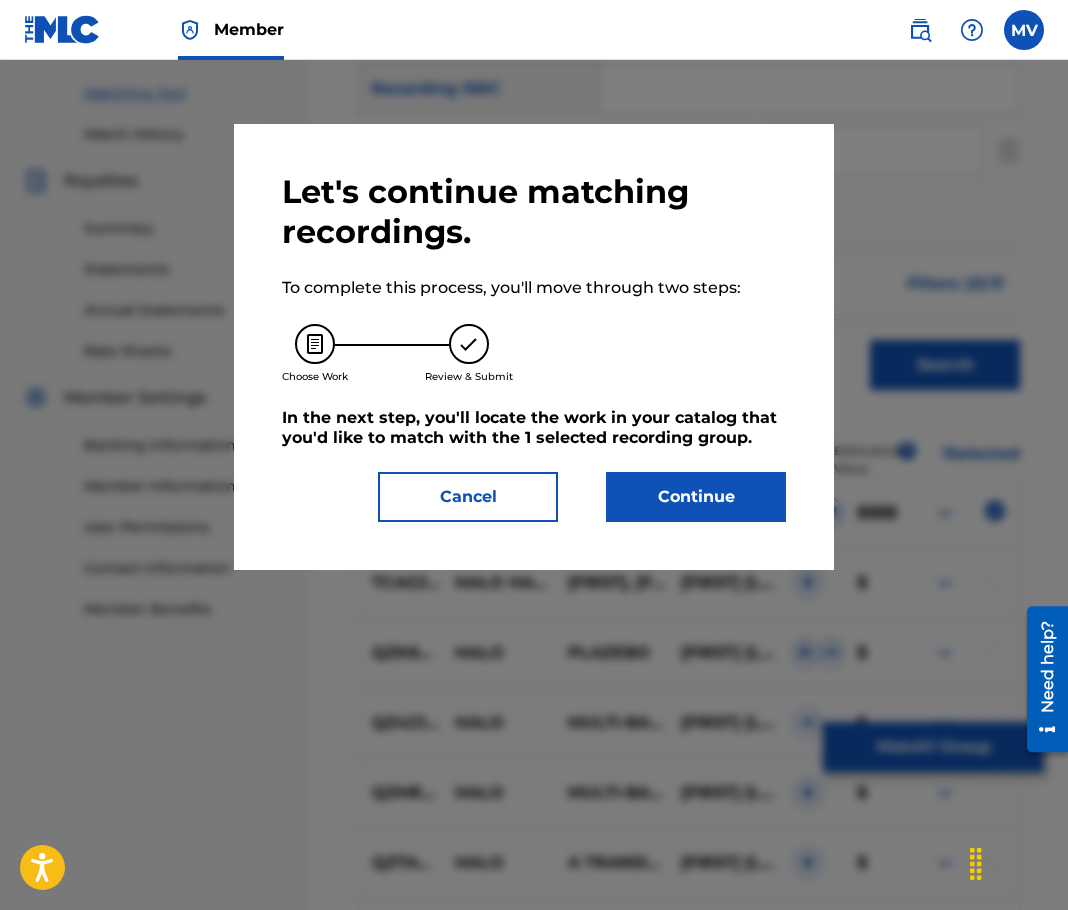 click on "Continue" at bounding box center (696, 497) 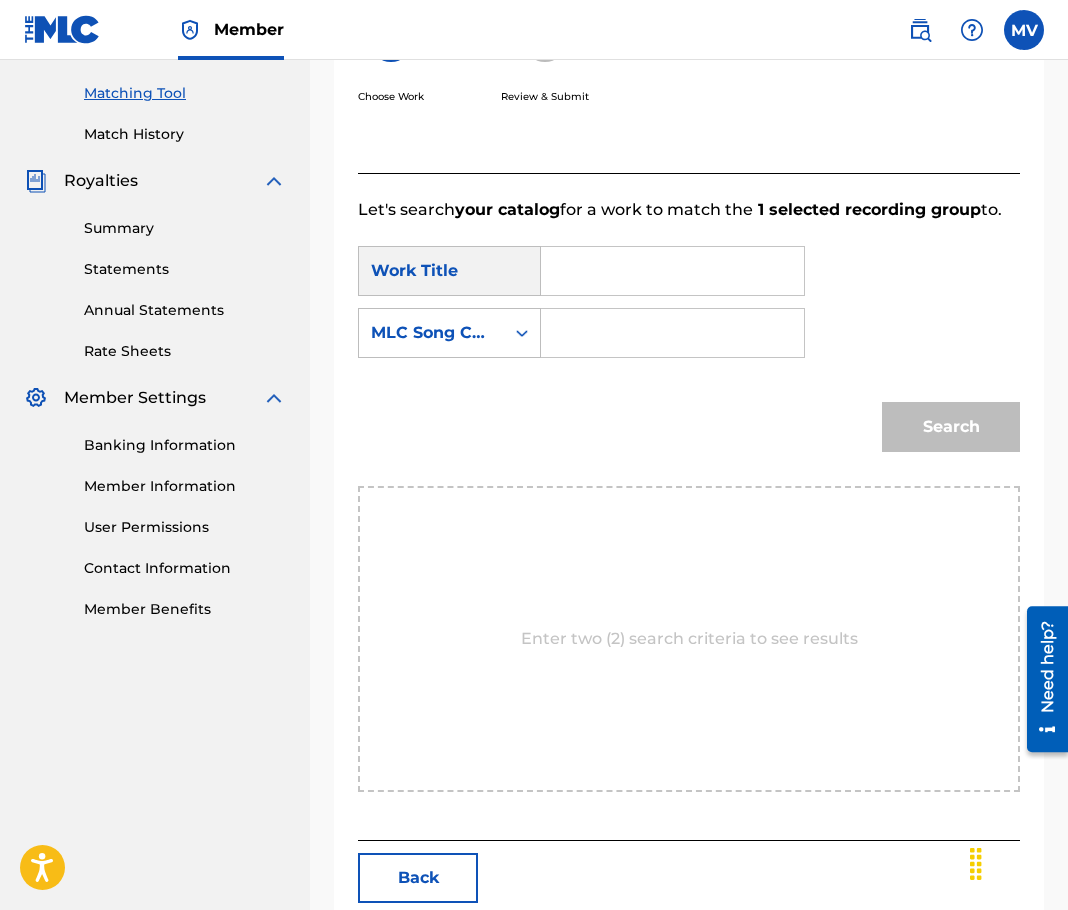 click at bounding box center [672, 271] 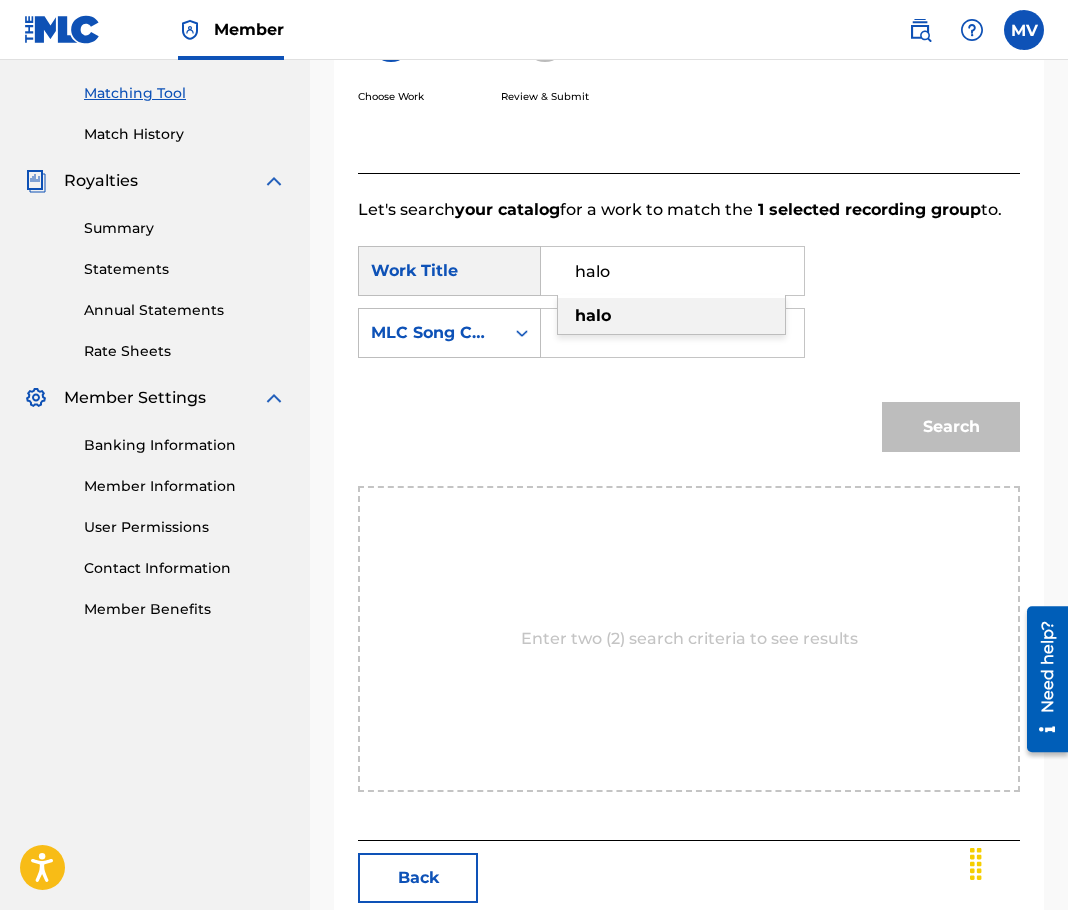 type on "halo" 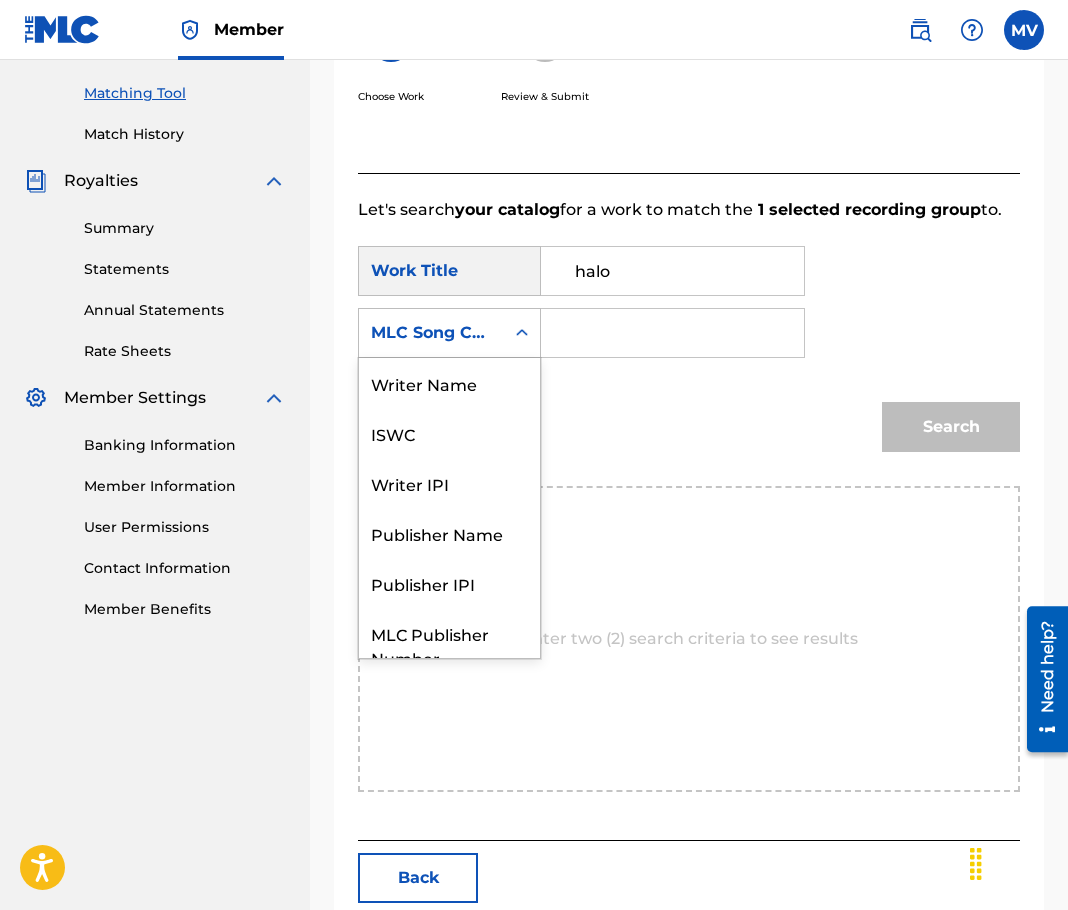 click on "MLC Song Code" at bounding box center [431, 333] 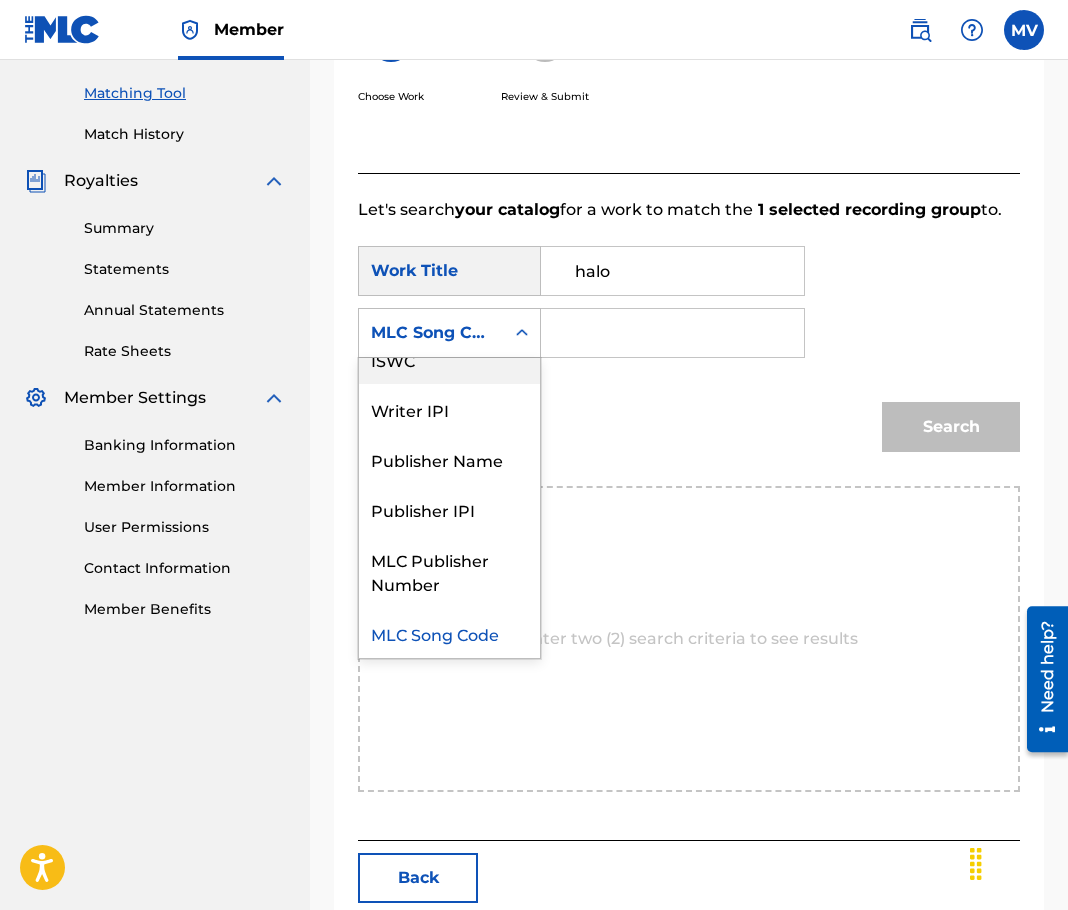 scroll, scrollTop: 0, scrollLeft: 0, axis: both 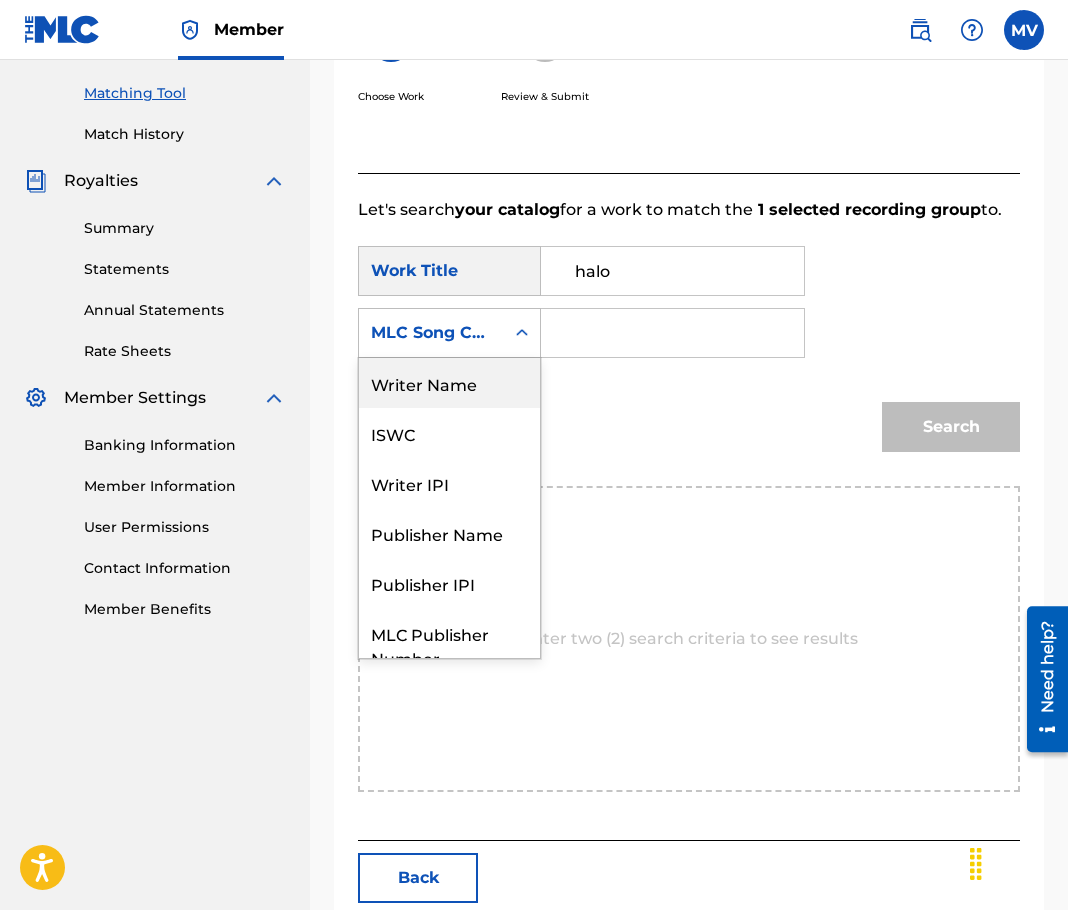 click on "Writer Name" at bounding box center [449, 383] 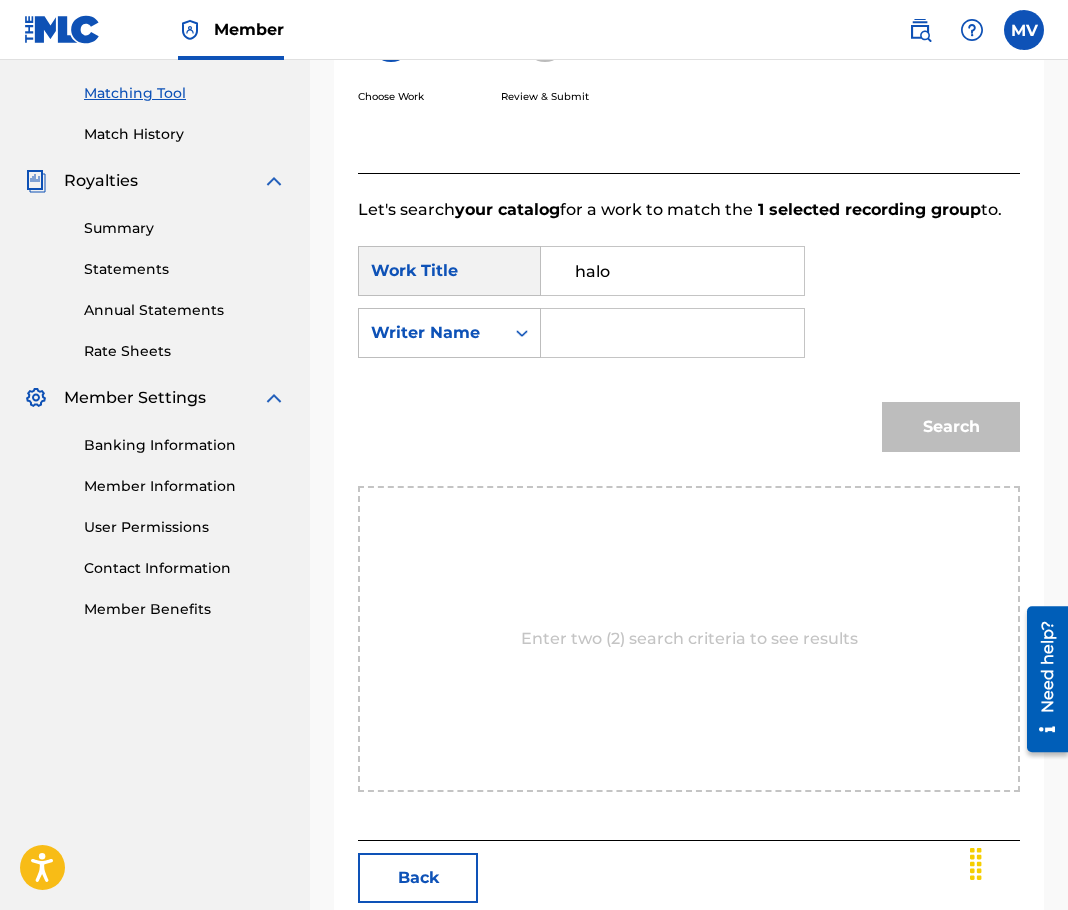 click at bounding box center (672, 333) 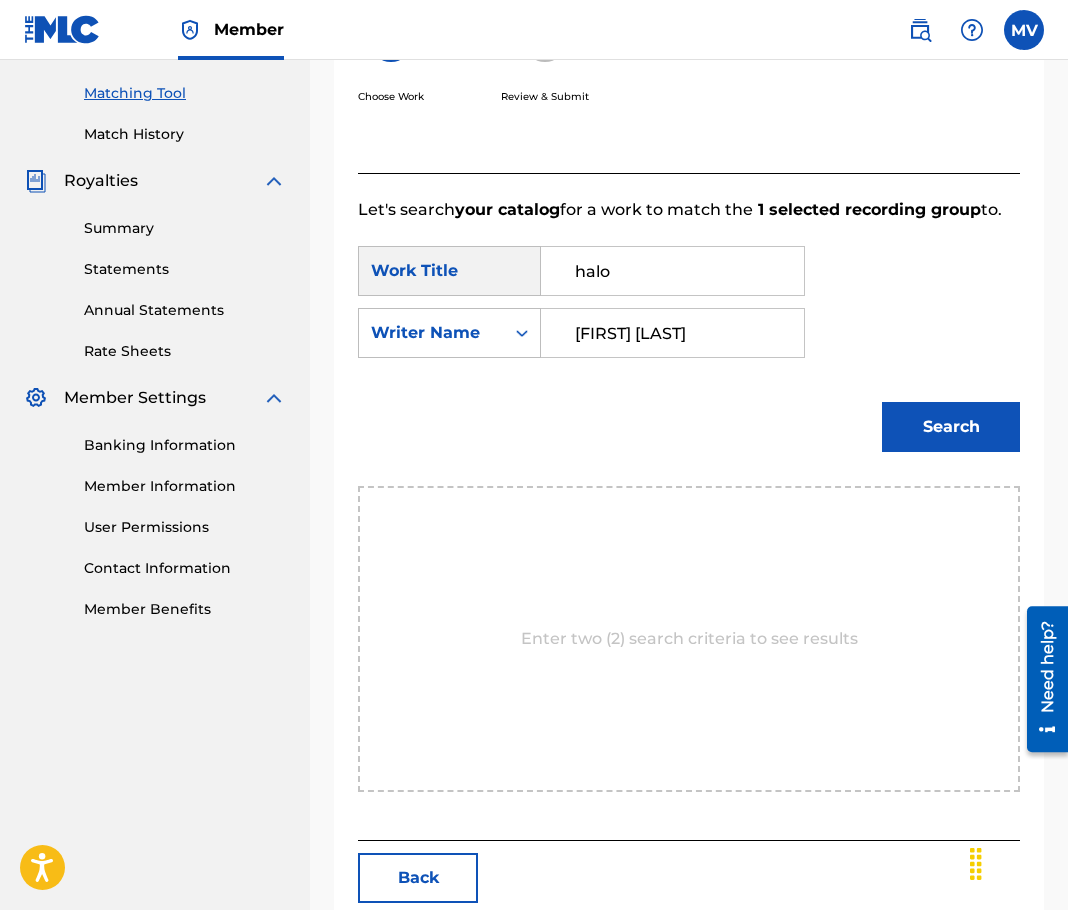 click on "Search" at bounding box center [951, 427] 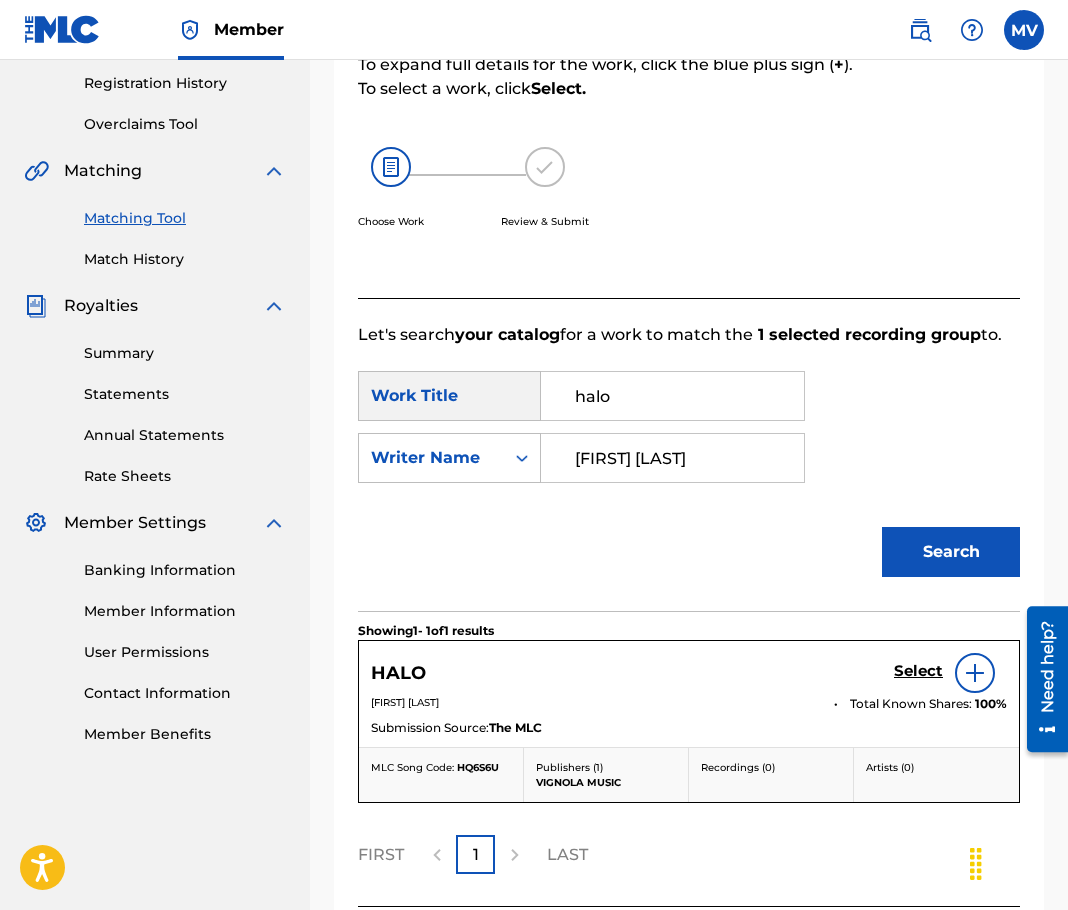 scroll, scrollTop: 500, scrollLeft: 0, axis: vertical 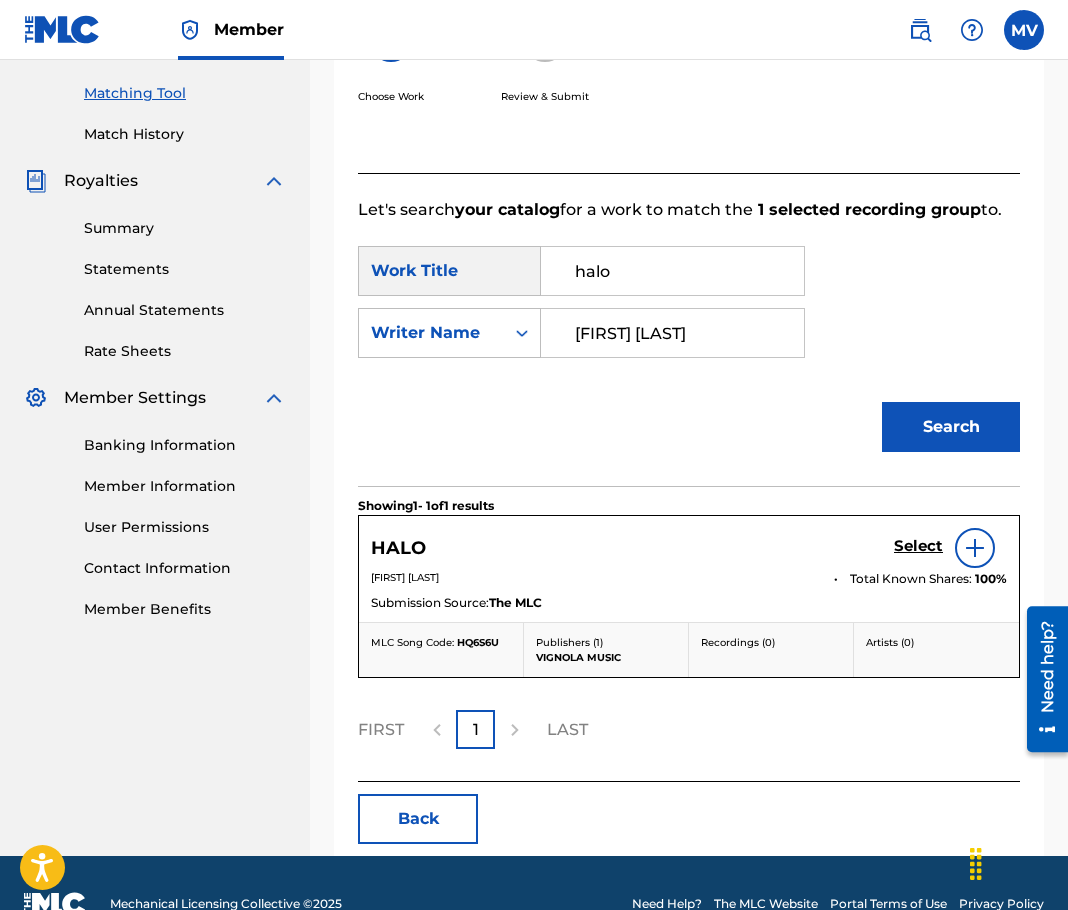 click on "Select" at bounding box center [918, 546] 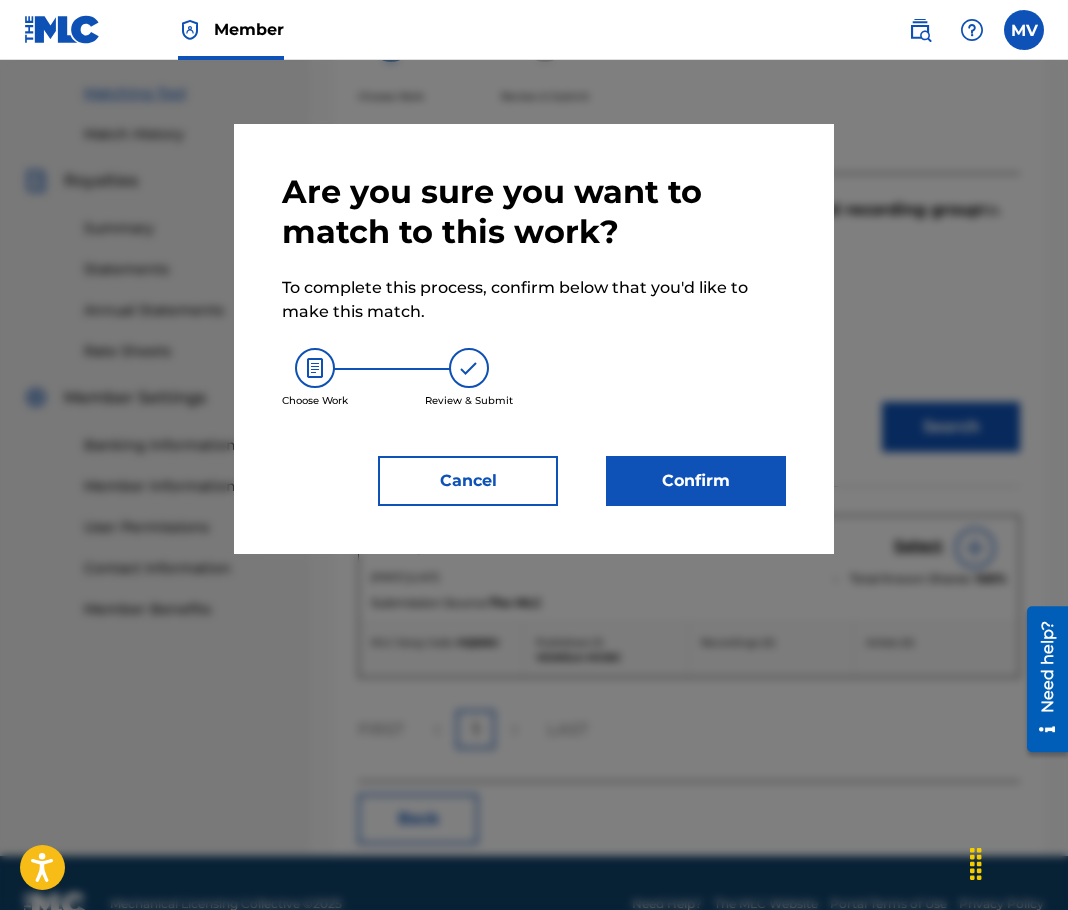 click on "Confirm" at bounding box center (696, 481) 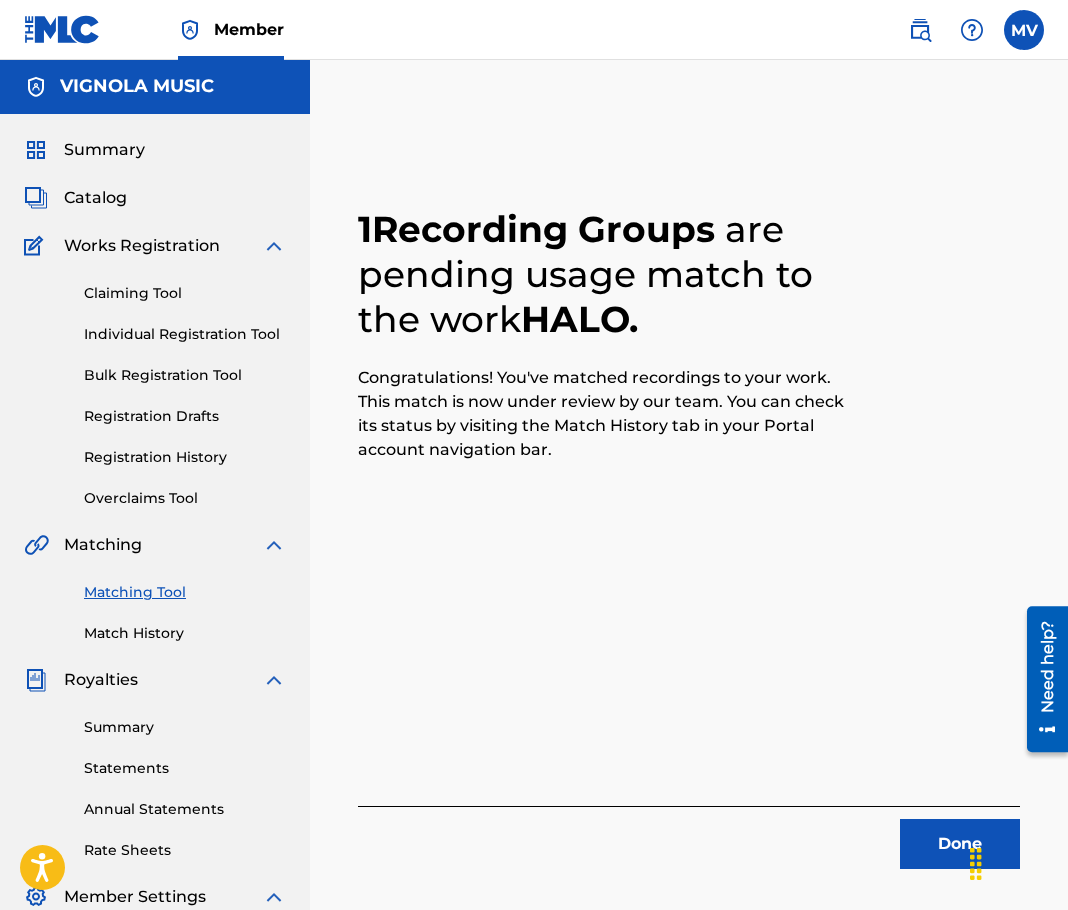 scroll, scrollTop: 0, scrollLeft: 0, axis: both 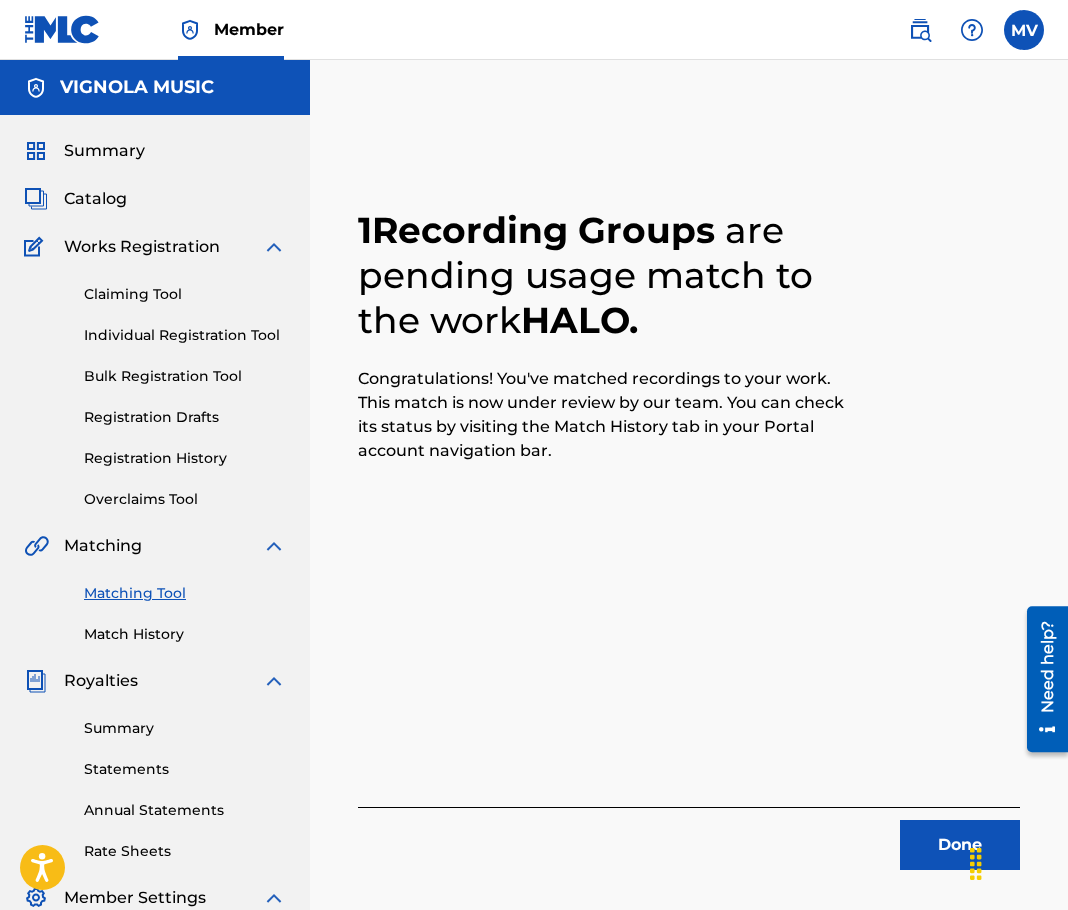 click on "Done" at bounding box center [960, 845] 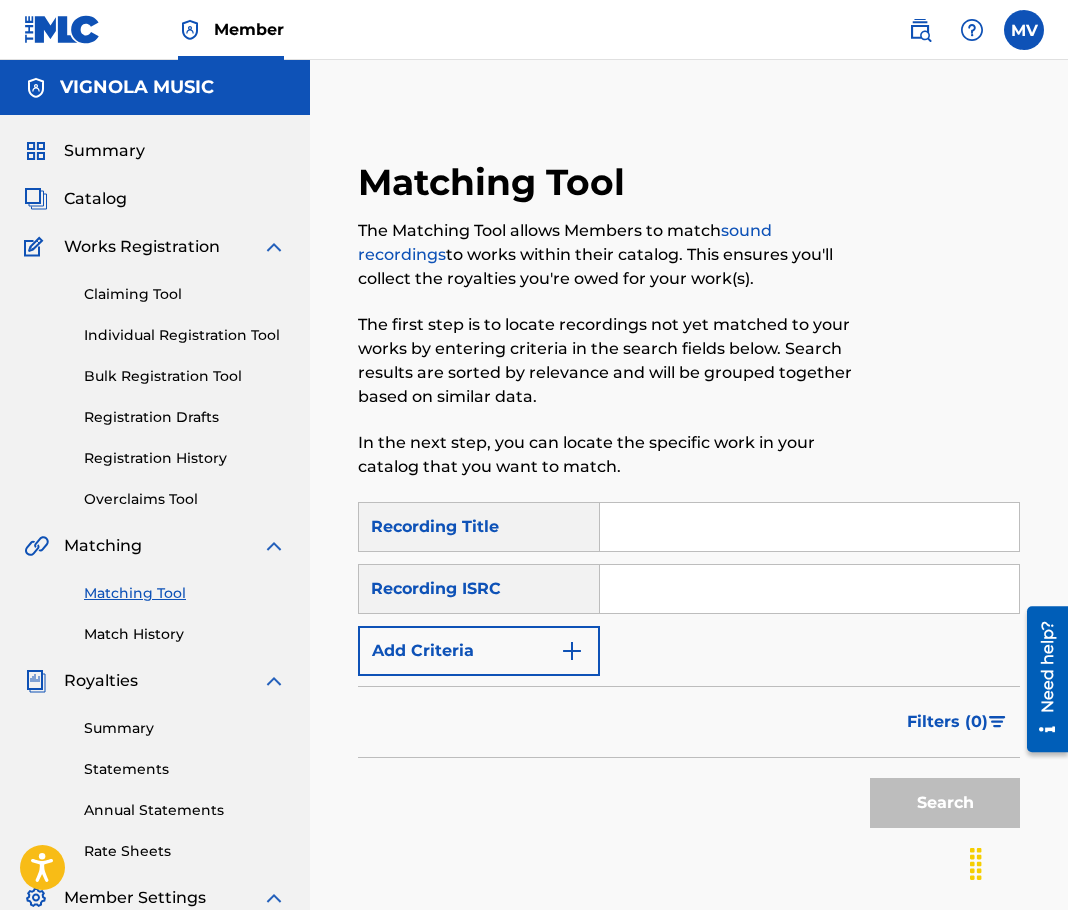 click on "Catalog" at bounding box center (95, 199) 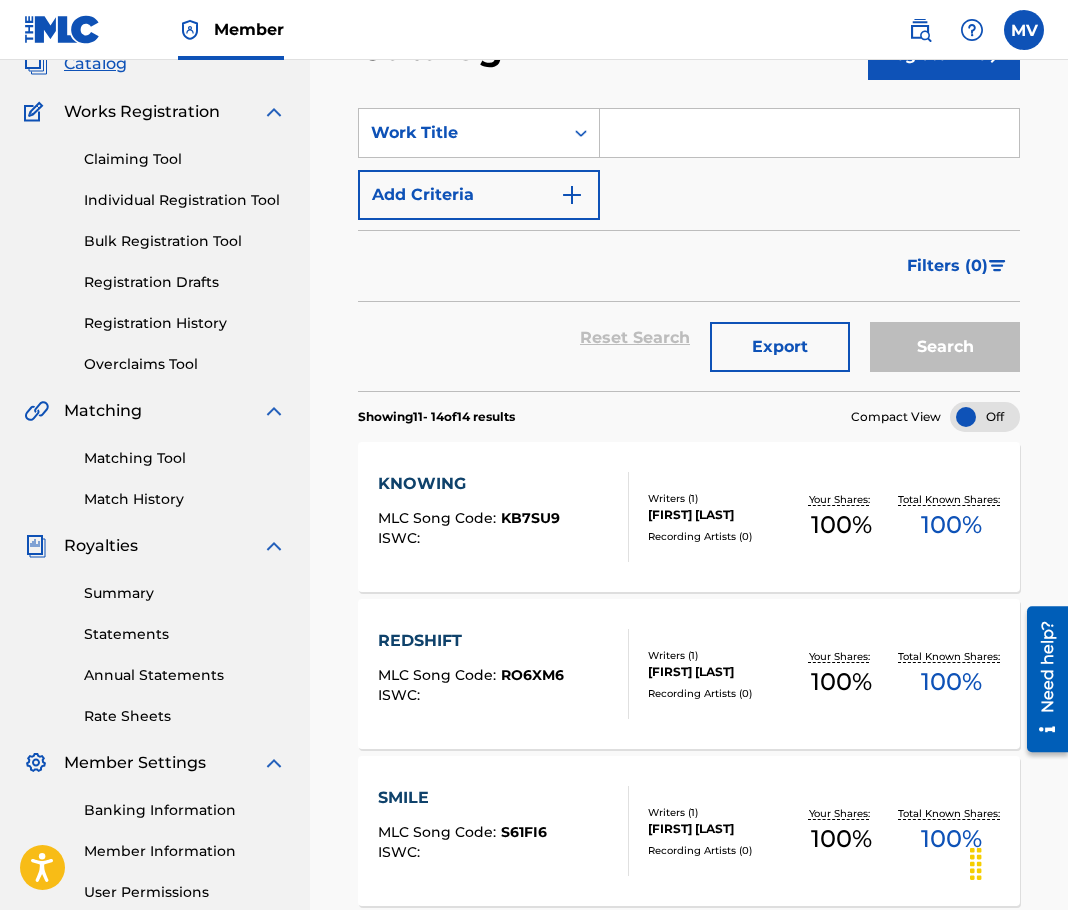 scroll, scrollTop: 100, scrollLeft: 0, axis: vertical 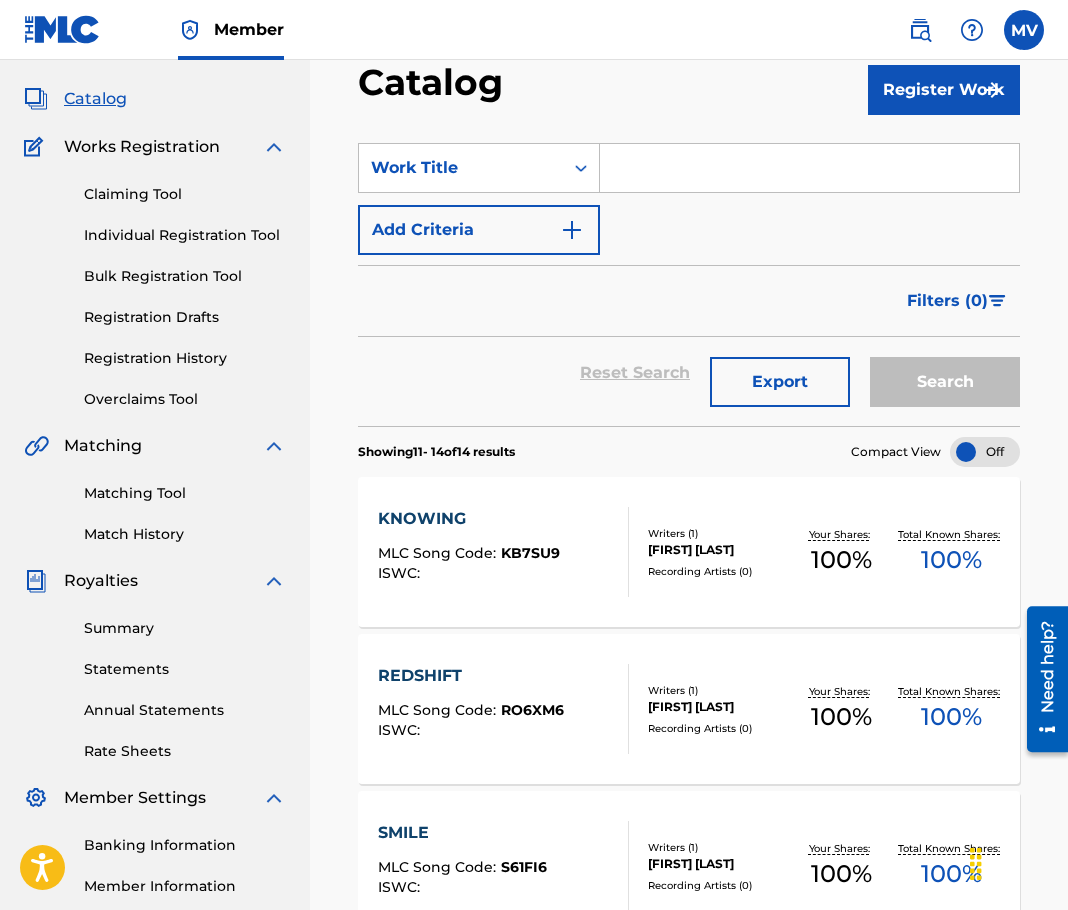 click on "Matching Tool" at bounding box center [185, 493] 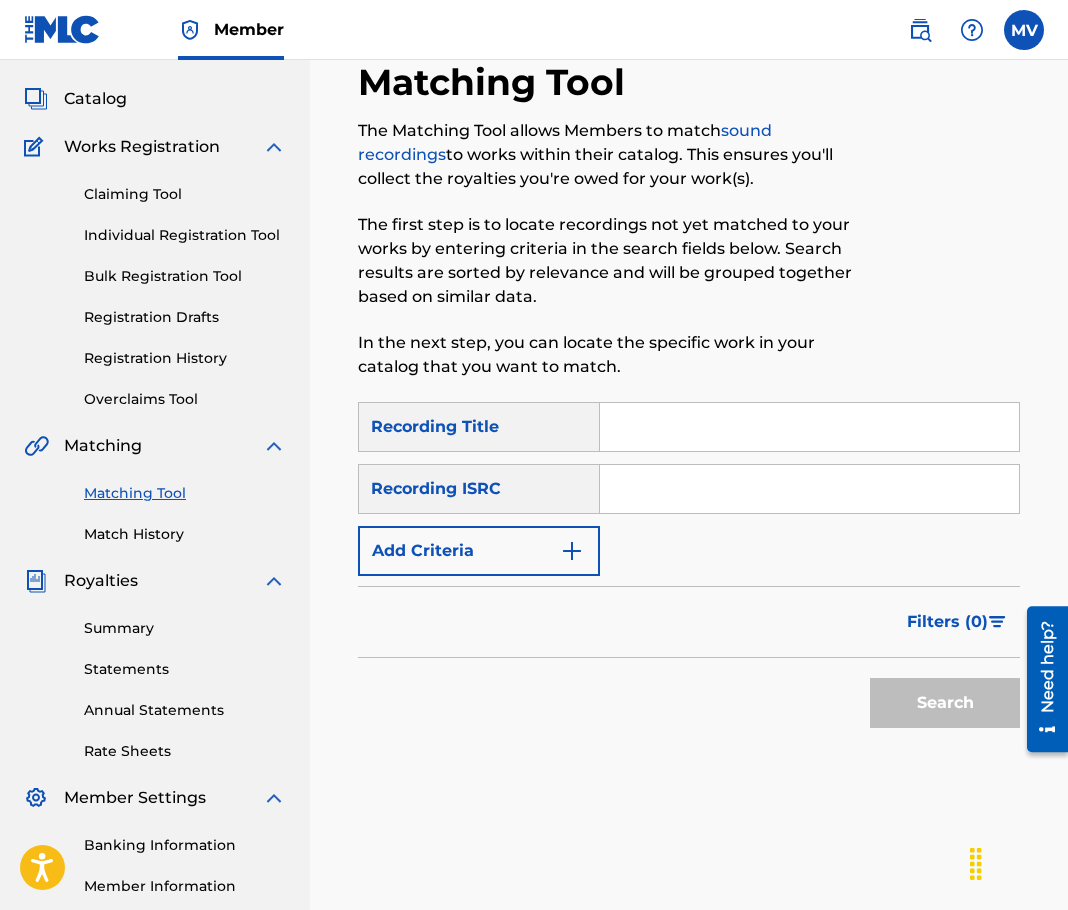 scroll, scrollTop: 0, scrollLeft: 0, axis: both 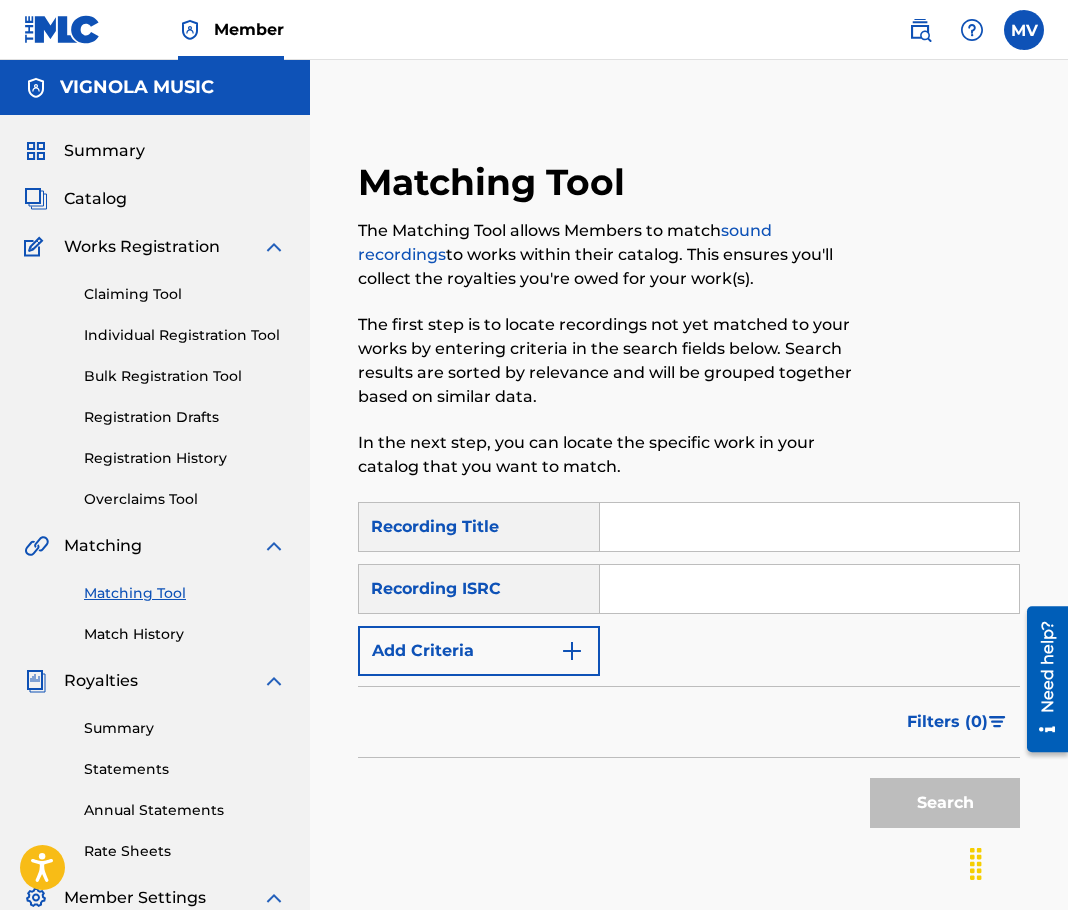 click at bounding box center [809, 527] 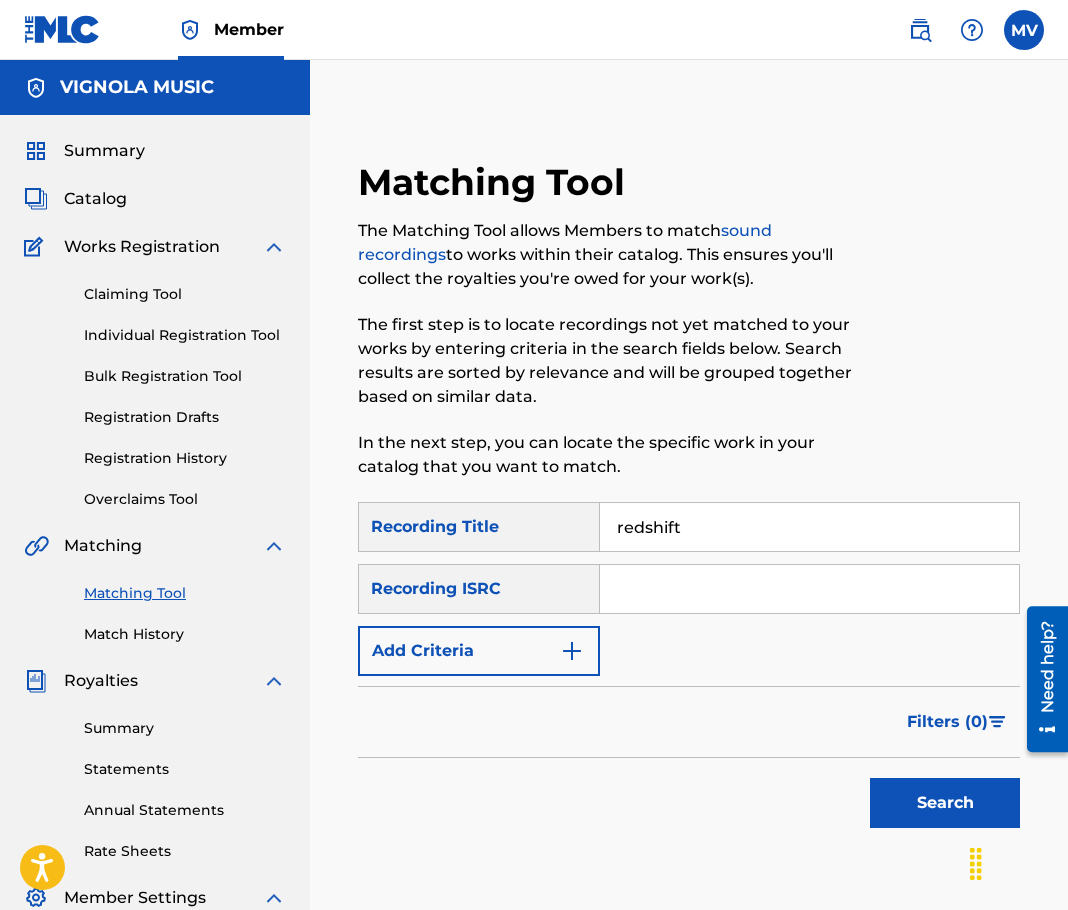 type on "redshift" 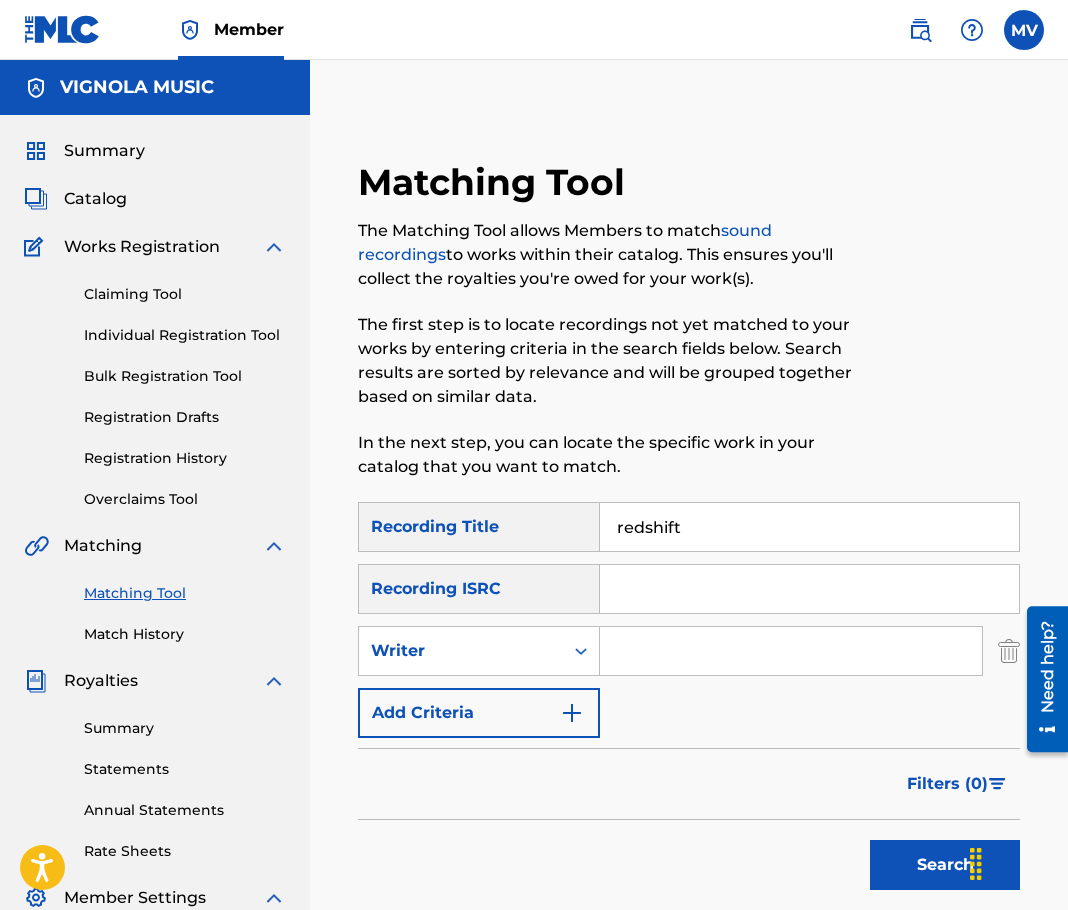 click at bounding box center [791, 651] 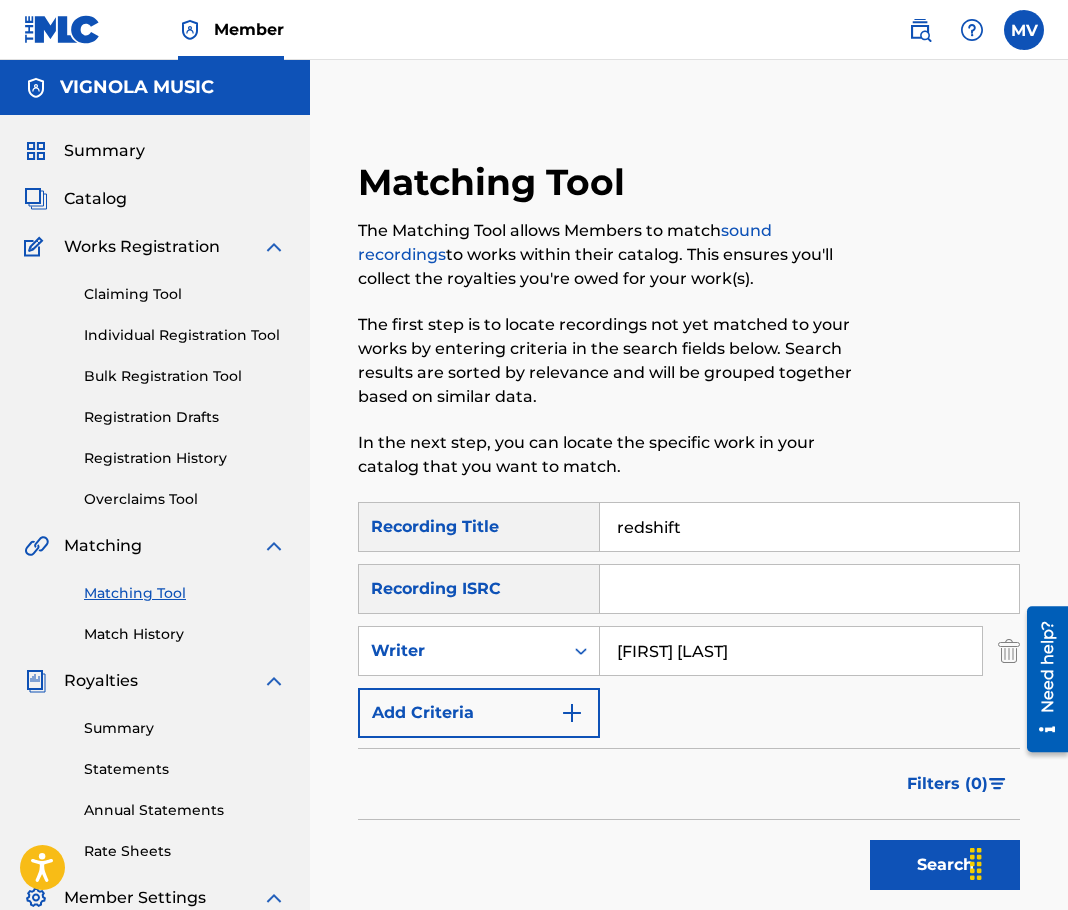 click on "Search" at bounding box center [945, 865] 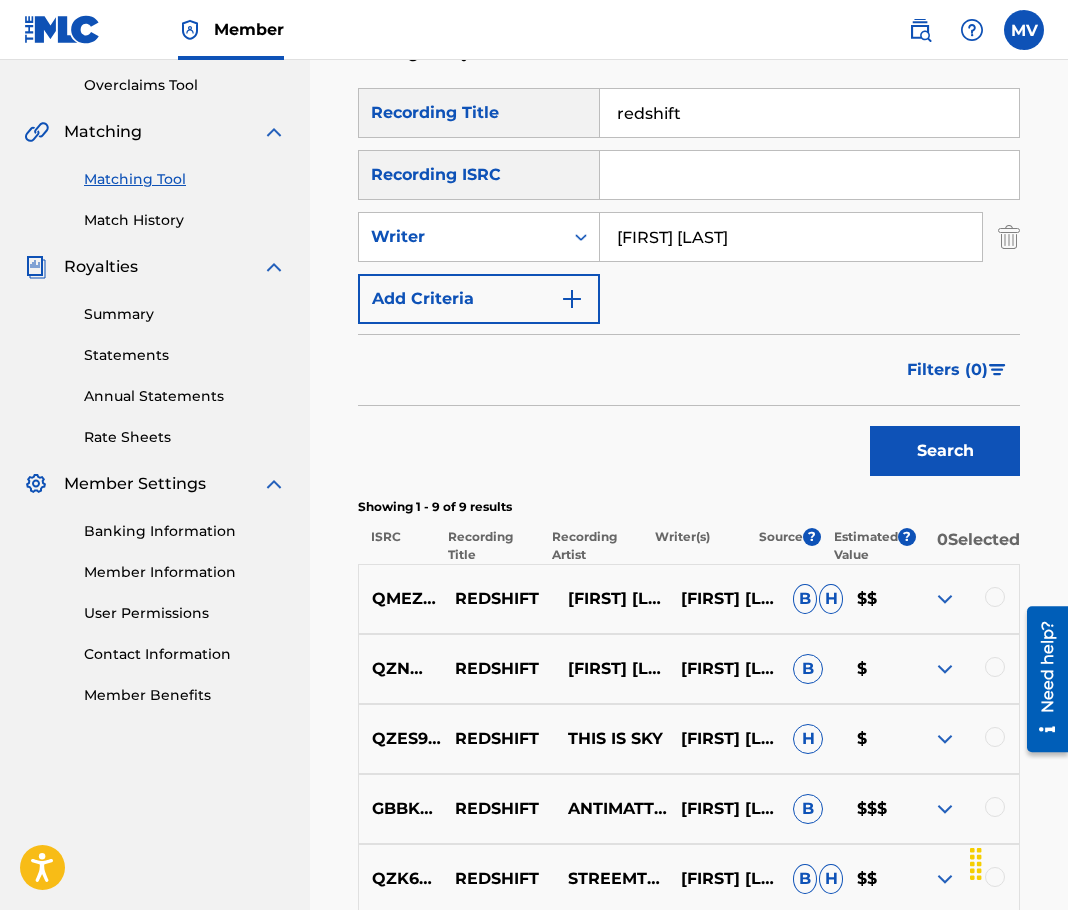 scroll, scrollTop: 500, scrollLeft: 0, axis: vertical 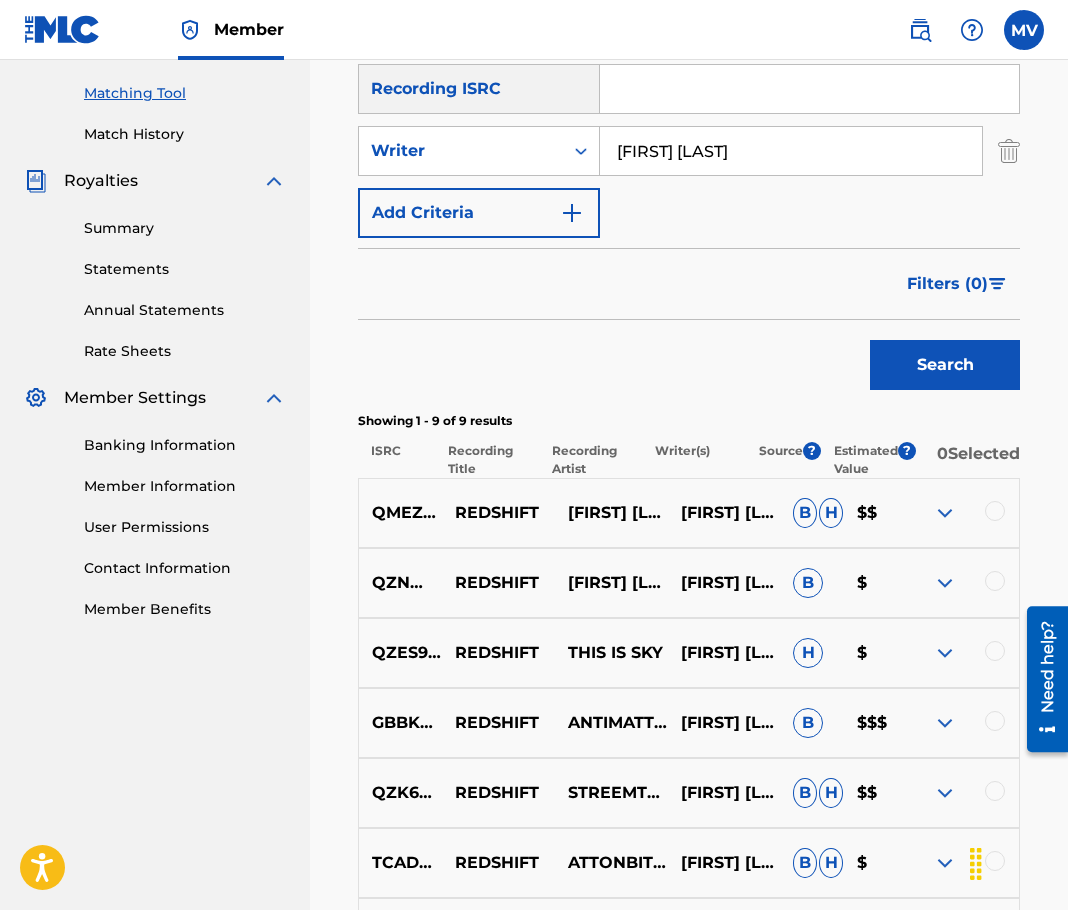 click at bounding box center [995, 511] 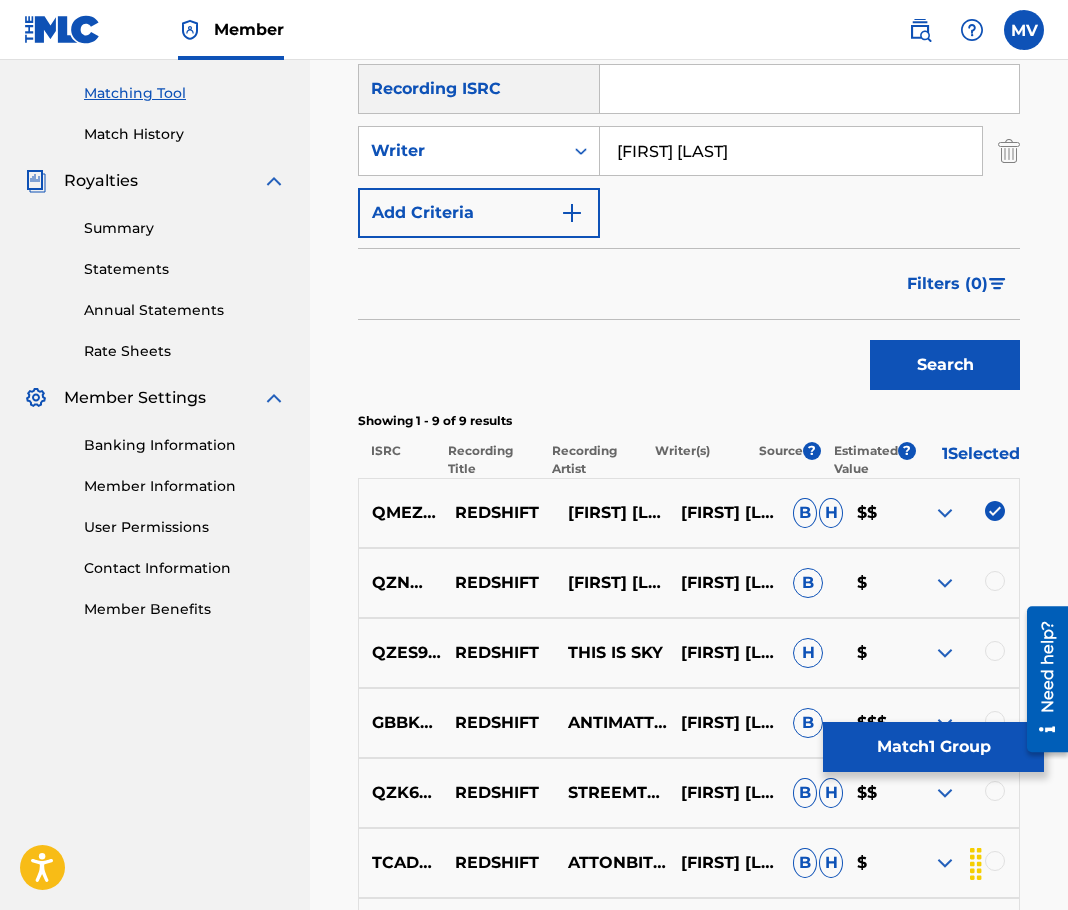 click on "Match  1 Group" at bounding box center (933, 747) 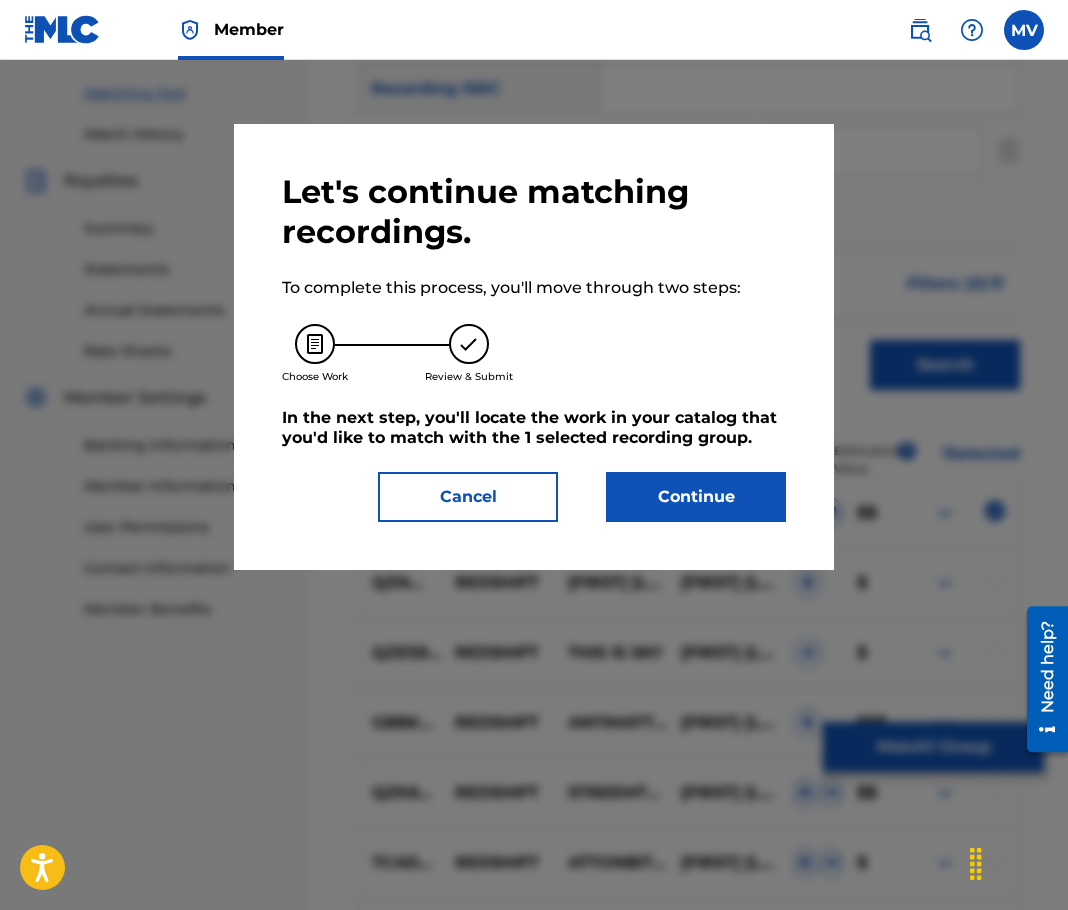 click on "Continue" at bounding box center (696, 497) 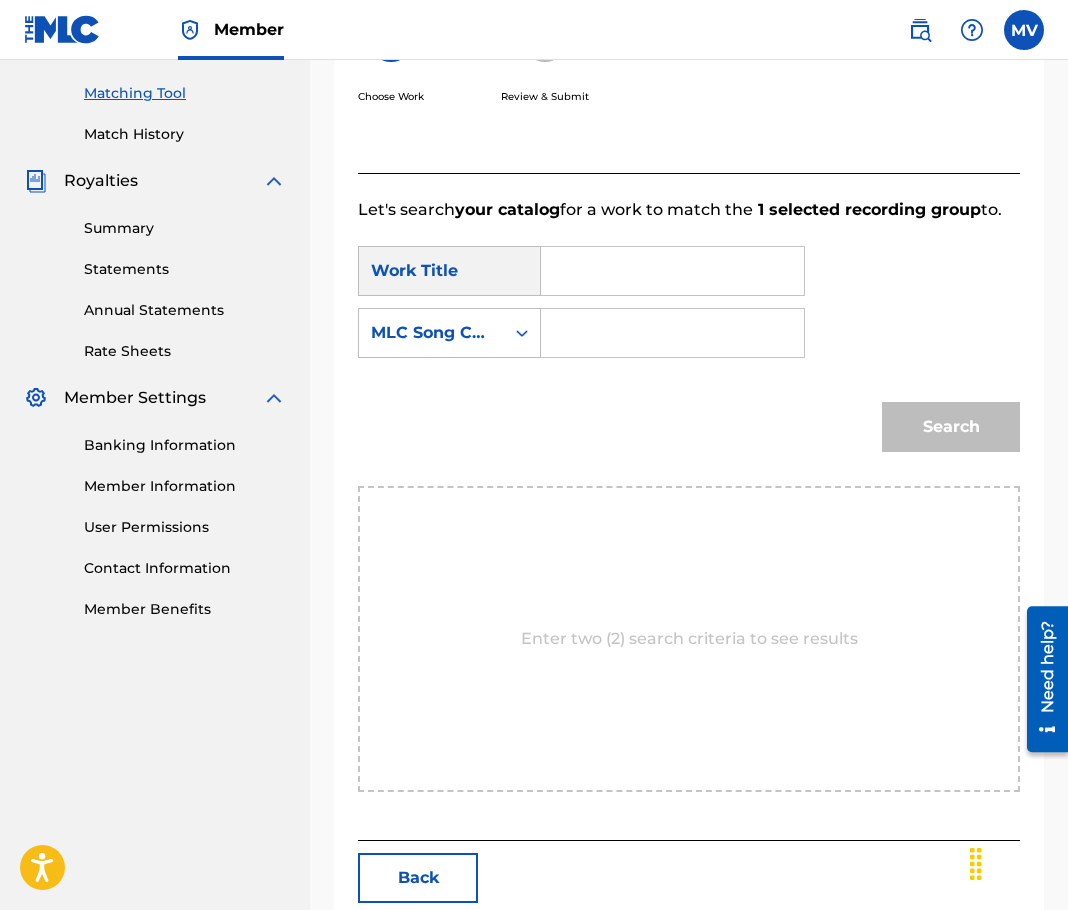 click at bounding box center (672, 271) 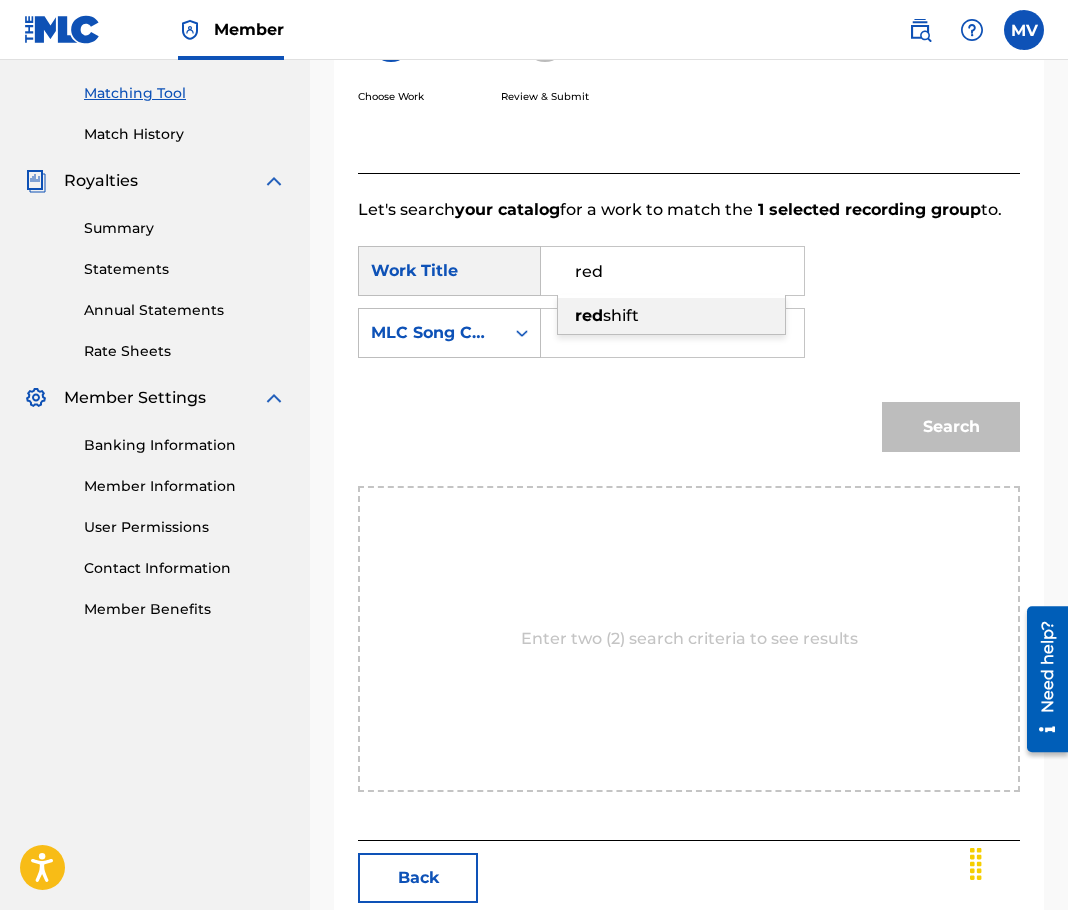 click on "red shift" at bounding box center (671, 316) 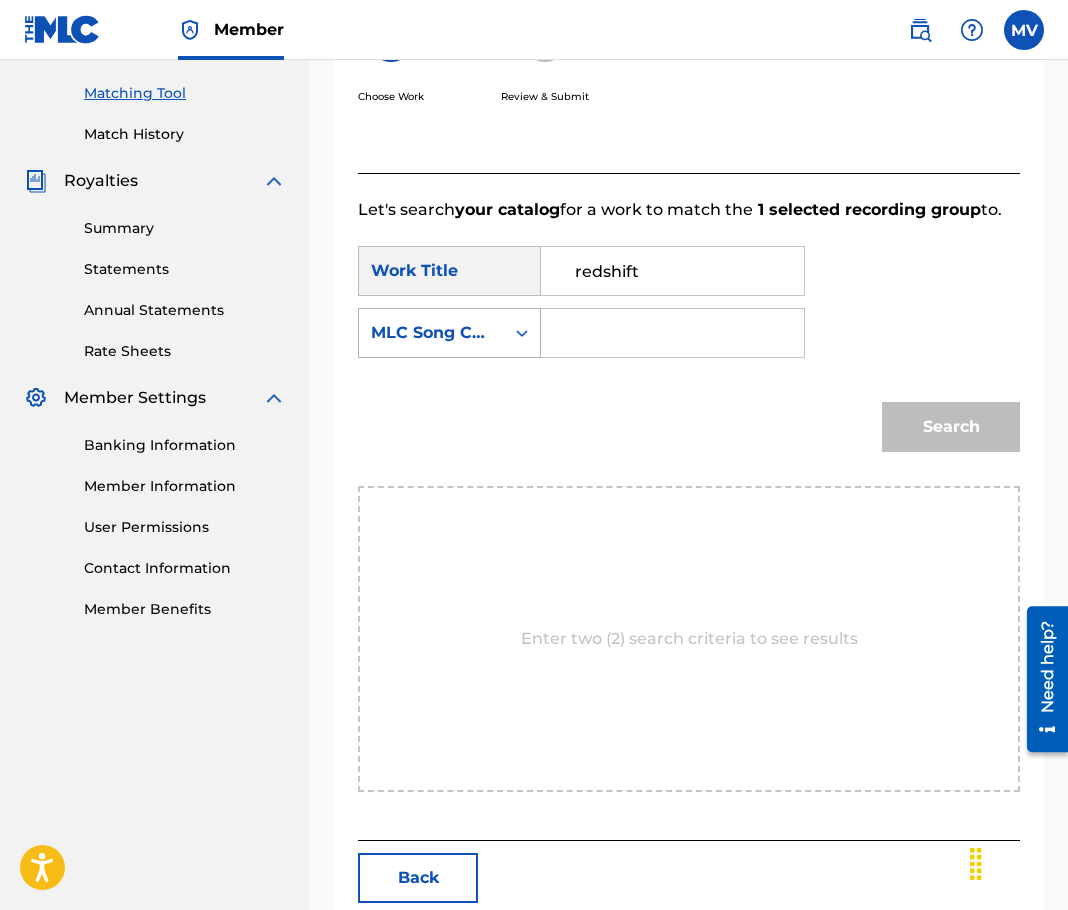 click on "MLC Song Code" at bounding box center [431, 333] 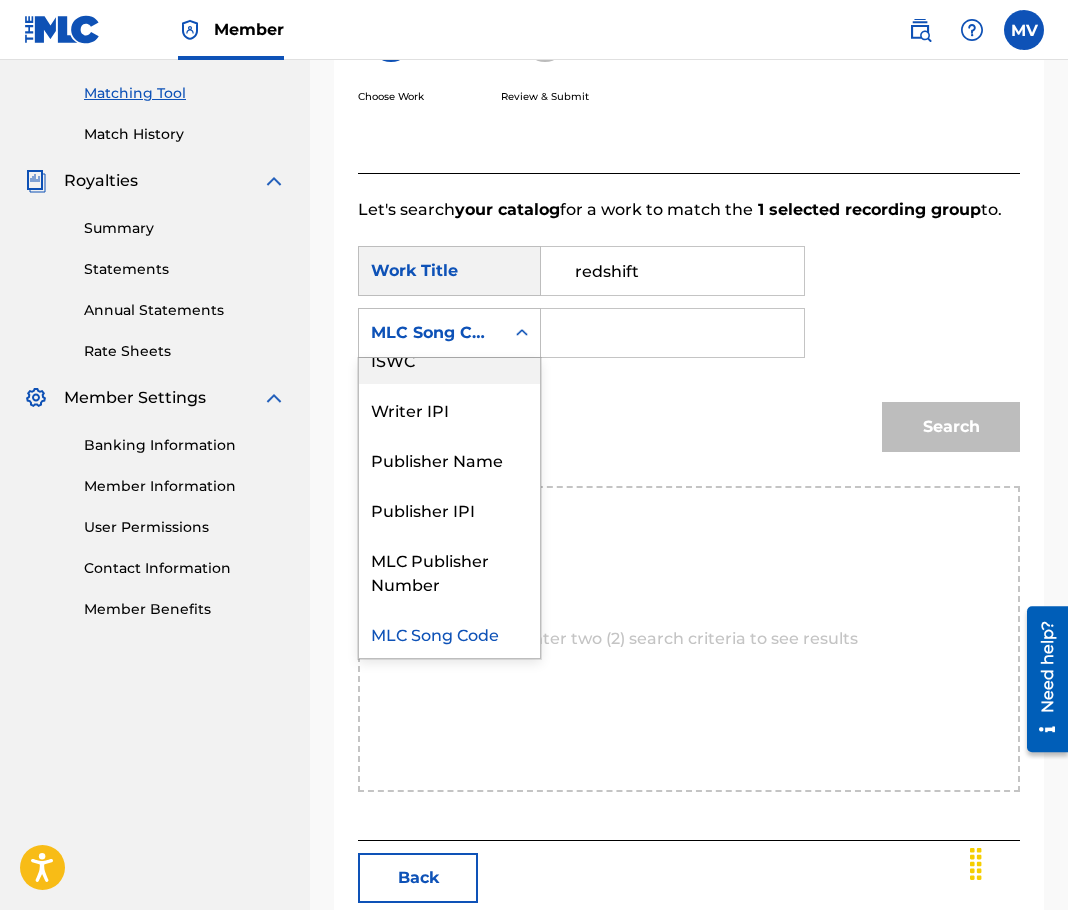 scroll, scrollTop: 0, scrollLeft: 0, axis: both 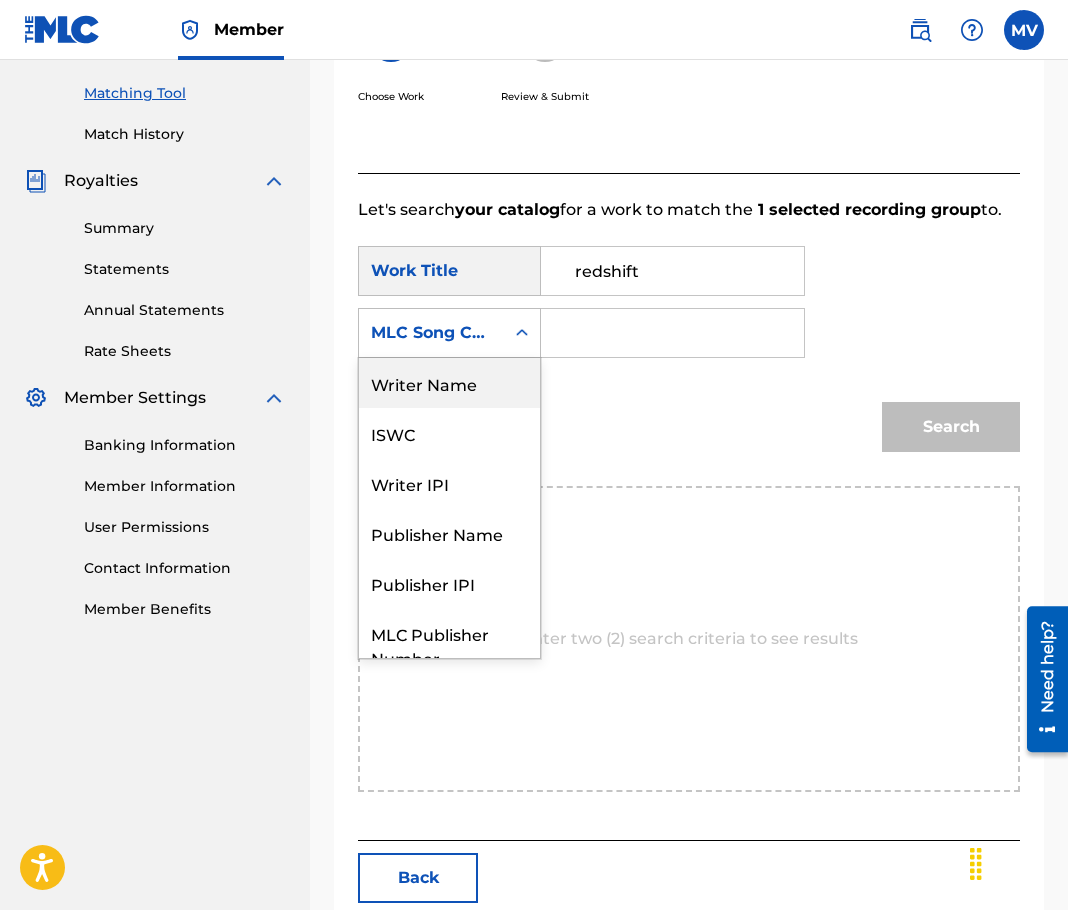click on "Writer Name" at bounding box center [449, 383] 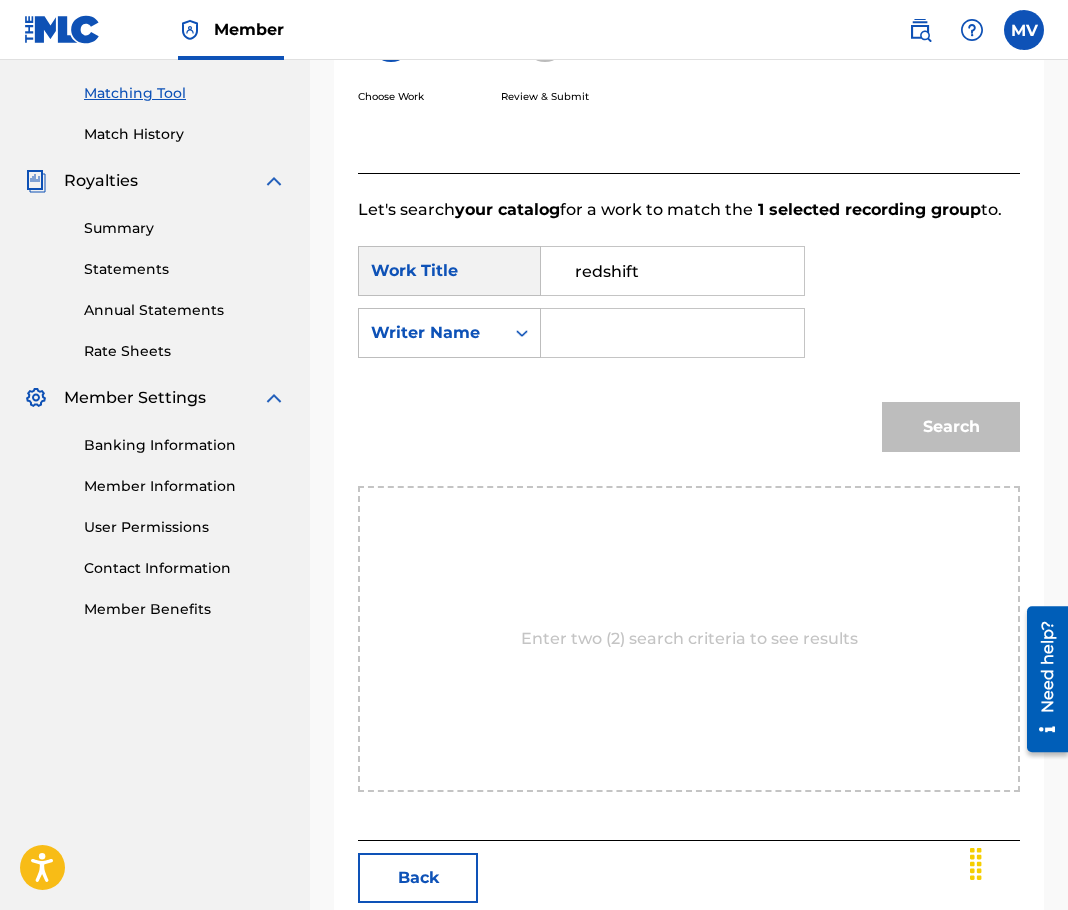 click at bounding box center (672, 333) 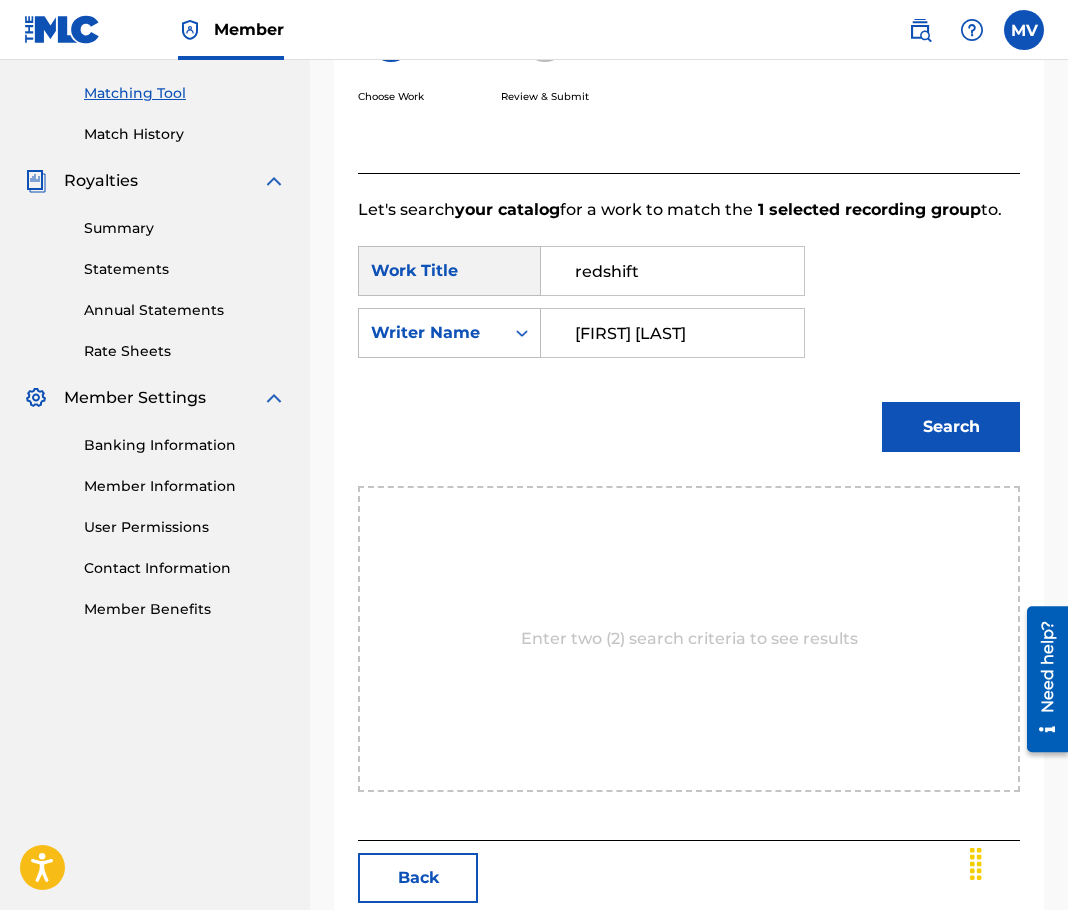 click on "Search" at bounding box center (951, 427) 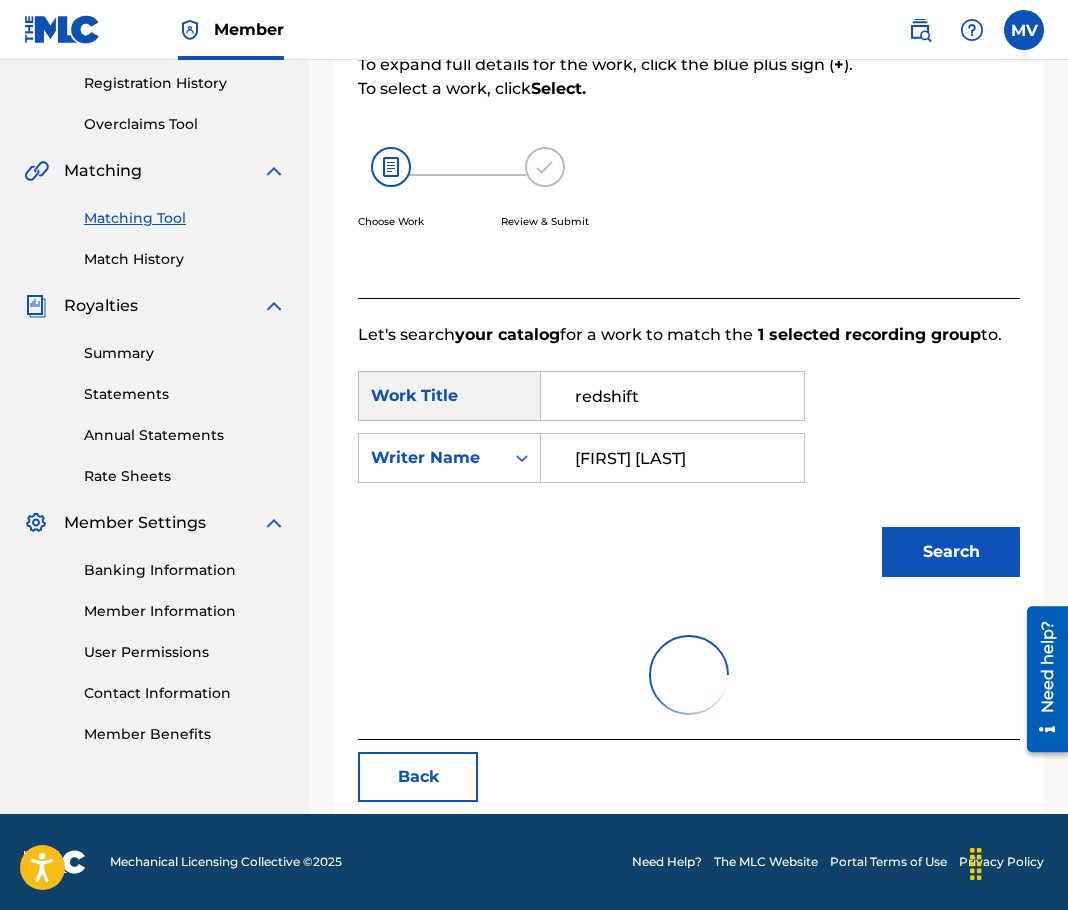scroll, scrollTop: 500, scrollLeft: 0, axis: vertical 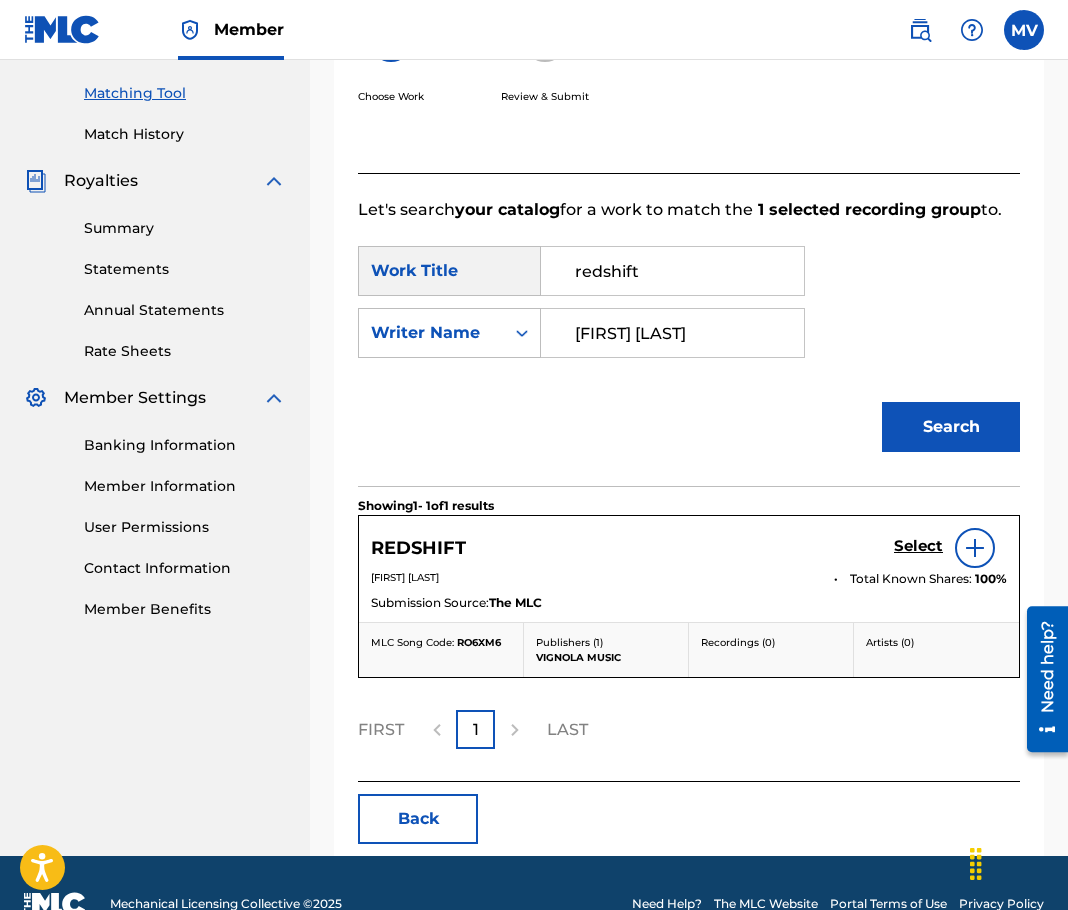 click on "Select" at bounding box center (918, 546) 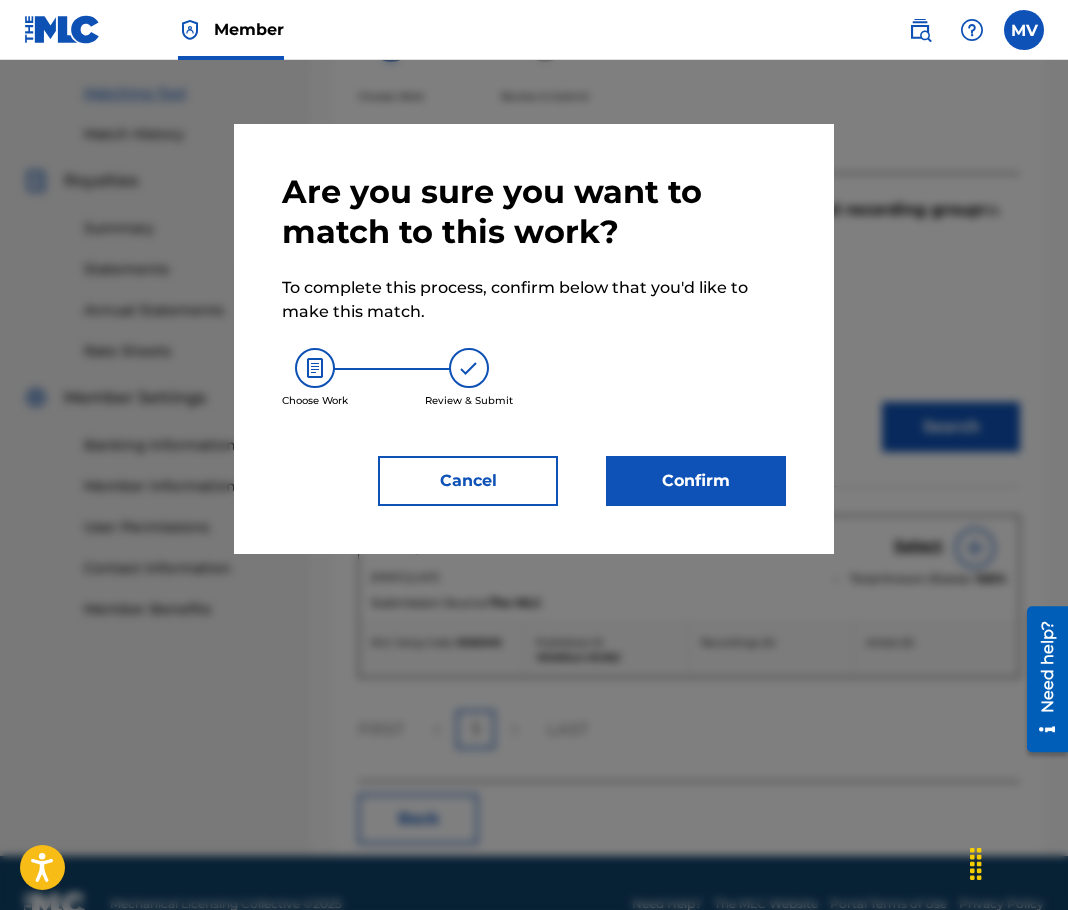 click on "Confirm" at bounding box center (696, 481) 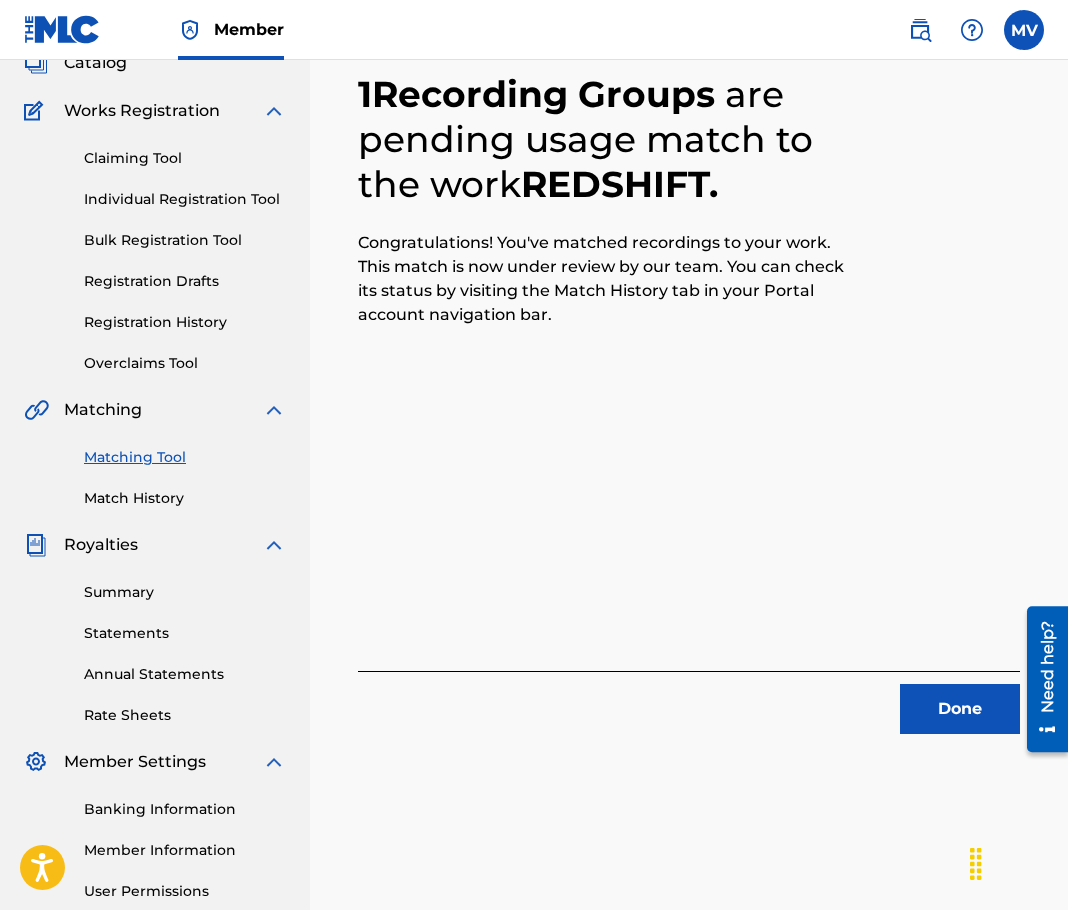 scroll, scrollTop: 130, scrollLeft: 0, axis: vertical 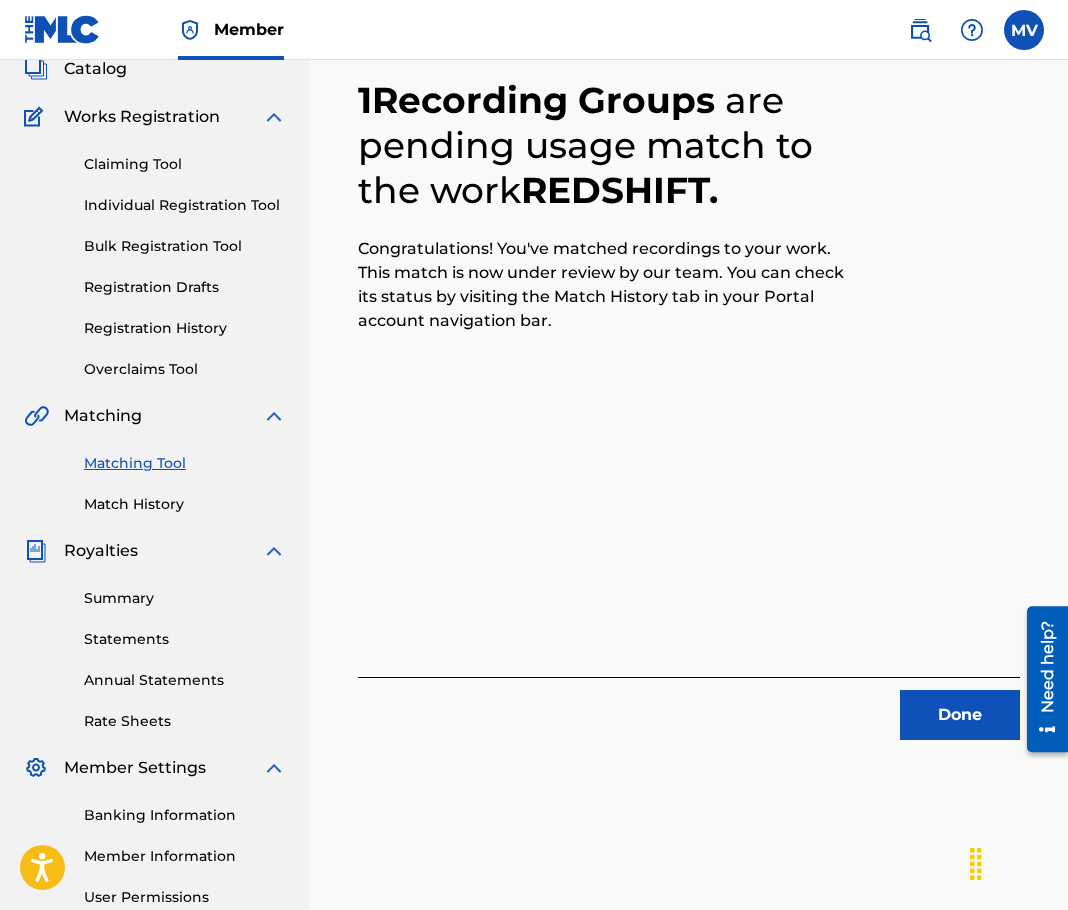 click on "Done" at bounding box center (960, 715) 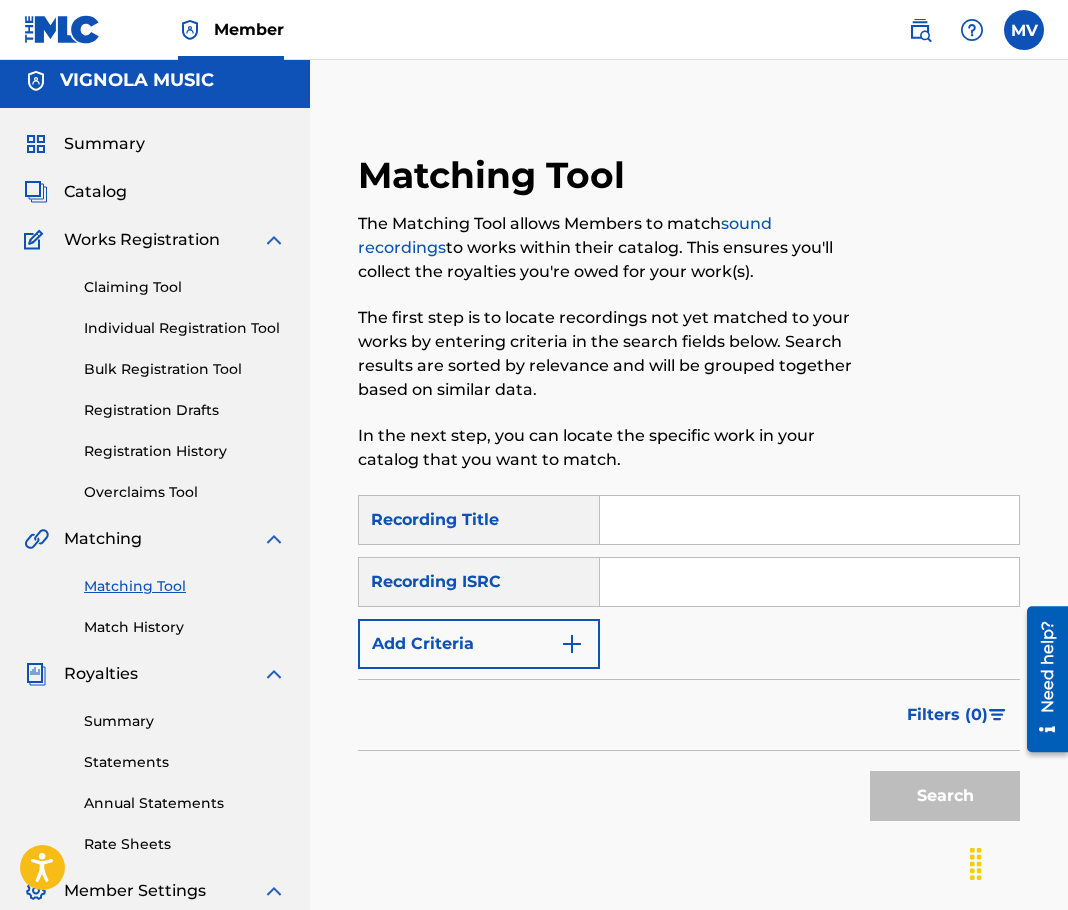 scroll, scrollTop: 0, scrollLeft: 0, axis: both 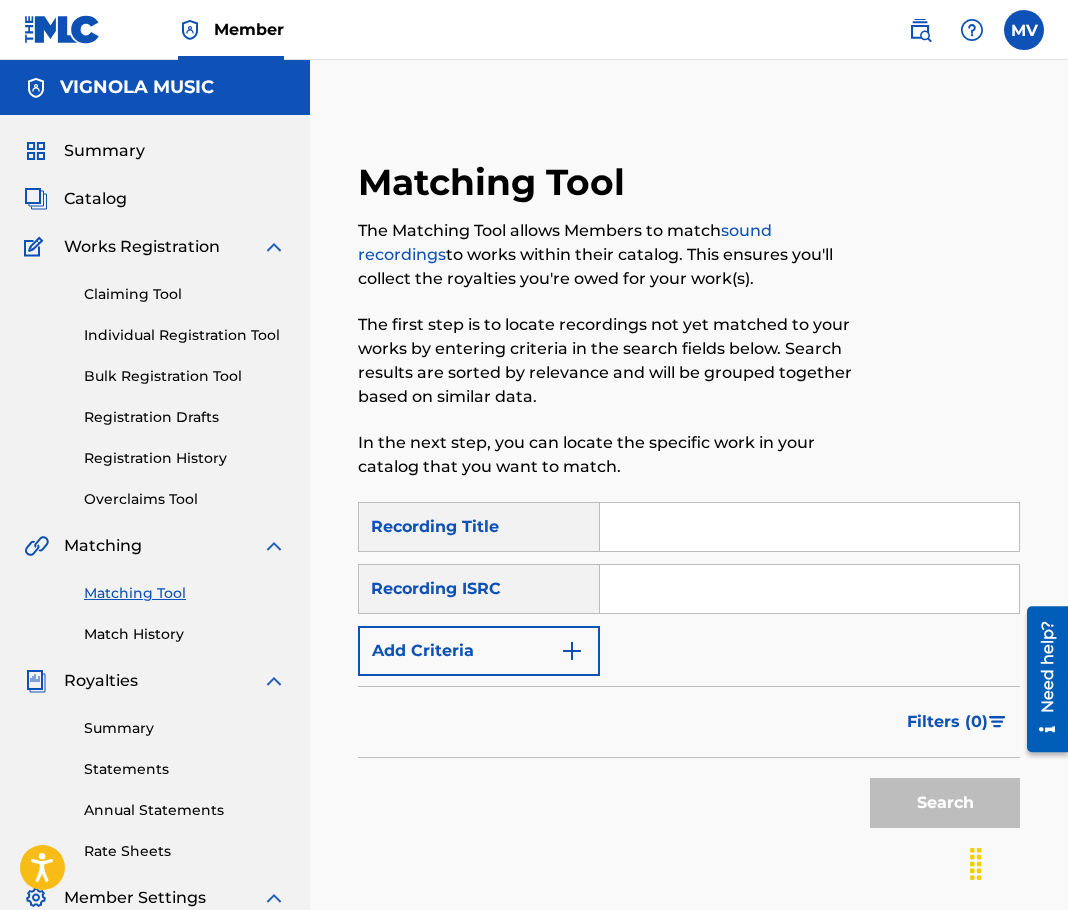 click on "Catalog" at bounding box center (95, 199) 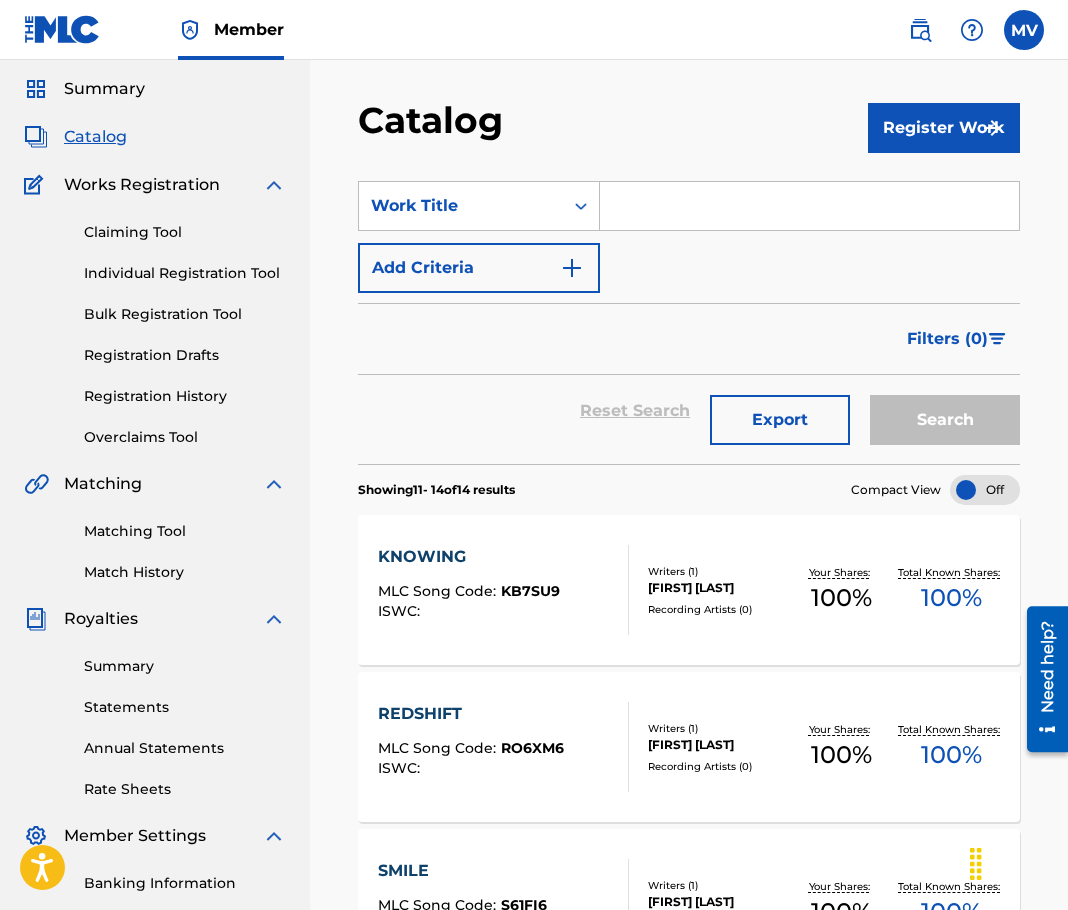 scroll, scrollTop: 0, scrollLeft: 0, axis: both 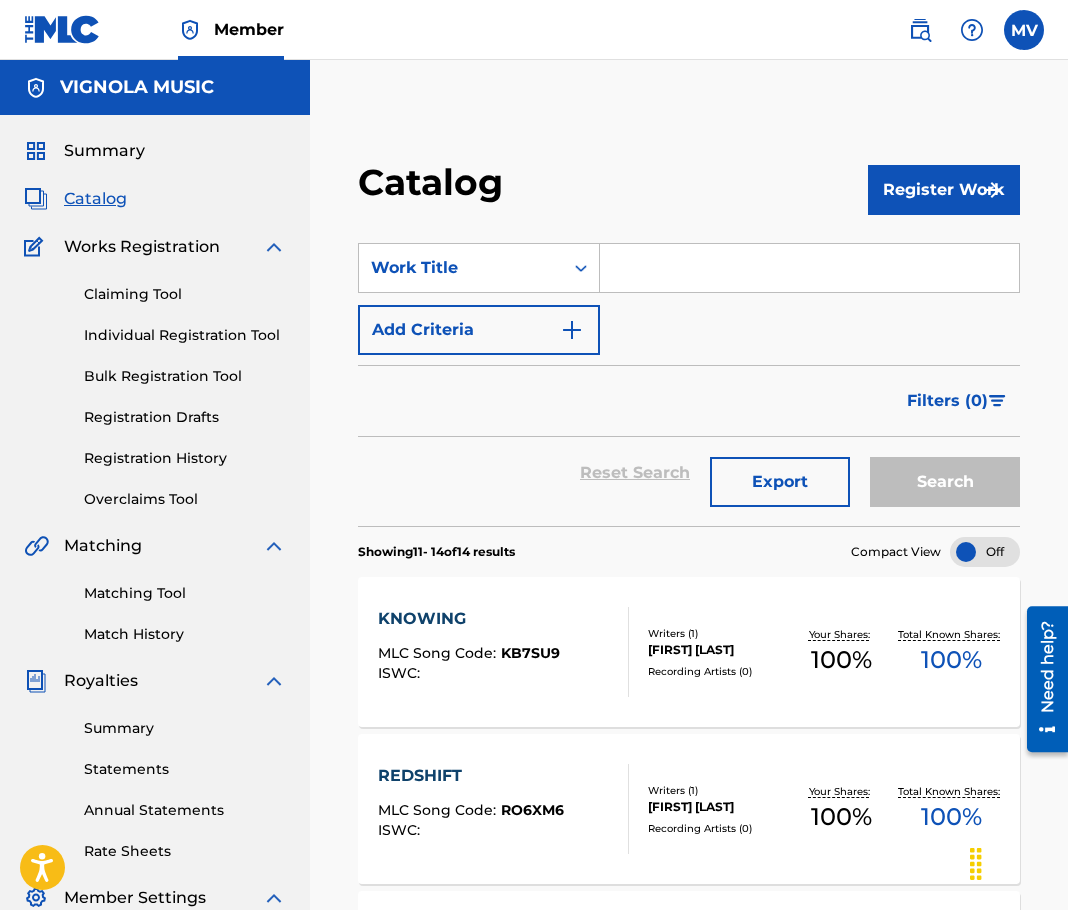 click on "Matching Tool" at bounding box center (185, 593) 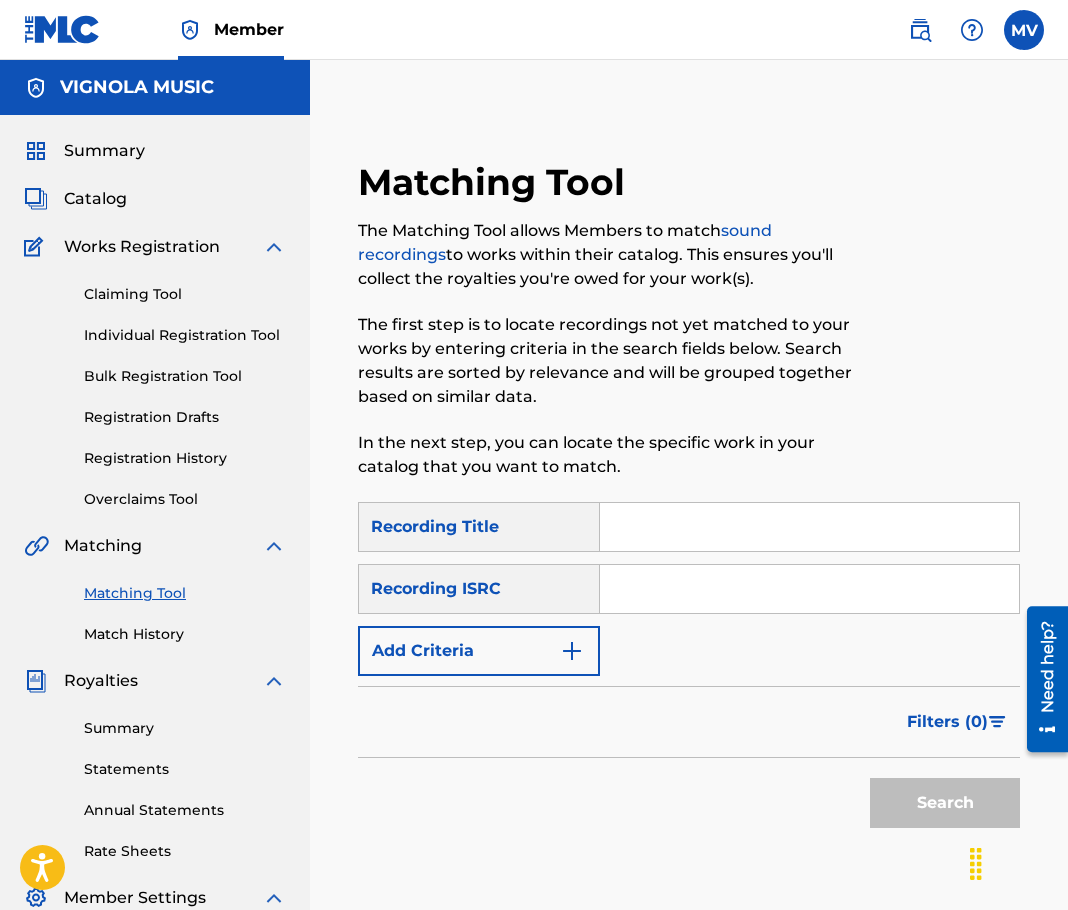click at bounding box center (809, 527) 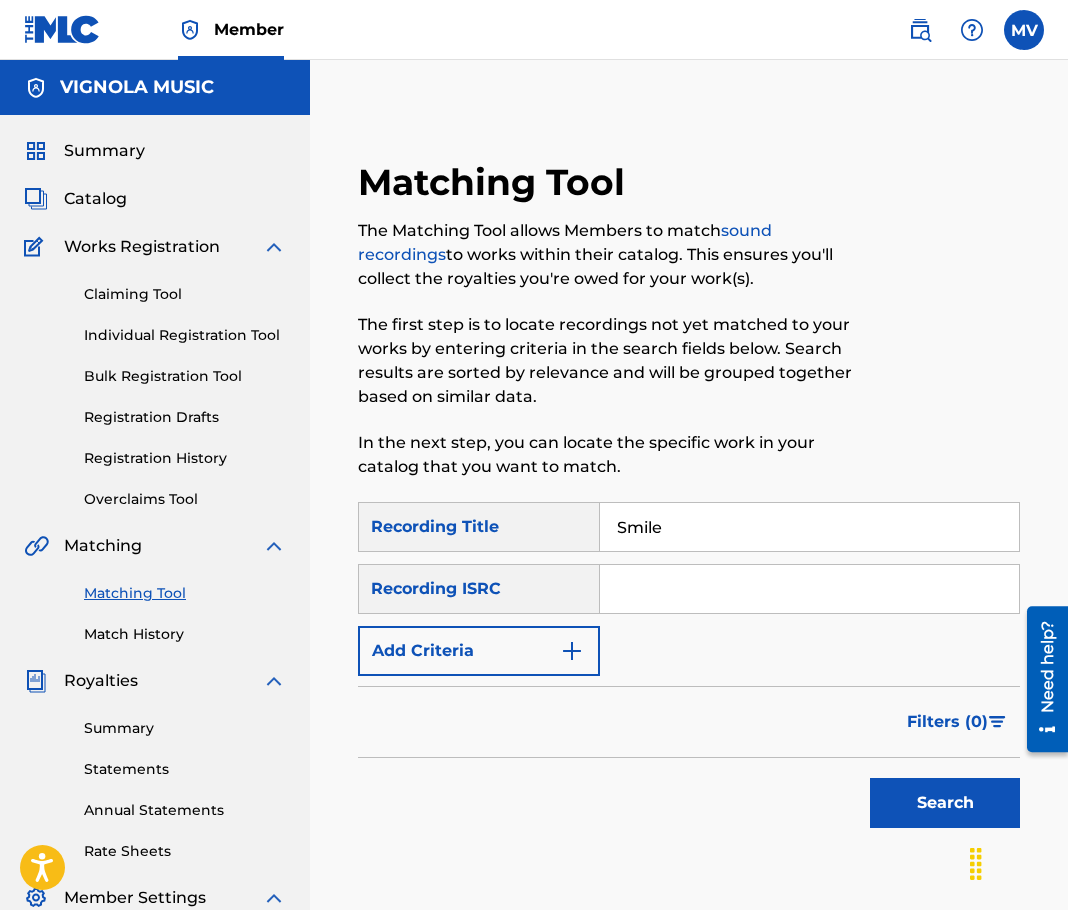 click on "Add Criteria" at bounding box center (479, 651) 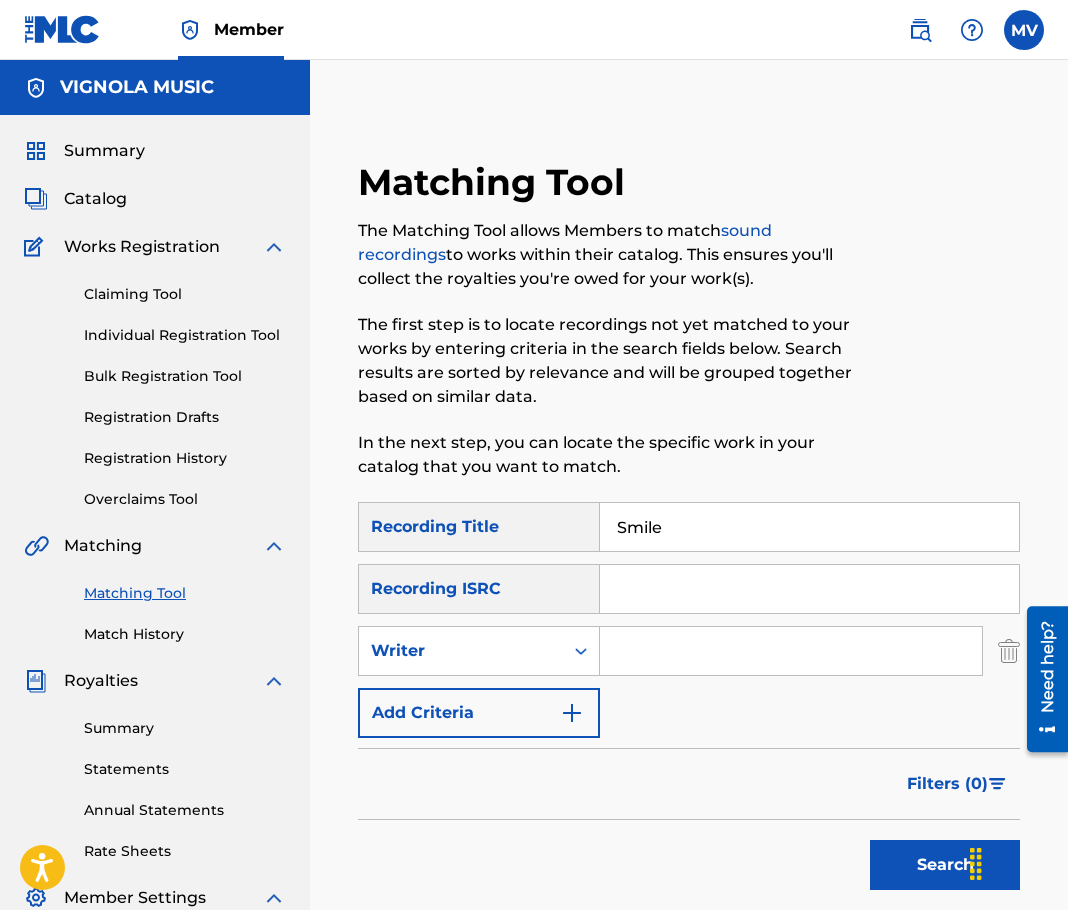 click at bounding box center (791, 651) 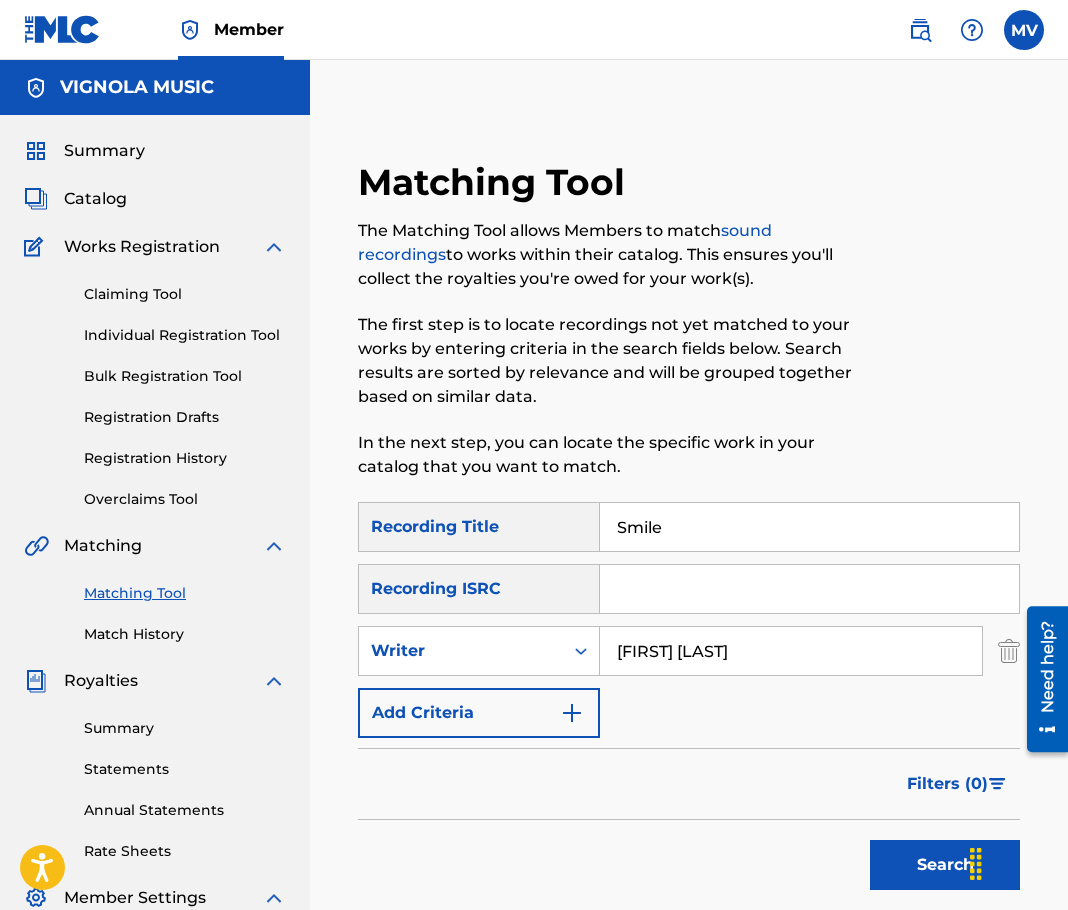 click on "Search" at bounding box center (945, 865) 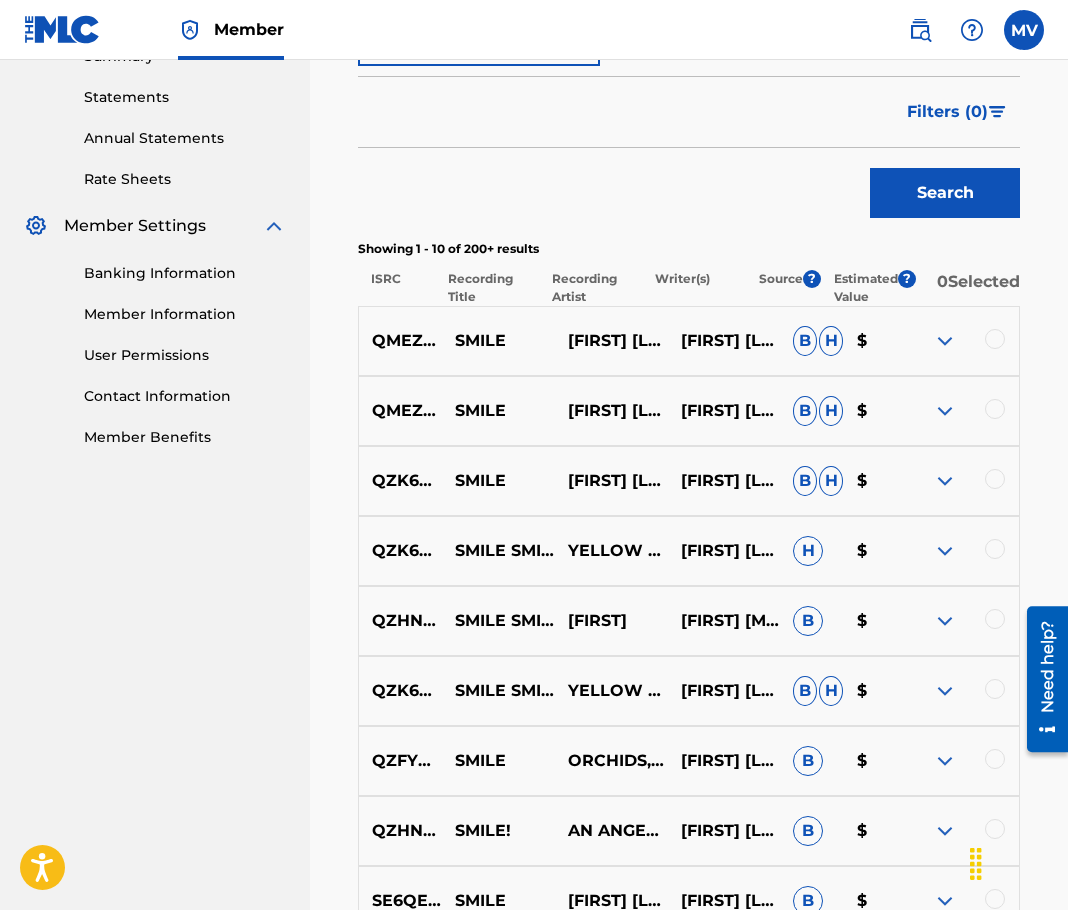 scroll, scrollTop: 700, scrollLeft: 0, axis: vertical 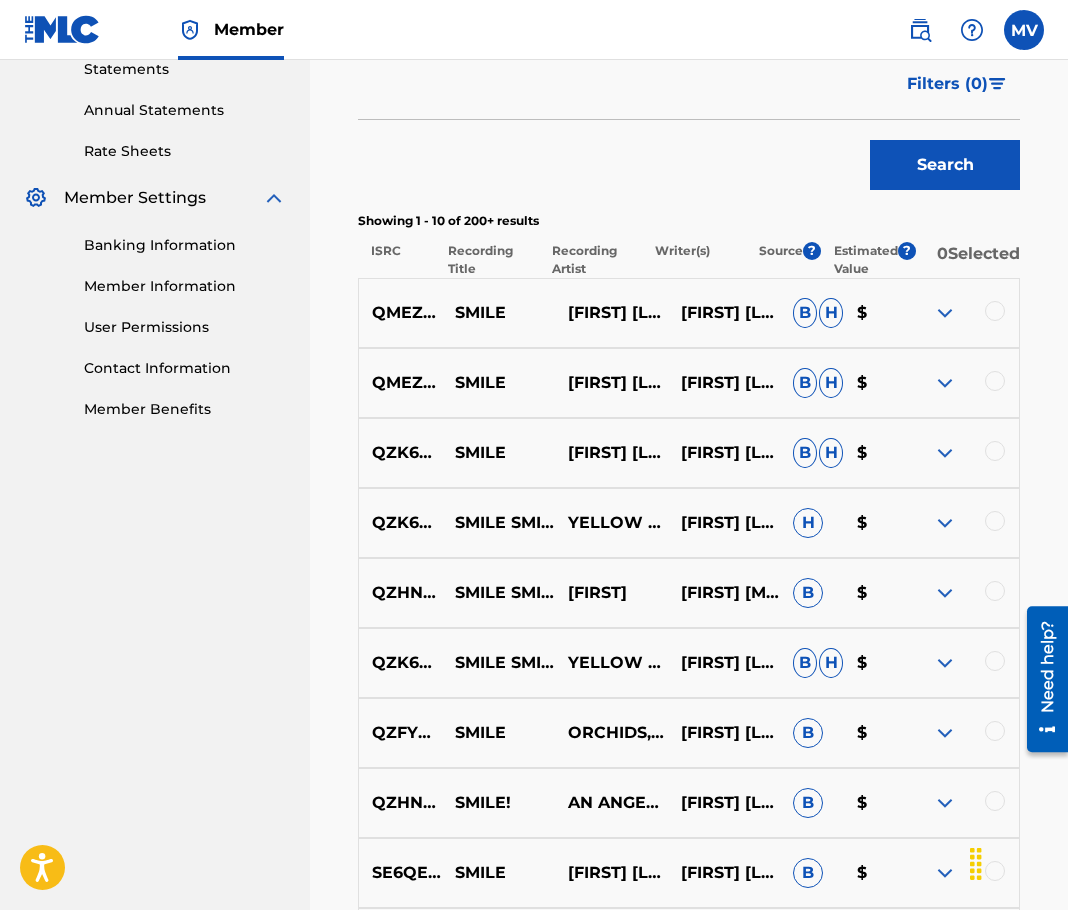 click at bounding box center (995, 311) 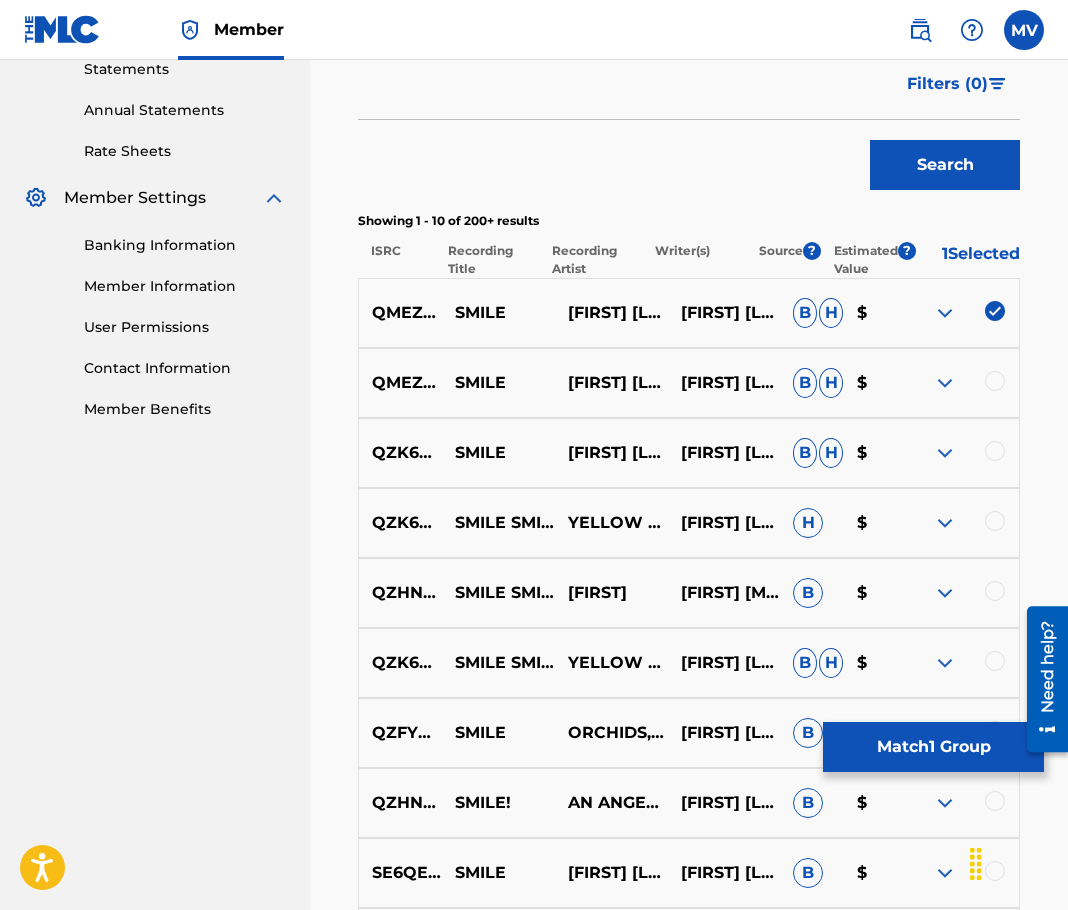 click at bounding box center (995, 381) 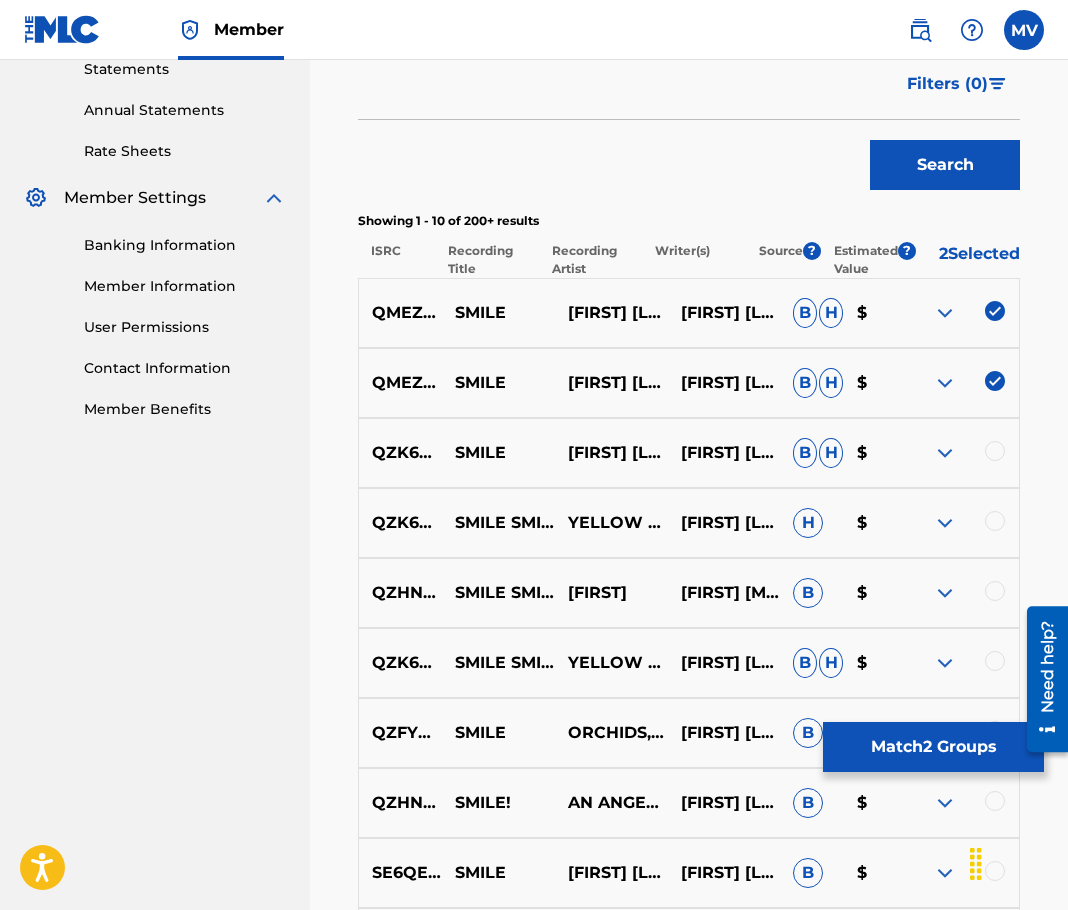 click on "Match  2 Groups" at bounding box center (933, 747) 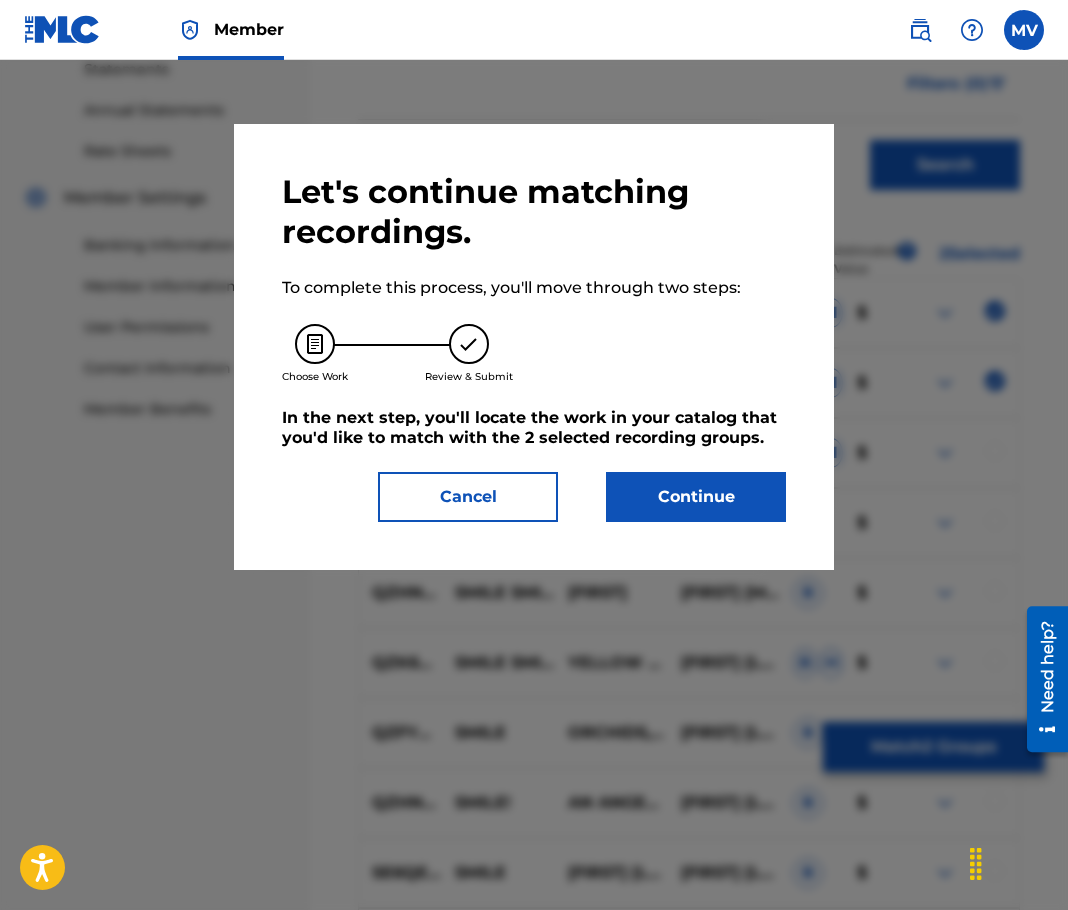 click on "Continue" at bounding box center (696, 497) 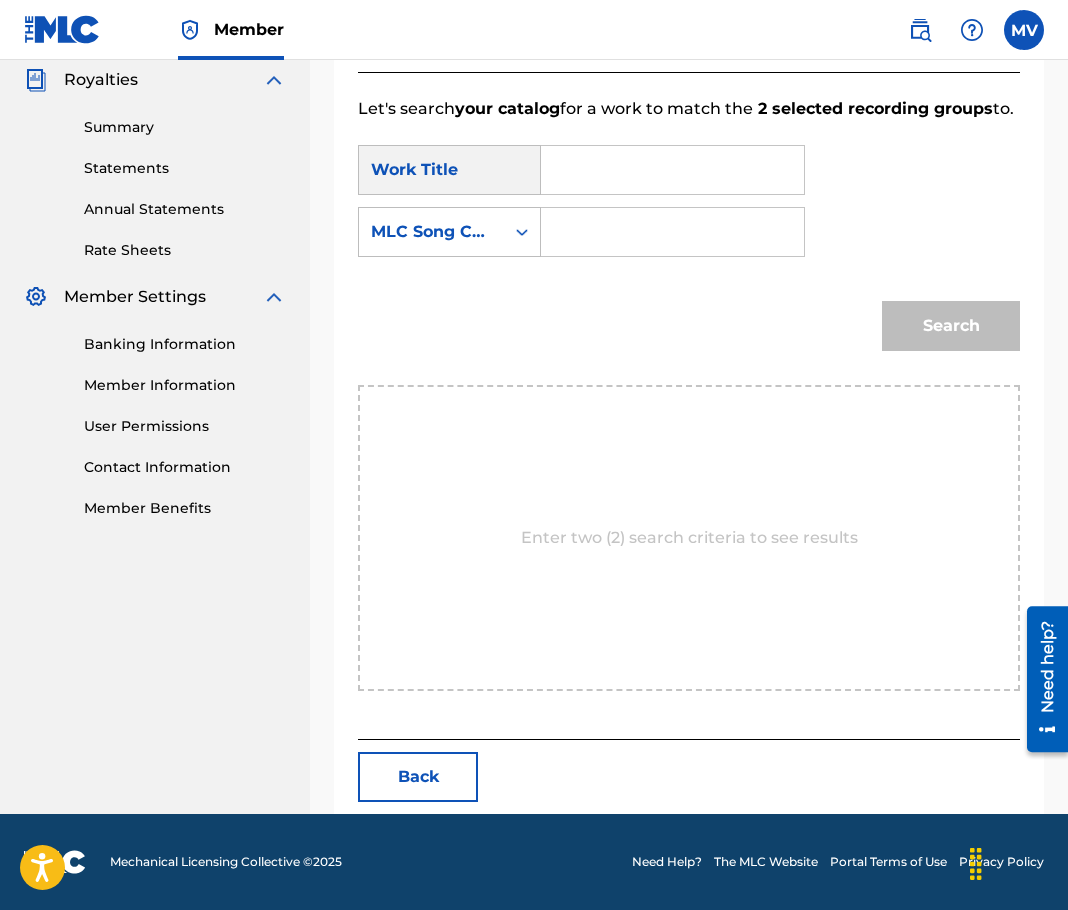click at bounding box center (672, 170) 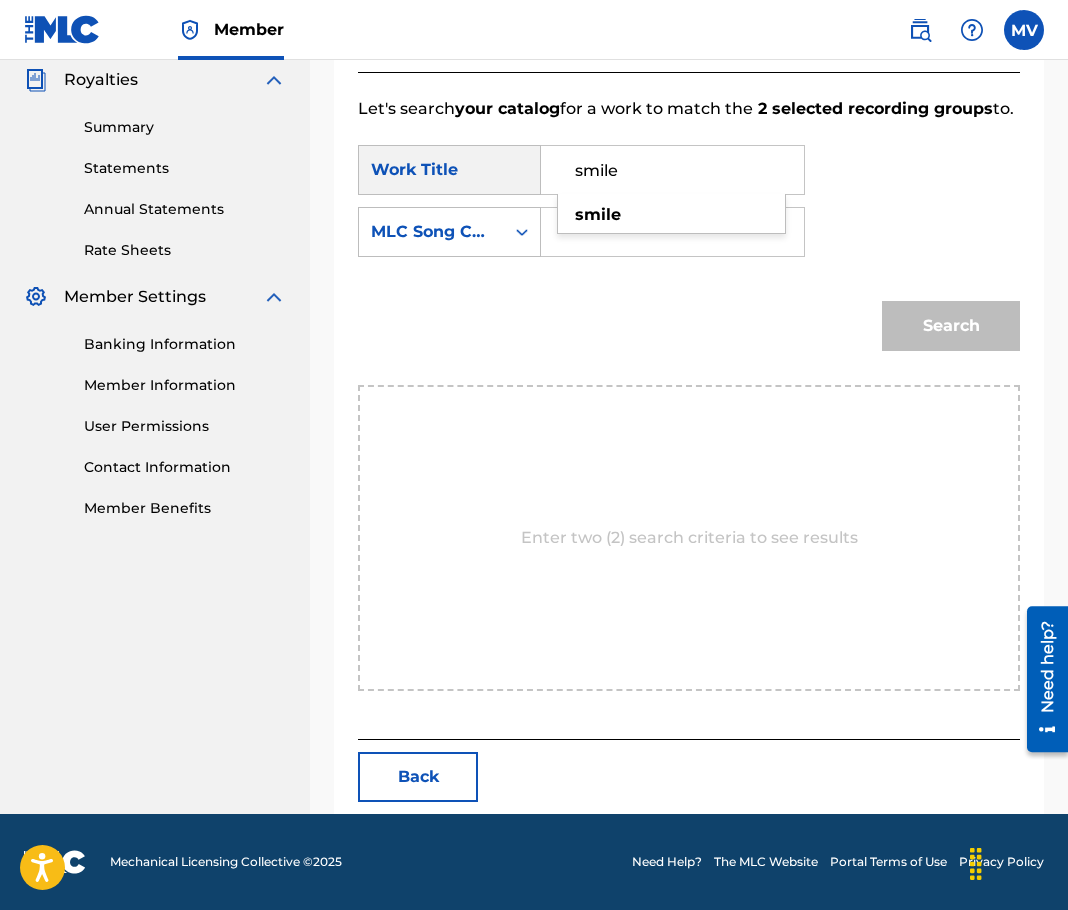 type on "smile" 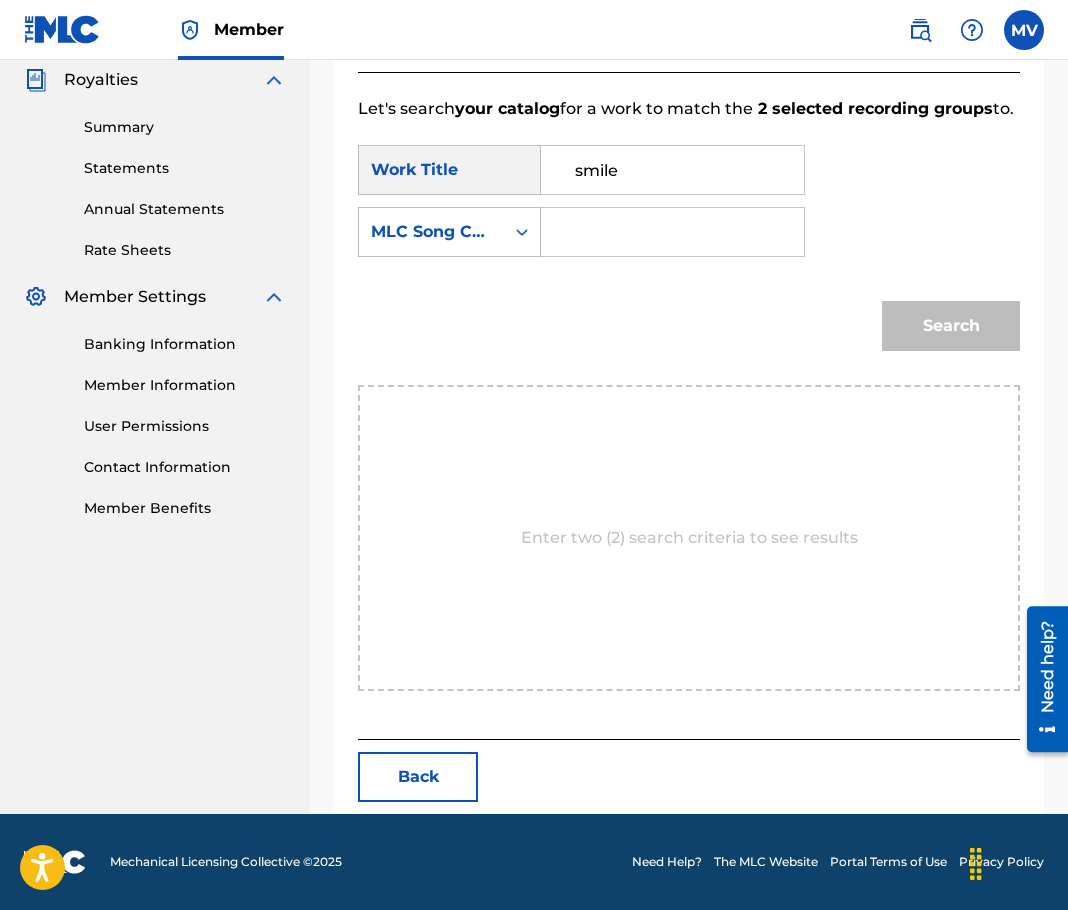 type on "[FIRST] [LAST]" 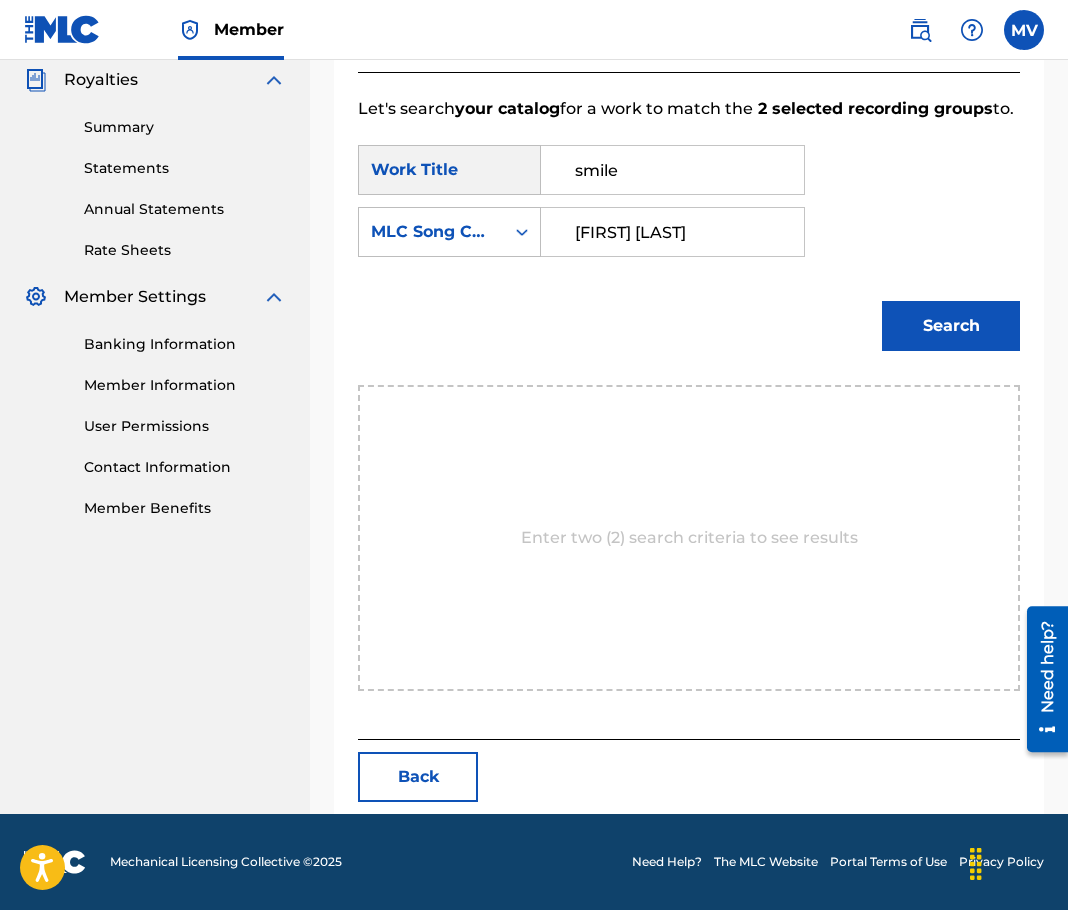 click on "Search" at bounding box center [951, 326] 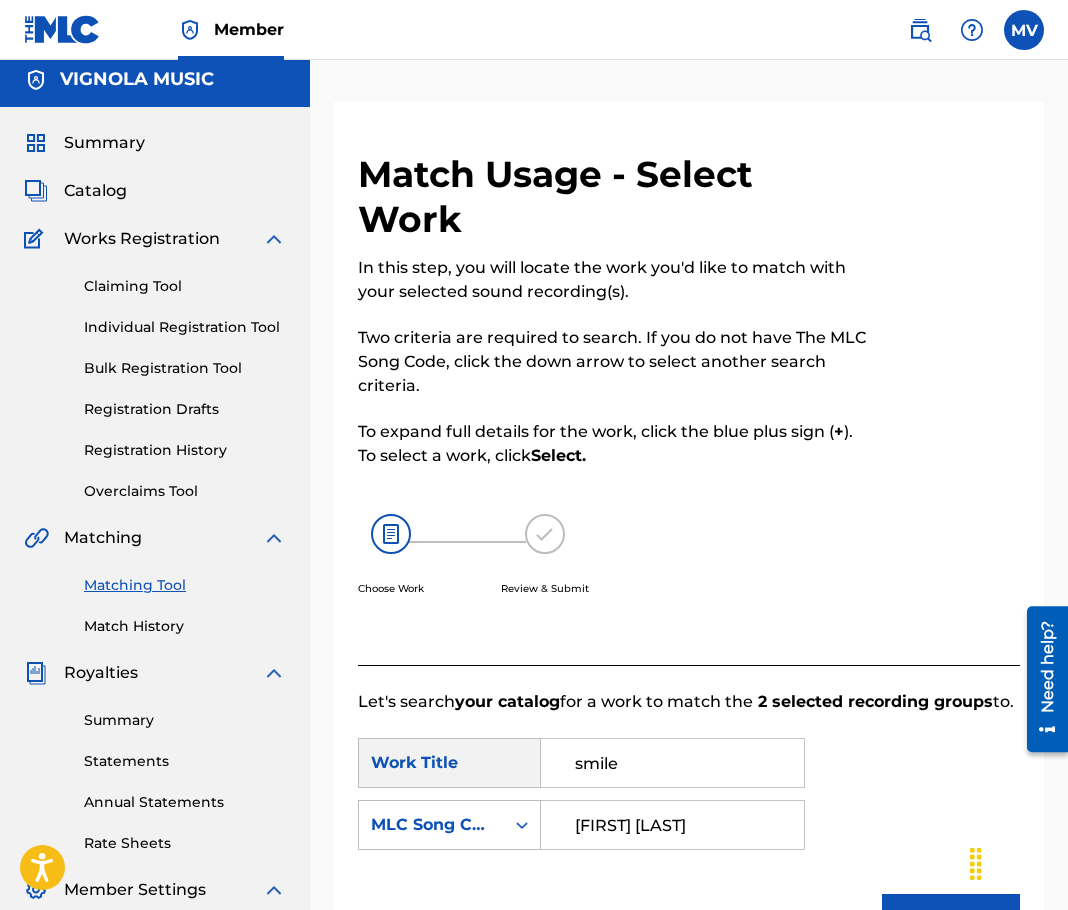 scroll, scrollTop: 0, scrollLeft: 0, axis: both 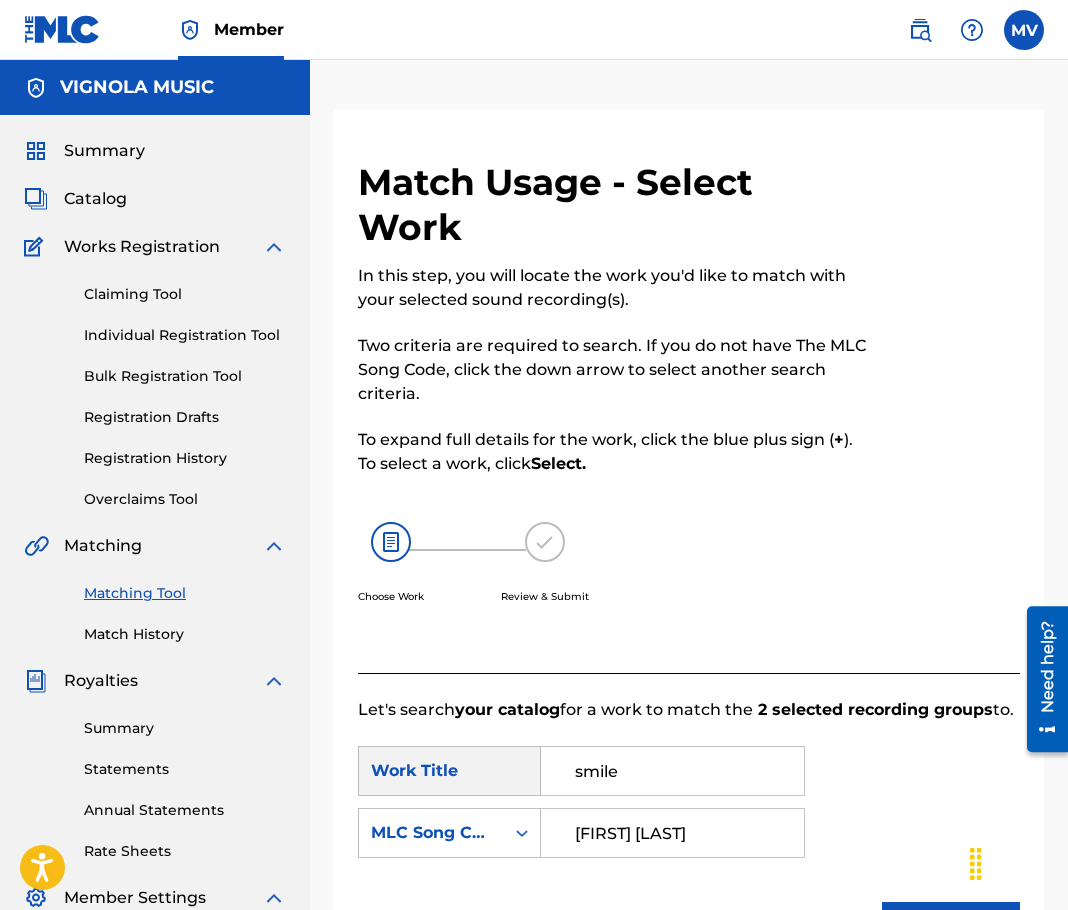 click on "Catalog" at bounding box center (95, 199) 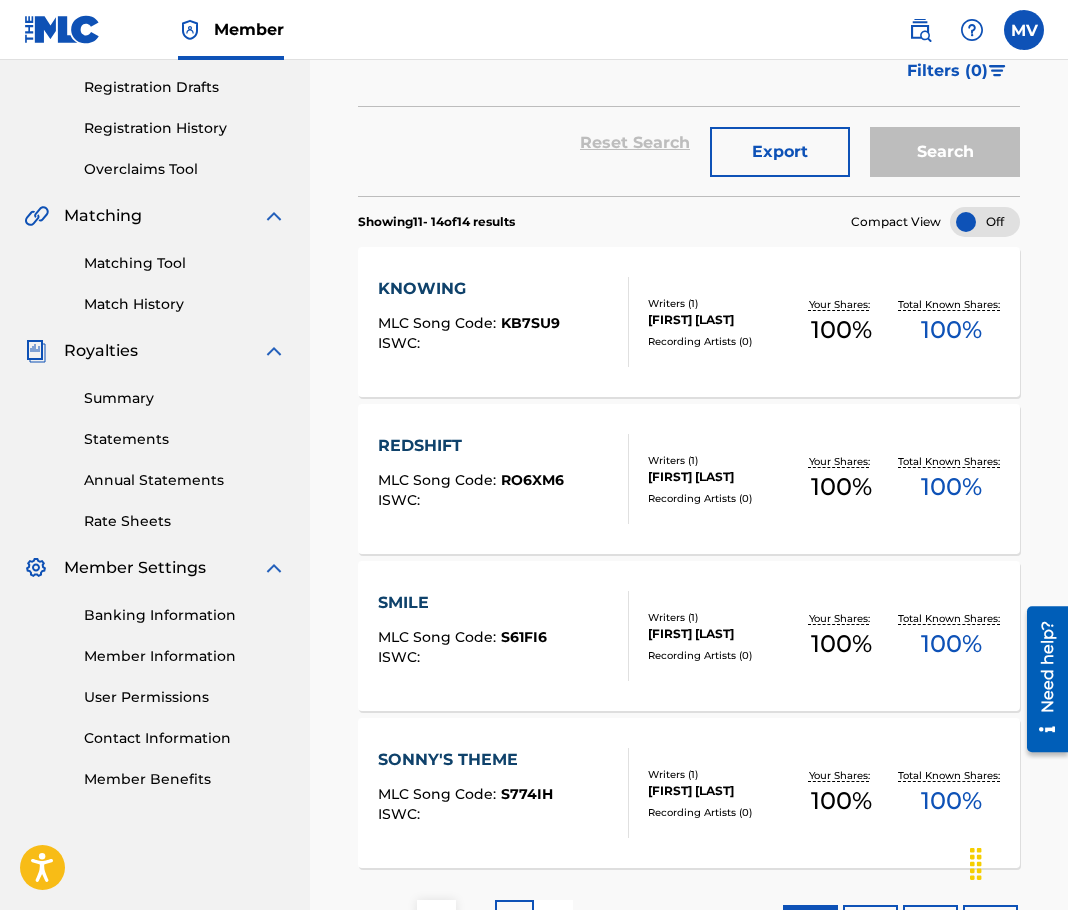 scroll, scrollTop: 400, scrollLeft: 0, axis: vertical 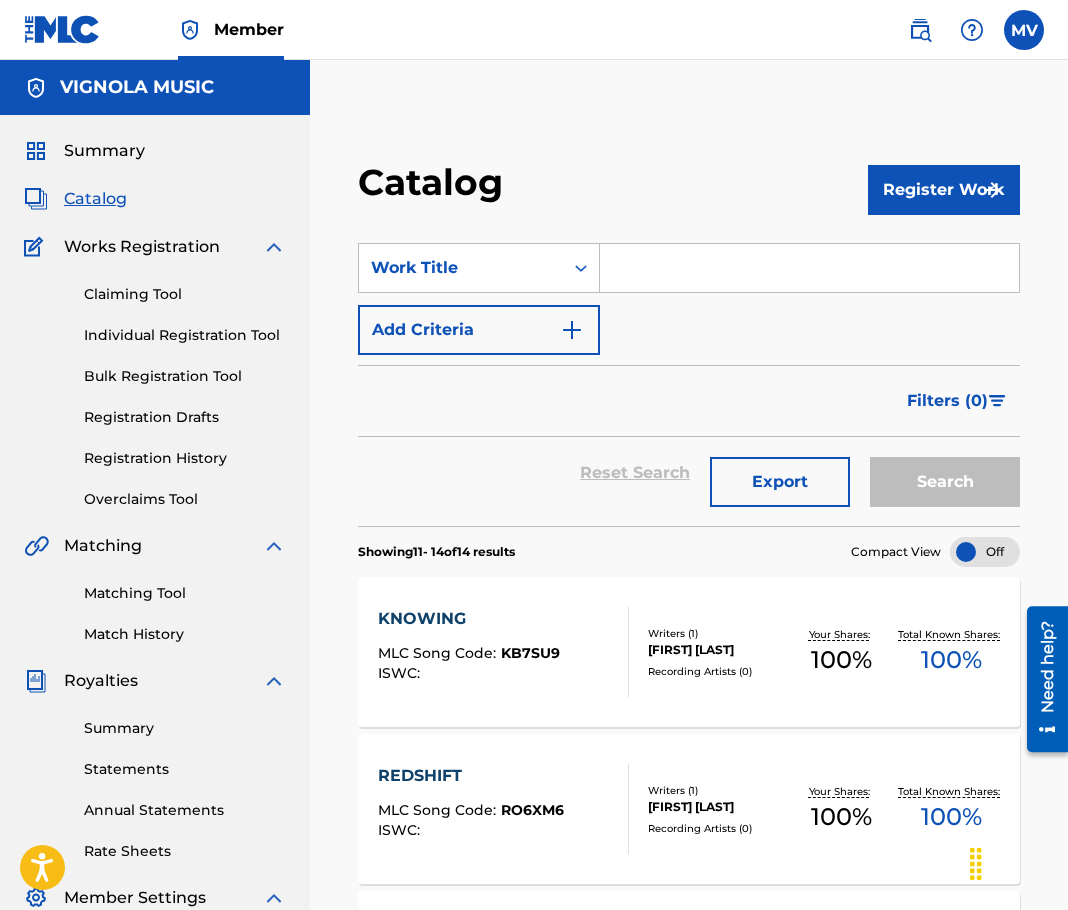 click on "Matching Tool" at bounding box center [185, 593] 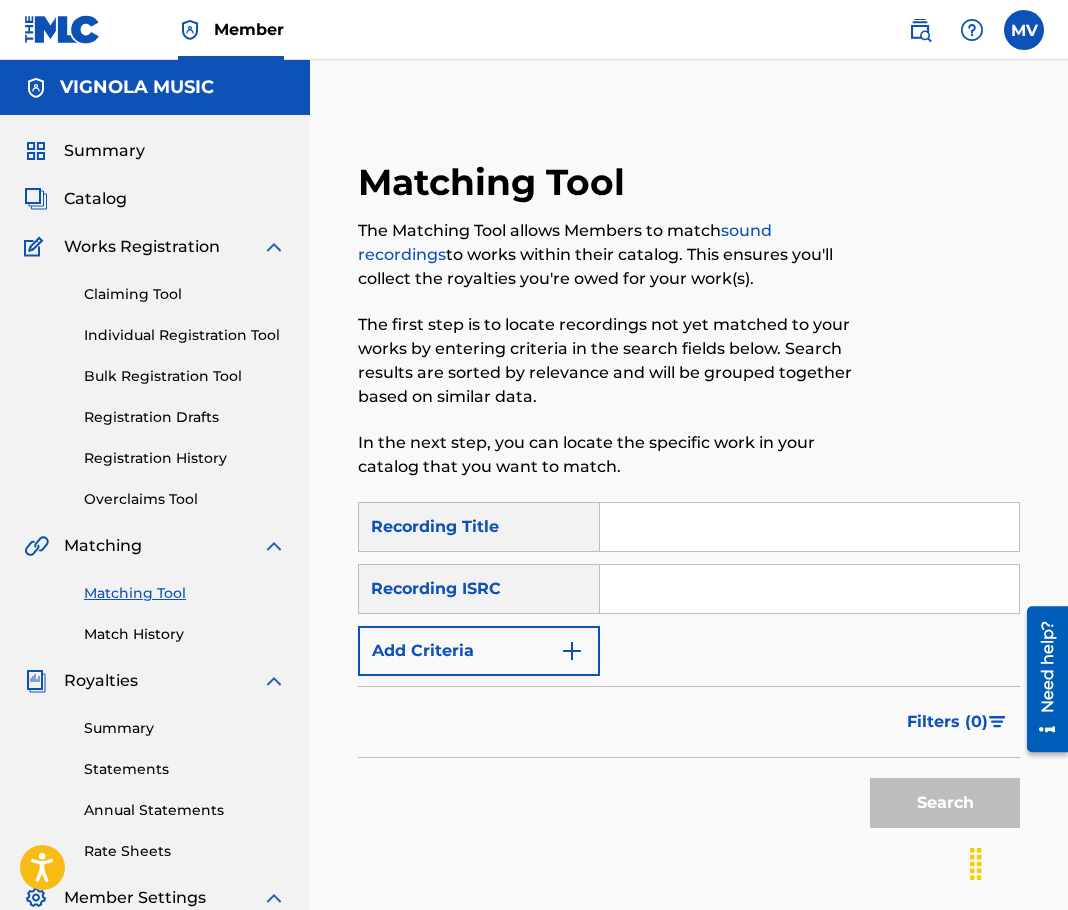 click at bounding box center (809, 527) 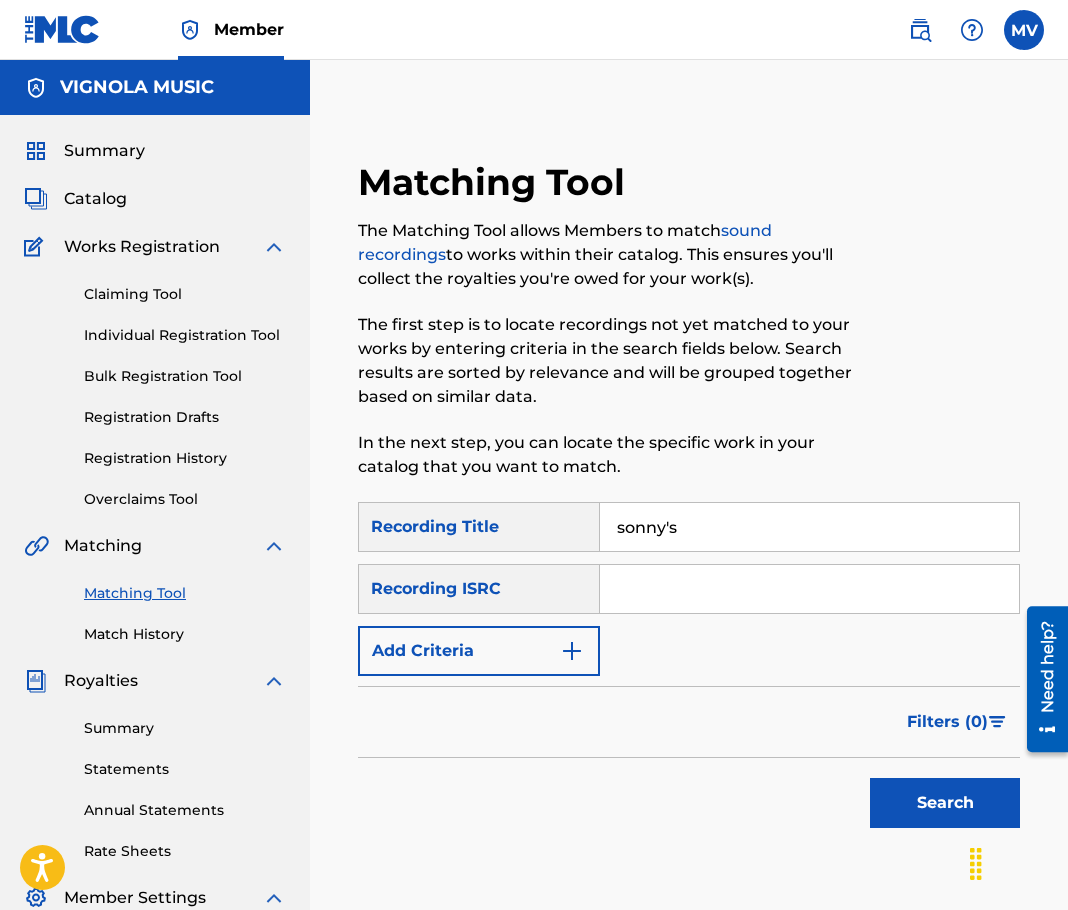 type on "sonny's" 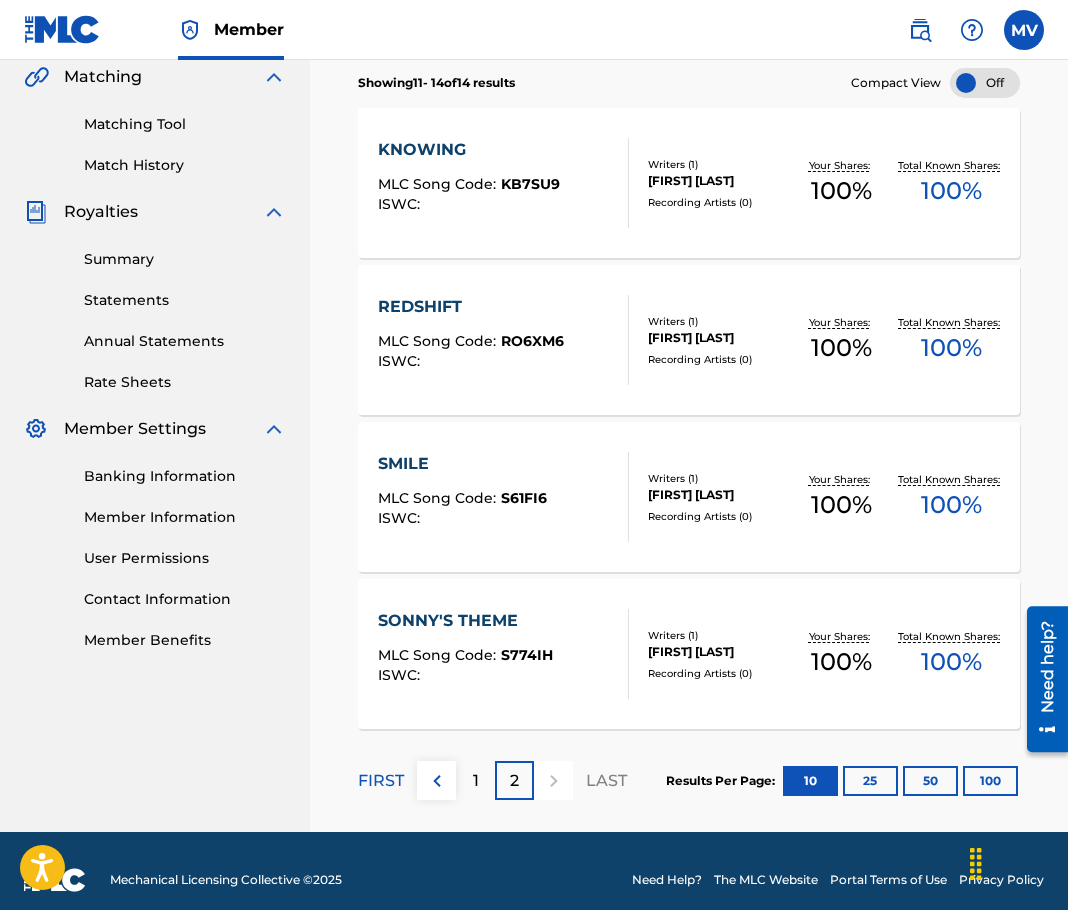 scroll, scrollTop: 487, scrollLeft: 0, axis: vertical 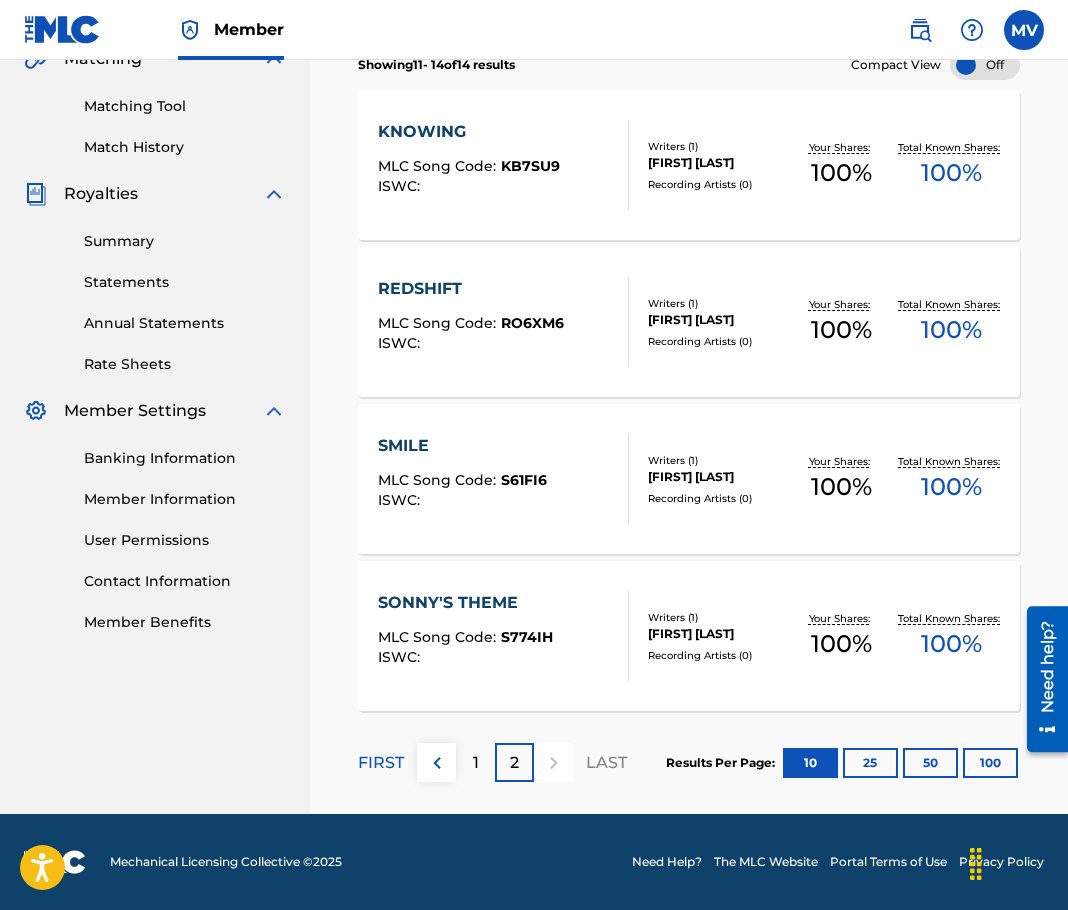 click on "S774IH" at bounding box center (527, 637) 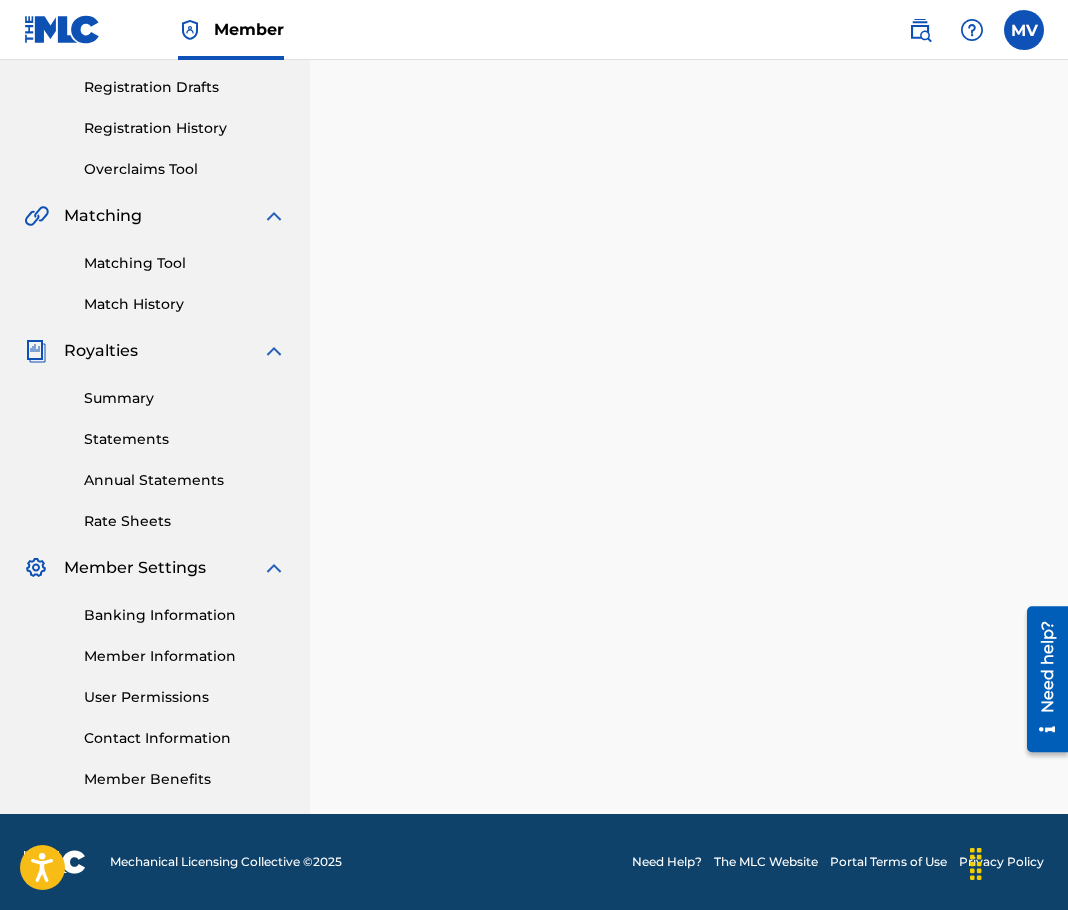 scroll, scrollTop: 0, scrollLeft: 0, axis: both 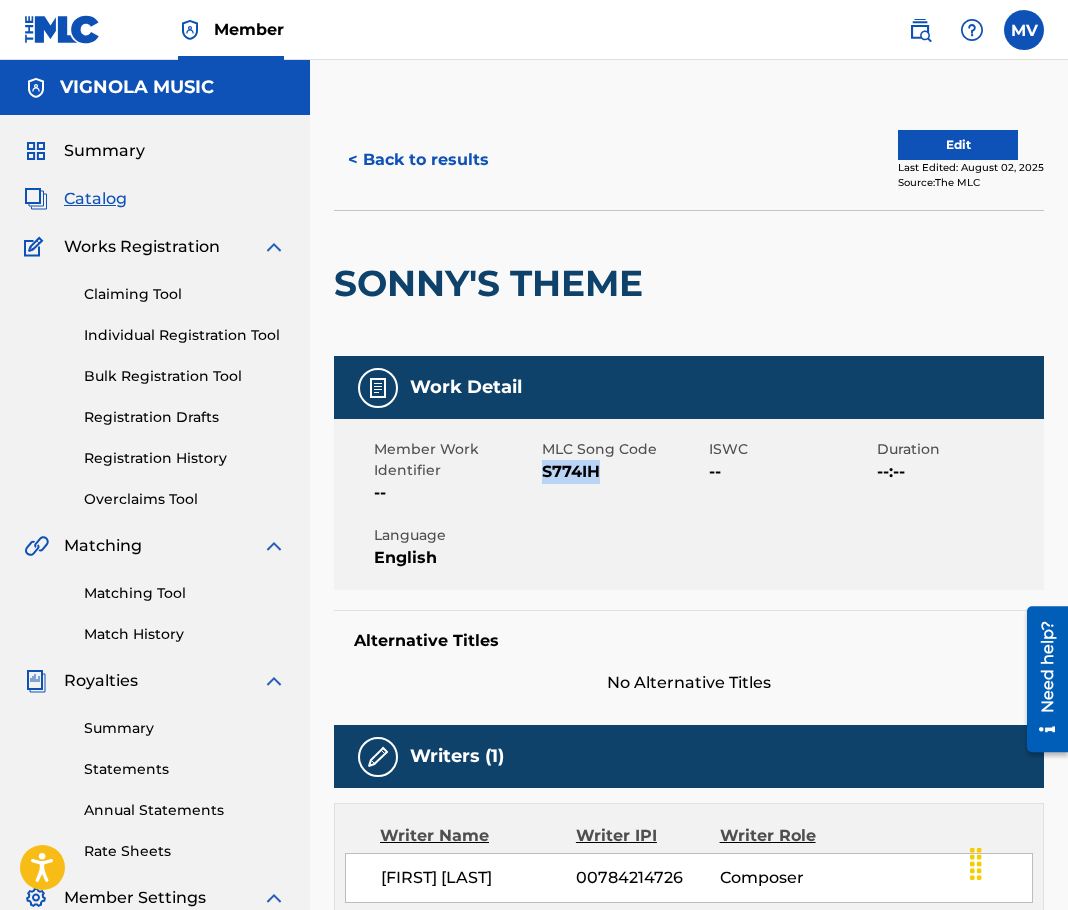 drag, startPoint x: 544, startPoint y: 473, endPoint x: 634, endPoint y: 477, distance: 90.088844 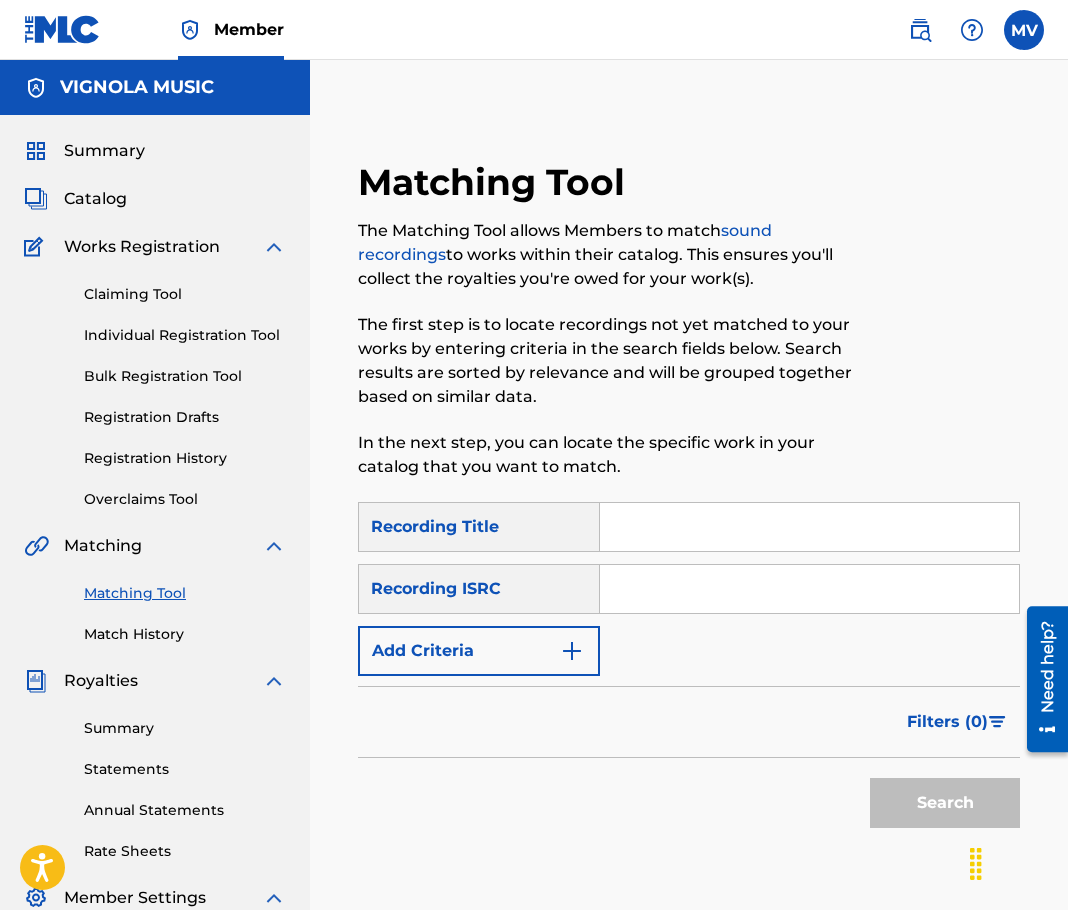 click at bounding box center (809, 527) 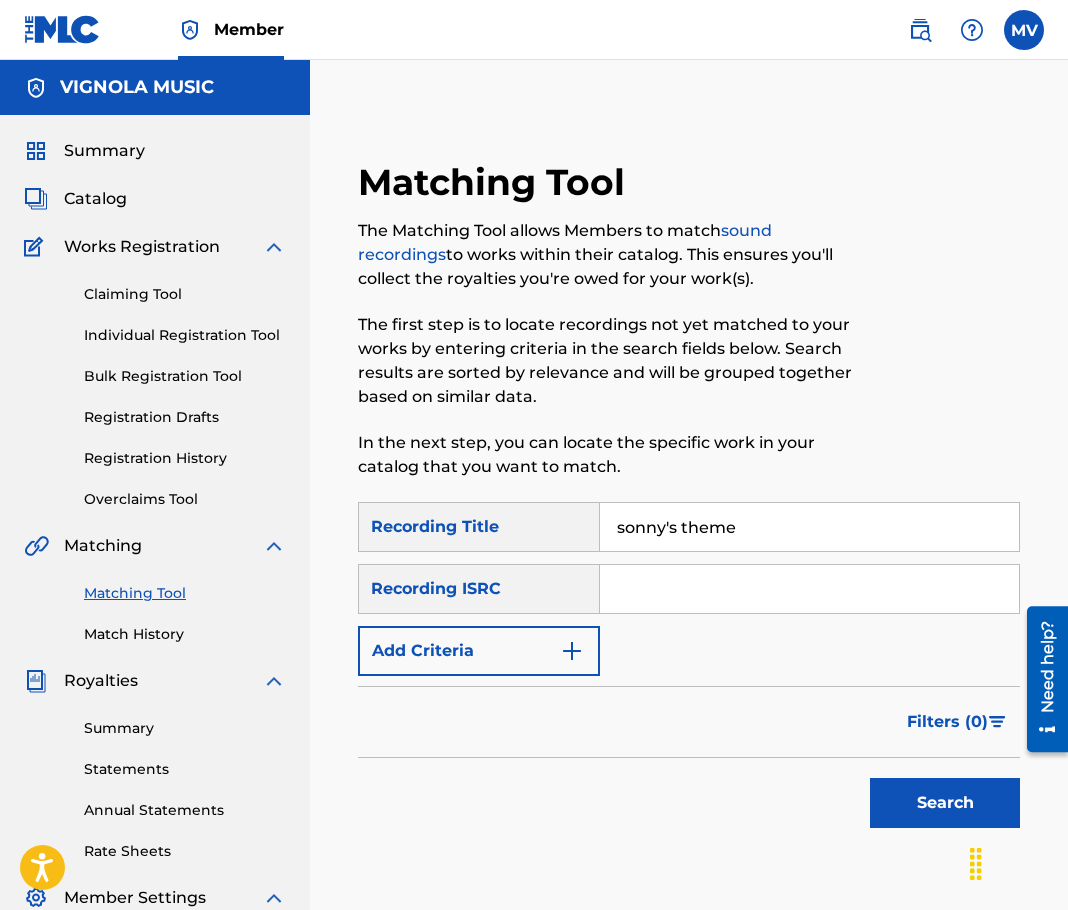 type on "sonny's theme" 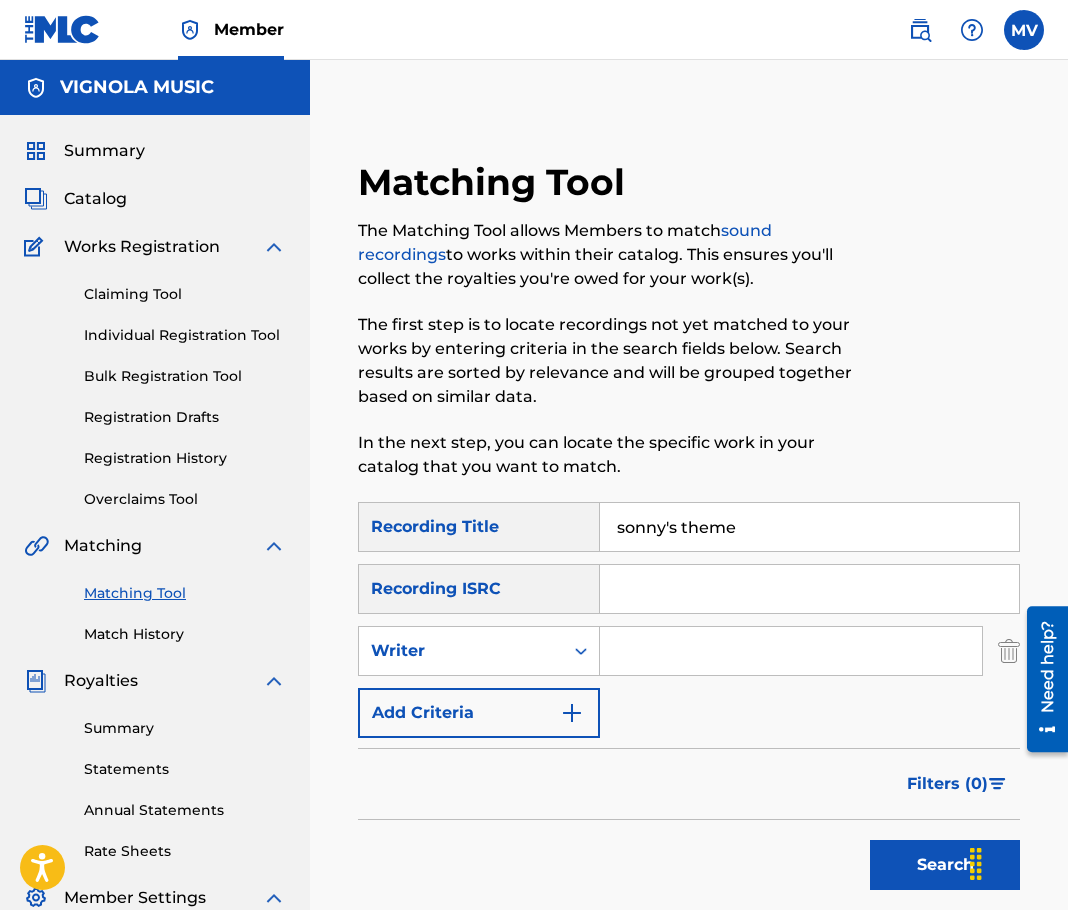click at bounding box center [791, 651] 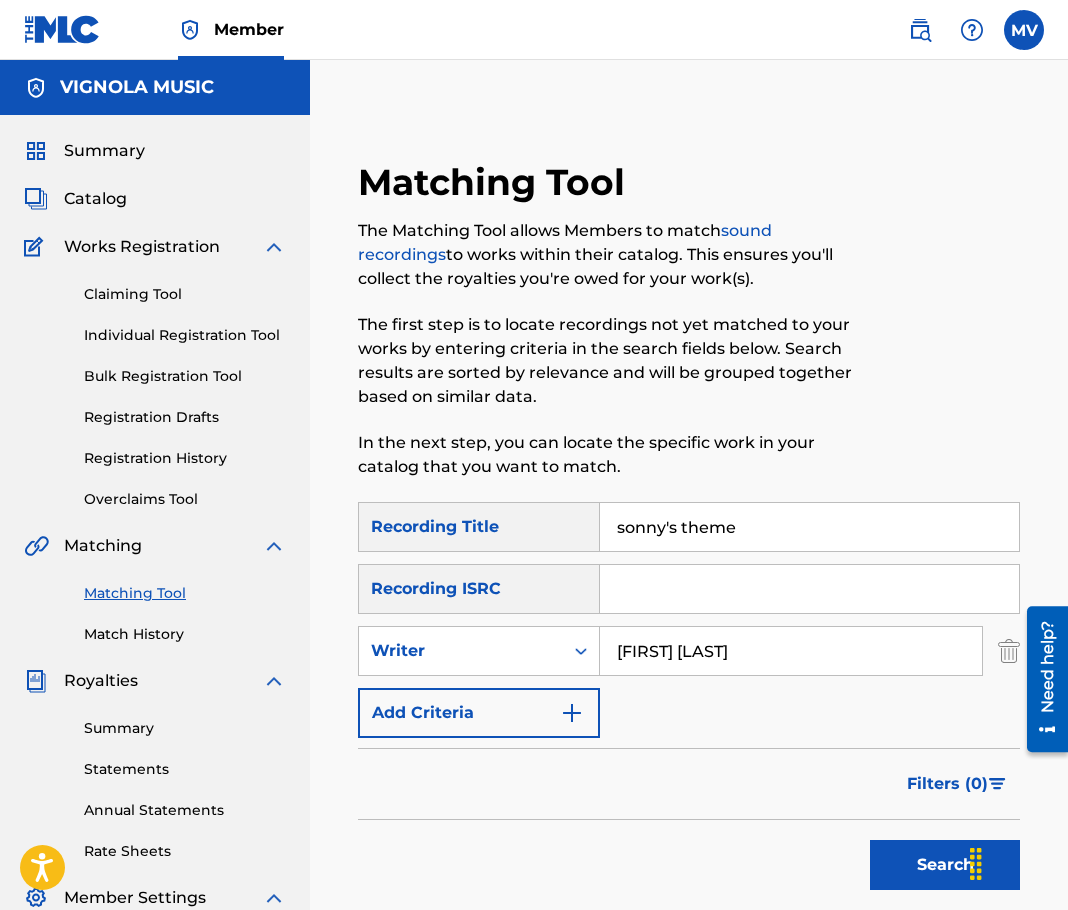 click on "Search" at bounding box center (945, 865) 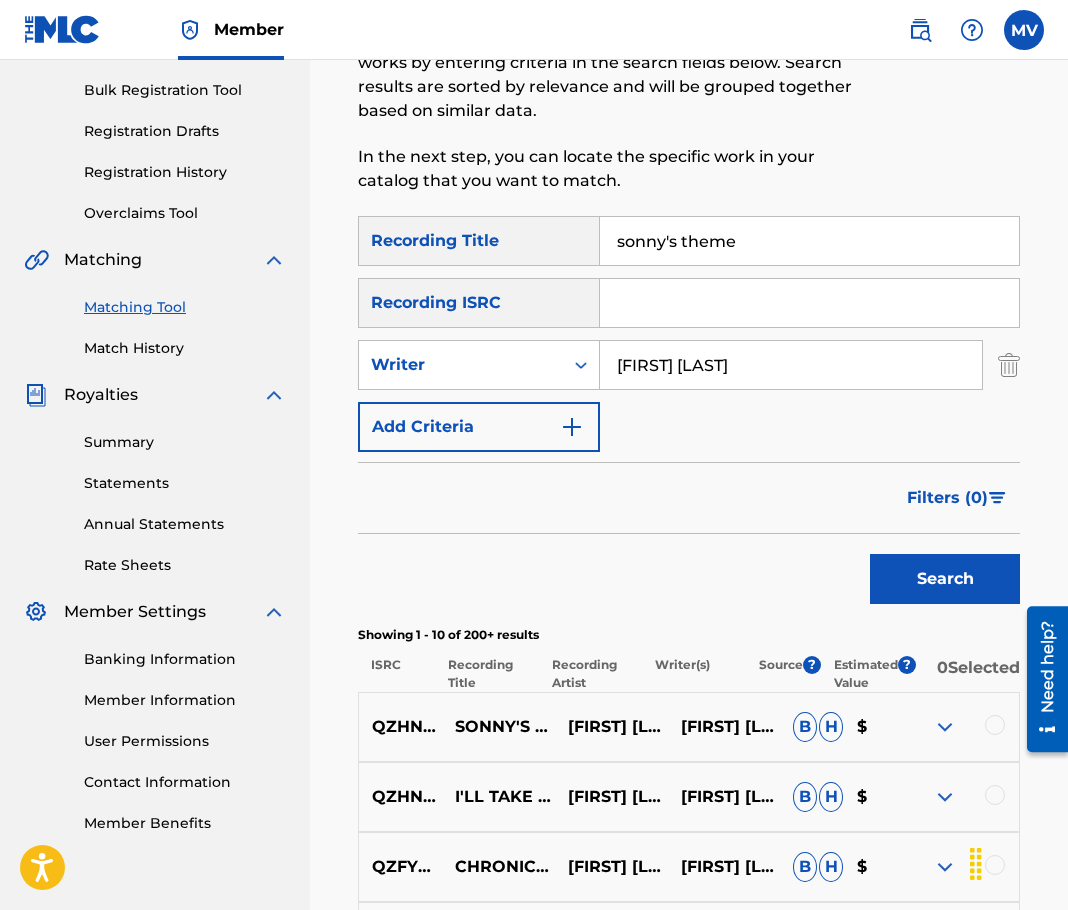 scroll, scrollTop: 500, scrollLeft: 0, axis: vertical 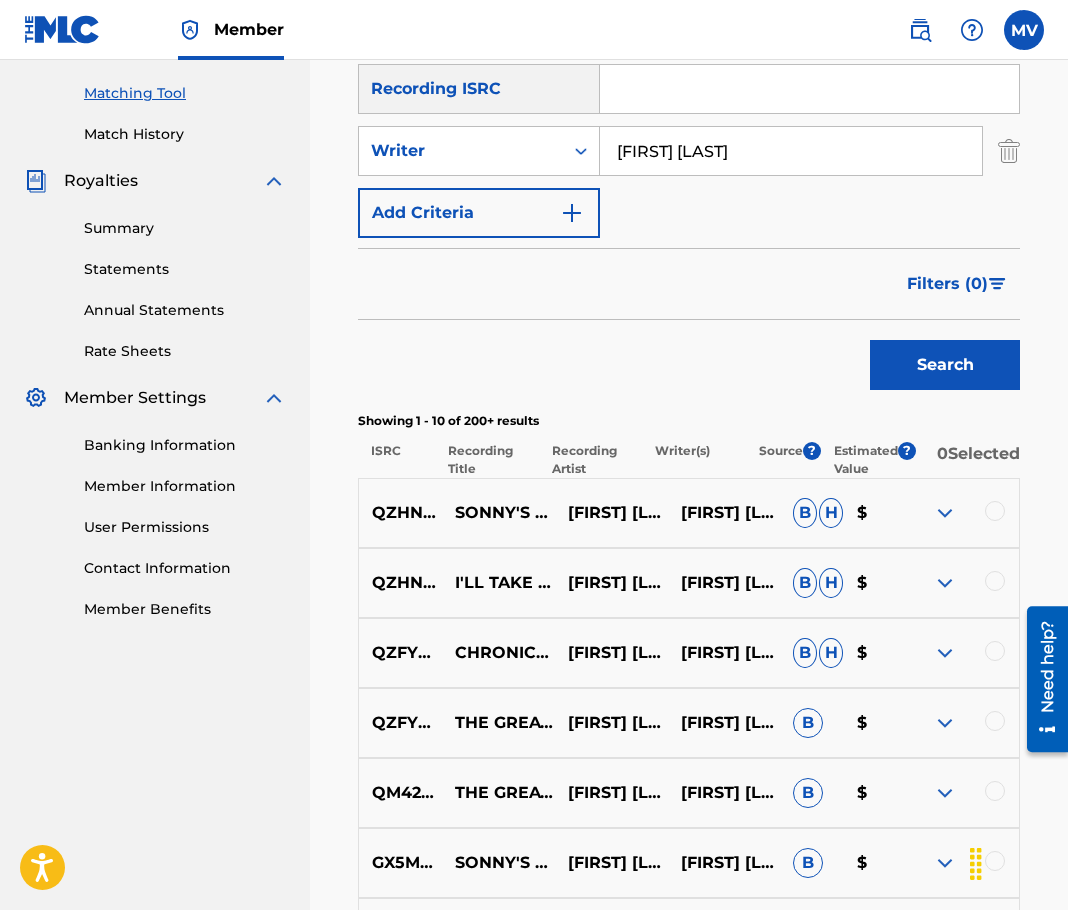 click at bounding box center [995, 511] 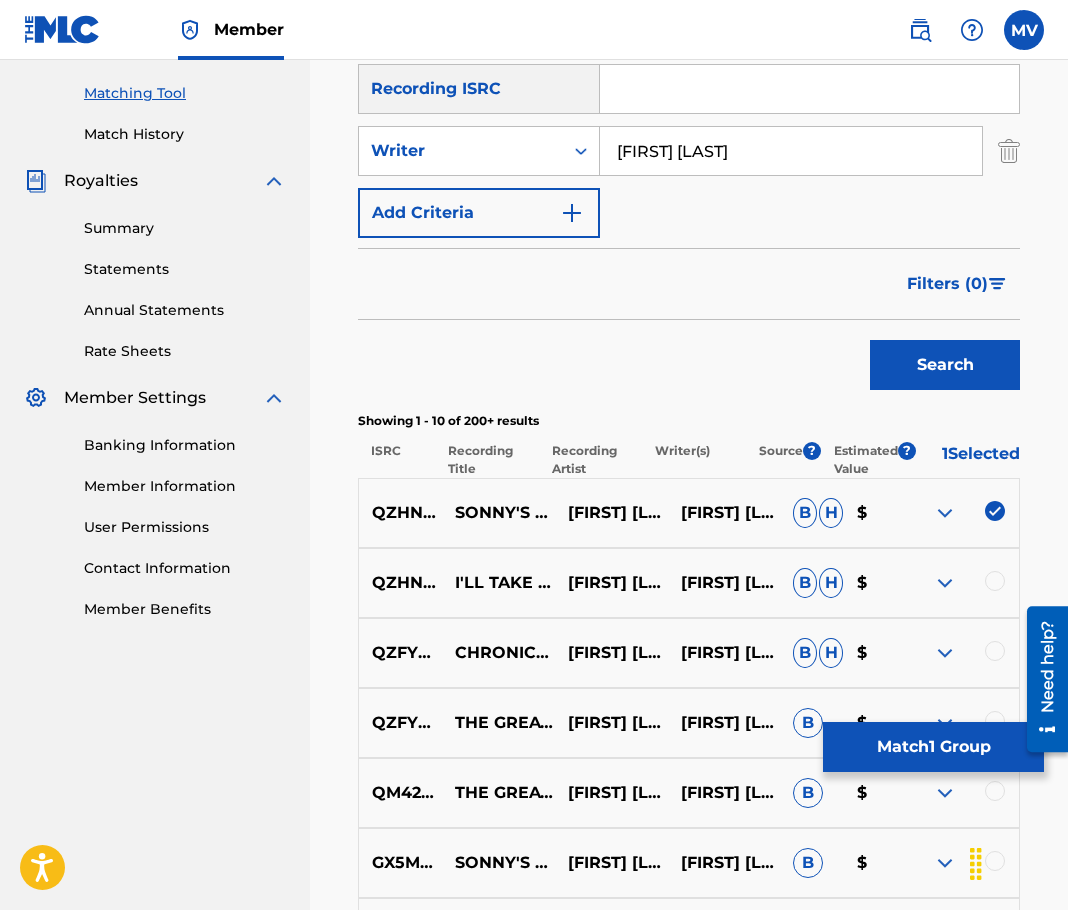 click on "Match  1 Group" at bounding box center (933, 747) 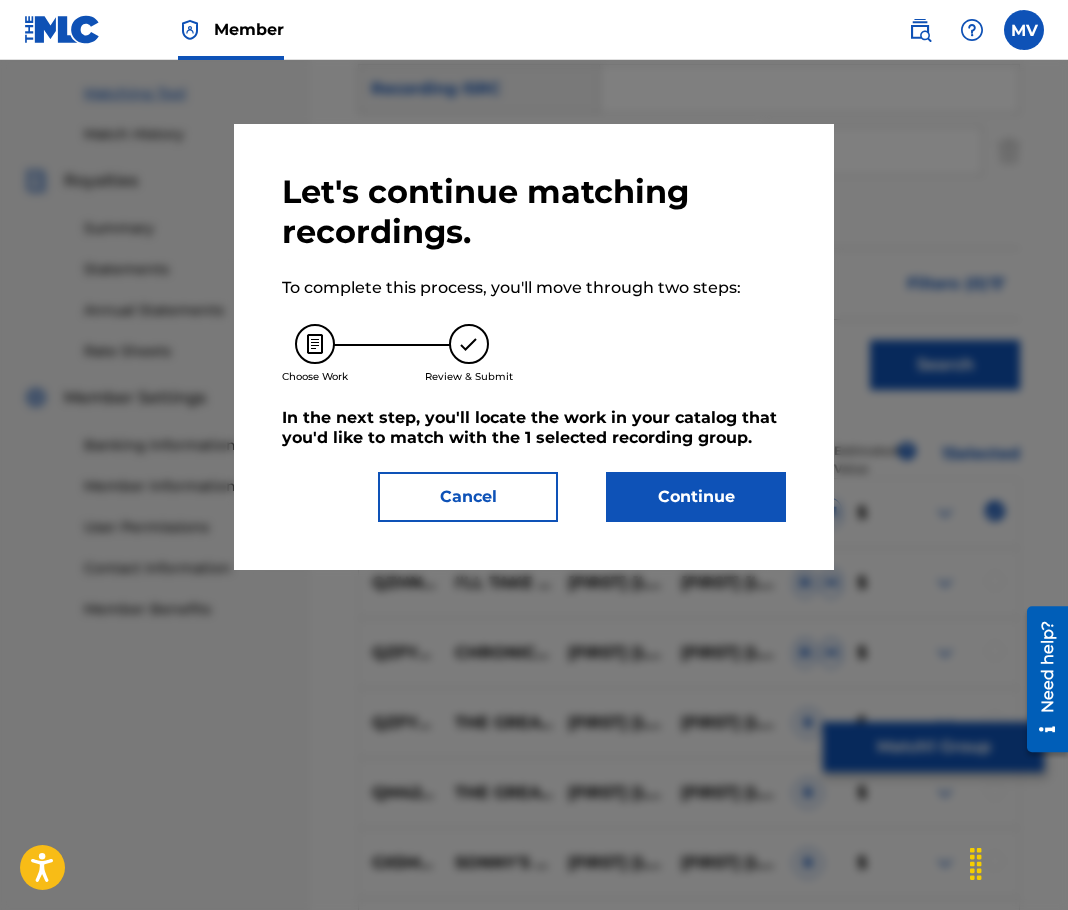 click on "Continue" at bounding box center [696, 497] 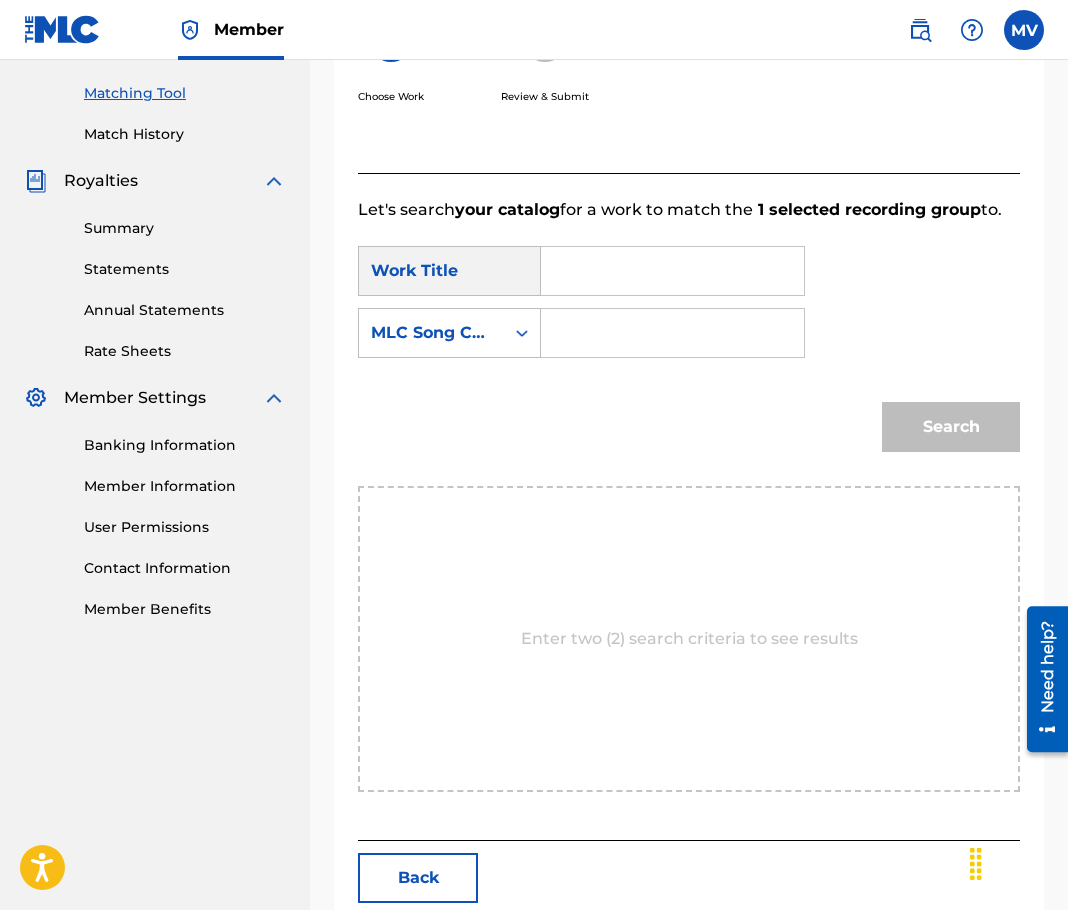 click at bounding box center [672, 271] 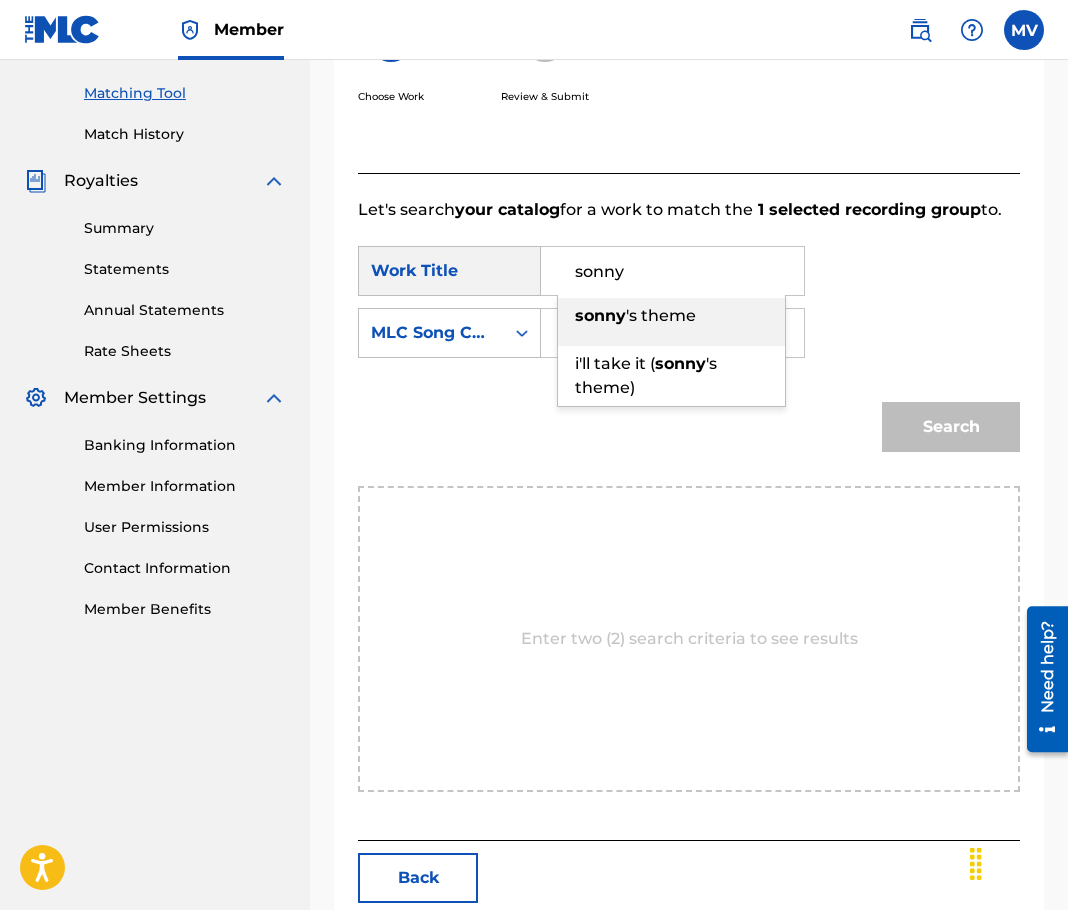 click on "'s theme" at bounding box center (661, 315) 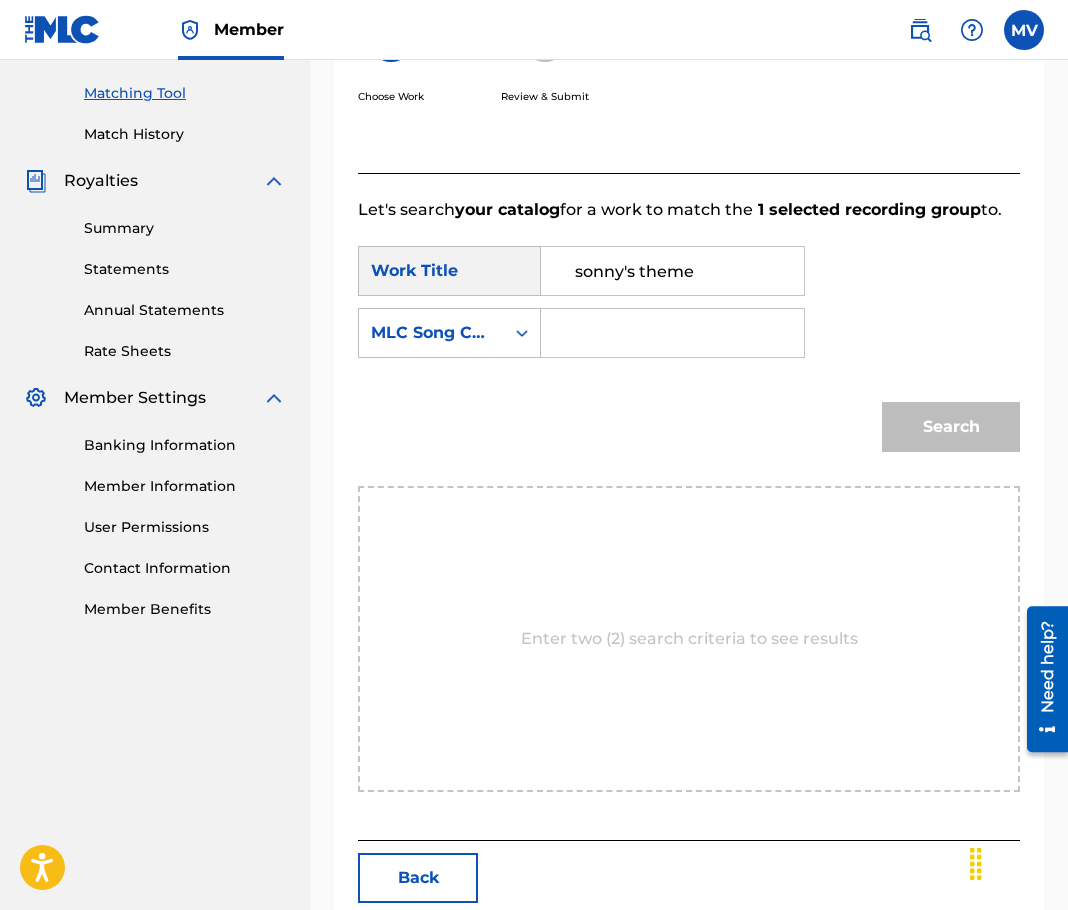 click at bounding box center [672, 333] 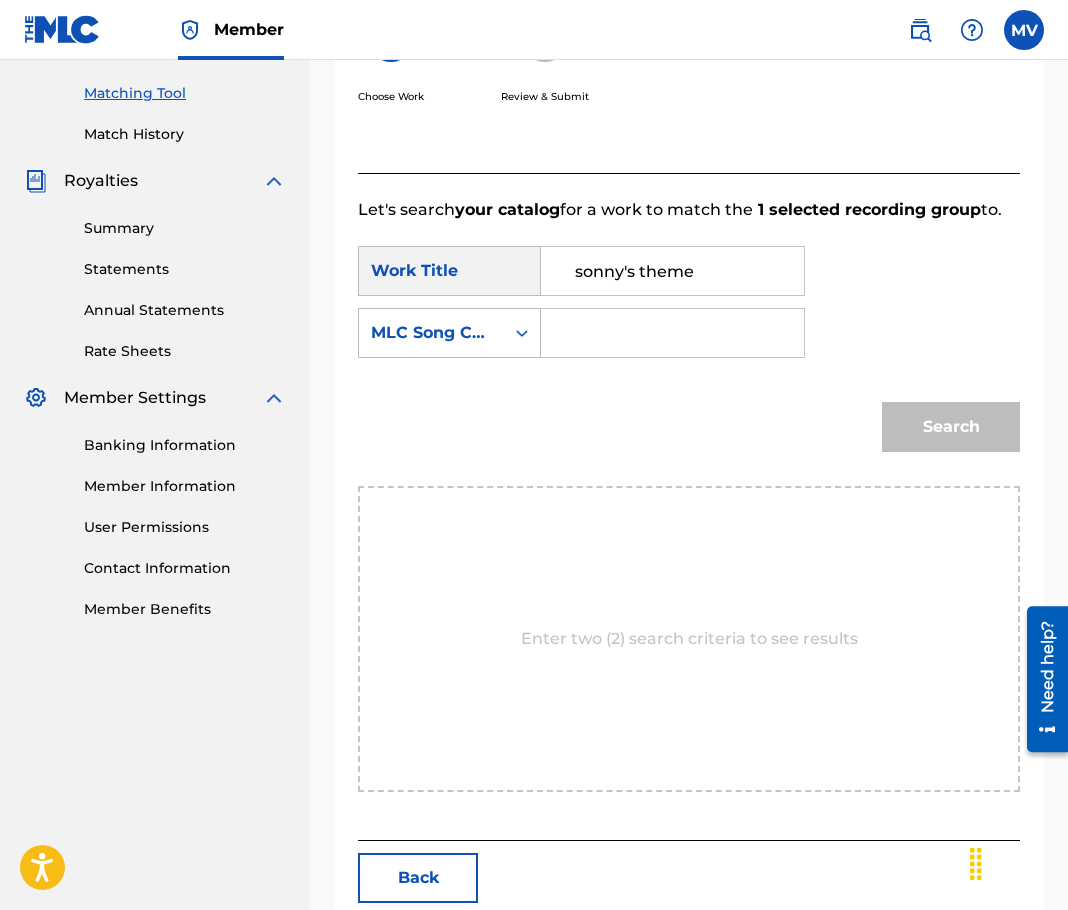paste on "S774IH" 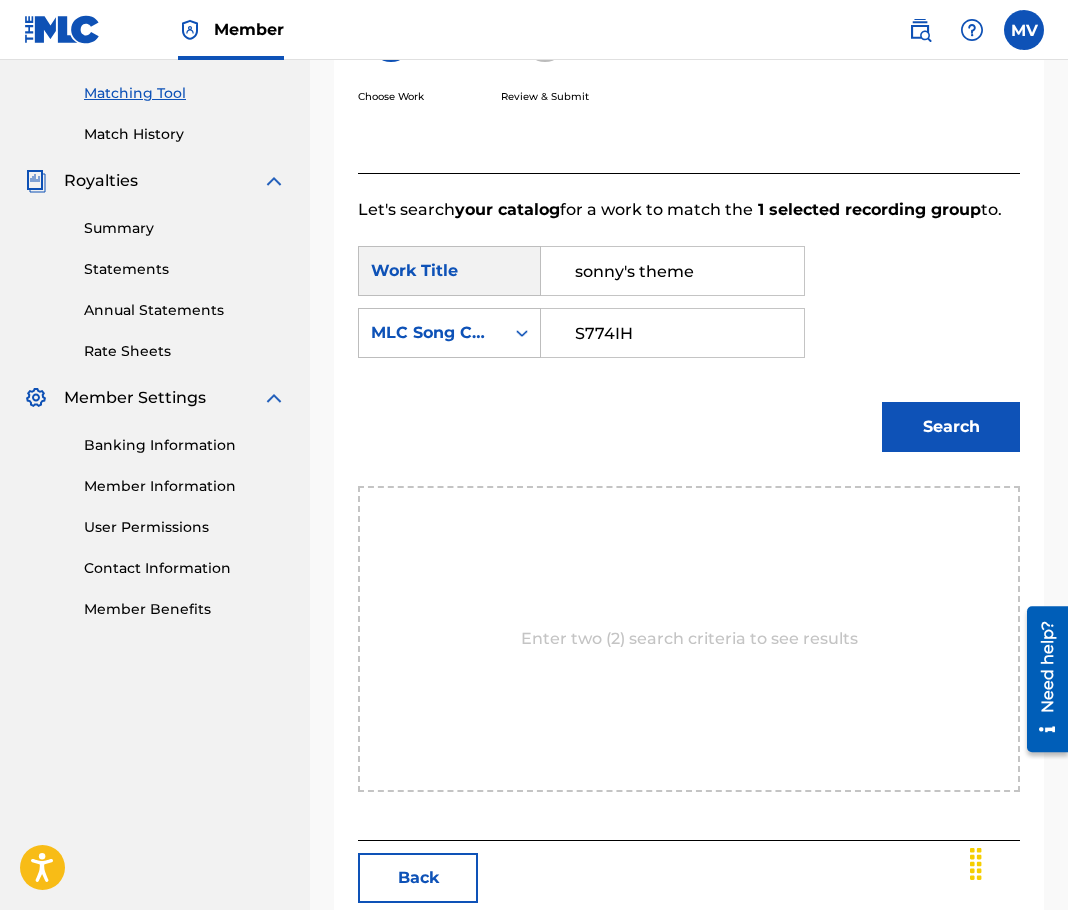 type on "S774IH" 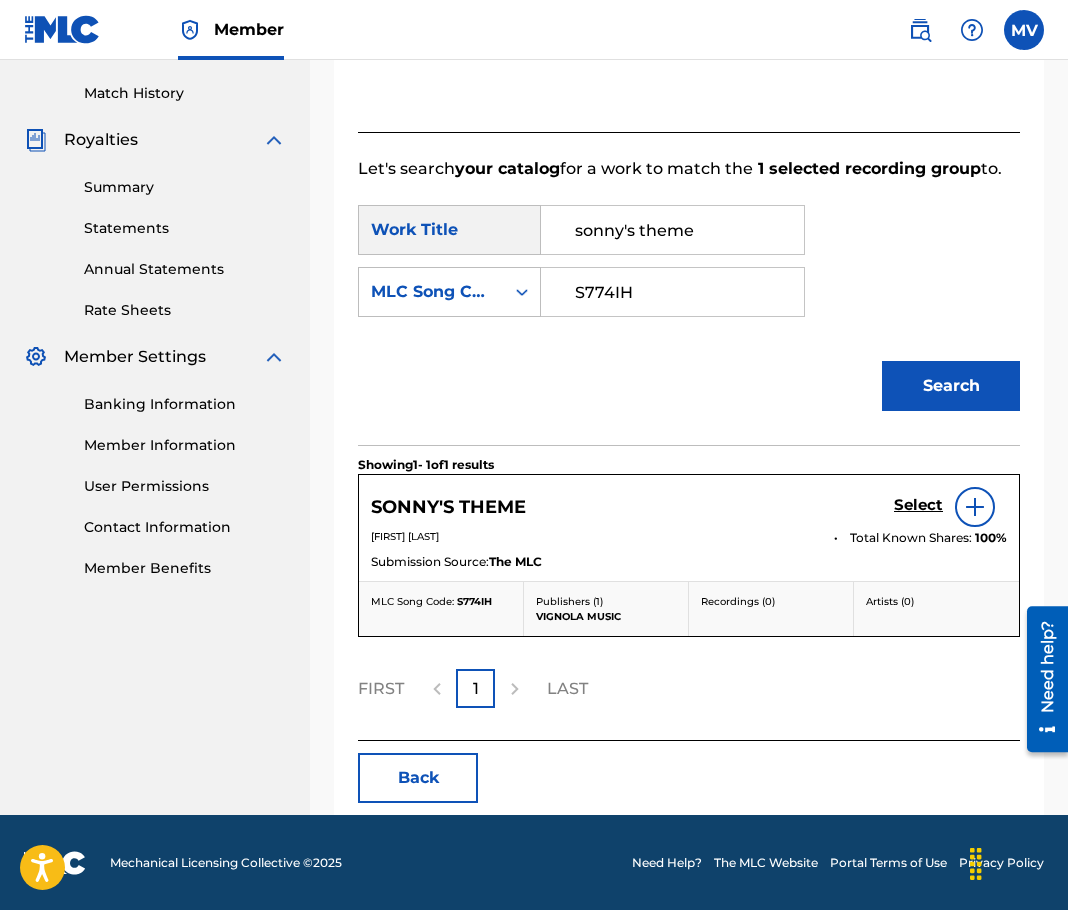 scroll, scrollTop: 542, scrollLeft: 0, axis: vertical 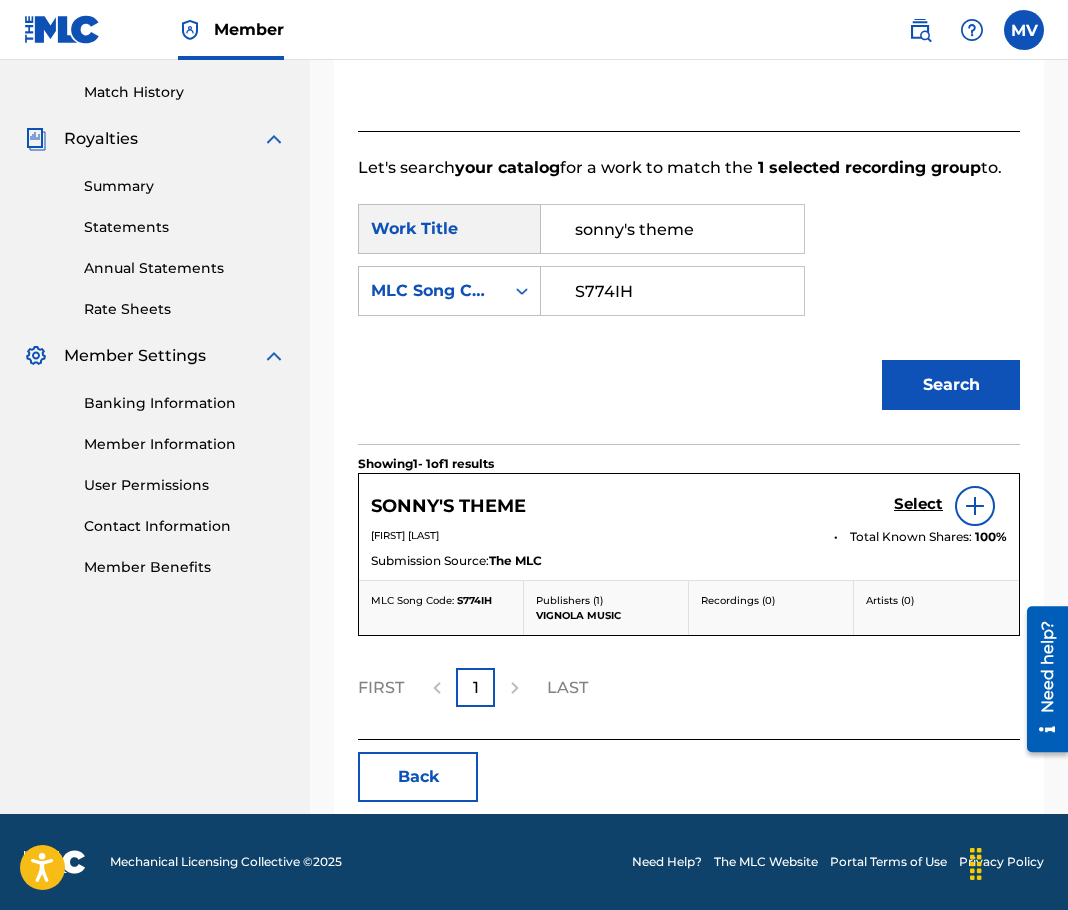 click on "Select" at bounding box center [918, 504] 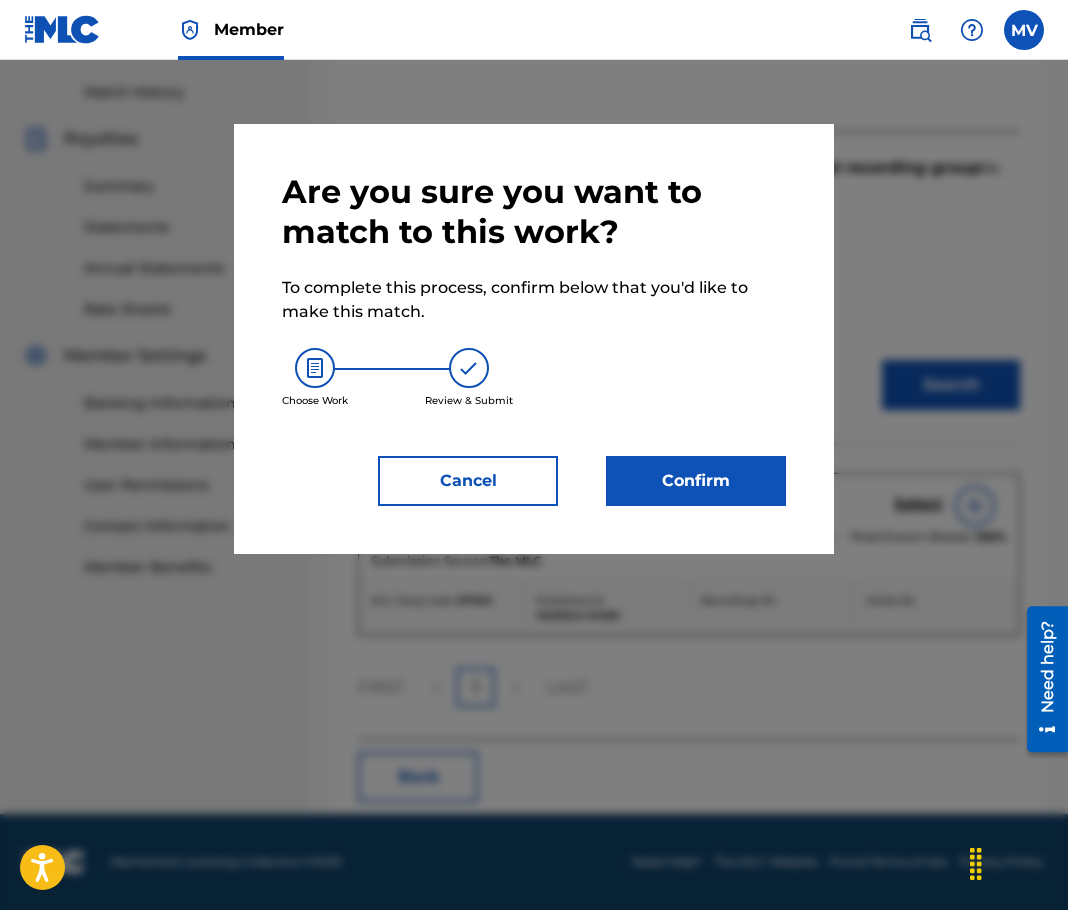 click on "Confirm" at bounding box center [696, 481] 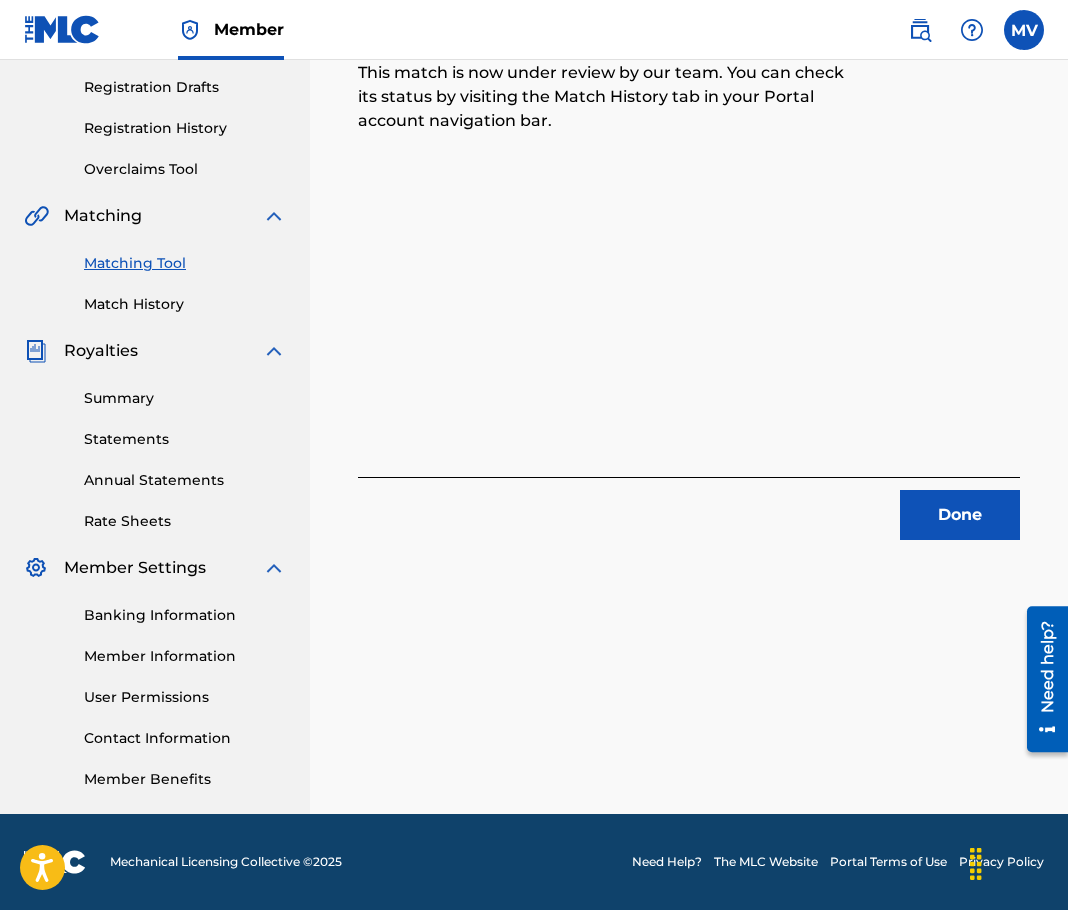 scroll, scrollTop: 330, scrollLeft: 0, axis: vertical 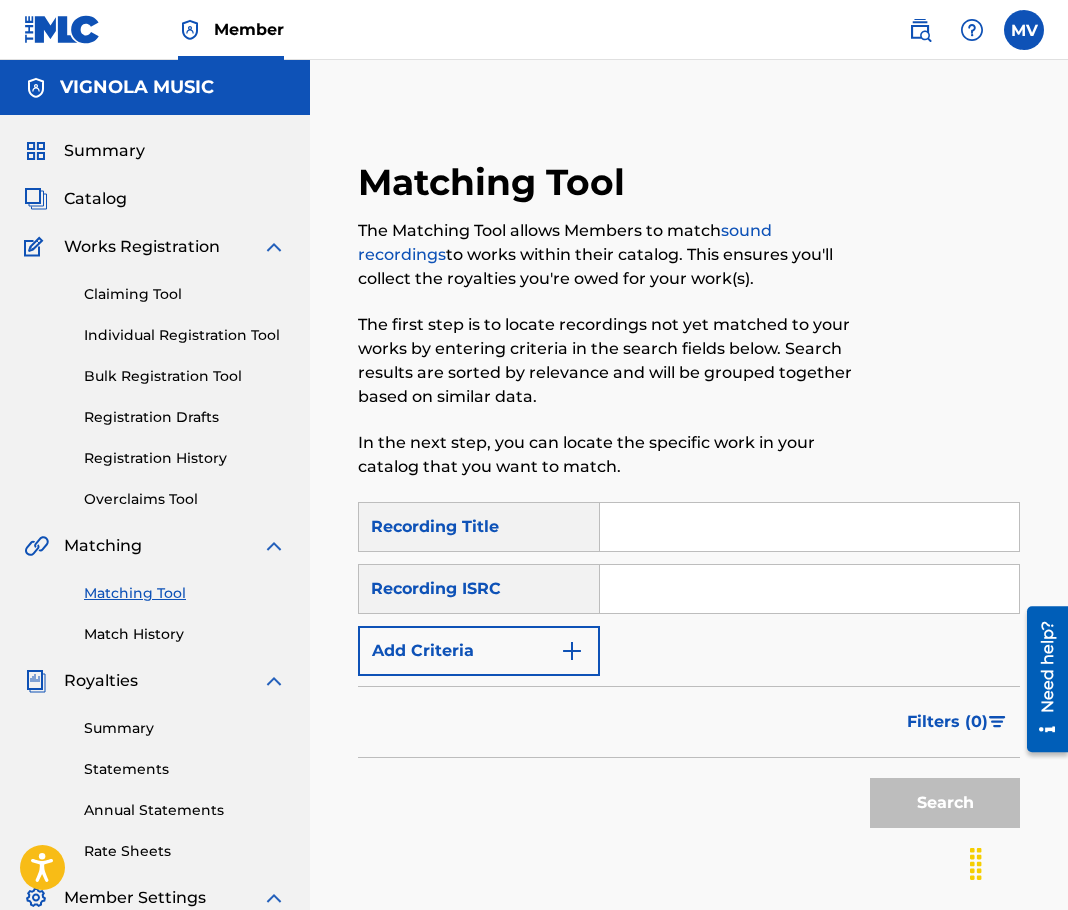 click on "Catalog" at bounding box center [95, 199] 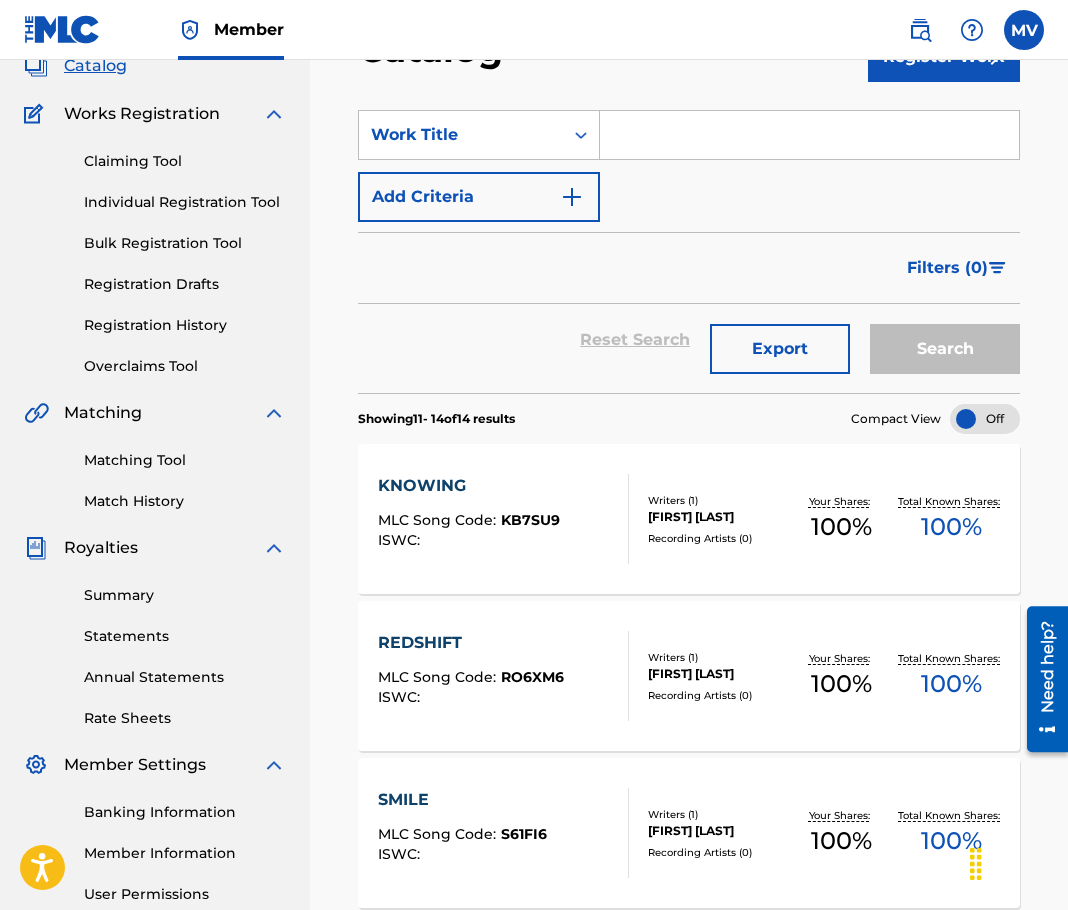 scroll, scrollTop: 487, scrollLeft: 0, axis: vertical 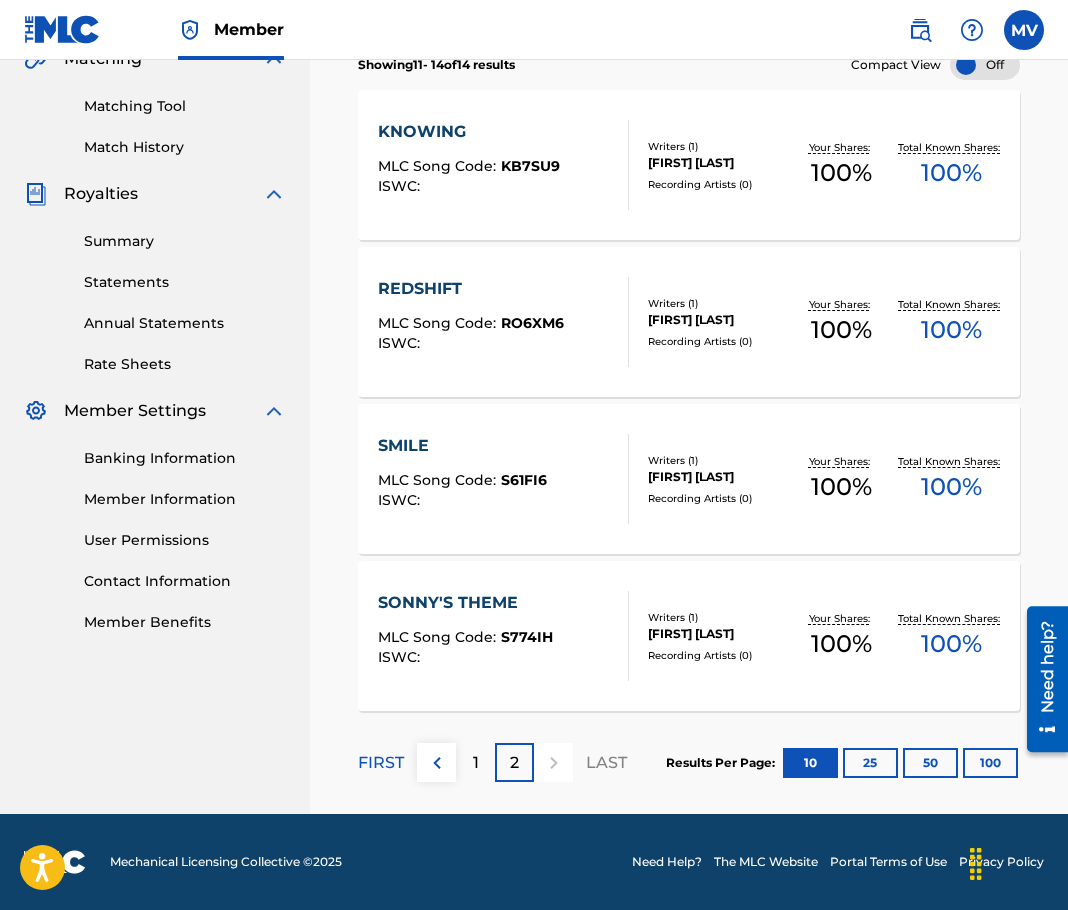 click on "1" at bounding box center [475, 762] 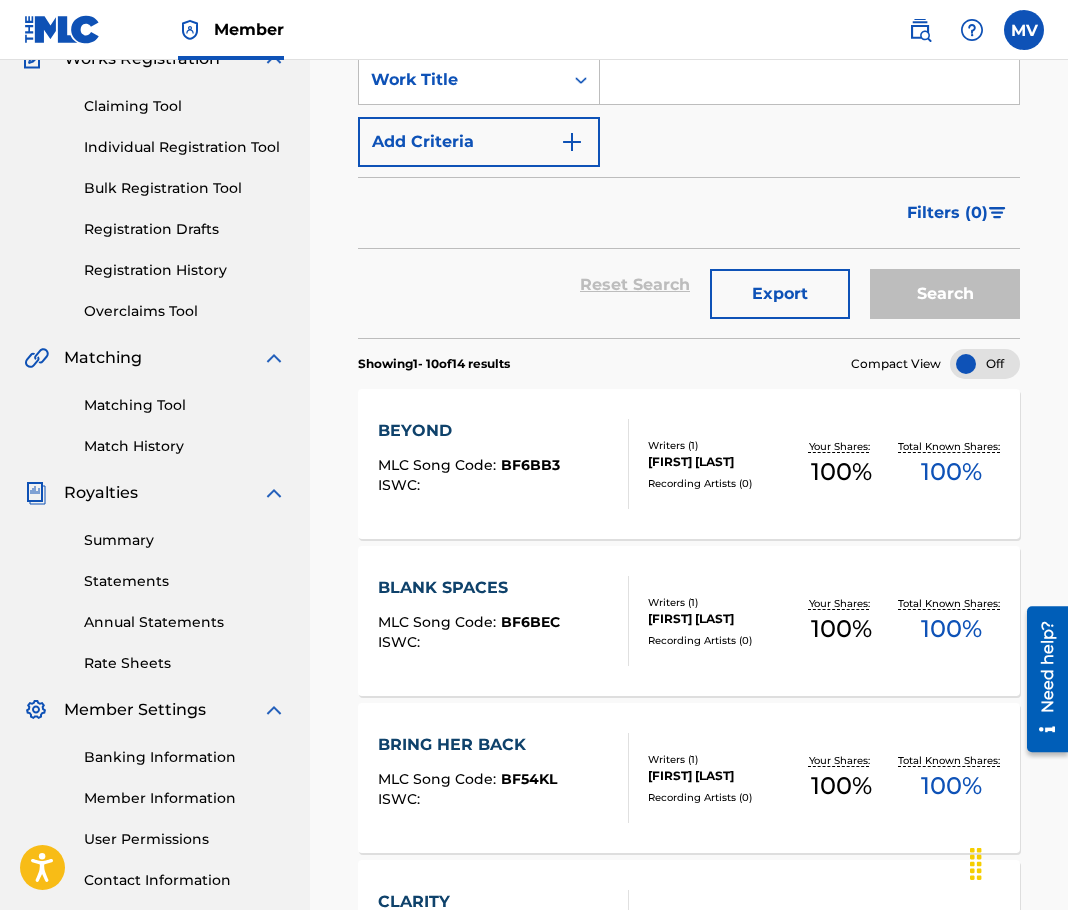 scroll, scrollTop: 187, scrollLeft: 0, axis: vertical 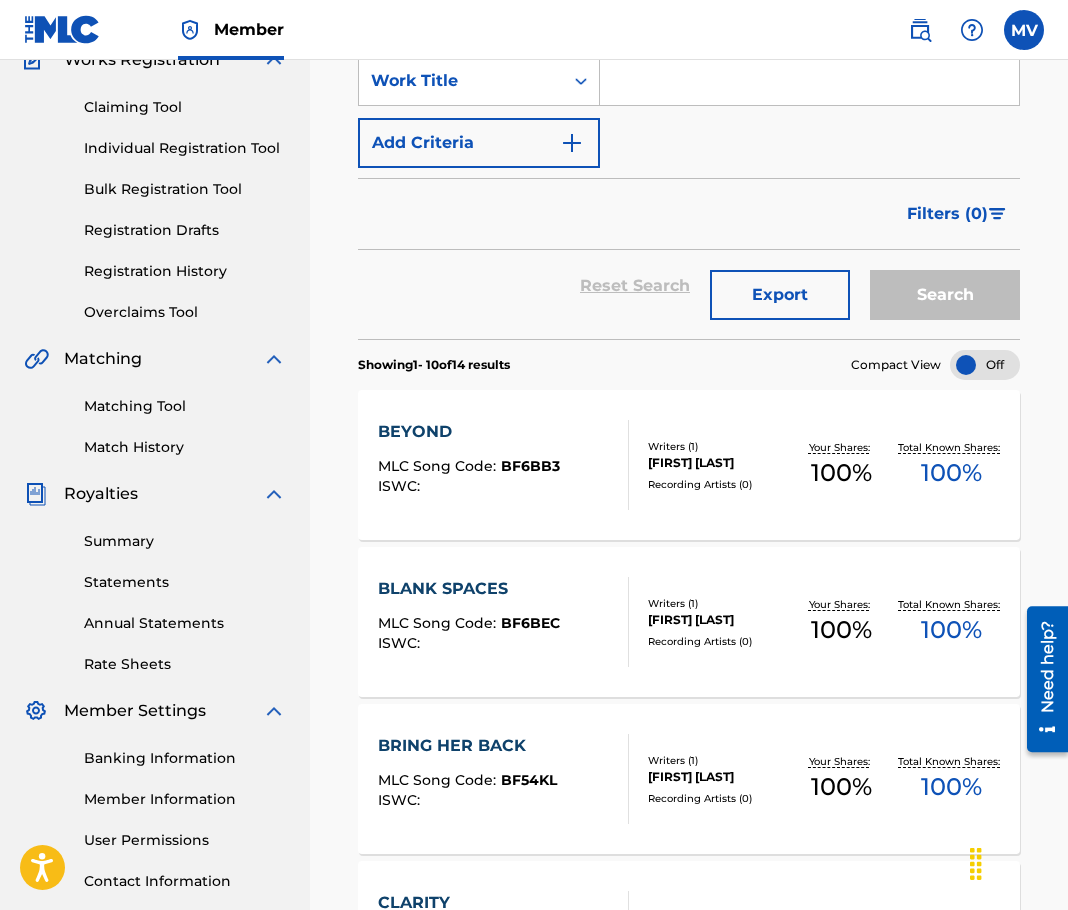 click on "MLC Song Code :" at bounding box center [439, 466] 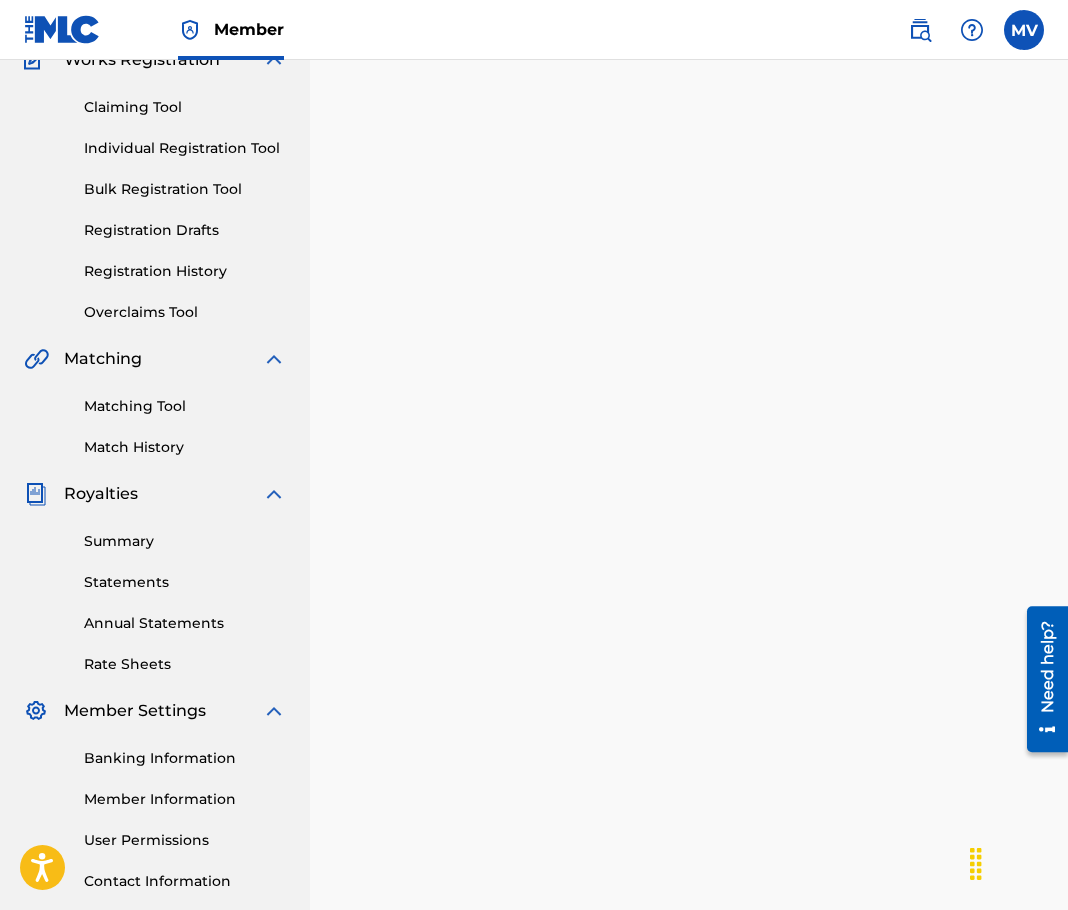 scroll, scrollTop: 0, scrollLeft: 0, axis: both 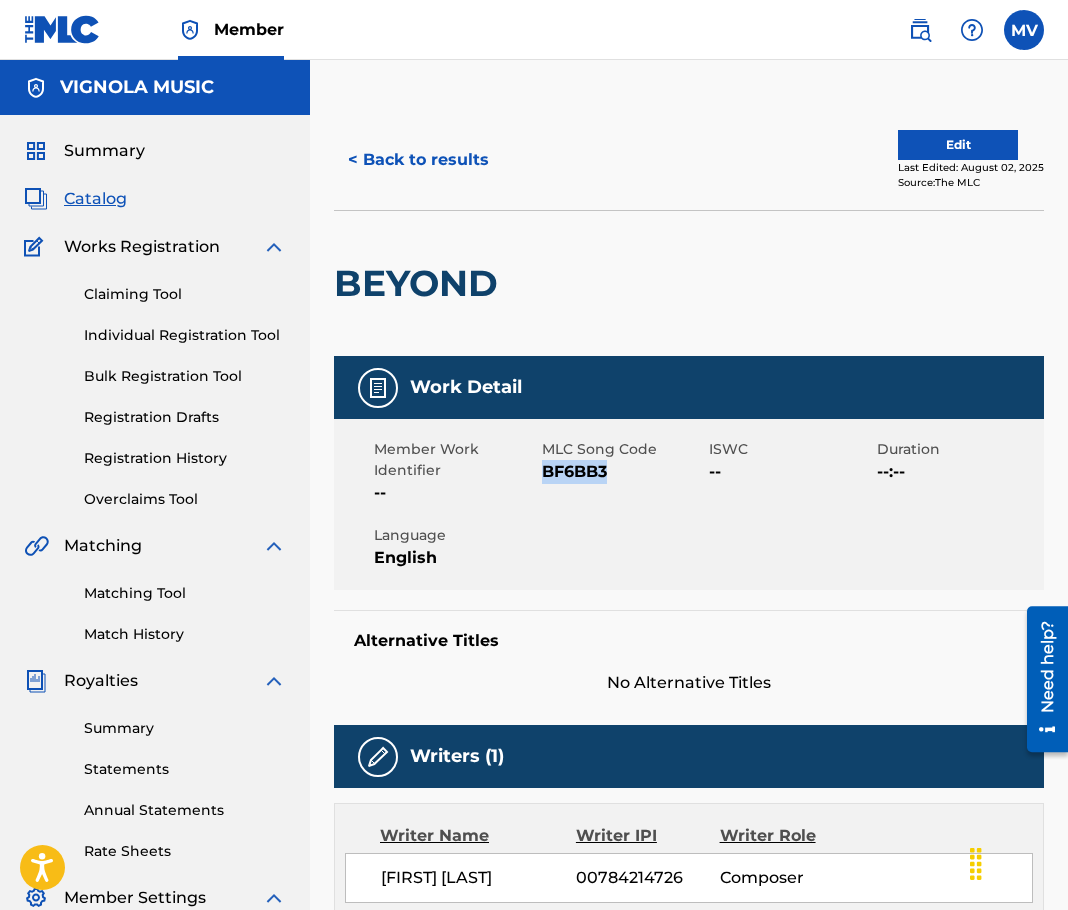 drag, startPoint x: 546, startPoint y: 474, endPoint x: 654, endPoint y: 484, distance: 108.461975 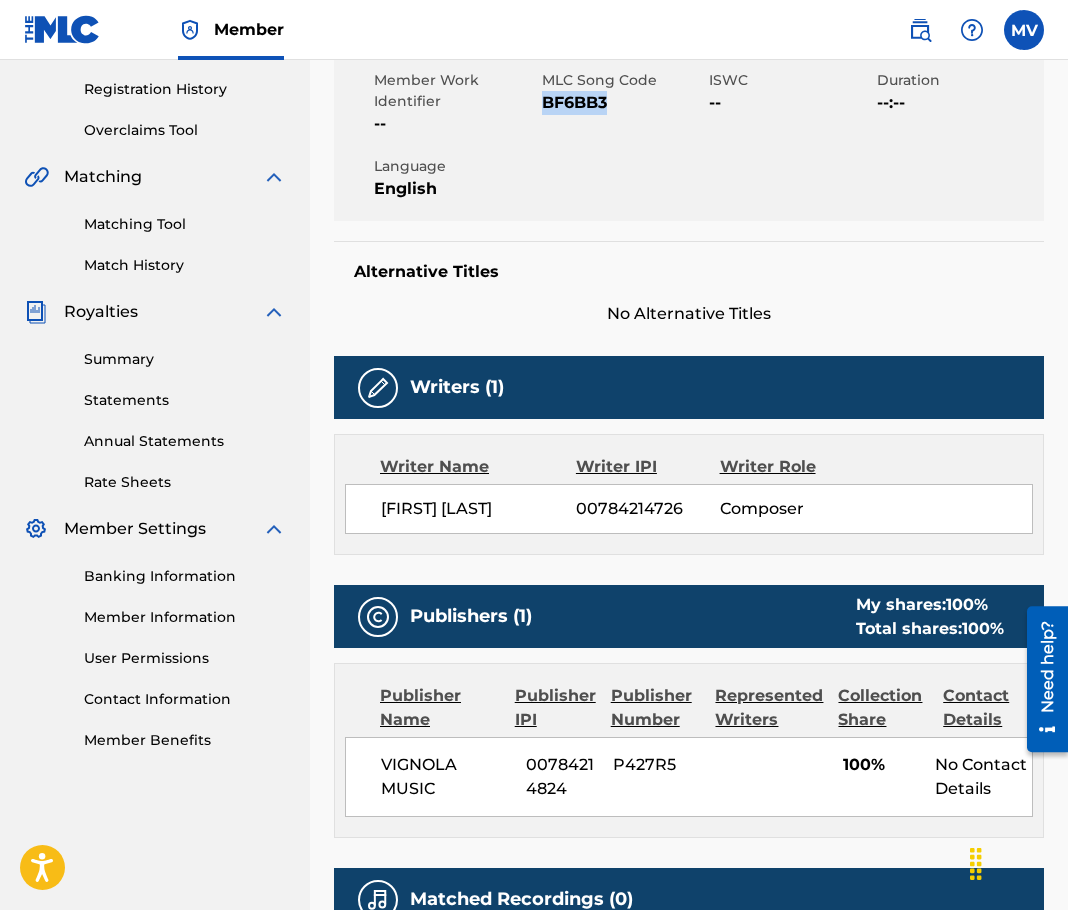 scroll, scrollTop: 0, scrollLeft: 0, axis: both 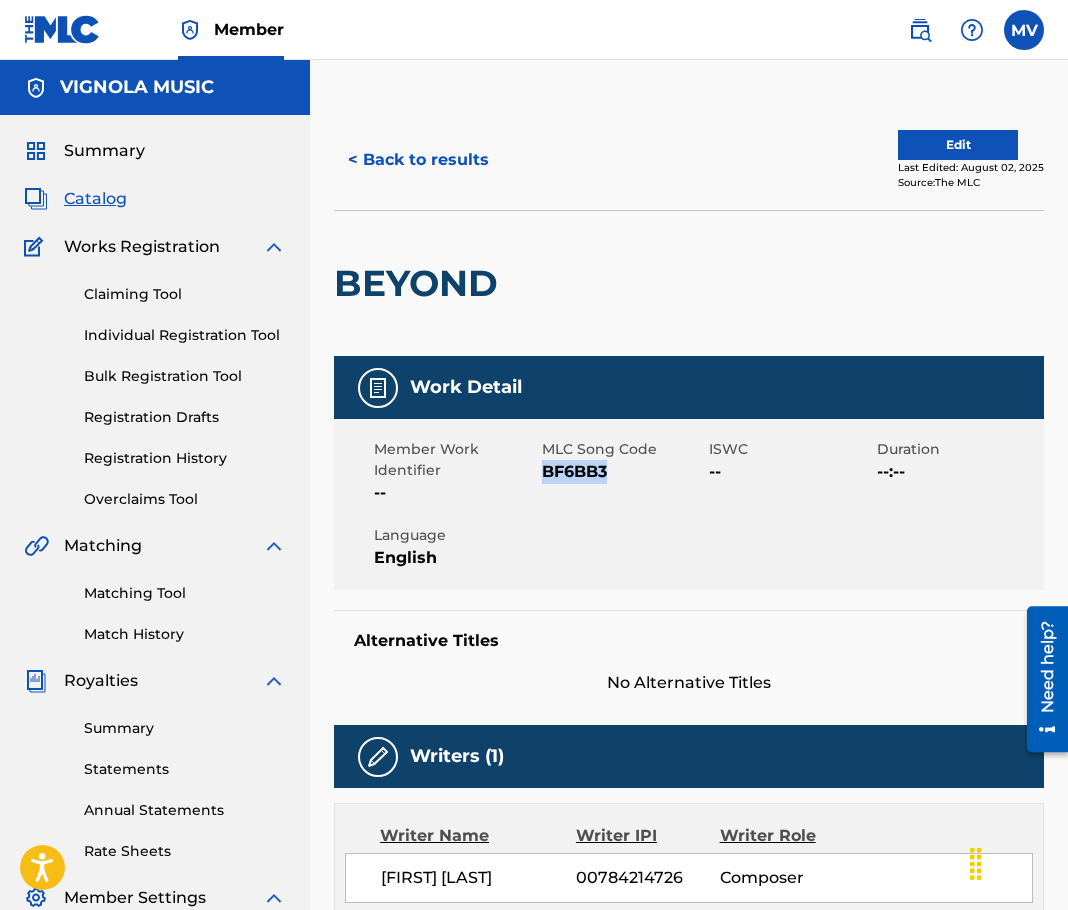 click on "Matching Tool" at bounding box center (185, 593) 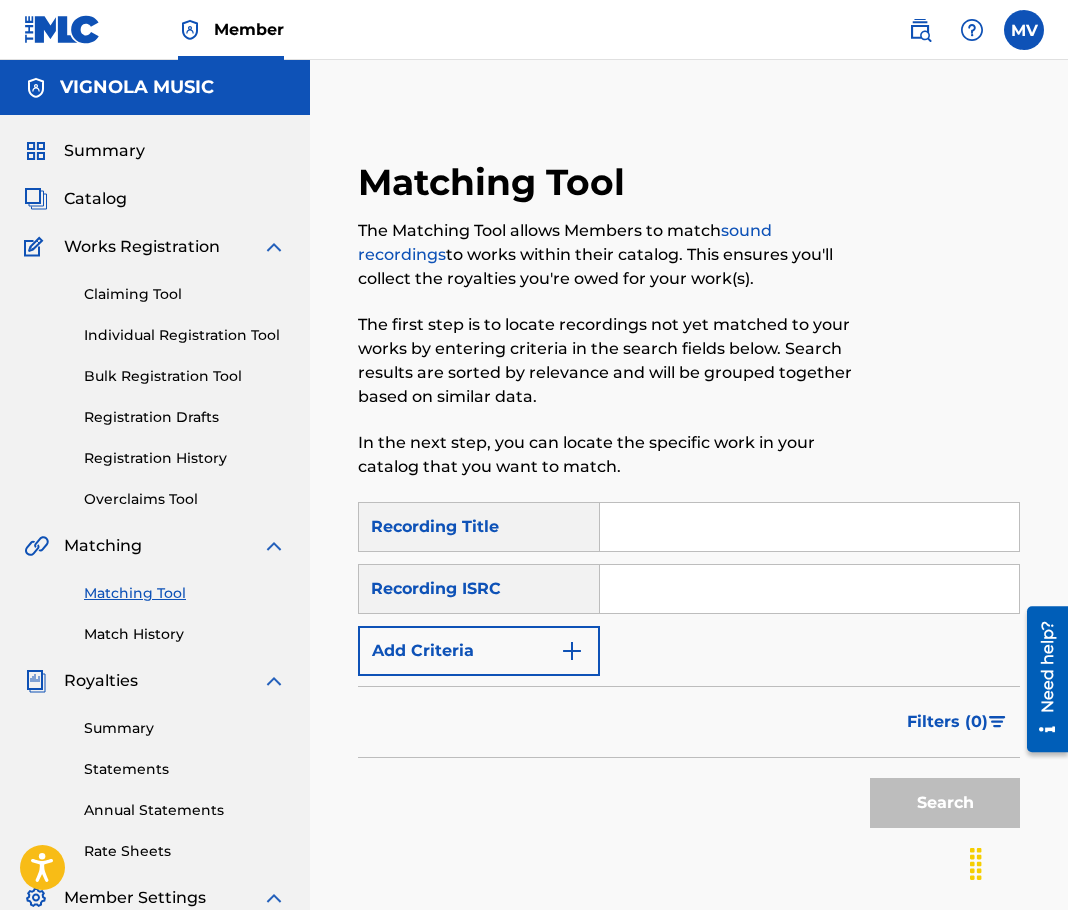 click at bounding box center (809, 527) 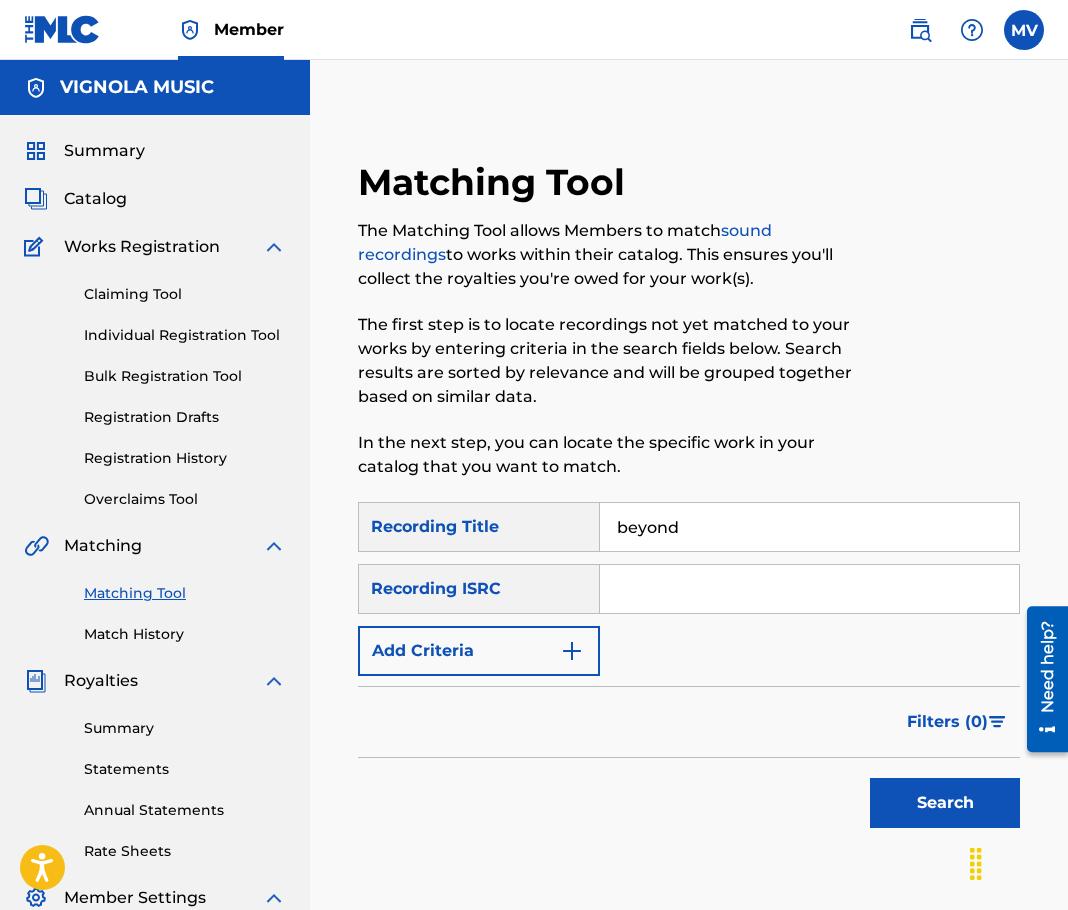 type on "beyond" 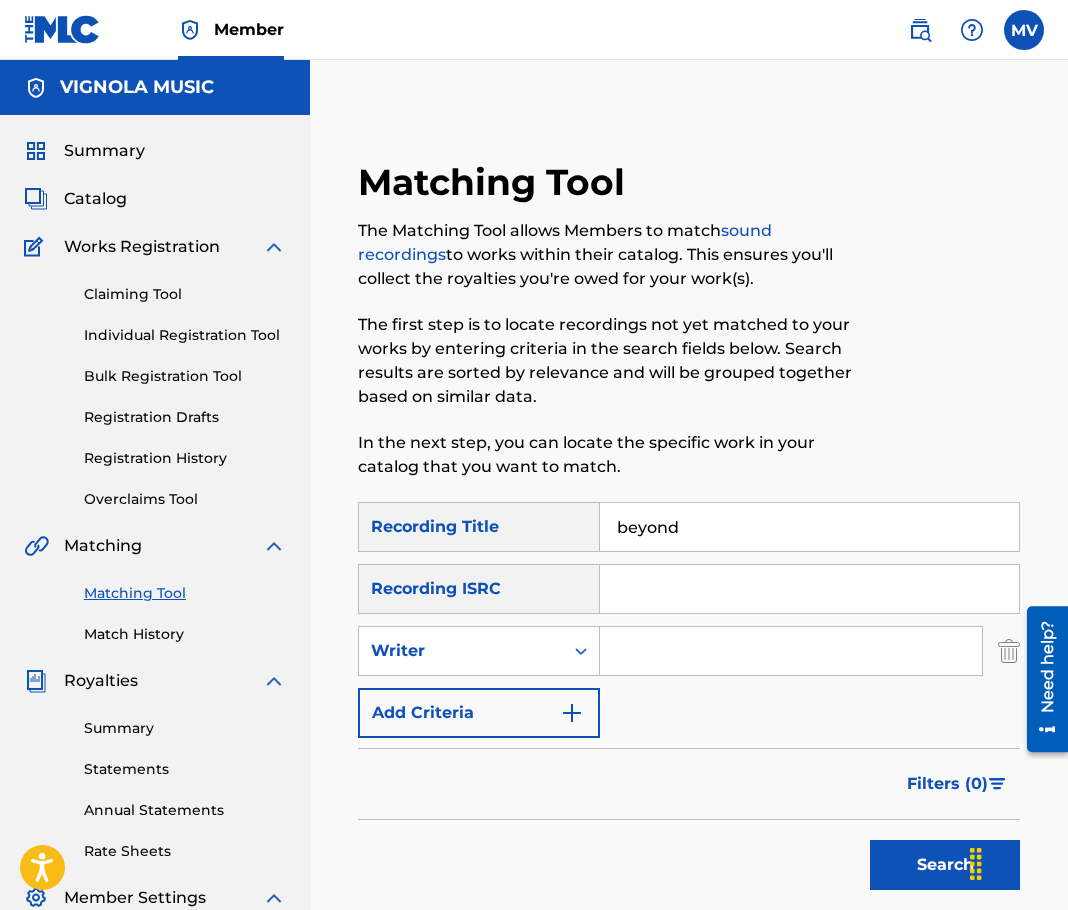 click at bounding box center [791, 651] 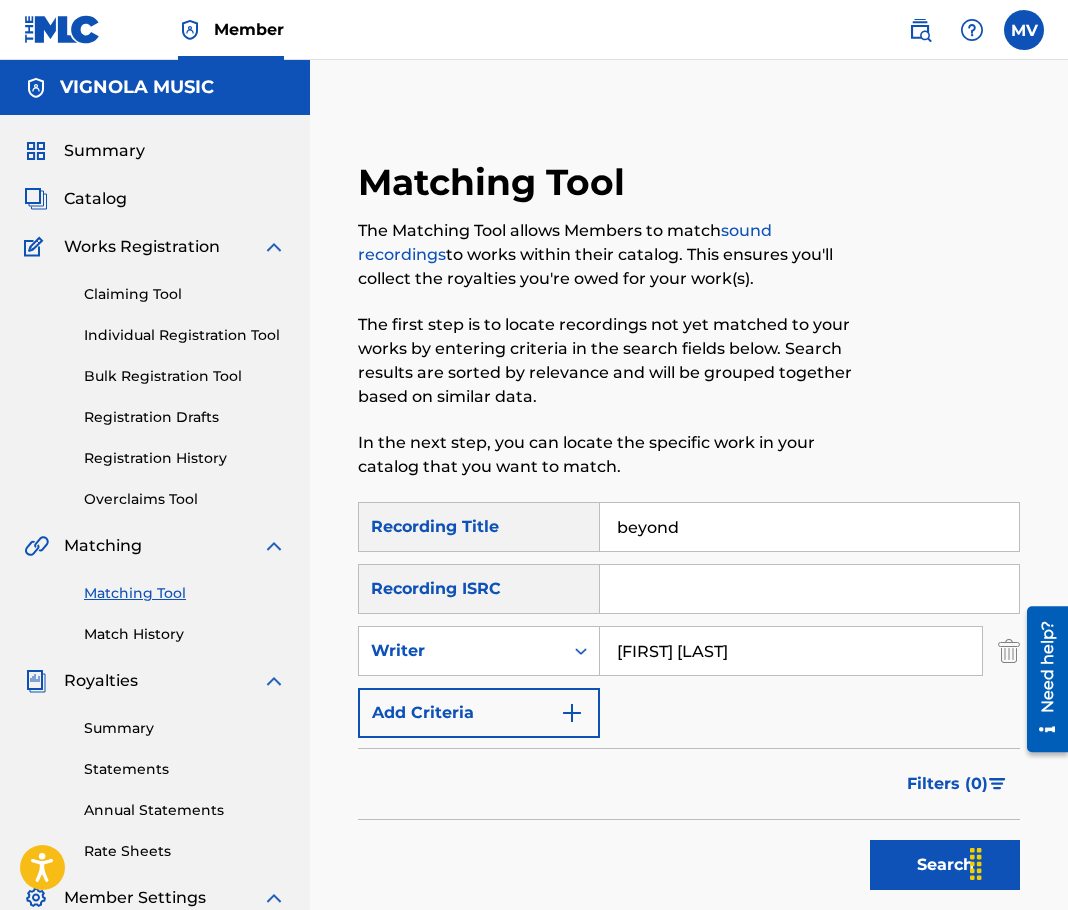 click on "Search" at bounding box center [945, 865] 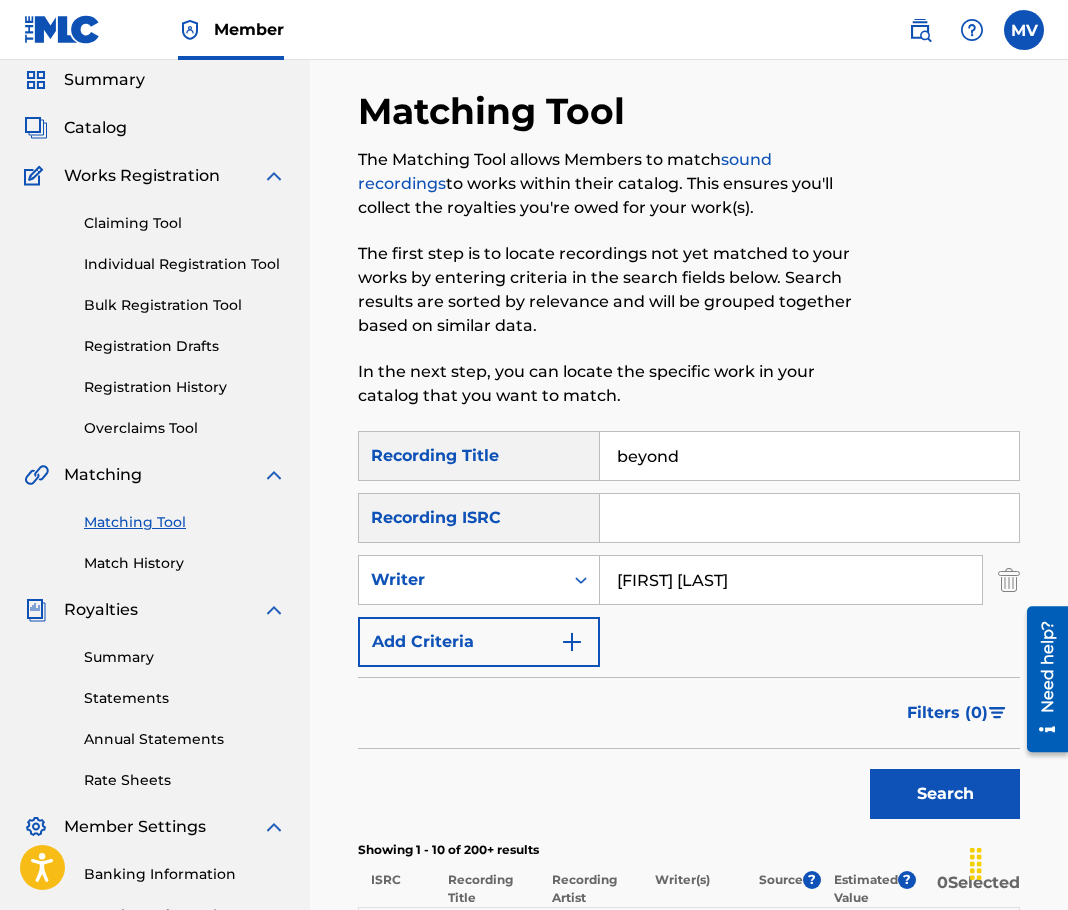 scroll, scrollTop: 100, scrollLeft: 0, axis: vertical 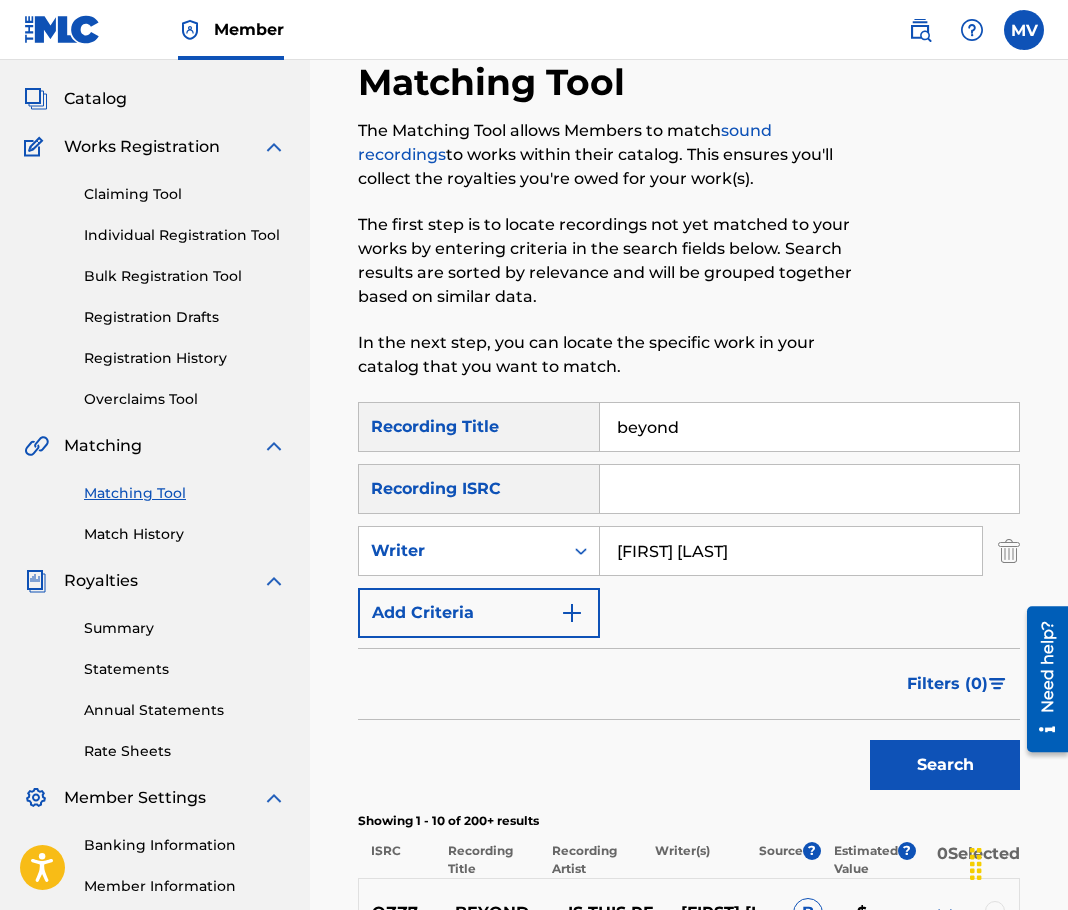 click at bounding box center (809, 489) 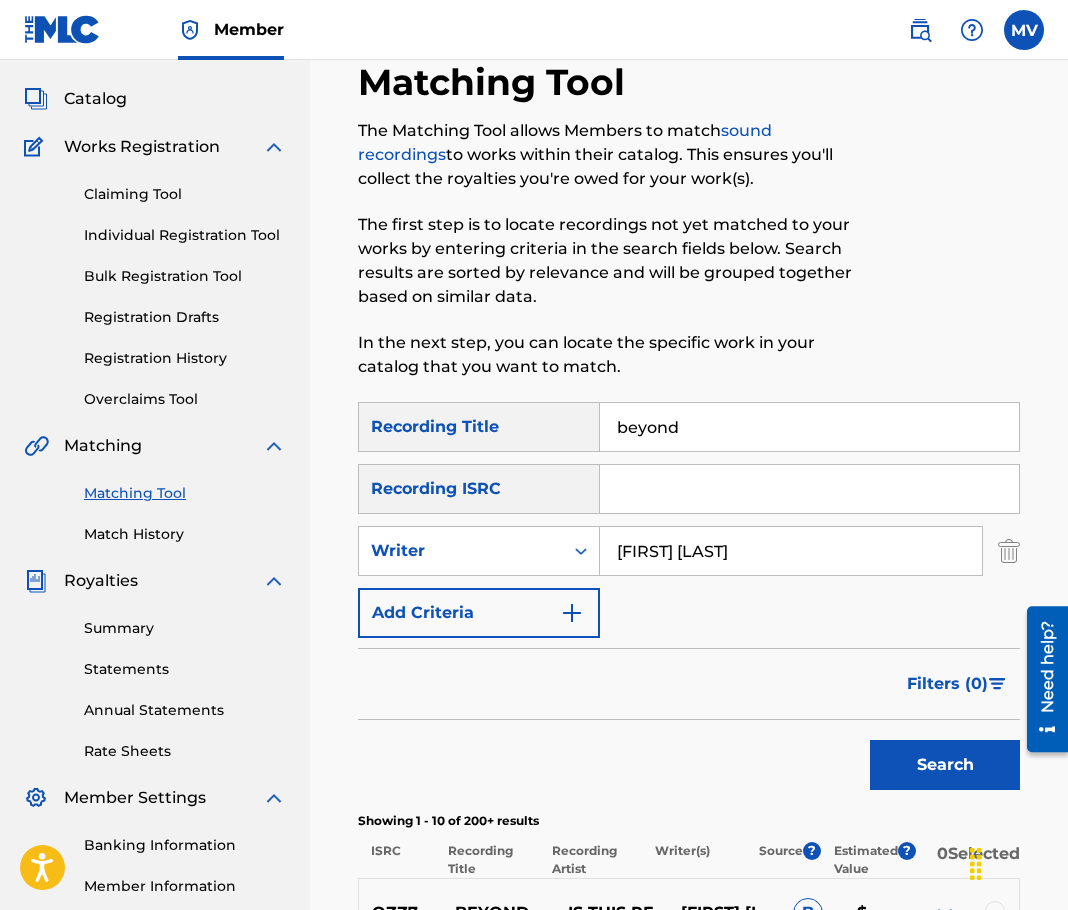 click on "Recording ISRC" at bounding box center (479, 489) 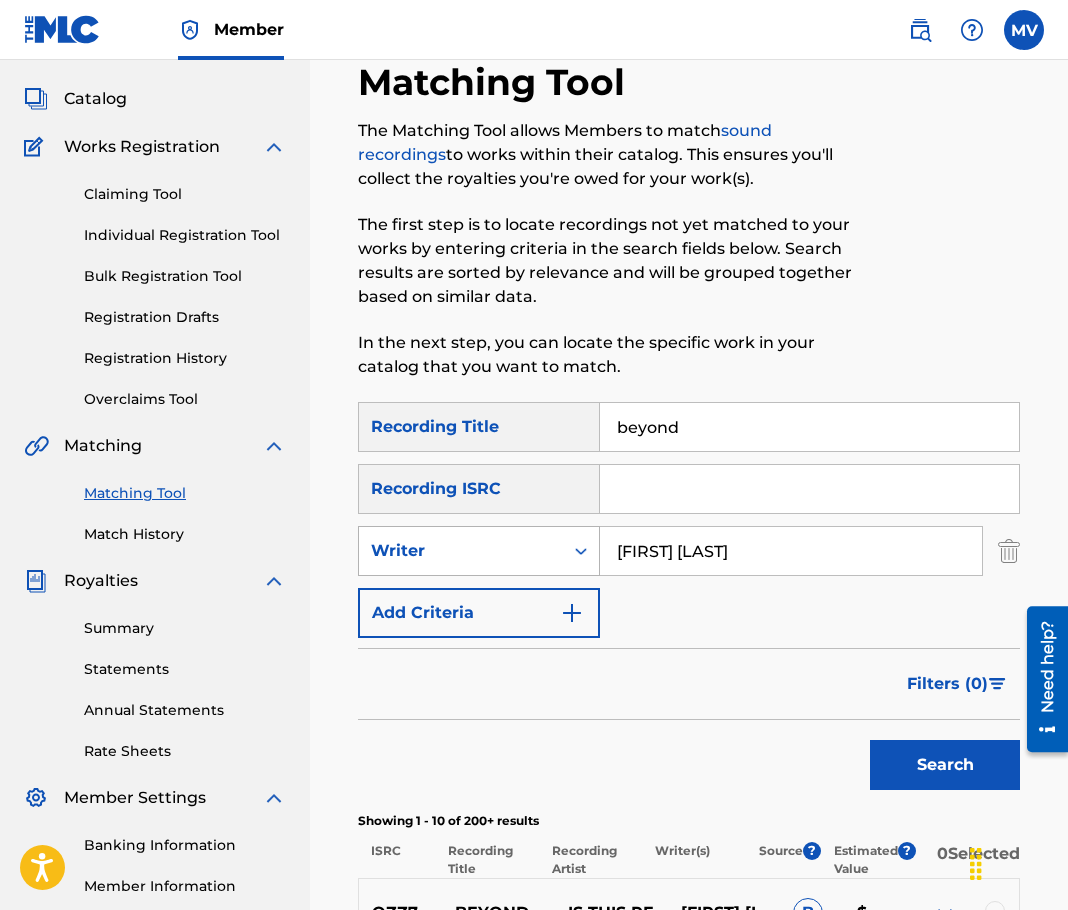 click on "Writer" at bounding box center [461, 551] 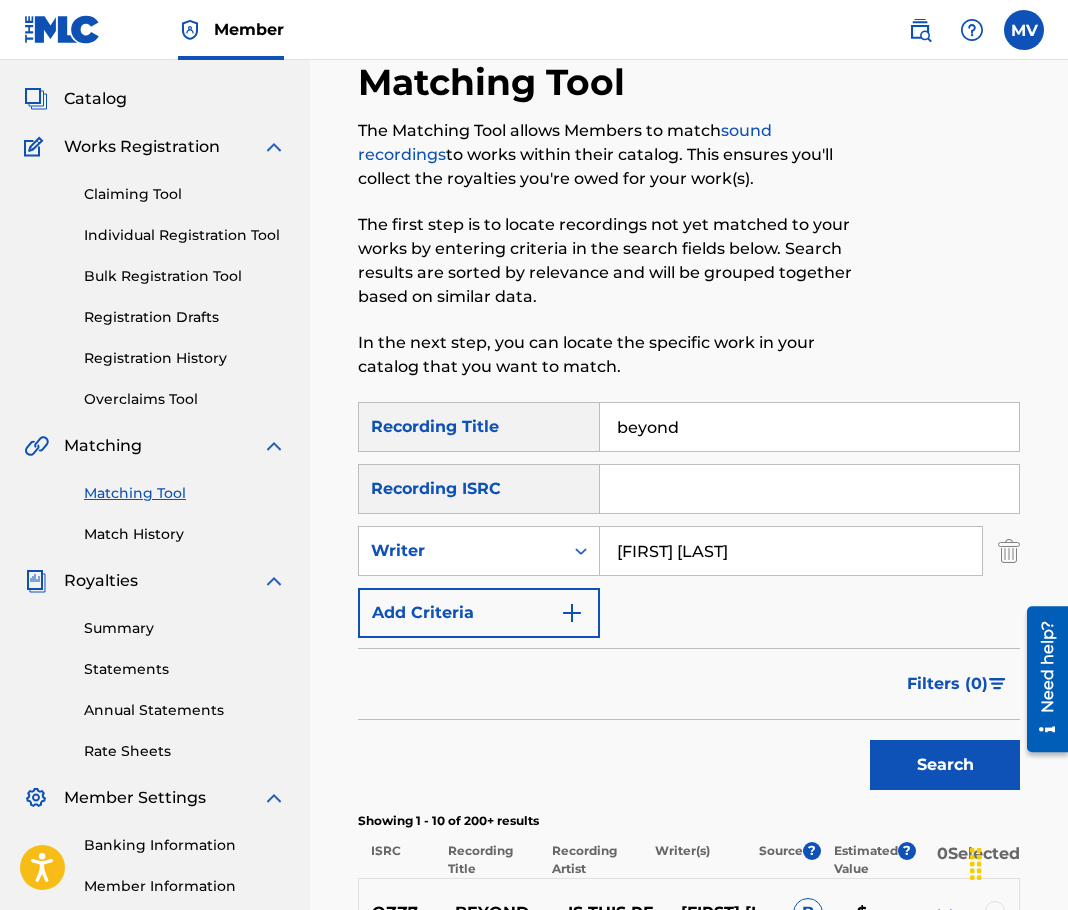 click on "SearchWithCriteria76f3b686-4166-4ac1-86a7-496834d3ebb4 Recording Title beyond SearchWithCriteriaadde012f-76d9-4a45-b4a9-4766dd5f5e5d Recording ISRC SearchWithCriteriae81afb8a-dea6-4b9c-9ab9-3ea17d255557 Writer [FIRST] [LAST] Add Criteria" at bounding box center (689, 520) 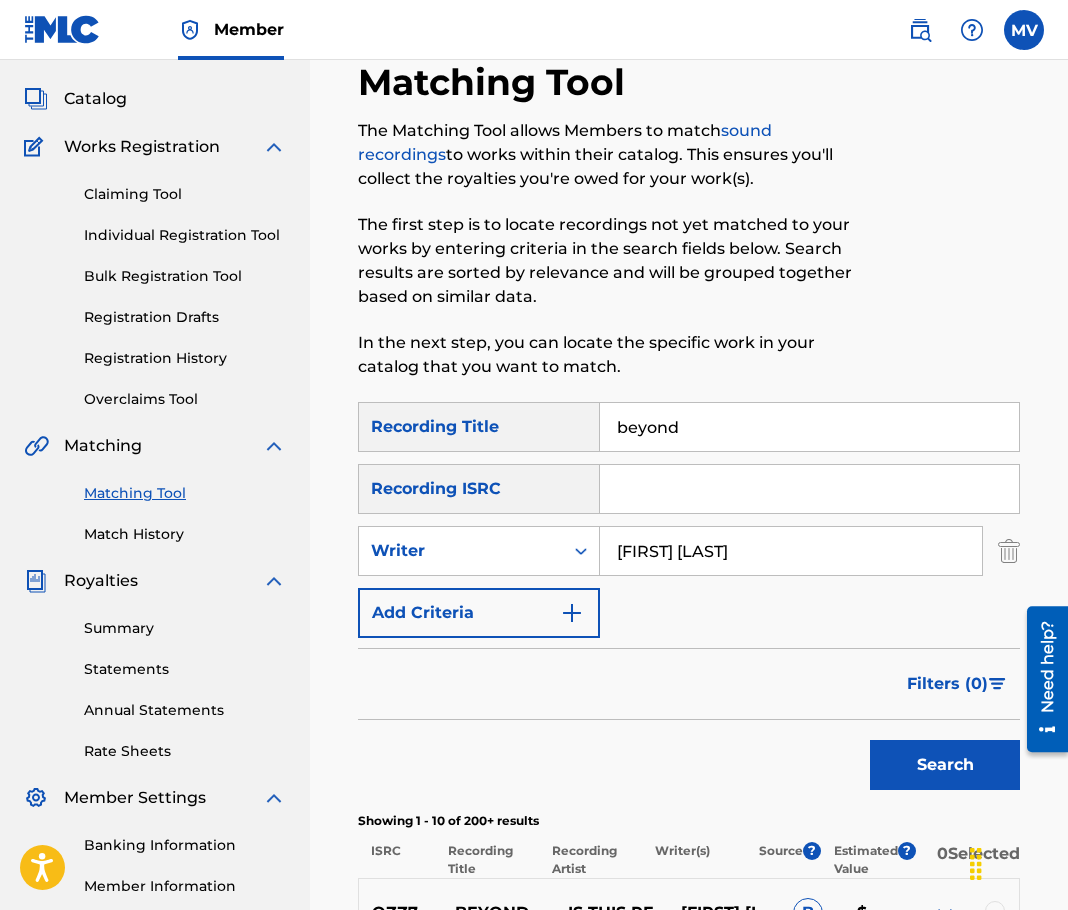 click on "Catalog" at bounding box center [95, 99] 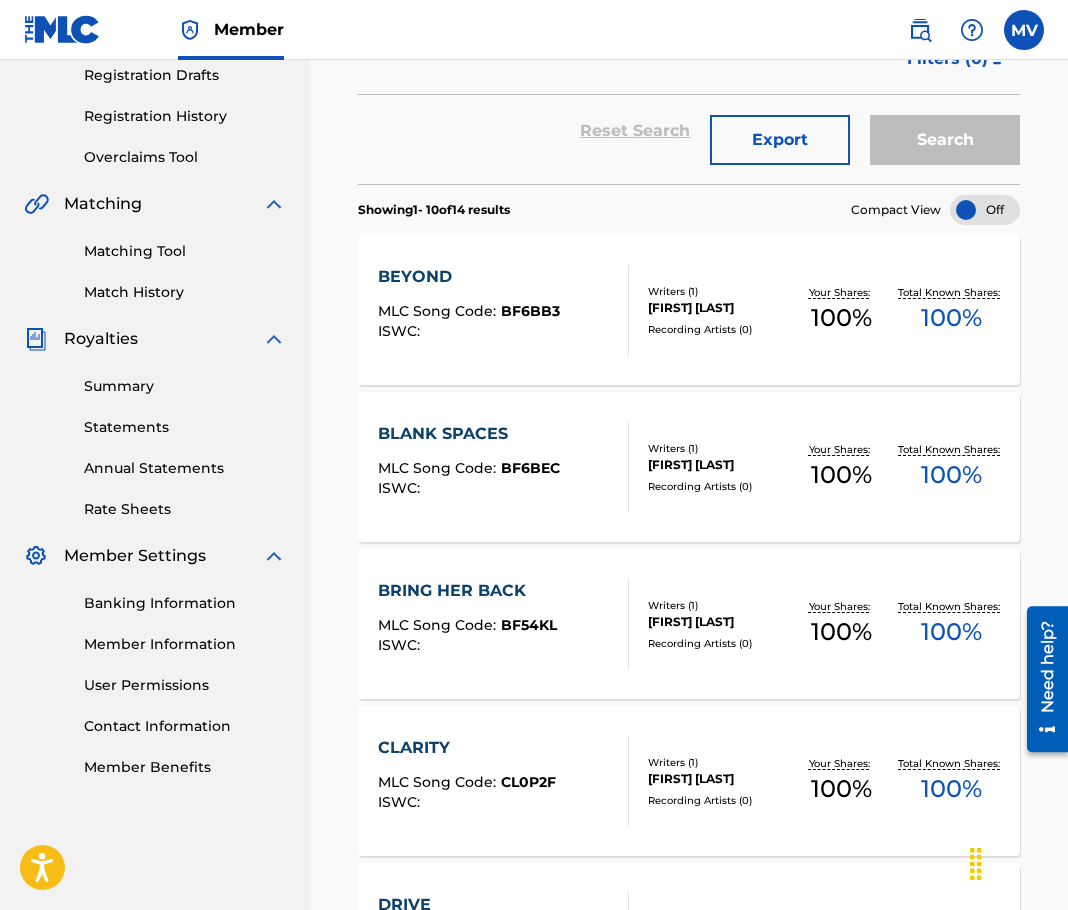 scroll, scrollTop: 400, scrollLeft: 0, axis: vertical 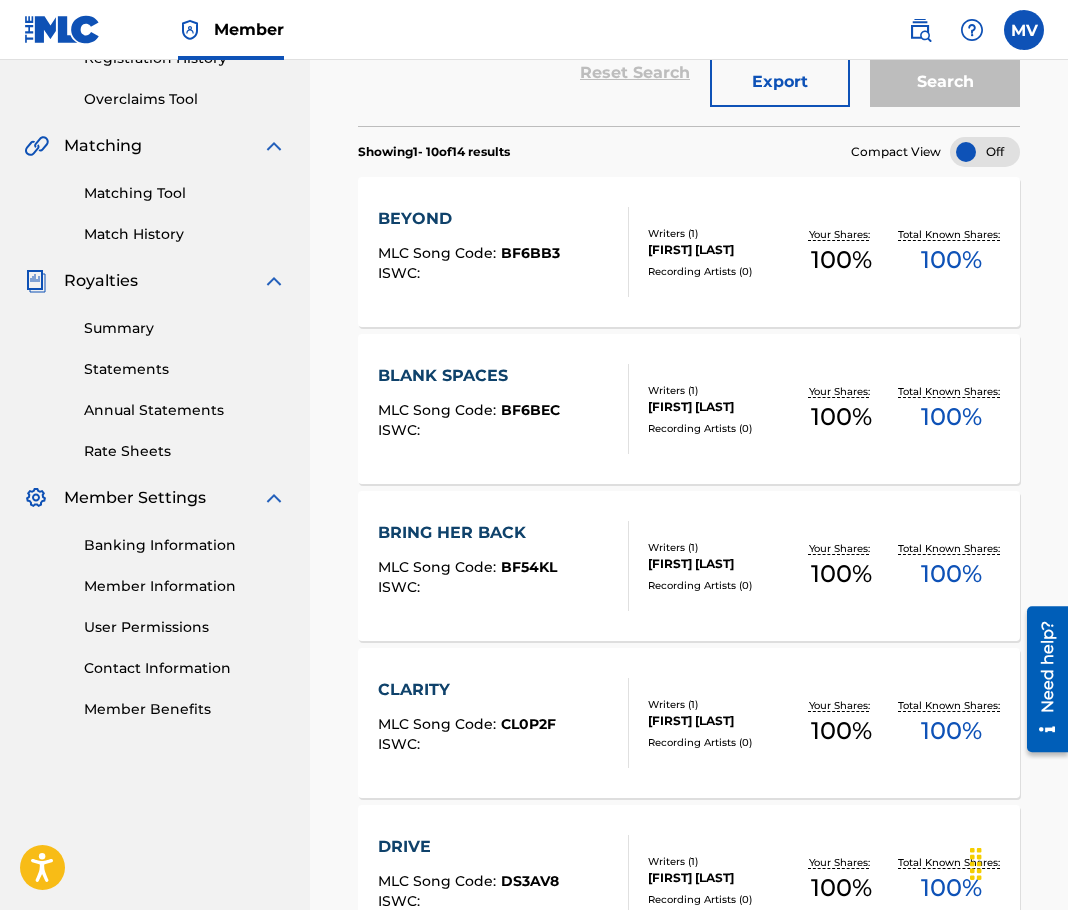 click on "BF6BEC" at bounding box center [530, 410] 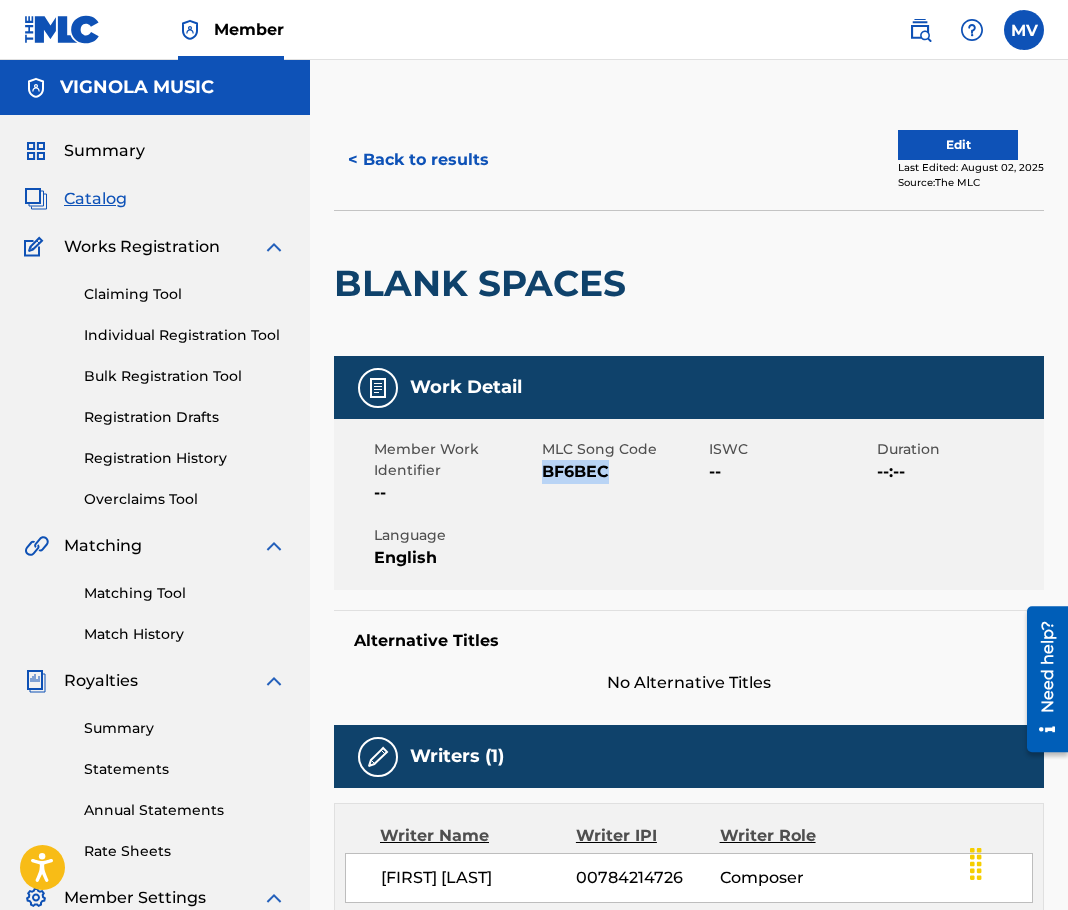 drag, startPoint x: 545, startPoint y: 467, endPoint x: 633, endPoint y: 477, distance: 88.56636 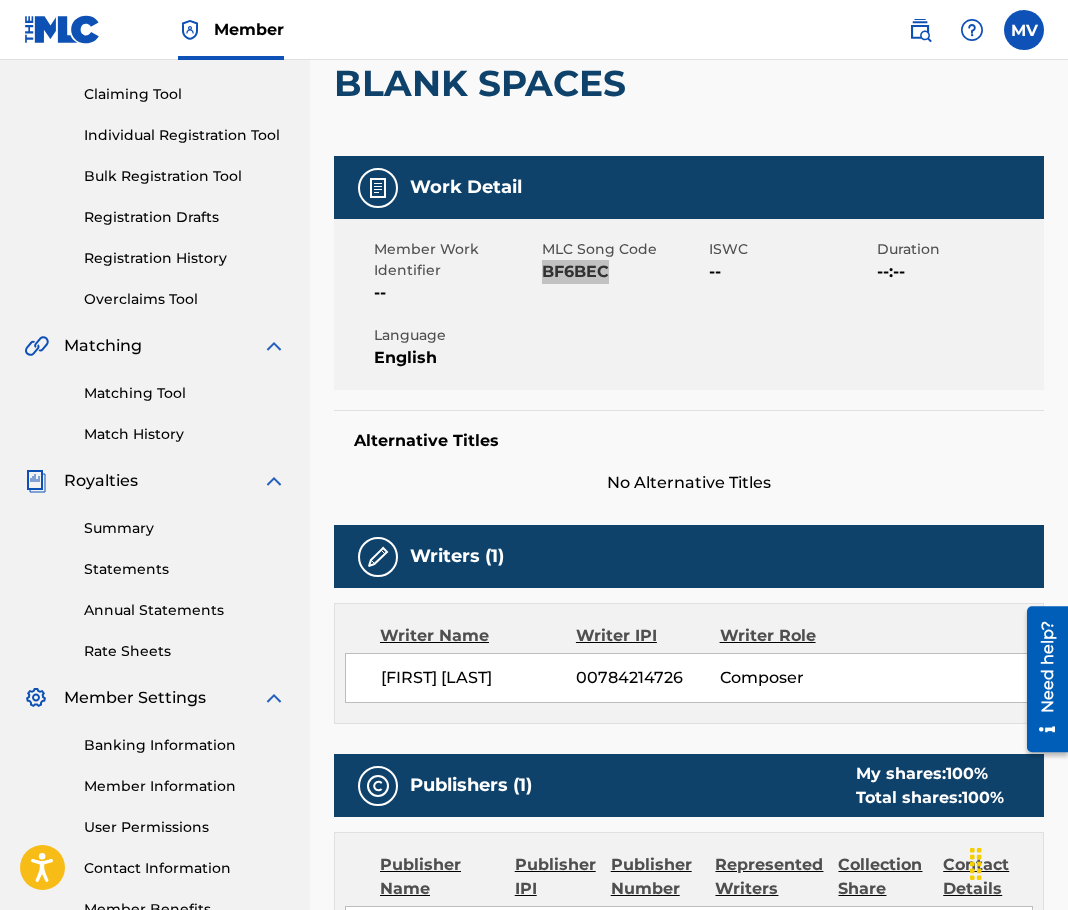 scroll, scrollTop: 0, scrollLeft: 0, axis: both 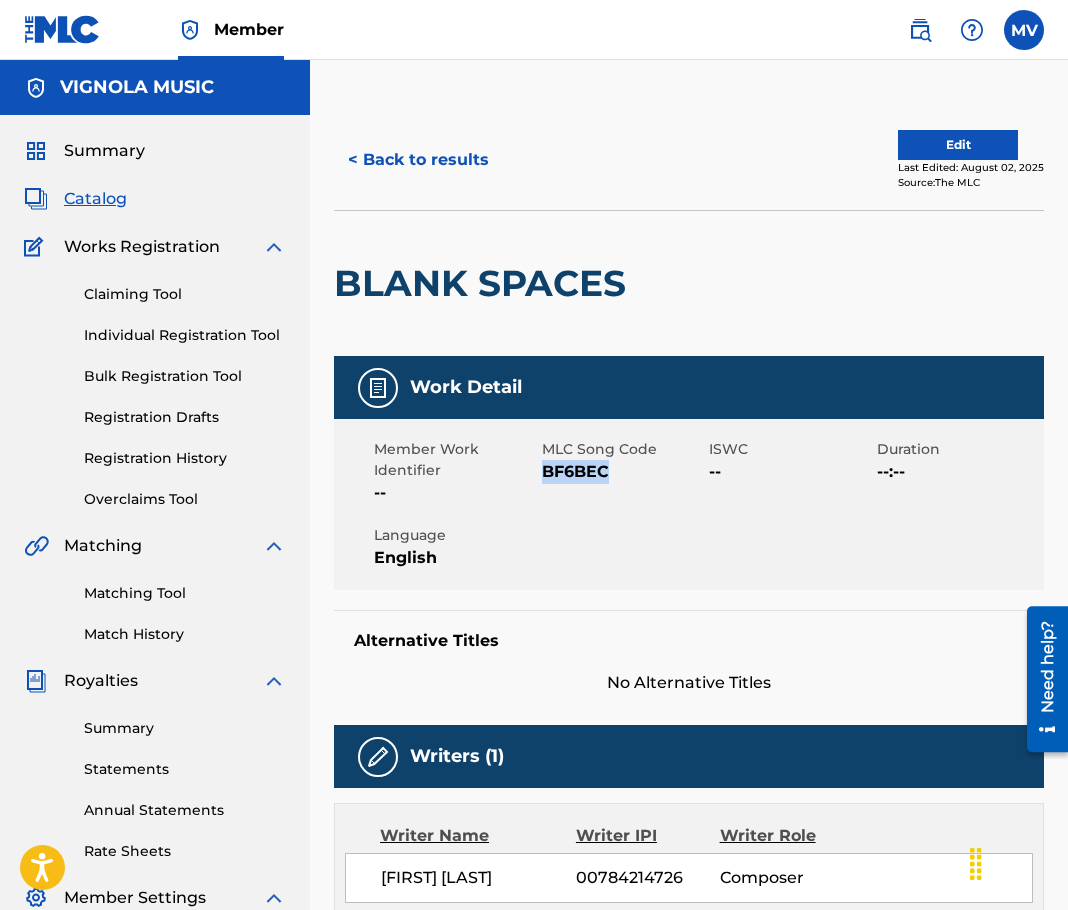 click on "Matching Tool" at bounding box center [185, 593] 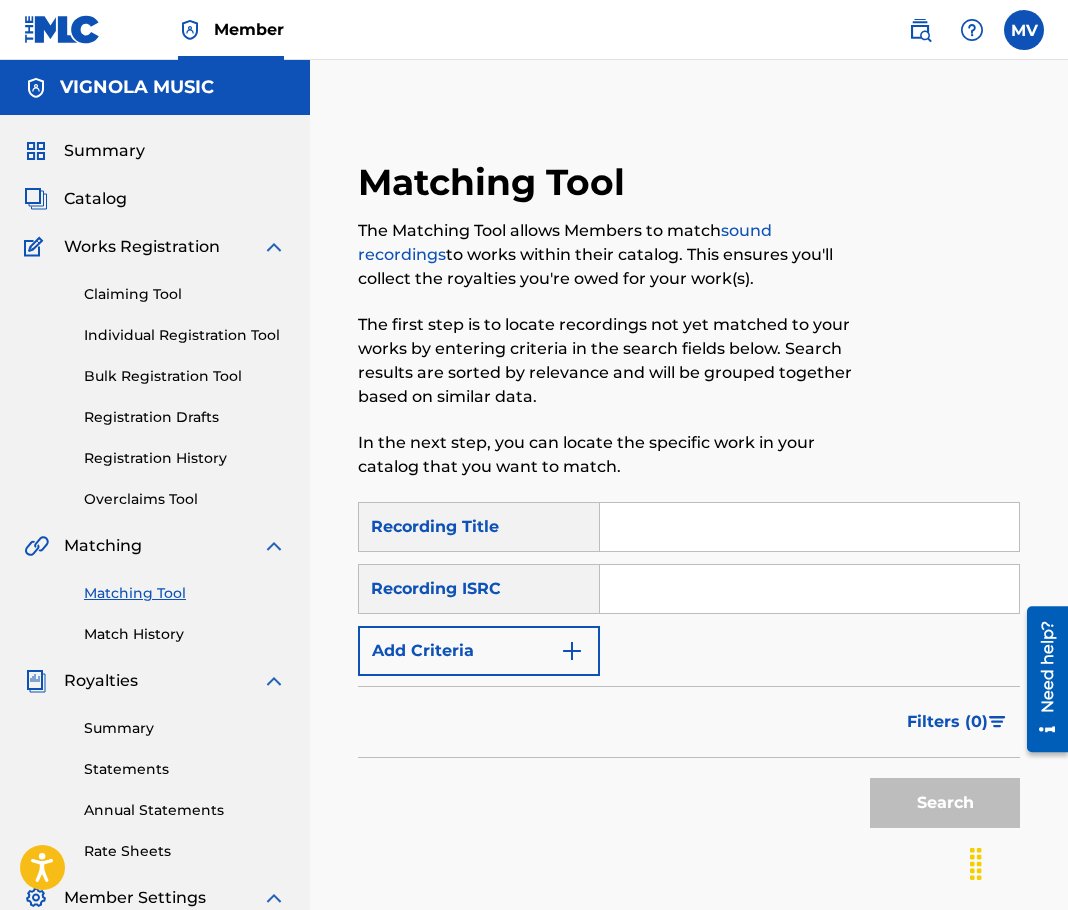click at bounding box center (809, 527) 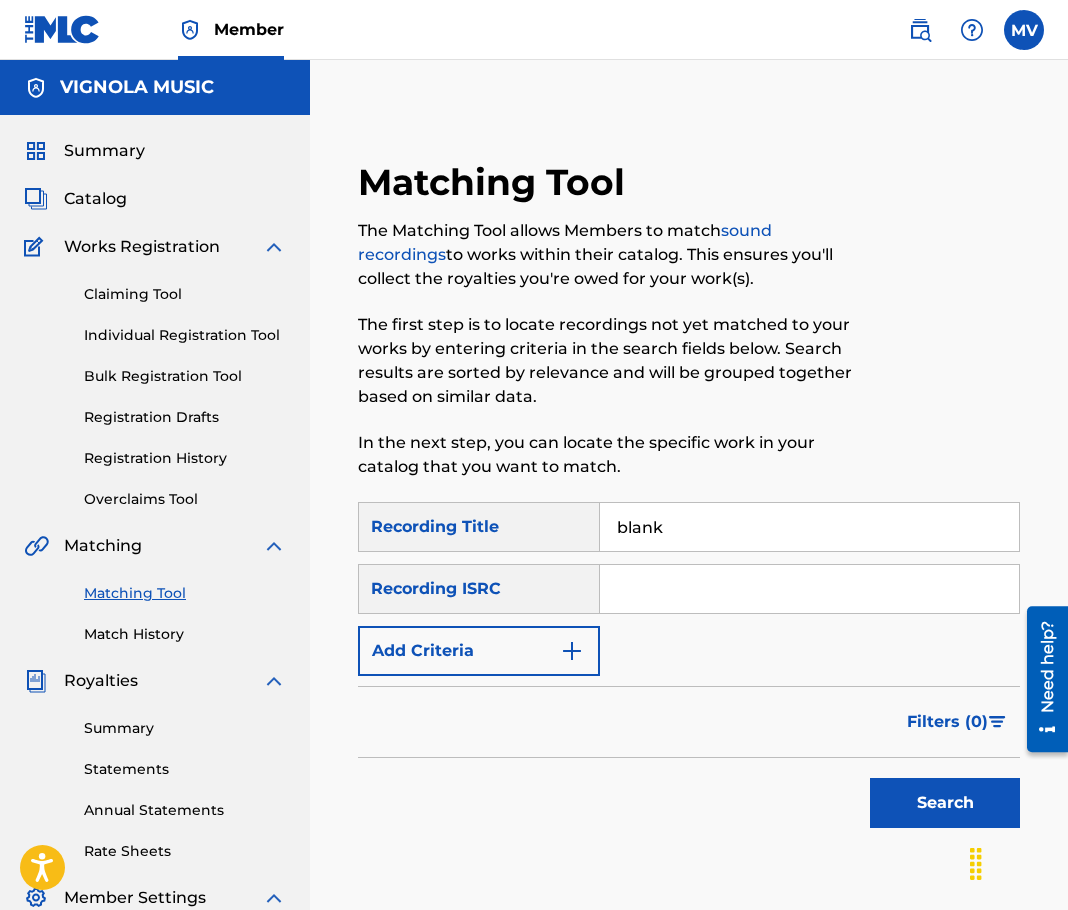 type on "blank spaces" 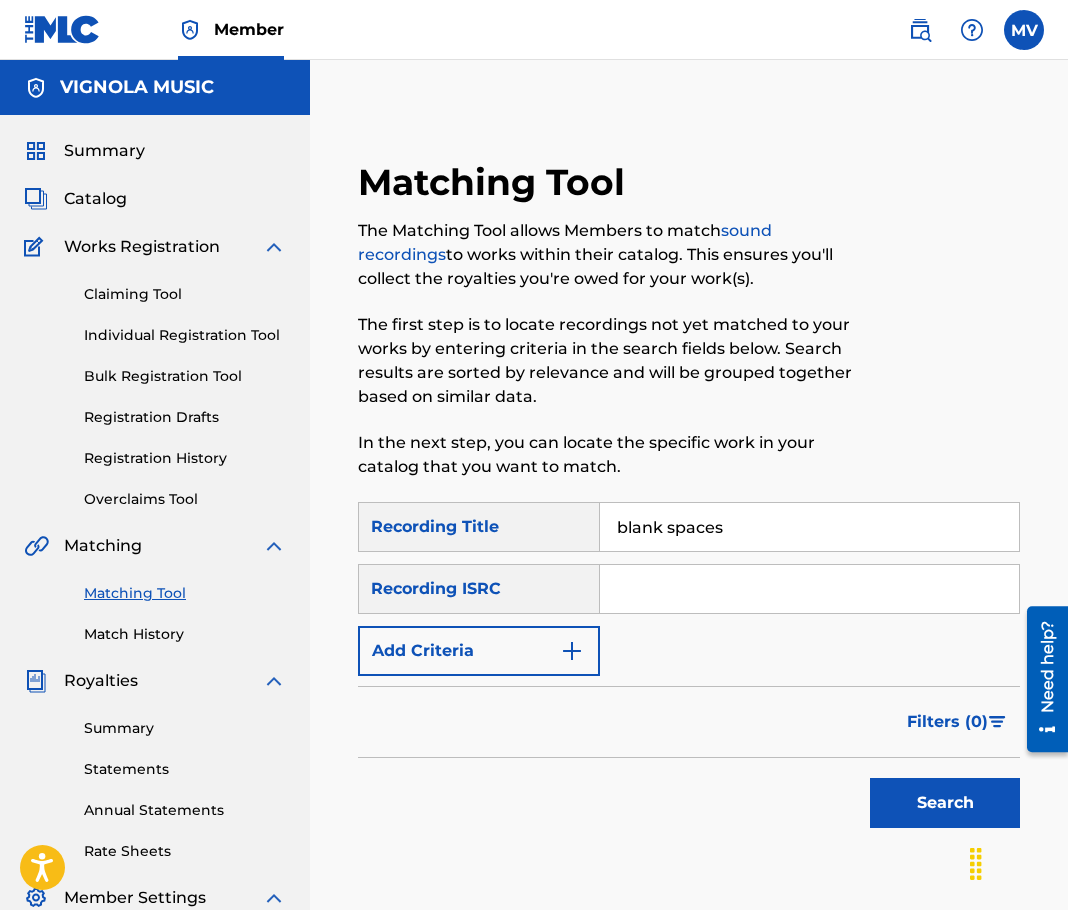 click on "Add Criteria" at bounding box center (479, 651) 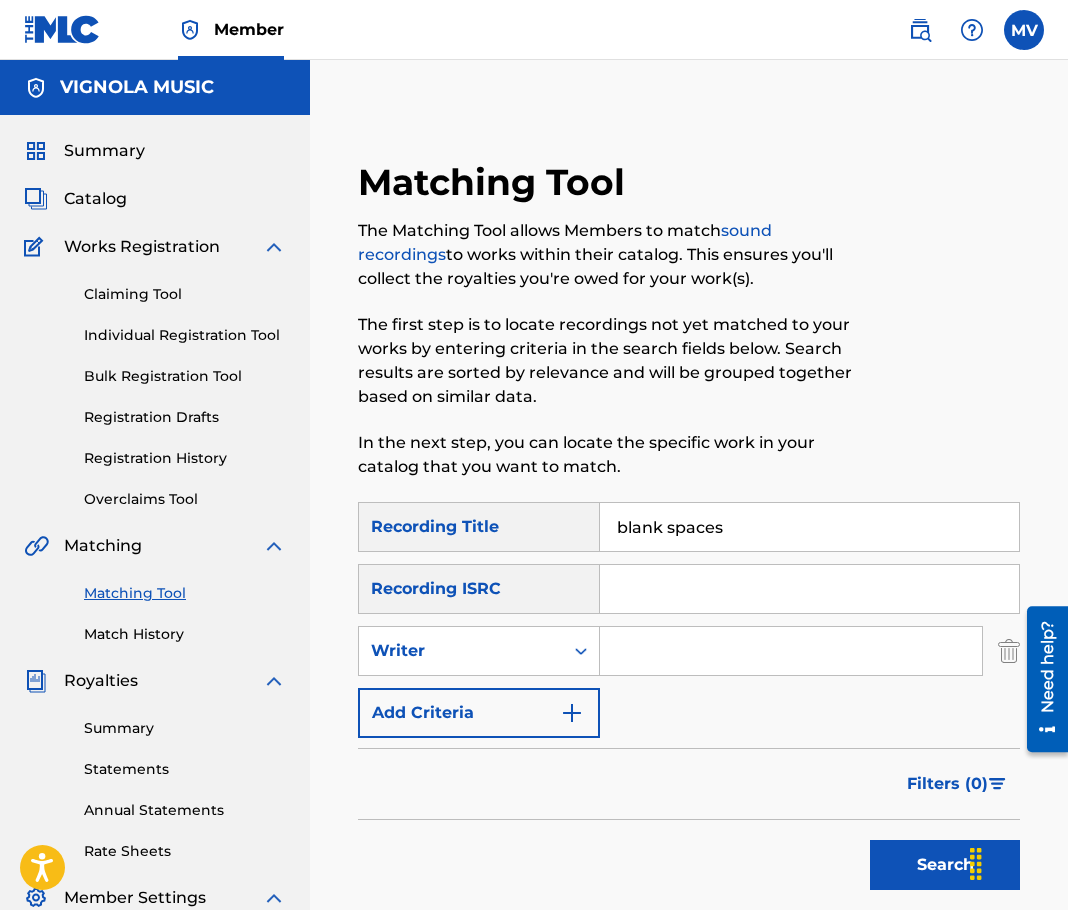 click at bounding box center [791, 651] 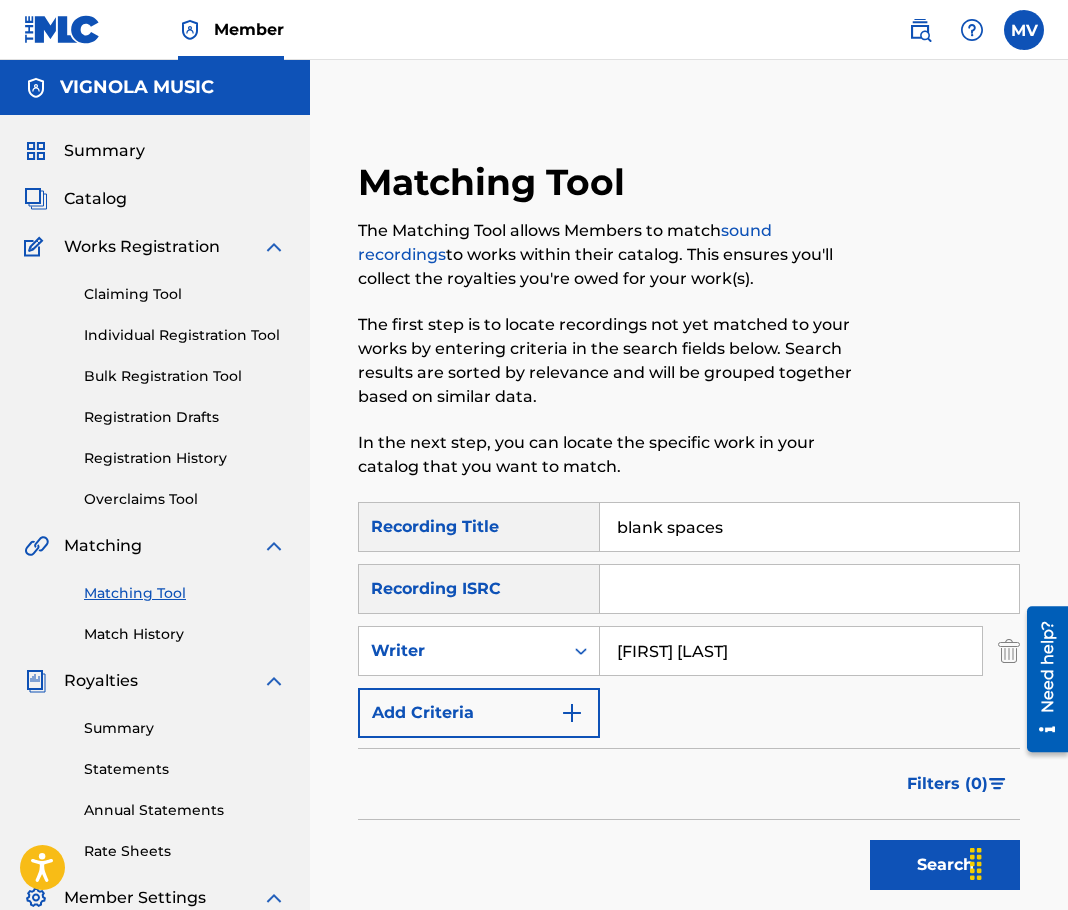 click on "Search" at bounding box center [945, 865] 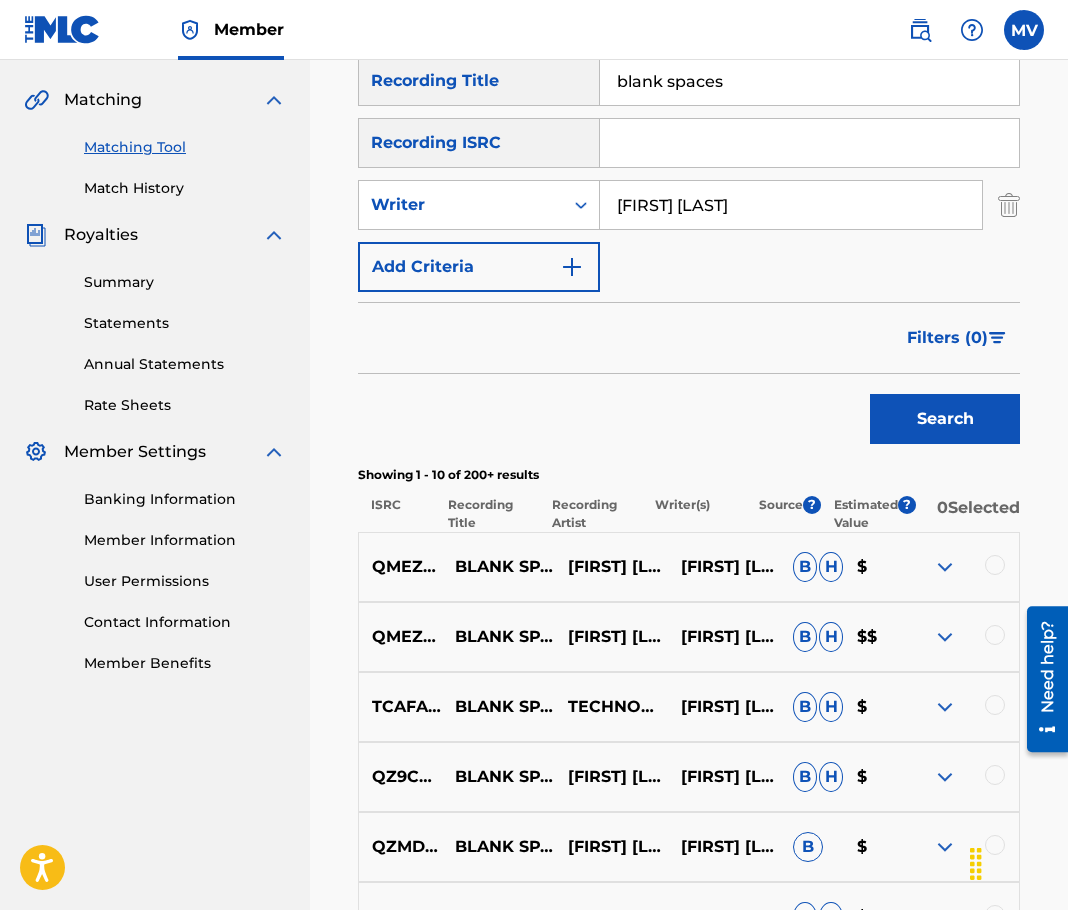 scroll, scrollTop: 500, scrollLeft: 0, axis: vertical 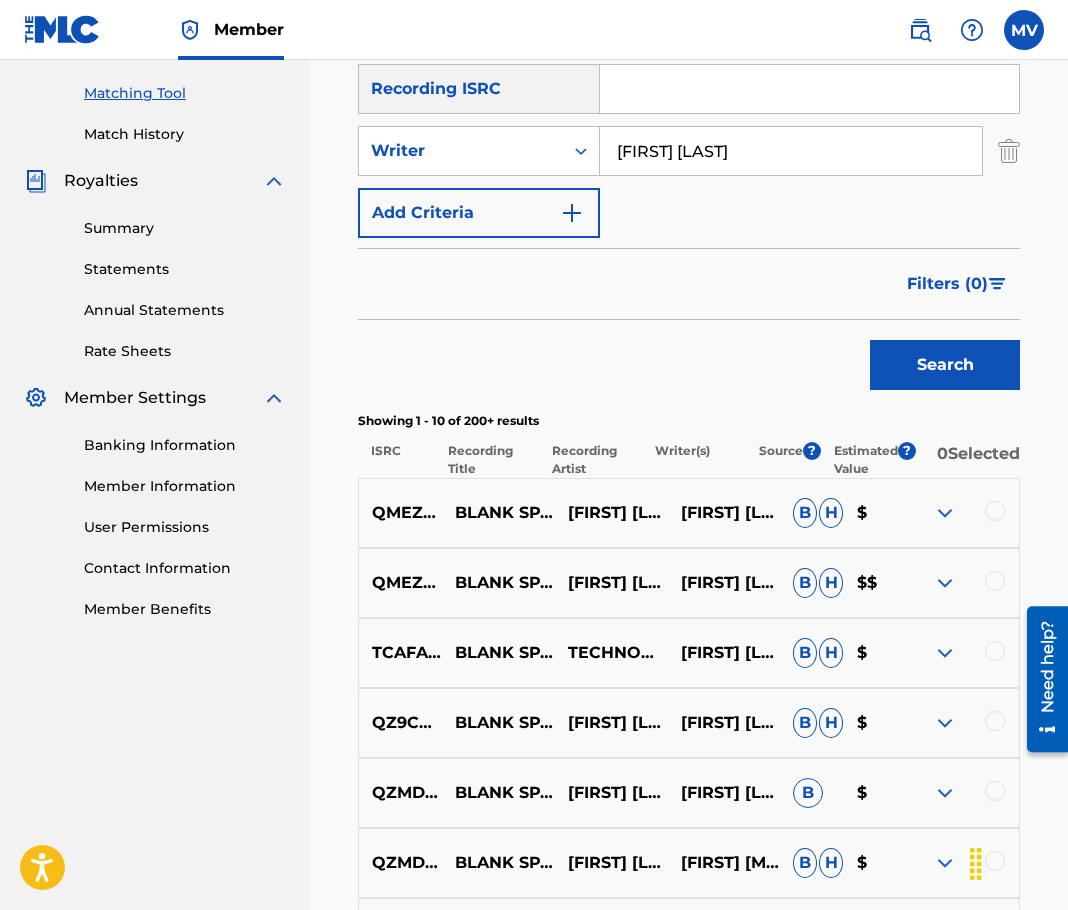 click at bounding box center [995, 511] 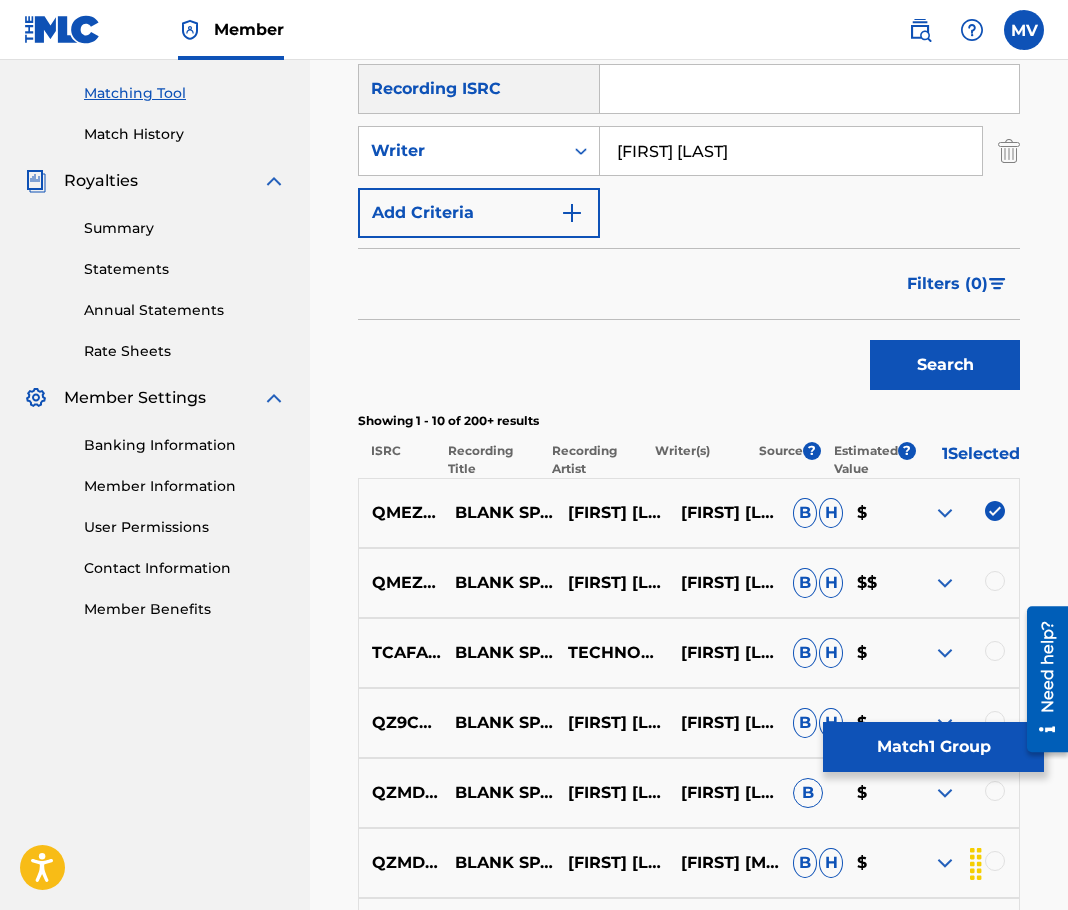 click at bounding box center [995, 581] 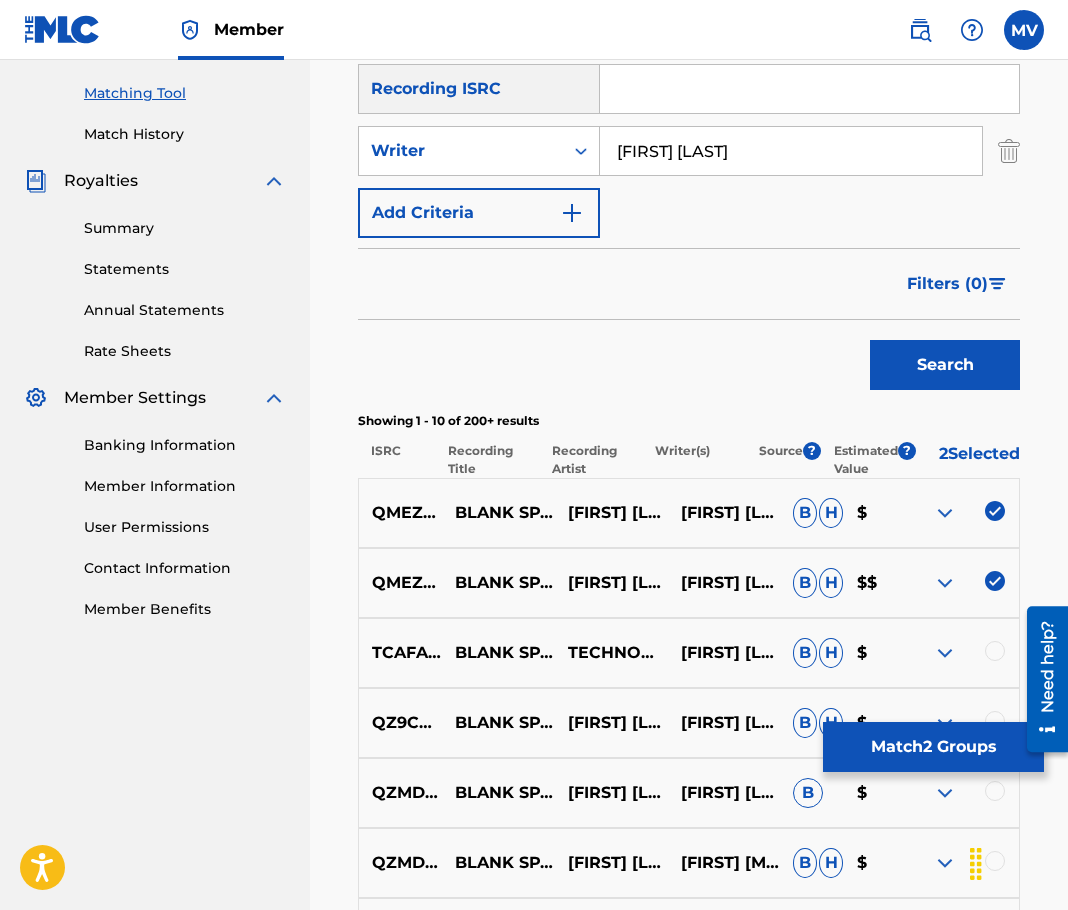 click on "Match  2 Groups" at bounding box center (933, 747) 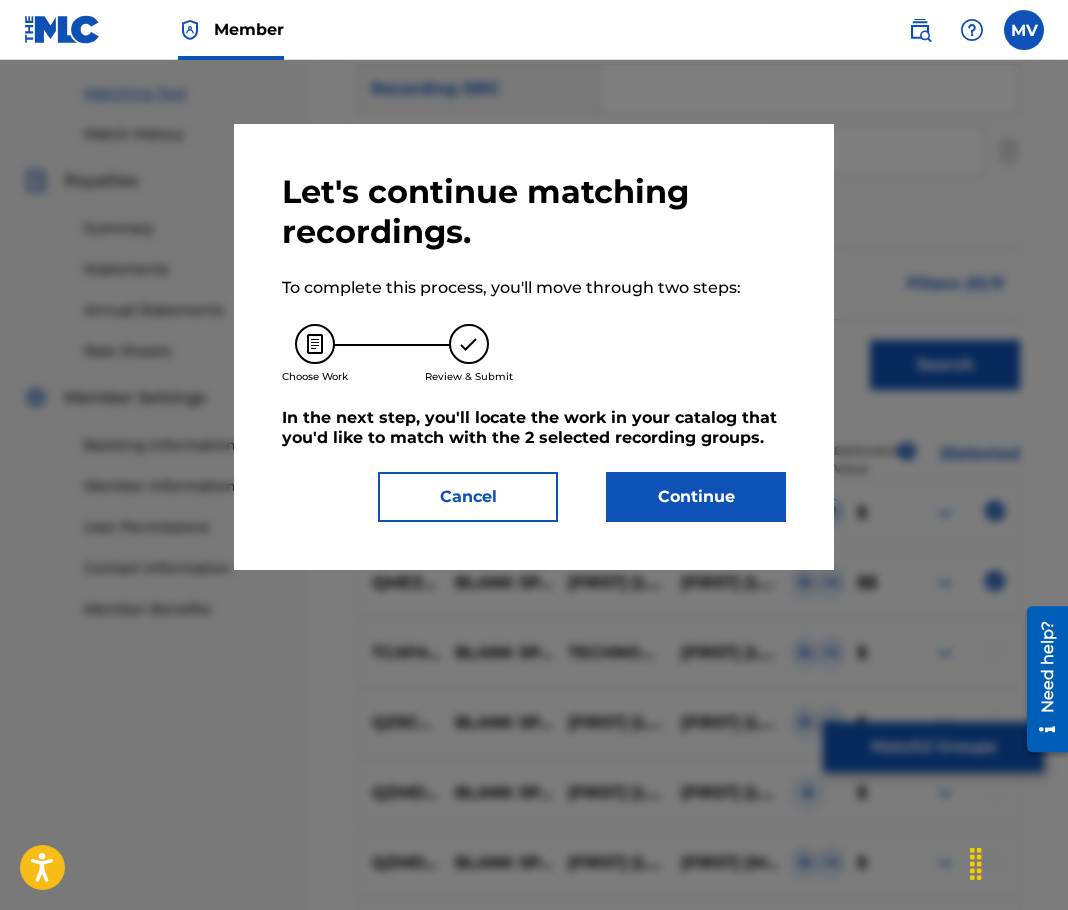 click on "Continue" at bounding box center (696, 497) 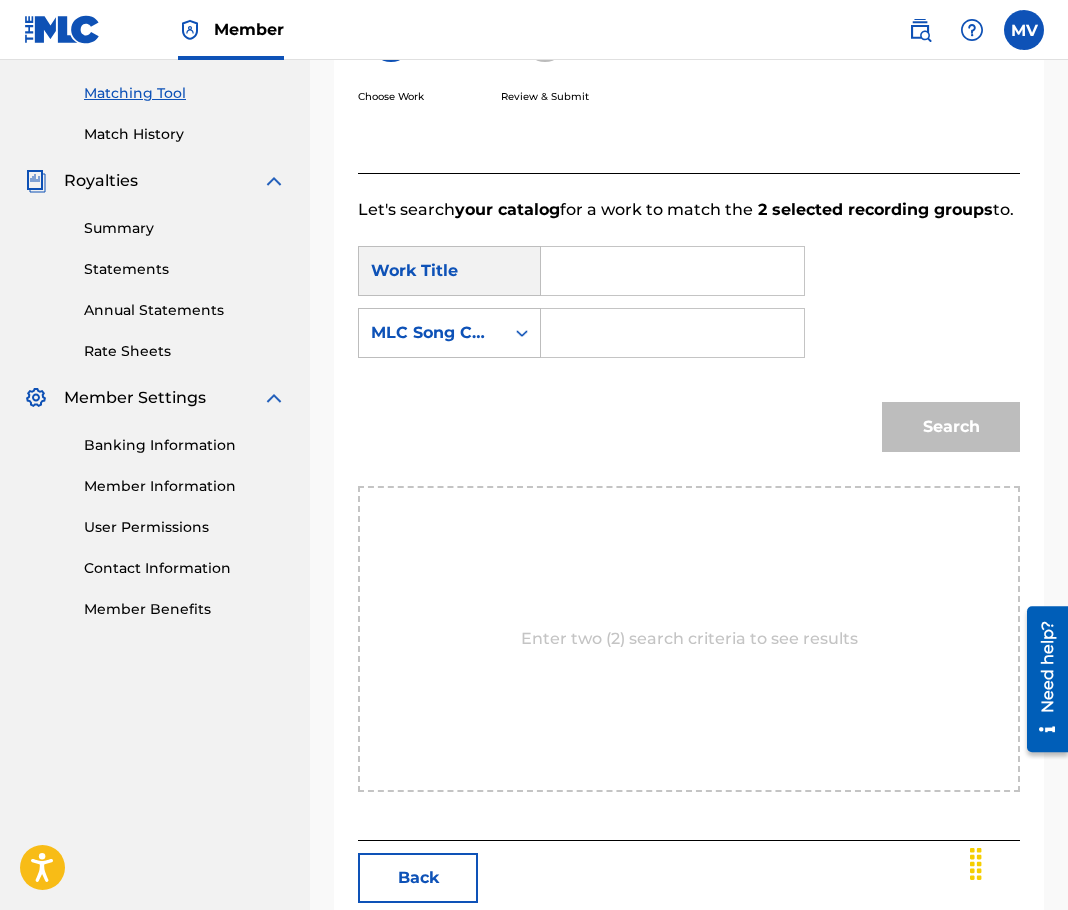 click at bounding box center (672, 271) 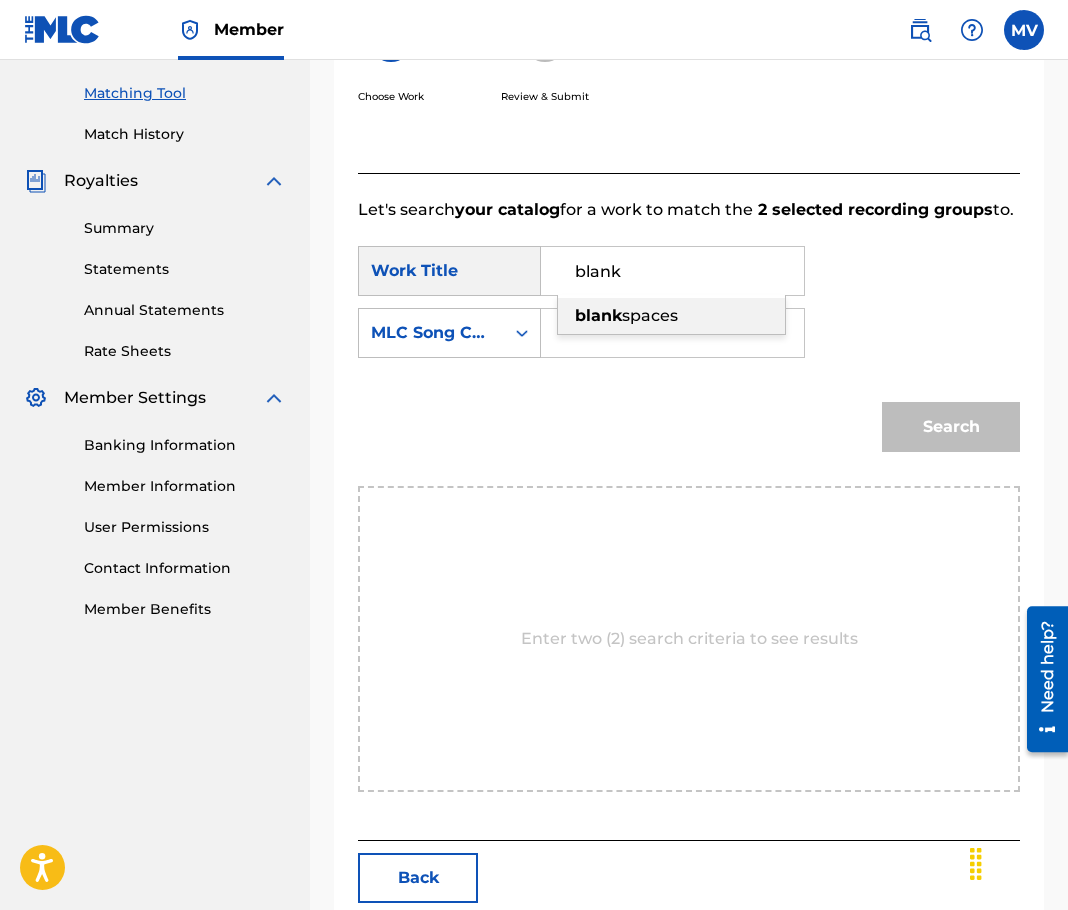 click on "spaces" at bounding box center [650, 315] 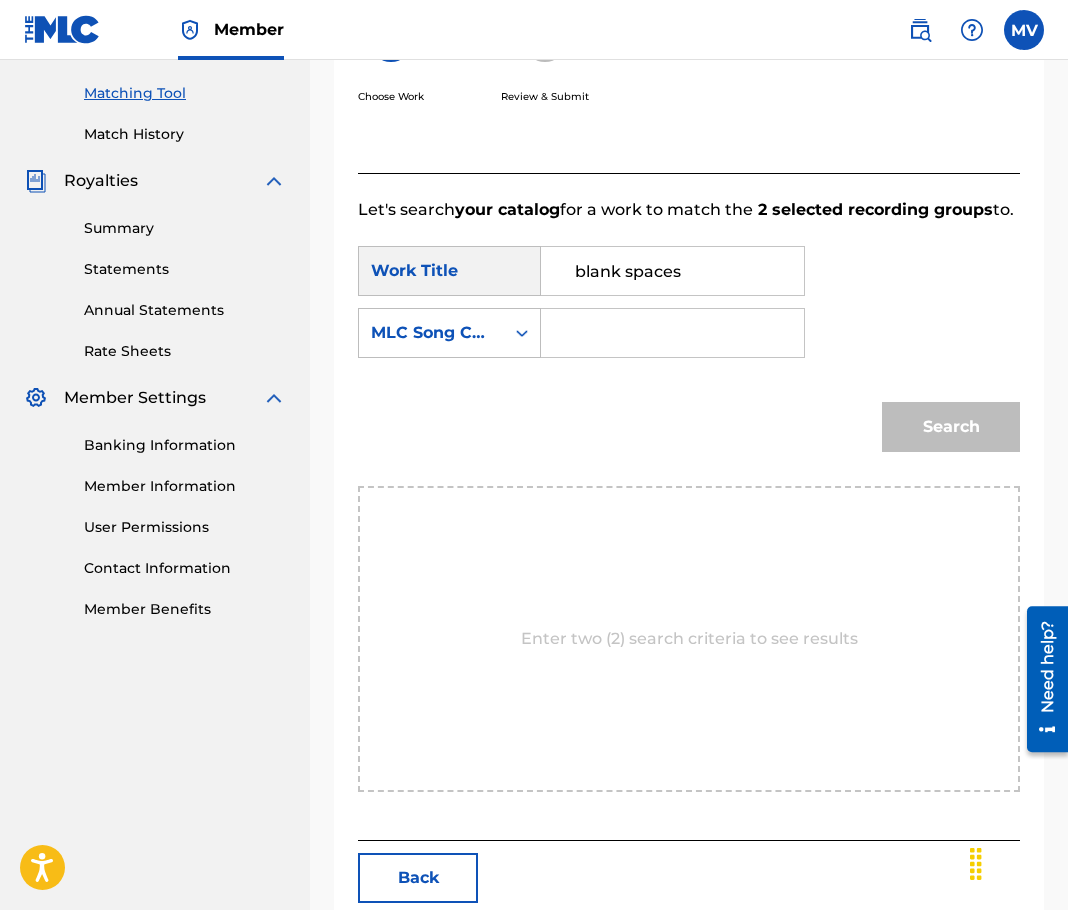 paste on "BF6BEC" 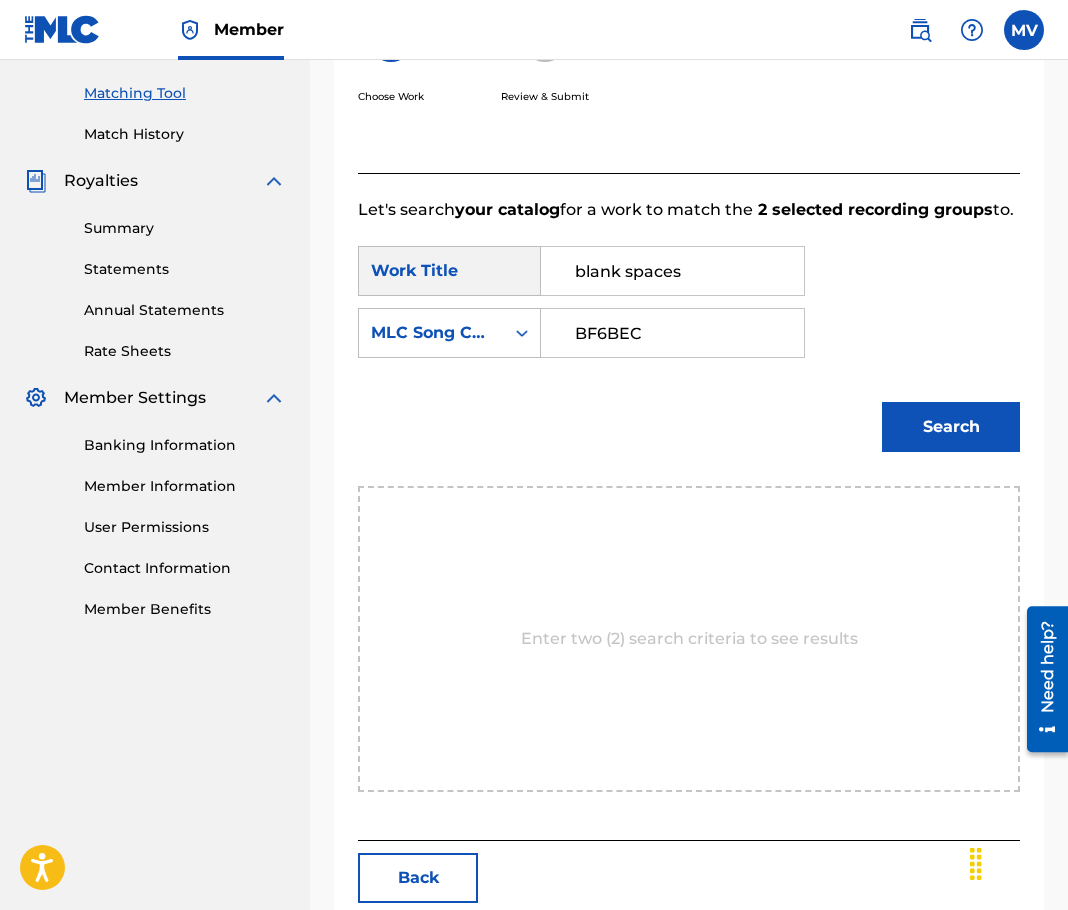 type on "BF6BEC" 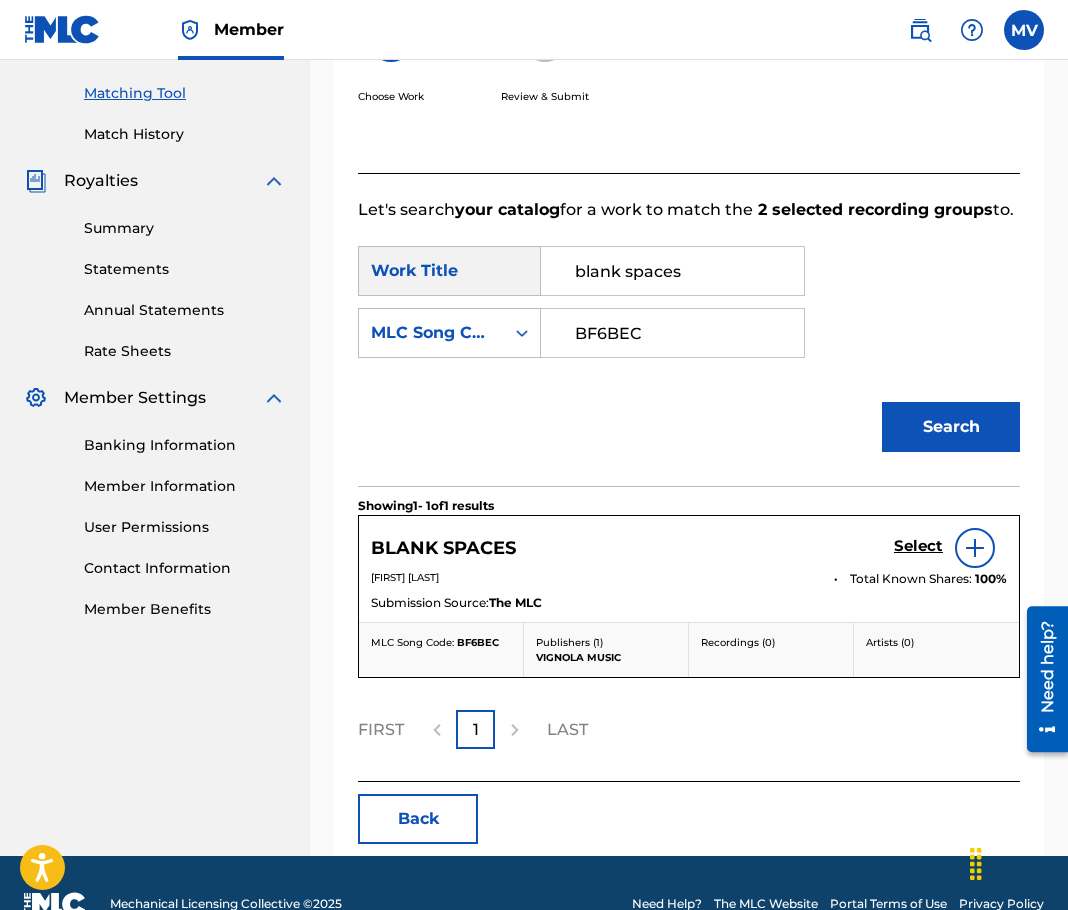 scroll, scrollTop: 542, scrollLeft: 0, axis: vertical 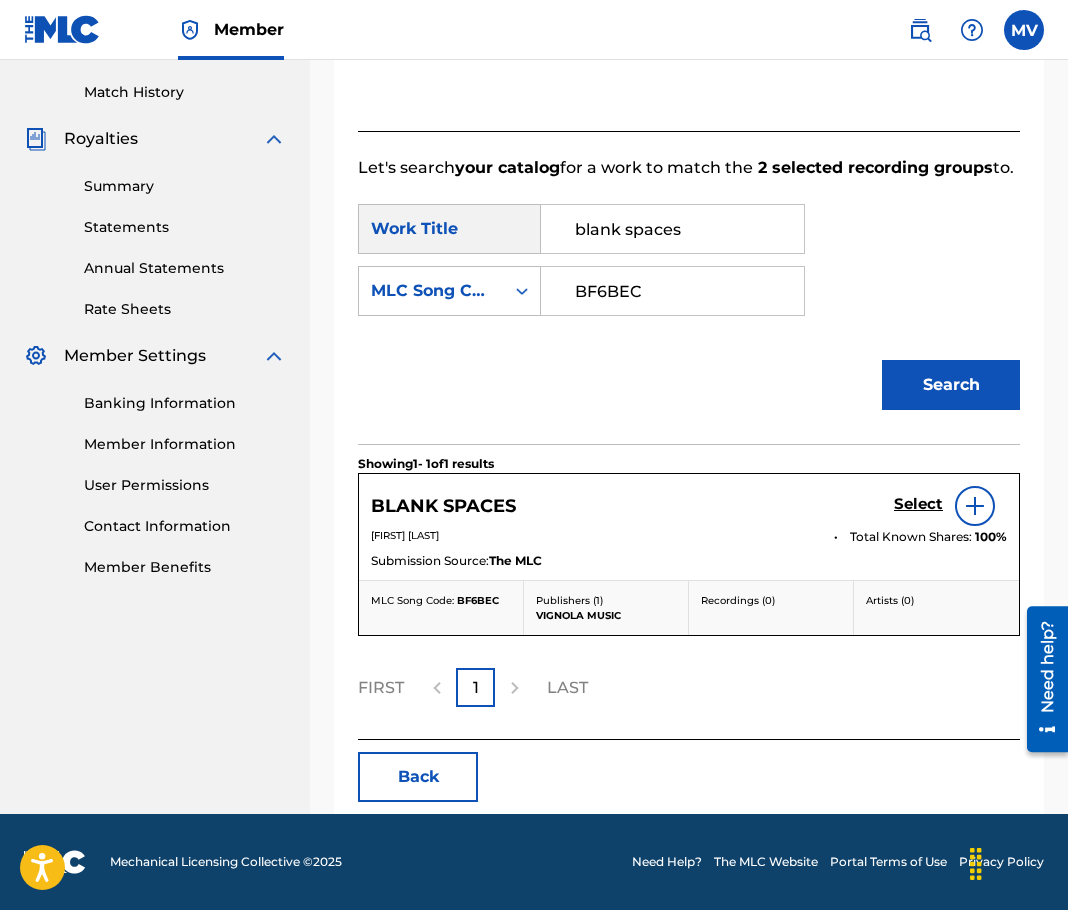 click on "Select" at bounding box center (918, 504) 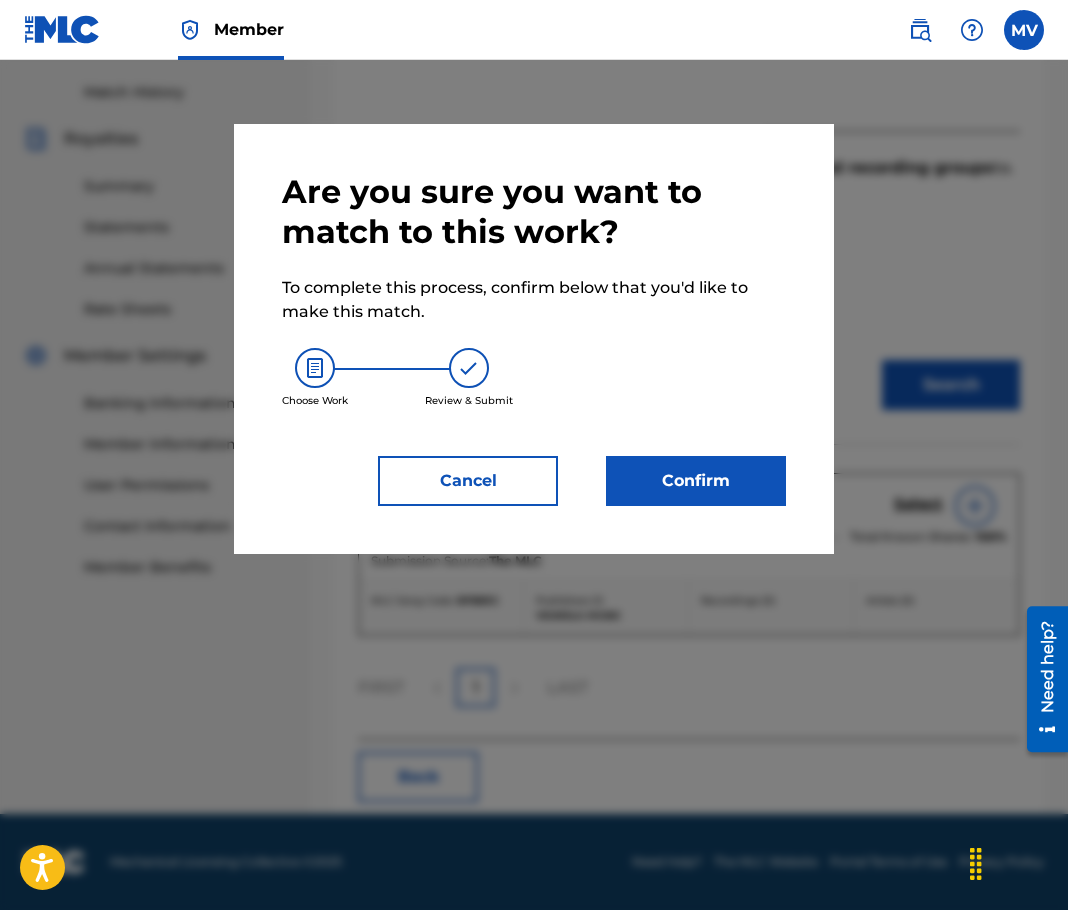 click on "Confirm" at bounding box center [696, 481] 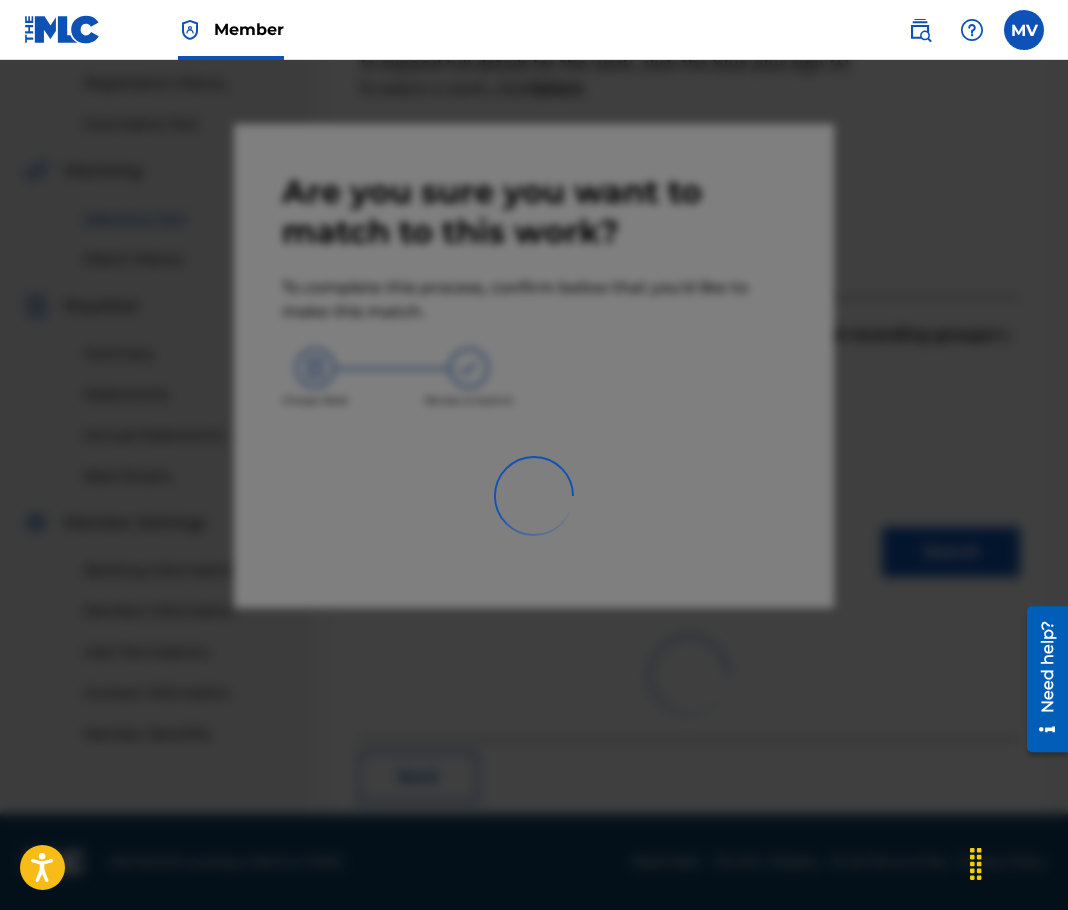 scroll, scrollTop: 330, scrollLeft: 0, axis: vertical 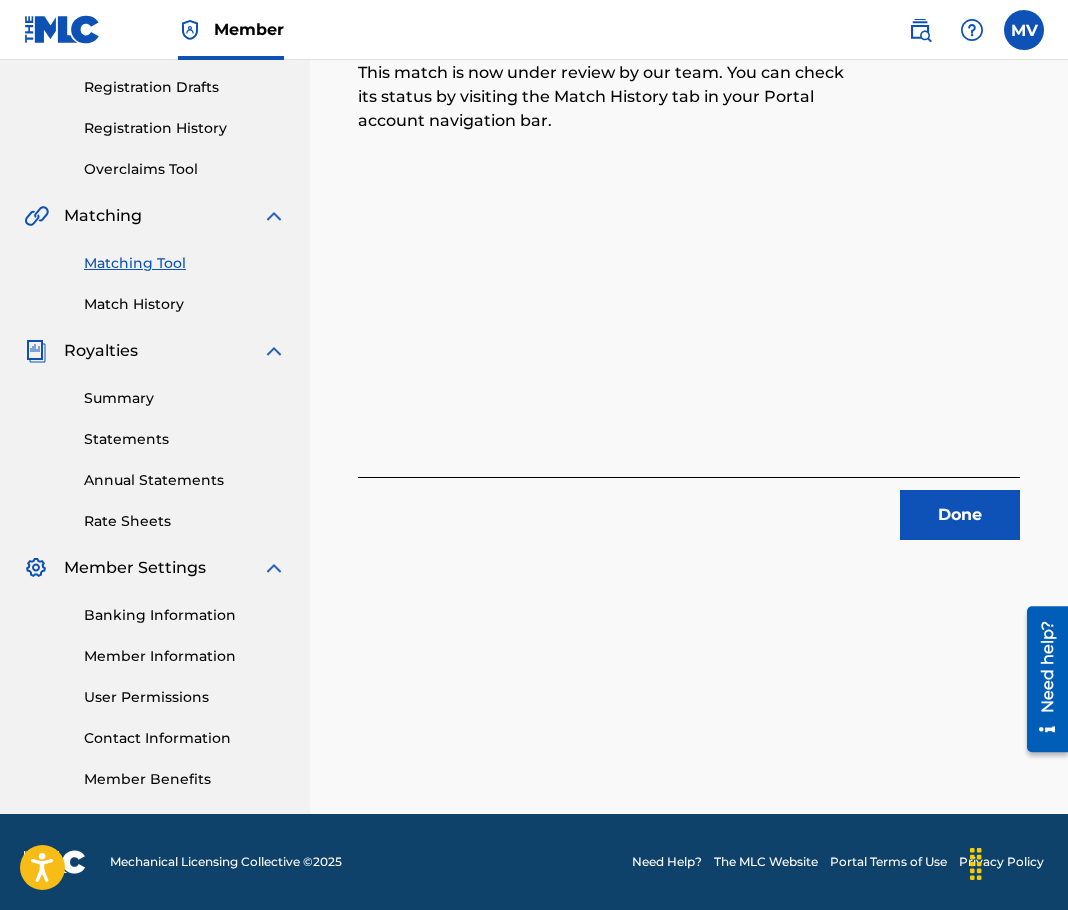 click on "Done" at bounding box center [960, 515] 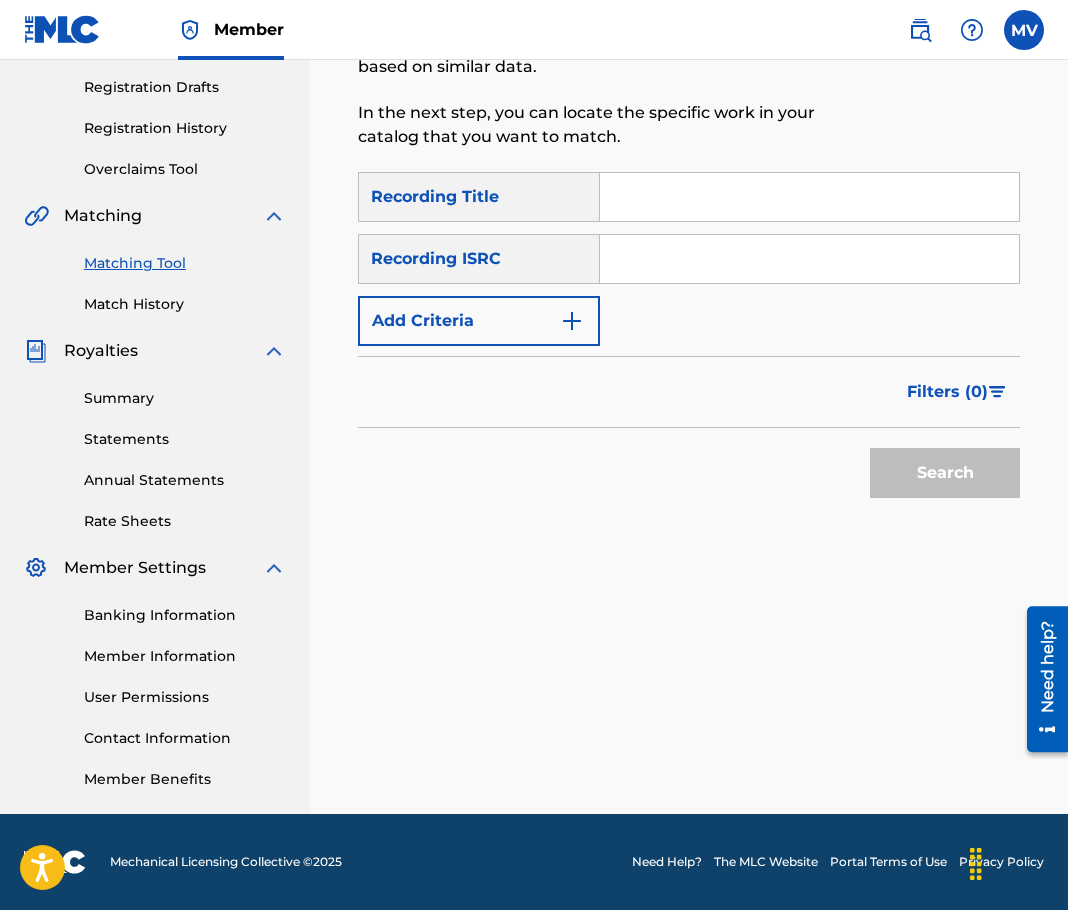 click on "Matching Tool The Matching Tool allows Members to match  sound recordings  to works within their catalog. This ensures you'll collect the royalties you're owed for your work(s). The first step is to locate recordings not yet matched to your works by entering criteria in the search fields below. Search results are sorted by relevance and will be grouped together based on similar data. In the next step, you can locate the specific work in your catalog that you want to match. SearchWithCriteria76f3b686-4166-4ac1-86a7-496834d3ebb4 Recording Title SearchWithCriteriaadde012f-76d9-4a45-b4a9-4766dd5f5e5d Recording ISRC Add Criteria Filter Estimated Value All $$$$$ $$$$ $$$ $$ $ Source All Blanket License Historical Unmatched Remove Filters Apply Filters Filters ( 0 ) Search" at bounding box center (689, 297) 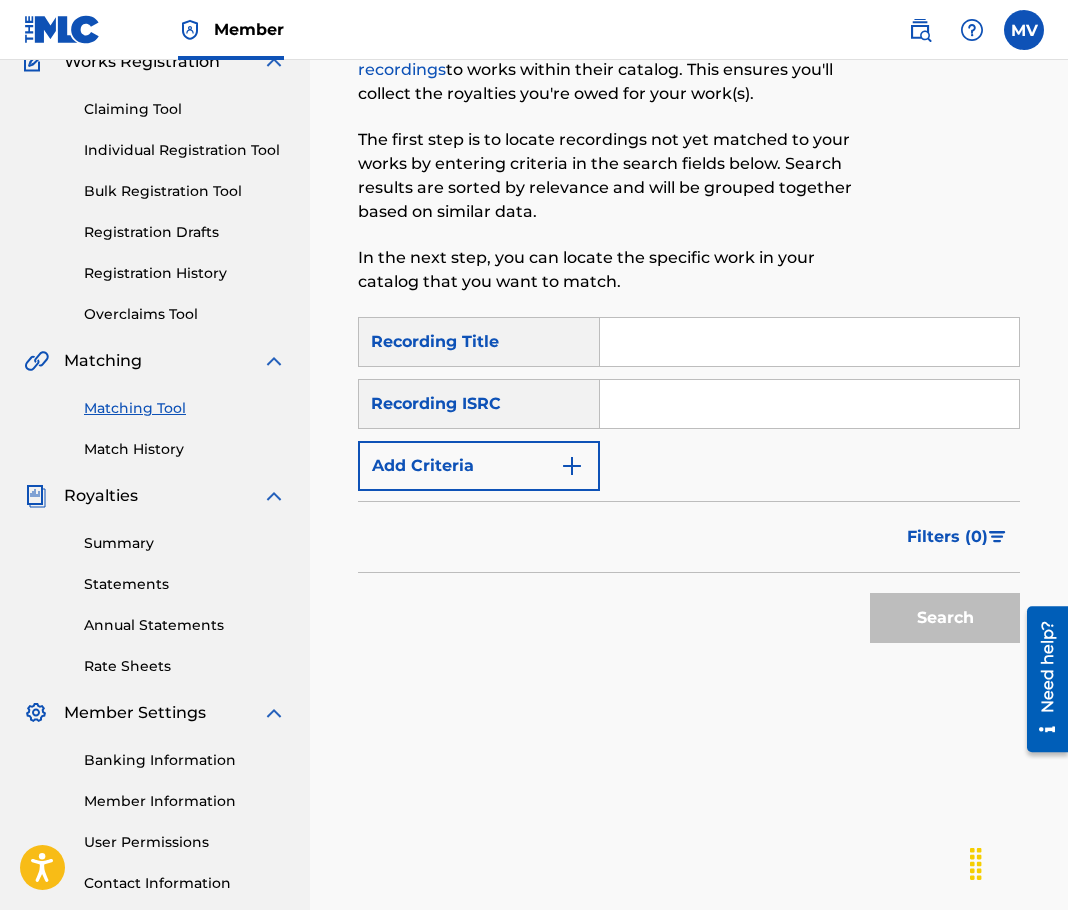 scroll, scrollTop: 0, scrollLeft: 0, axis: both 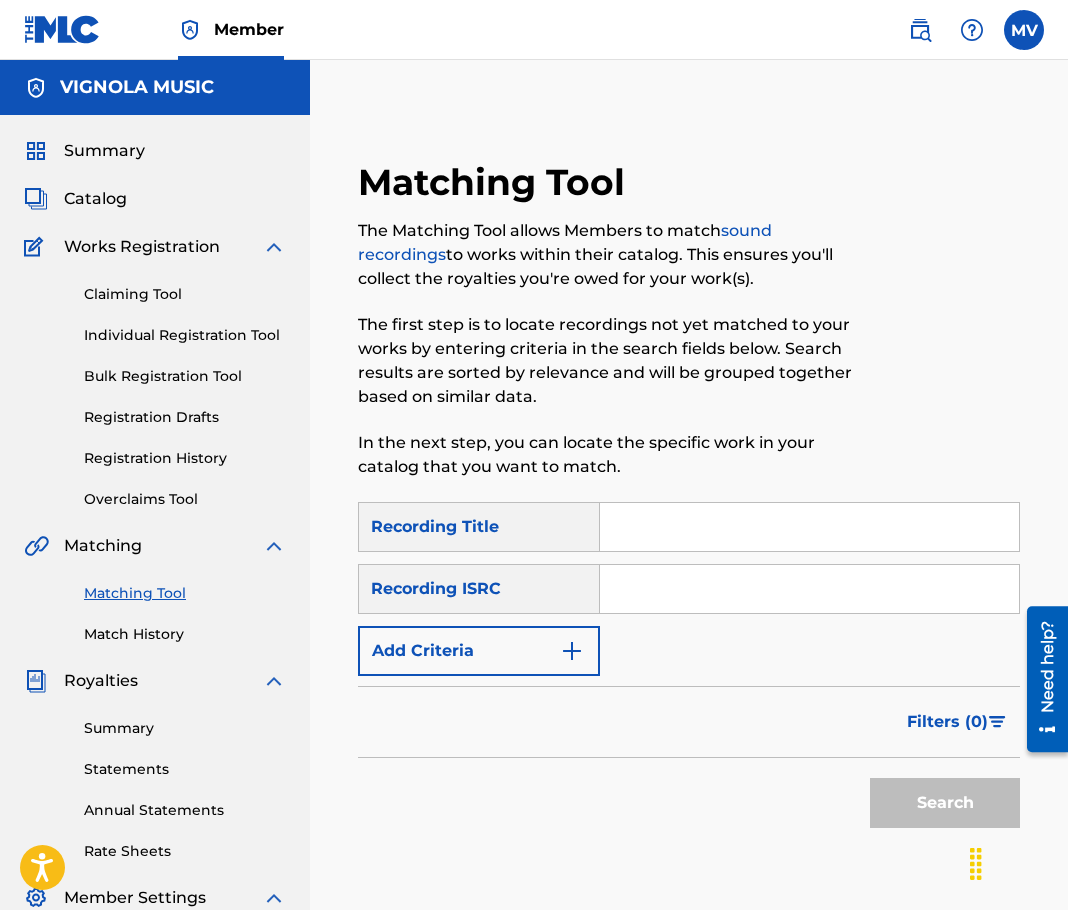 click on "Catalog" at bounding box center (95, 199) 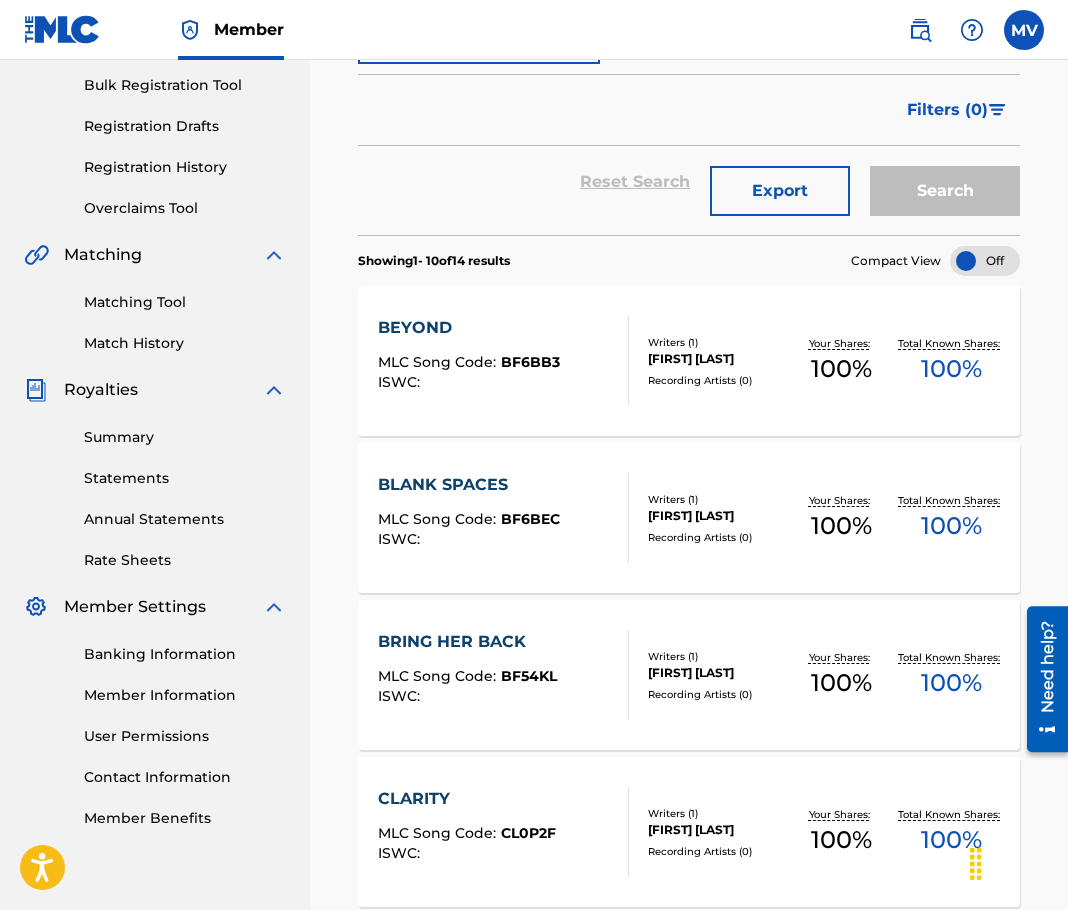 scroll, scrollTop: 300, scrollLeft: 0, axis: vertical 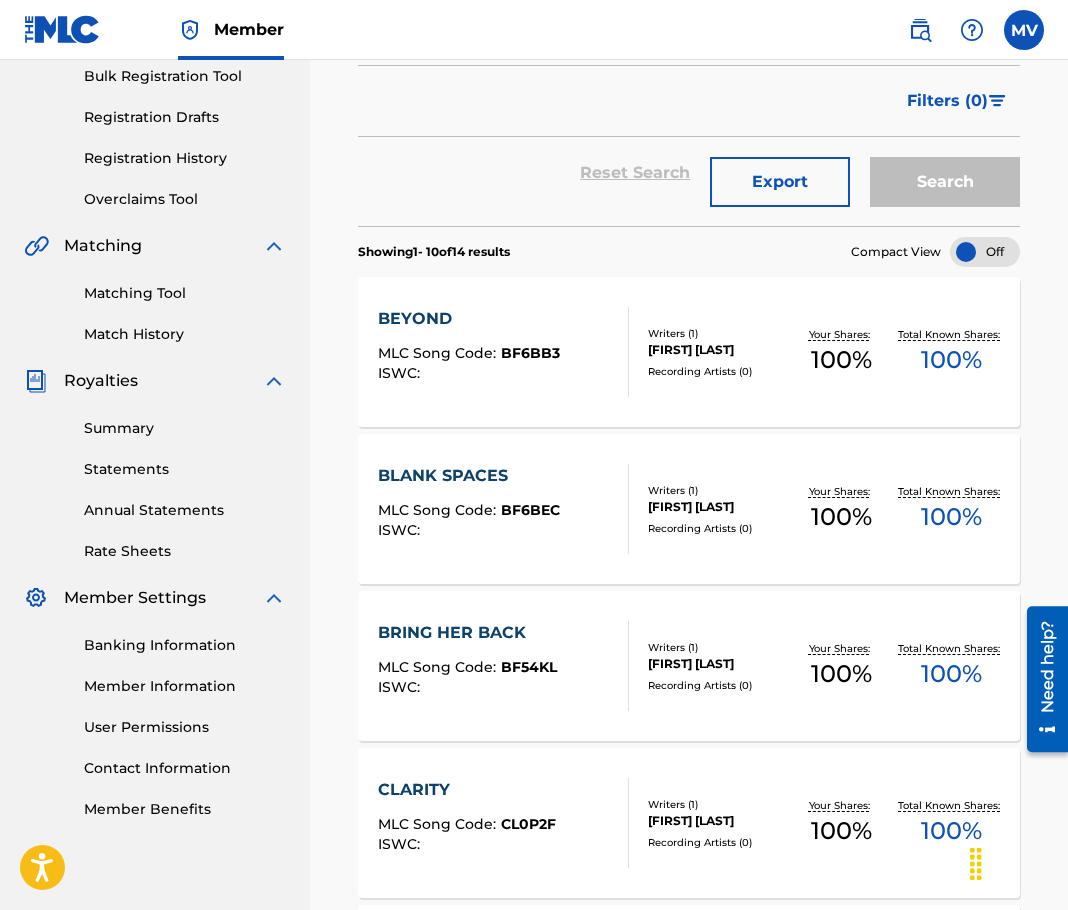 click on "BF6BB3" at bounding box center (530, 353) 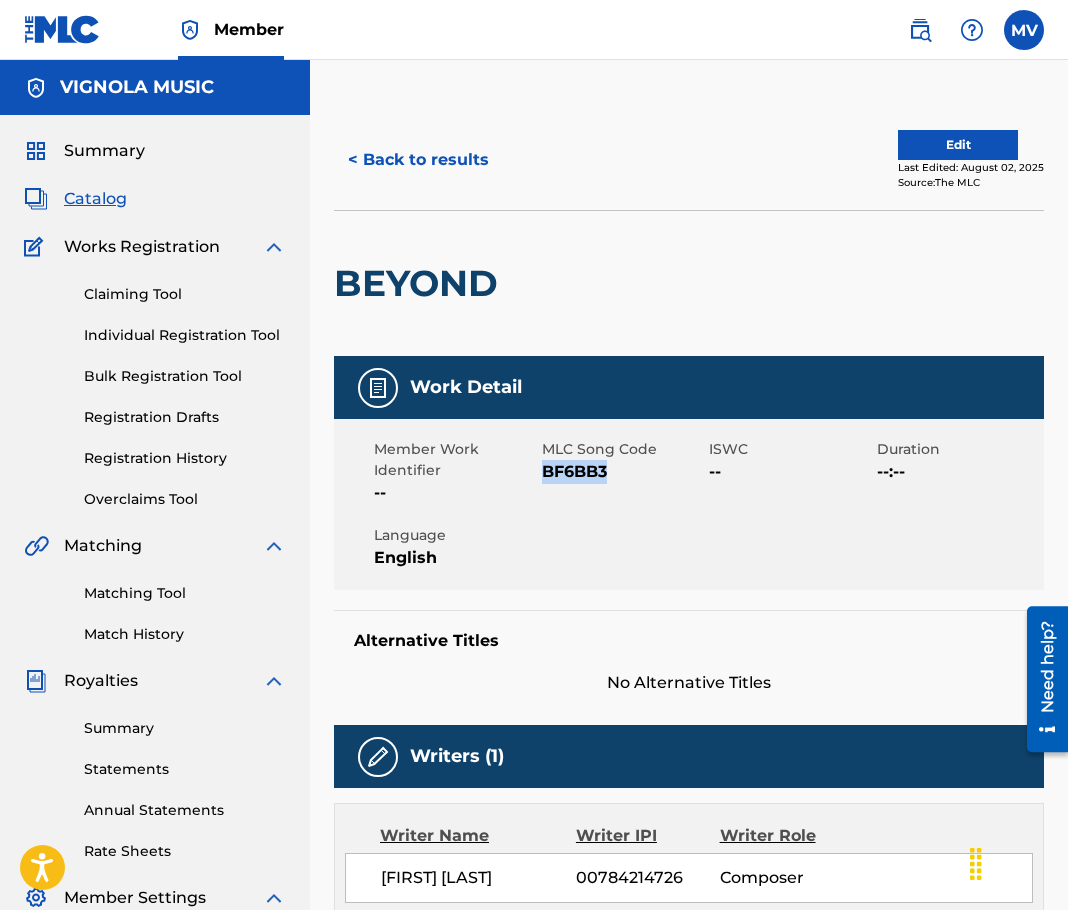 drag, startPoint x: 547, startPoint y: 473, endPoint x: 629, endPoint y: 475, distance: 82.02438 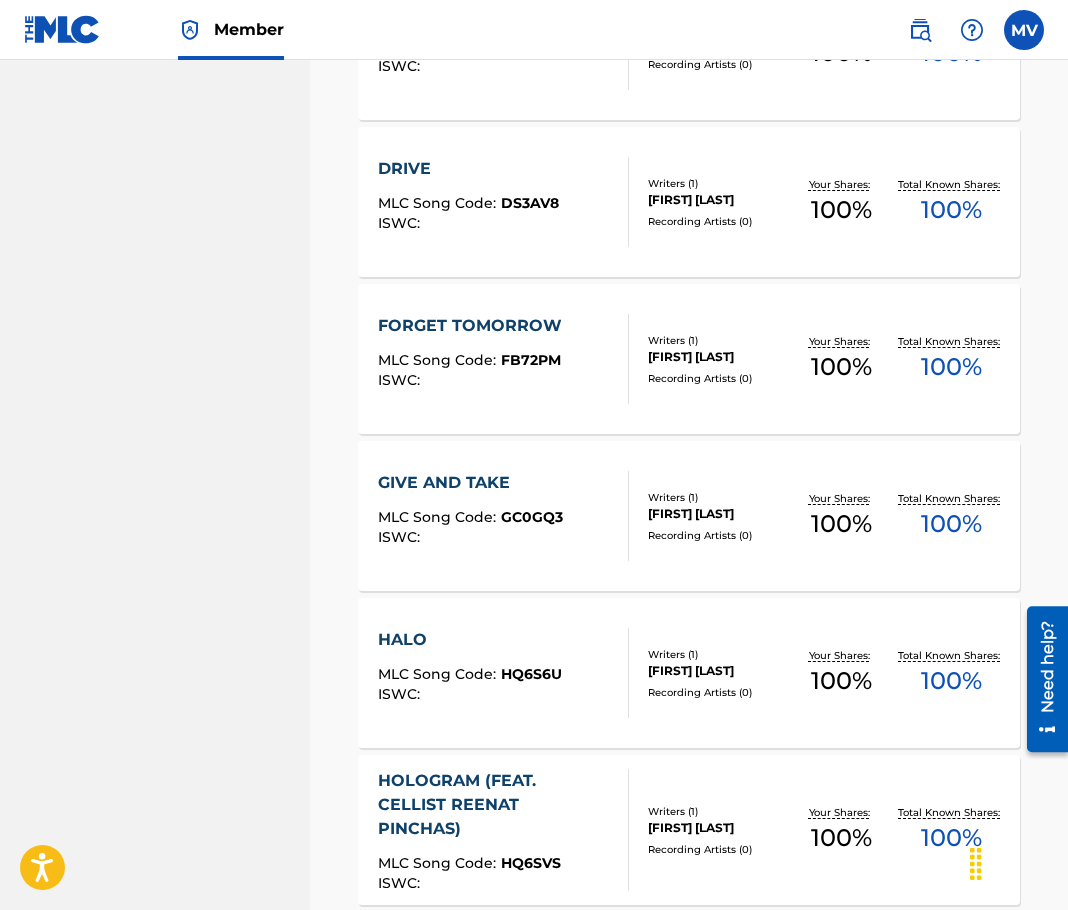 scroll, scrollTop: 1429, scrollLeft: 0, axis: vertical 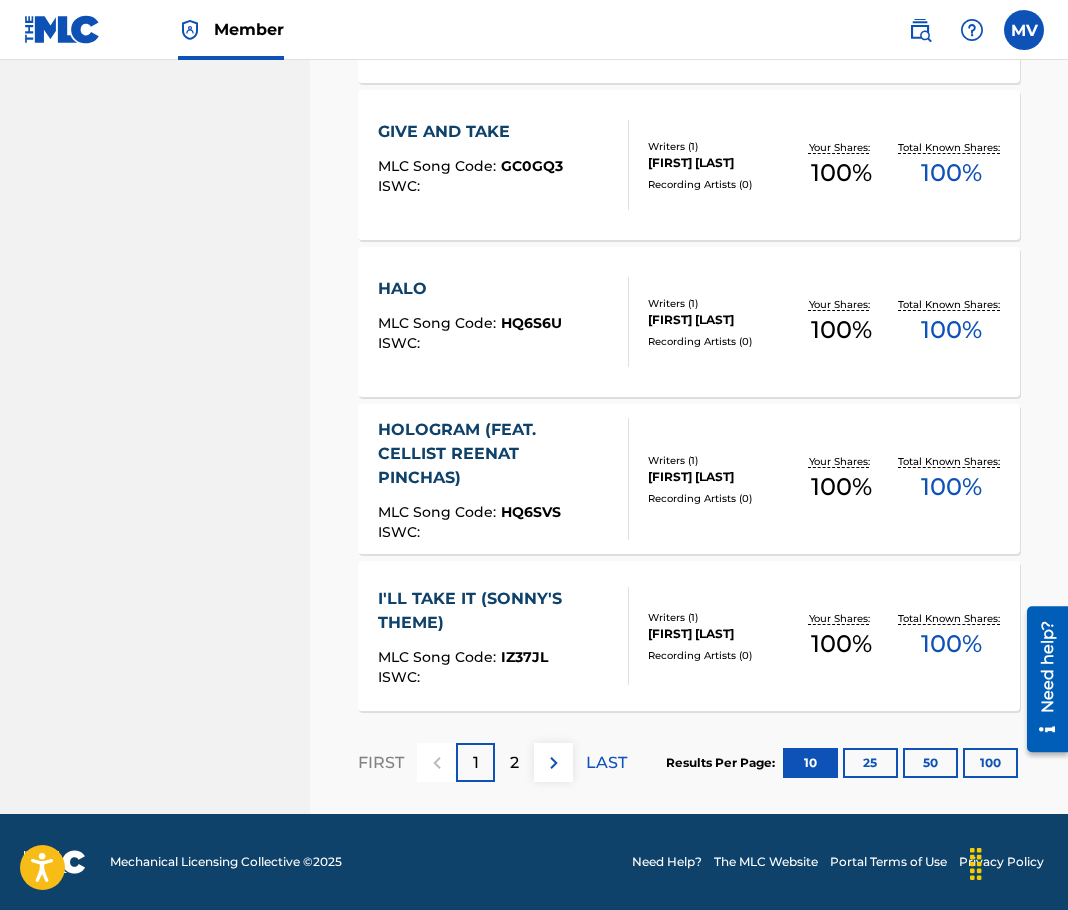 click on "2" at bounding box center [514, 762] 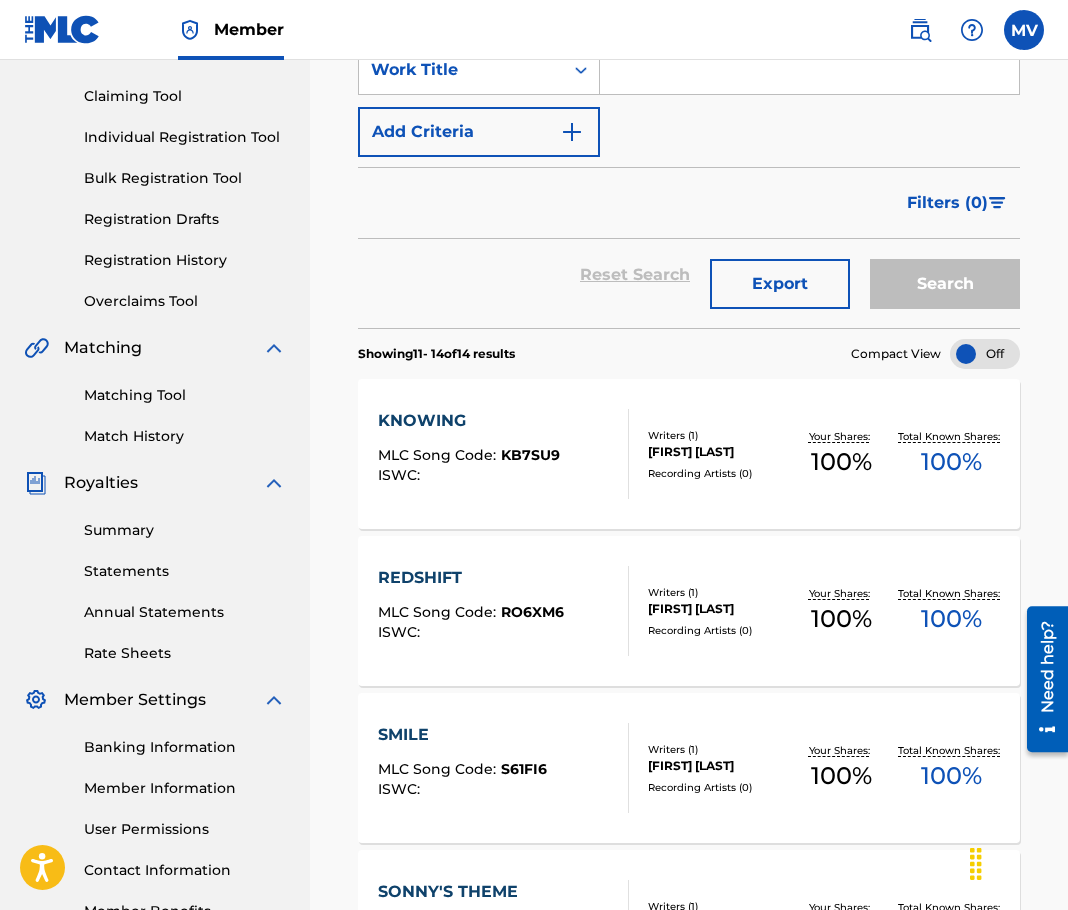 scroll, scrollTop: 187, scrollLeft: 0, axis: vertical 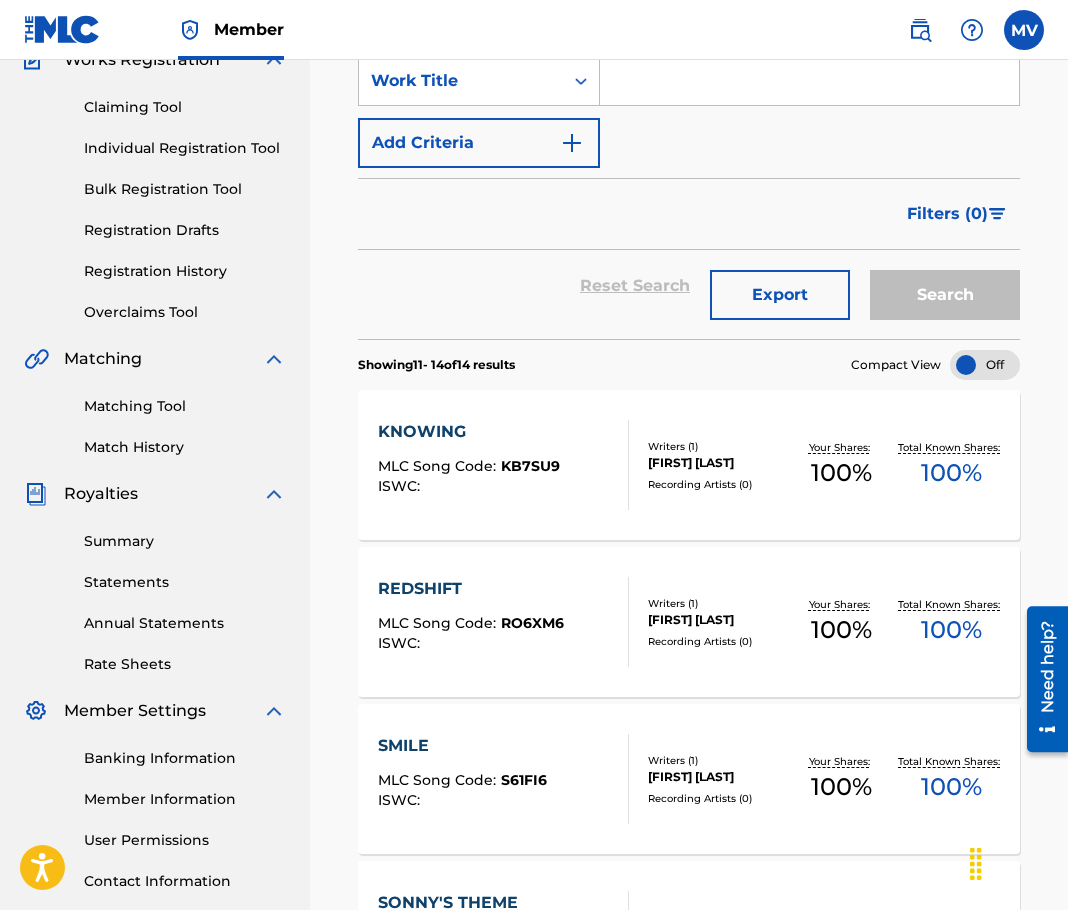 click on "KB7SU9" at bounding box center (530, 466) 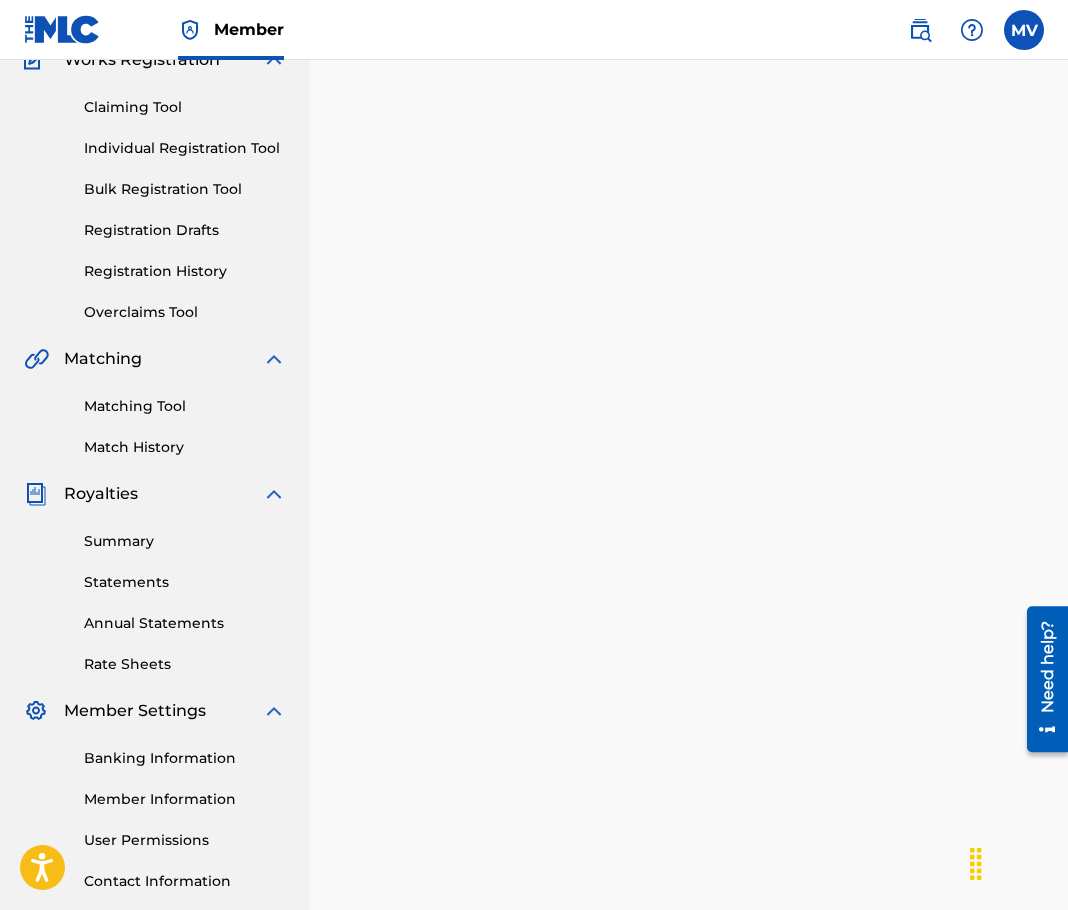 scroll, scrollTop: 0, scrollLeft: 0, axis: both 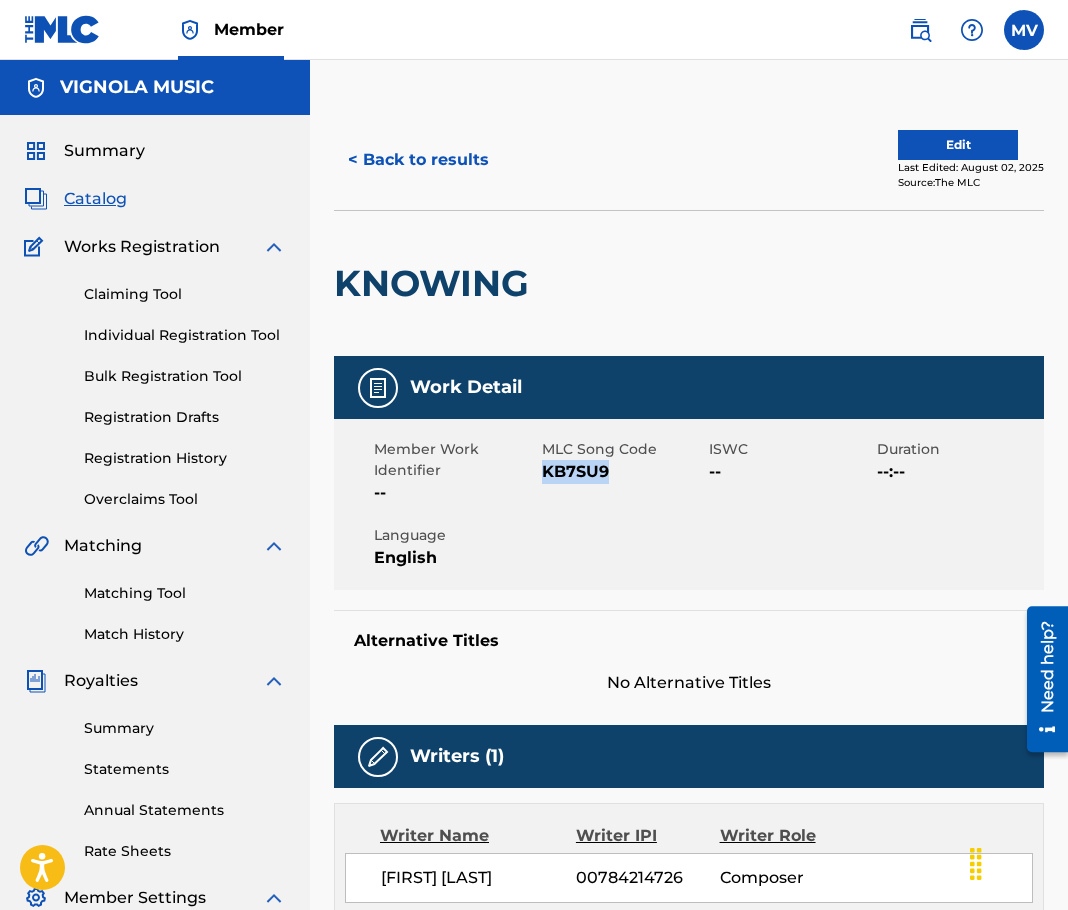 drag, startPoint x: 545, startPoint y: 476, endPoint x: 635, endPoint y: 476, distance: 90 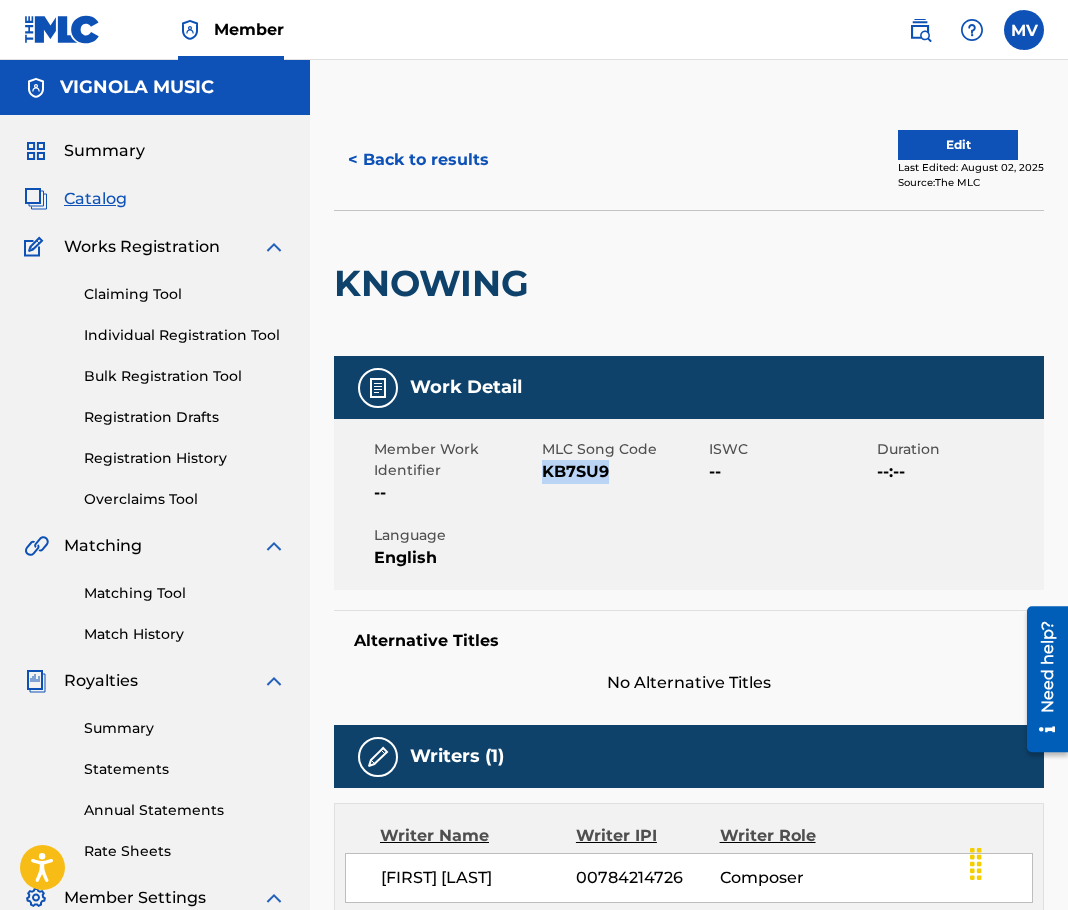 click on "< Back to results" at bounding box center [418, 160] 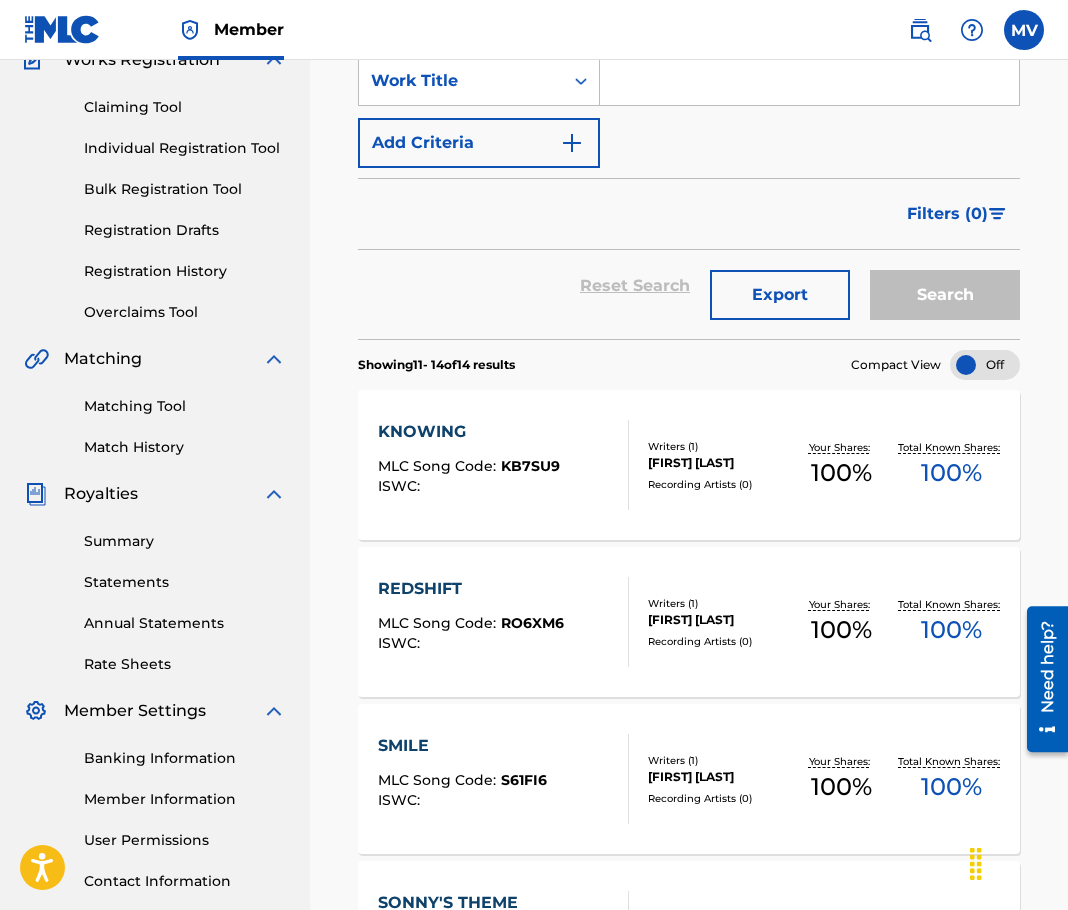 click on "REDSHIFT MLC Song Code : RO6XM6 ISWC :" at bounding box center (471, 622) 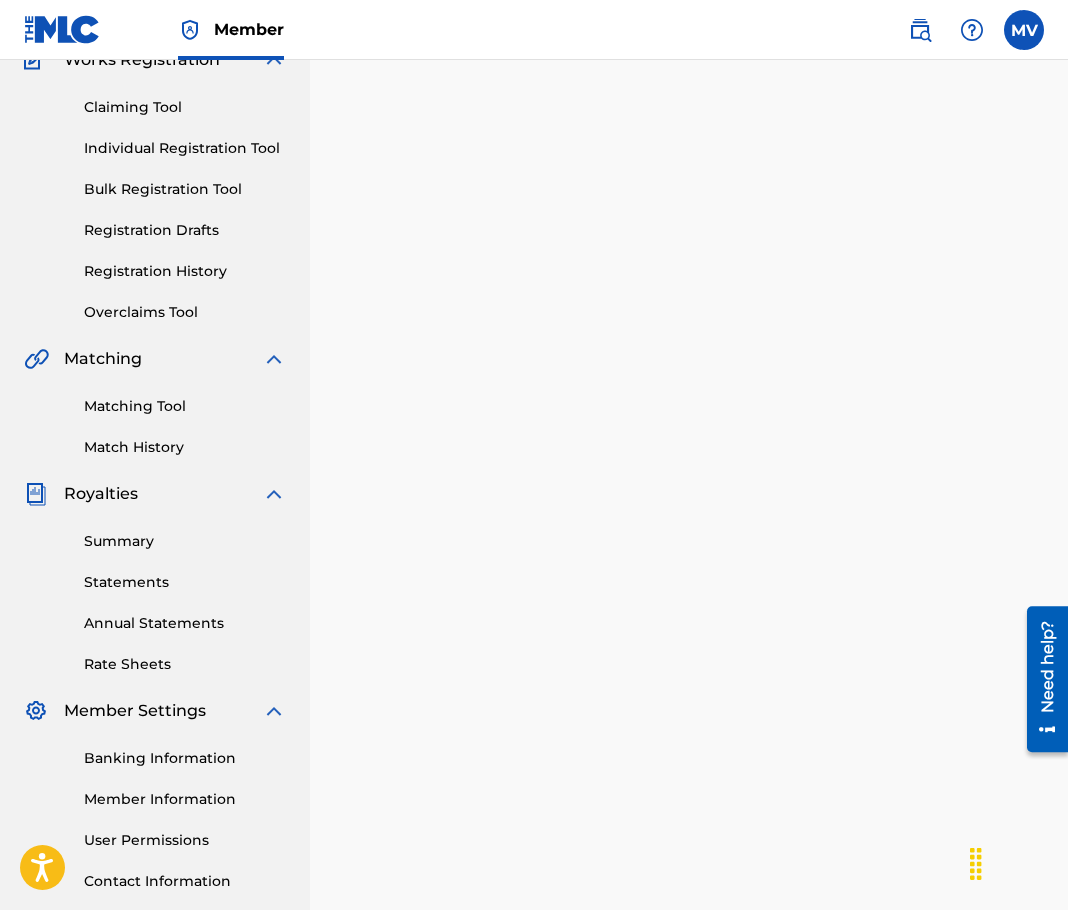 scroll, scrollTop: 0, scrollLeft: 0, axis: both 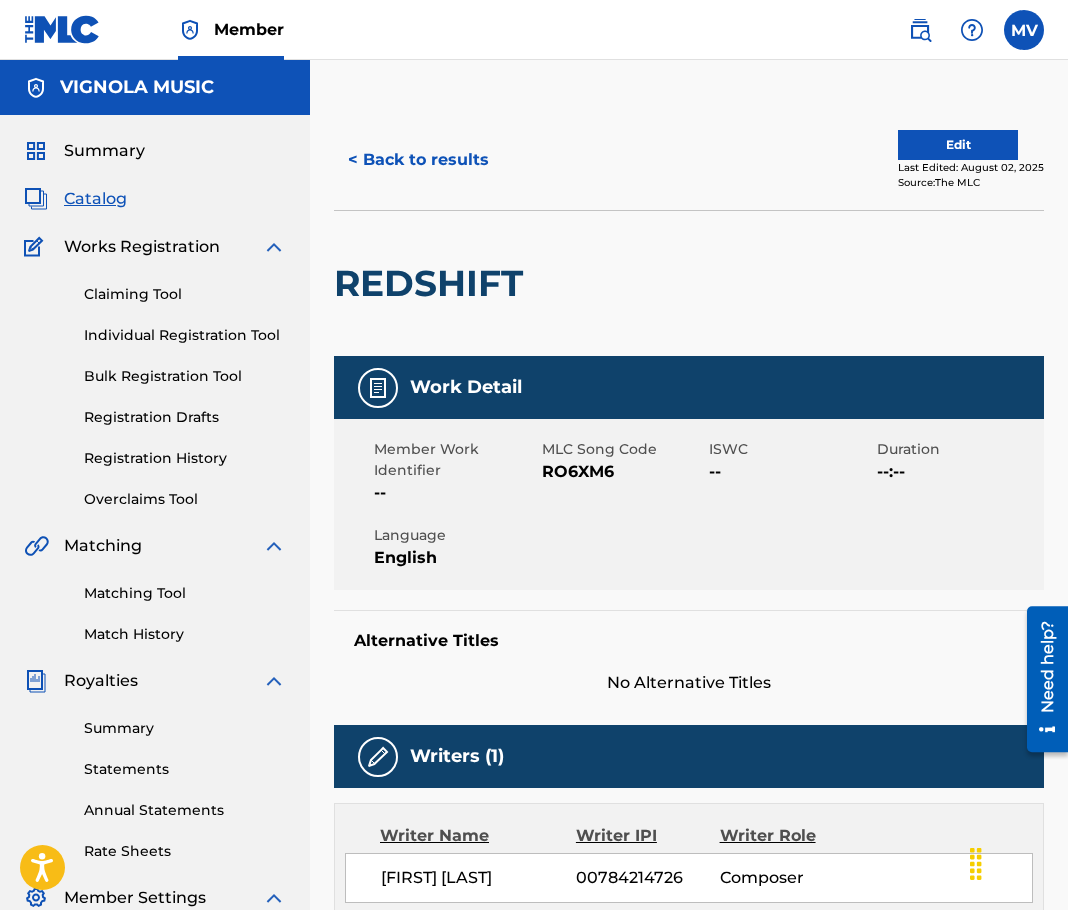 click on "Member Work Identifier --" at bounding box center (458, 472) 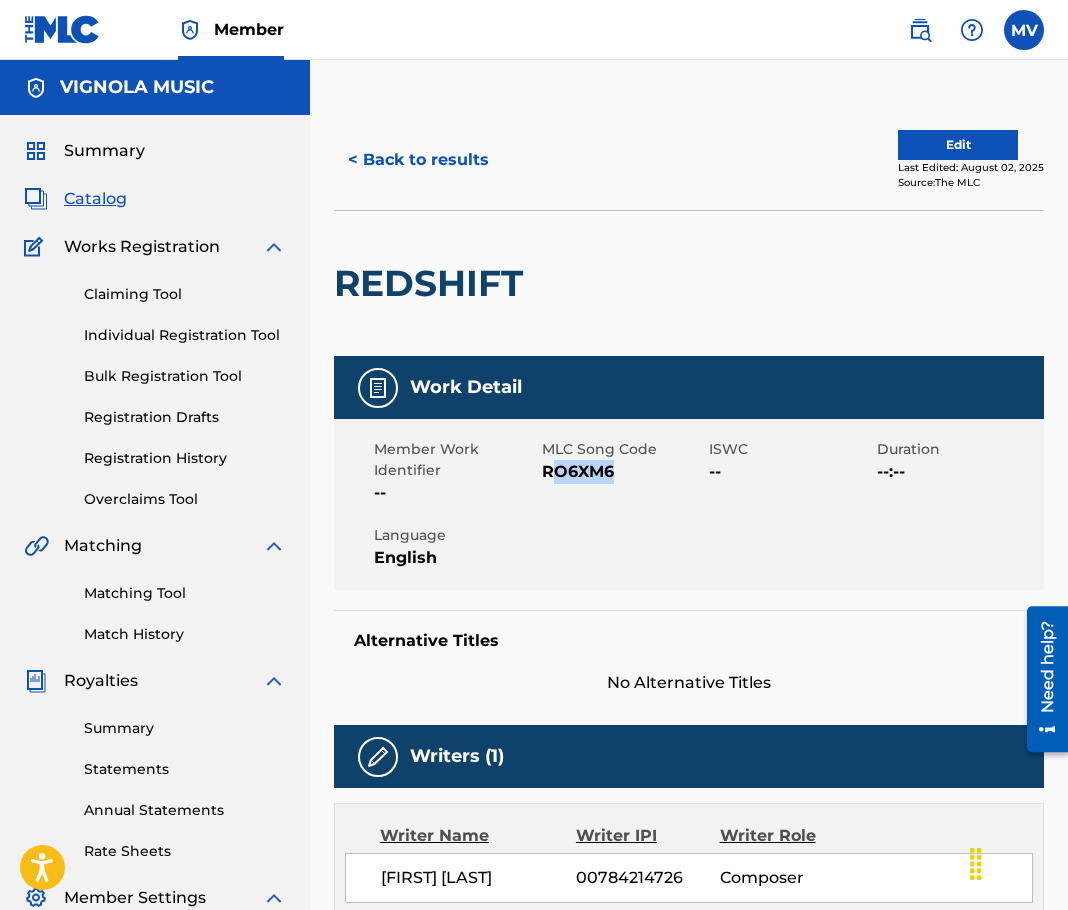 drag, startPoint x: 549, startPoint y: 470, endPoint x: 647, endPoint y: 475, distance: 98.12747 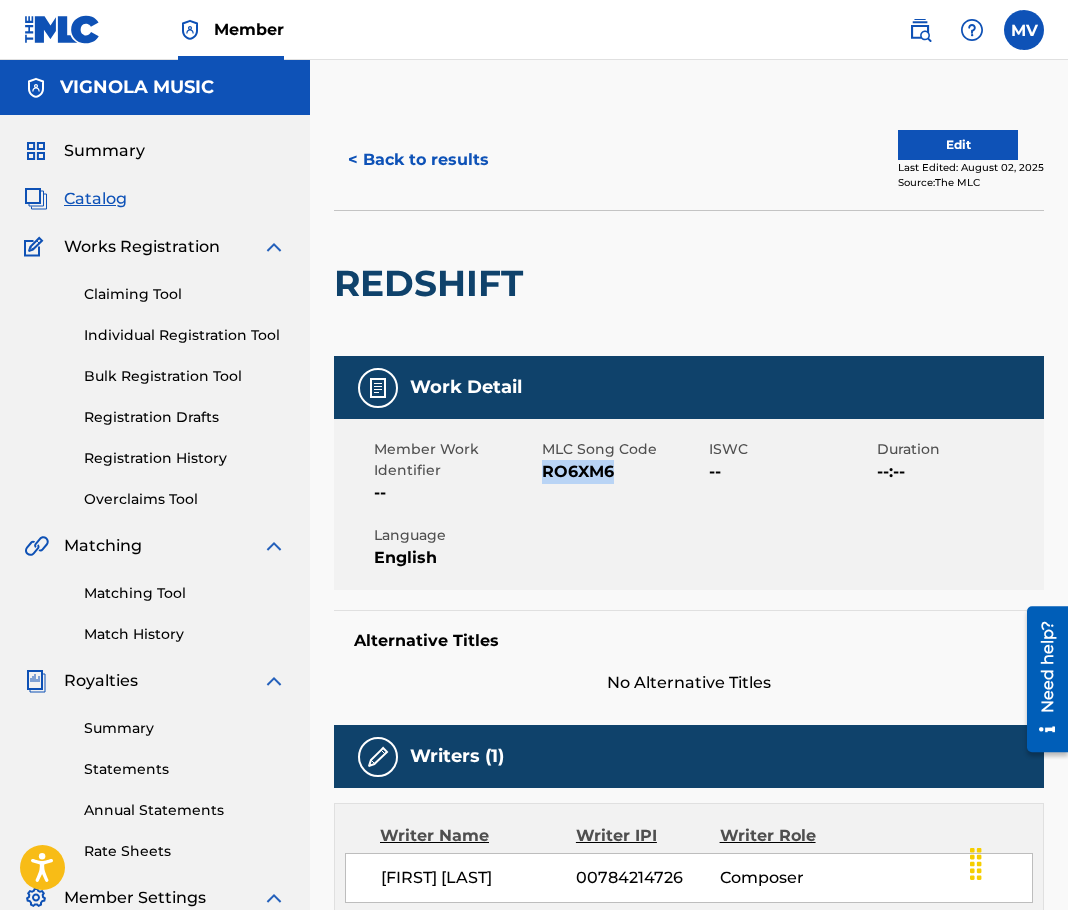 drag, startPoint x: 545, startPoint y: 474, endPoint x: 642, endPoint y: 476, distance: 97.020615 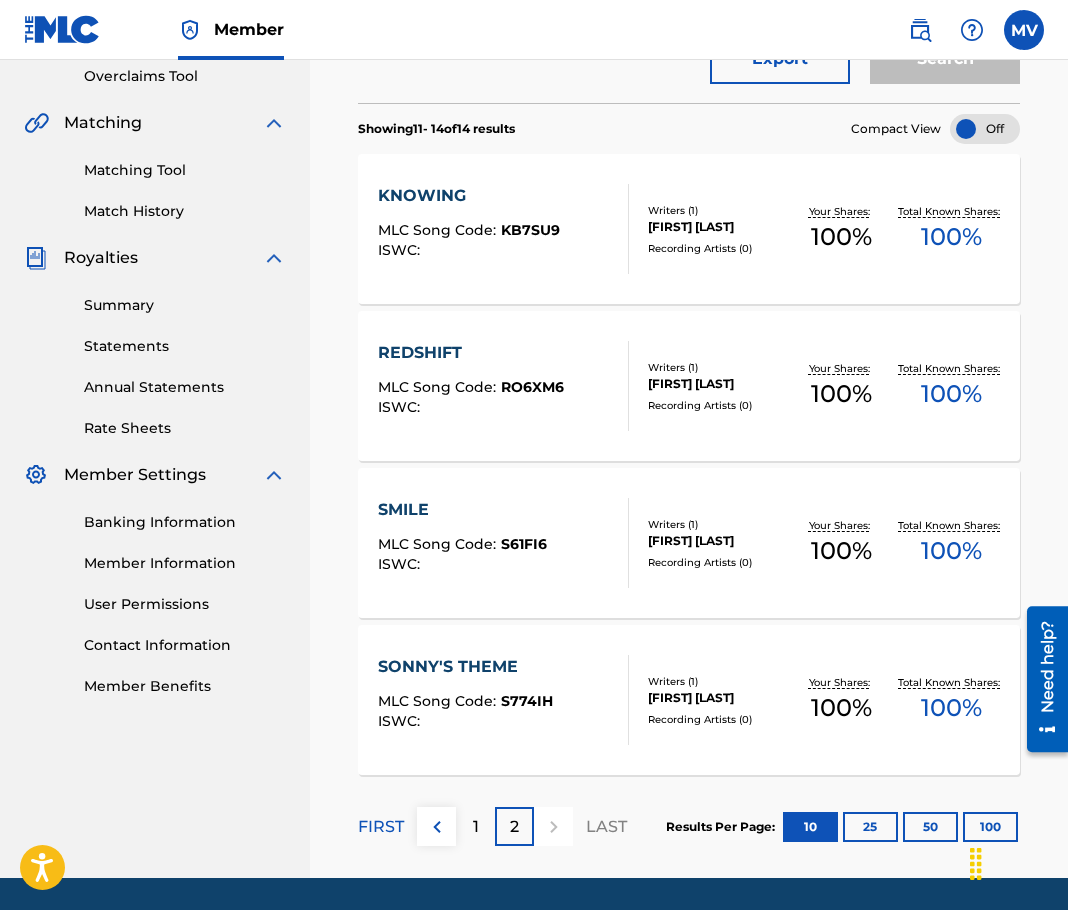 scroll, scrollTop: 487, scrollLeft: 0, axis: vertical 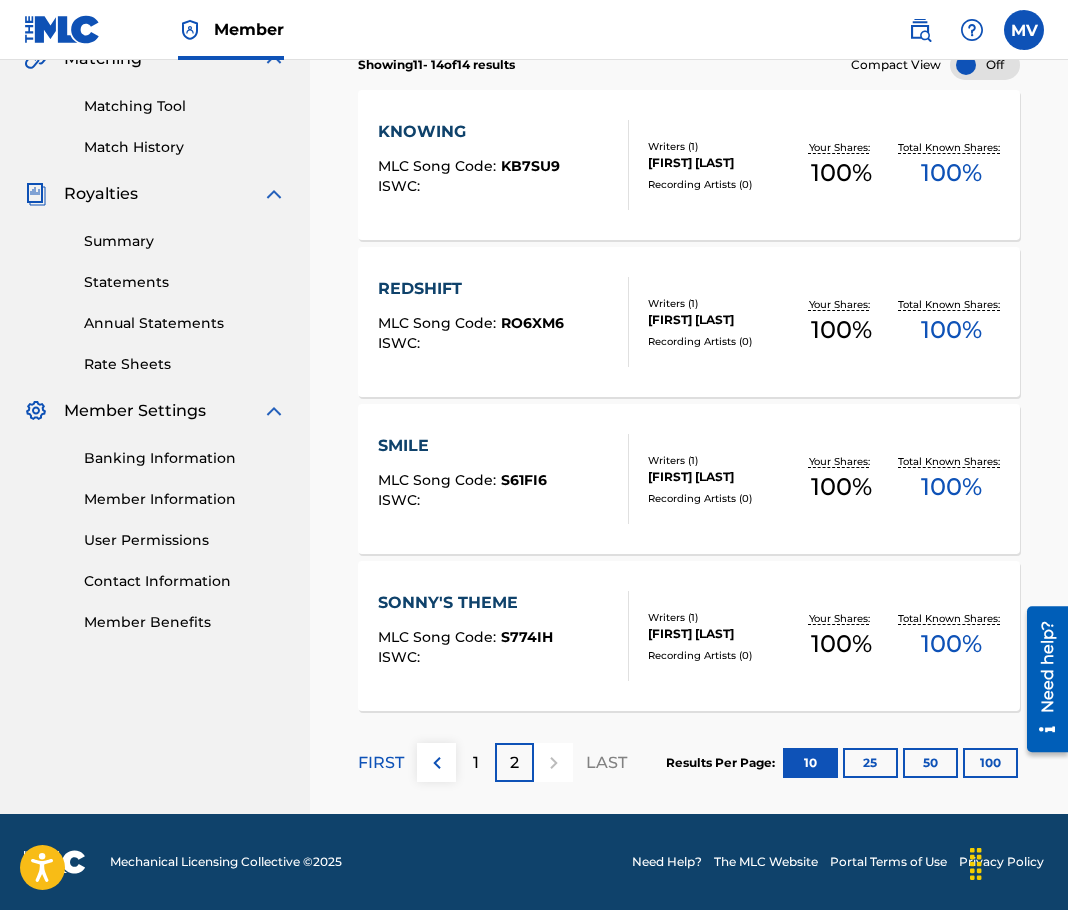 click on "MLC Song Code : S61FI6" at bounding box center [462, 483] 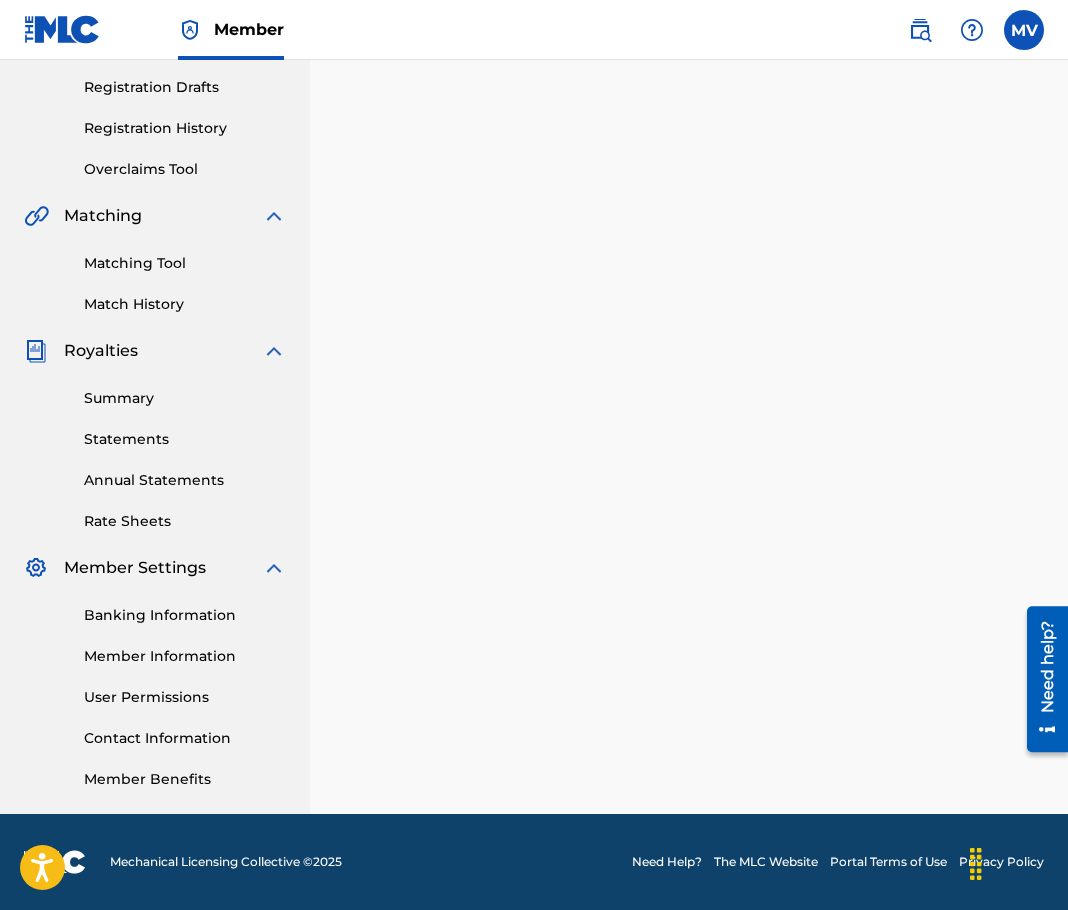scroll, scrollTop: 0, scrollLeft: 0, axis: both 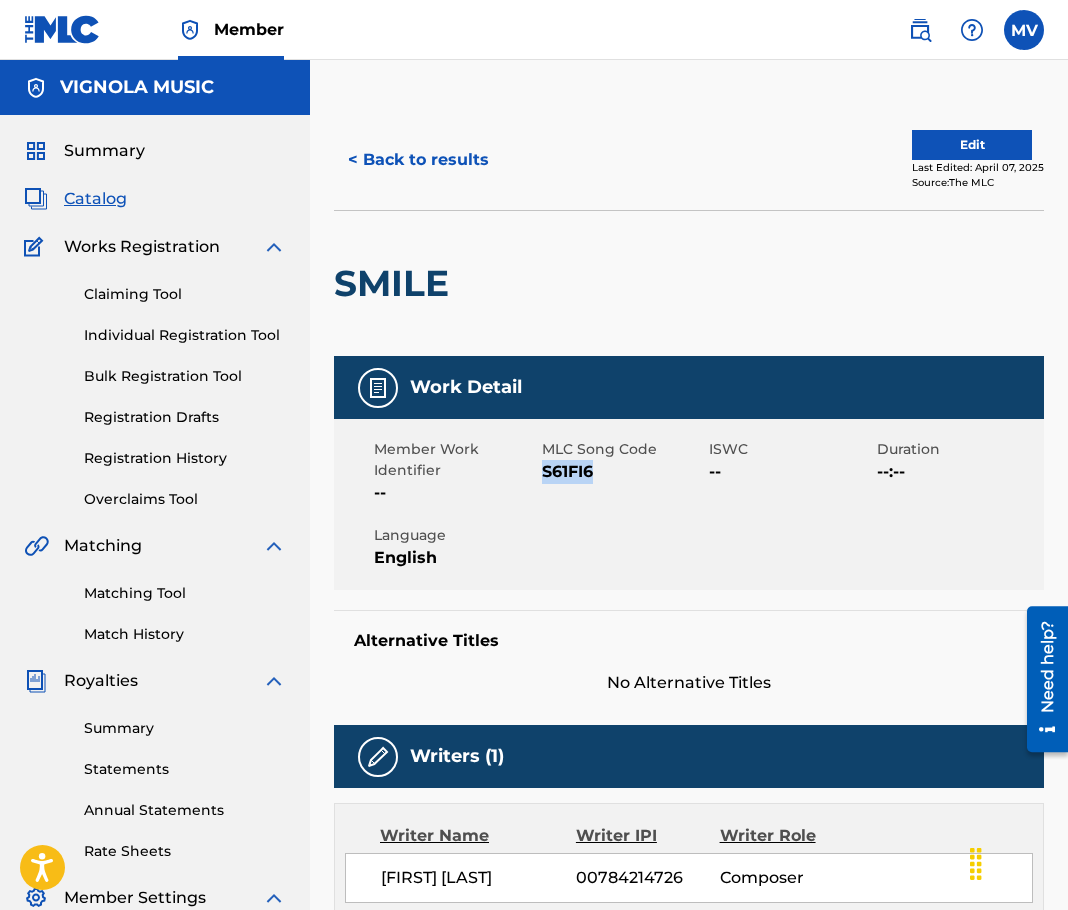 drag, startPoint x: 542, startPoint y: 469, endPoint x: 647, endPoint y: 478, distance: 105.38501 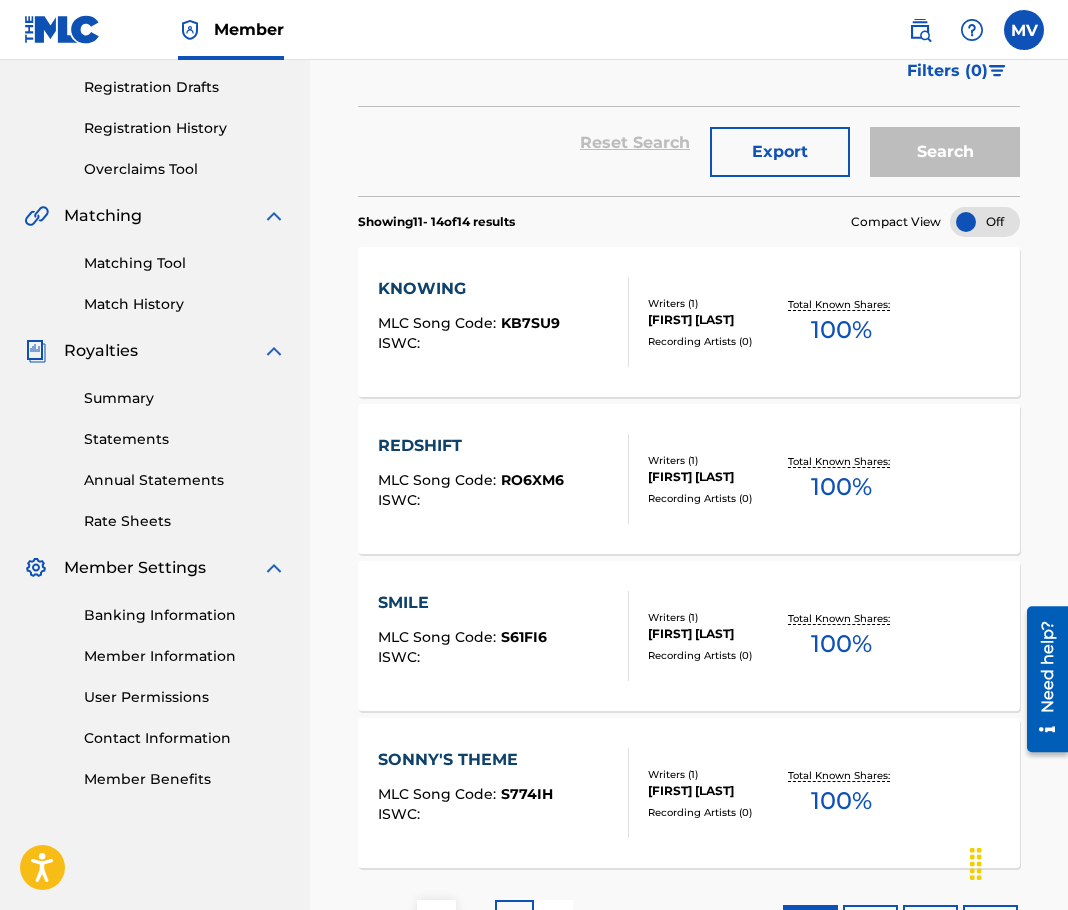 scroll, scrollTop: 435, scrollLeft: 0, axis: vertical 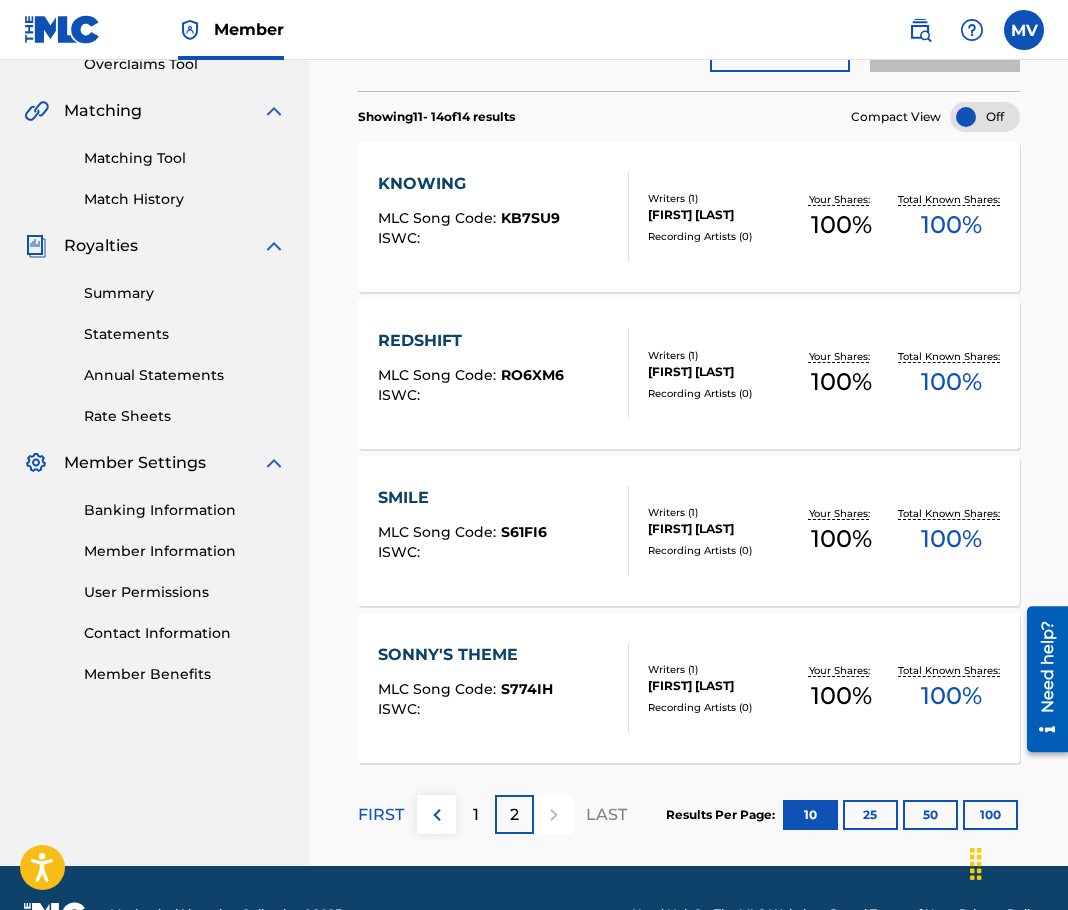 click on "SONNY'S THEME MLC Song Code : S774IH ISWC : Writers ( 1 ) [FIRST] [LAST] Recording Artists ( 0 ) Your Shares: 100 % Total Known Shares: 100 %" at bounding box center [689, 688] 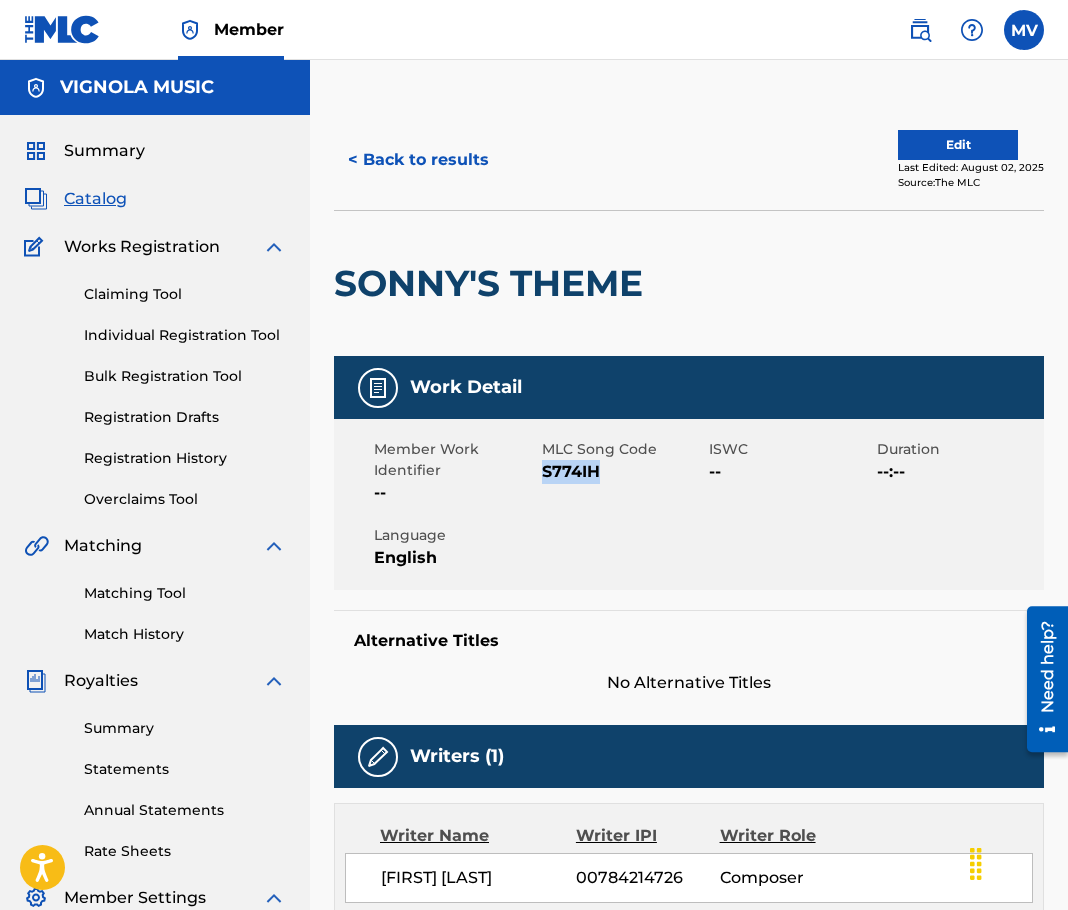 drag, startPoint x: 546, startPoint y: 470, endPoint x: 678, endPoint y: 475, distance: 132.09467 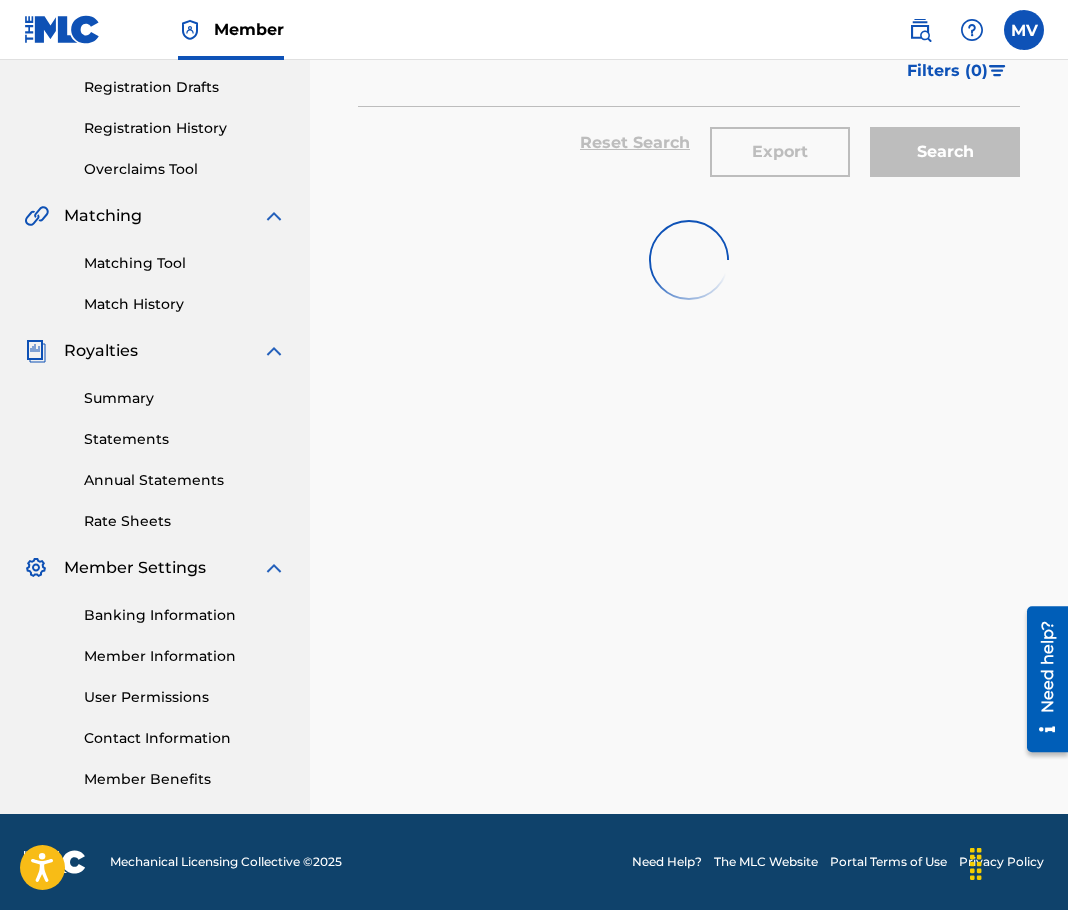 scroll, scrollTop: 435, scrollLeft: 0, axis: vertical 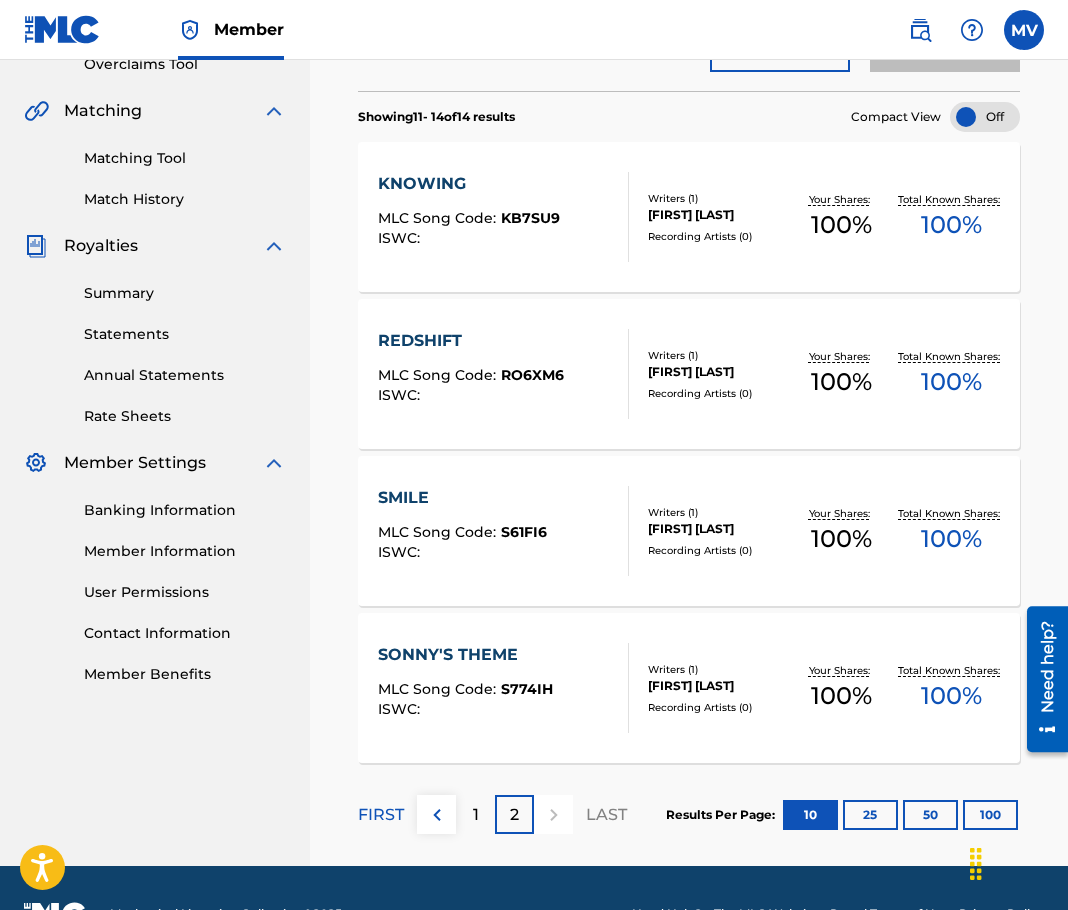 click on "1" at bounding box center [476, 815] 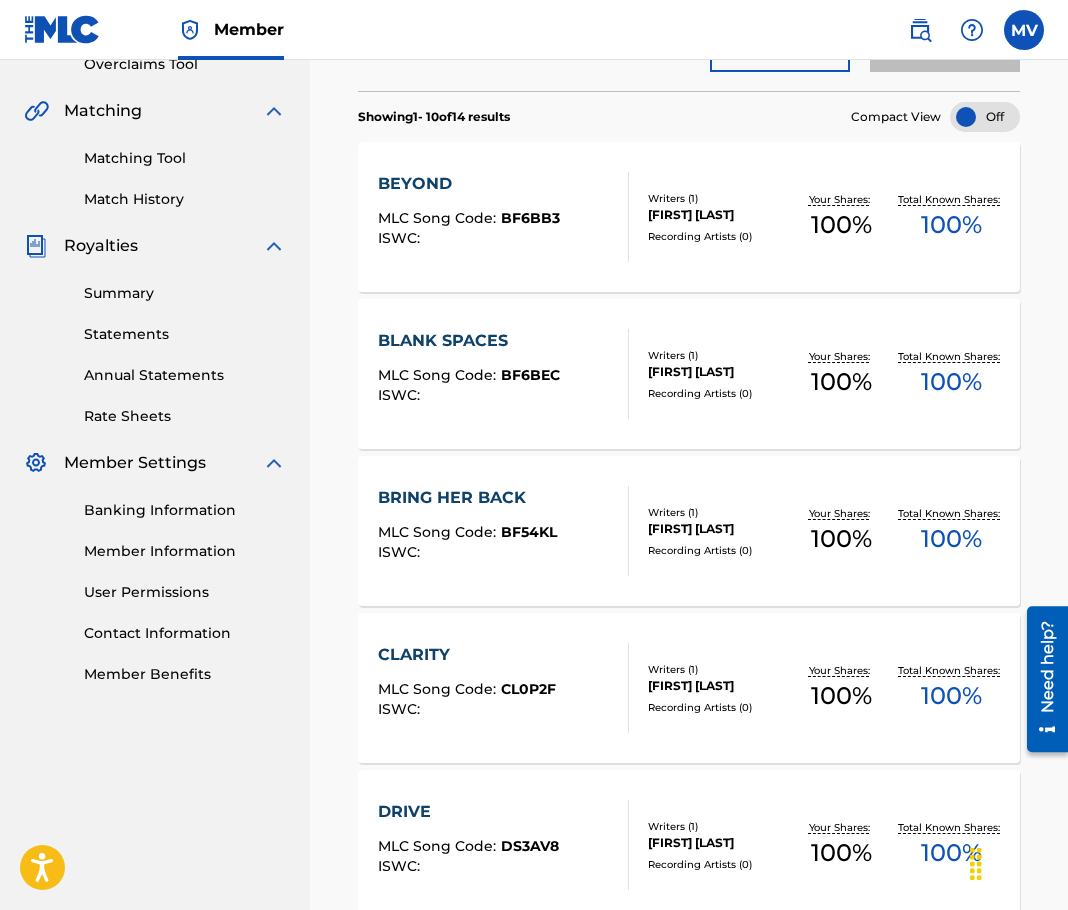 scroll, scrollTop: 335, scrollLeft: 0, axis: vertical 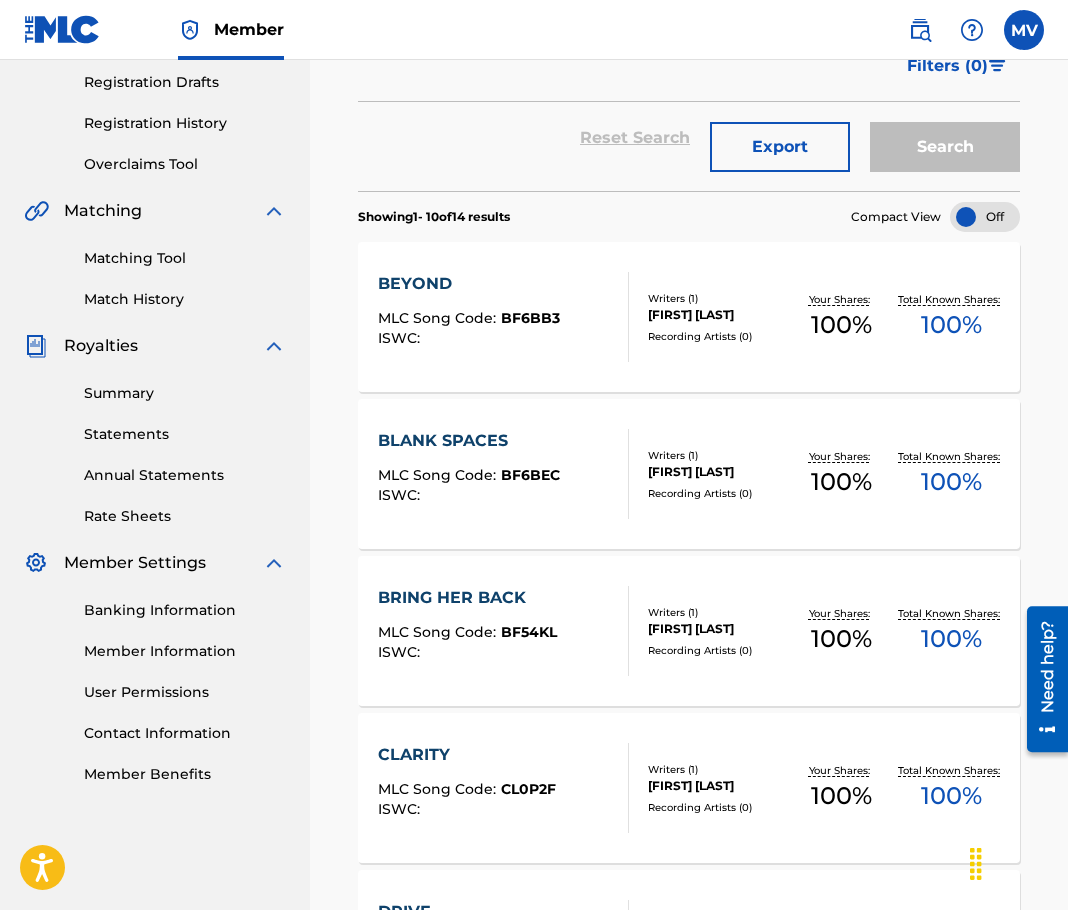 click on "BRING HER BACK MLC Song Code : BF54KL ISWC :" at bounding box center [504, 631] 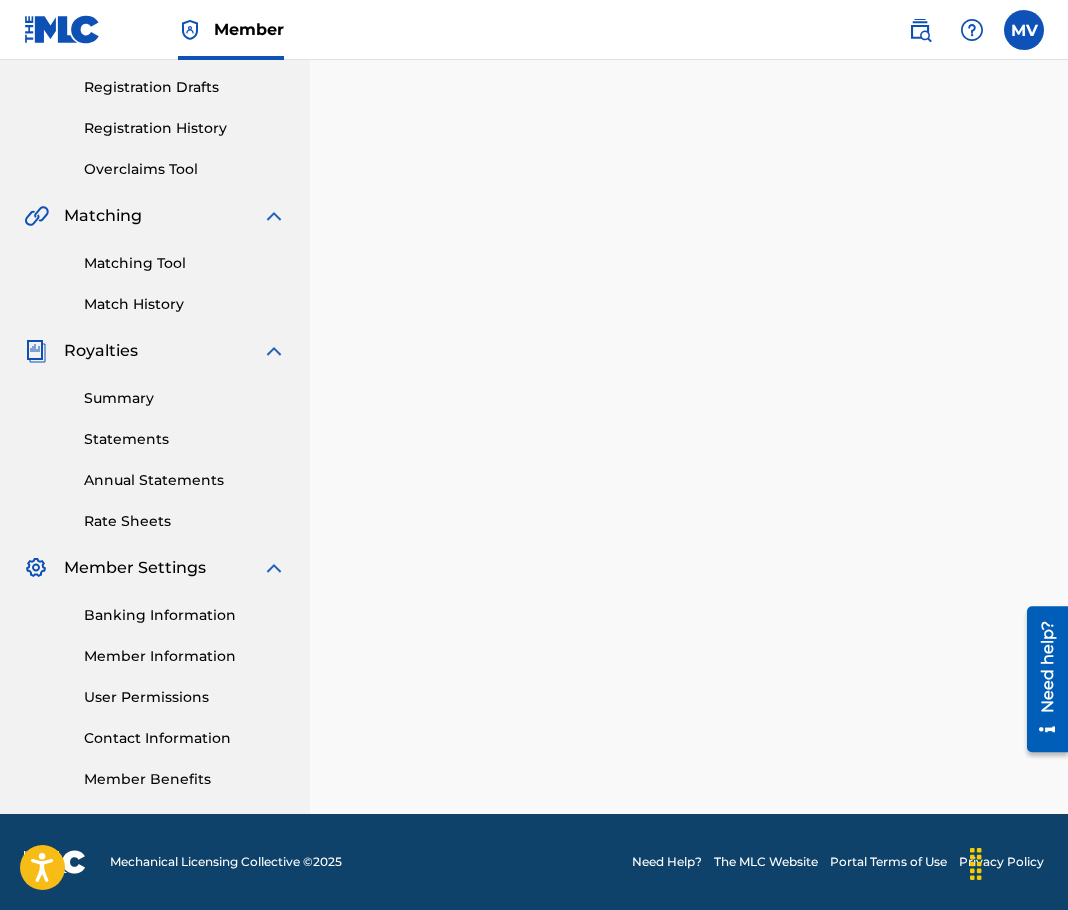 scroll, scrollTop: 0, scrollLeft: 0, axis: both 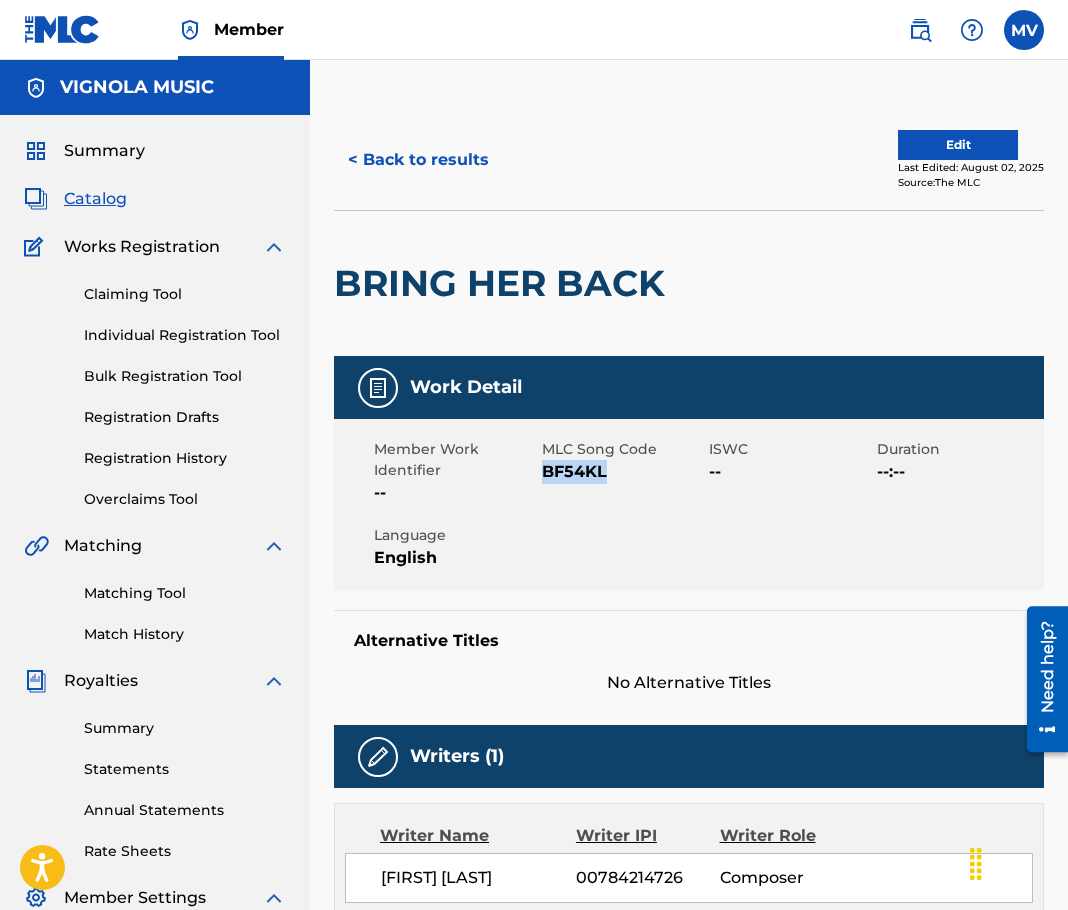 drag, startPoint x: 544, startPoint y: 471, endPoint x: 657, endPoint y: 480, distance: 113.35784 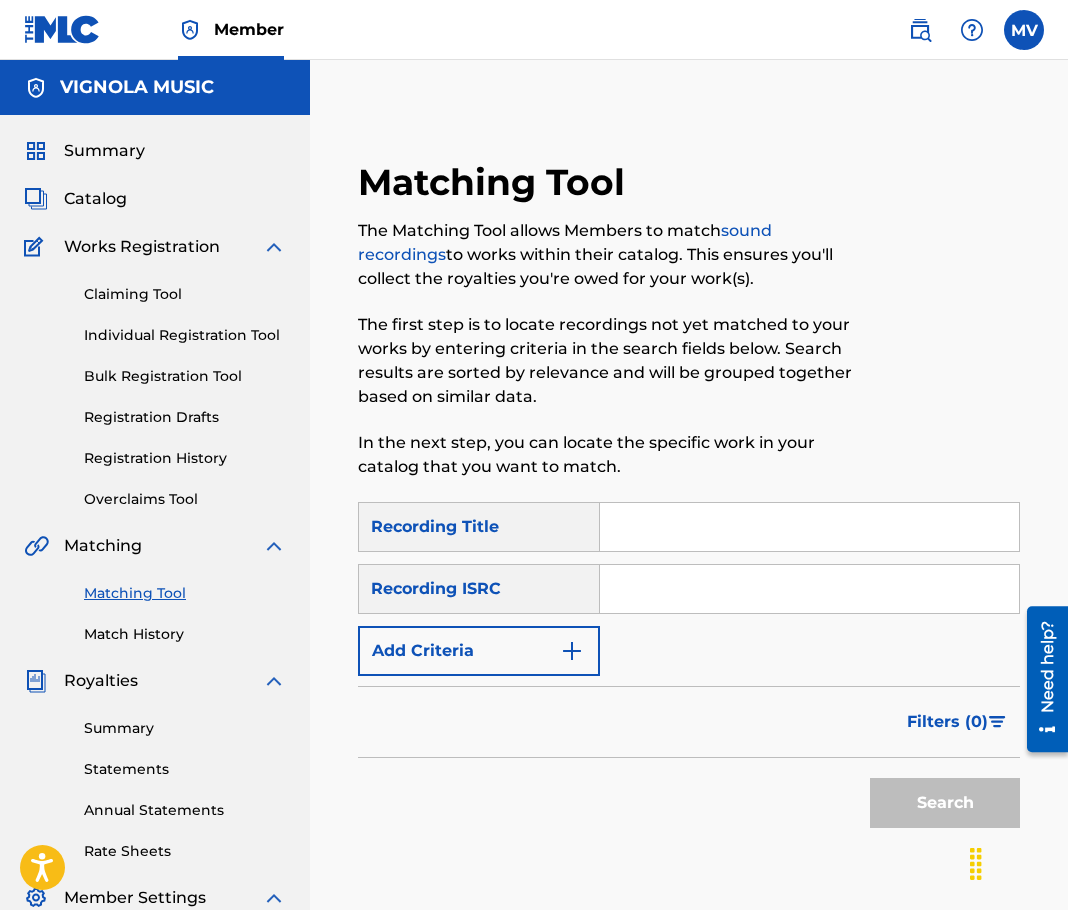click at bounding box center [809, 527] 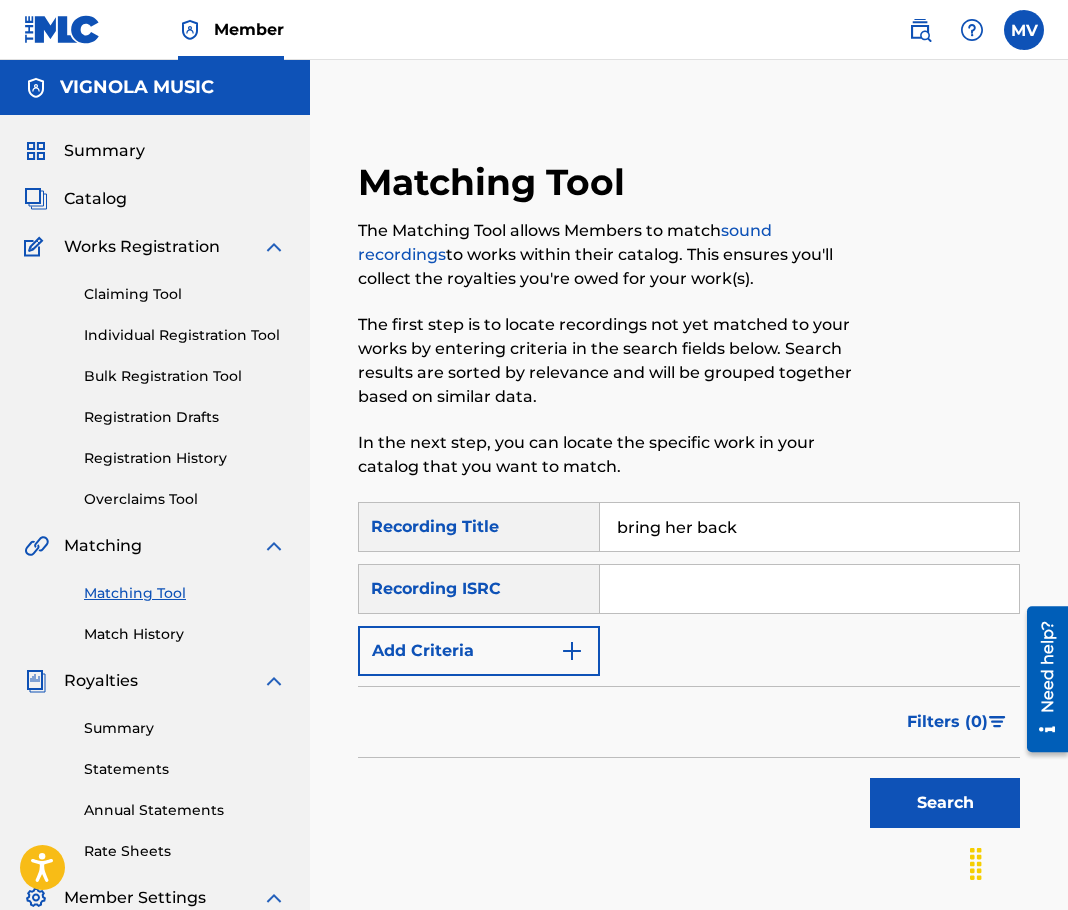 type on "bring her back" 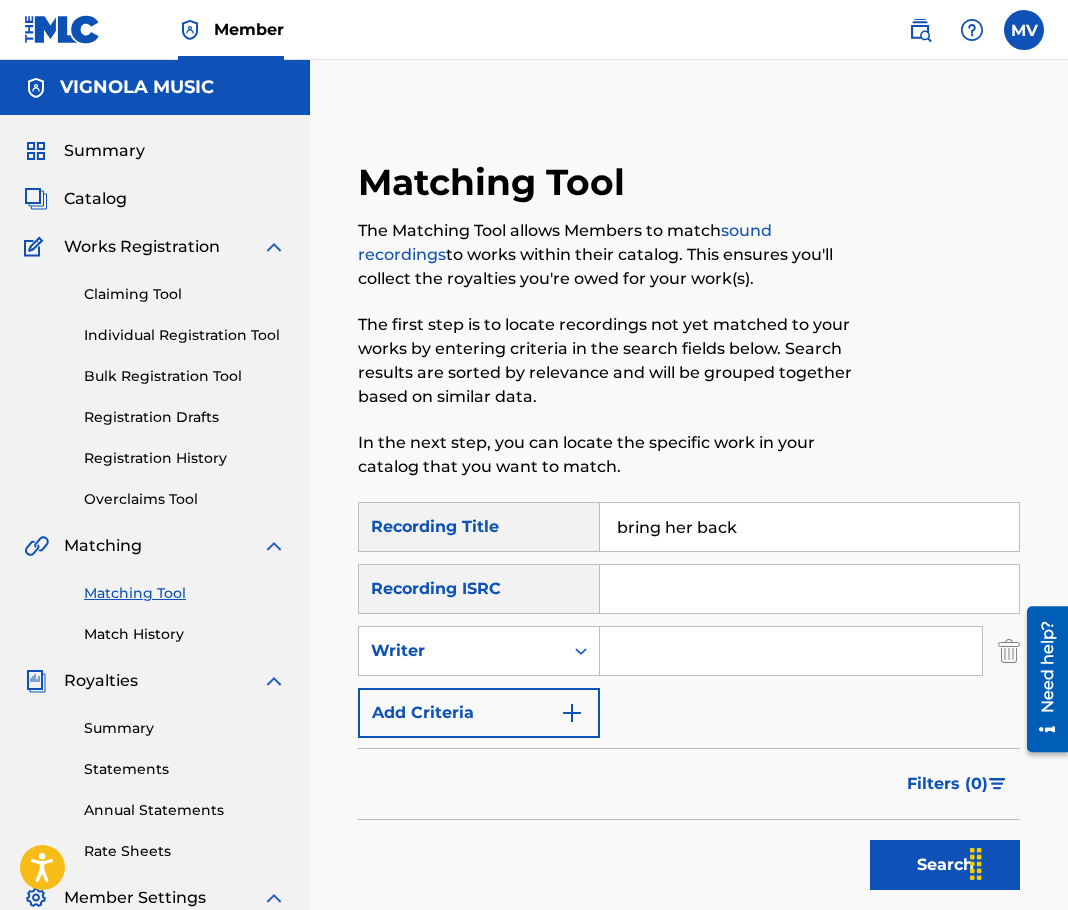 click at bounding box center (791, 651) 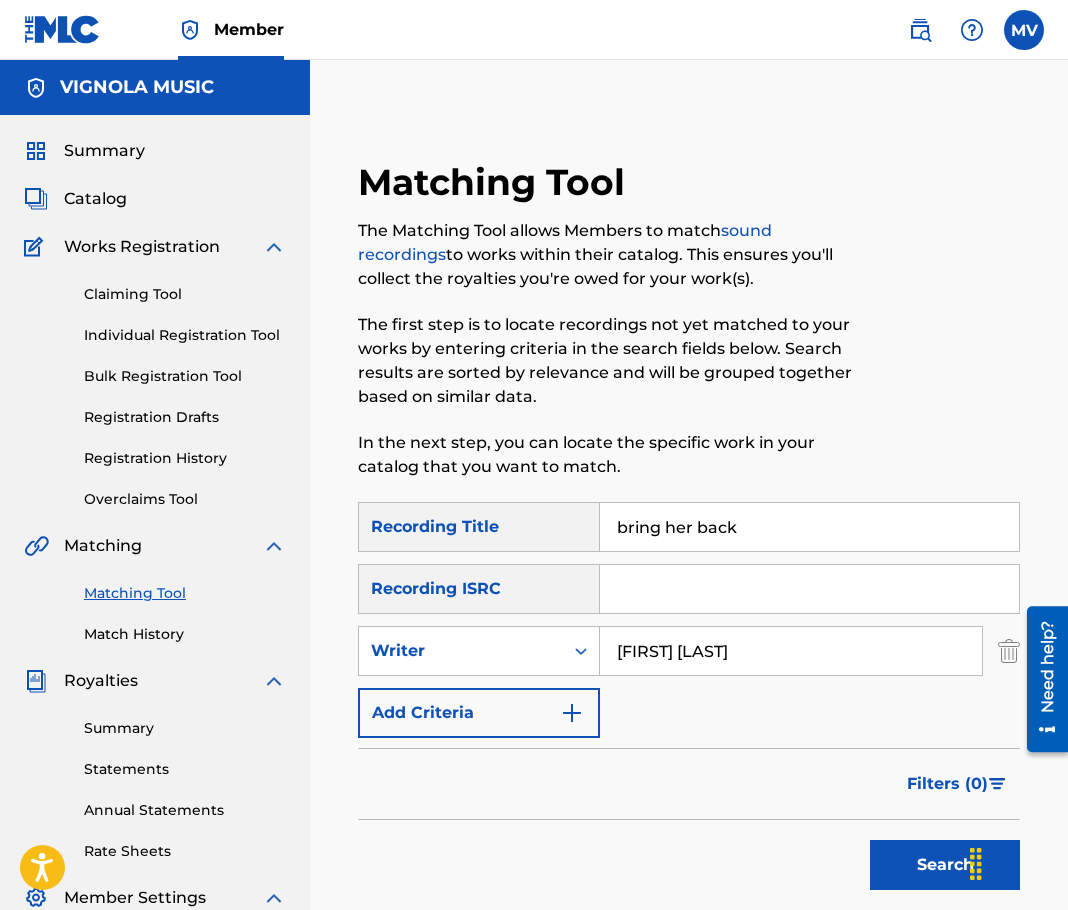 click on "Search" at bounding box center (945, 865) 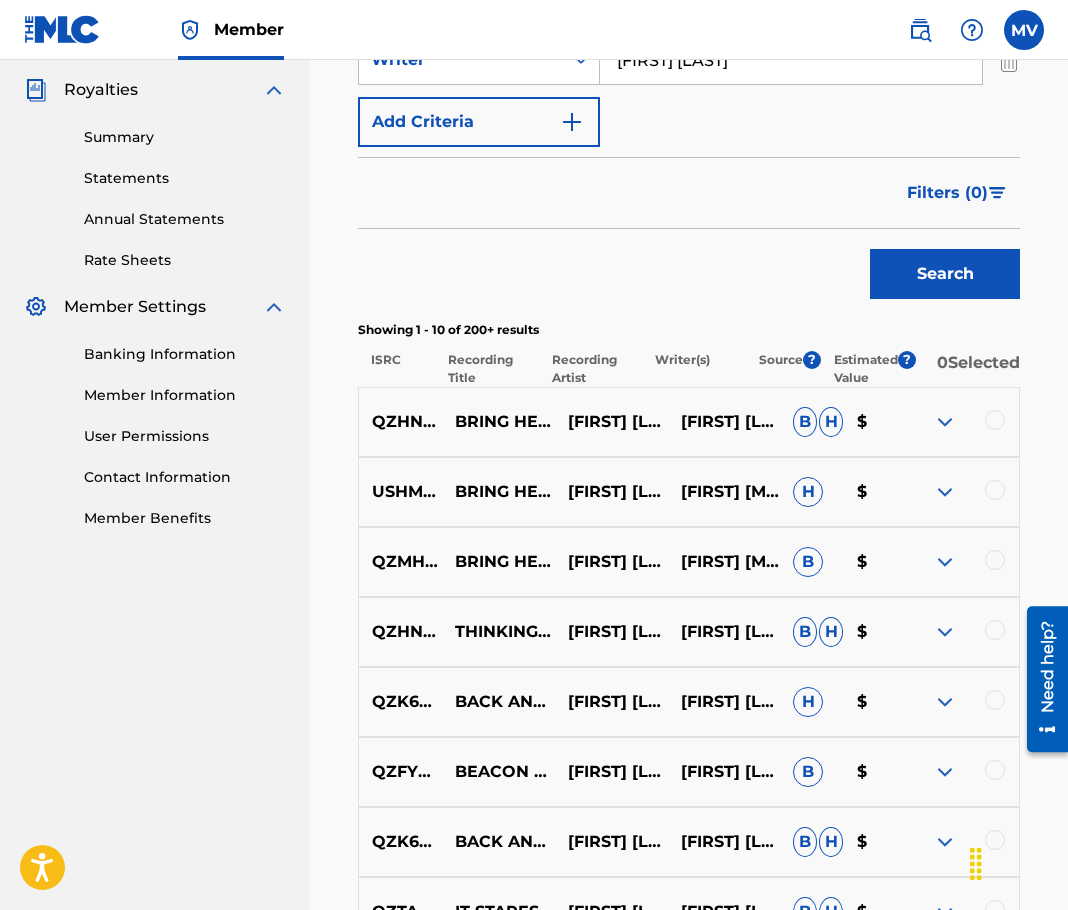 scroll, scrollTop: 600, scrollLeft: 0, axis: vertical 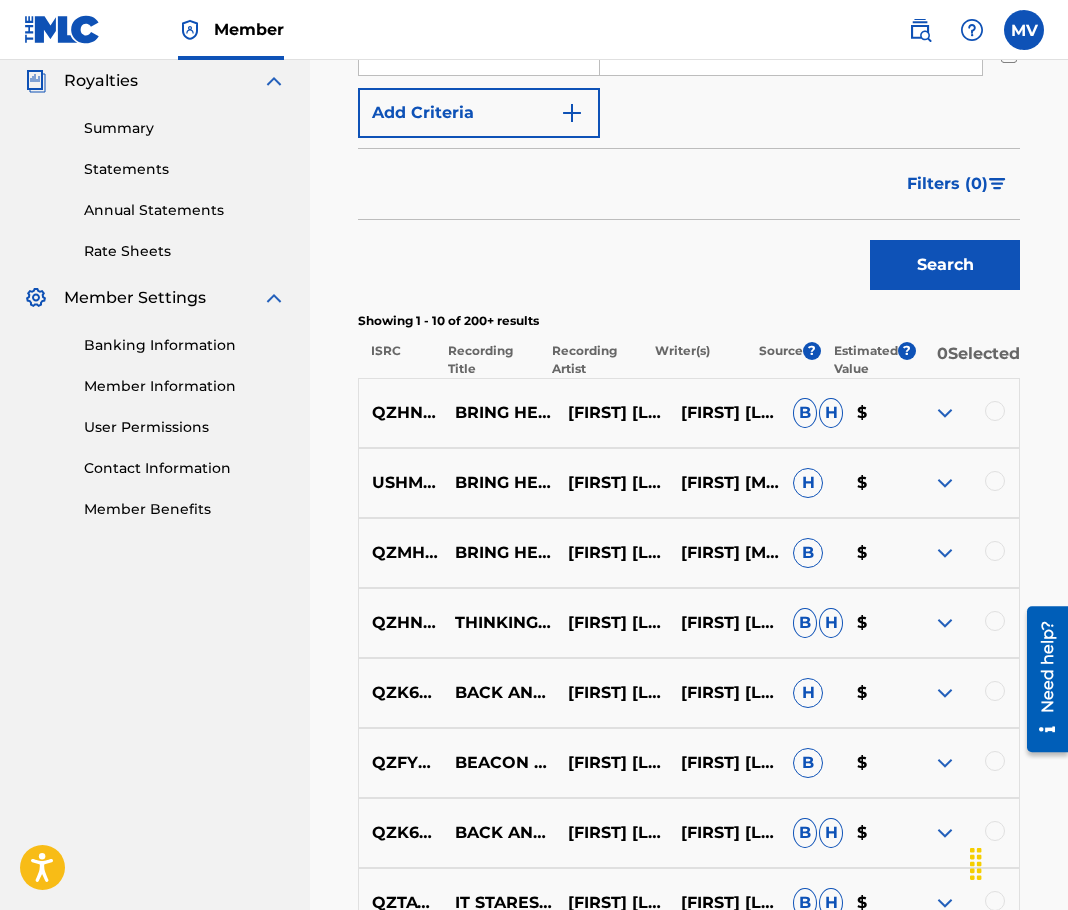 click at bounding box center [995, 411] 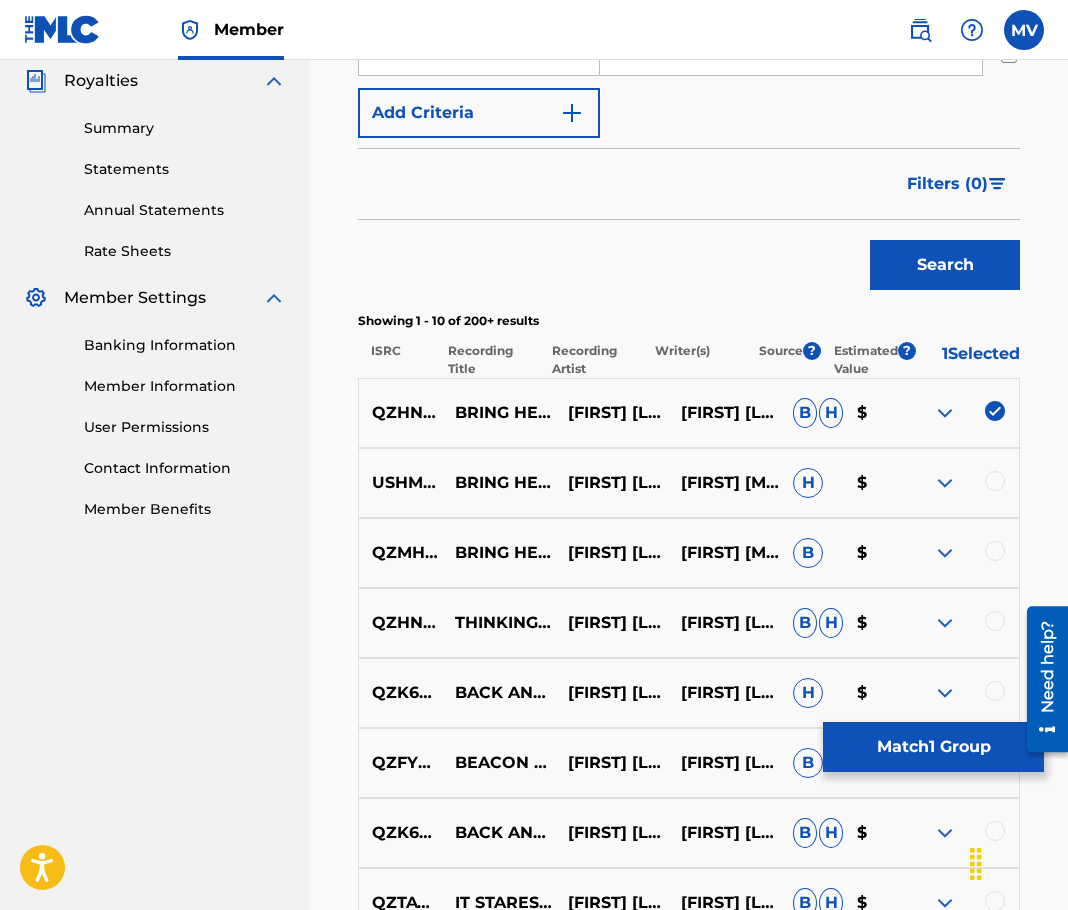 click on "Match  1 Group" at bounding box center (933, 747) 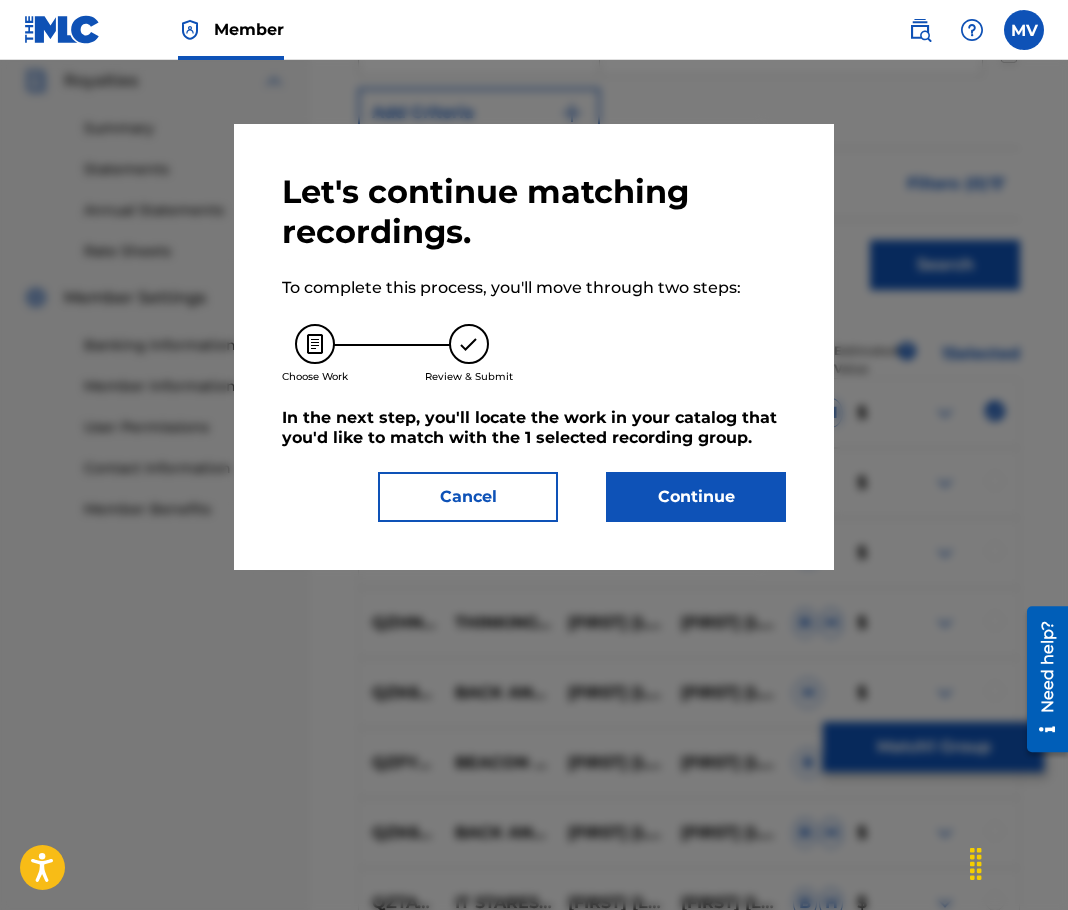 click on "Continue" at bounding box center [696, 497] 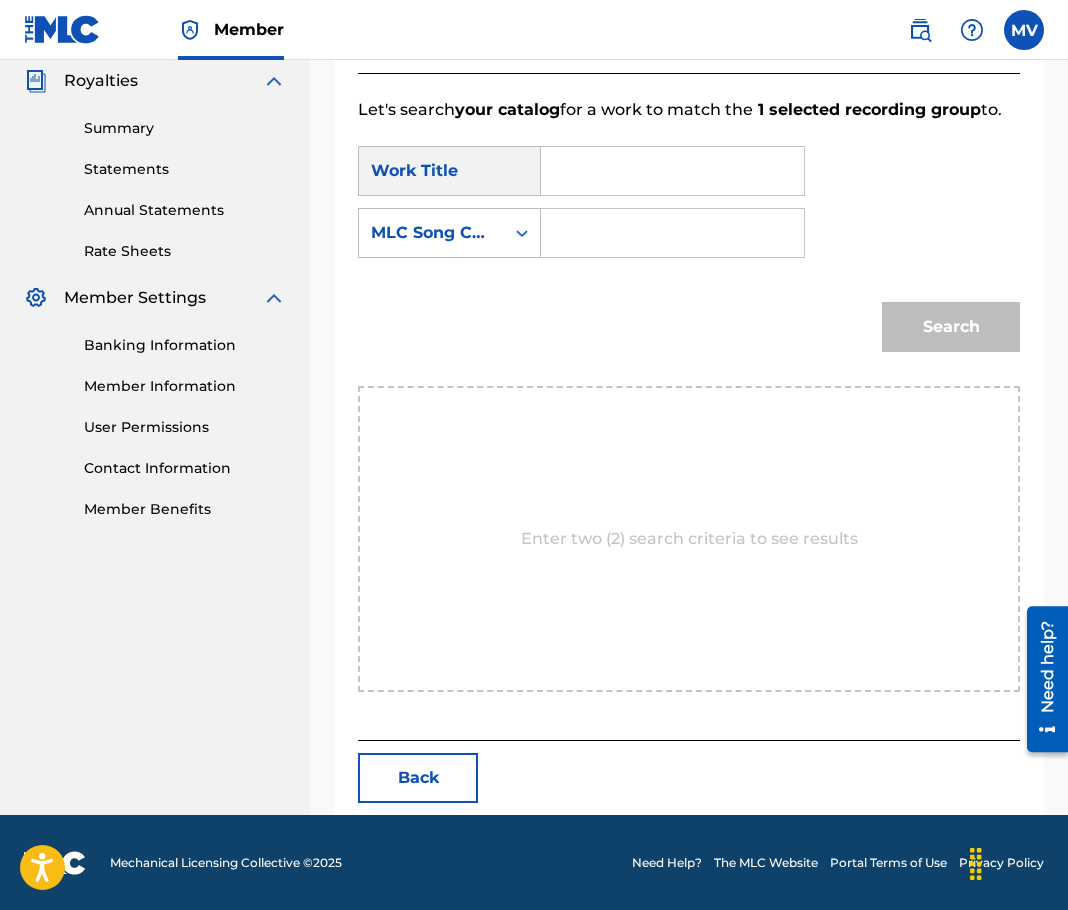 click at bounding box center (672, 171) 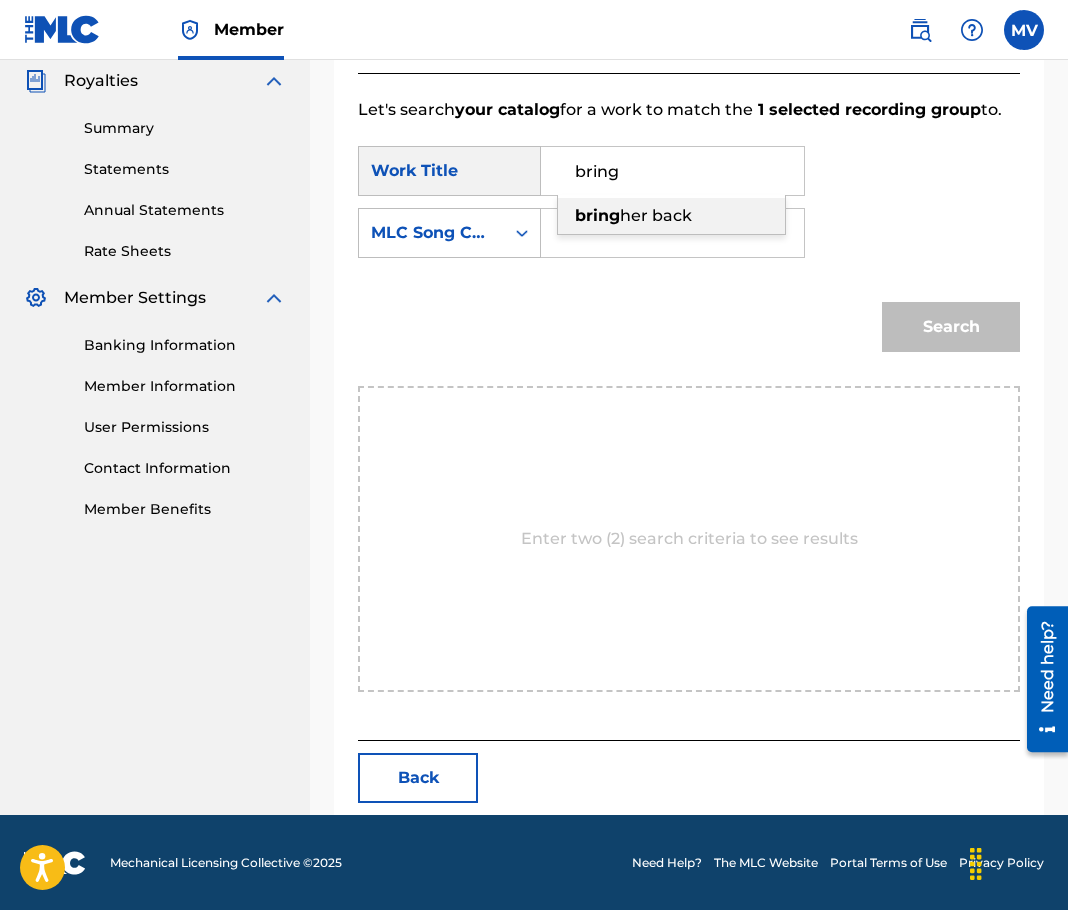 click on "bring  her back" at bounding box center [671, 216] 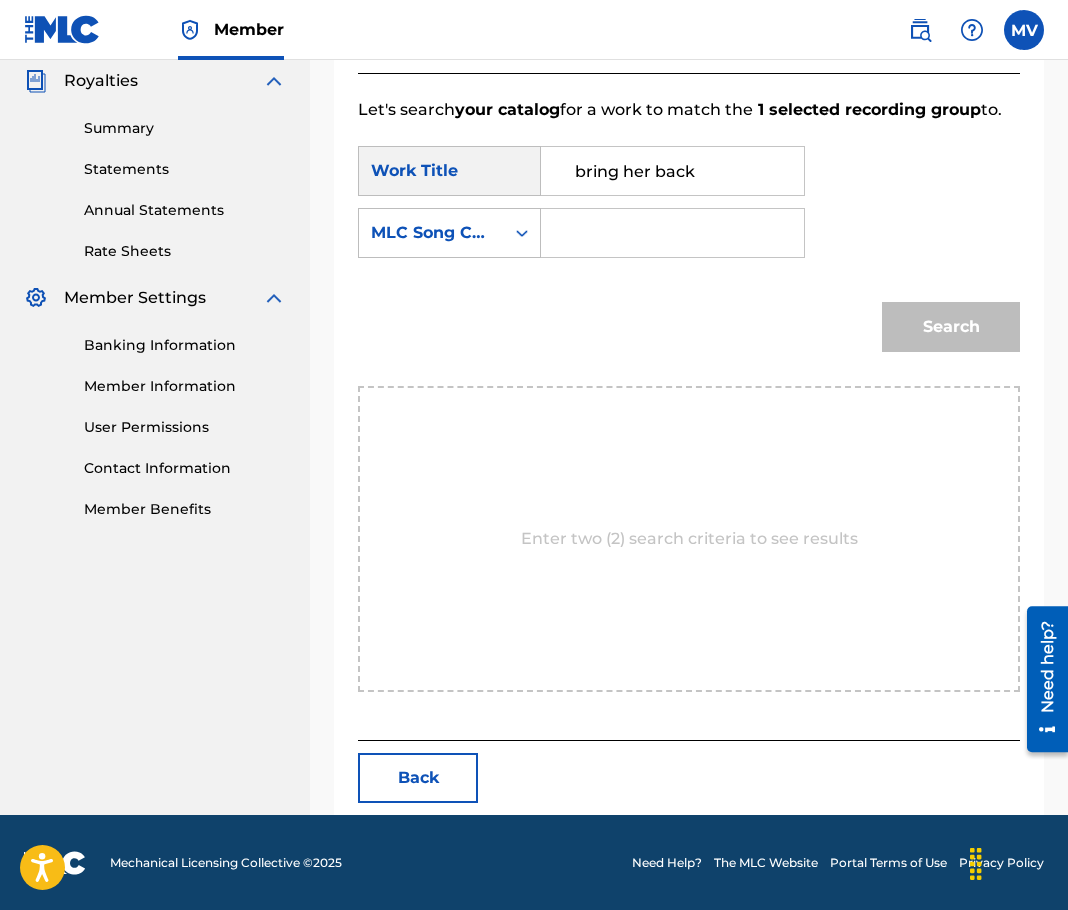 paste on "BF54KL" 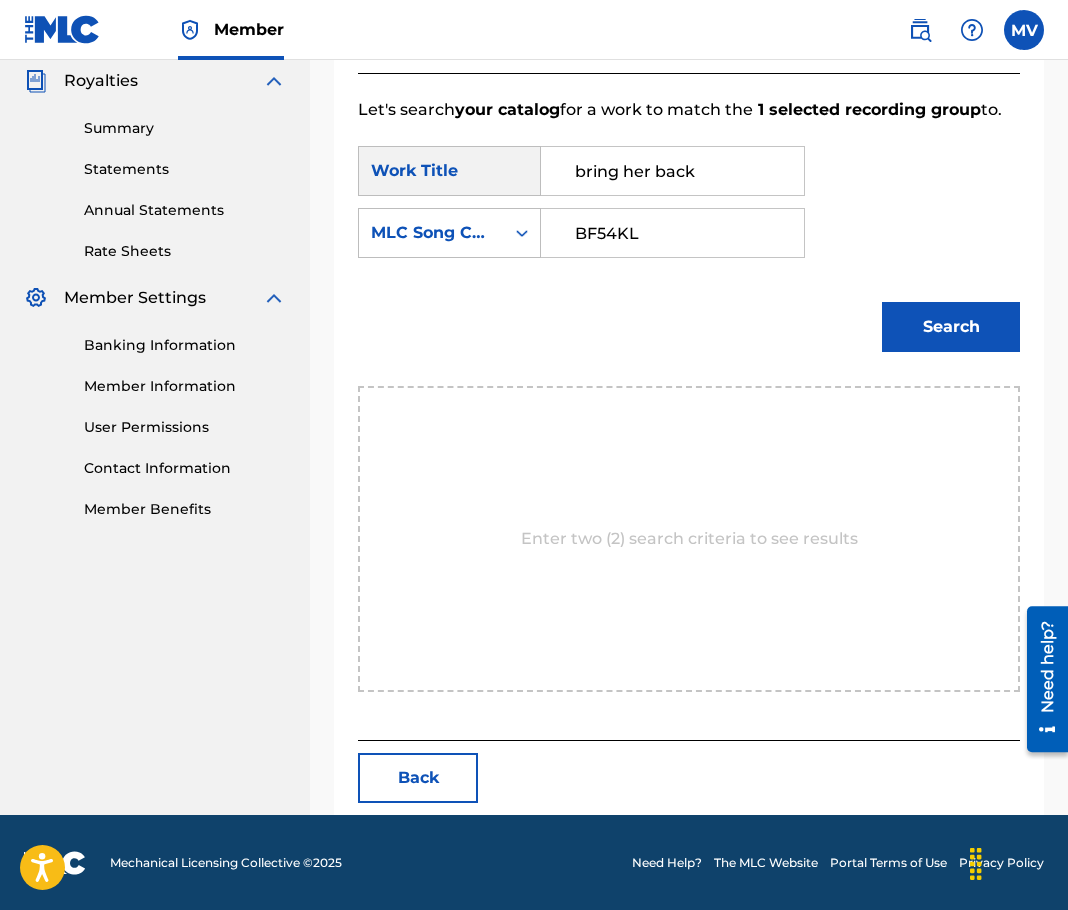 type on "BF54KL" 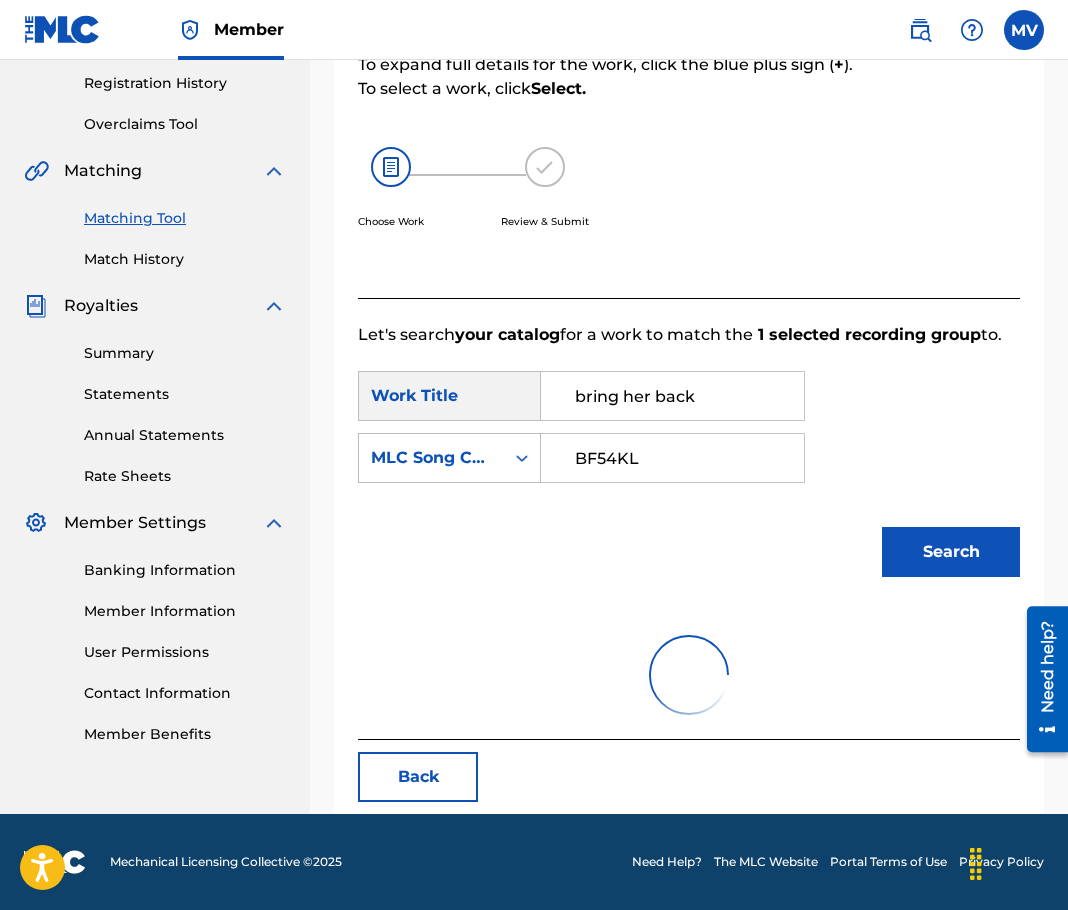 scroll, scrollTop: 542, scrollLeft: 0, axis: vertical 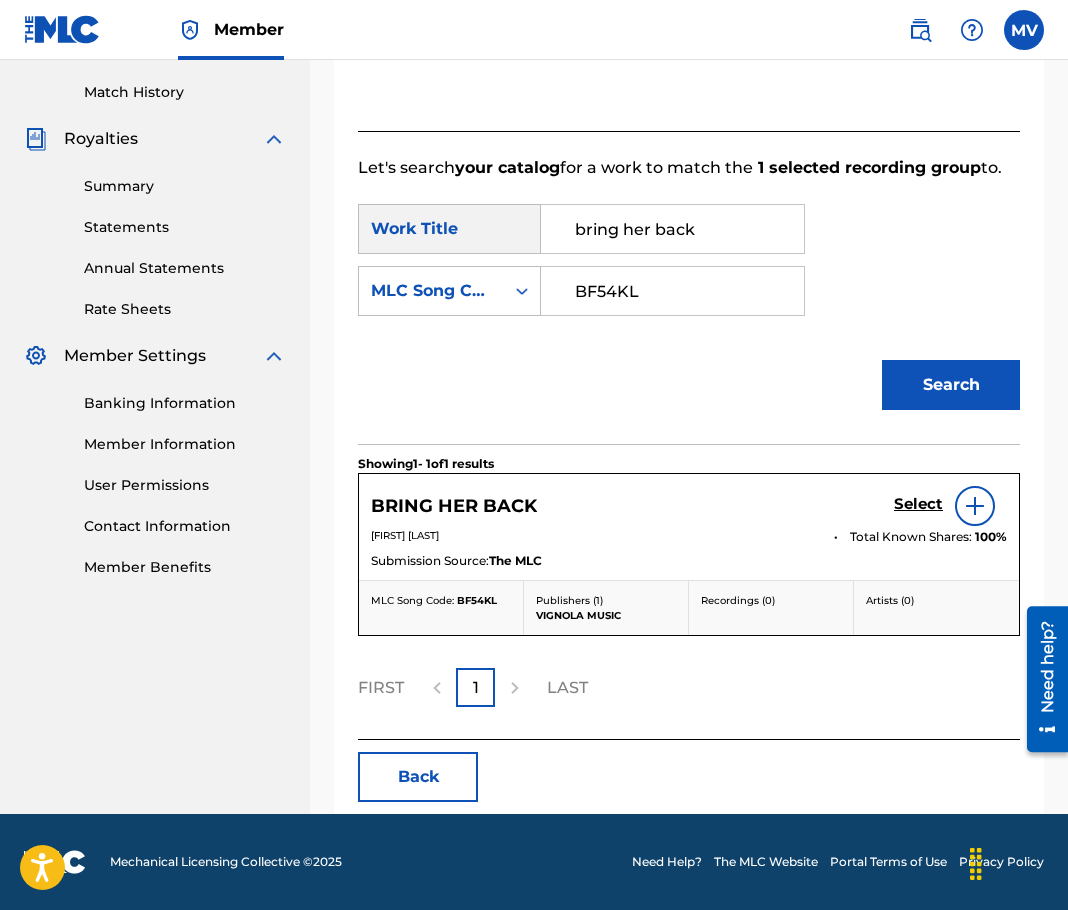 click on "Select" at bounding box center (918, 504) 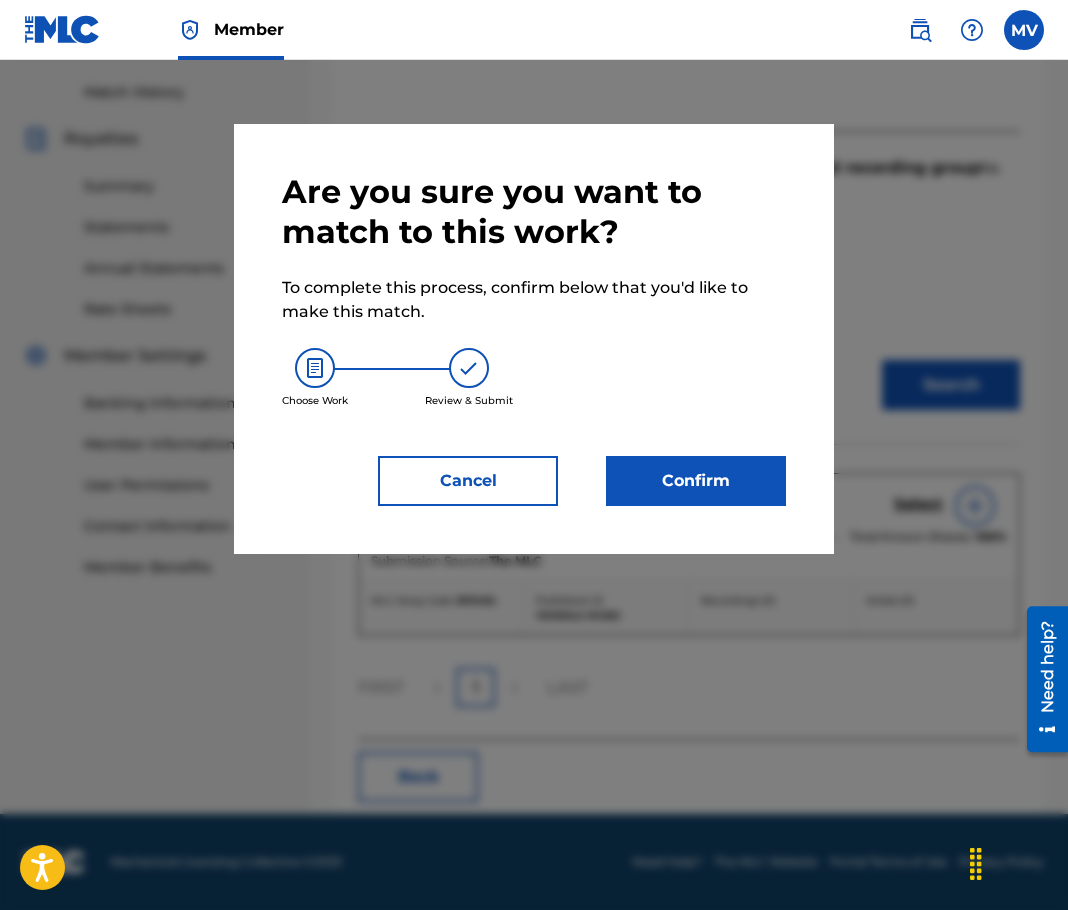 click on "Confirm" at bounding box center [696, 481] 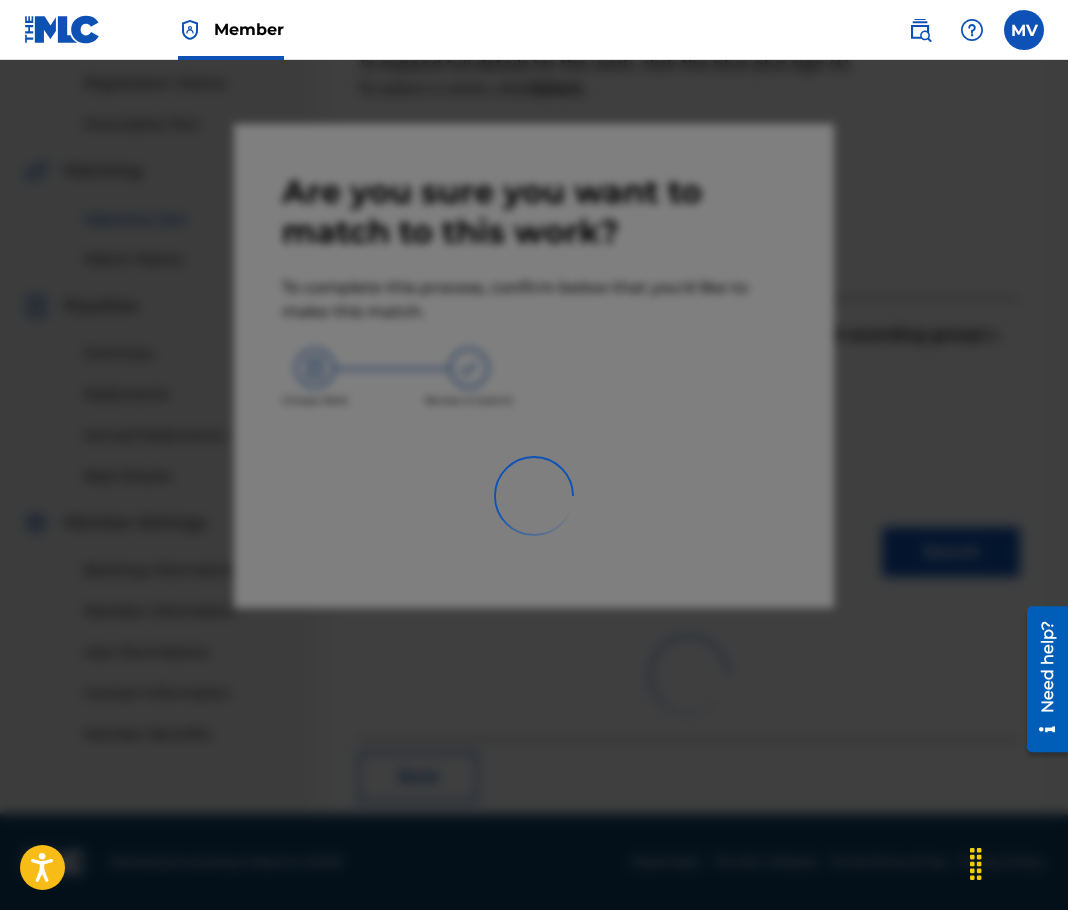 scroll, scrollTop: 330, scrollLeft: 0, axis: vertical 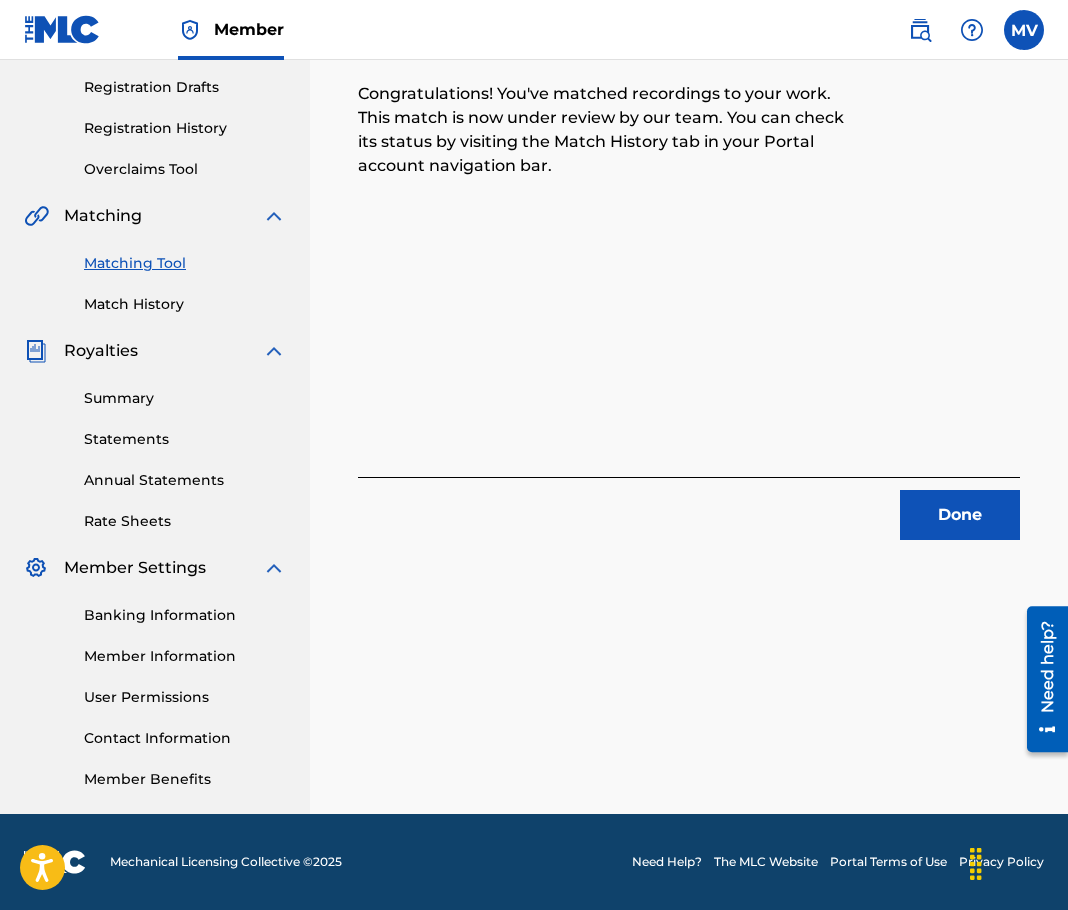 click on "Done" at bounding box center [960, 515] 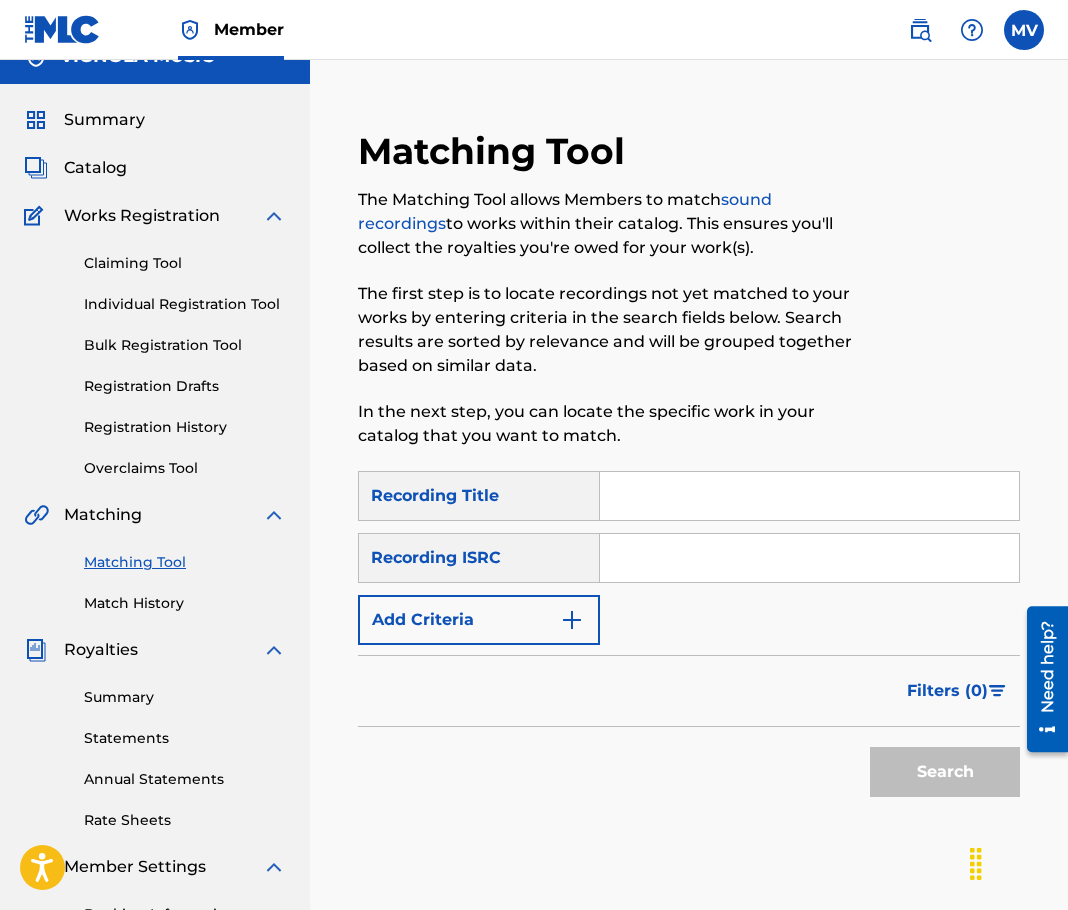 scroll, scrollTop: 30, scrollLeft: 0, axis: vertical 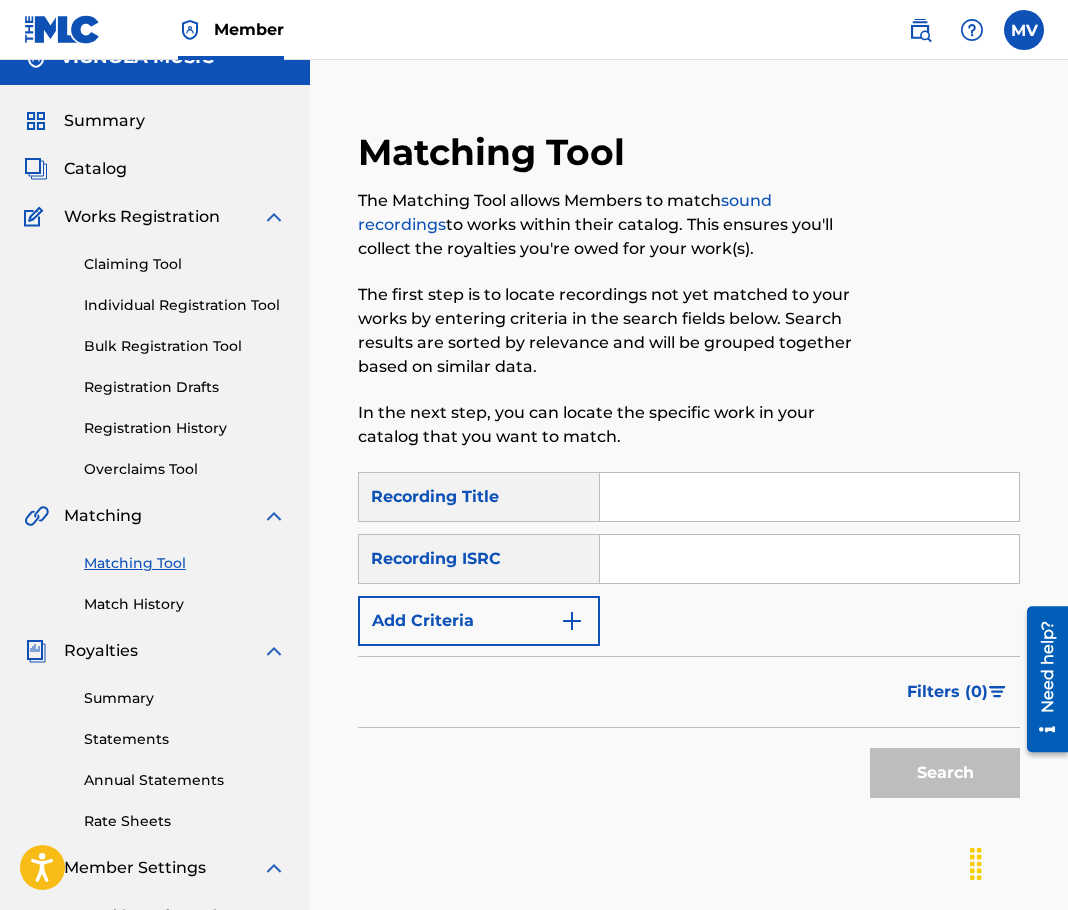 click on "Catalog" at bounding box center [95, 169] 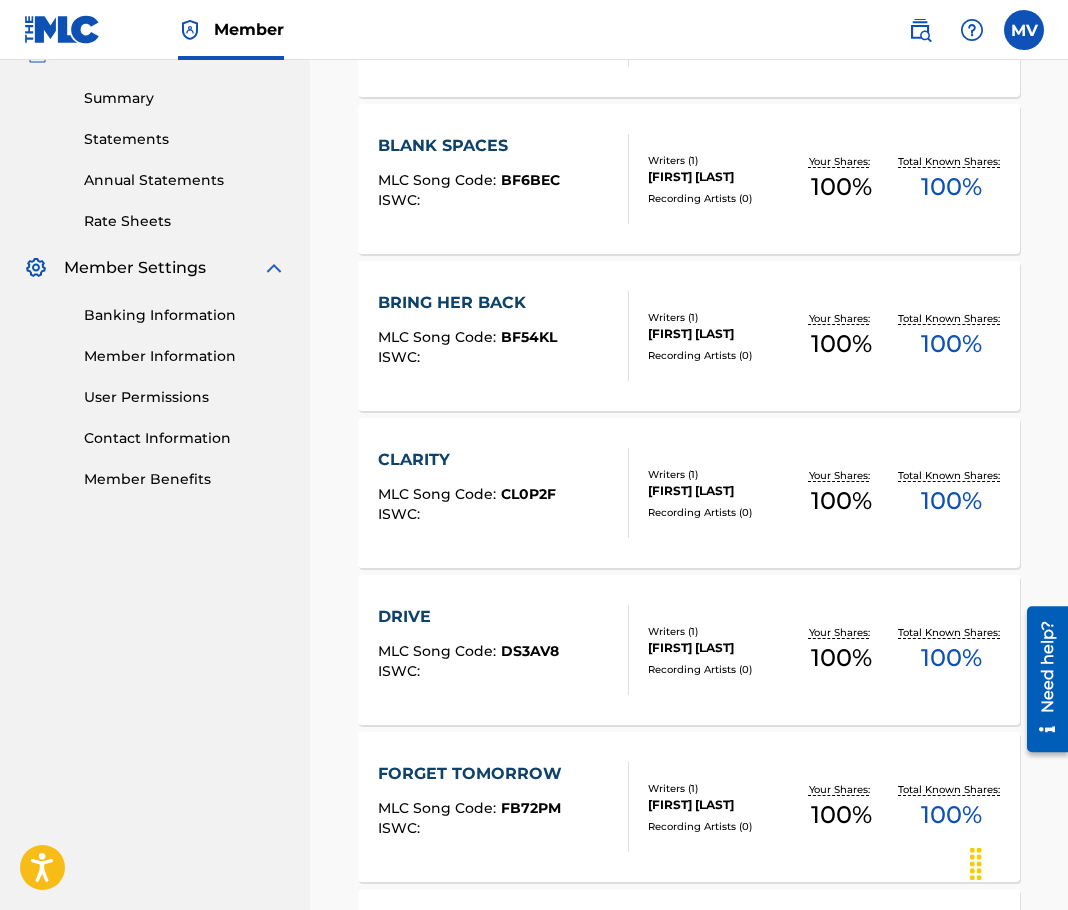 scroll, scrollTop: 800, scrollLeft: 0, axis: vertical 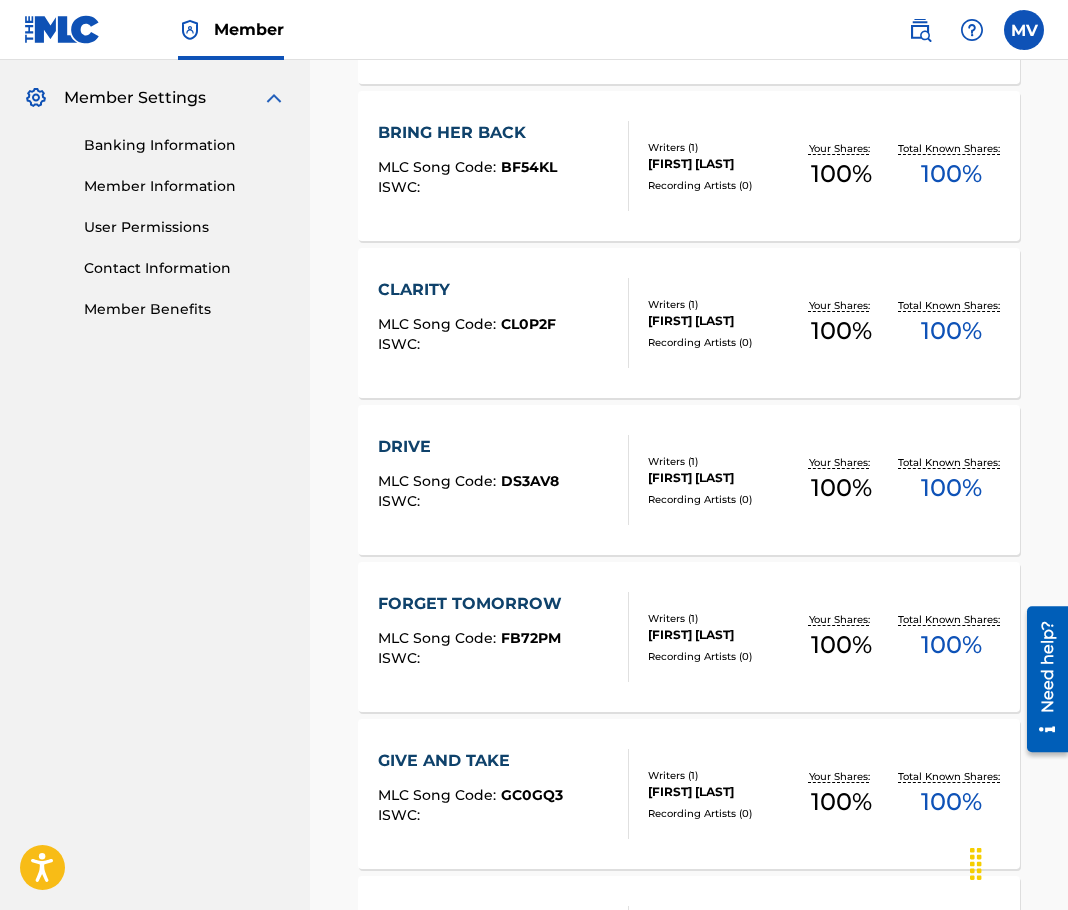 click on "CLARITY MLC Song Code : CL0P2F ISWC : Writers ( 1 ) [FIRST] [LAST] Recording Artists ( 0 ) Your Shares: 100 % Total Known Shares: 100 %" at bounding box center [689, 323] 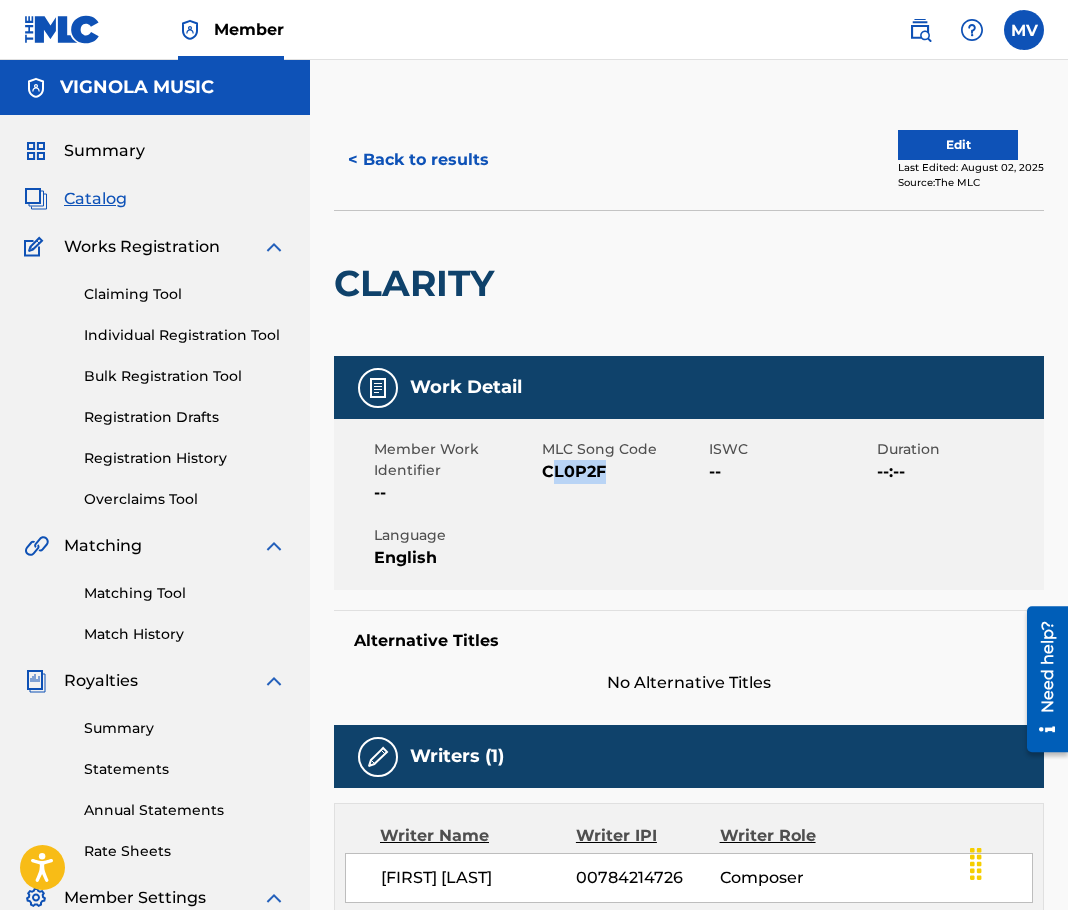drag, startPoint x: 548, startPoint y: 472, endPoint x: 629, endPoint y: 472, distance: 81 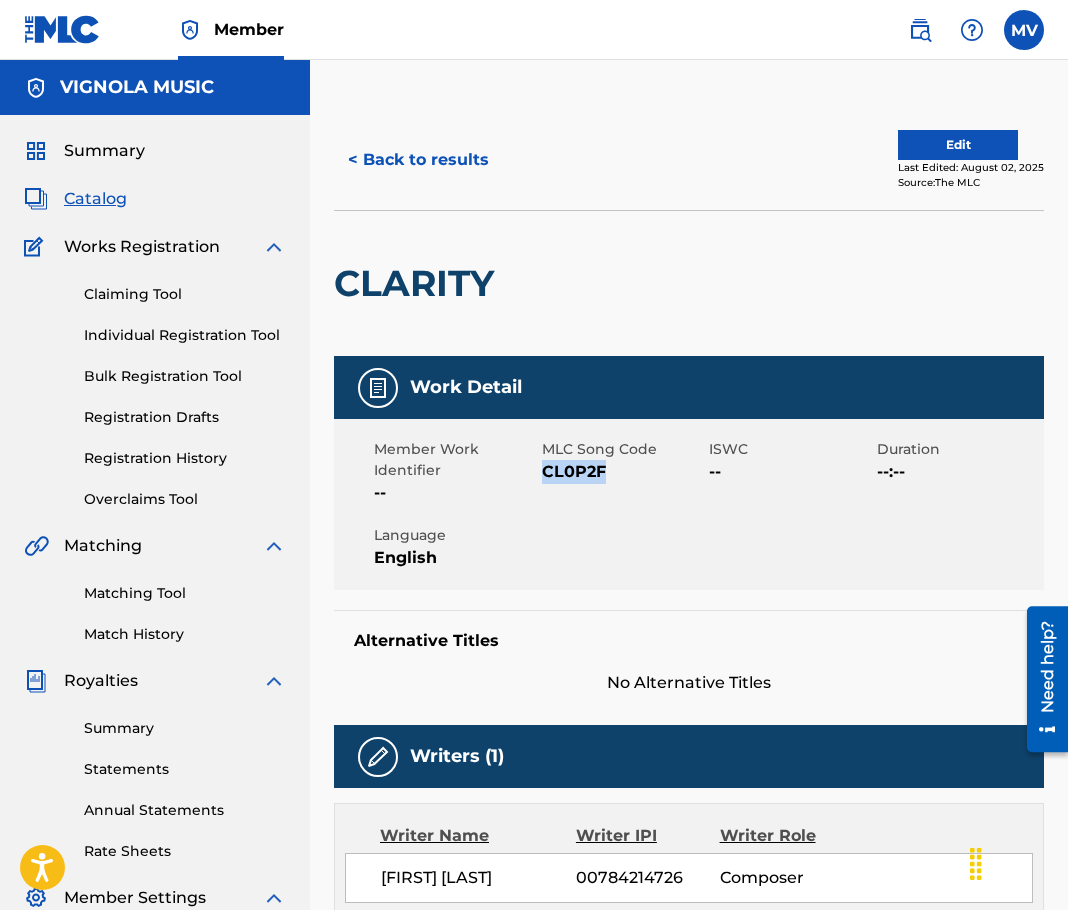 drag, startPoint x: 545, startPoint y: 472, endPoint x: 641, endPoint y: 472, distance: 96 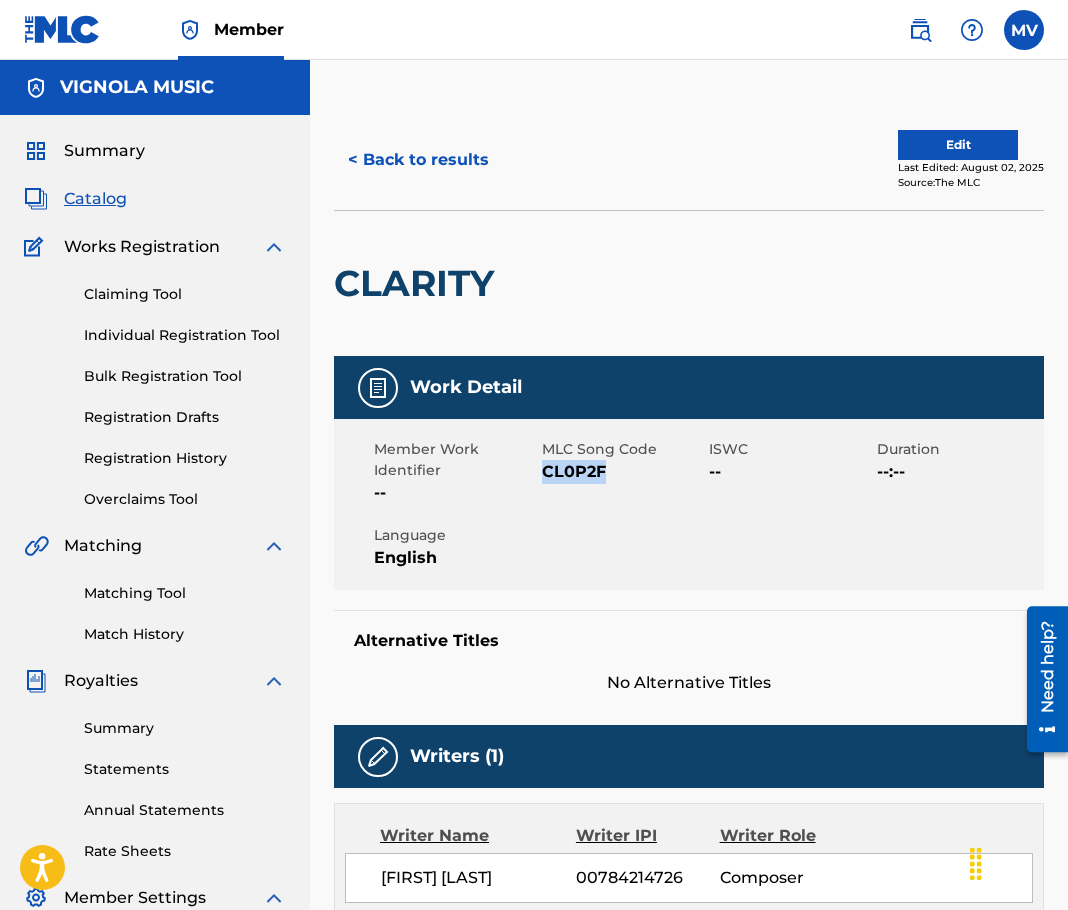 click on "Matching Tool" at bounding box center (185, 593) 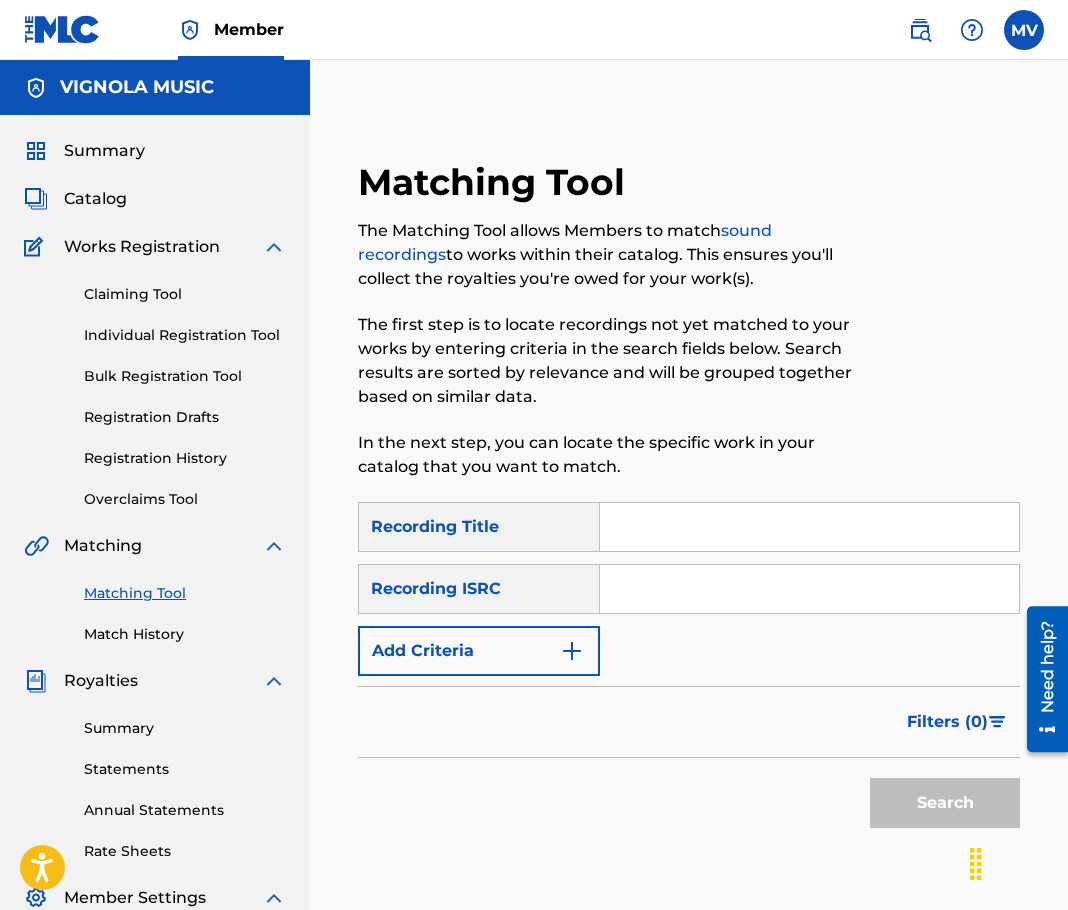 click at bounding box center [809, 527] 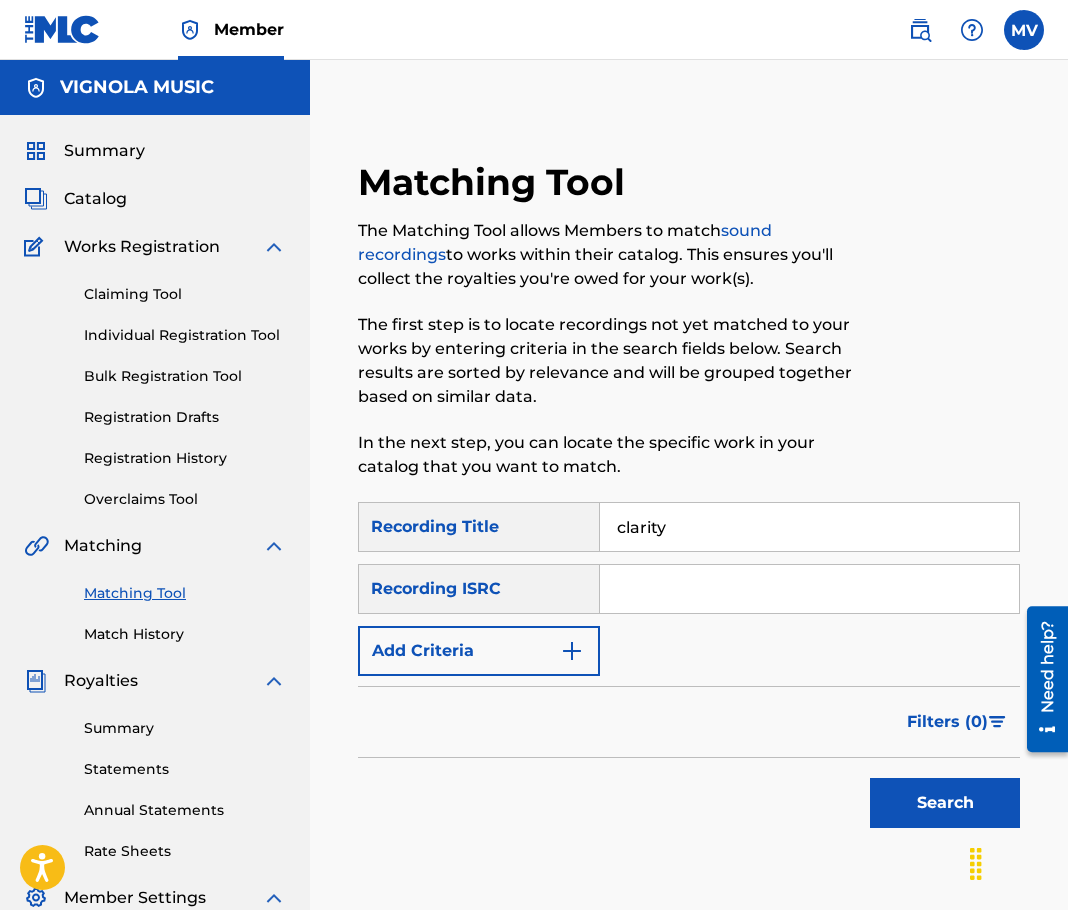 type on "clarity" 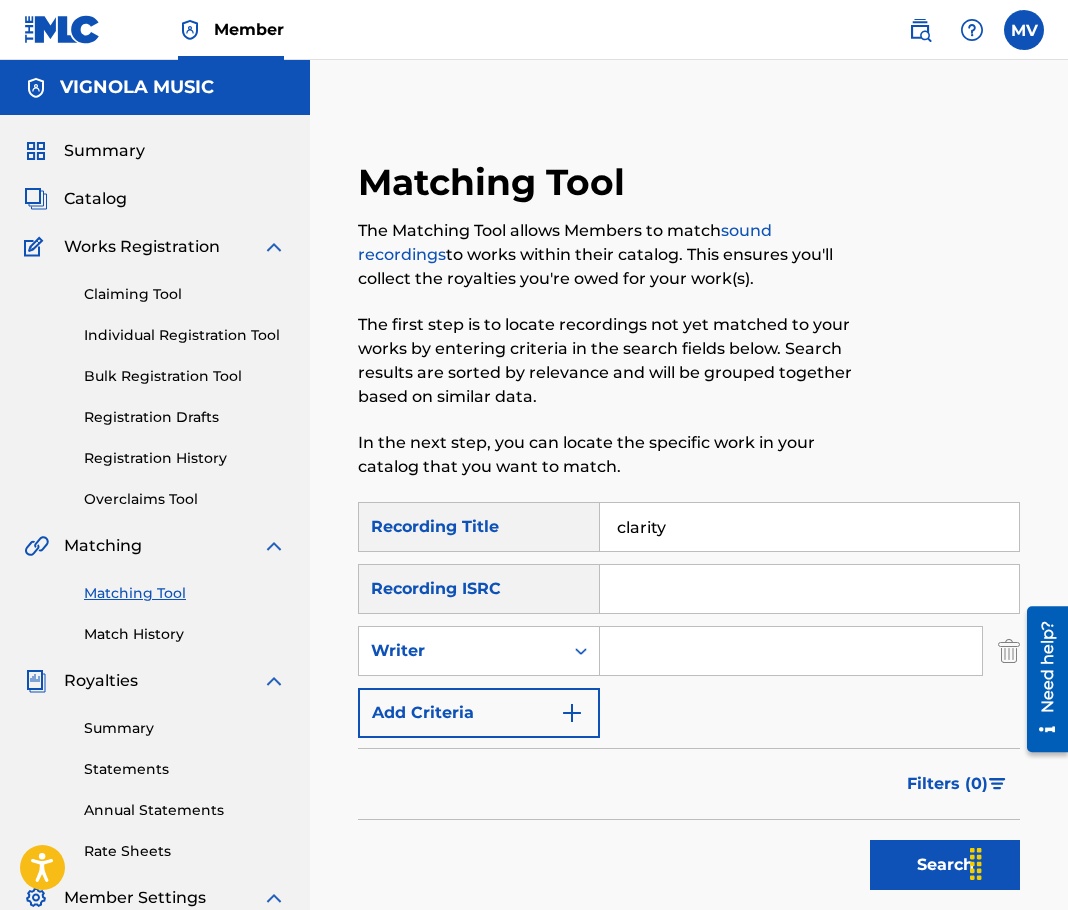 click at bounding box center (791, 651) 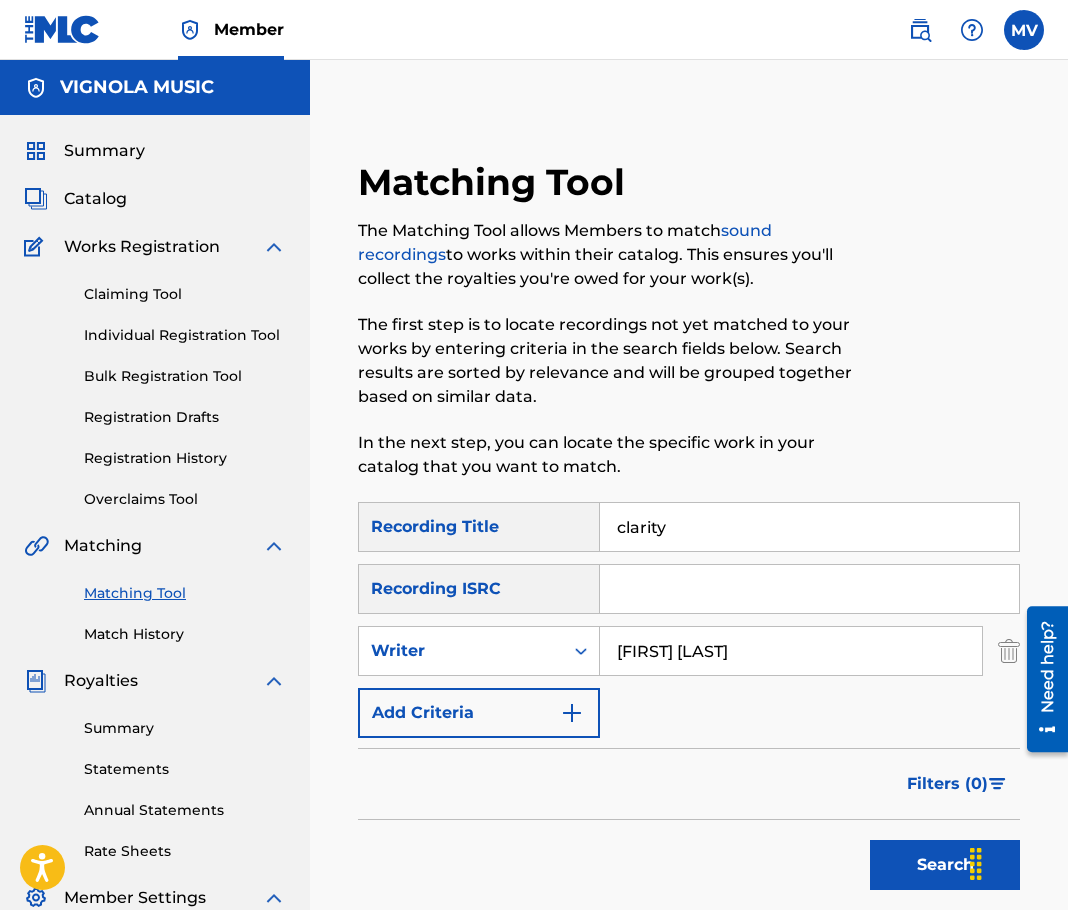 click on "Search" at bounding box center (945, 865) 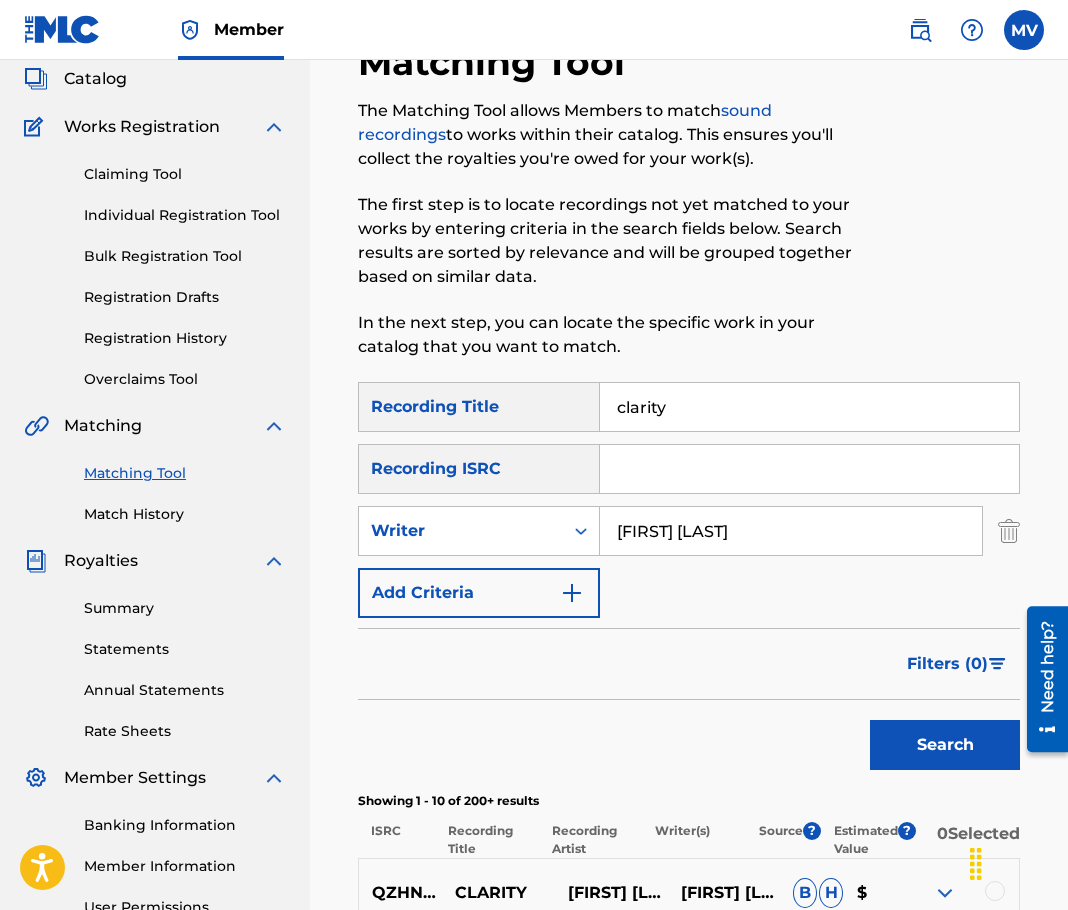 scroll, scrollTop: 500, scrollLeft: 0, axis: vertical 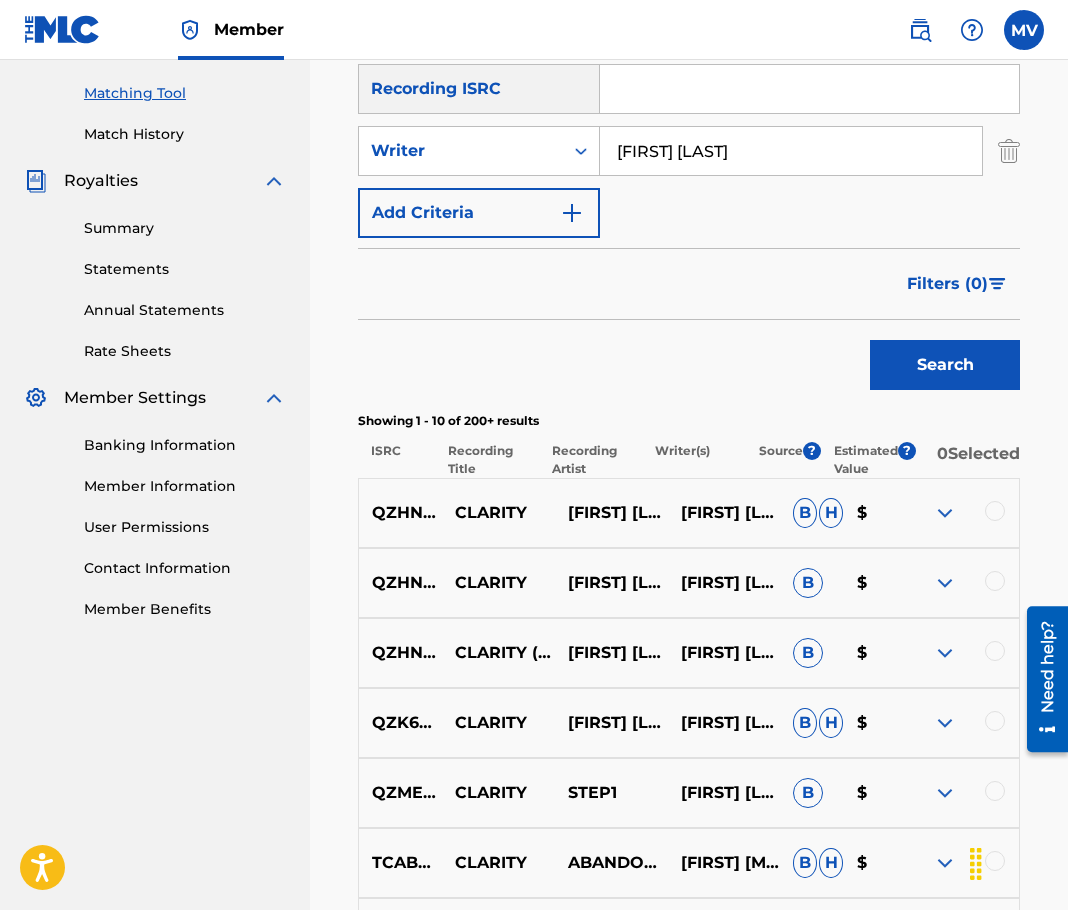 click at bounding box center [995, 511] 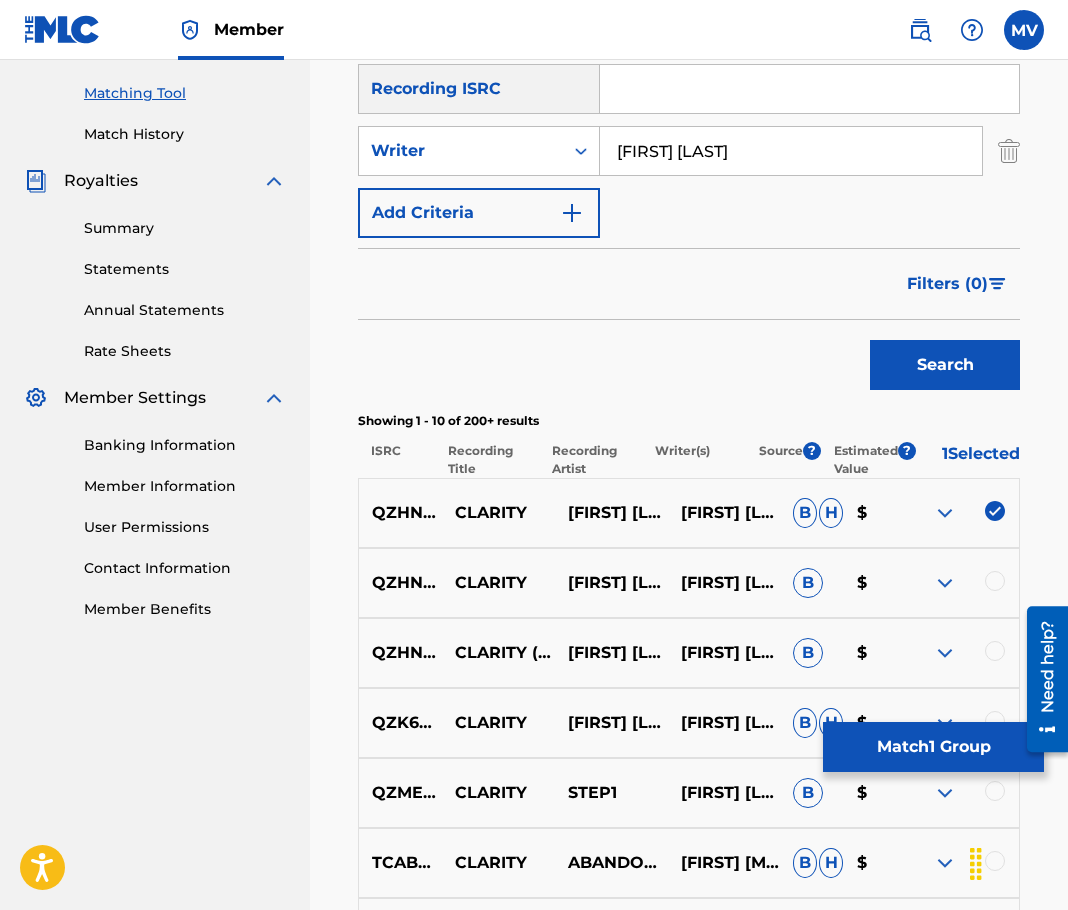 click on "Match  1 Group" at bounding box center (933, 747) 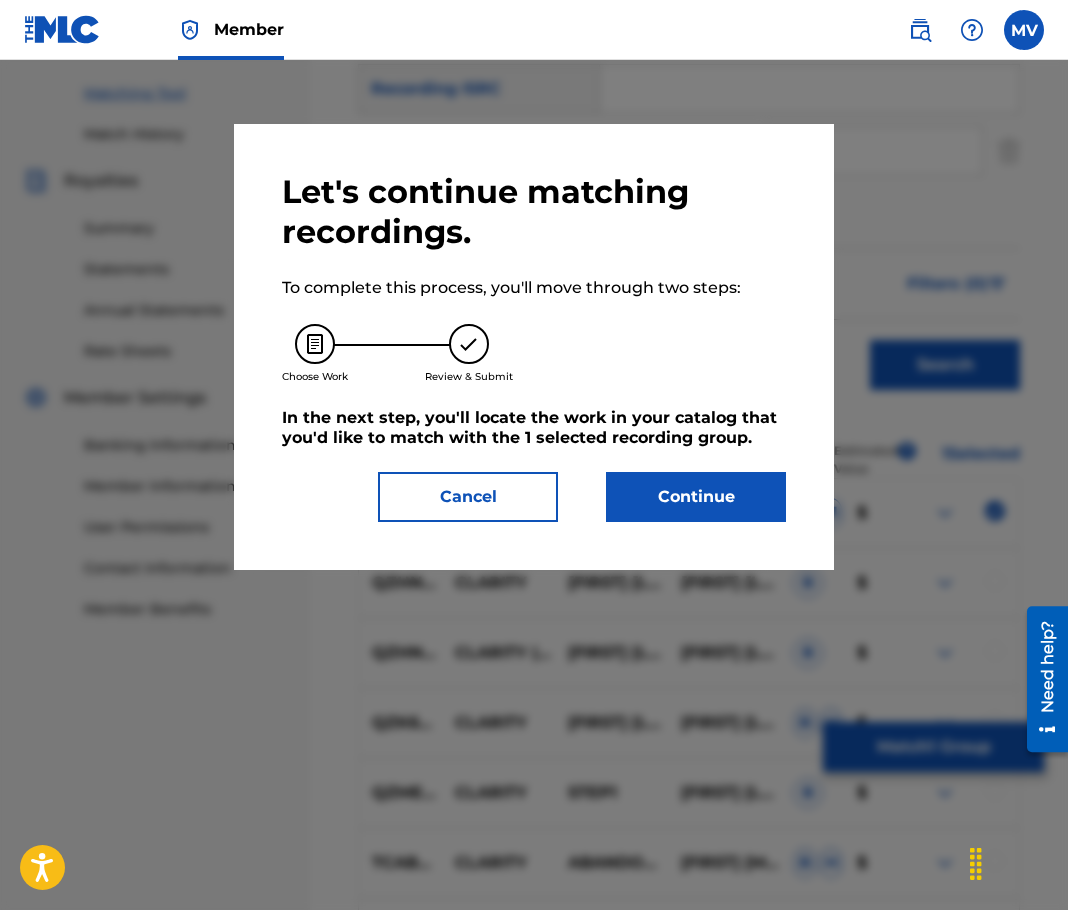 click on "Continue" at bounding box center (696, 497) 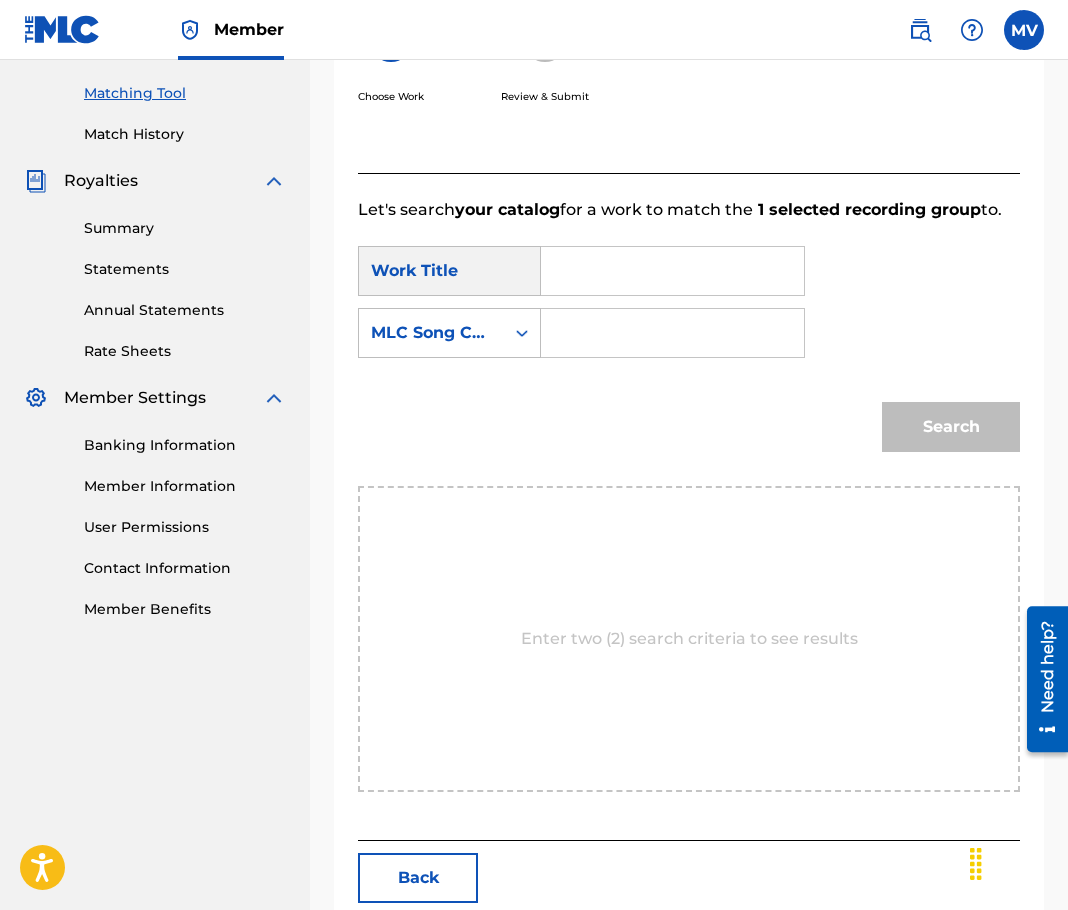 click at bounding box center [672, 271] 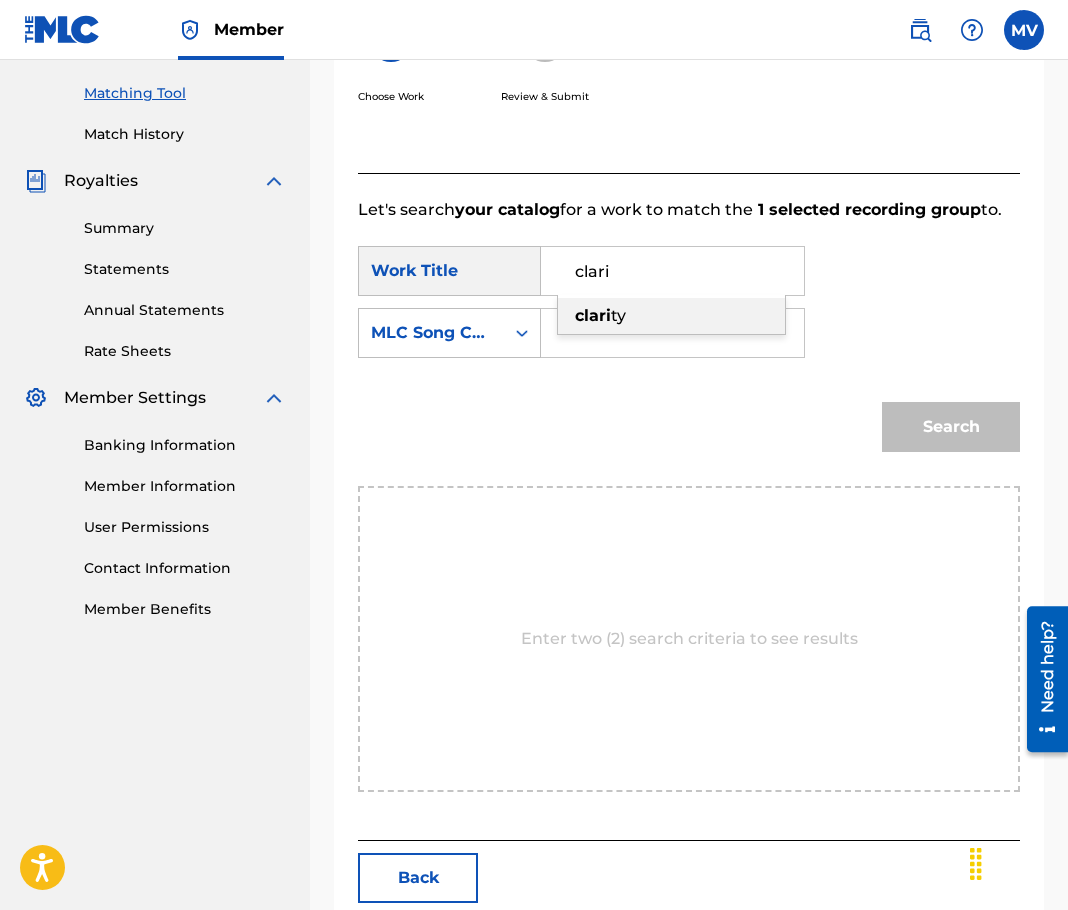 click on "clari ty" at bounding box center (671, 316) 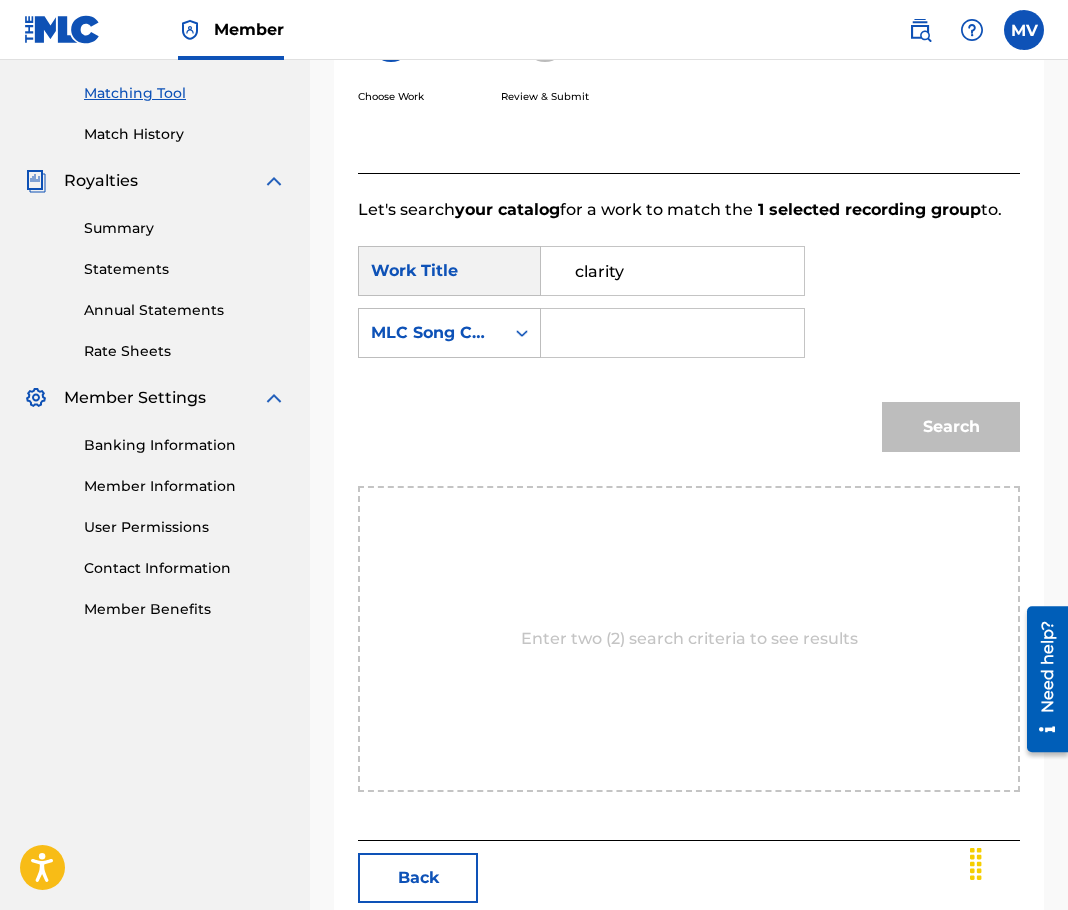 click at bounding box center [672, 333] 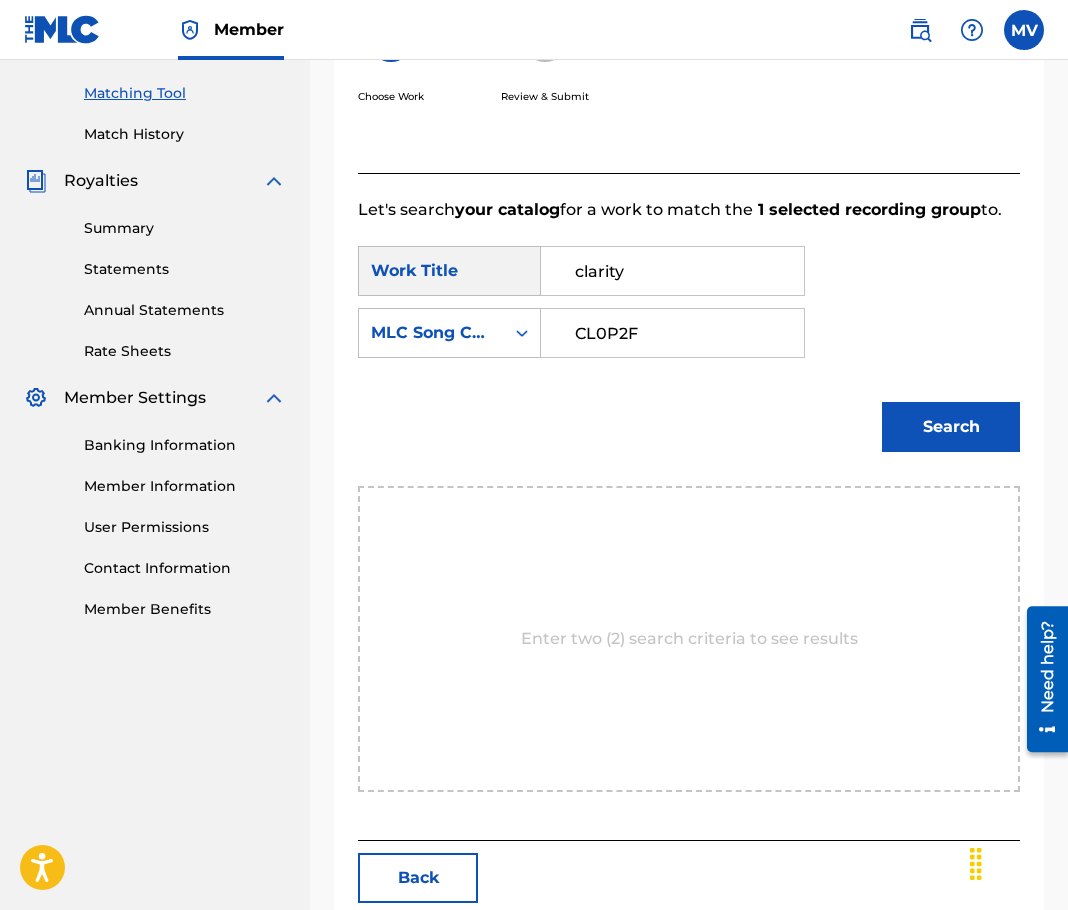 type on "CL0P2F" 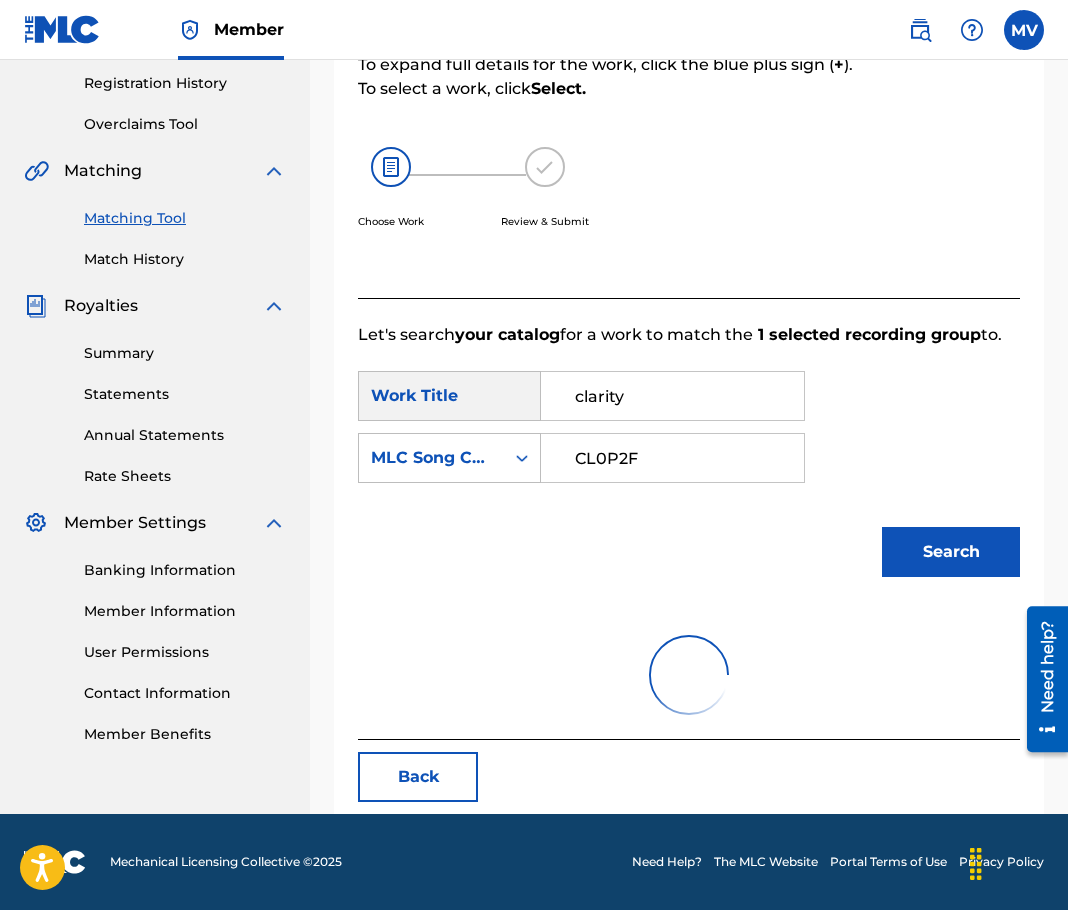 scroll, scrollTop: 500, scrollLeft: 0, axis: vertical 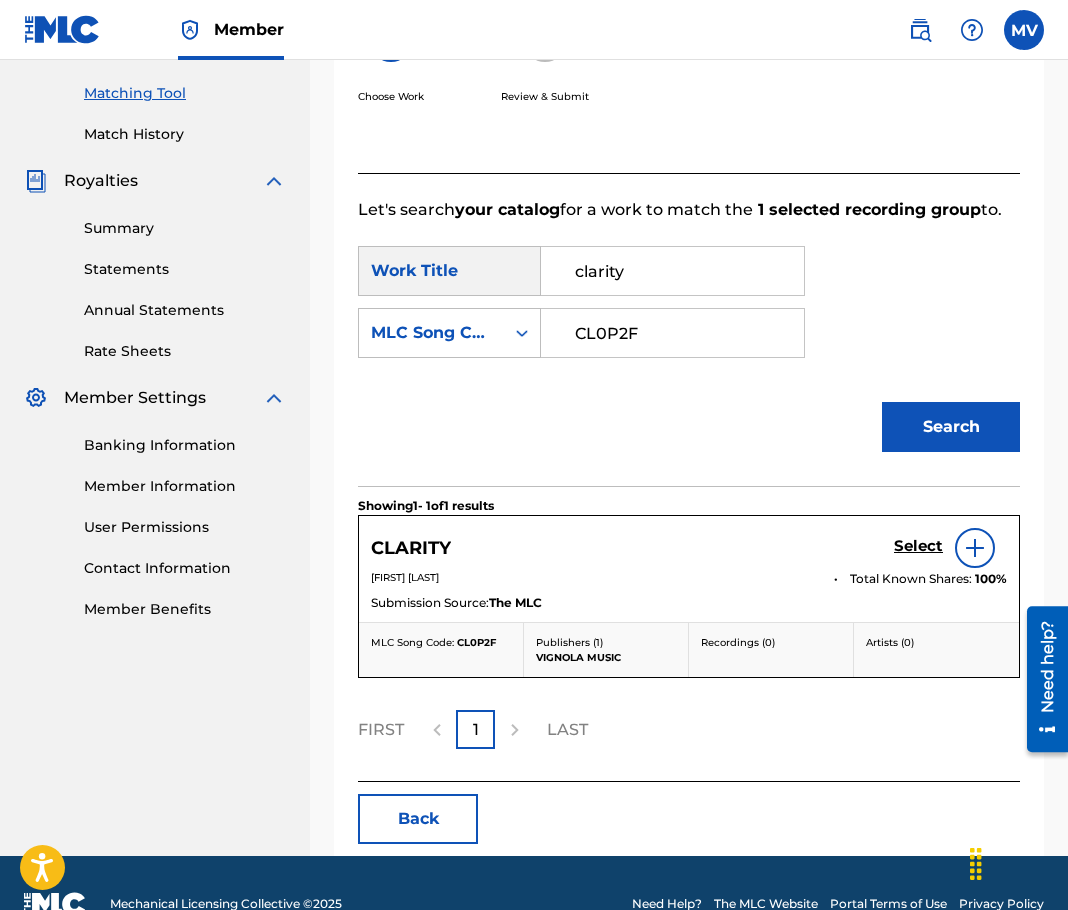 click on "Select" at bounding box center [918, 546] 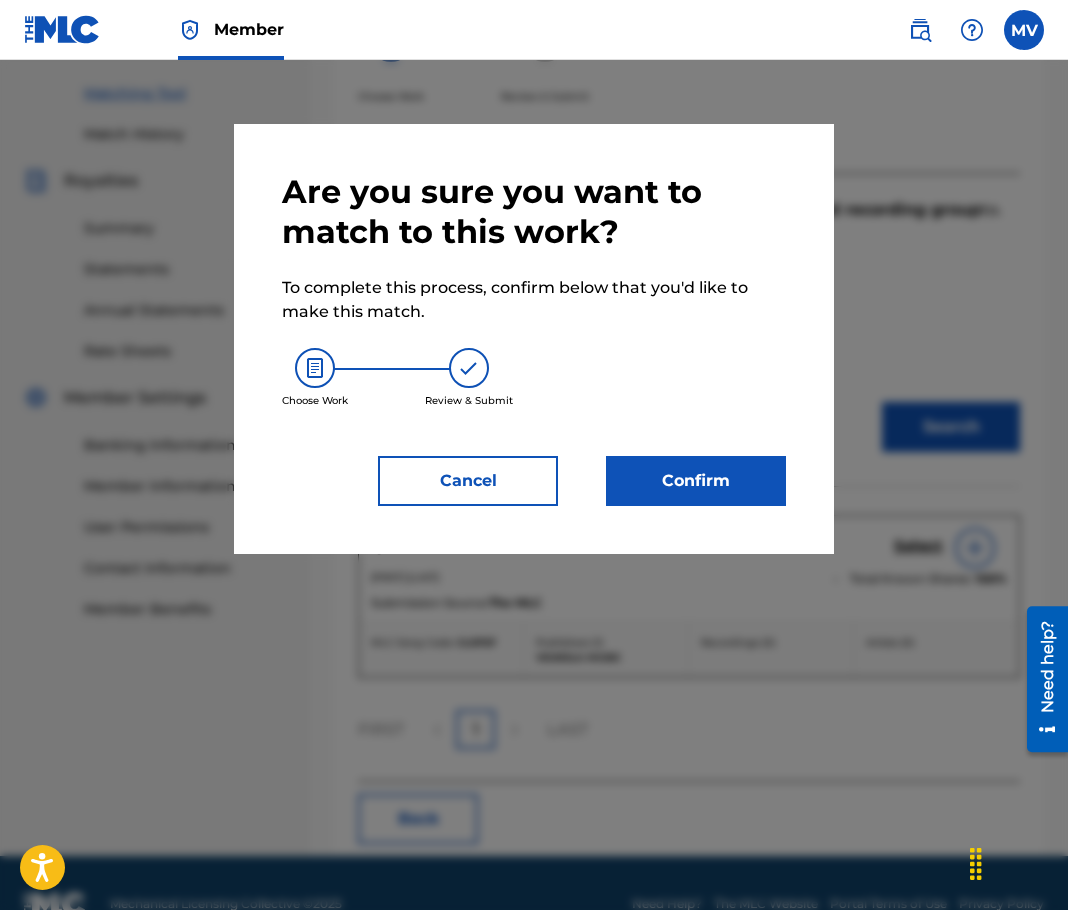 click on "Confirm" at bounding box center [696, 481] 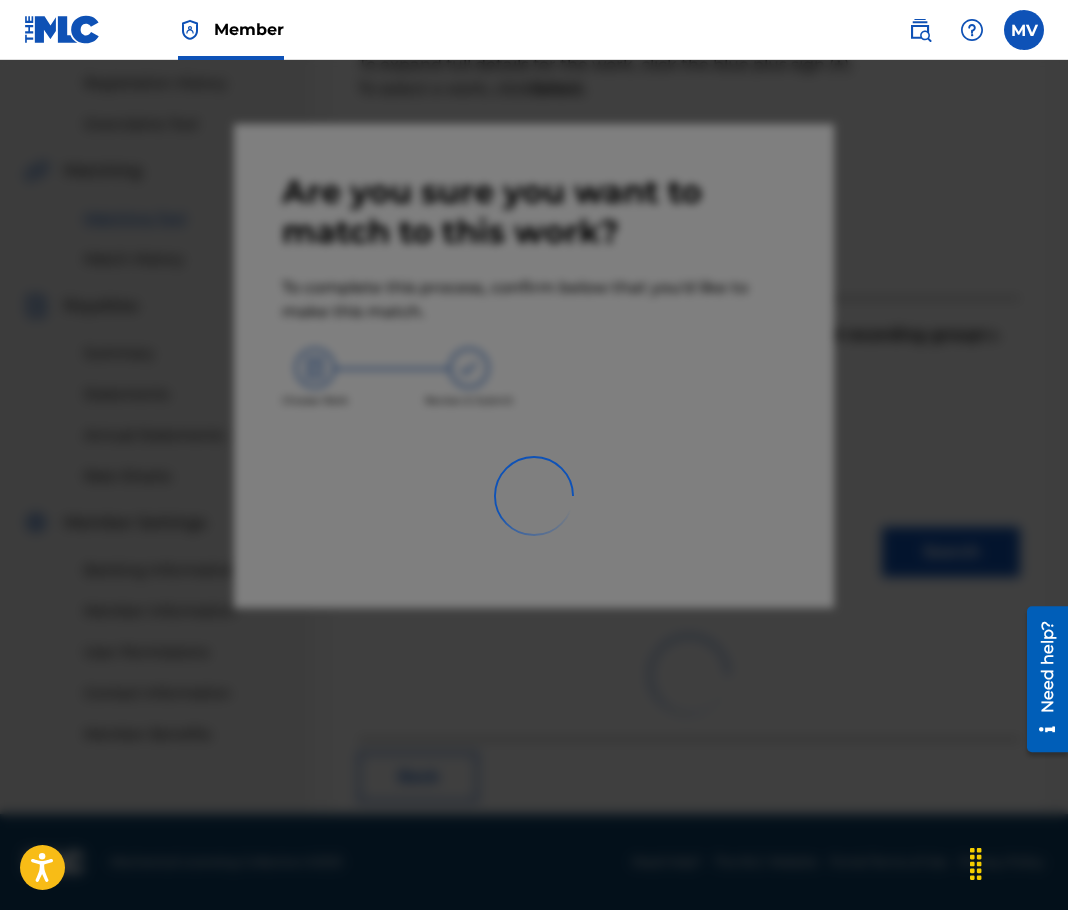 scroll, scrollTop: 330, scrollLeft: 0, axis: vertical 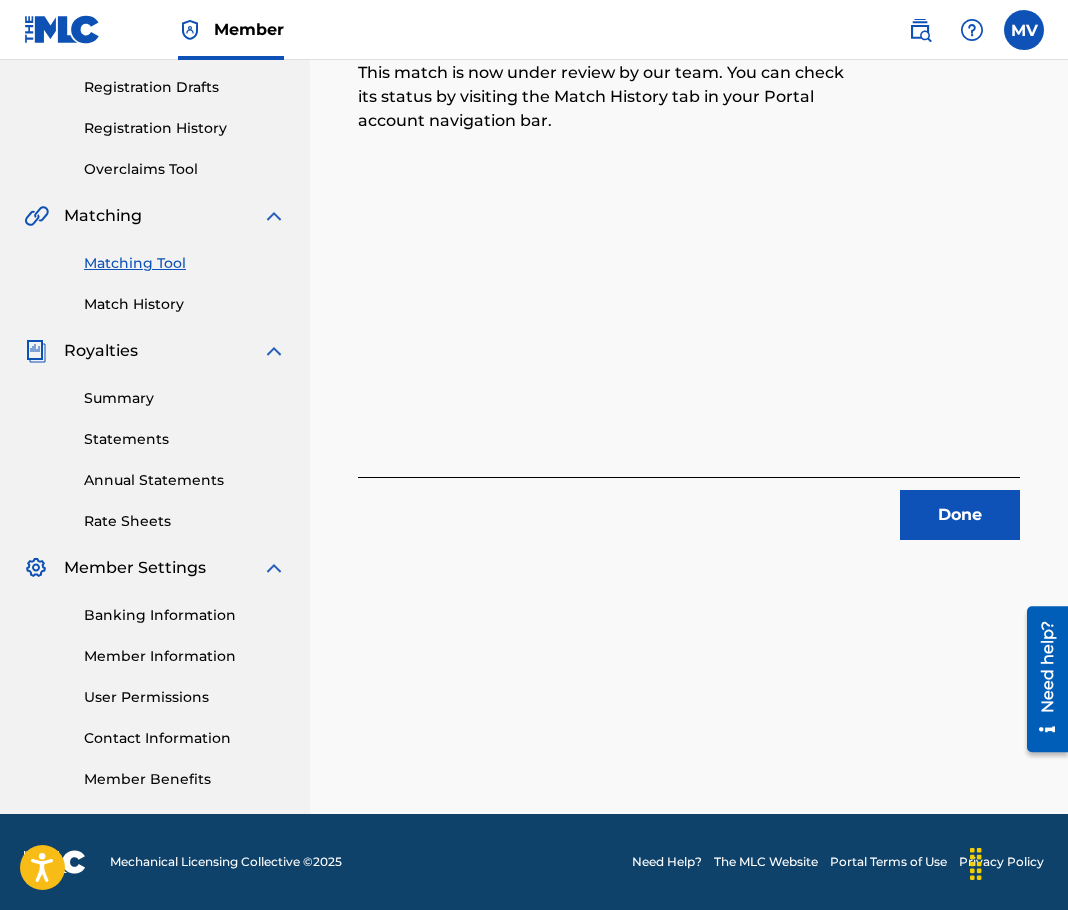 click on "Done" at bounding box center (960, 515) 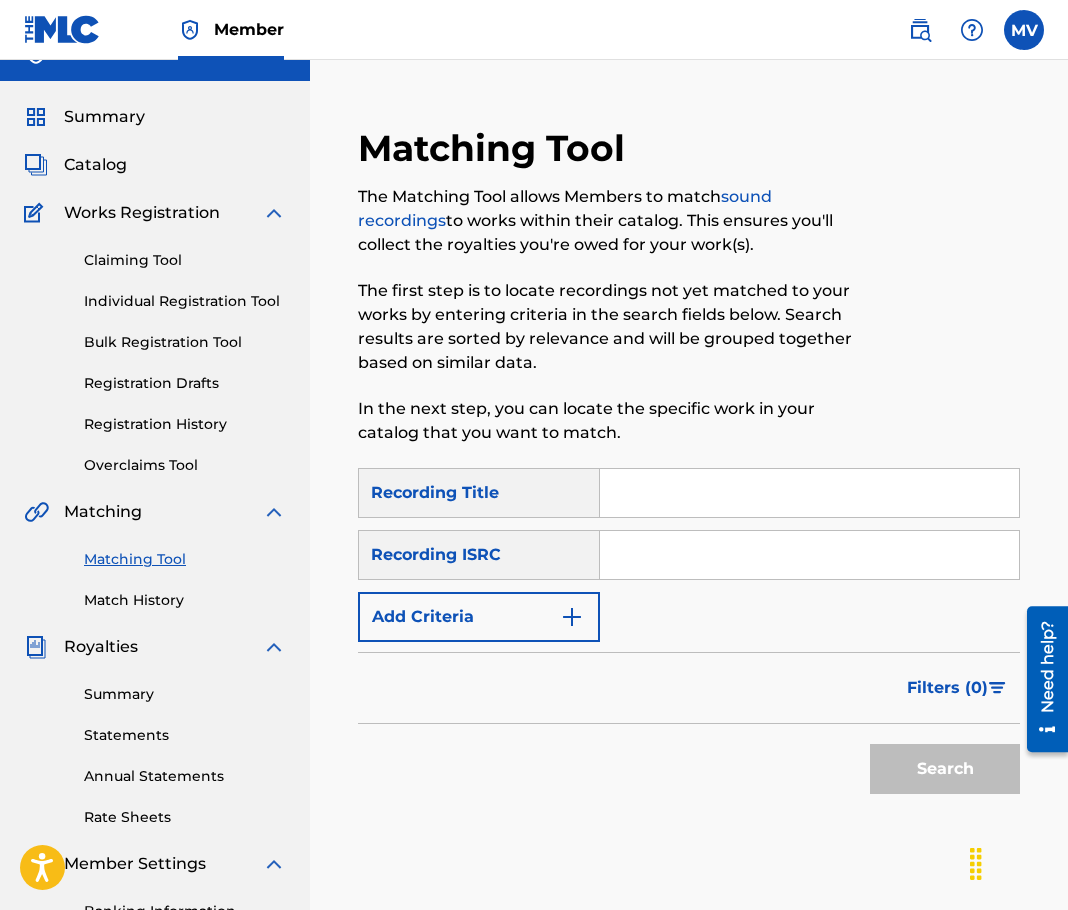 scroll, scrollTop: 0, scrollLeft: 0, axis: both 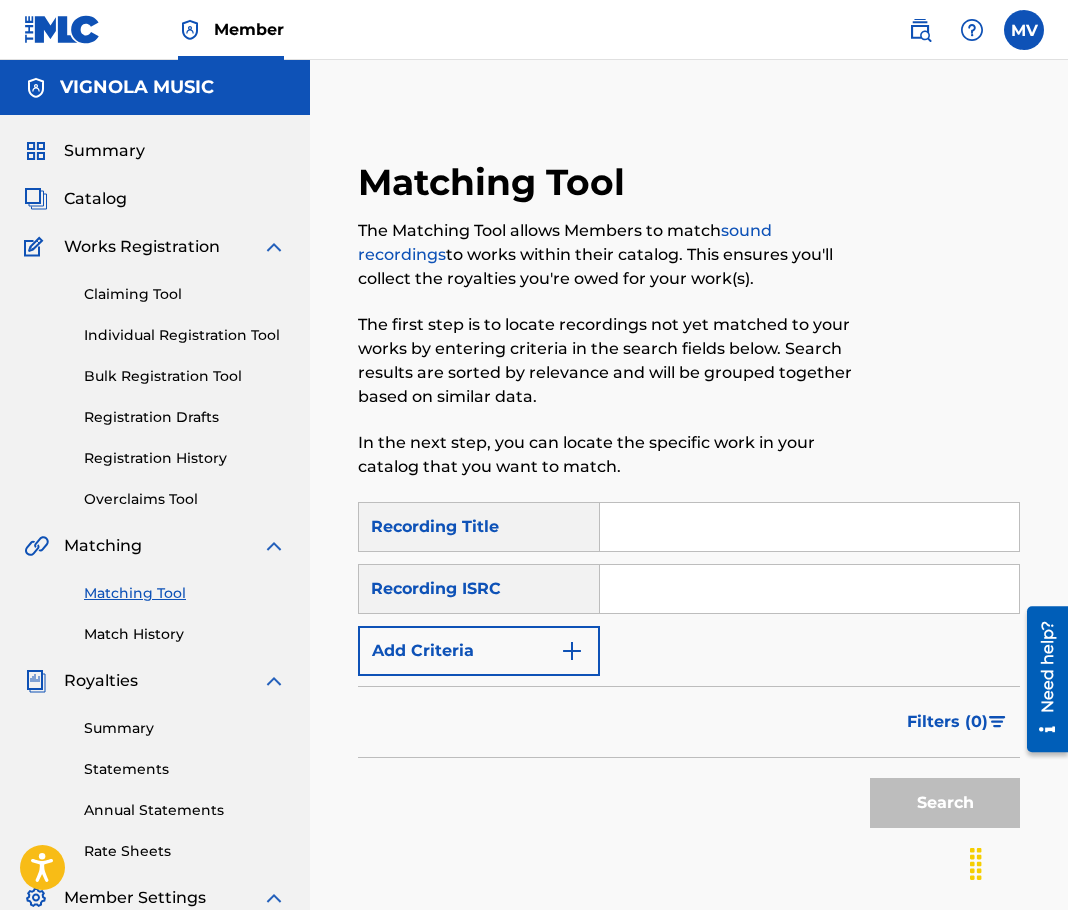 click on "Catalog" at bounding box center (95, 199) 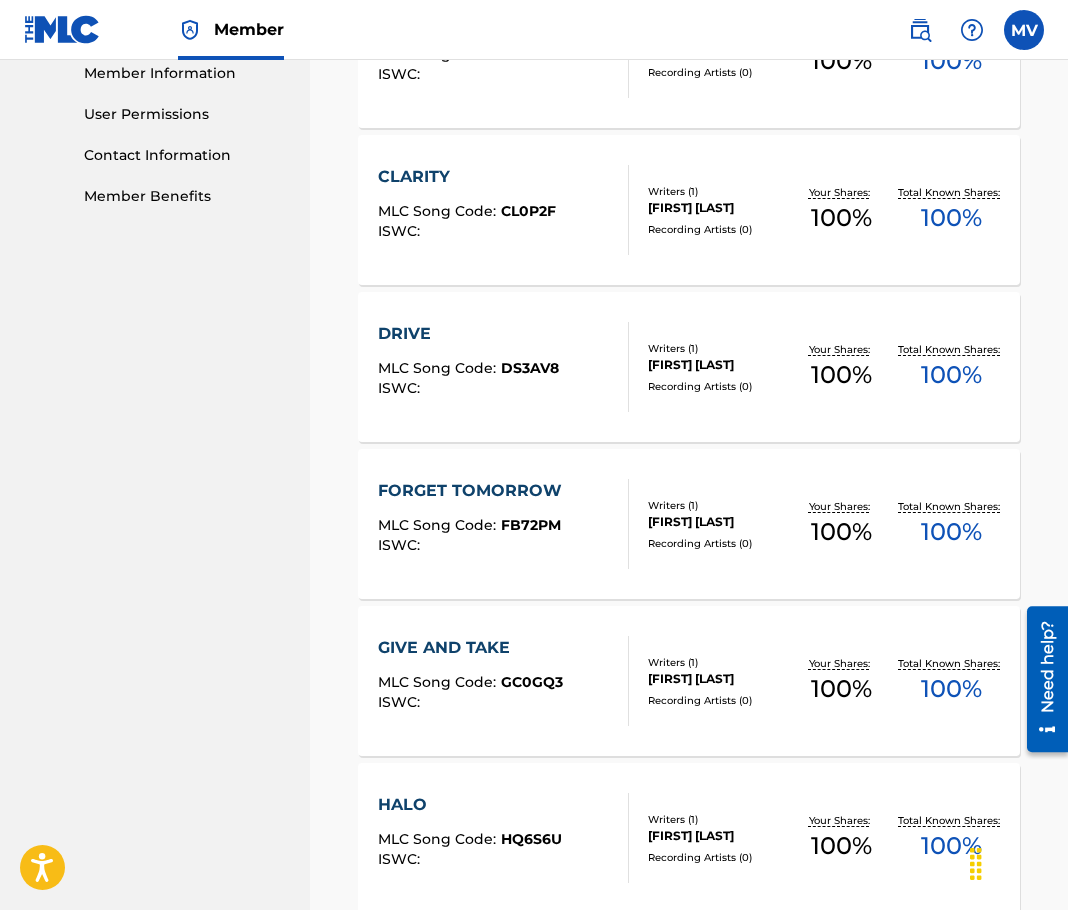 scroll, scrollTop: 800, scrollLeft: 0, axis: vertical 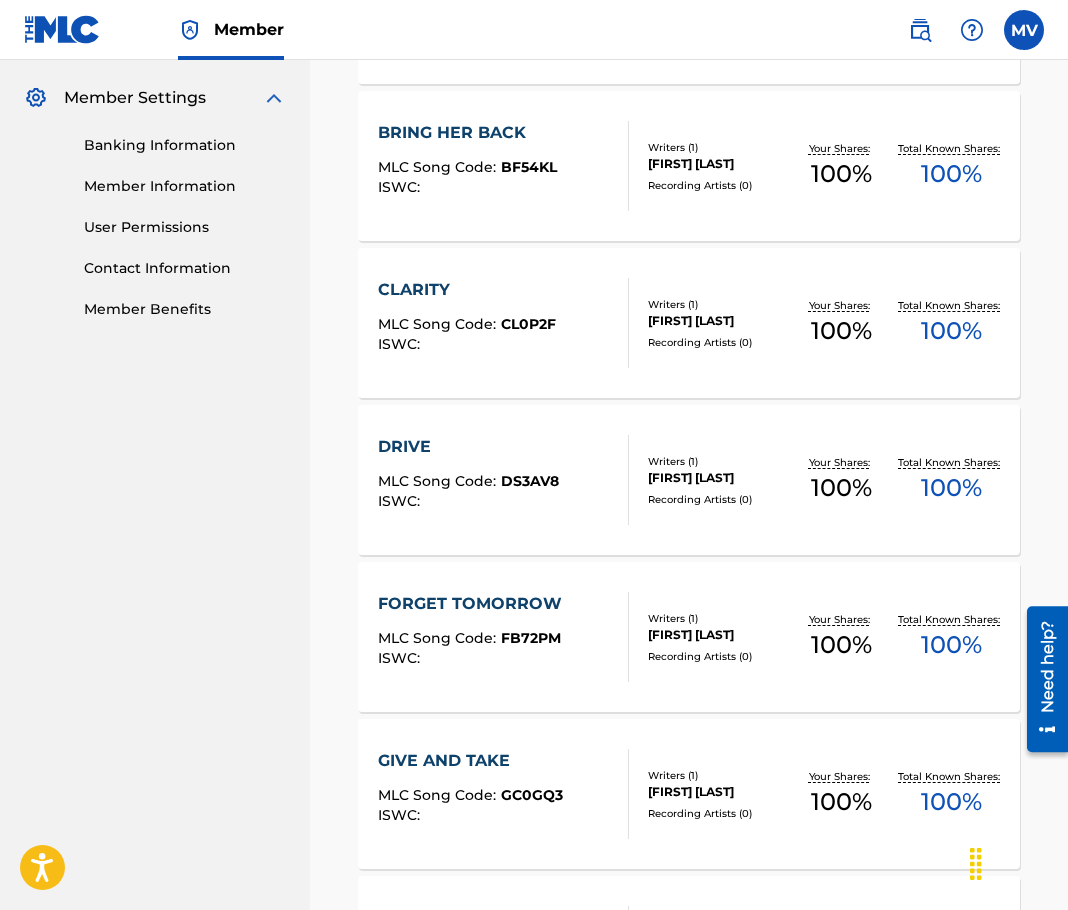 click on "DRIVE MLC Song Code : DS3AV8 ISWC :" at bounding box center [468, 480] 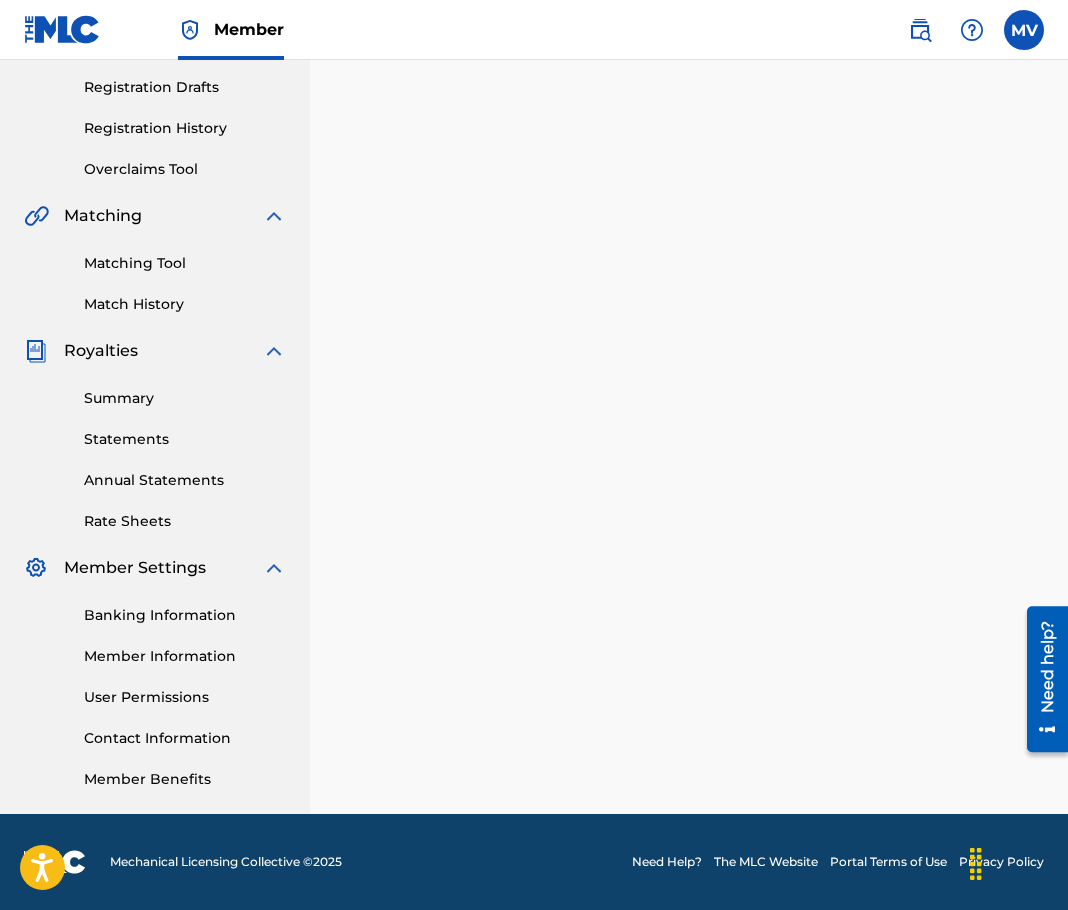scroll, scrollTop: 0, scrollLeft: 0, axis: both 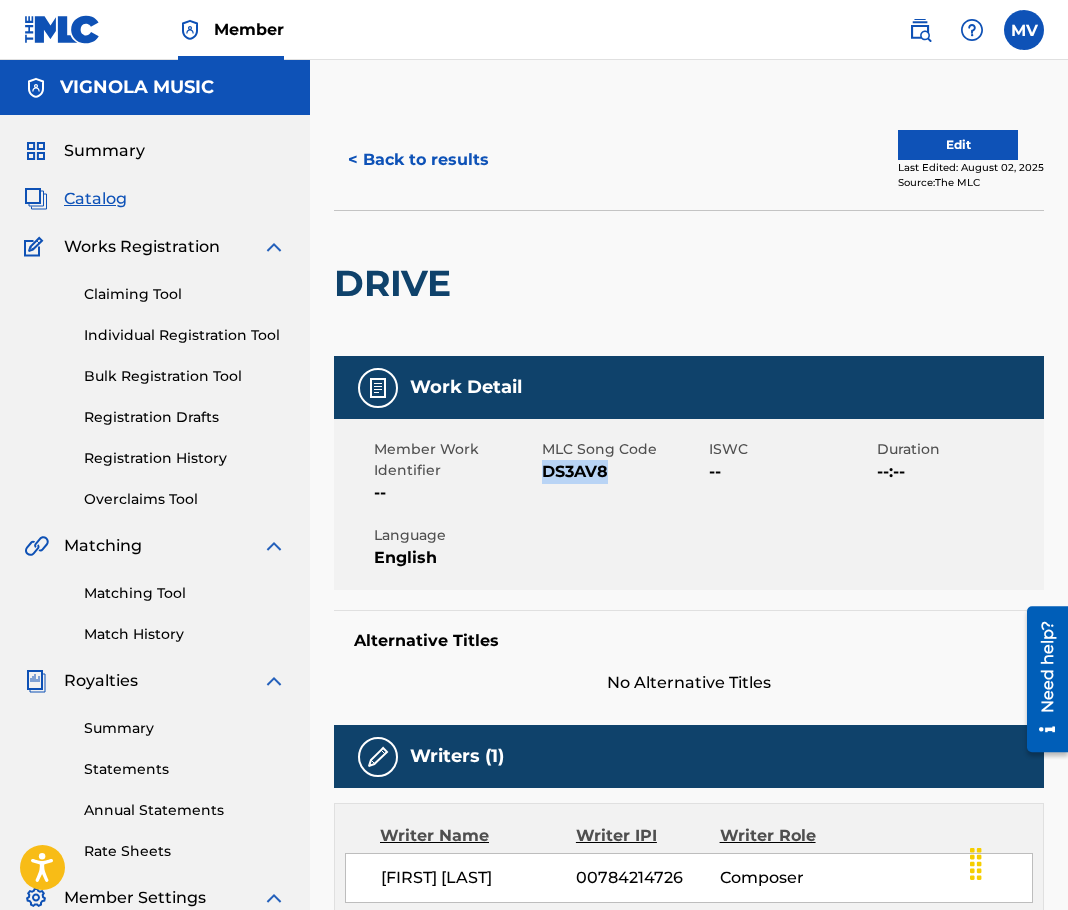 drag, startPoint x: 542, startPoint y: 468, endPoint x: 613, endPoint y: 470, distance: 71.02816 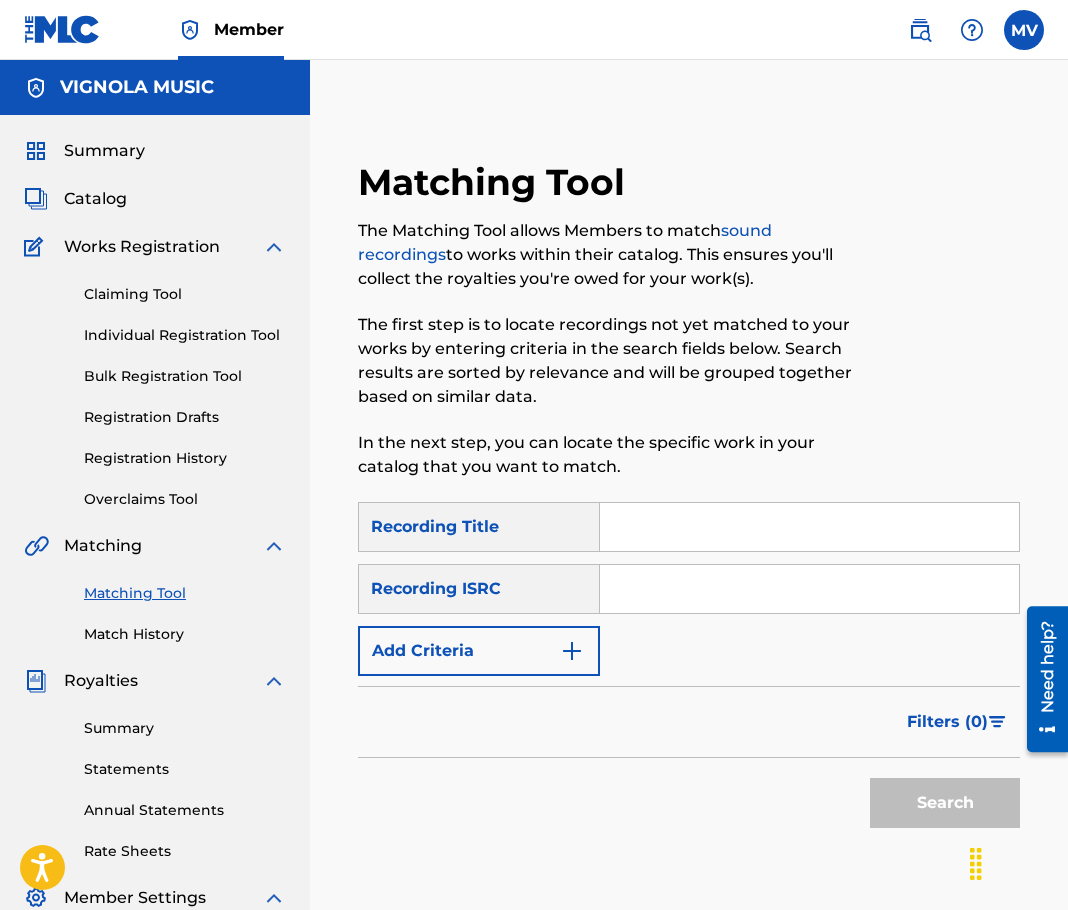 click at bounding box center [809, 527] 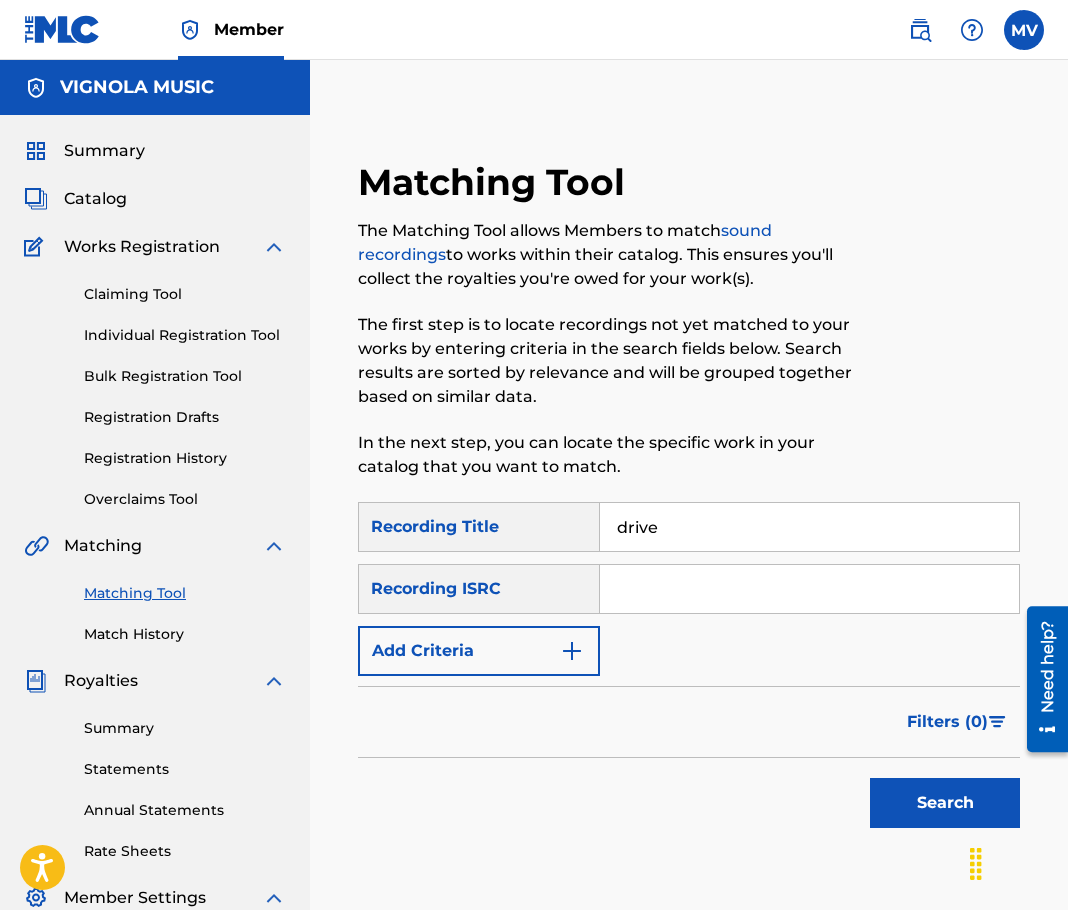 type on "drive" 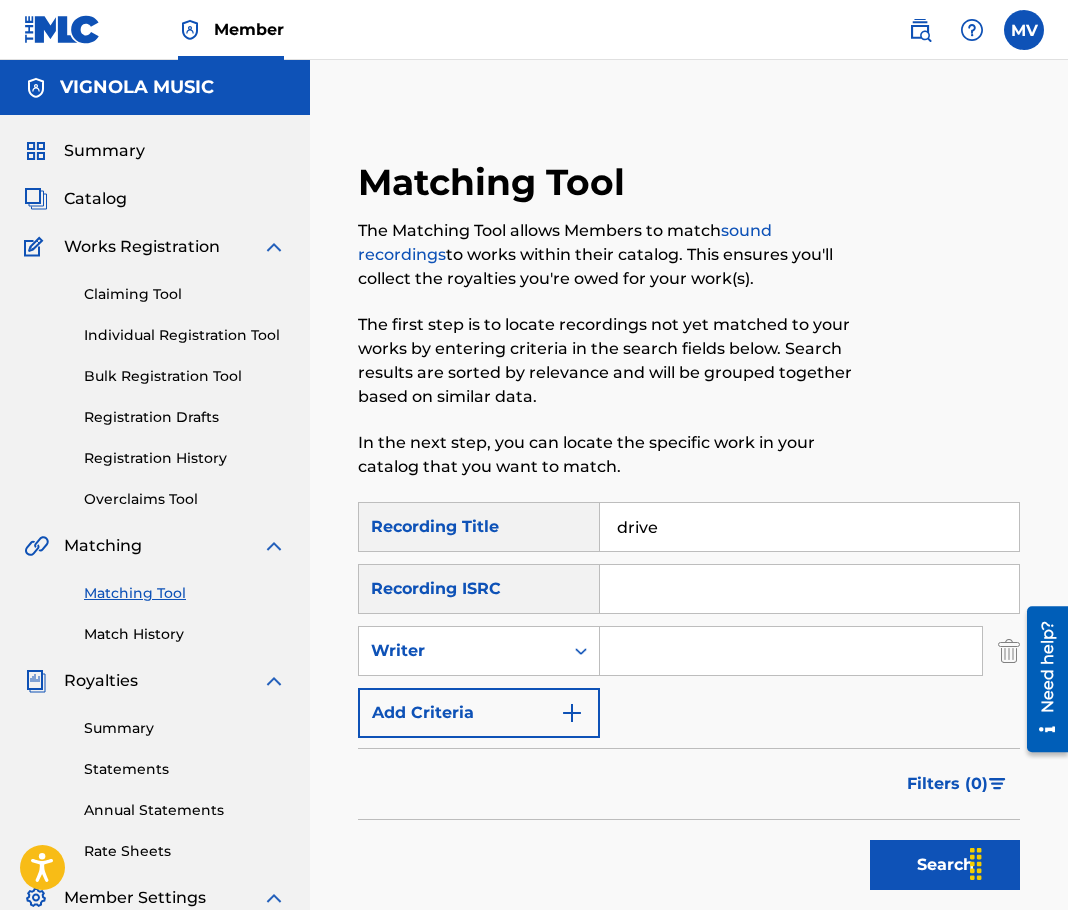 click at bounding box center (791, 651) 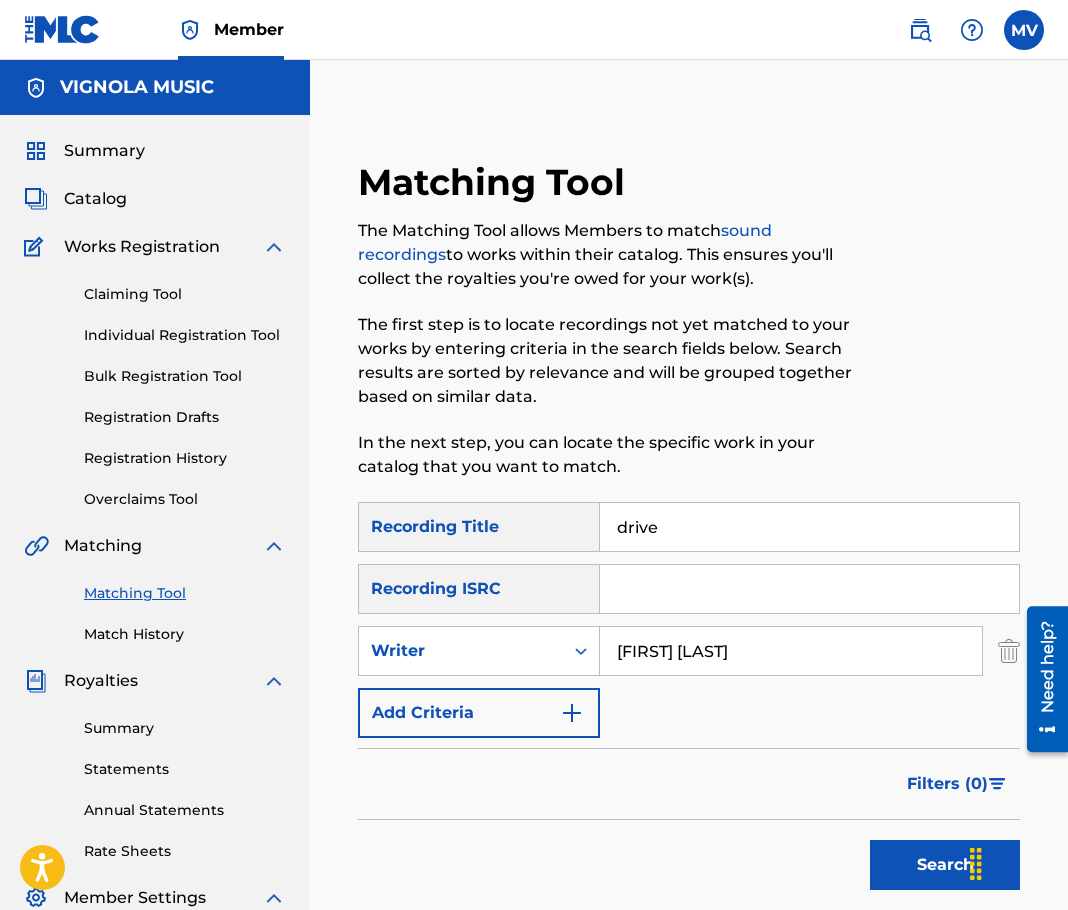 click on "Search" at bounding box center [945, 865] 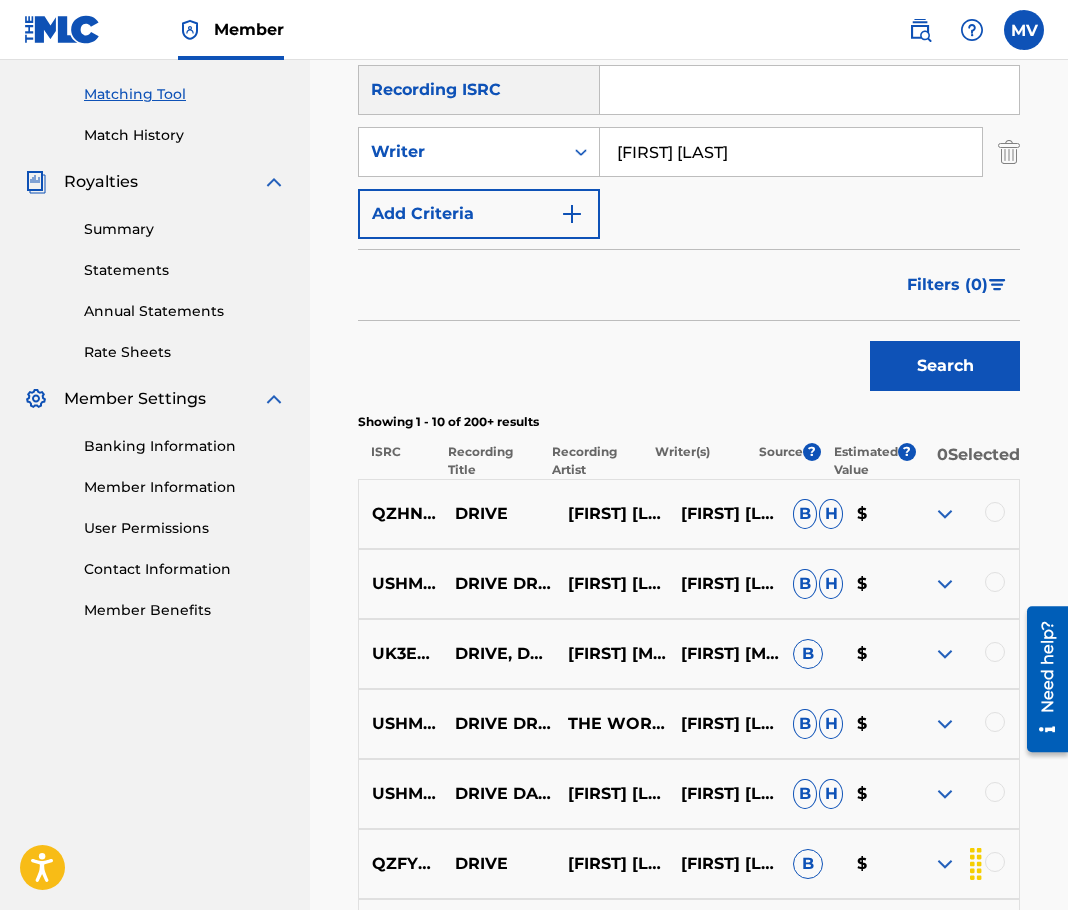 scroll, scrollTop: 500, scrollLeft: 0, axis: vertical 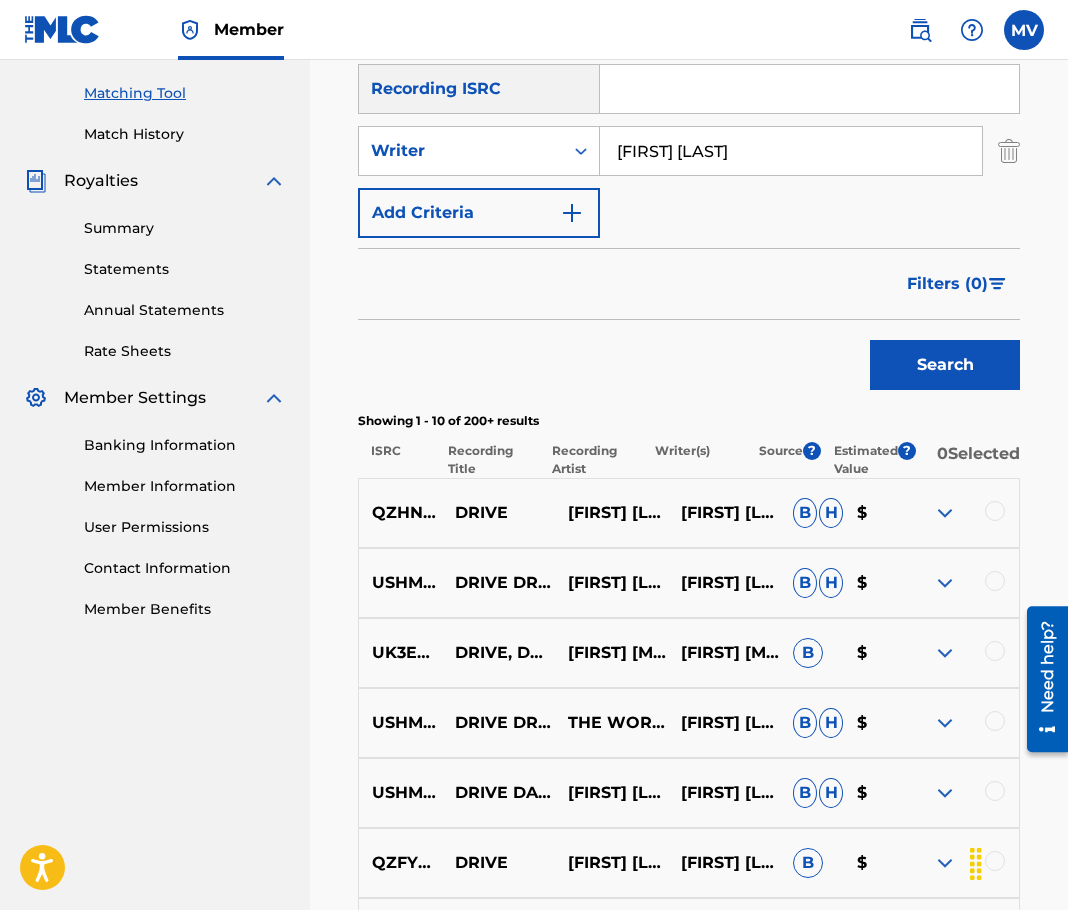 click at bounding box center [995, 511] 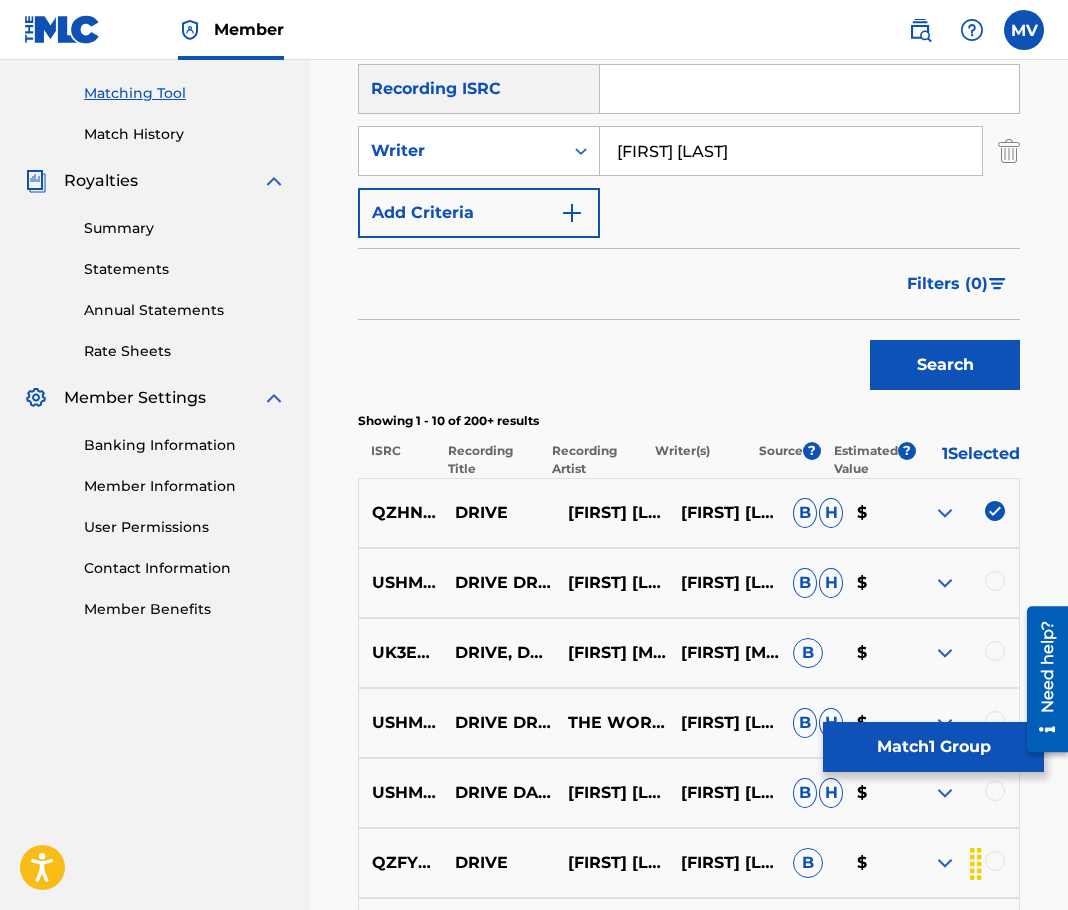 click on "Match  1 Group" at bounding box center (933, 747) 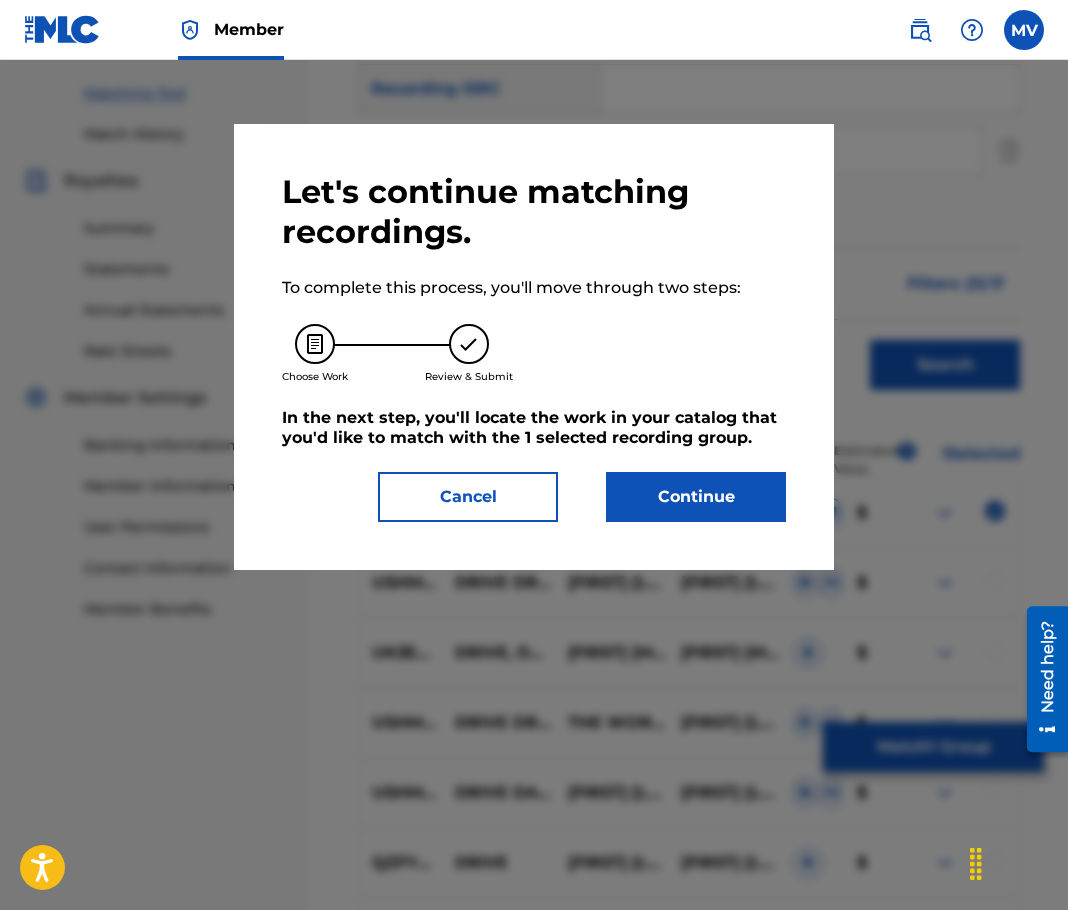 click on "Continue" at bounding box center [696, 497] 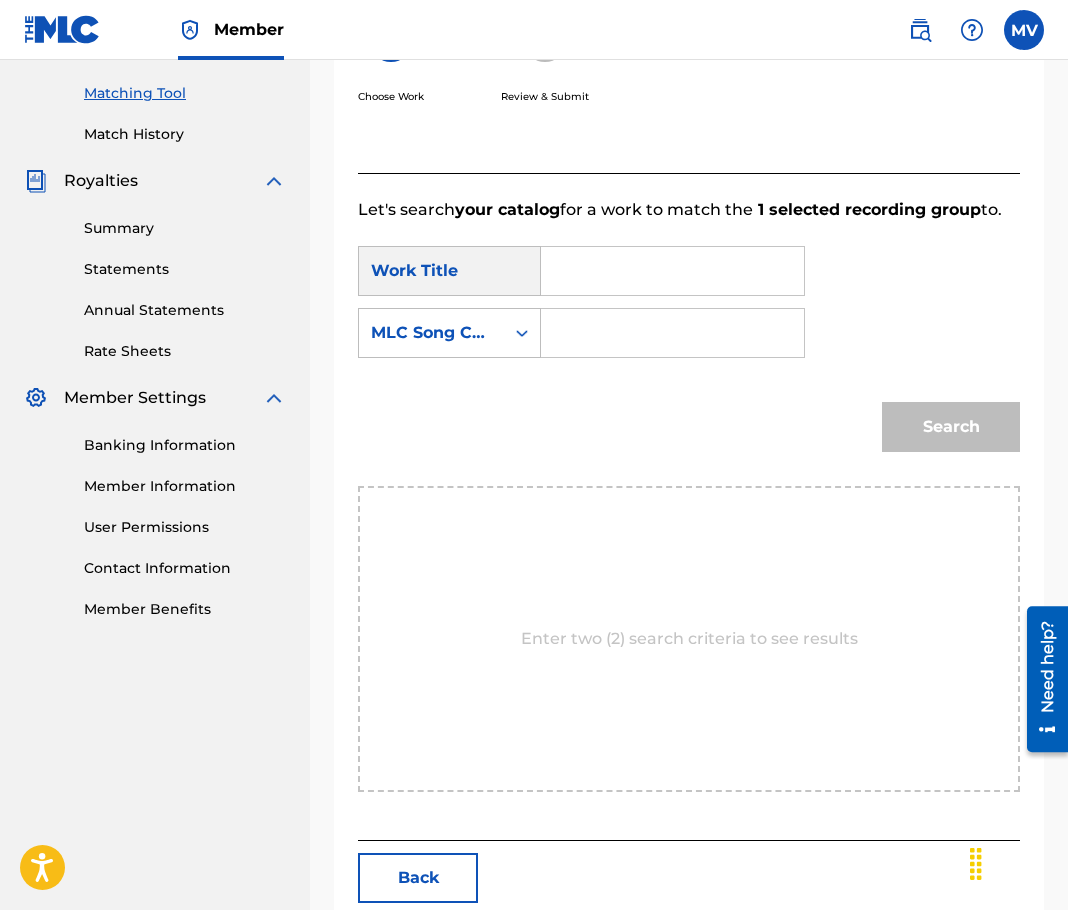 click at bounding box center [672, 271] 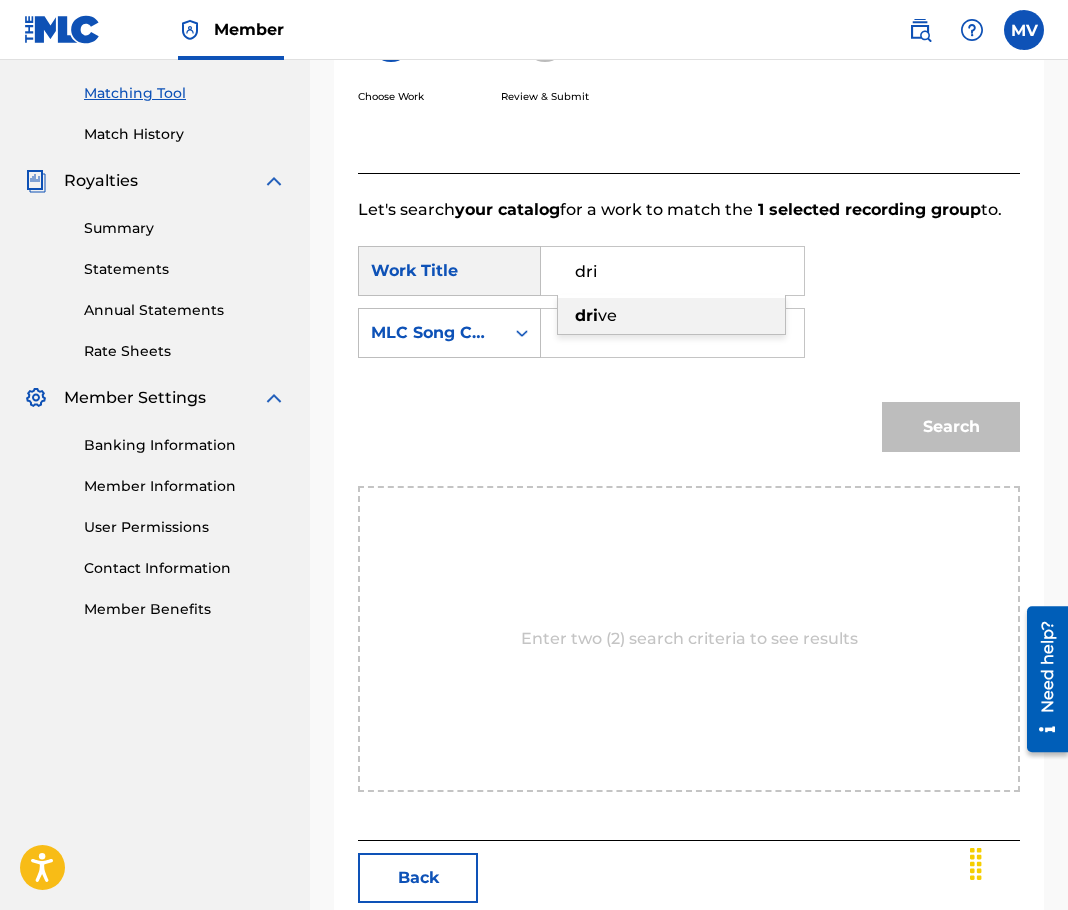 click on "dri ve" at bounding box center [671, 316] 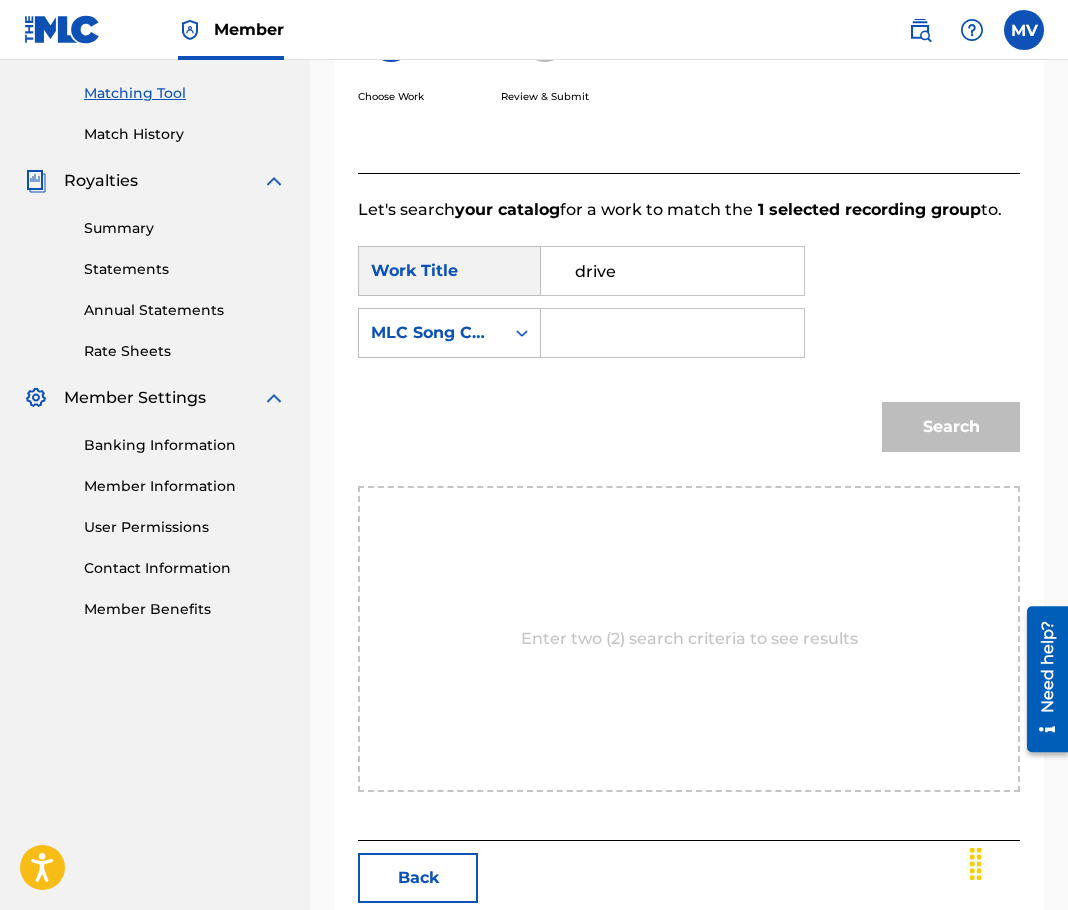 paste on "DS3AV8" 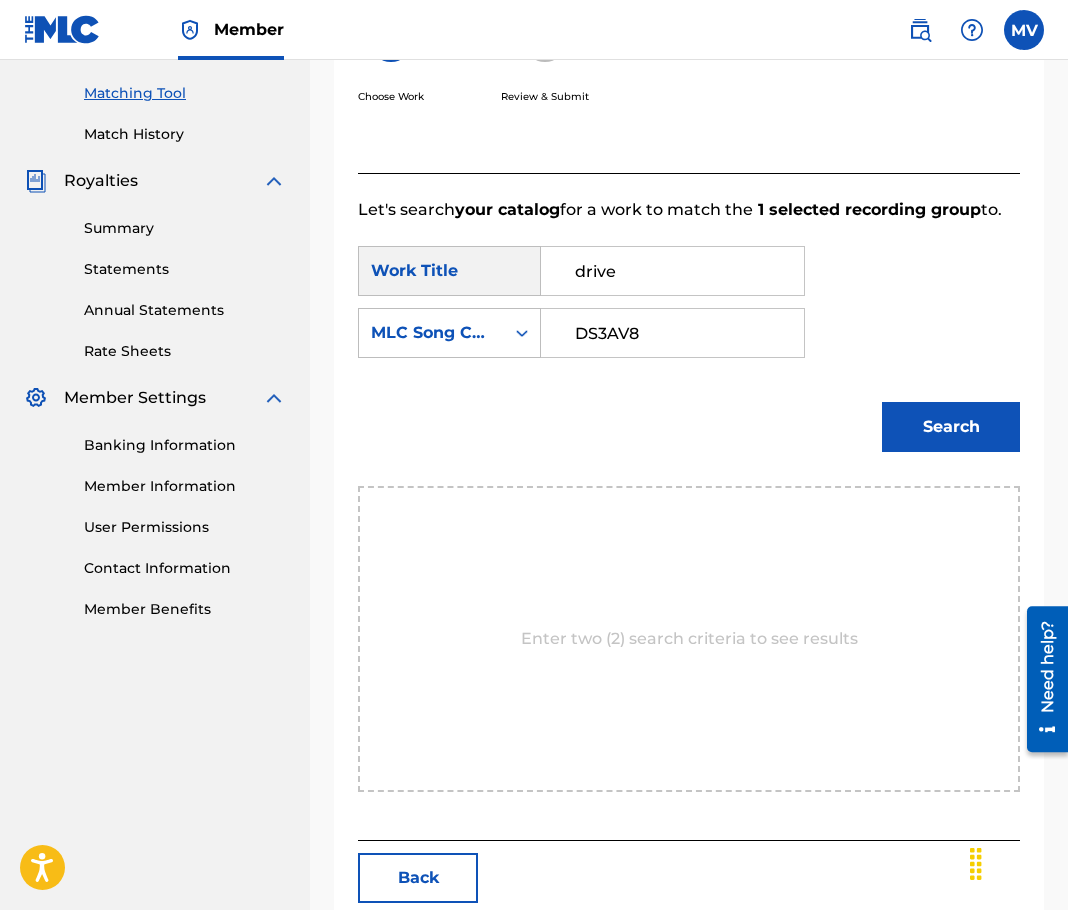 type on "DS3AV8" 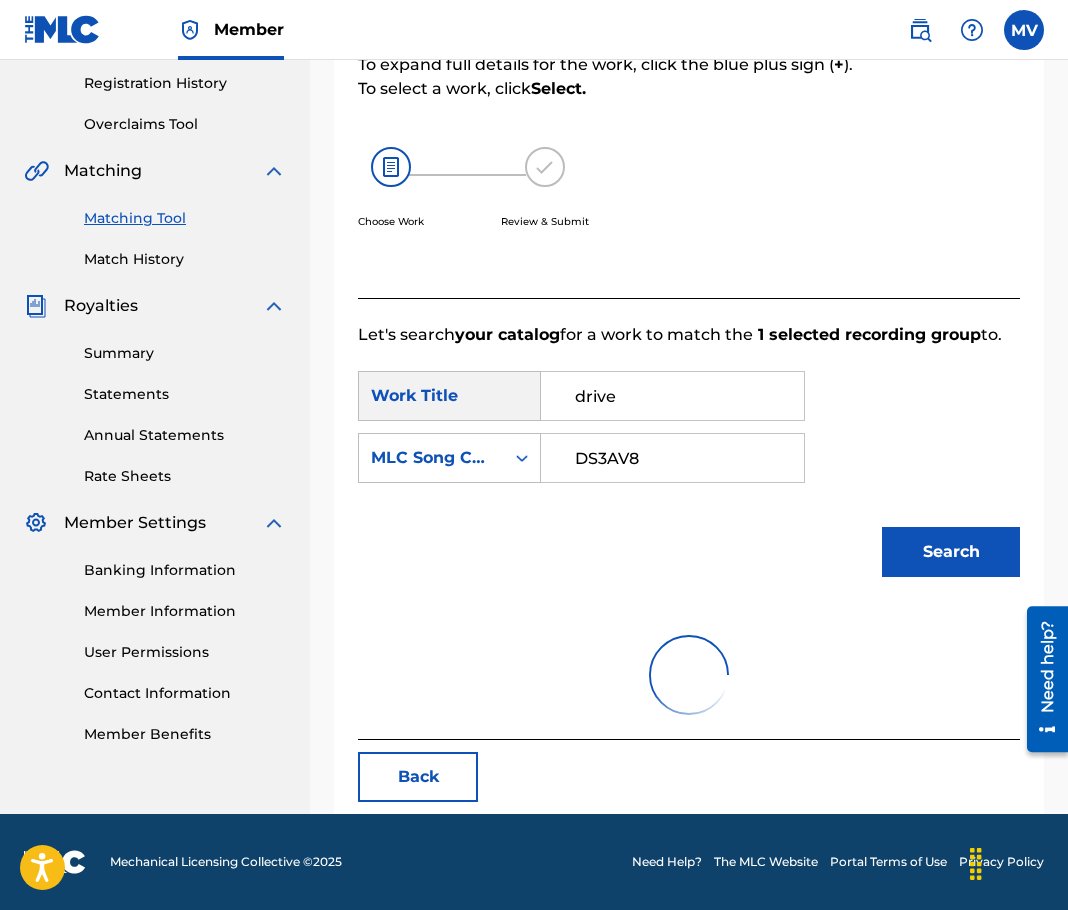 scroll, scrollTop: 500, scrollLeft: 0, axis: vertical 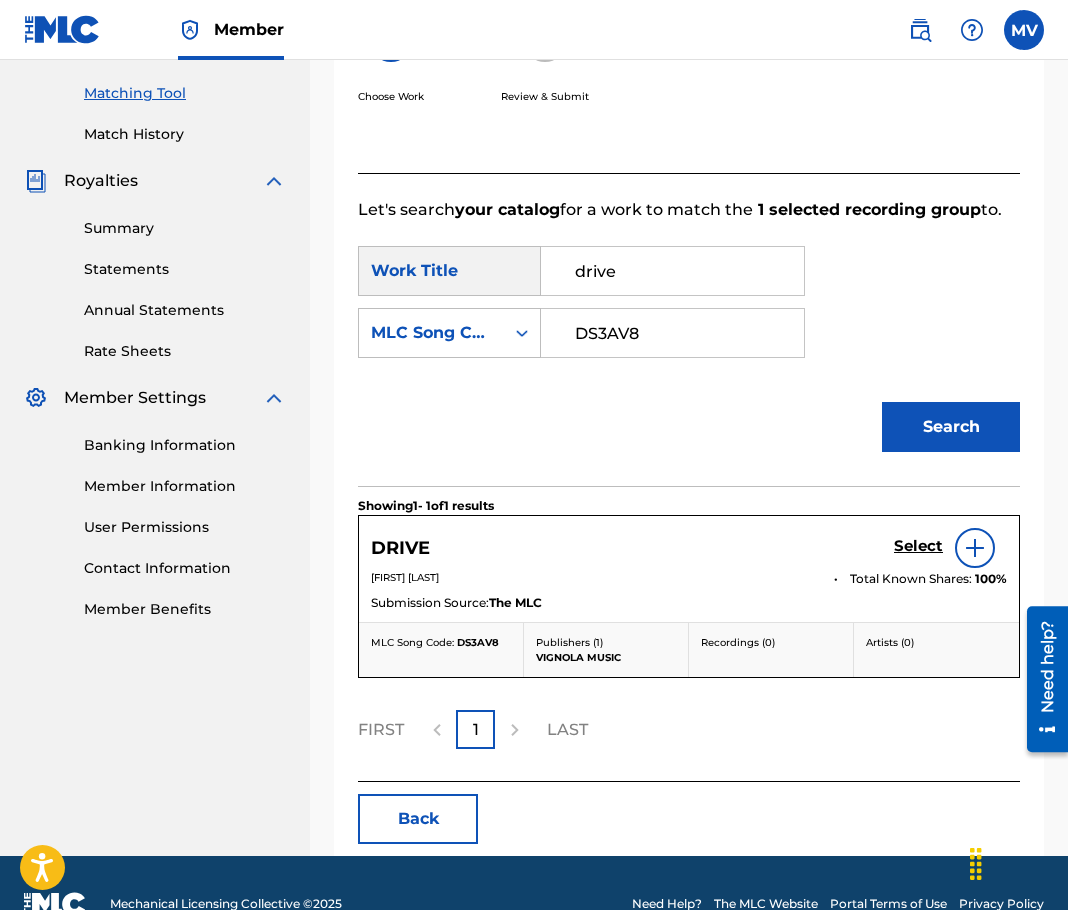 click on "Select" at bounding box center (918, 546) 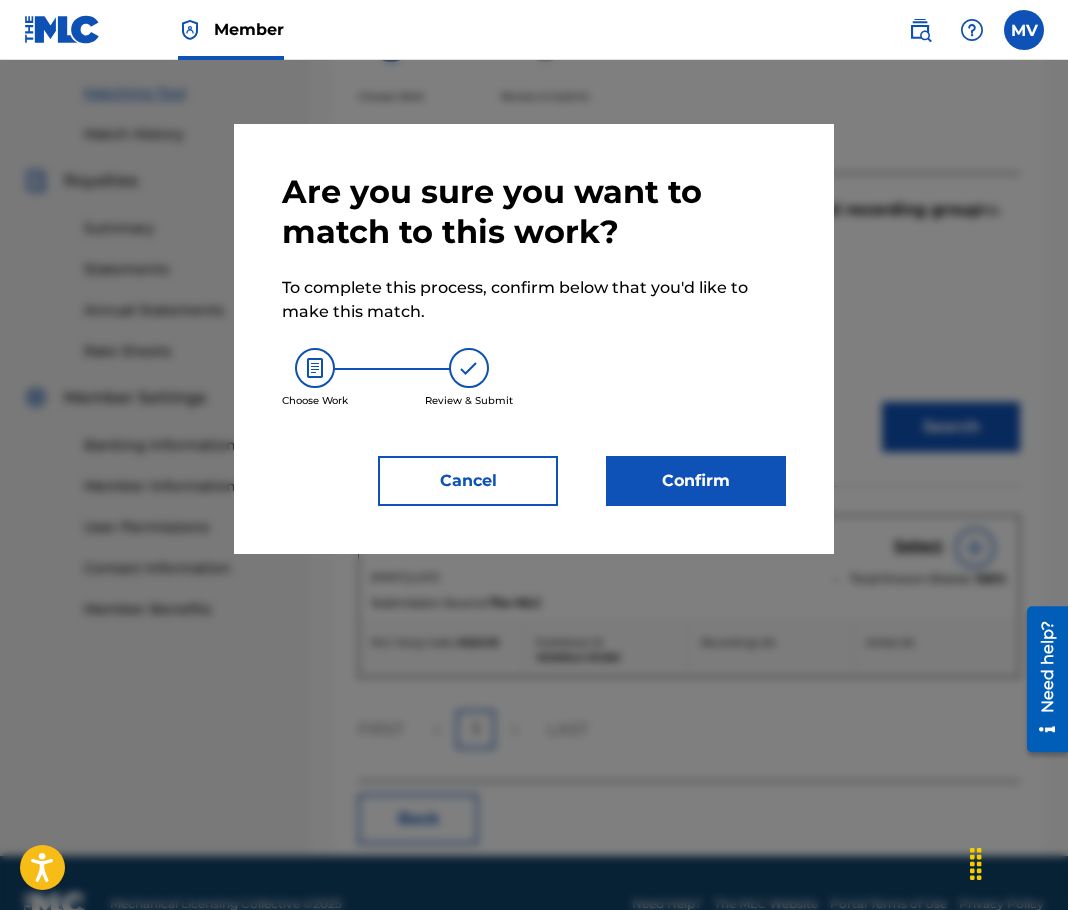 click on "Confirm" at bounding box center [696, 481] 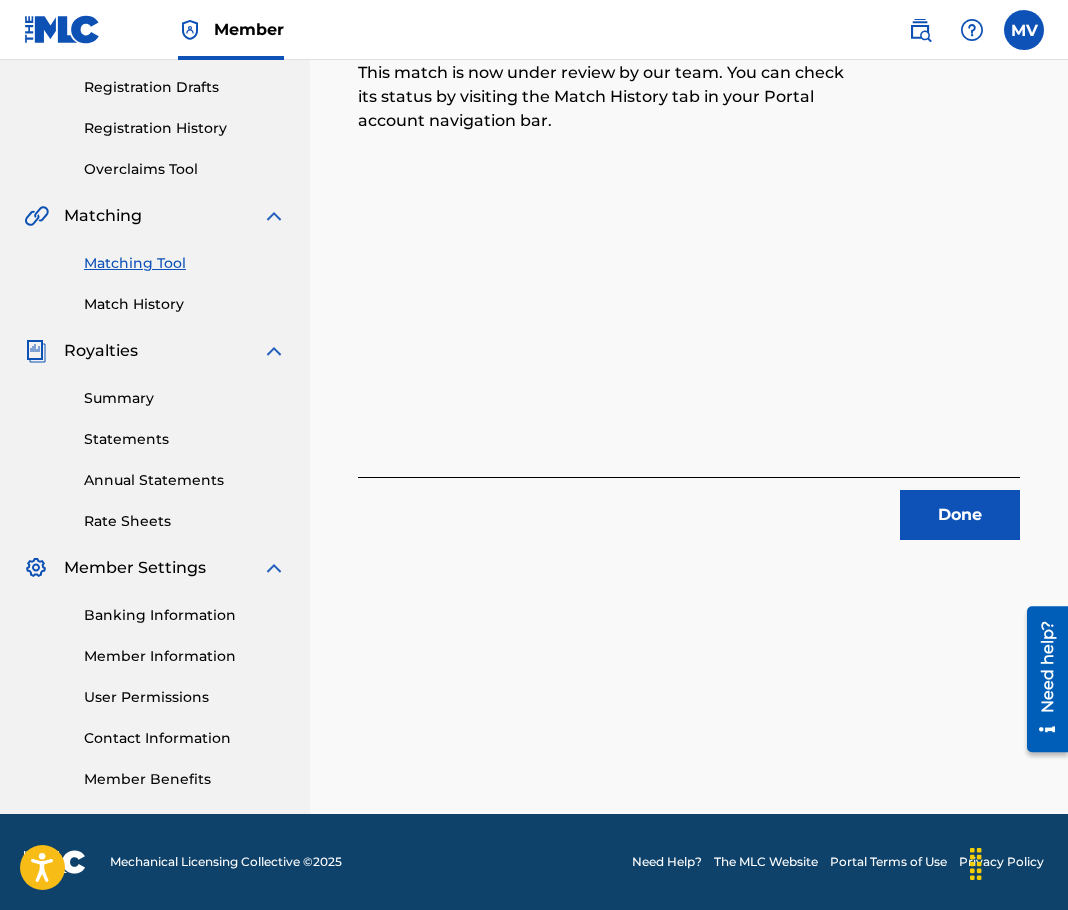 scroll, scrollTop: 330, scrollLeft: 0, axis: vertical 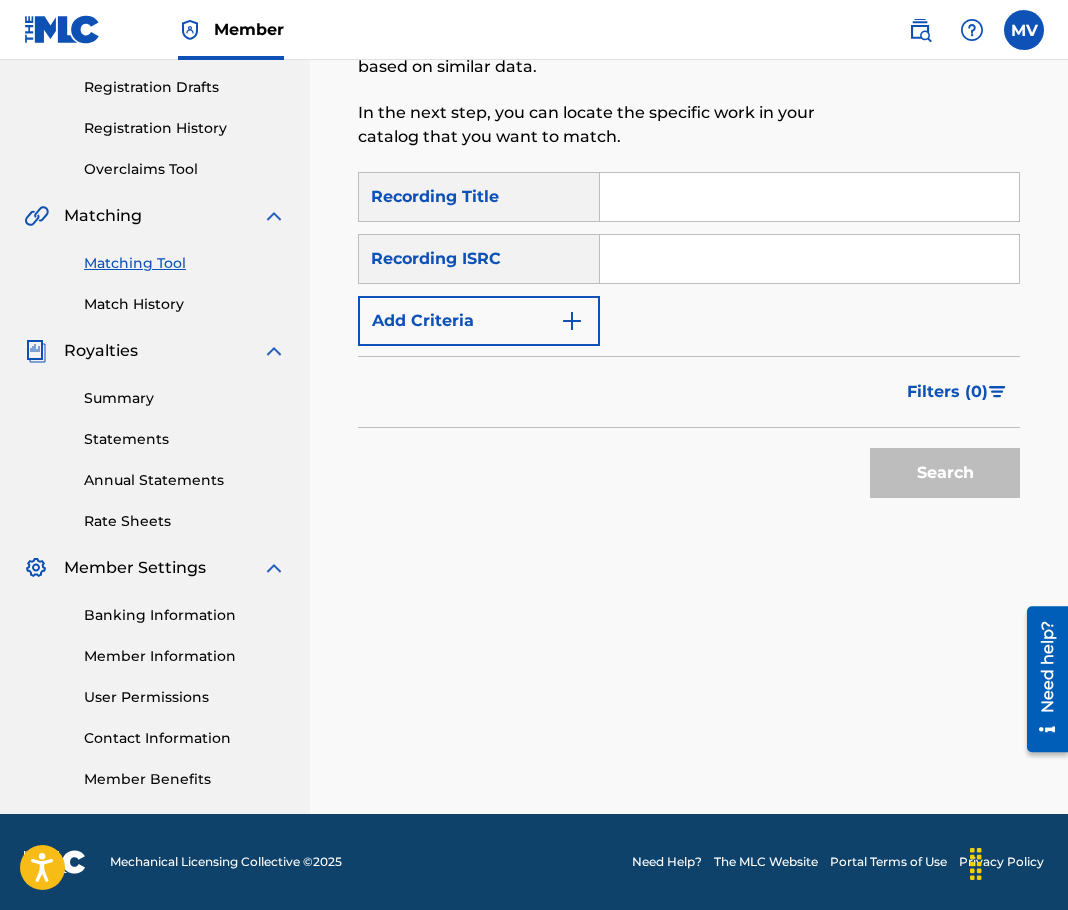 click on "Search" at bounding box center (689, 468) 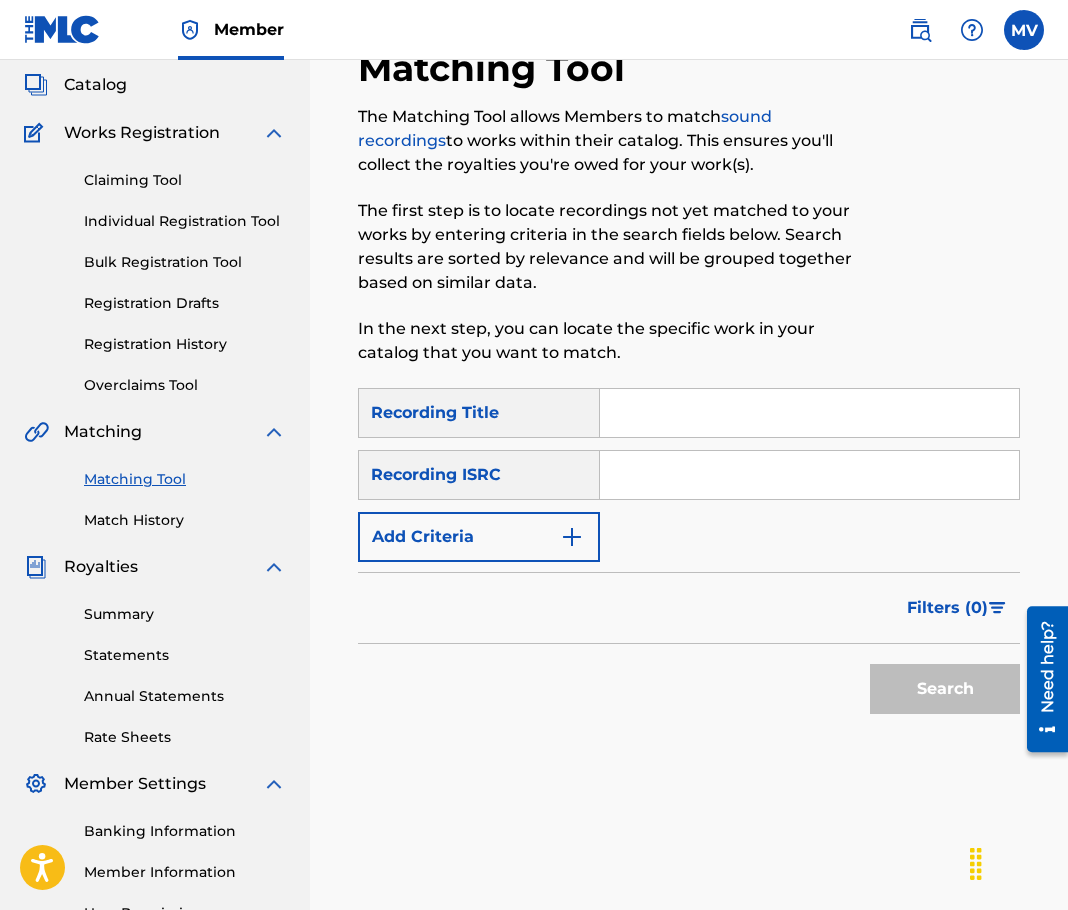 scroll, scrollTop: 0, scrollLeft: 0, axis: both 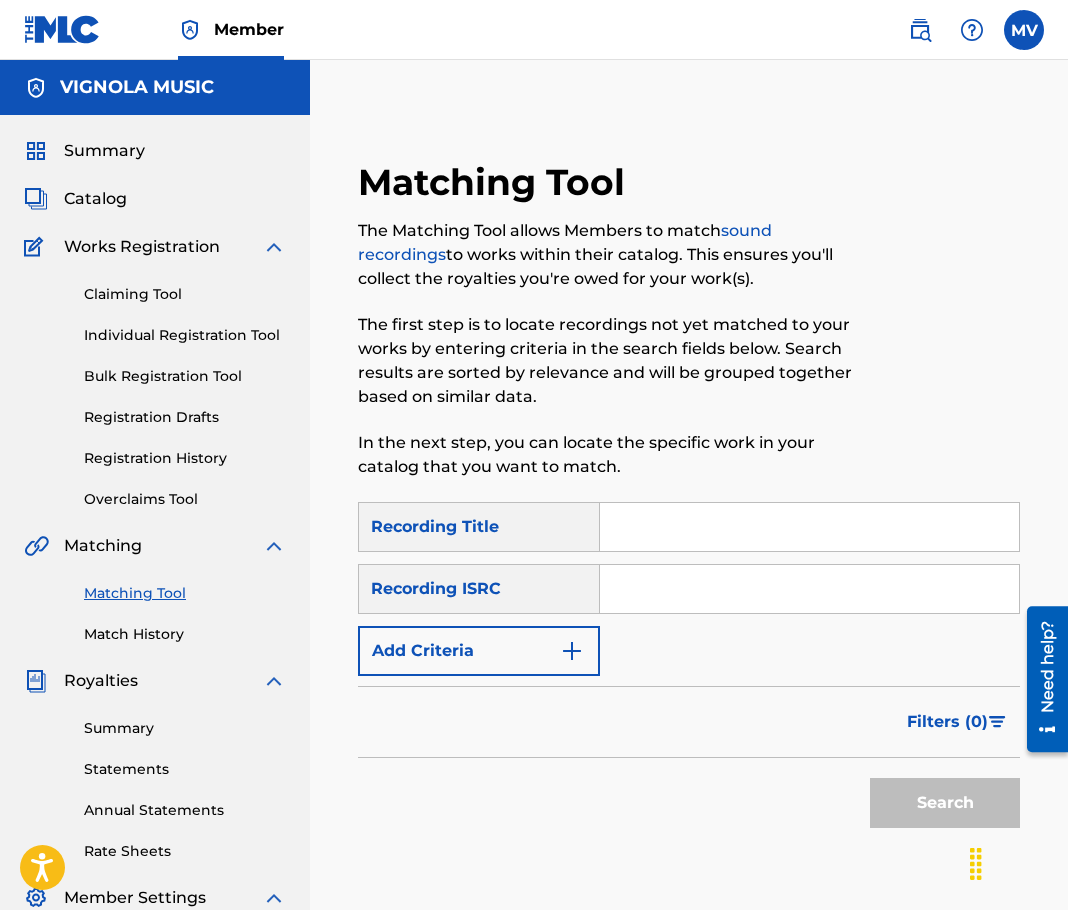 click on "Catalog" at bounding box center (95, 199) 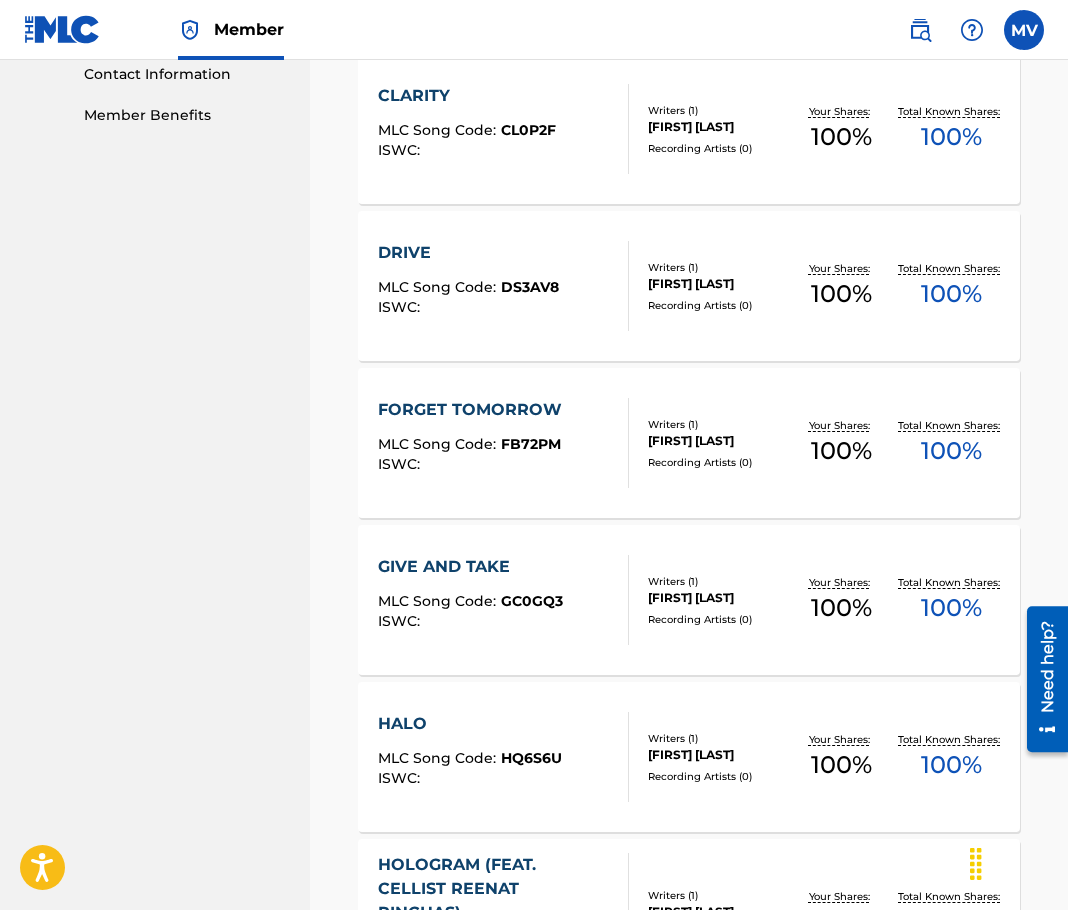 scroll, scrollTop: 1000, scrollLeft: 0, axis: vertical 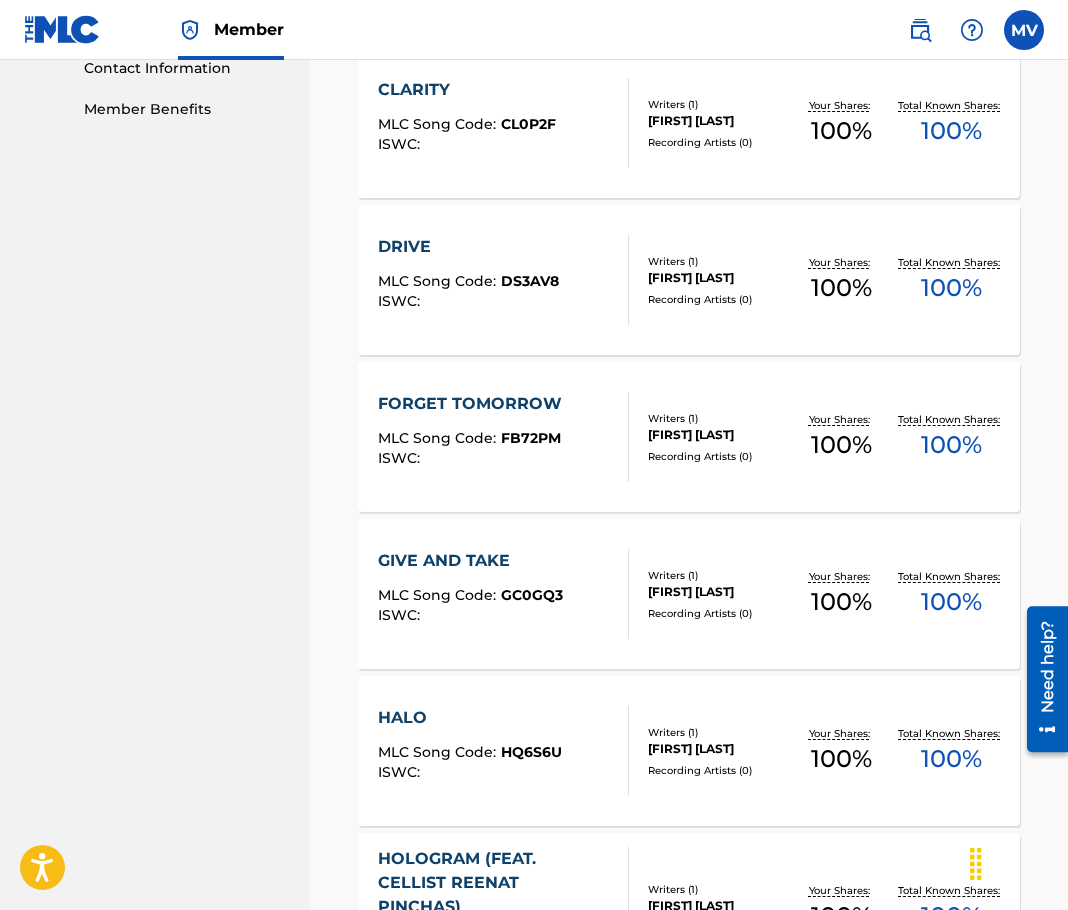 click on "FORGET TOMORROW" at bounding box center (475, 404) 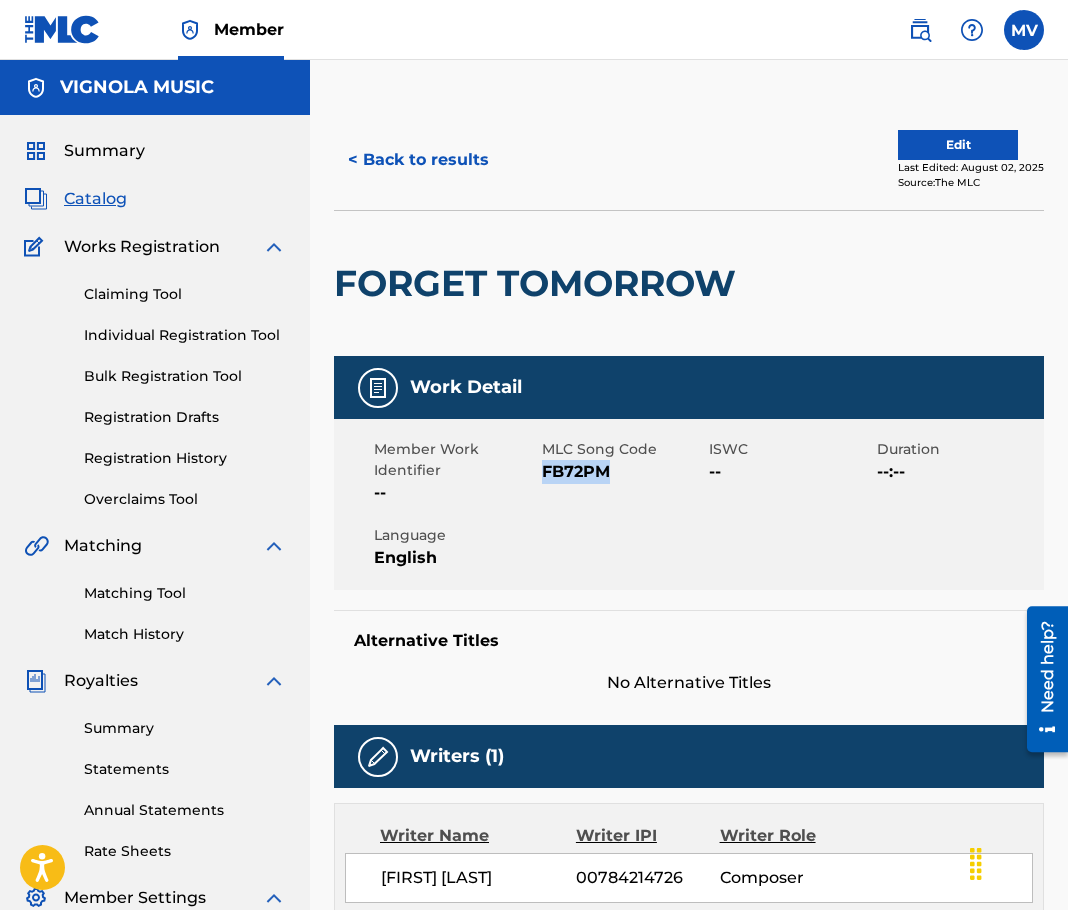 drag, startPoint x: 545, startPoint y: 473, endPoint x: 654, endPoint y: 473, distance: 109 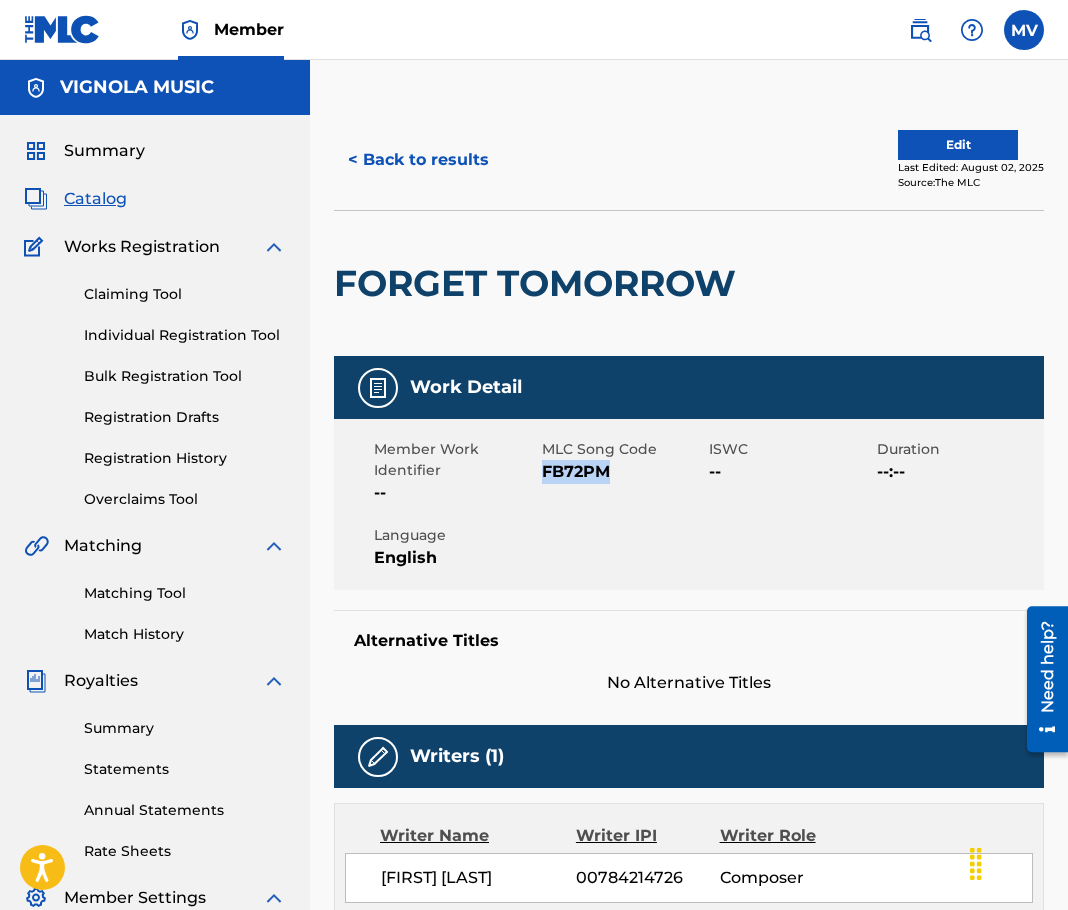 click on "Matching Tool" at bounding box center [185, 593] 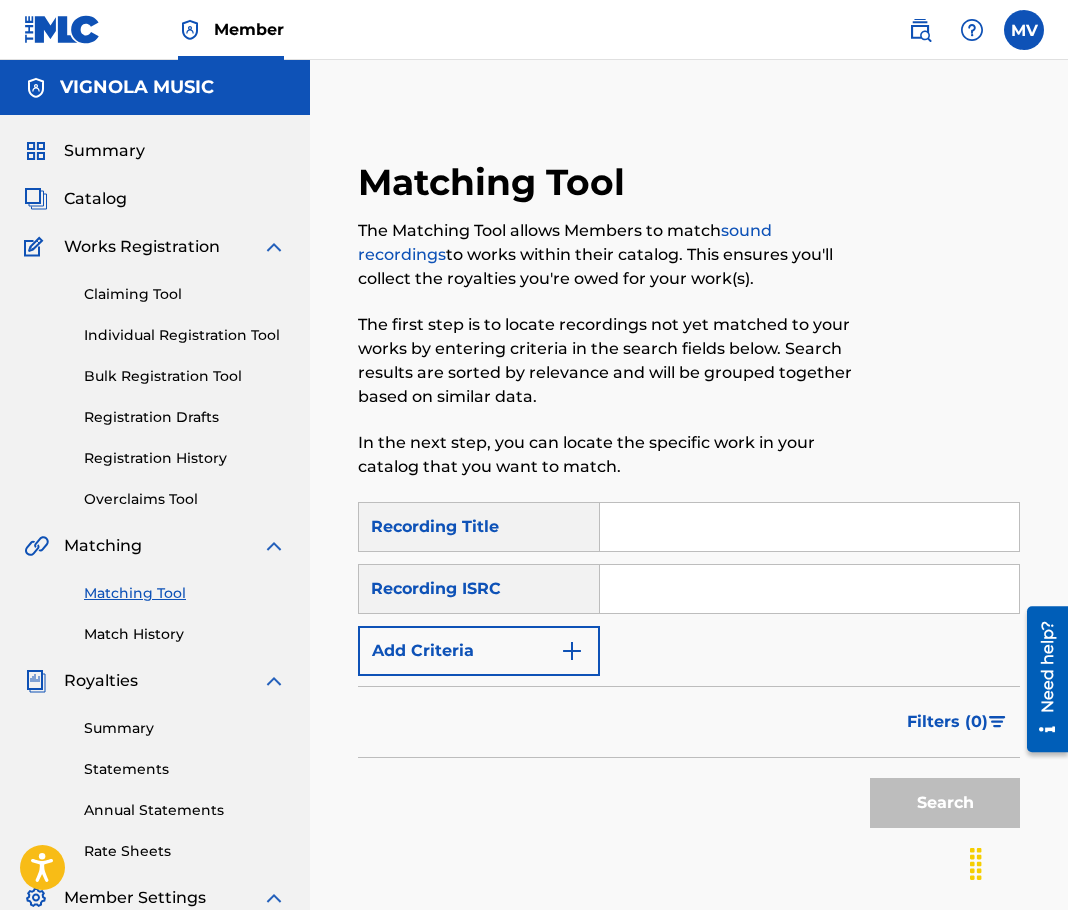 click at bounding box center [809, 527] 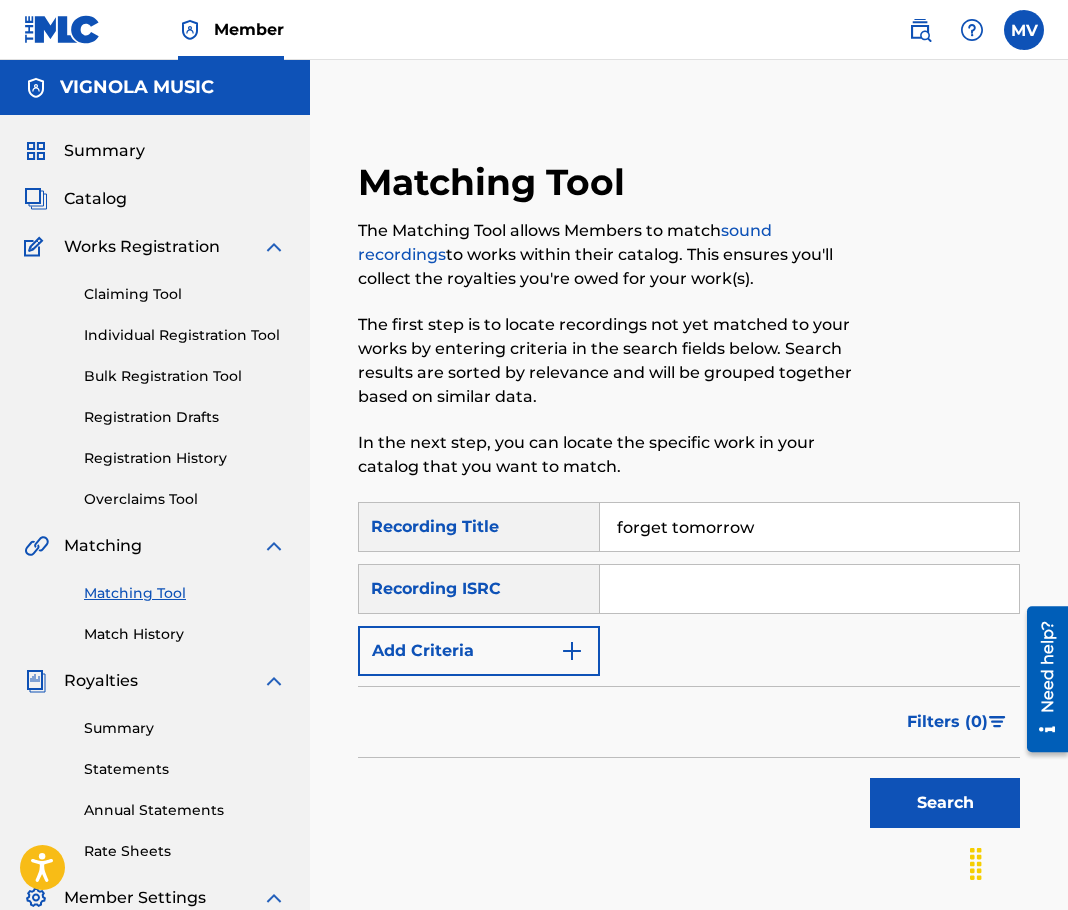 type on "forget tomorrow" 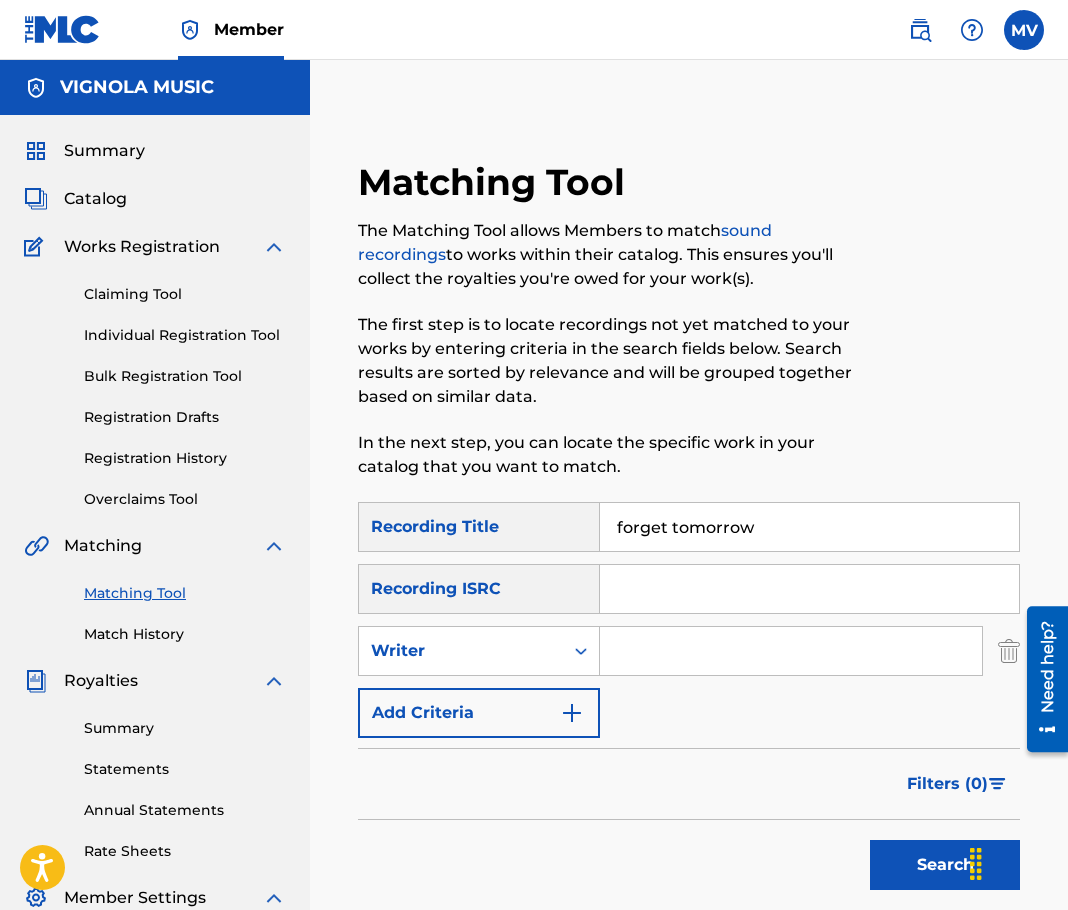 click at bounding box center (791, 651) 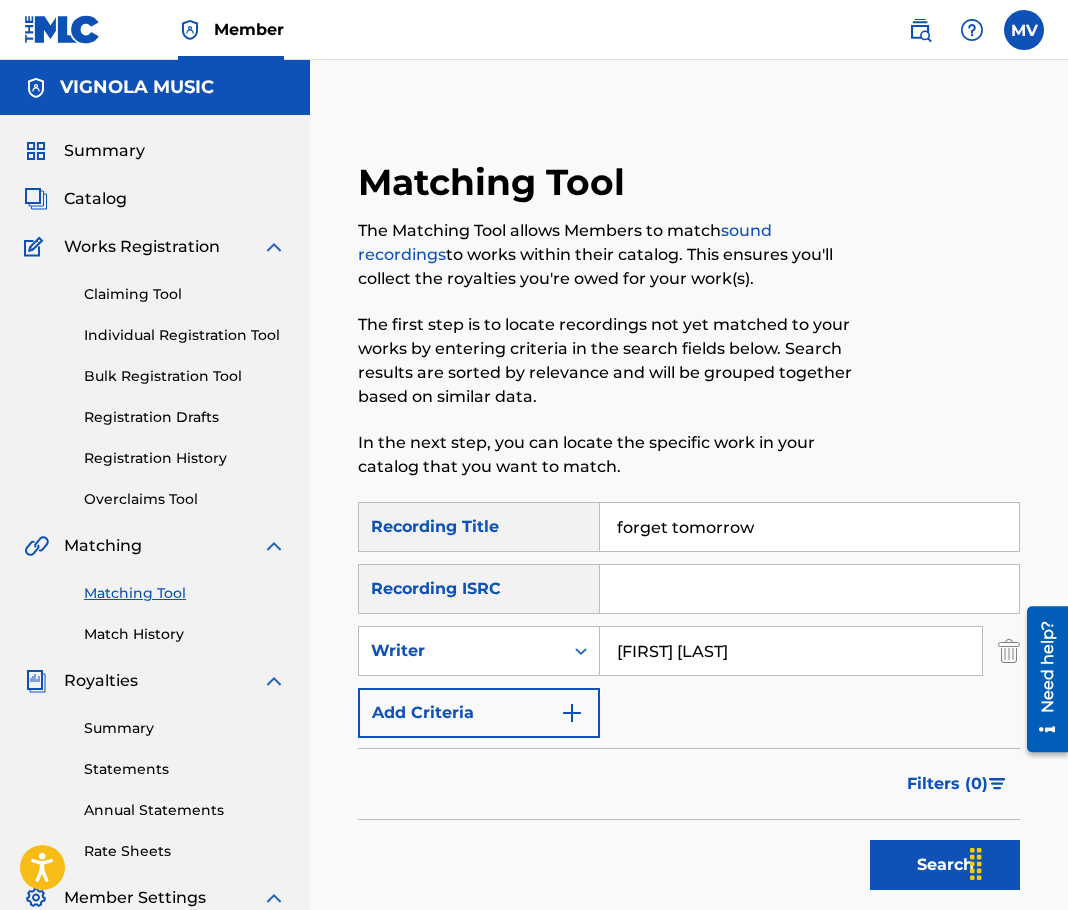 click on "Search" at bounding box center (945, 865) 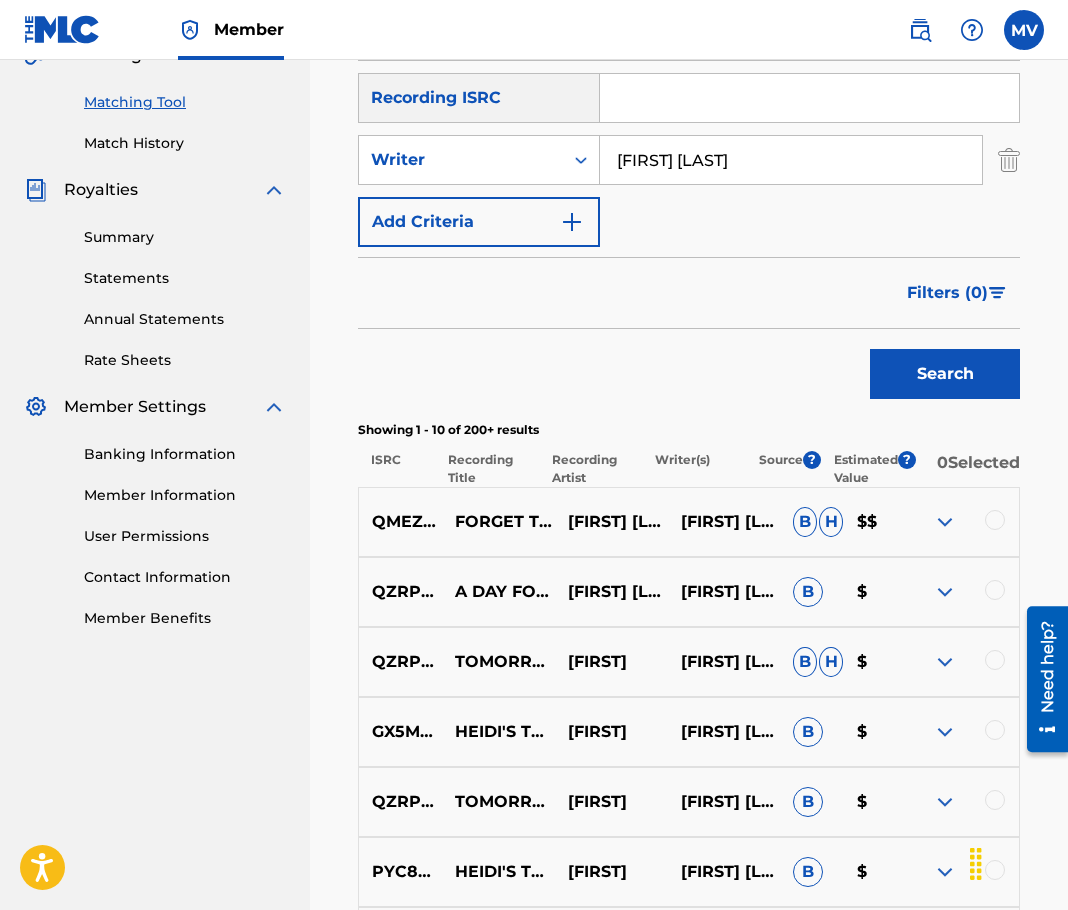 scroll, scrollTop: 500, scrollLeft: 0, axis: vertical 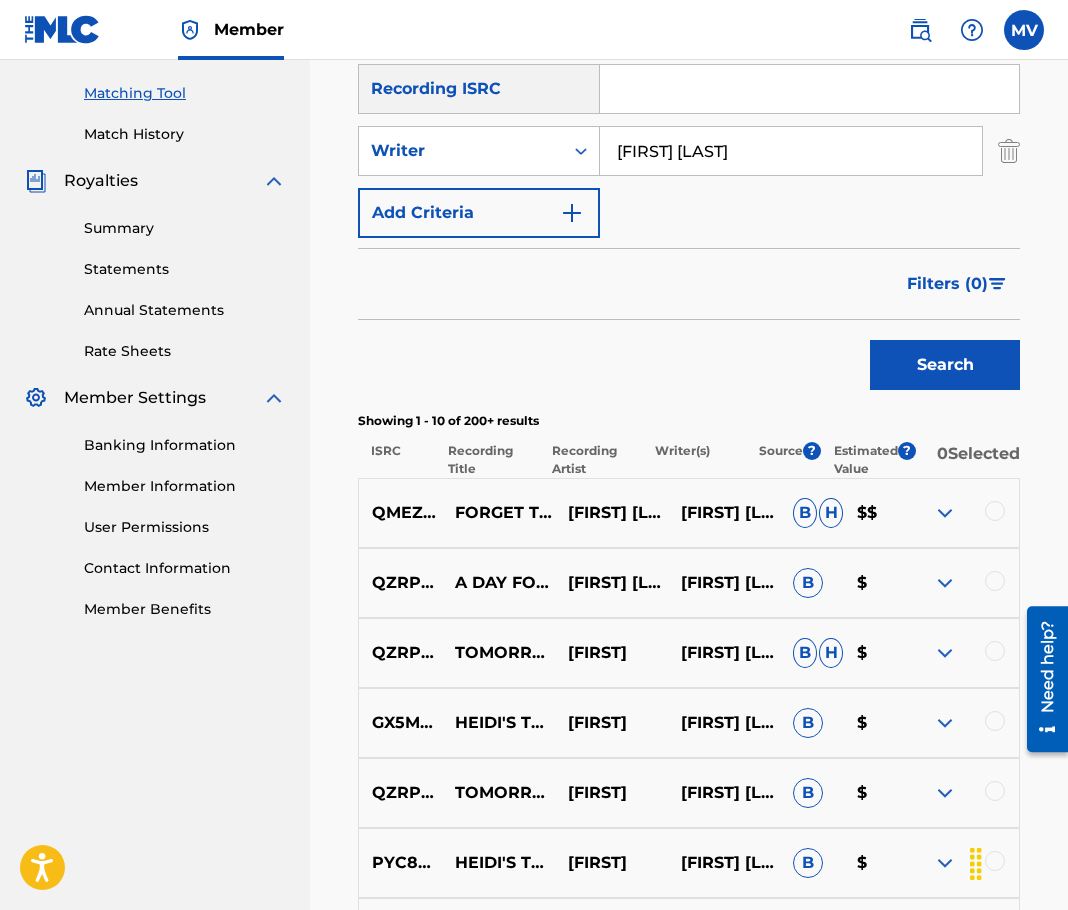 click at bounding box center [995, 511] 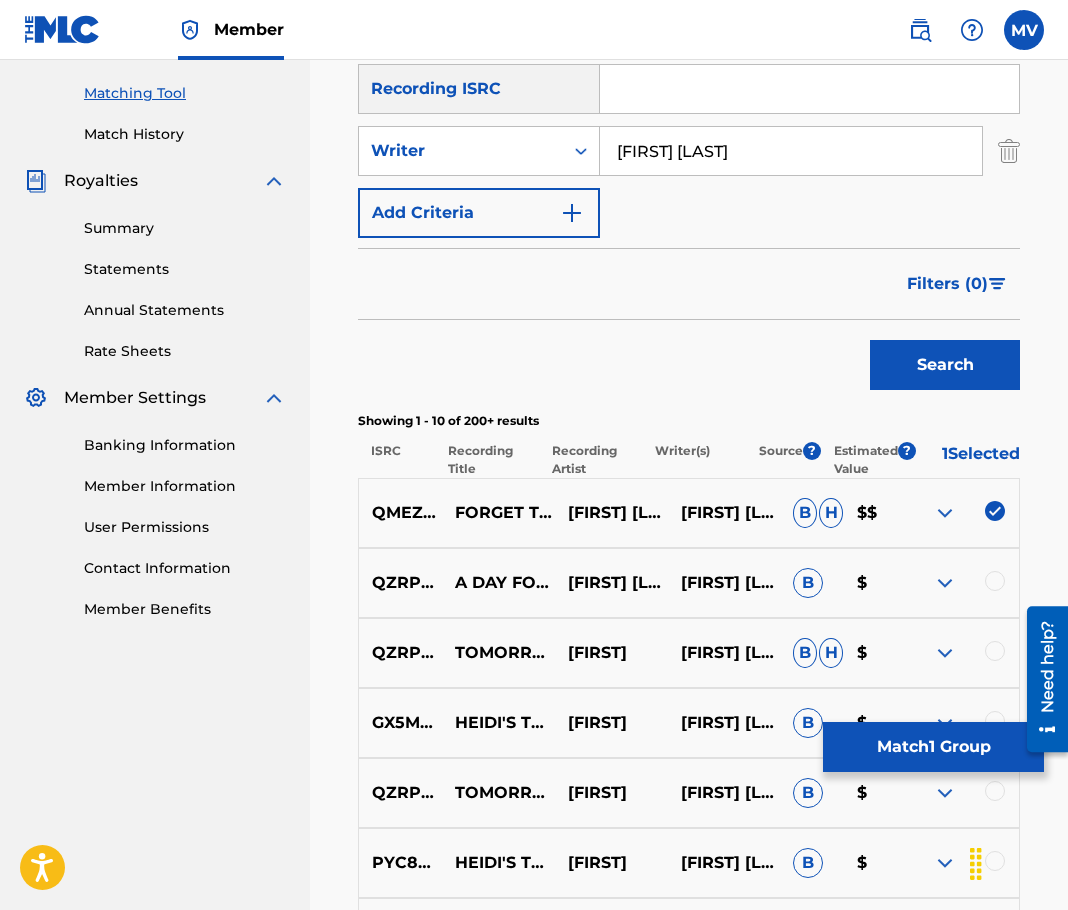 click on "Match  1 Group" at bounding box center (933, 747) 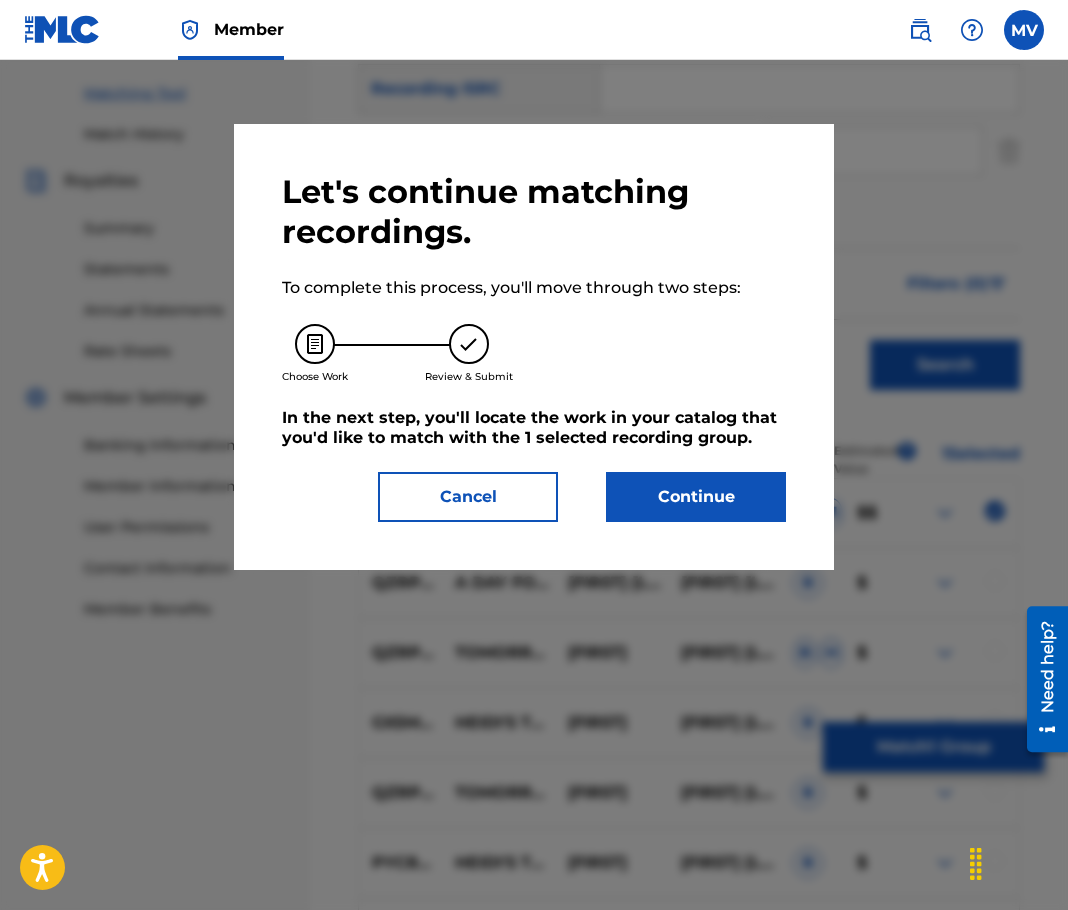 click on "Continue" at bounding box center (696, 497) 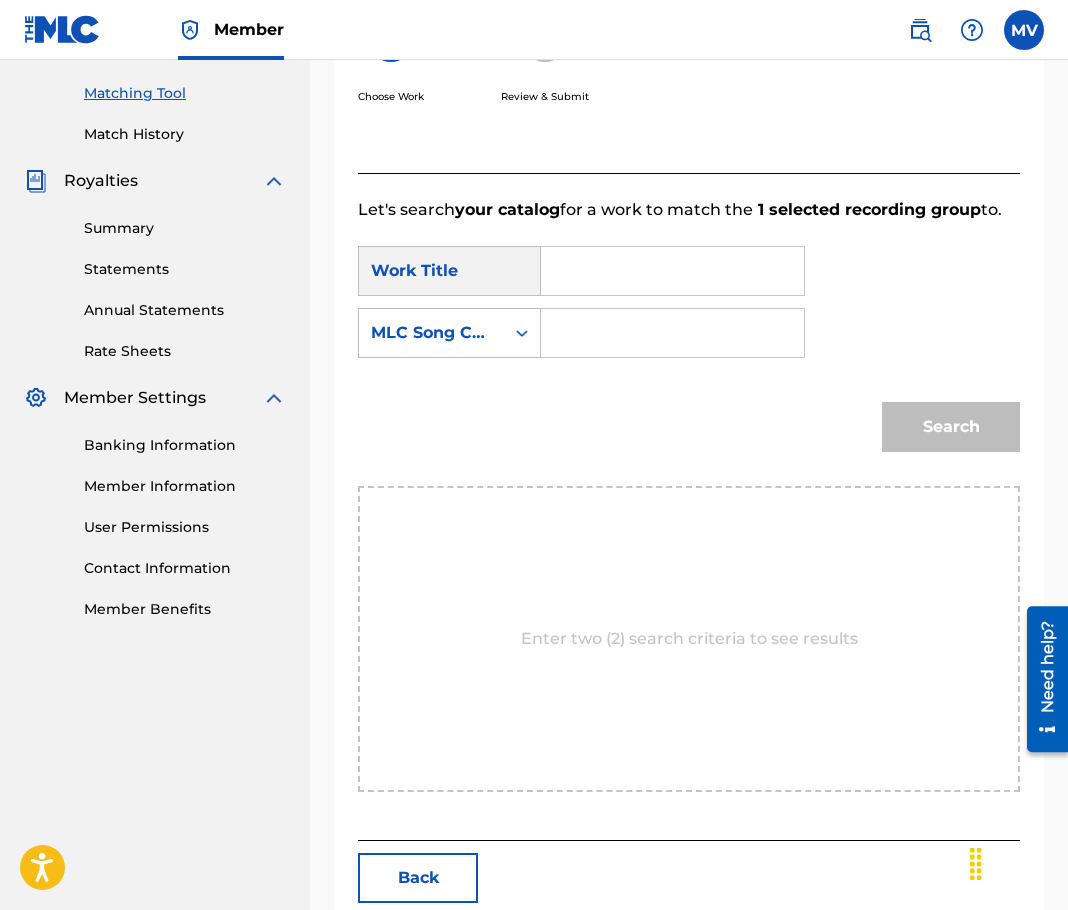 click at bounding box center (672, 271) 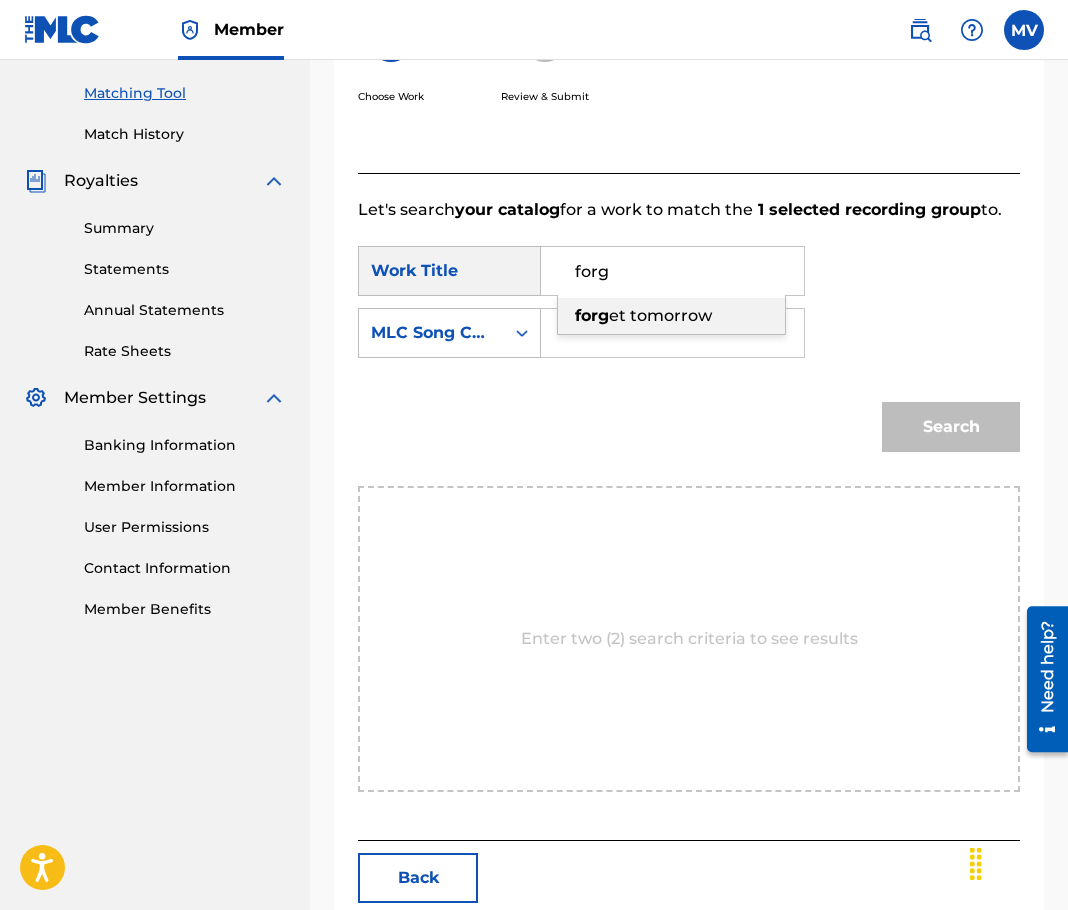 click on "et tomorrow" at bounding box center (660, 315) 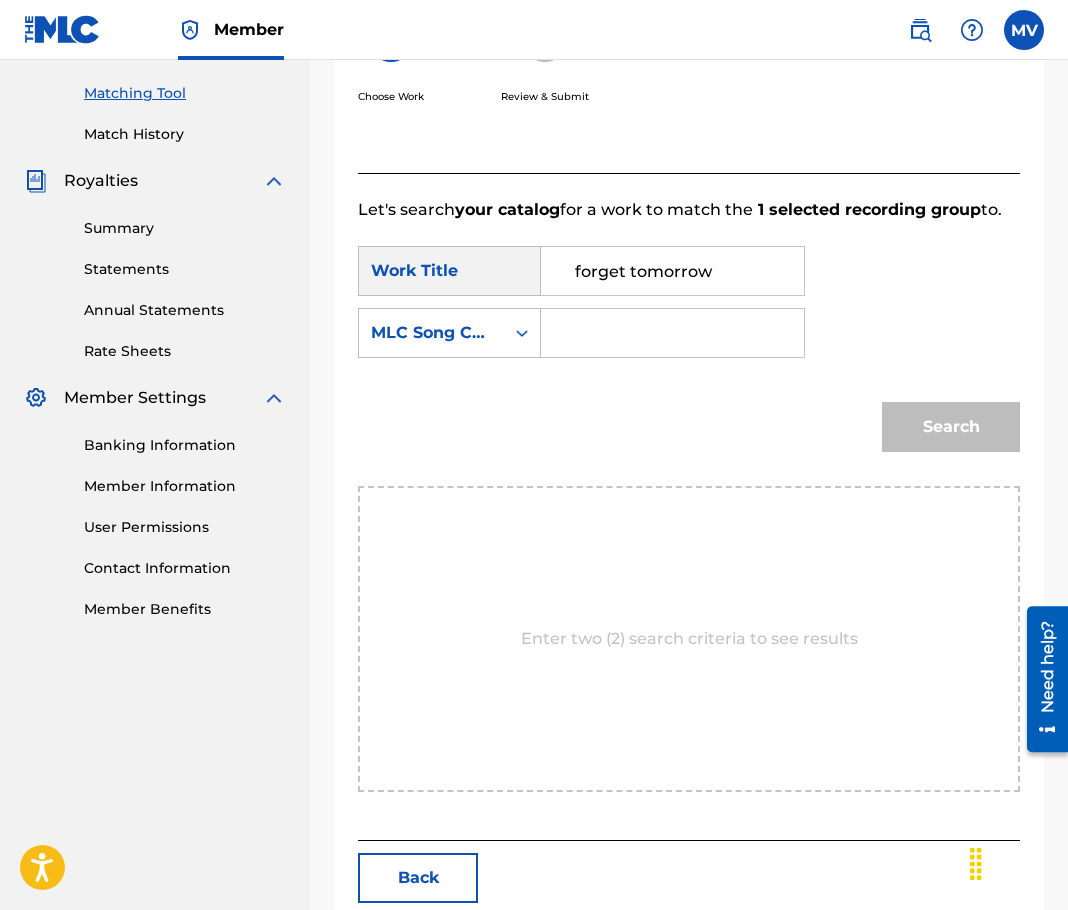 paste on "FB72PM" 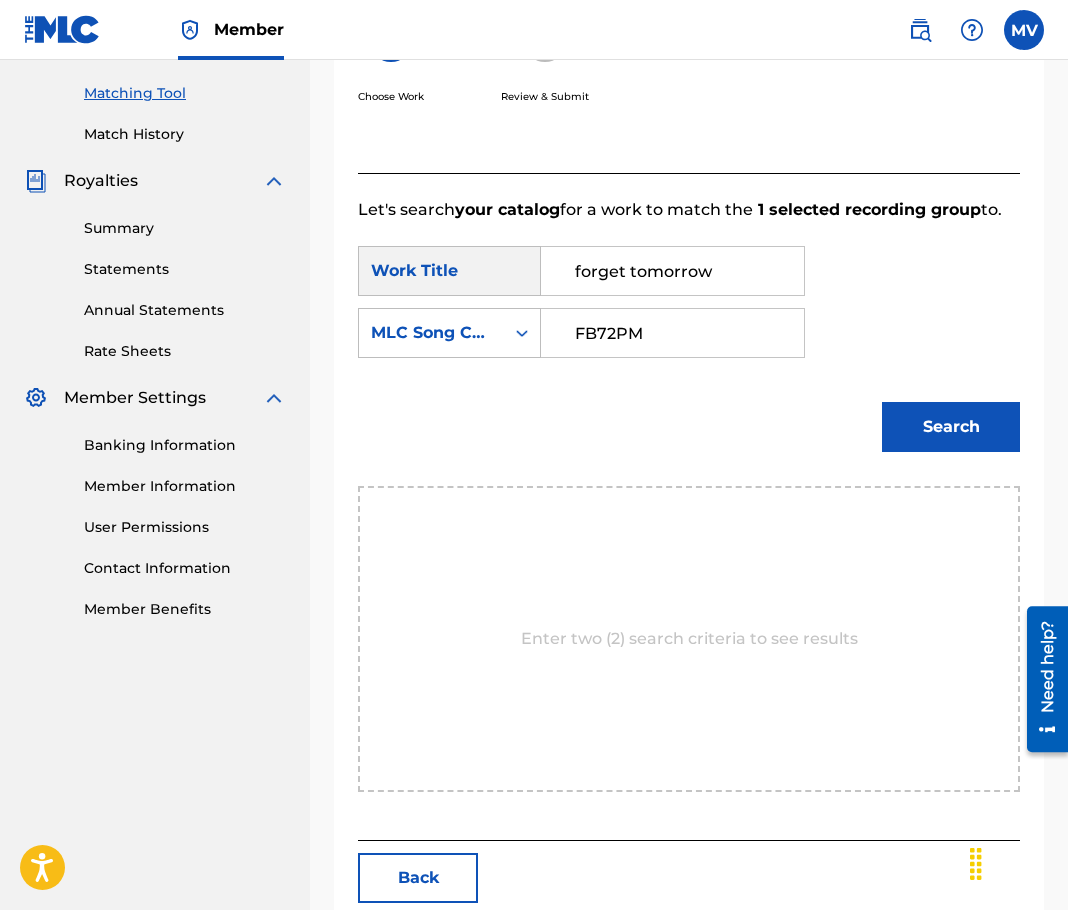 type on "FB72PM" 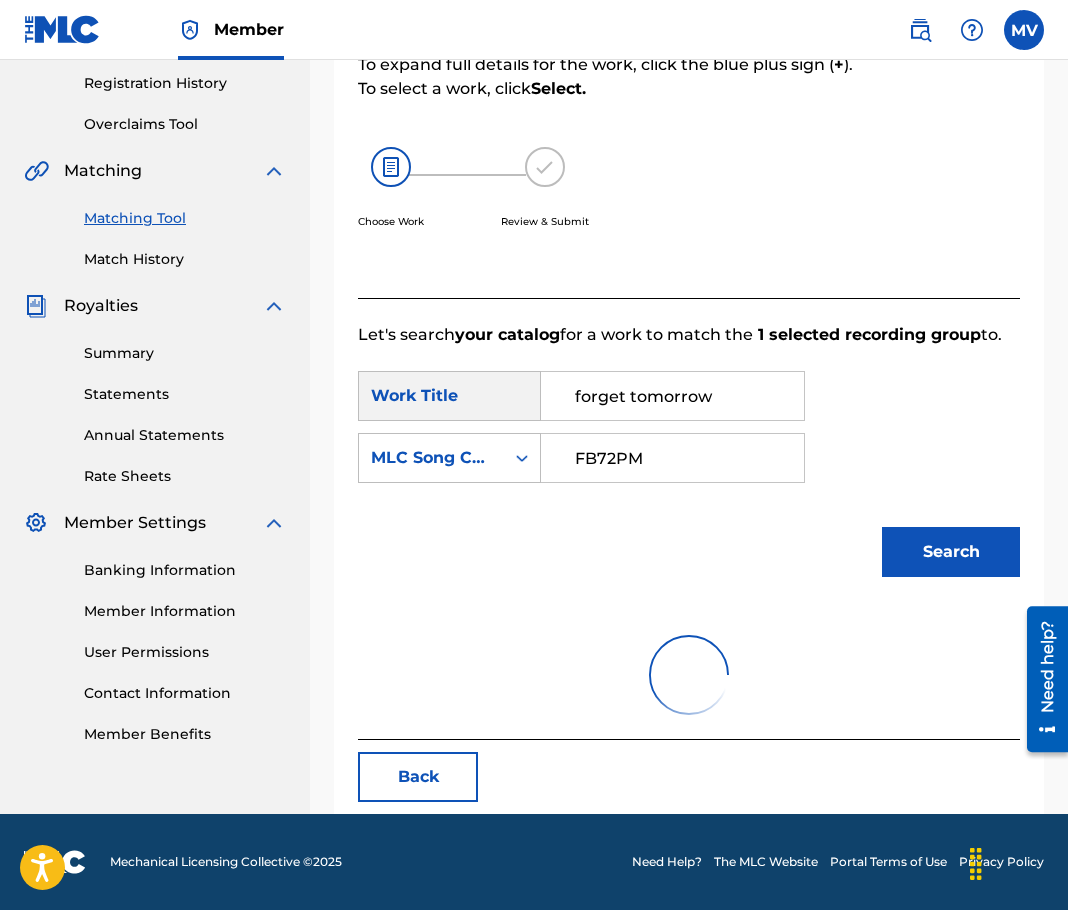 scroll, scrollTop: 500, scrollLeft: 0, axis: vertical 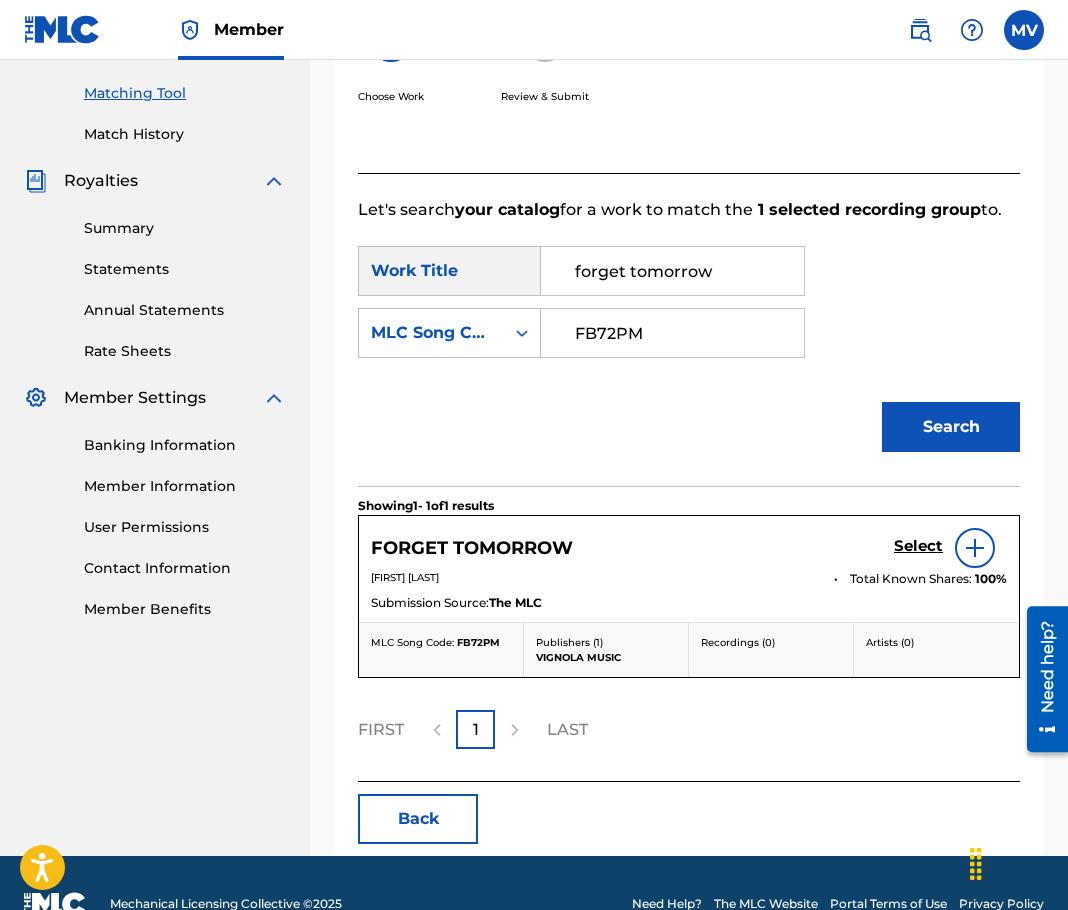 click on "Select" at bounding box center [918, 546] 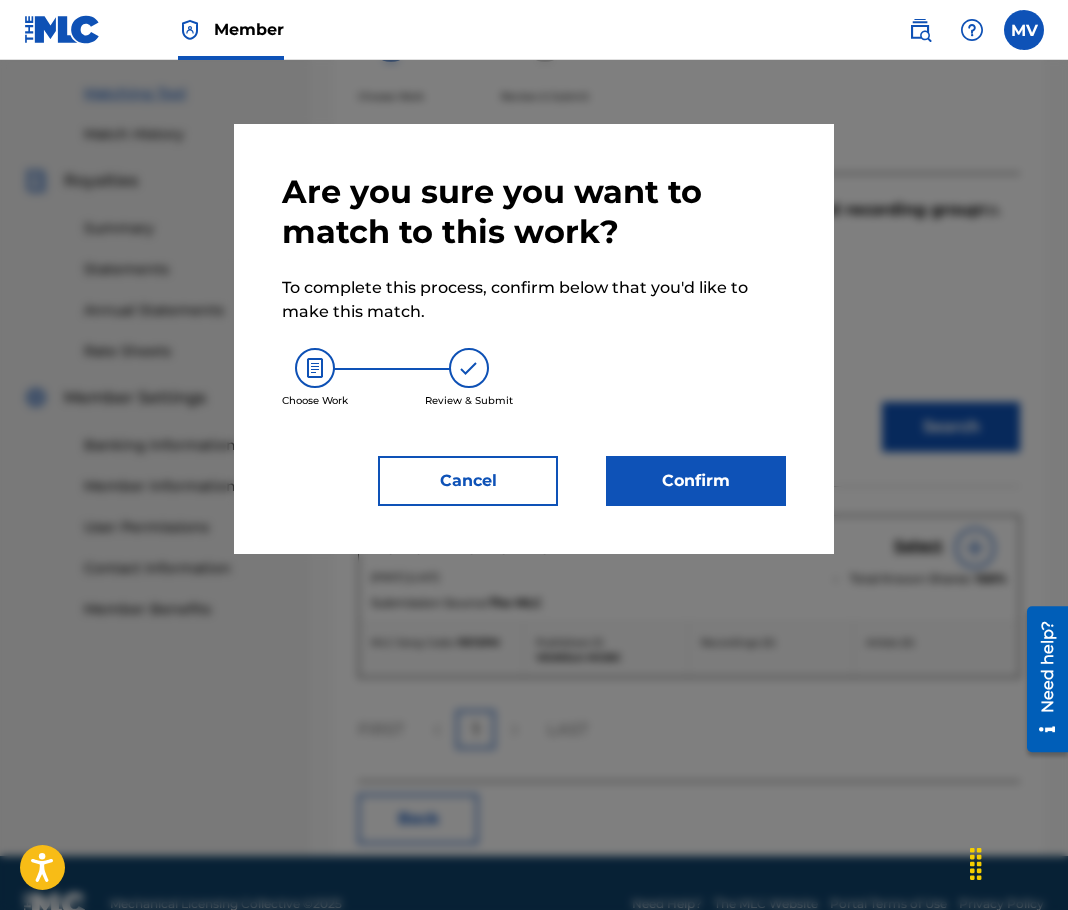 click on "Confirm" at bounding box center [696, 481] 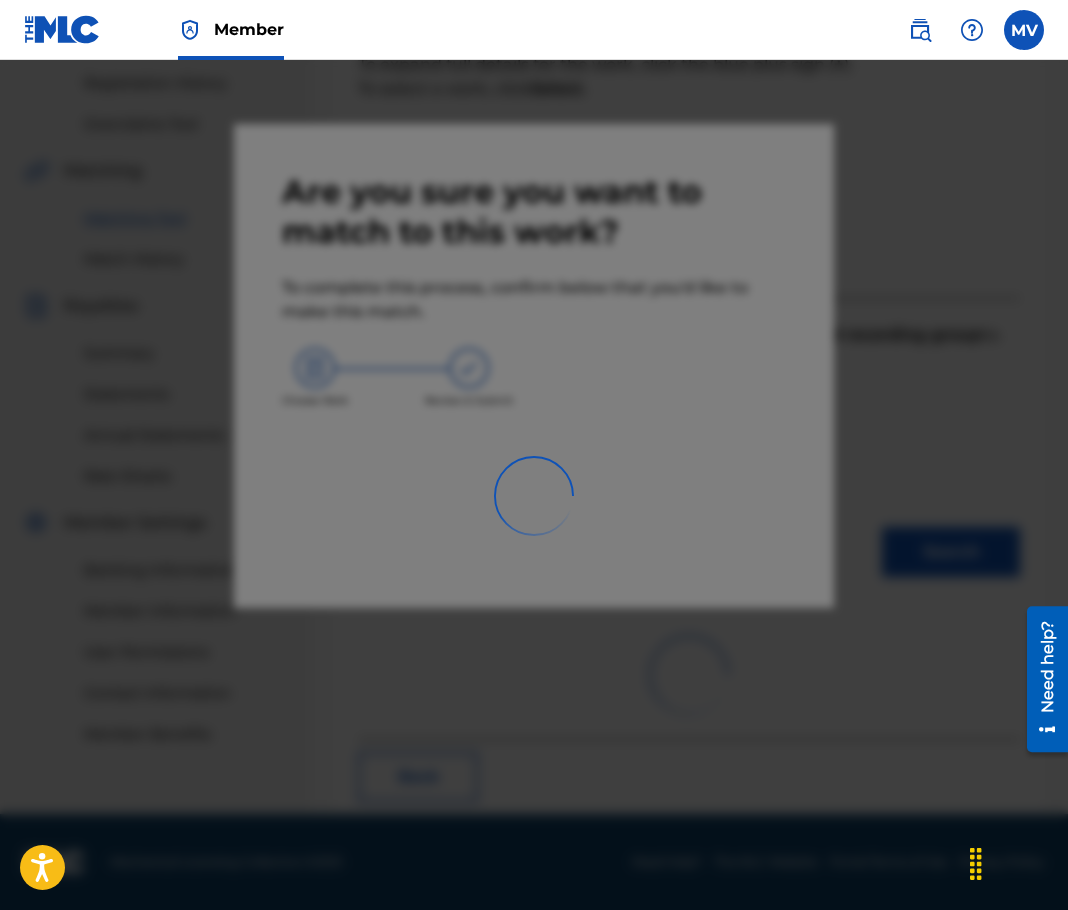 scroll, scrollTop: 330, scrollLeft: 0, axis: vertical 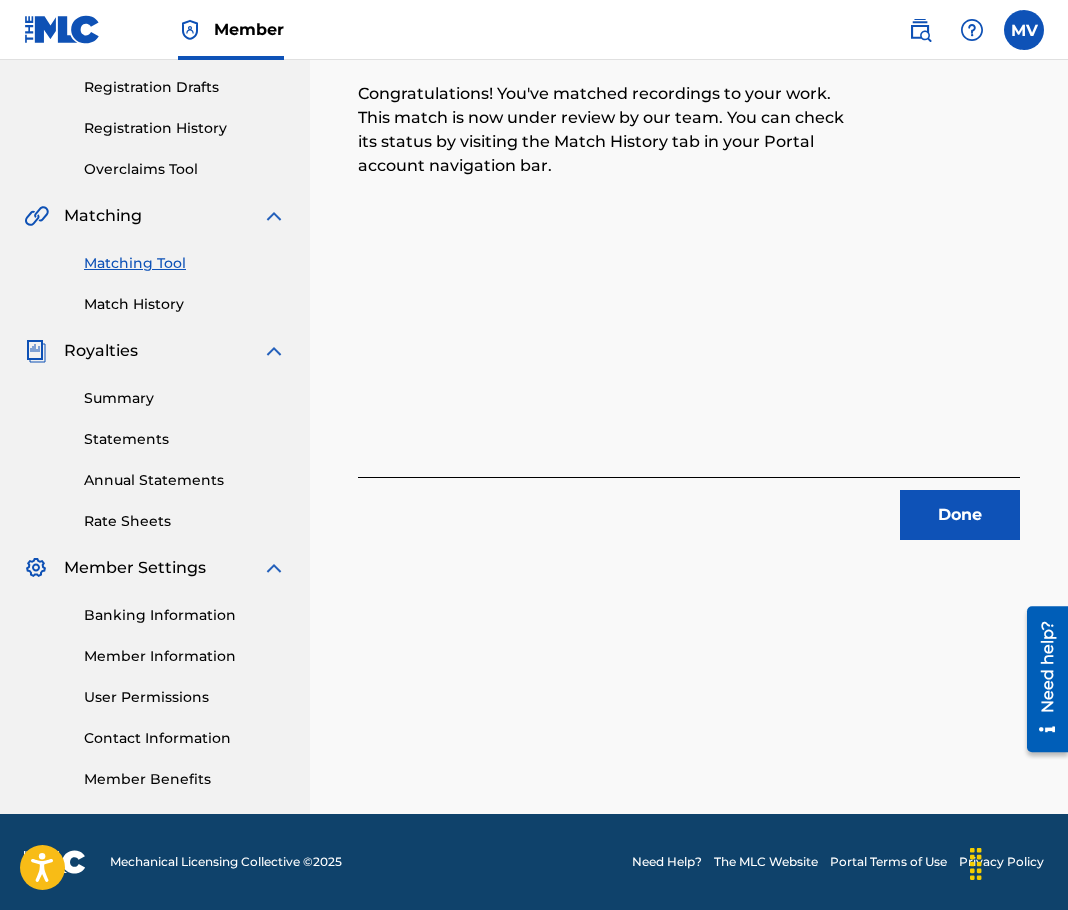 click on "Done" at bounding box center [960, 515] 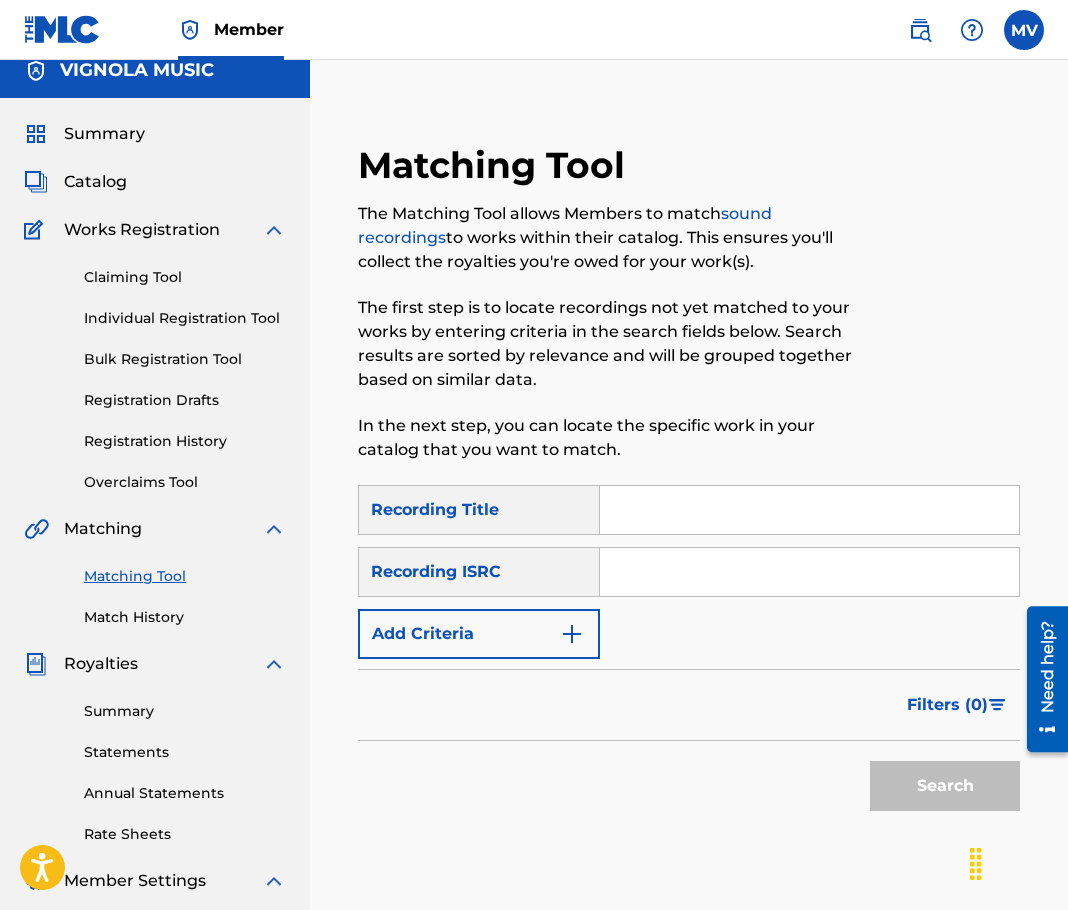 scroll, scrollTop: 0, scrollLeft: 0, axis: both 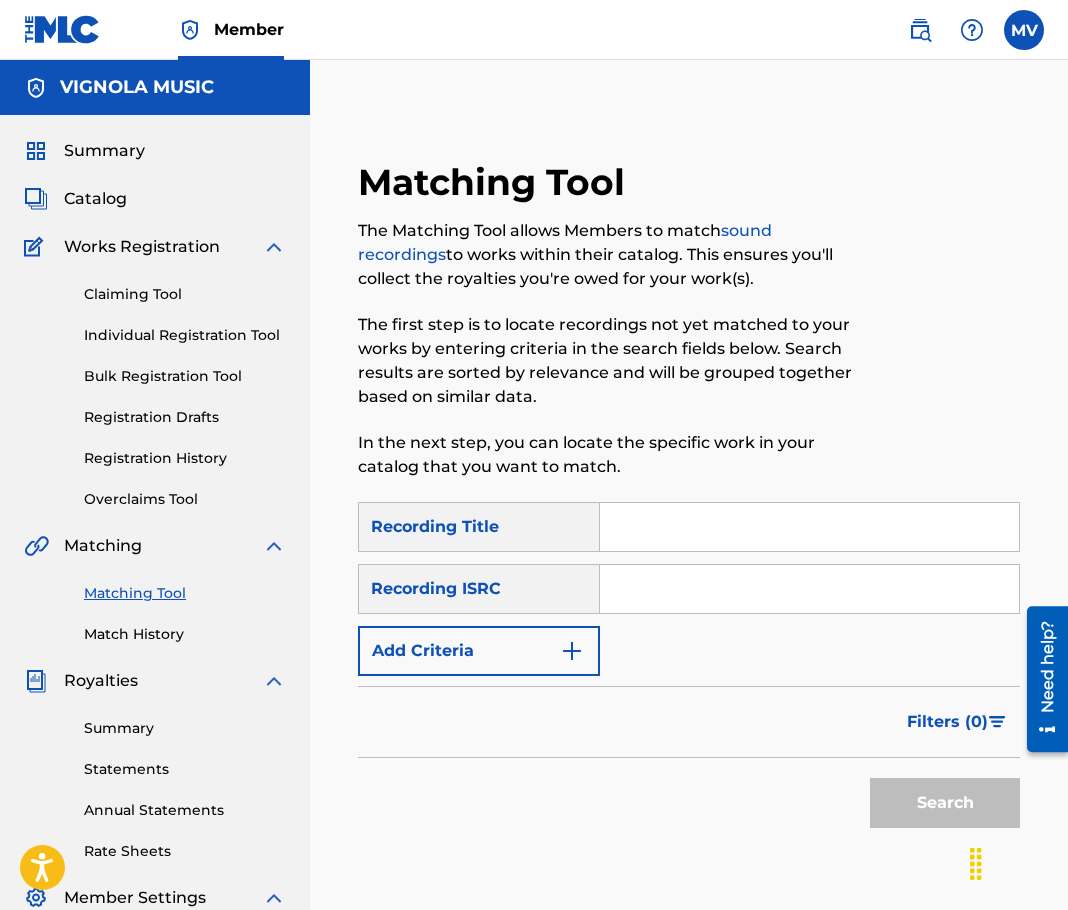 click on "Catalog" at bounding box center (95, 199) 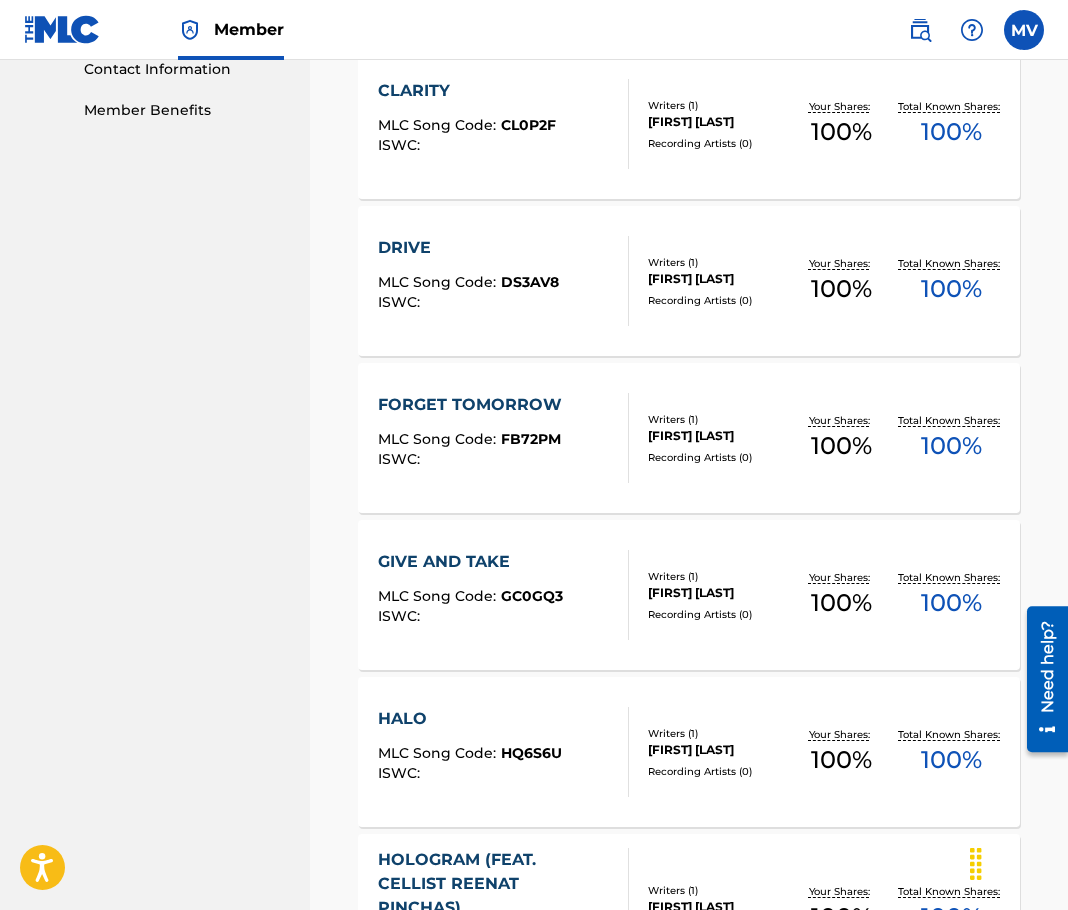 scroll, scrollTop: 1000, scrollLeft: 0, axis: vertical 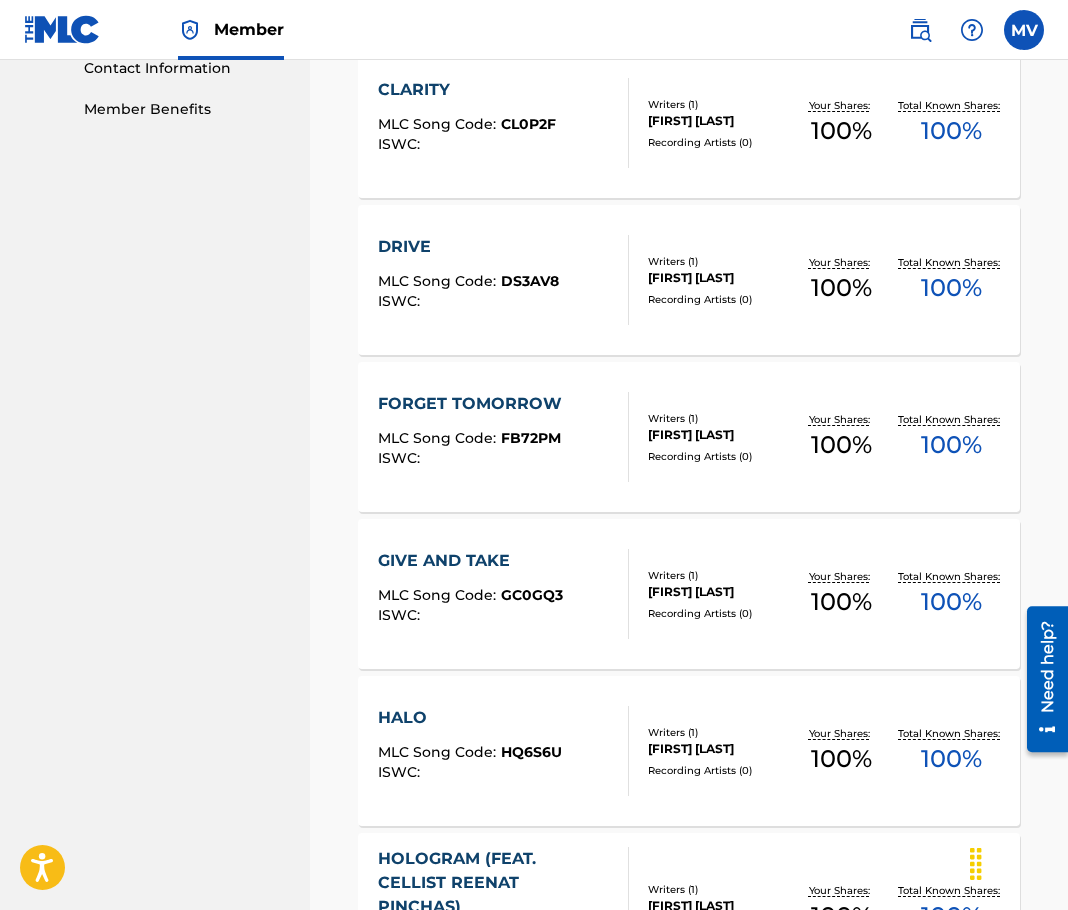 click on "GC0GQ3" at bounding box center (532, 595) 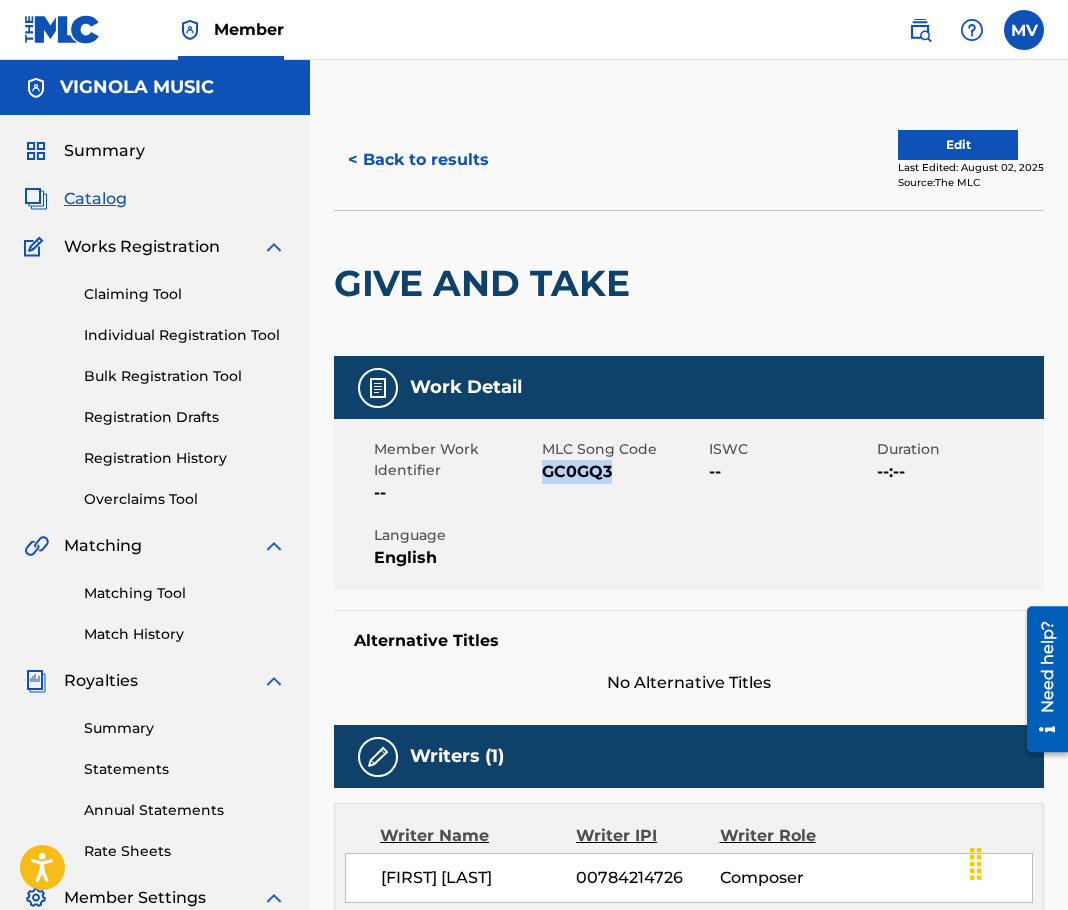 drag, startPoint x: 543, startPoint y: 468, endPoint x: 642, endPoint y: 468, distance: 99 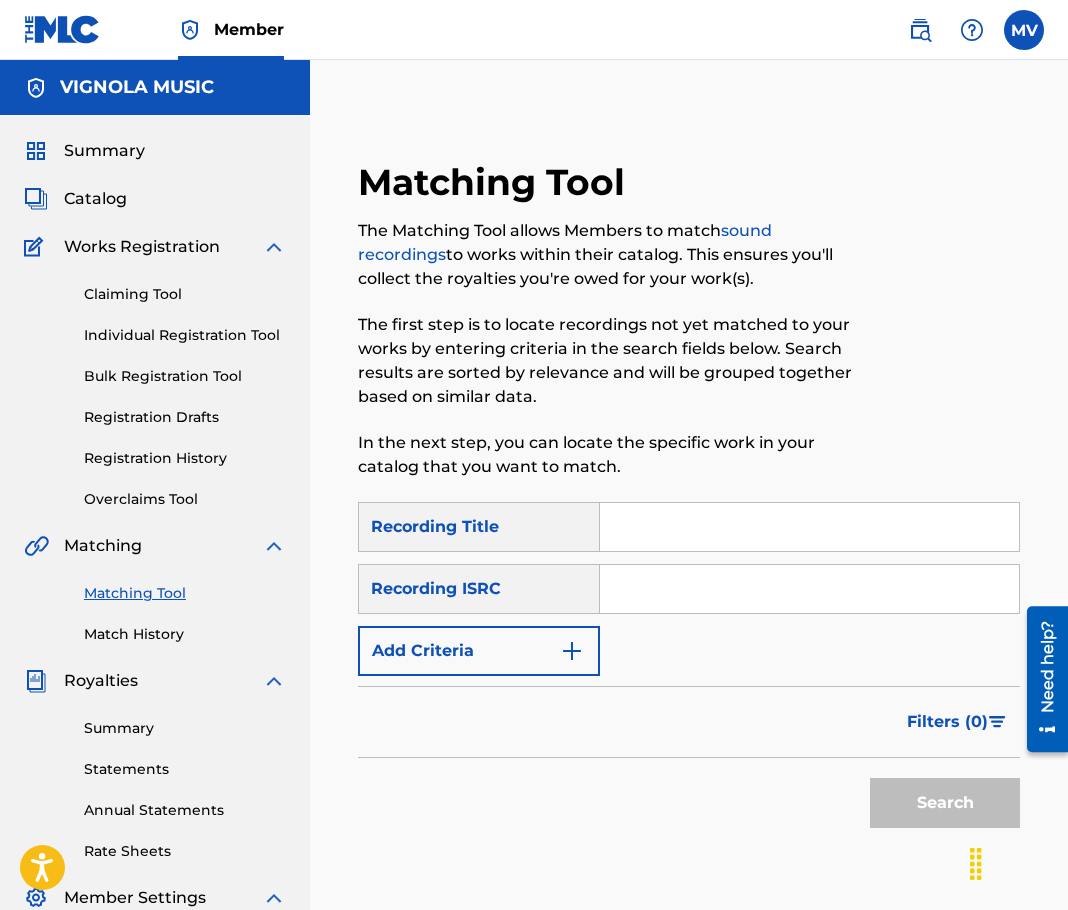 click at bounding box center (809, 527) 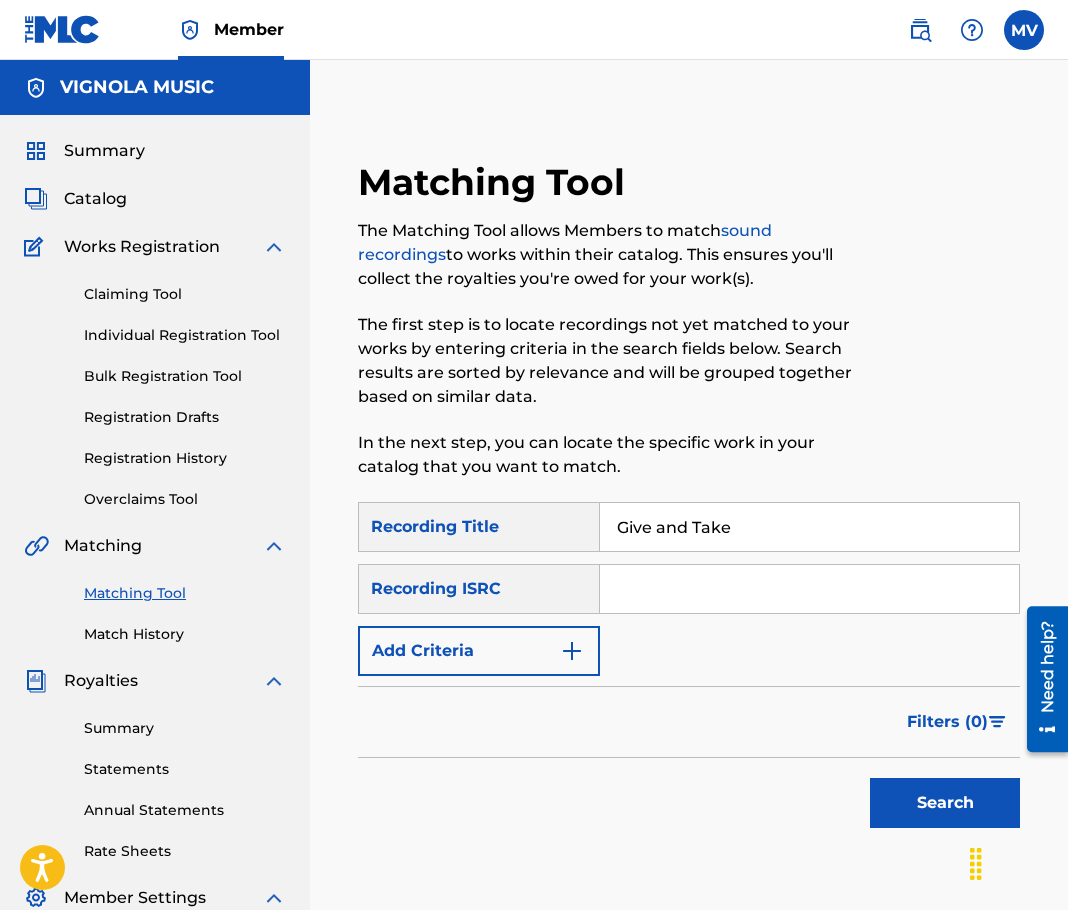 click on "Add Criteria" at bounding box center (479, 651) 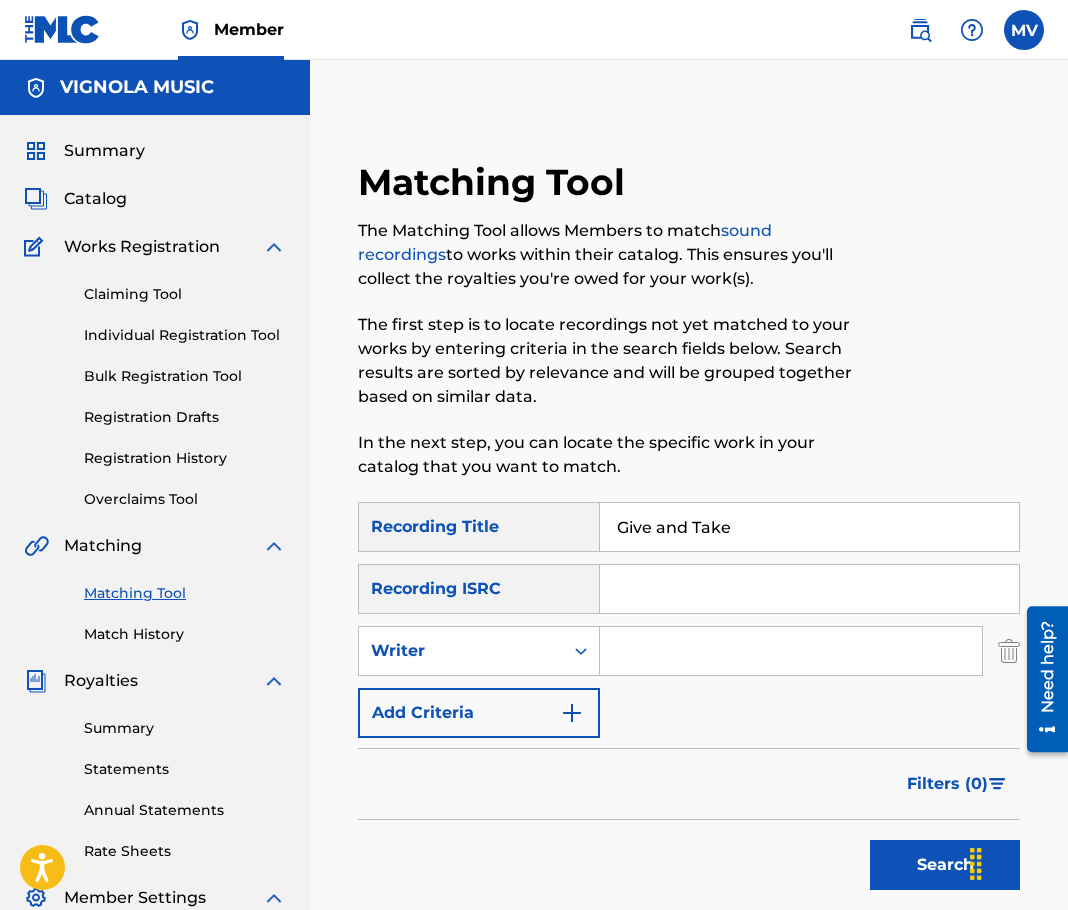 click at bounding box center [791, 651] 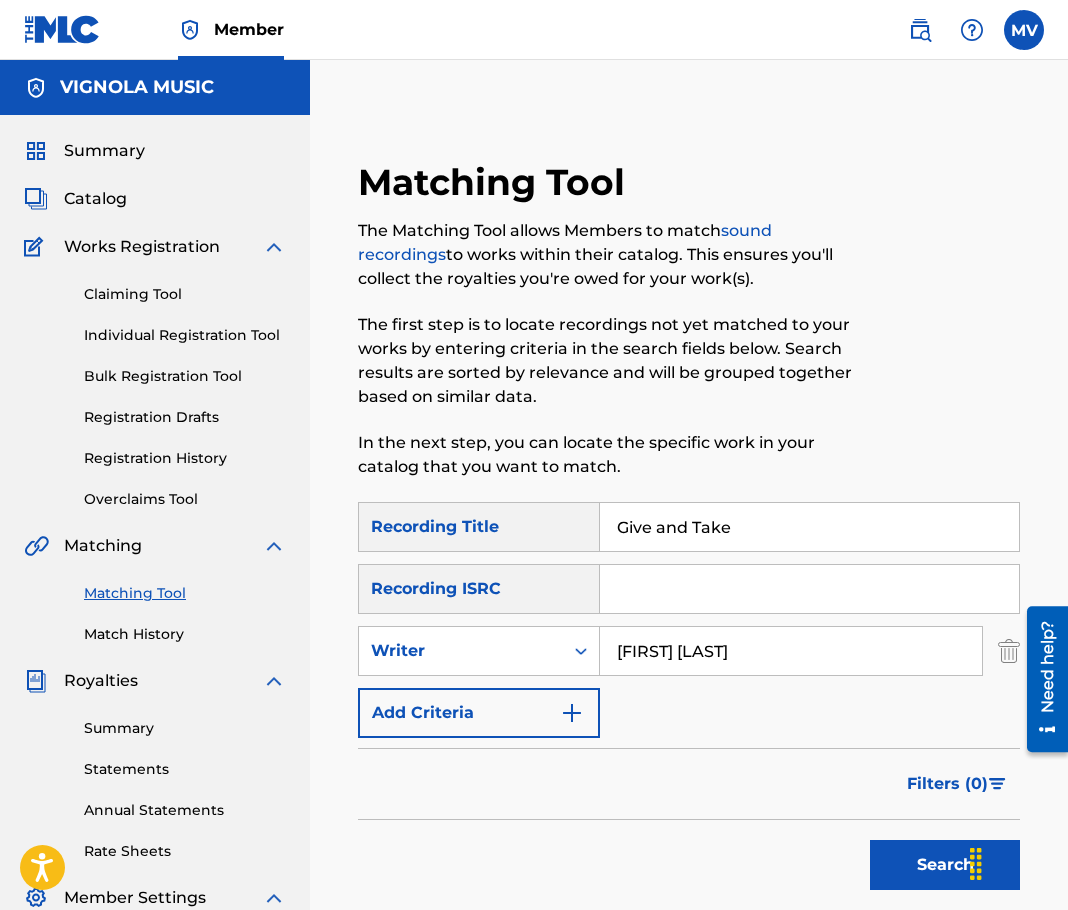 click on "Search" at bounding box center (945, 865) 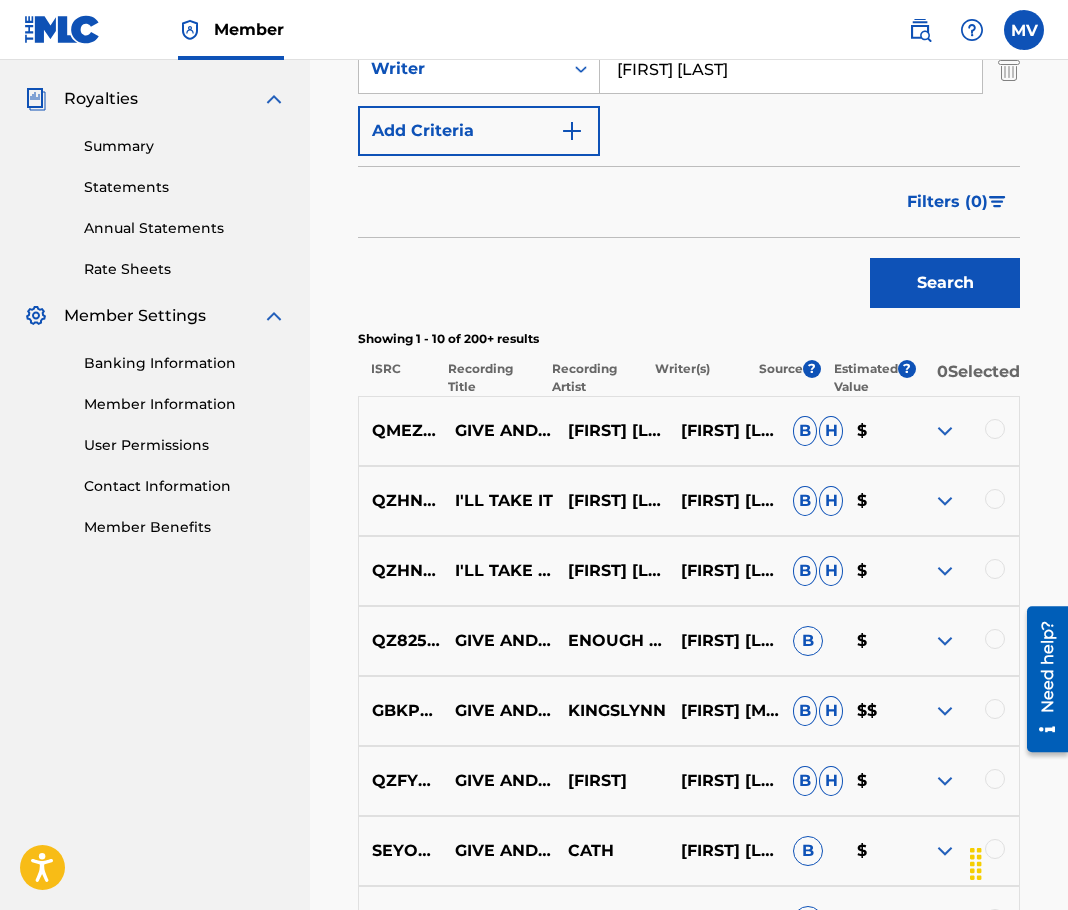 scroll, scrollTop: 600, scrollLeft: 0, axis: vertical 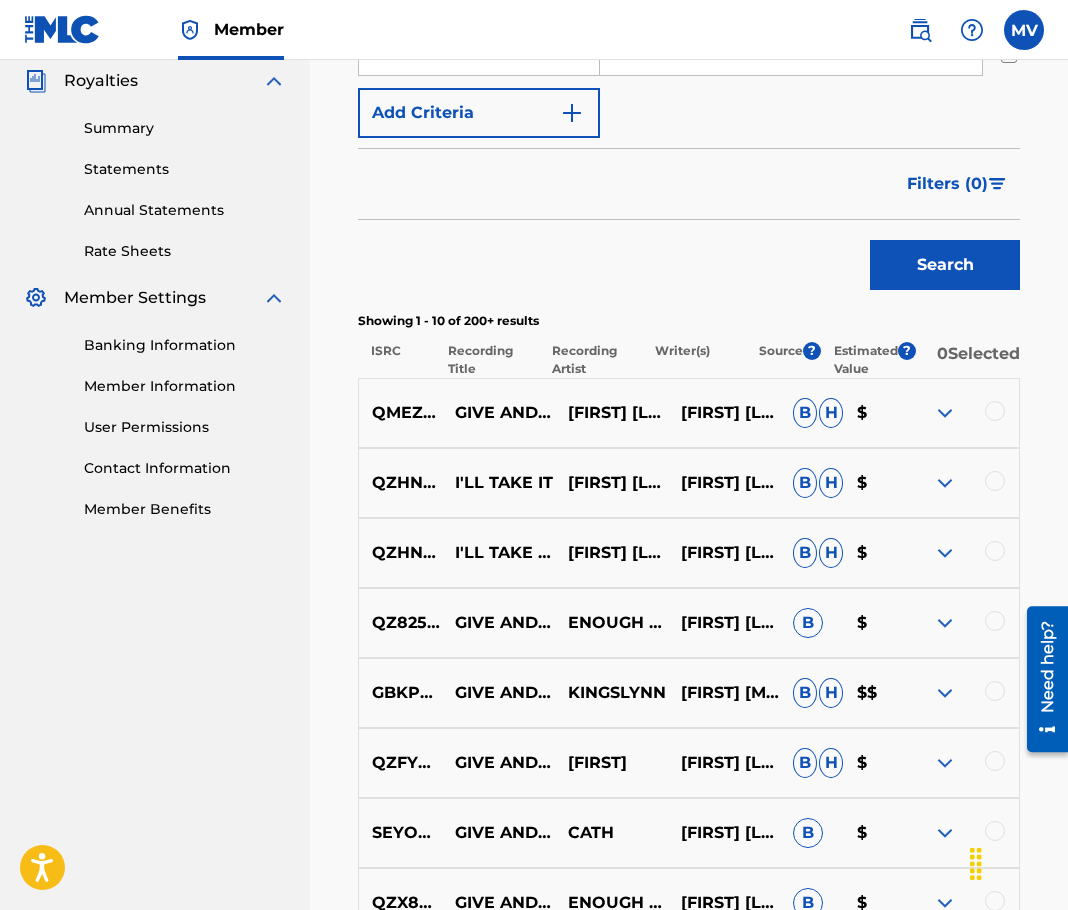click at bounding box center (995, 411) 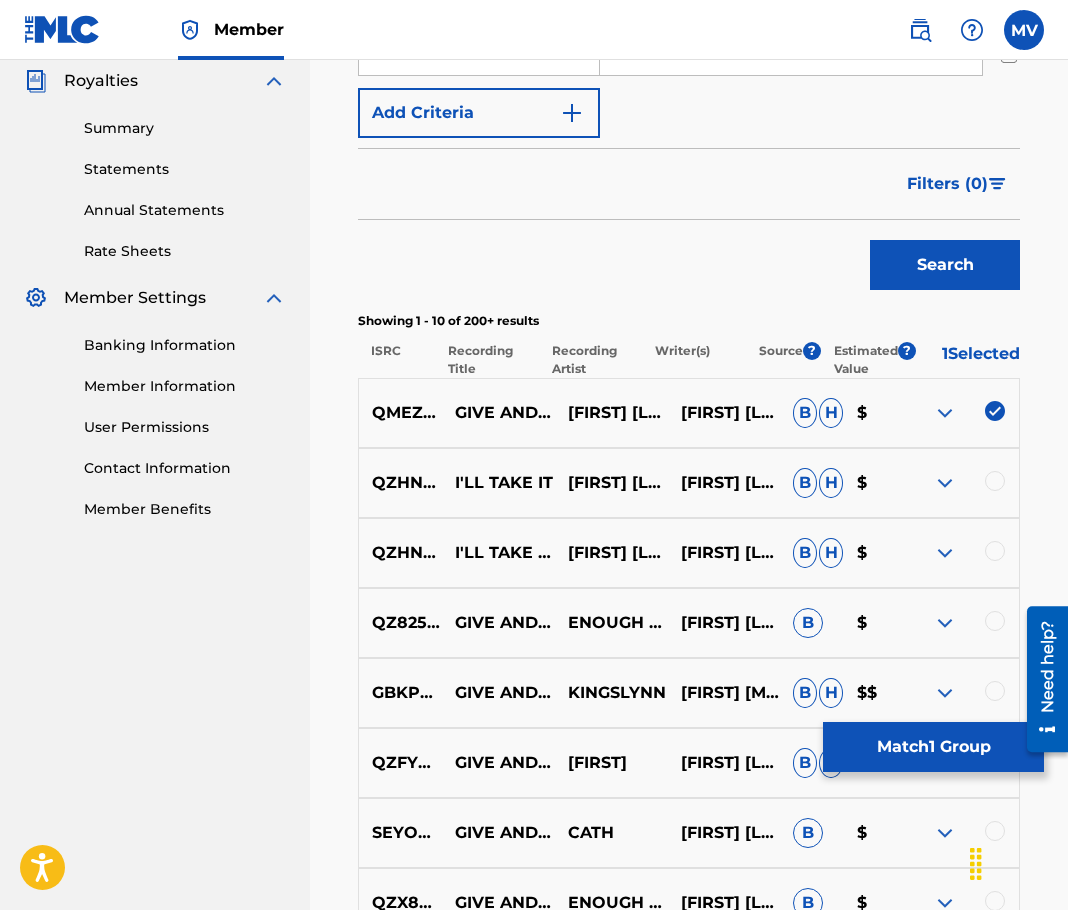 click on "Match  1 Group" at bounding box center (933, 747) 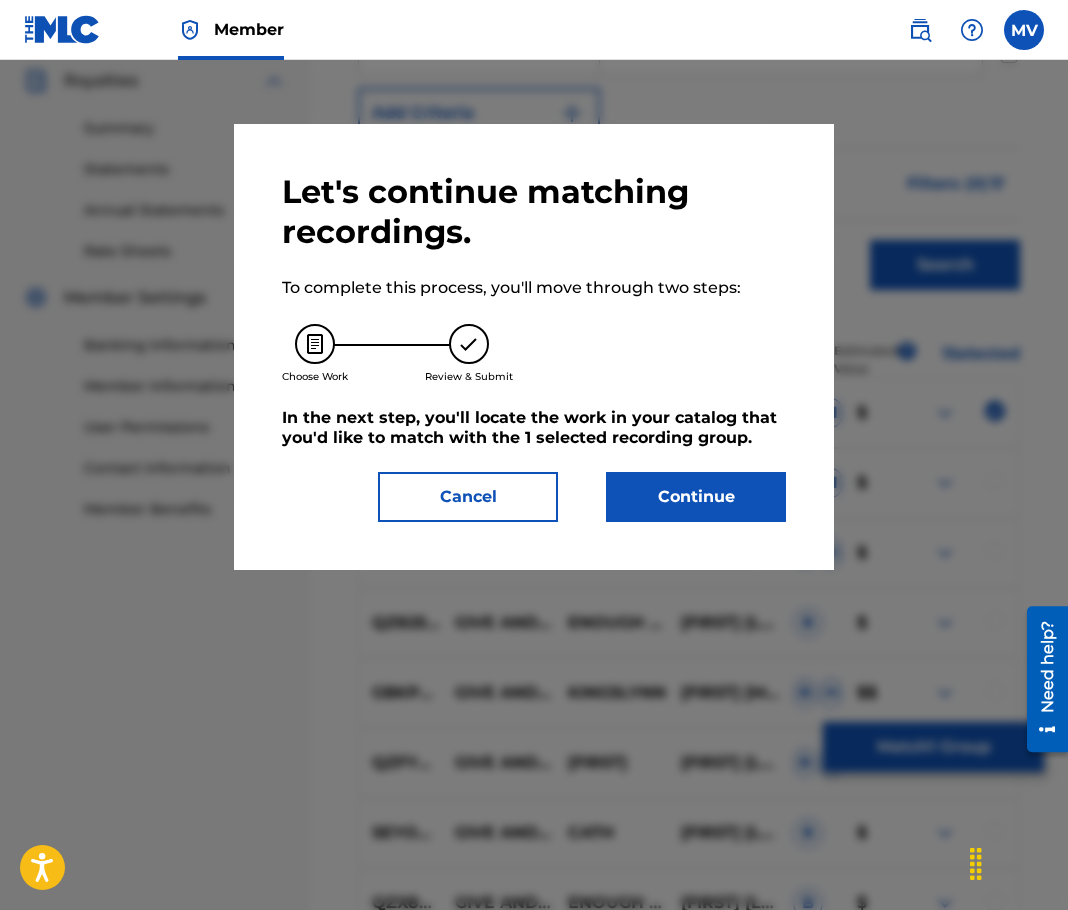 click on "Continue" at bounding box center [696, 497] 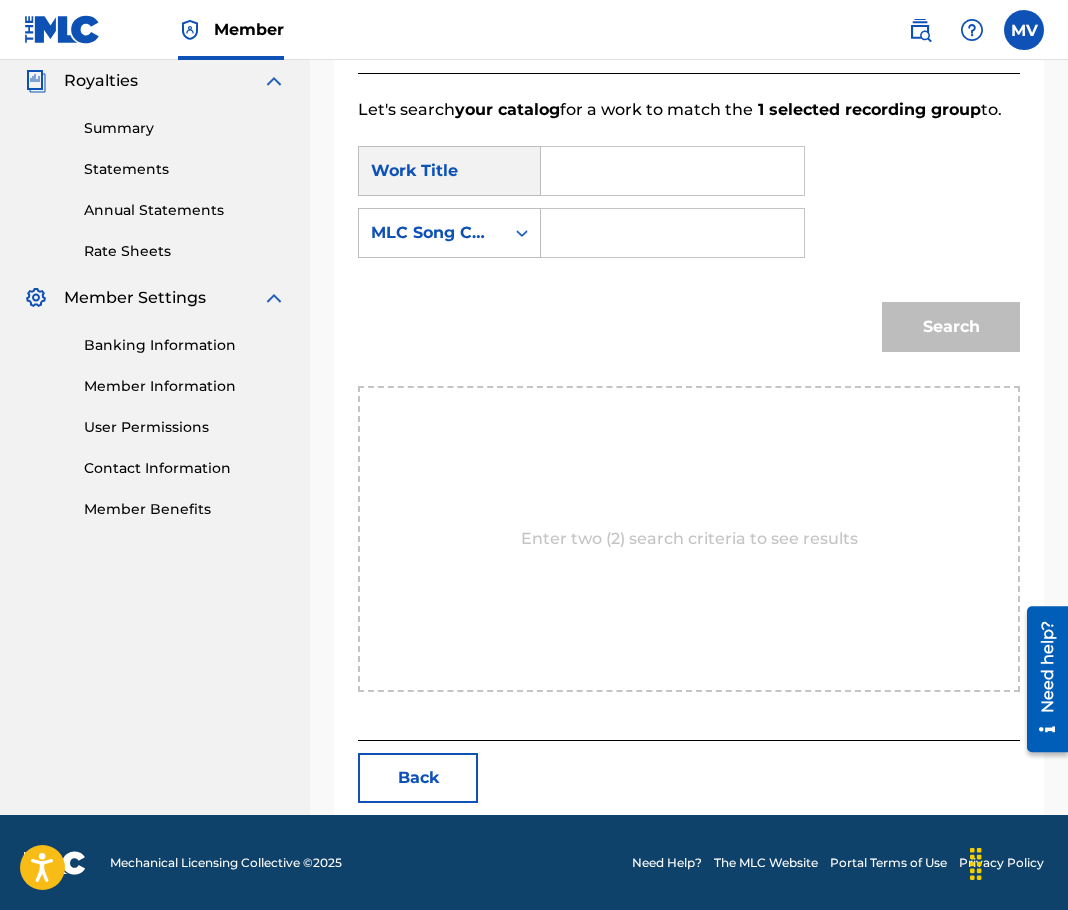 click at bounding box center (672, 171) 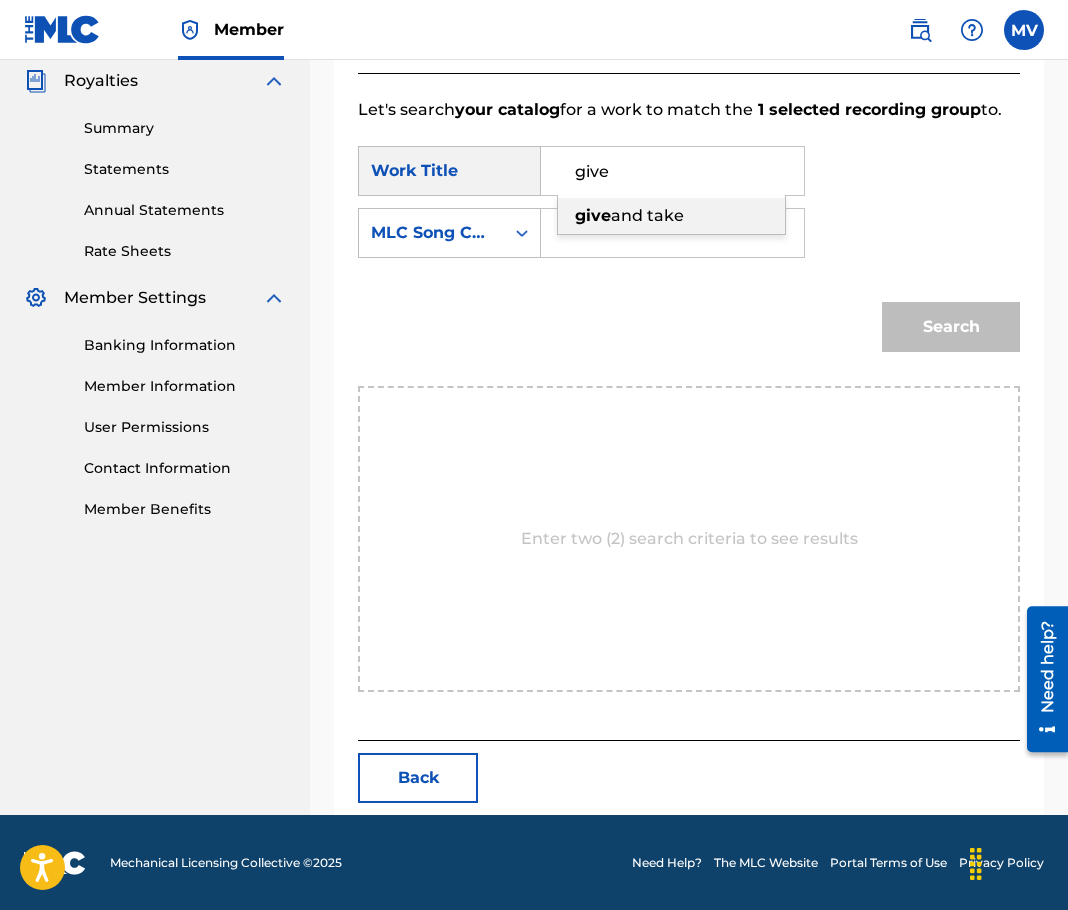 click on "and take" at bounding box center [647, 215] 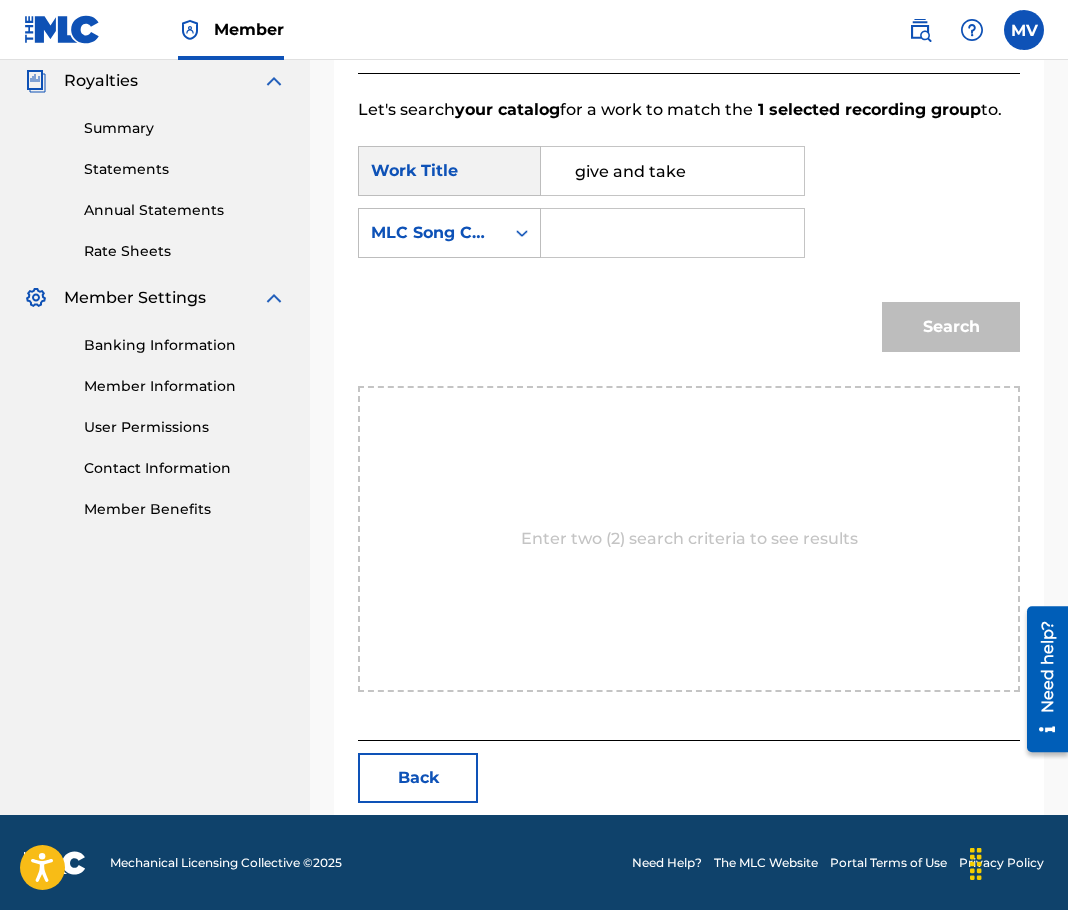 paste on "GC0GQ3" 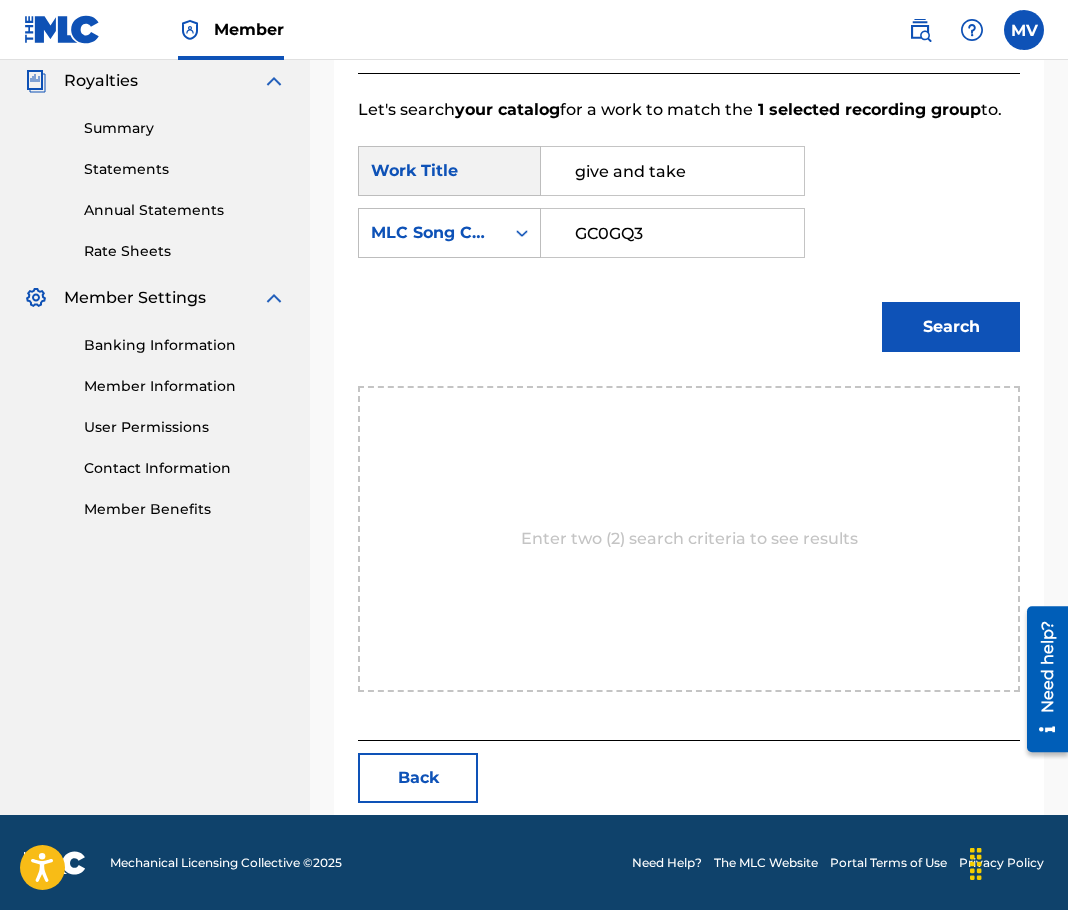 type on "GC0GQ3" 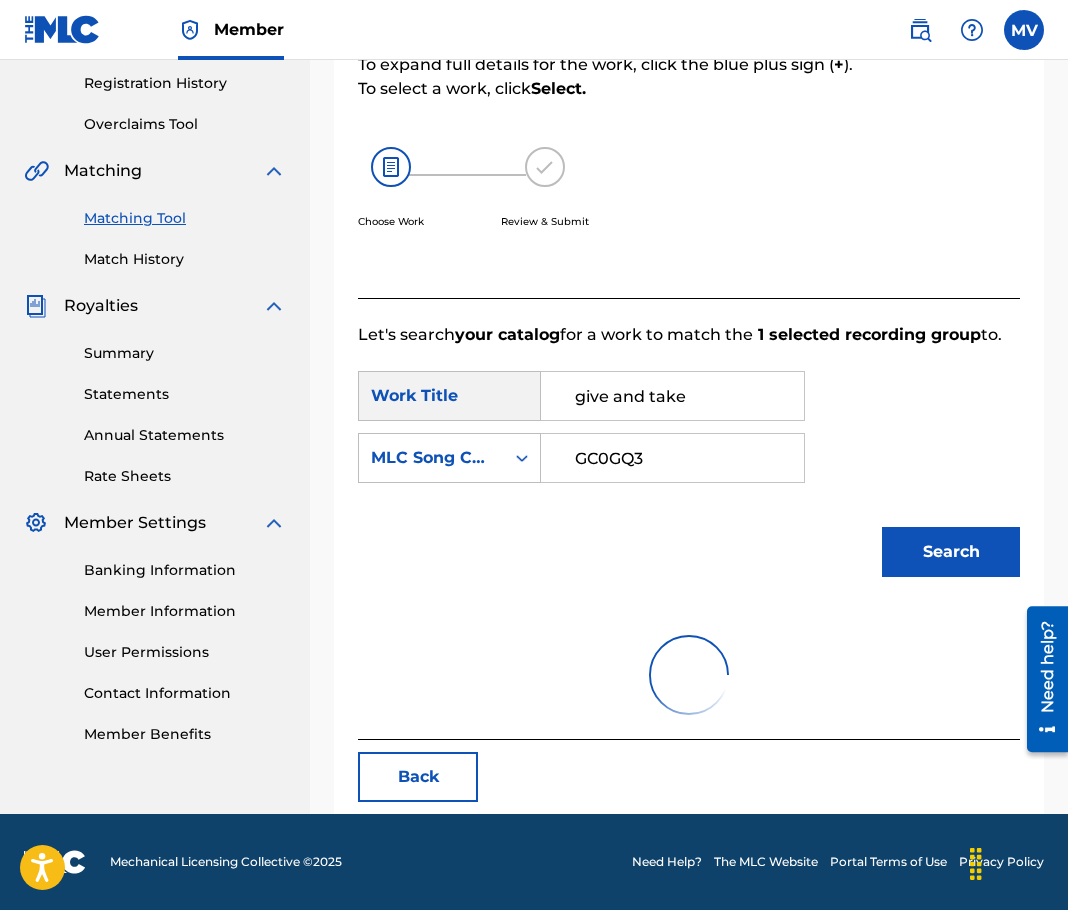 scroll, scrollTop: 542, scrollLeft: 0, axis: vertical 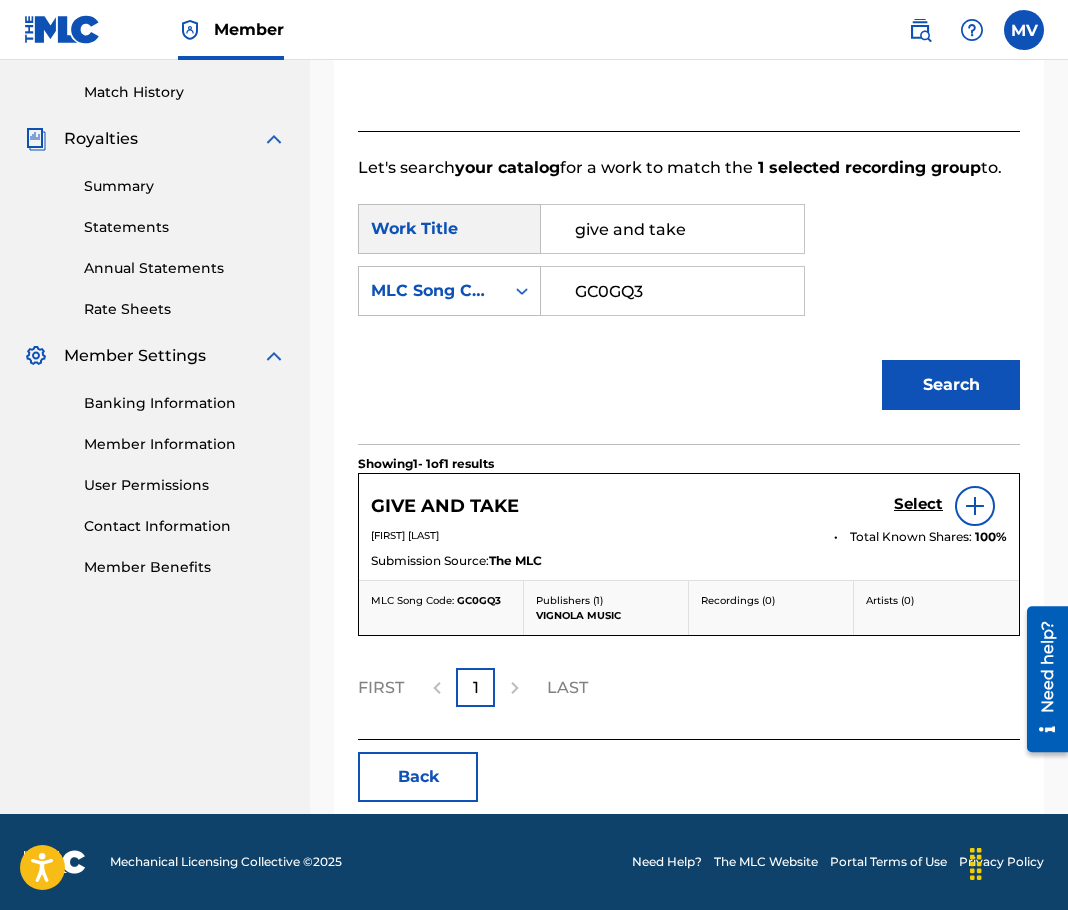 click on "Select" at bounding box center [918, 504] 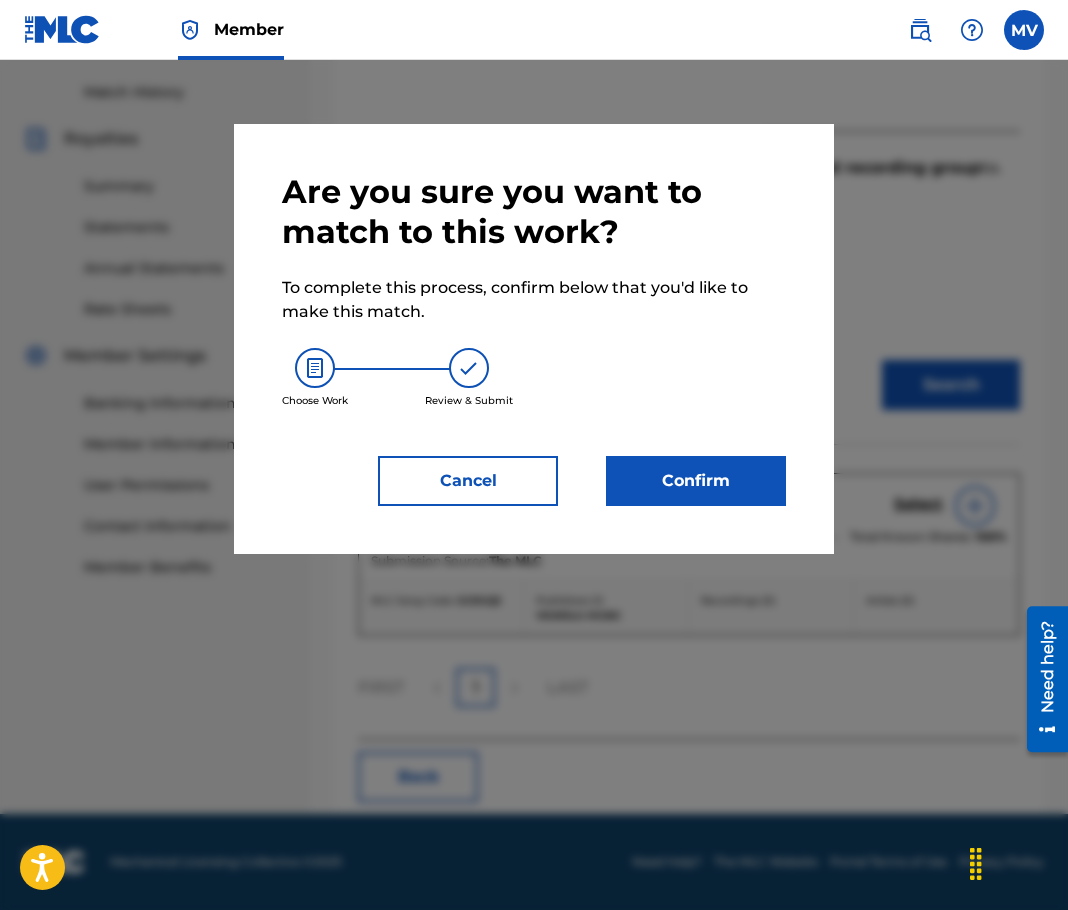 click on "Confirm" at bounding box center [696, 481] 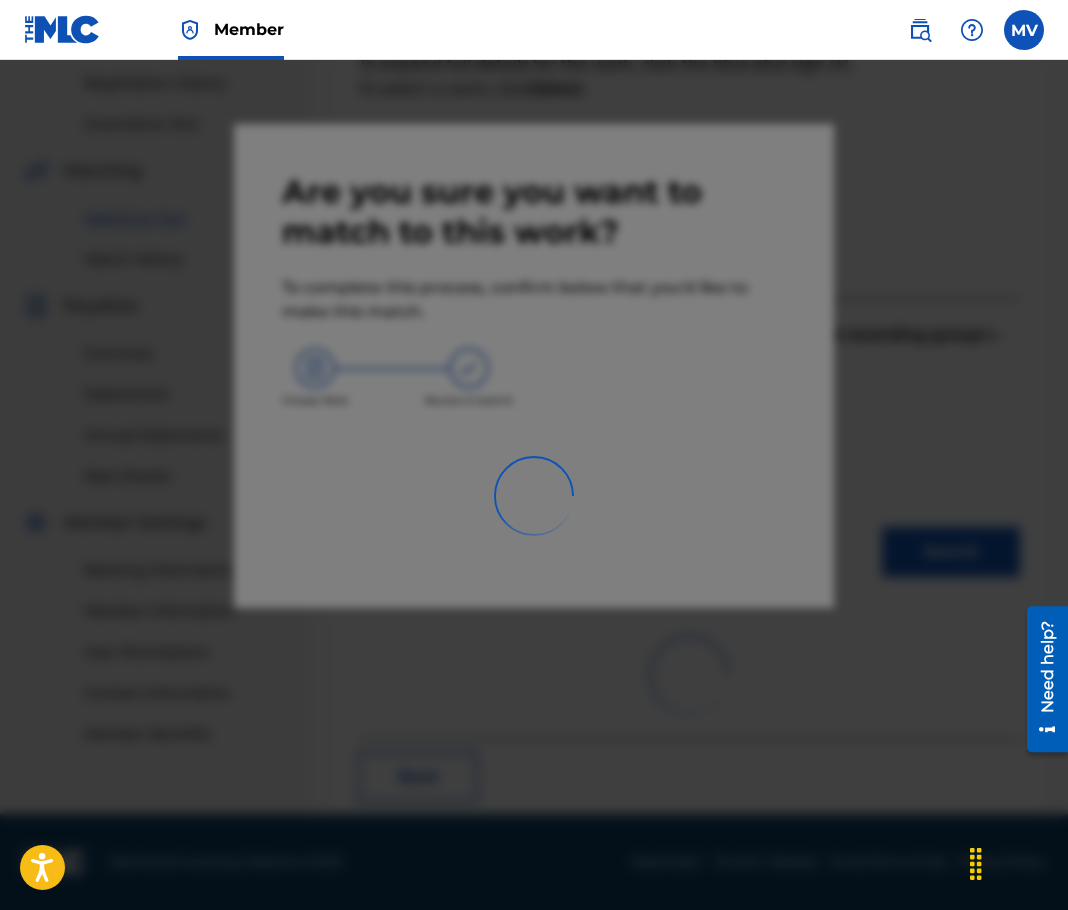 scroll, scrollTop: 330, scrollLeft: 0, axis: vertical 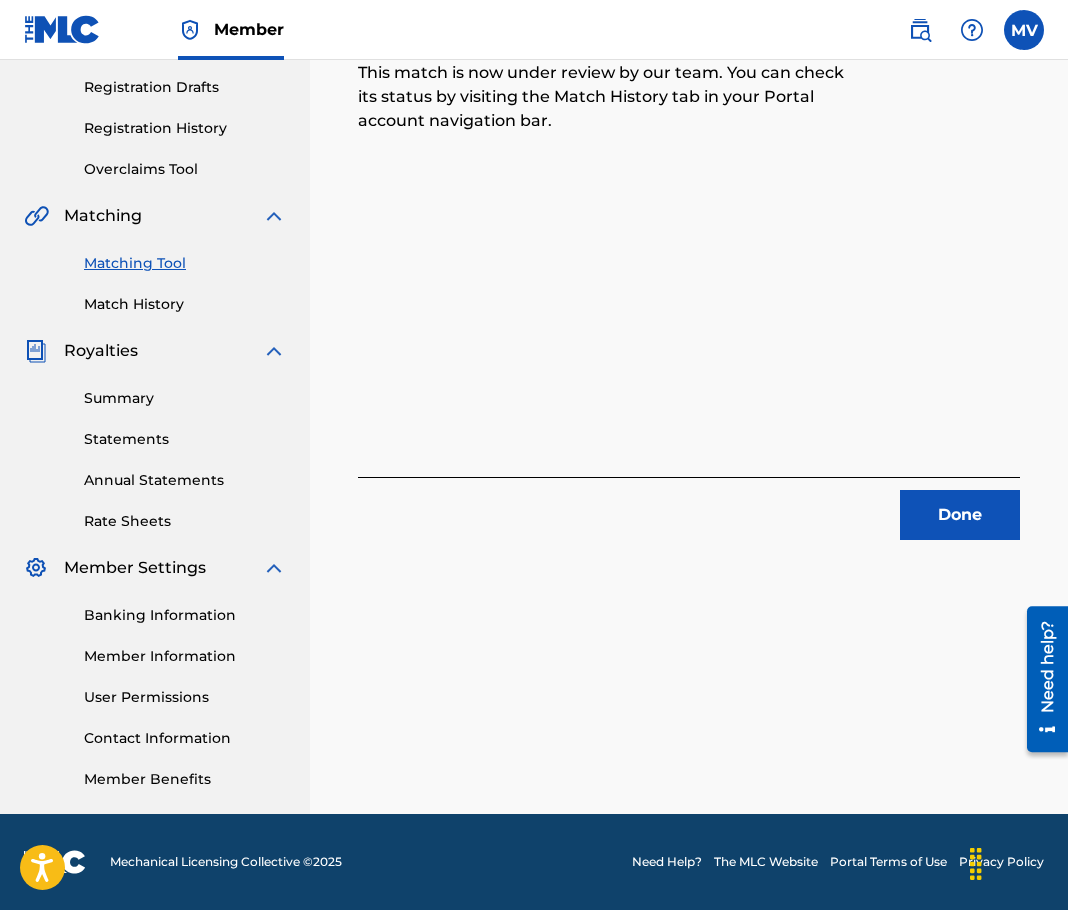 click on "Done" at bounding box center (960, 515) 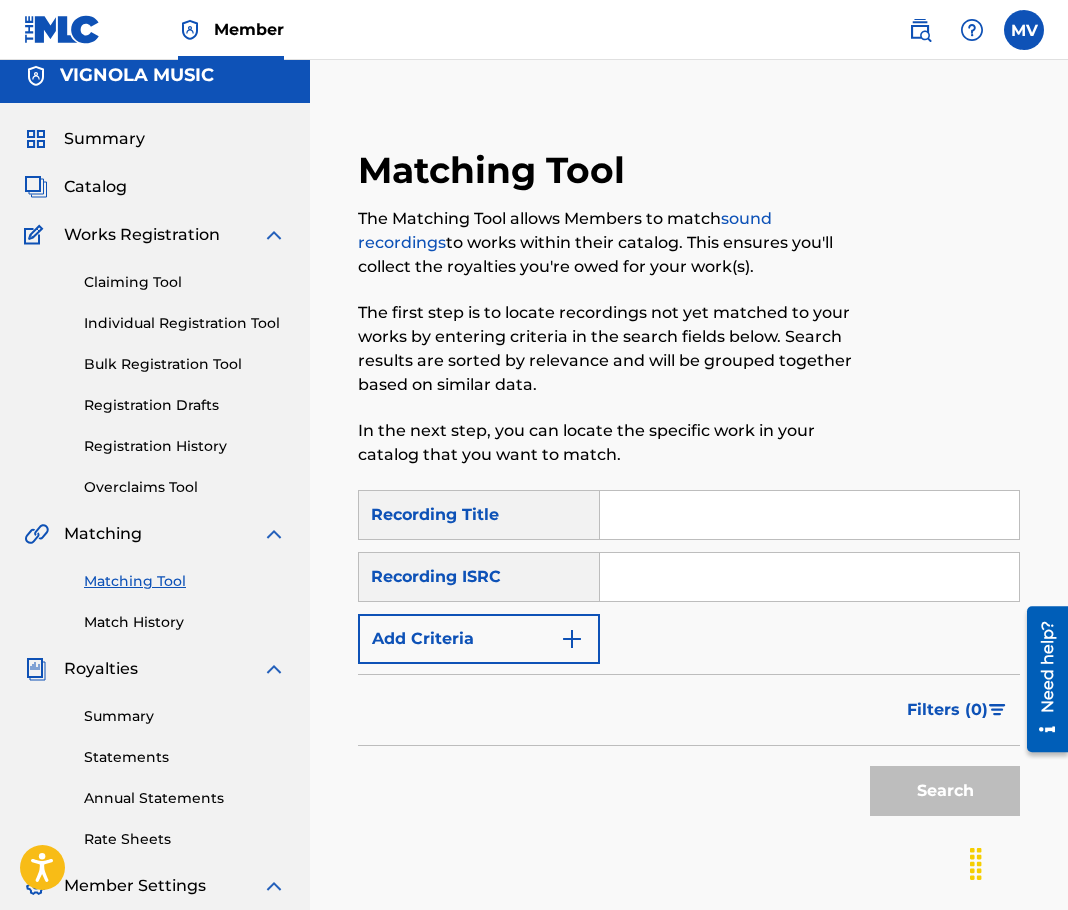 scroll, scrollTop: 0, scrollLeft: 0, axis: both 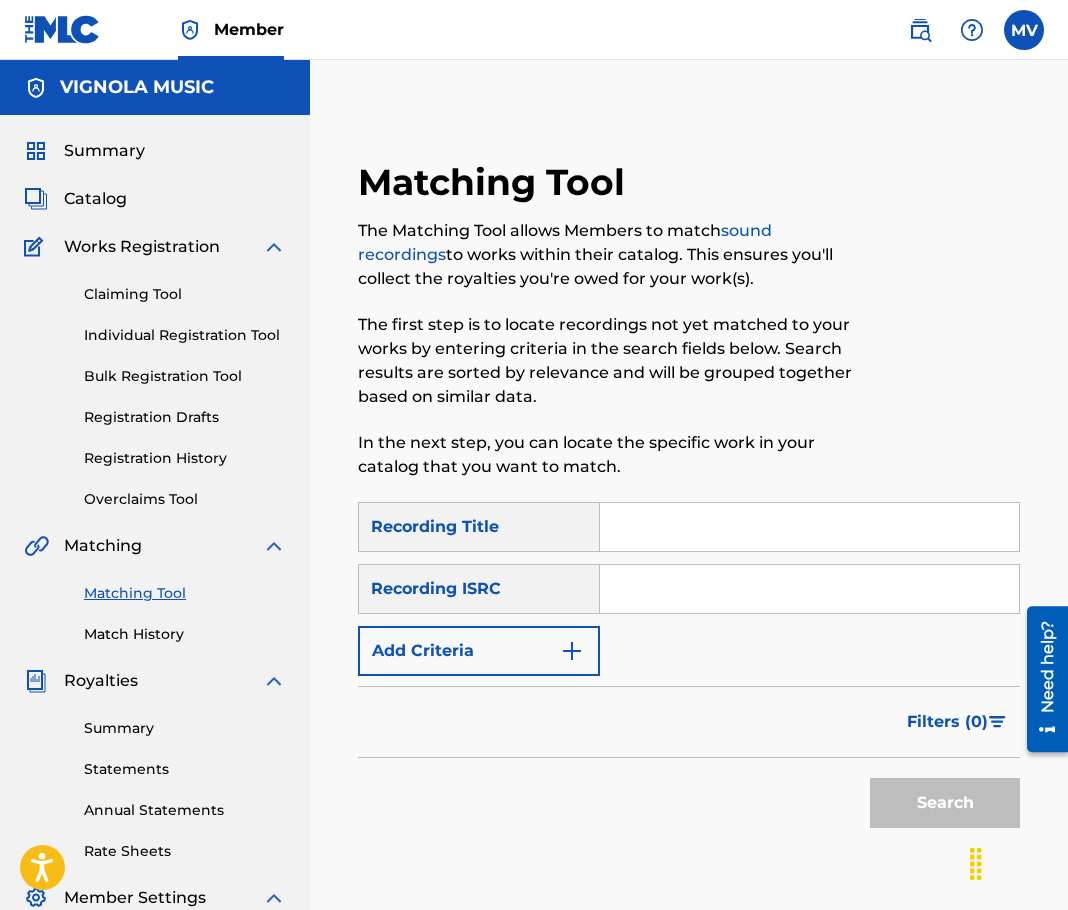 click on "Catalog" at bounding box center (95, 199) 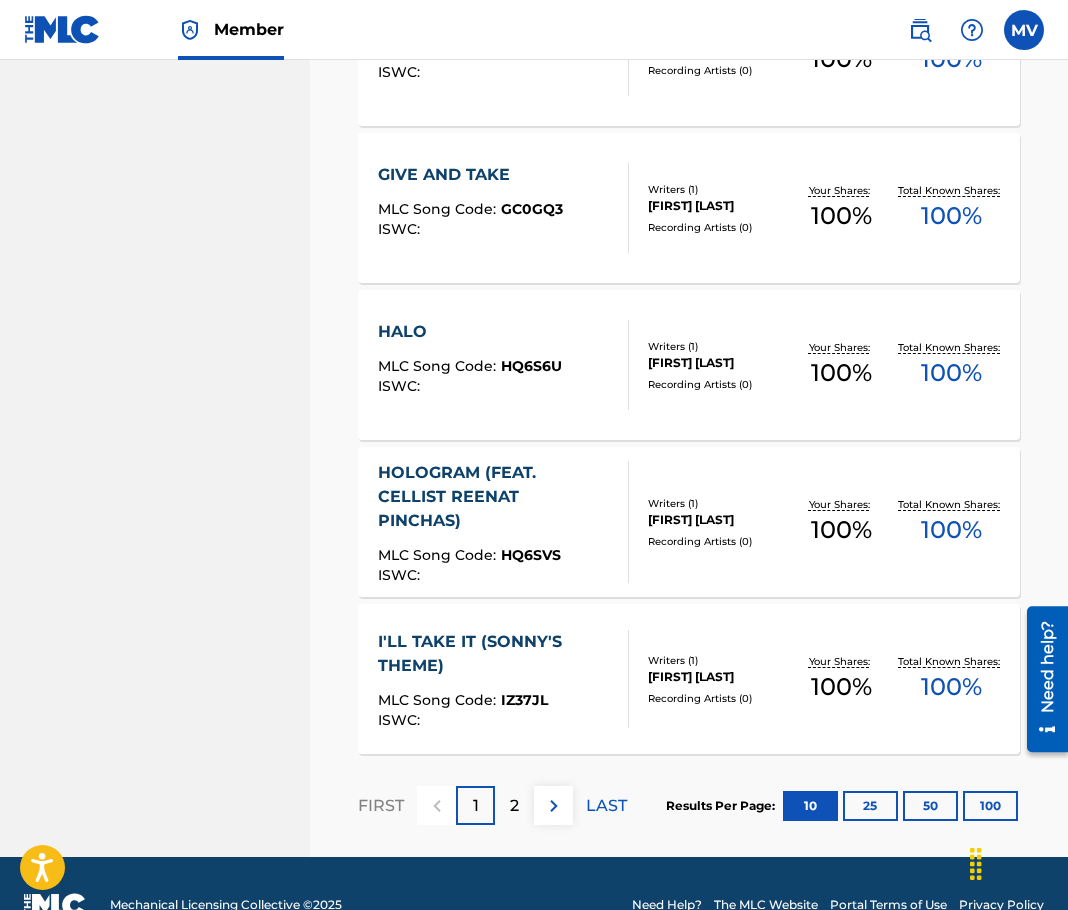 scroll, scrollTop: 1429, scrollLeft: 0, axis: vertical 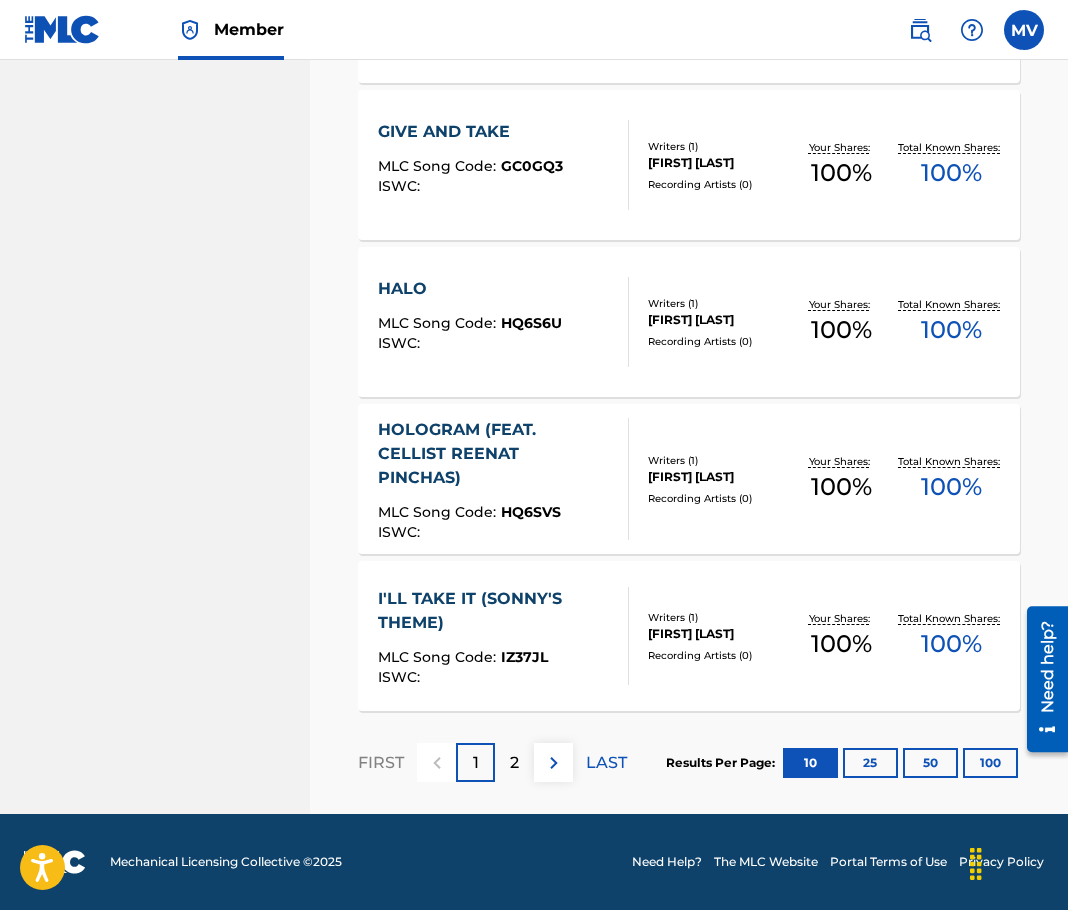 click on "MLC Song Code :" at bounding box center [439, 323] 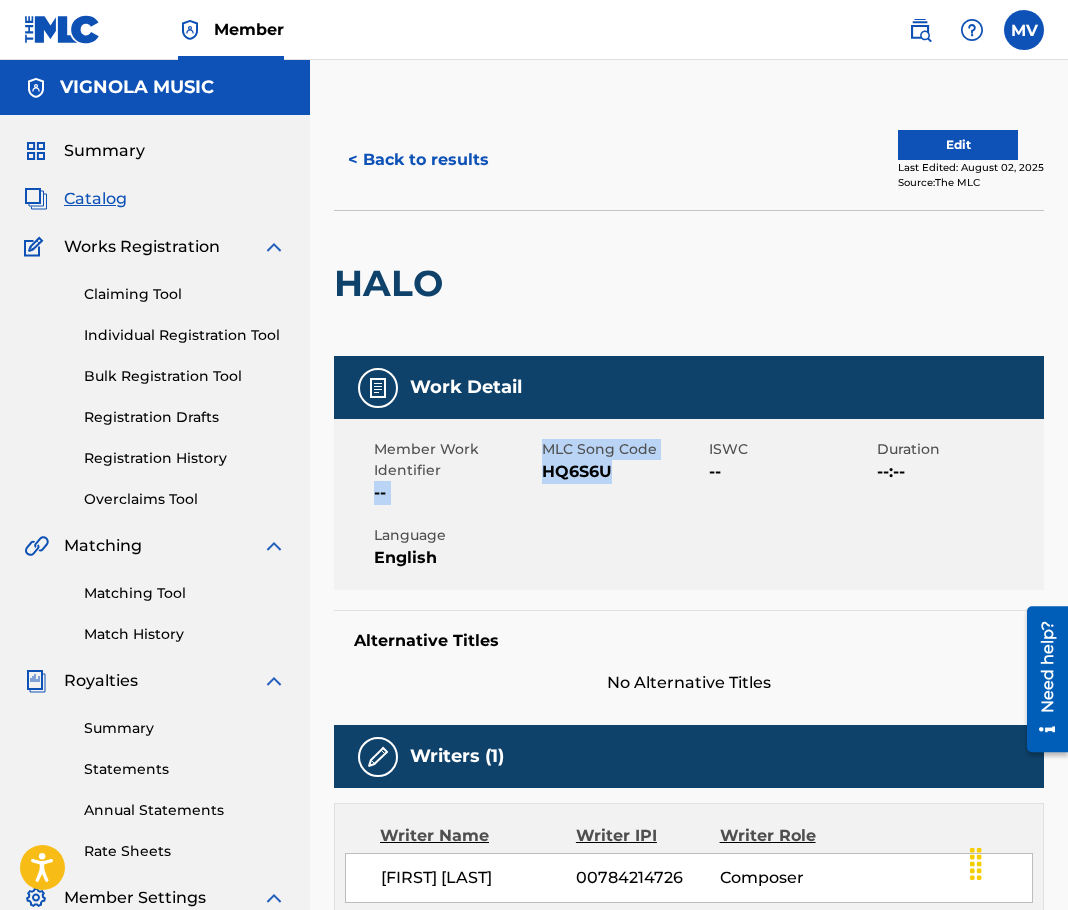 drag, startPoint x: 539, startPoint y: 467, endPoint x: 631, endPoint y: 478, distance: 92.65527 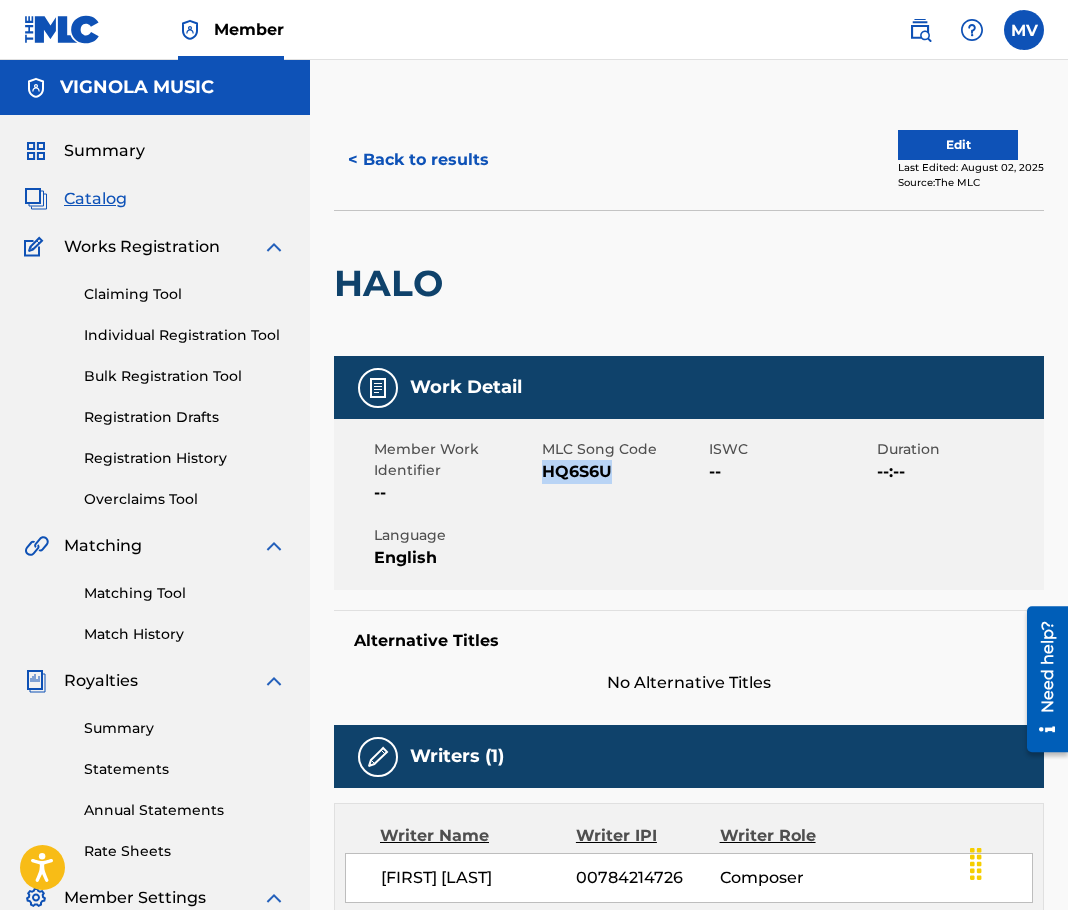 drag, startPoint x: 544, startPoint y: 472, endPoint x: 662, endPoint y: 481, distance: 118.34272 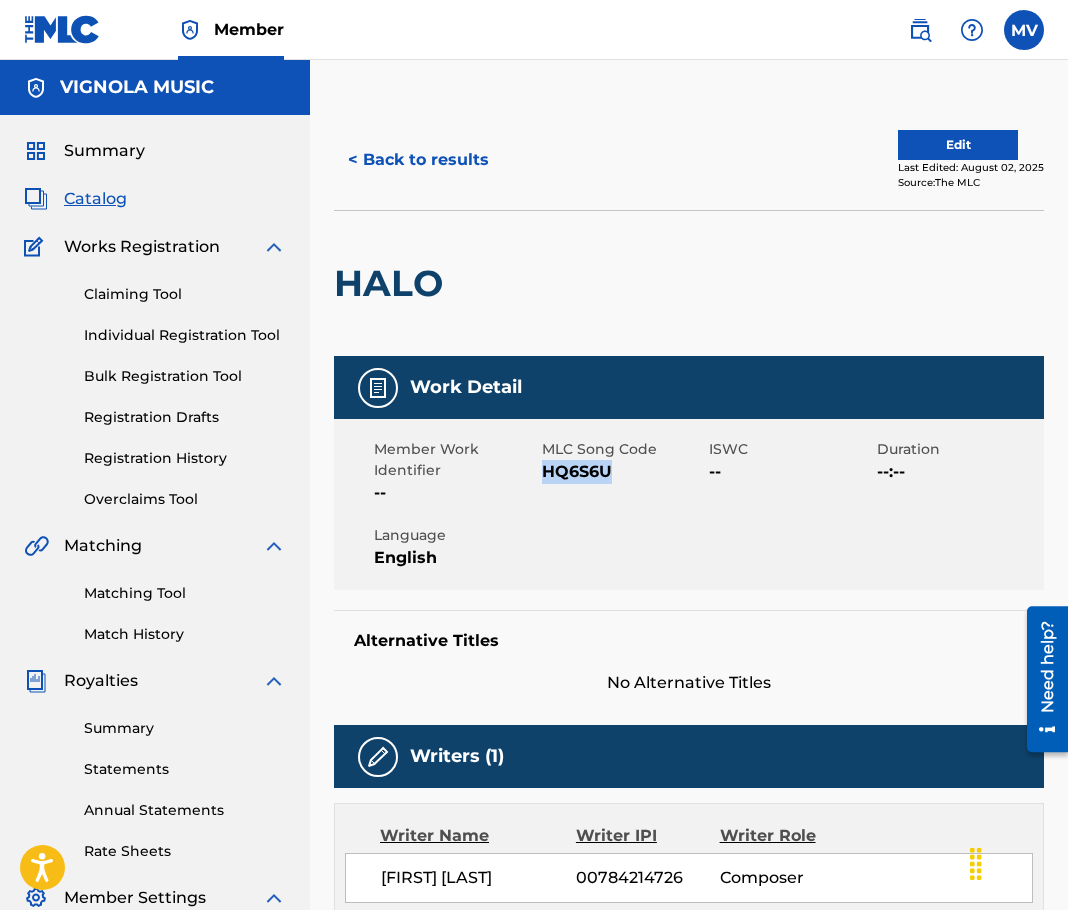 click on "< Back to results" at bounding box center (418, 160) 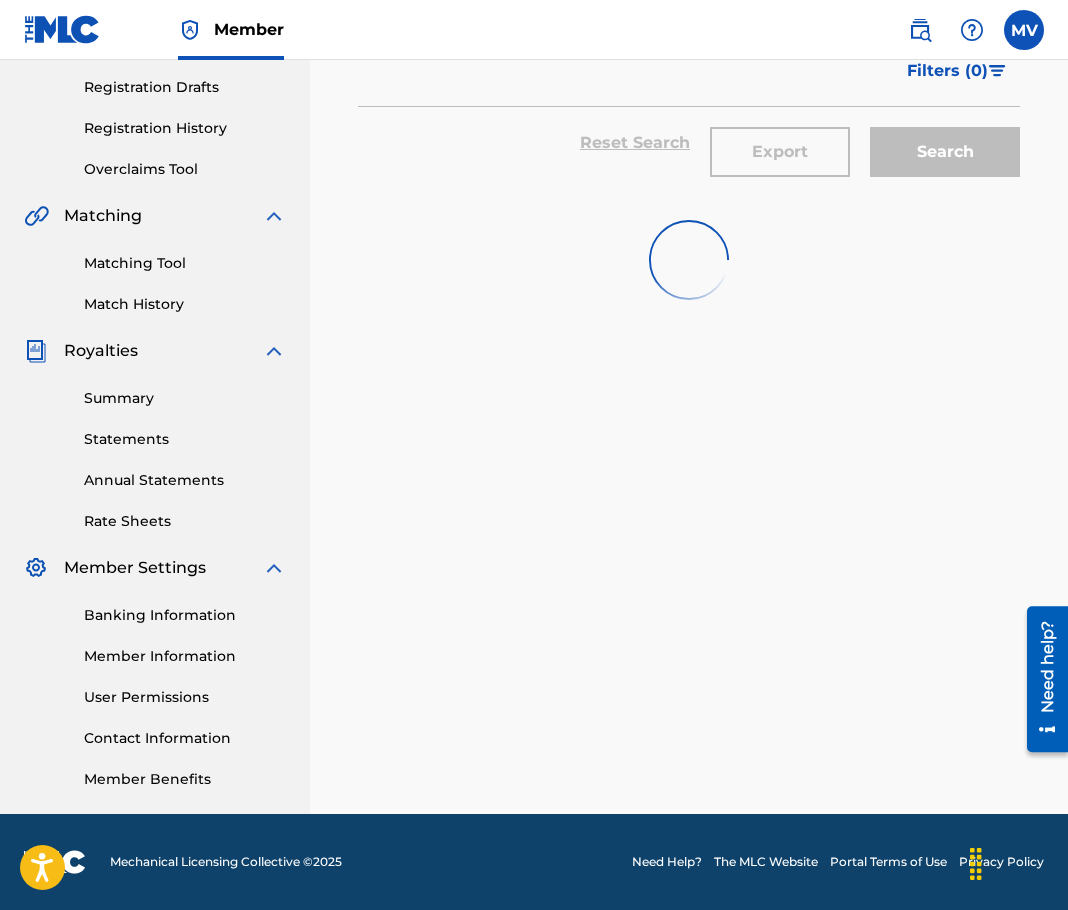 scroll, scrollTop: 1377, scrollLeft: 0, axis: vertical 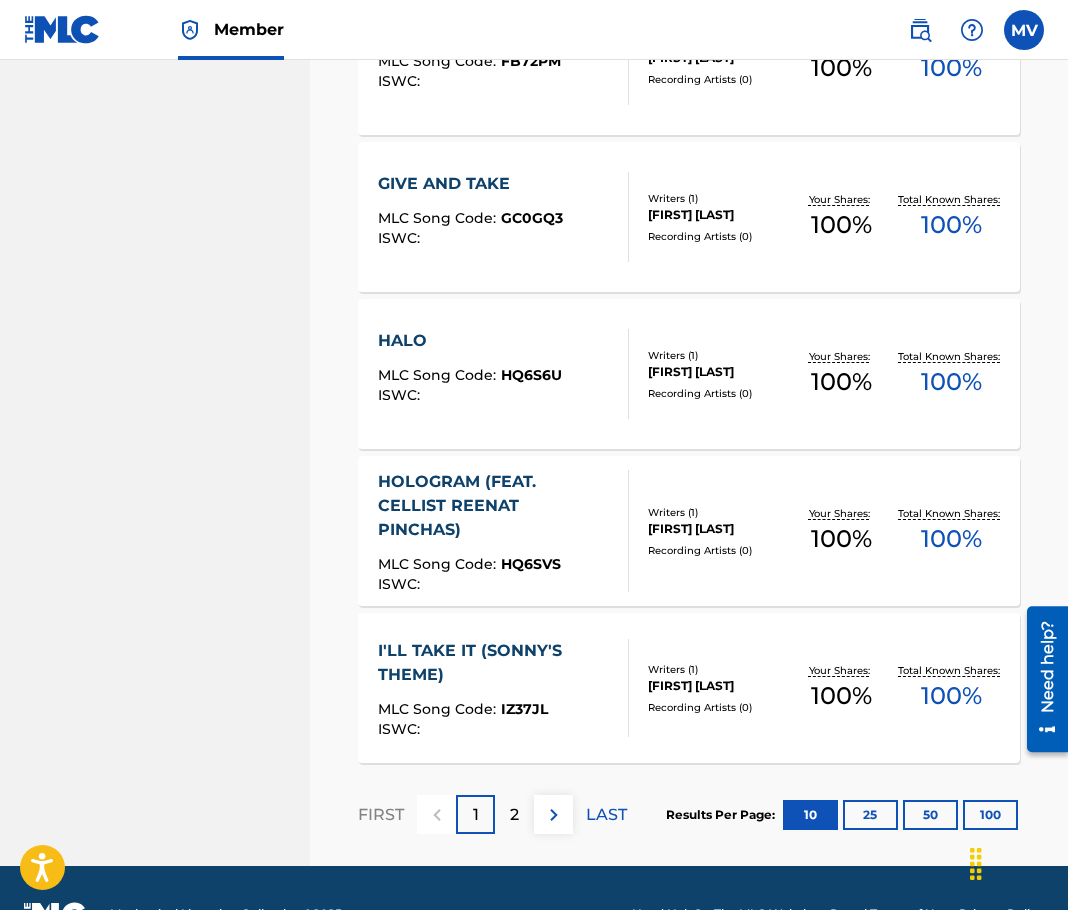 click on "HOLOGRAM (FEAT. CELLIST REENAT PINCHAS)" at bounding box center [495, 506] 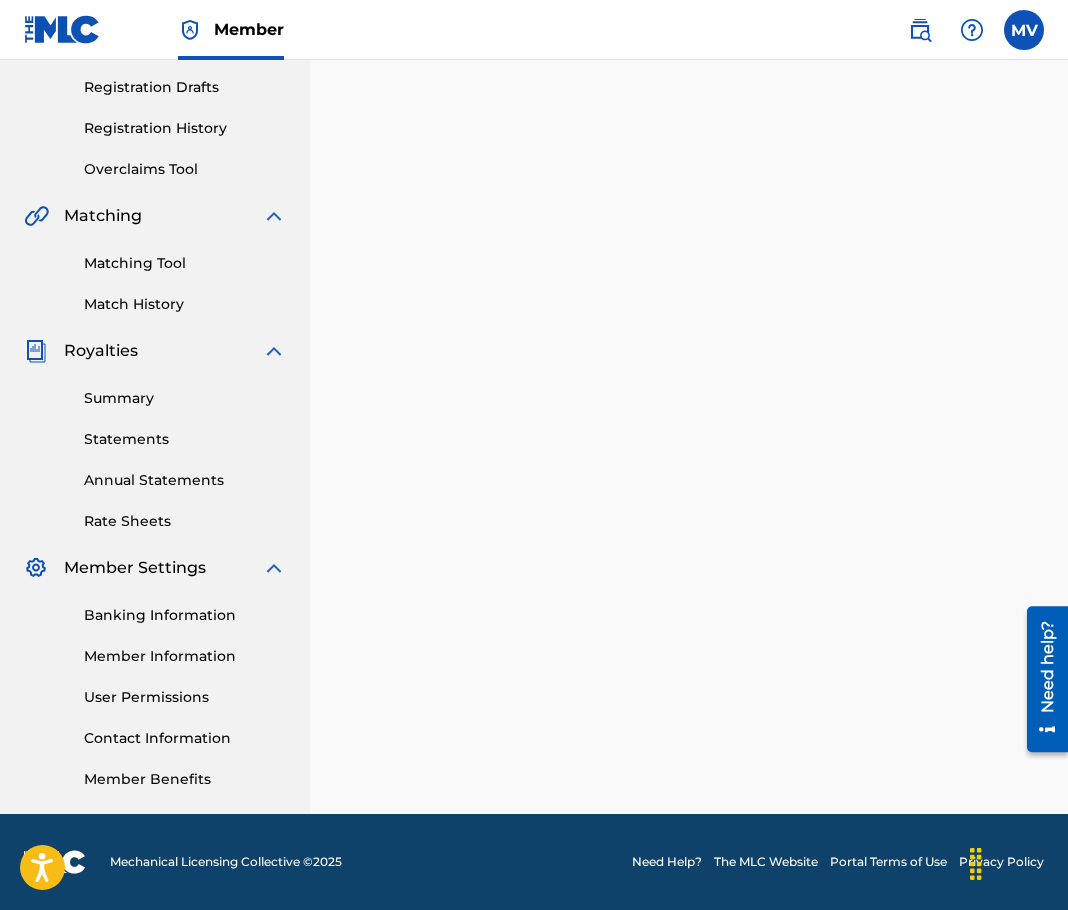 scroll, scrollTop: 0, scrollLeft: 0, axis: both 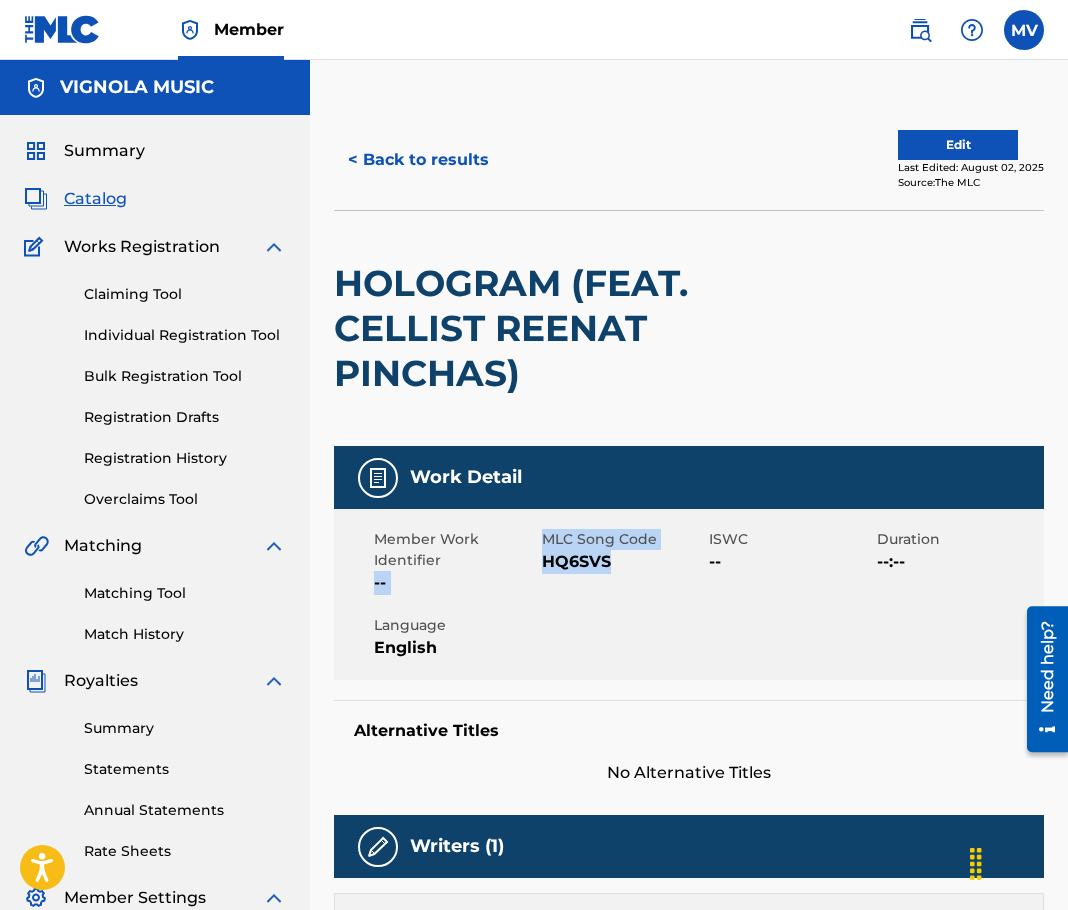 drag, startPoint x: 537, startPoint y: 559, endPoint x: 632, endPoint y: 559, distance: 95 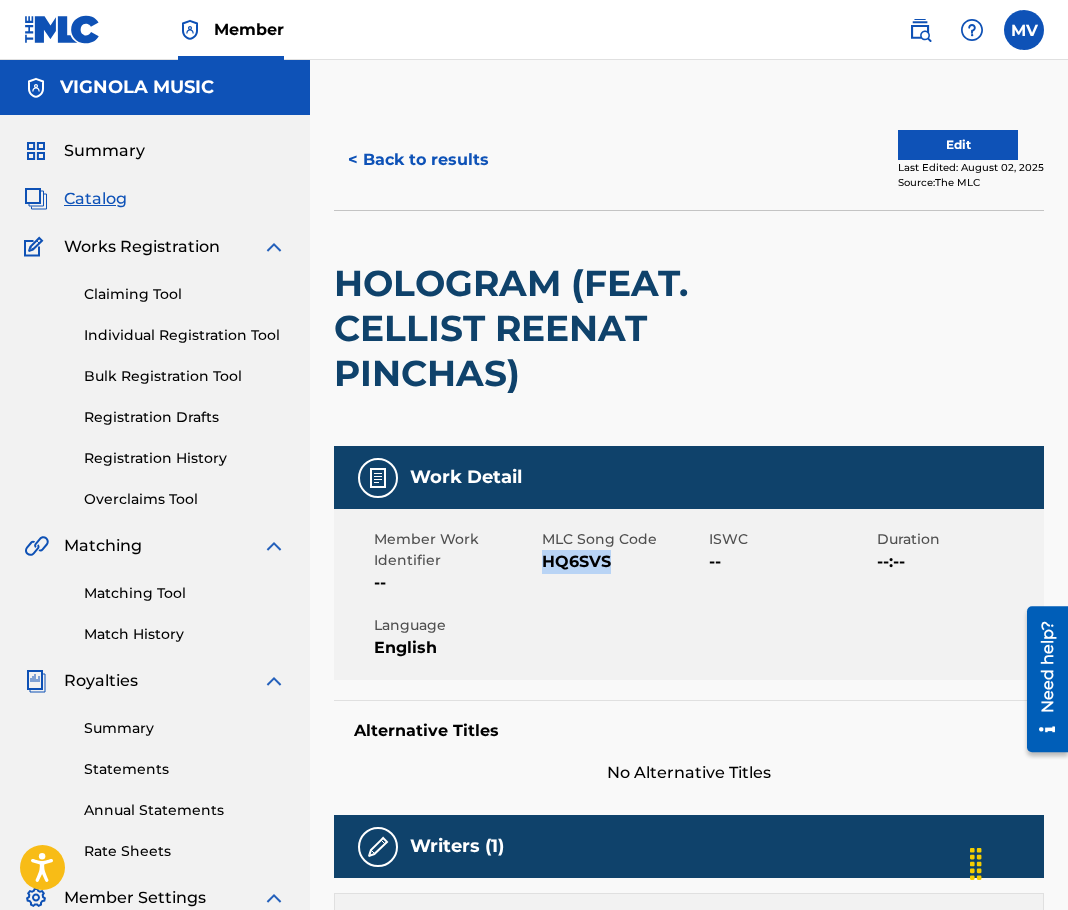 drag, startPoint x: 635, startPoint y: 567, endPoint x: 545, endPoint y: 569, distance: 90.02222 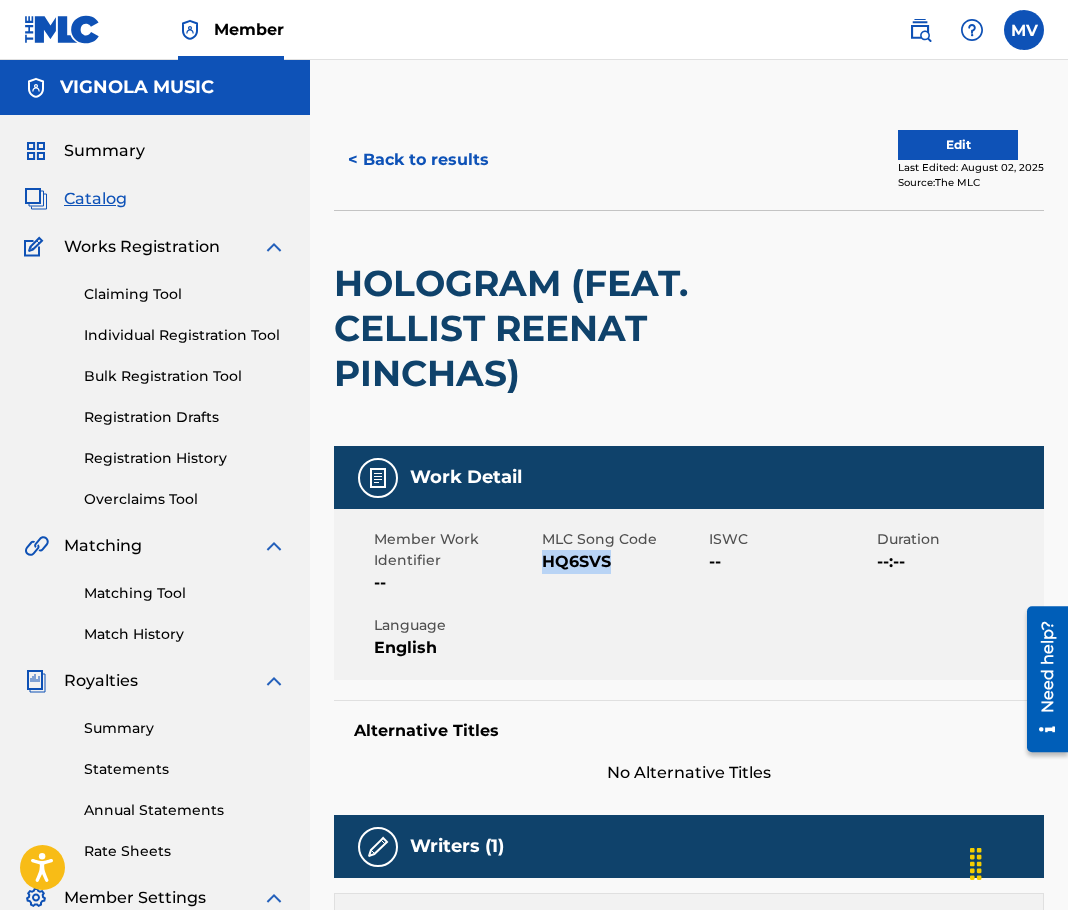 click on "Member Work Identifier -- MLC Song Code HQ6SVS ISWC -- Duration --:-- Language English" at bounding box center [689, 594] 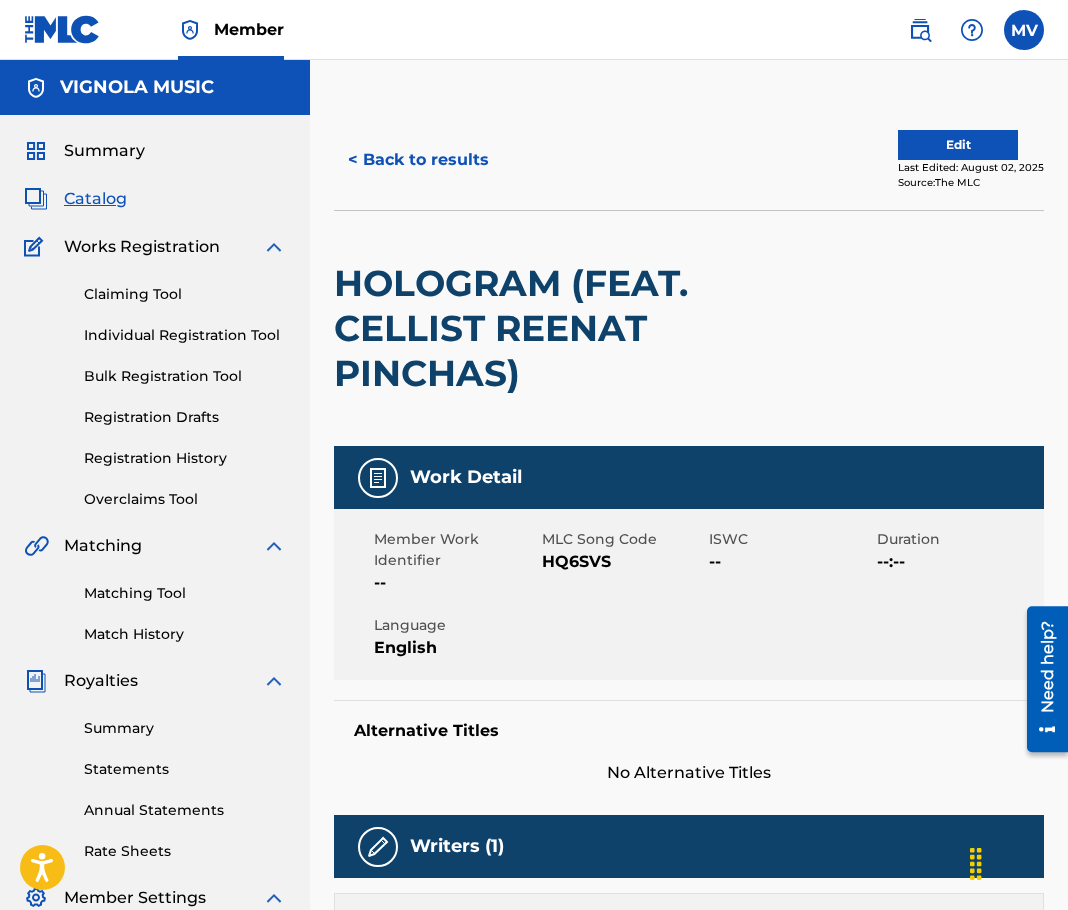 click on "Matching Tool" at bounding box center (185, 593) 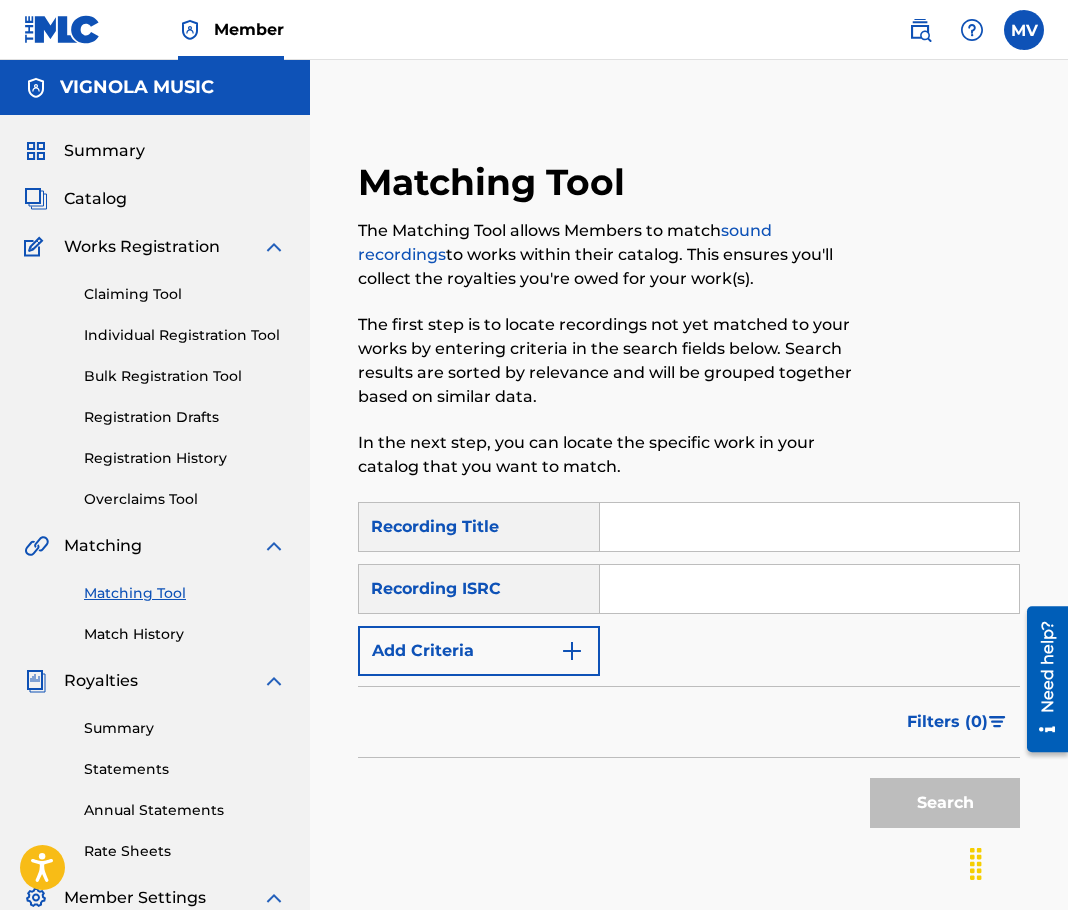 click at bounding box center (809, 527) 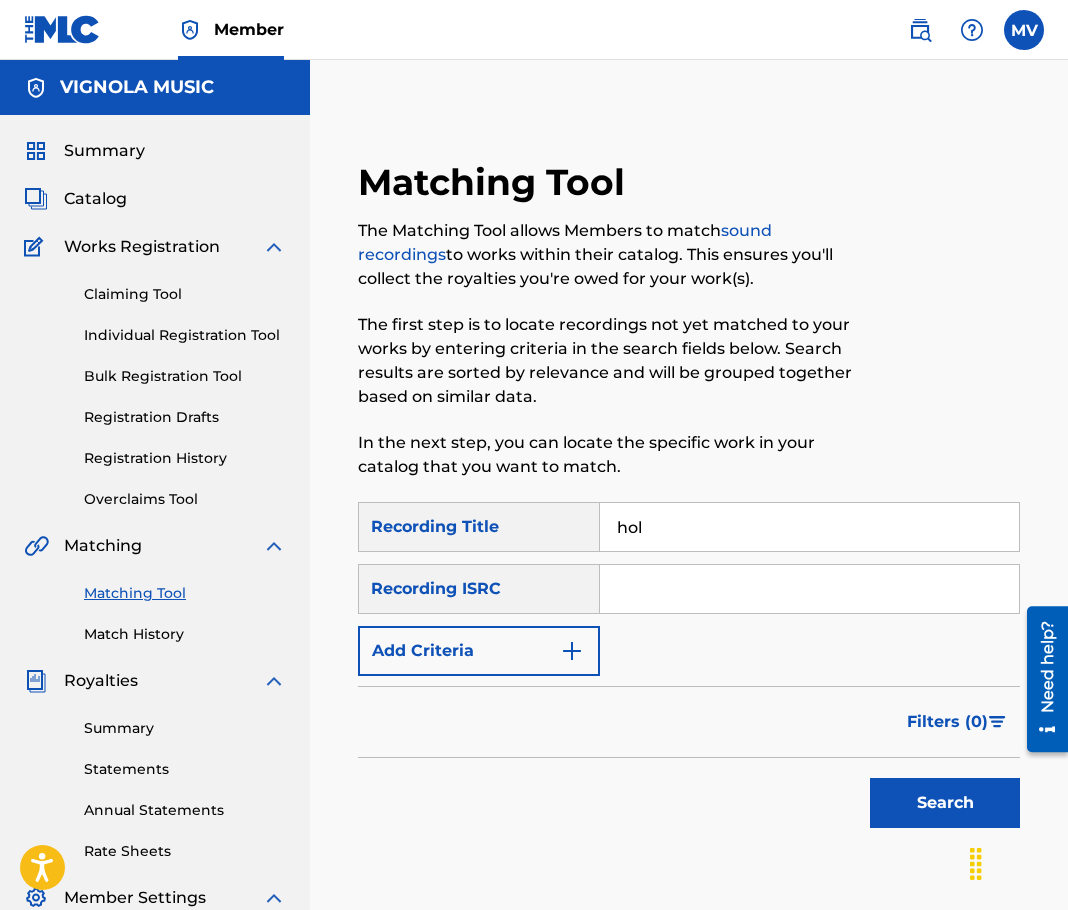 type on "HOLOGRAM (FEAT. CELLIST REENAT PINCHAS)" 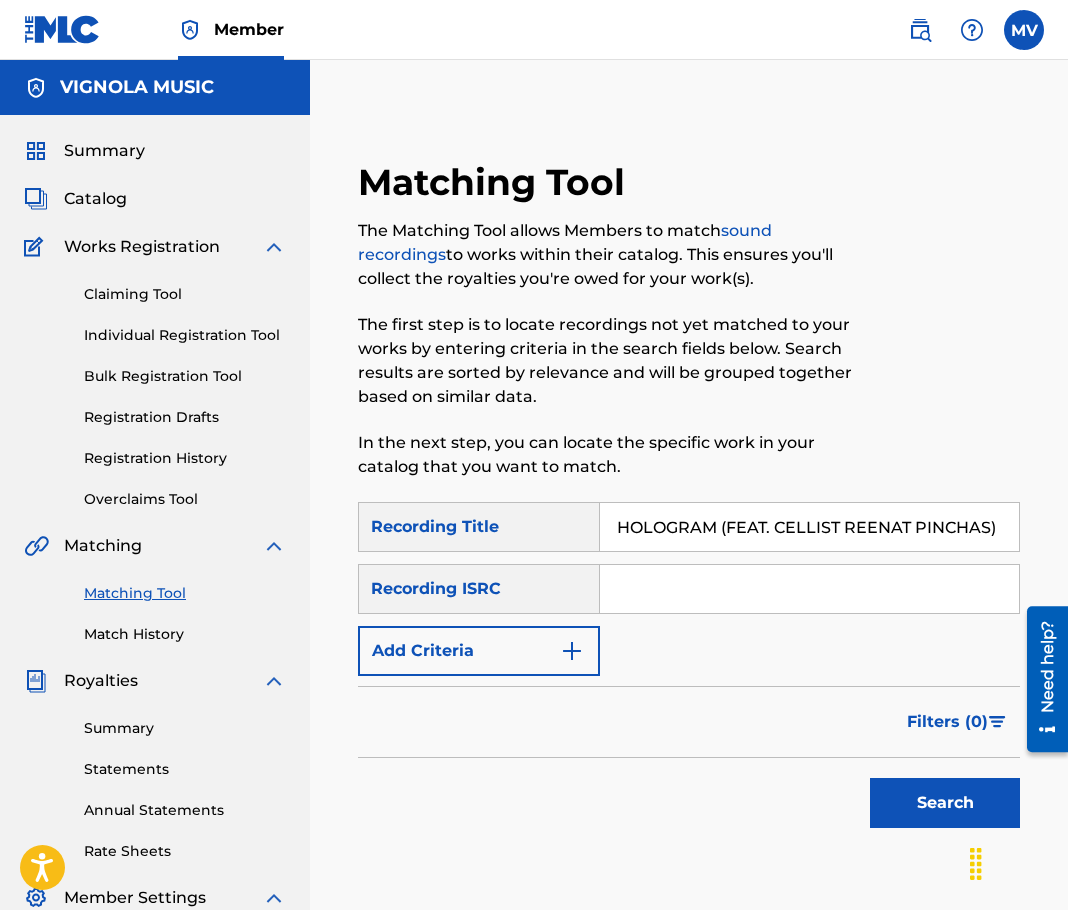 click on "Add Criteria" at bounding box center [479, 651] 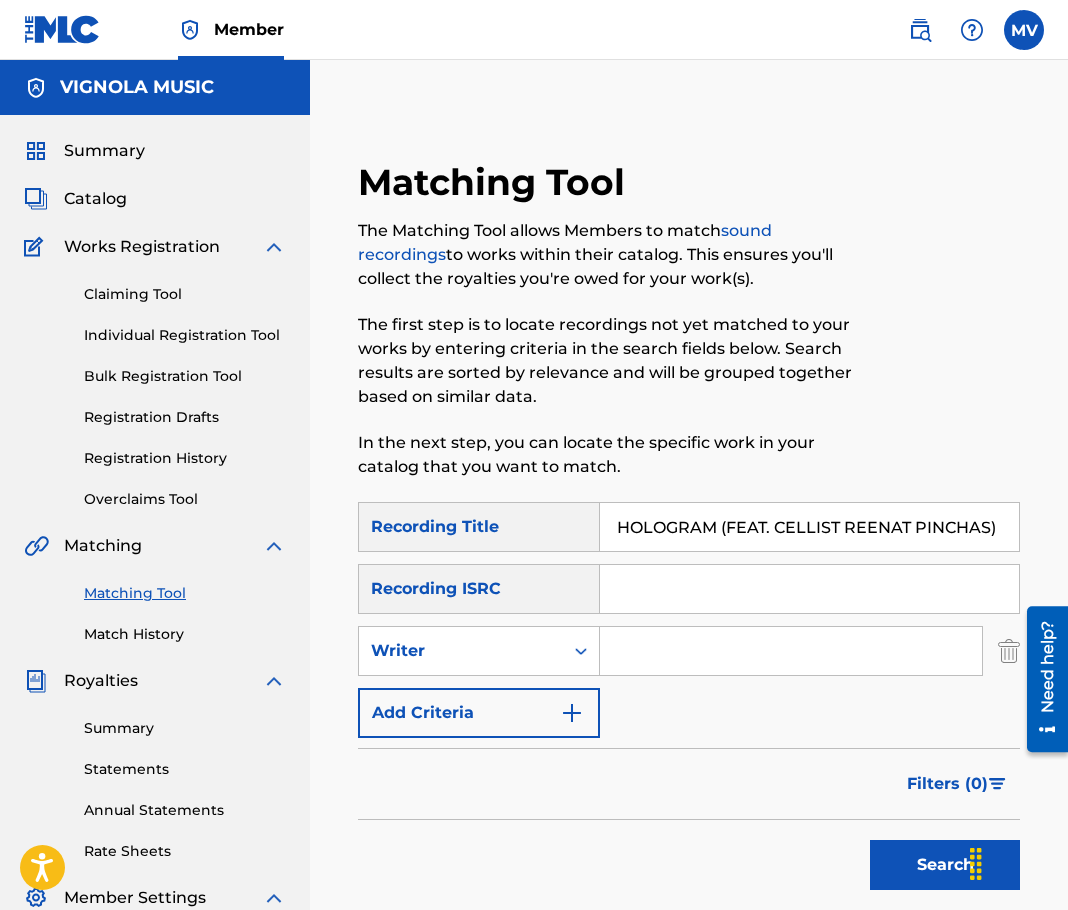 click at bounding box center (791, 651) 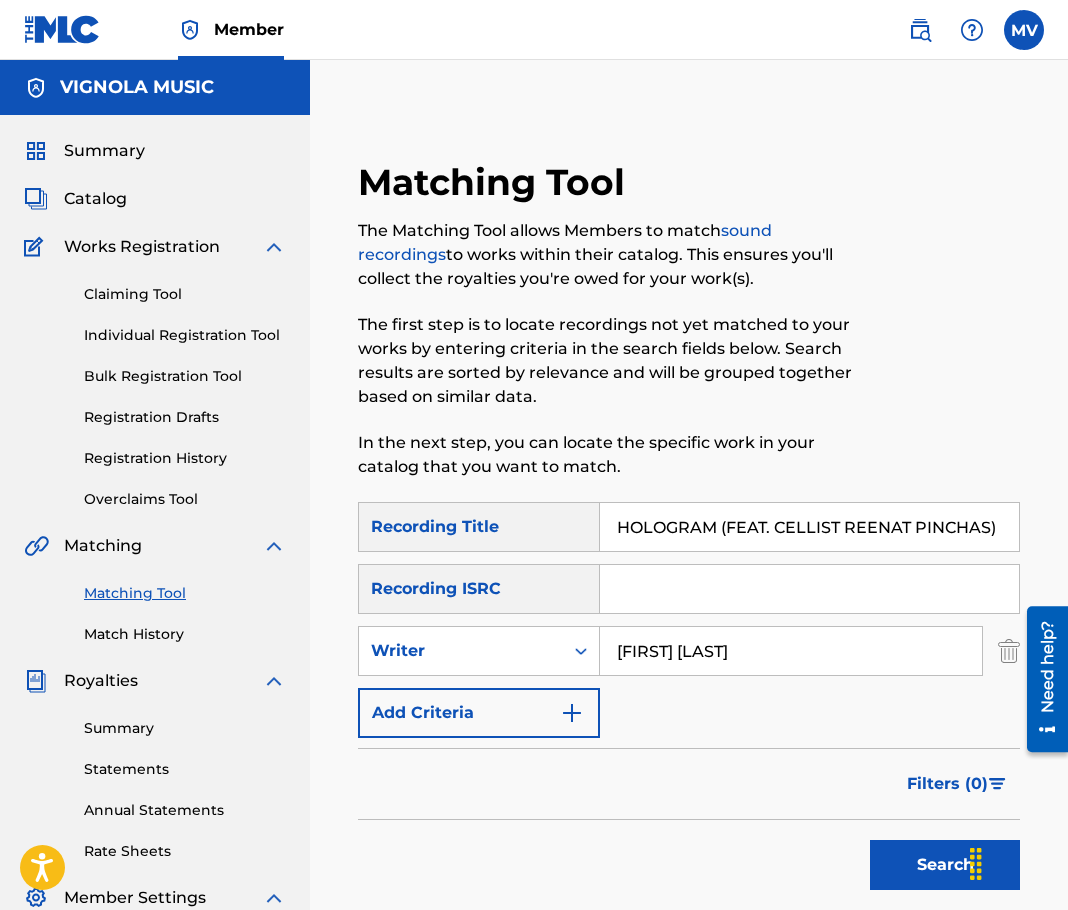 click on "Search" at bounding box center (945, 865) 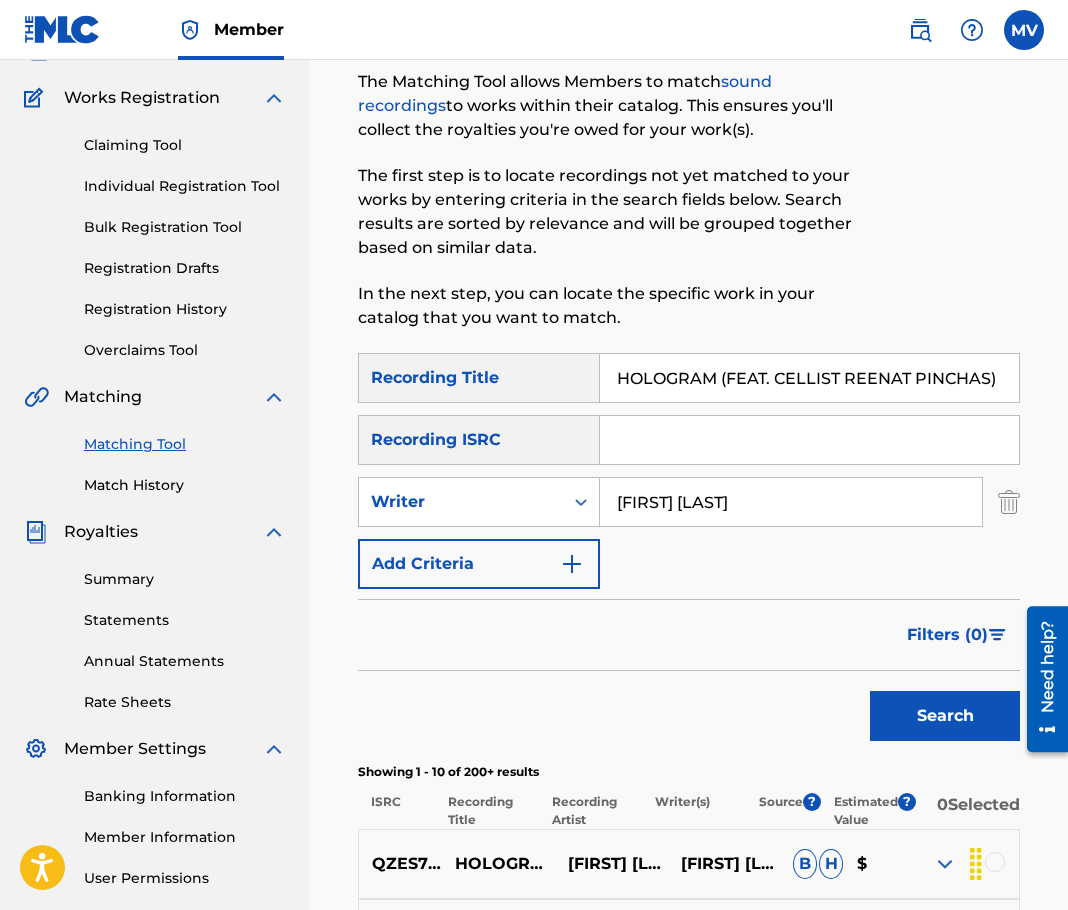scroll, scrollTop: 600, scrollLeft: 0, axis: vertical 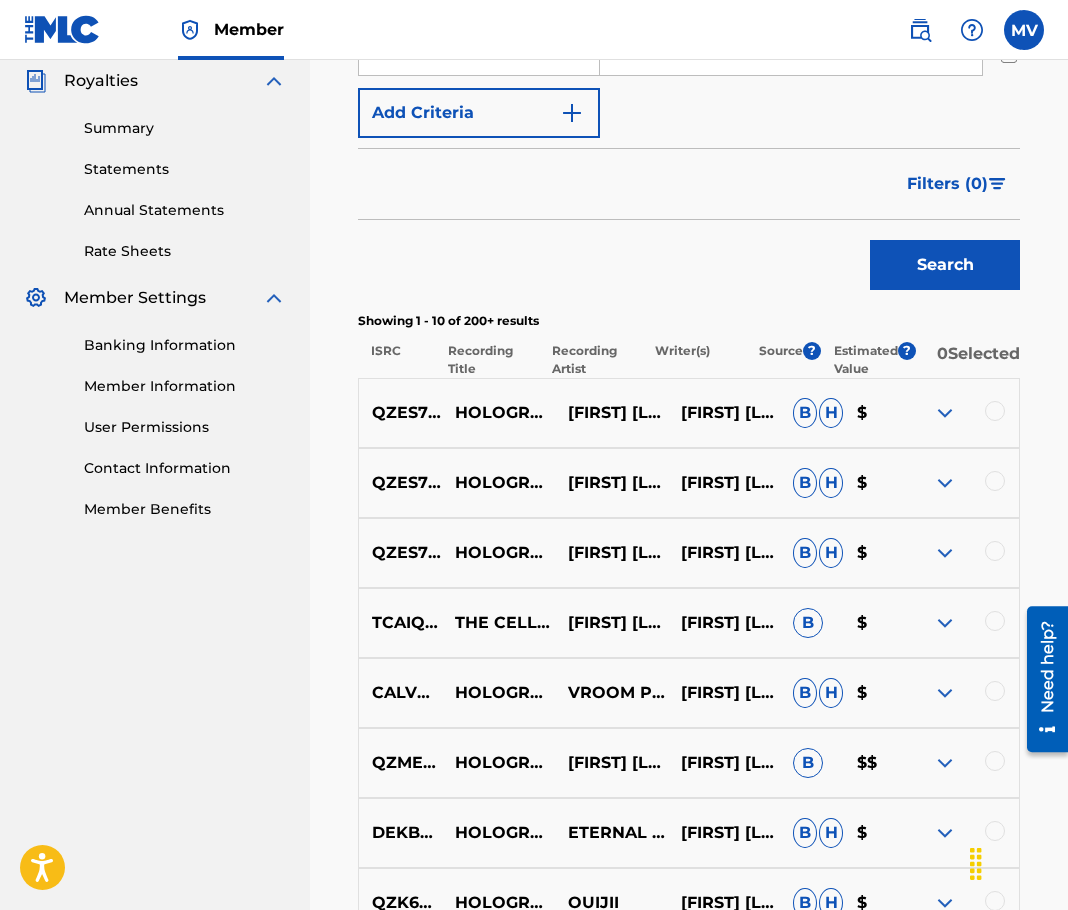 click at bounding box center [945, 553] 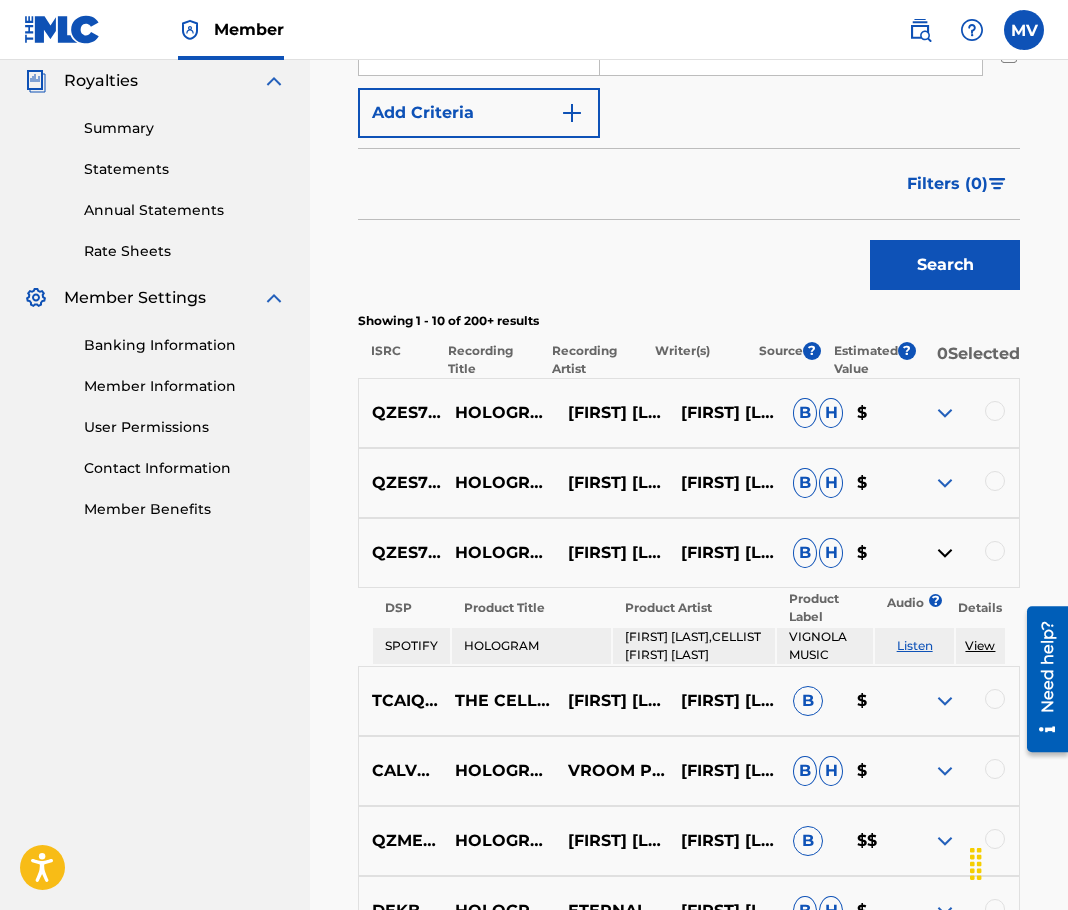 click at bounding box center [945, 483] 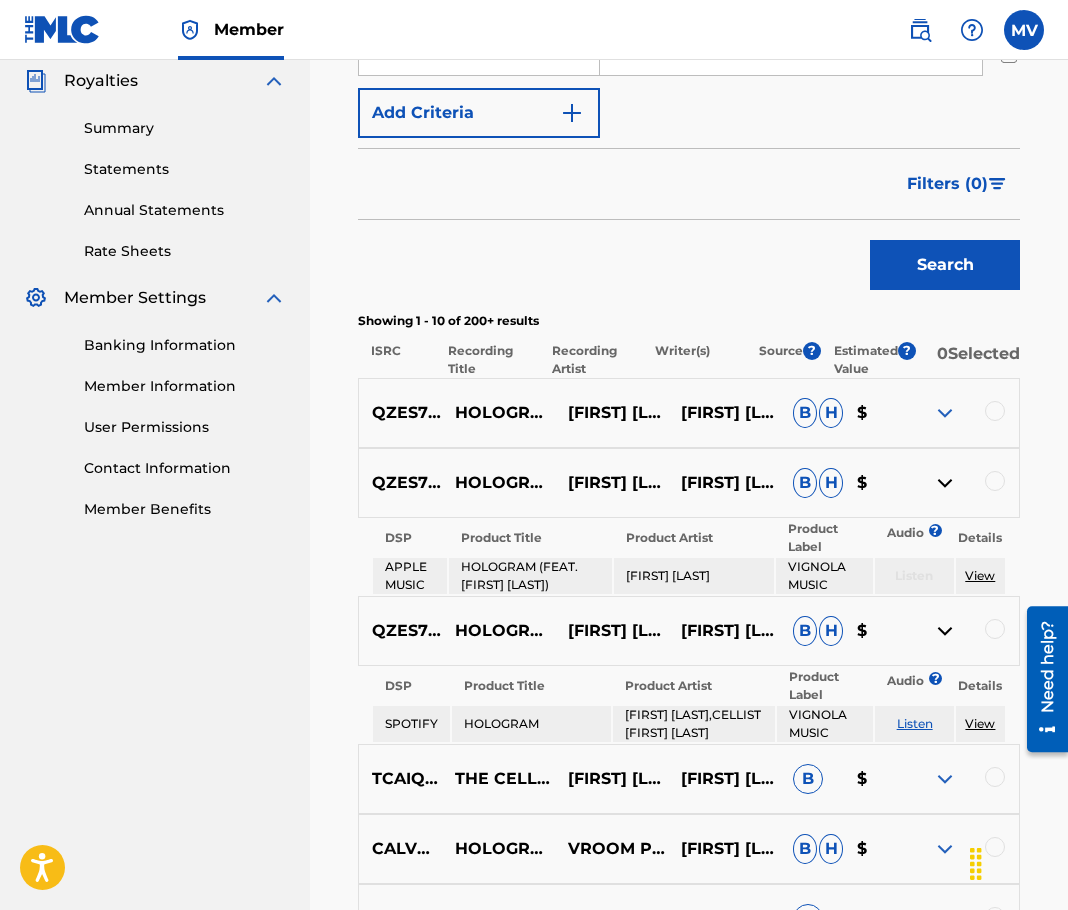 click at bounding box center (945, 413) 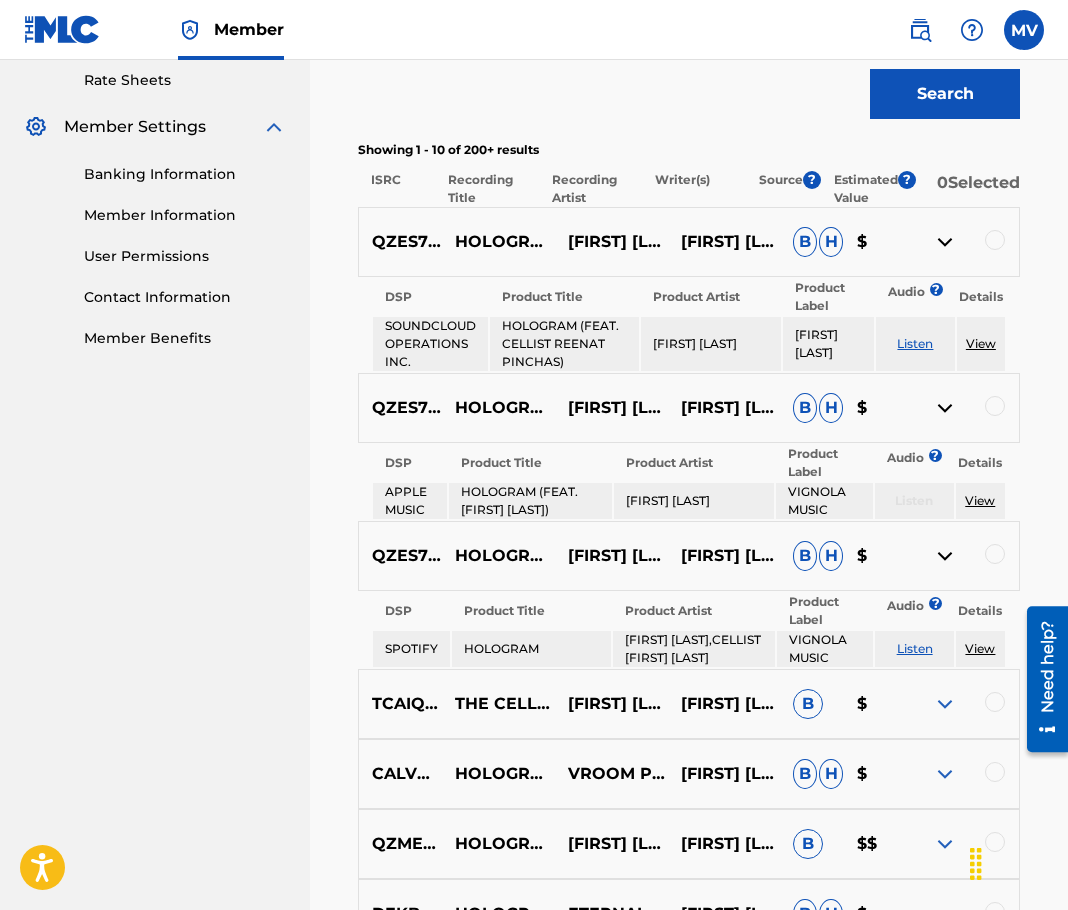 scroll, scrollTop: 800, scrollLeft: 0, axis: vertical 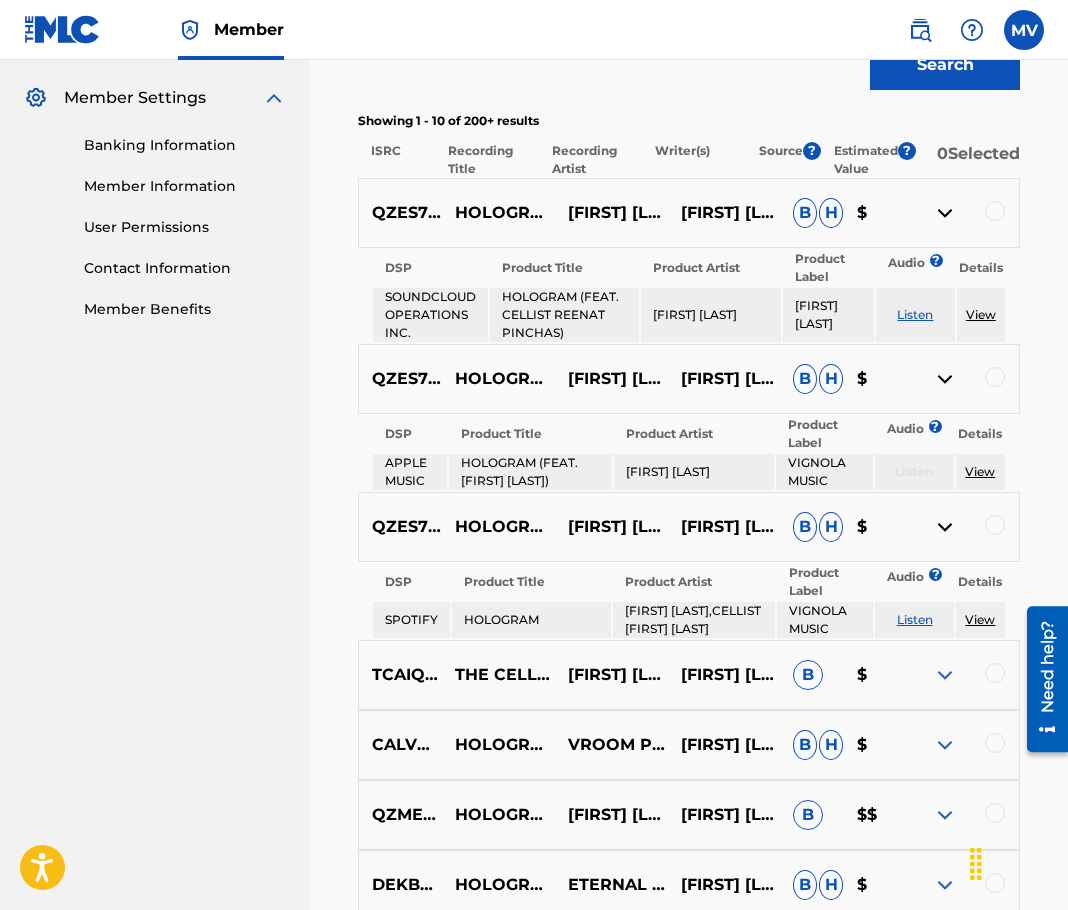 click at bounding box center (995, 211) 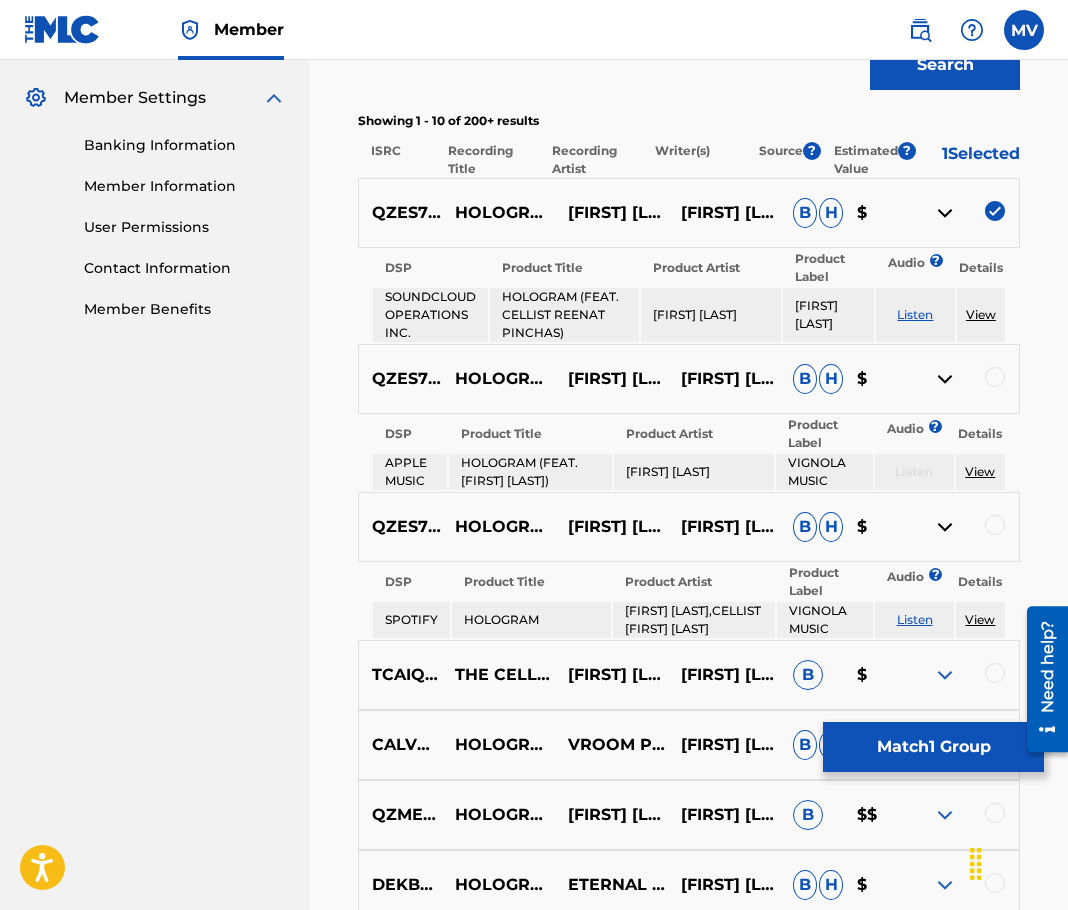 click at bounding box center (962, 379) 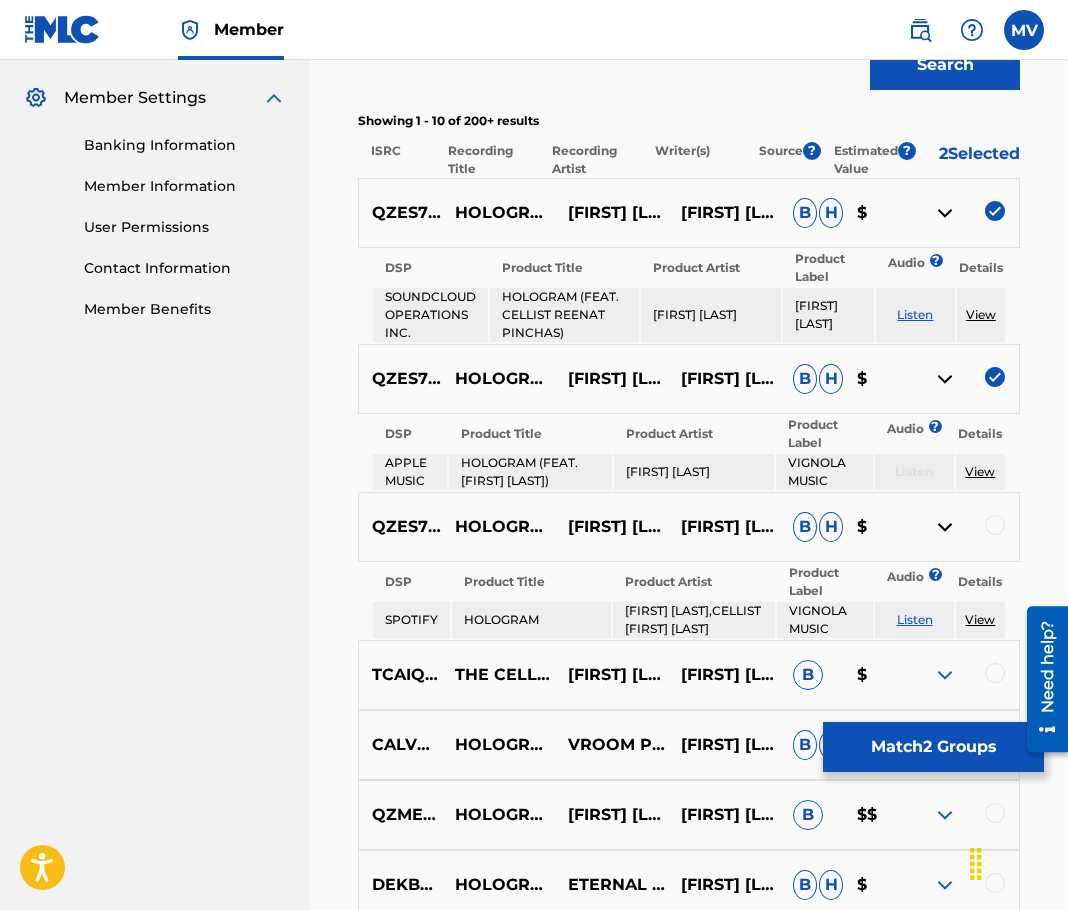 click at bounding box center (995, 525) 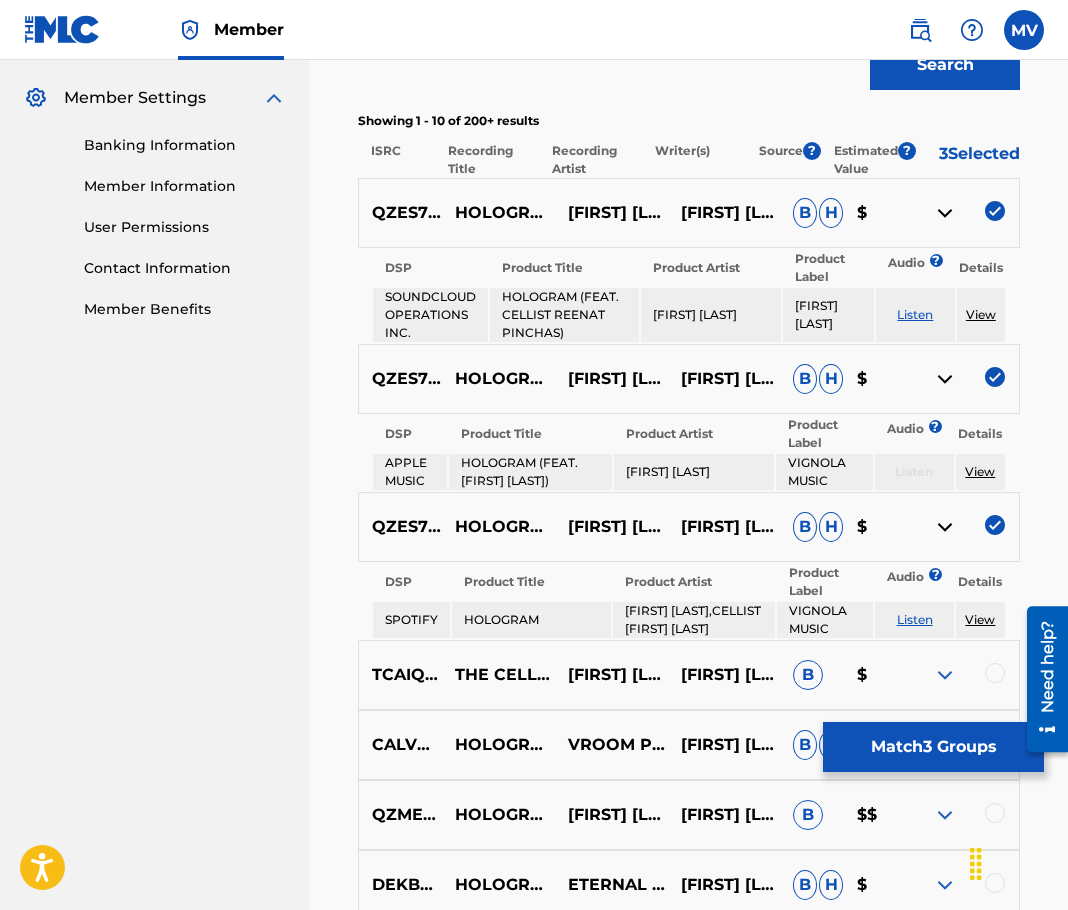 click on "Match  3 Groups" at bounding box center [933, 747] 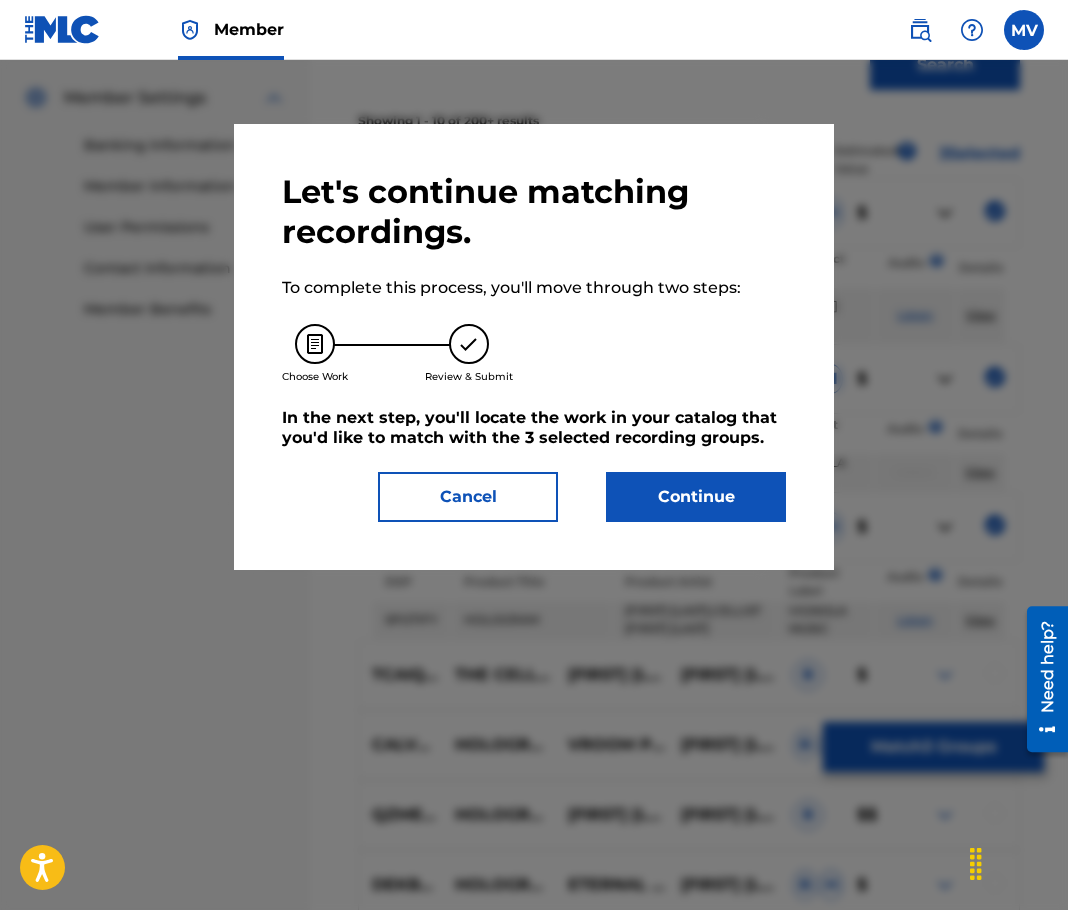 click on "Continue" at bounding box center [696, 497] 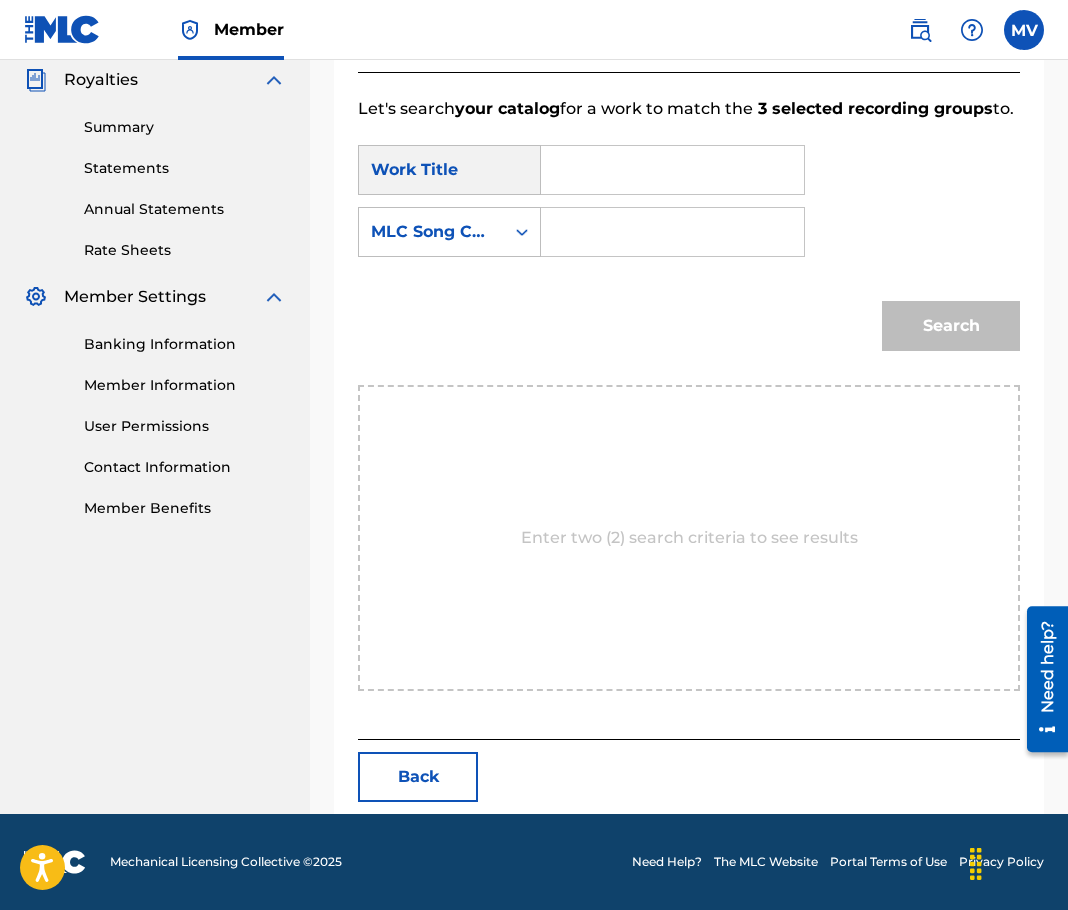 click at bounding box center (672, 170) 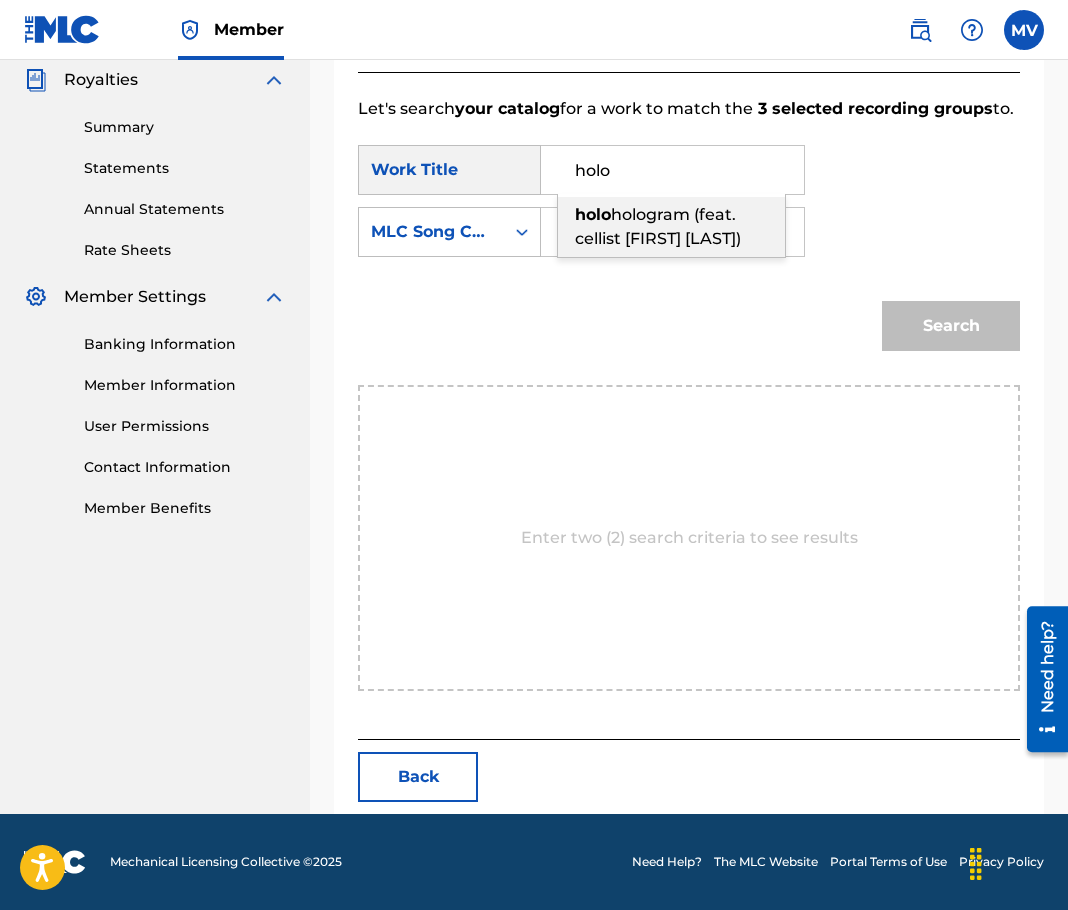 click on "holo gram (feat. cellist [FIRST] [LAST])" at bounding box center (671, 227) 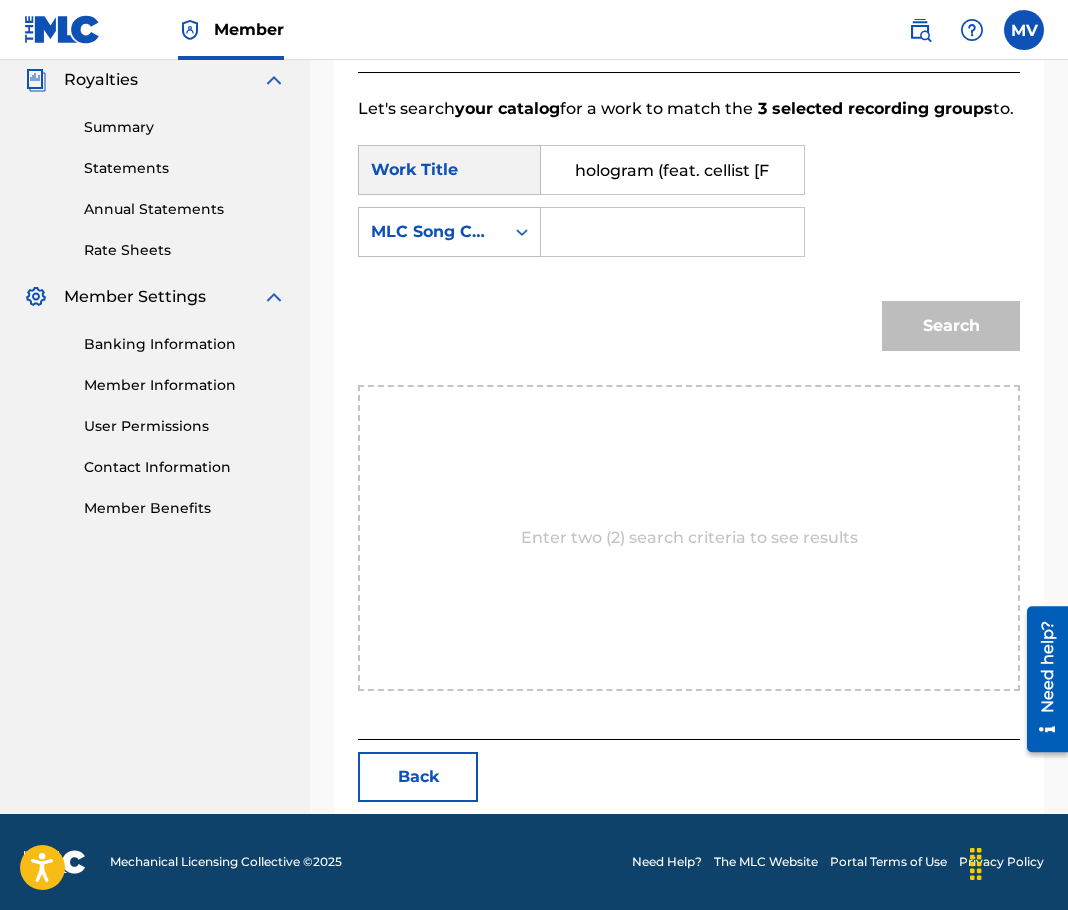 click at bounding box center [672, 232] 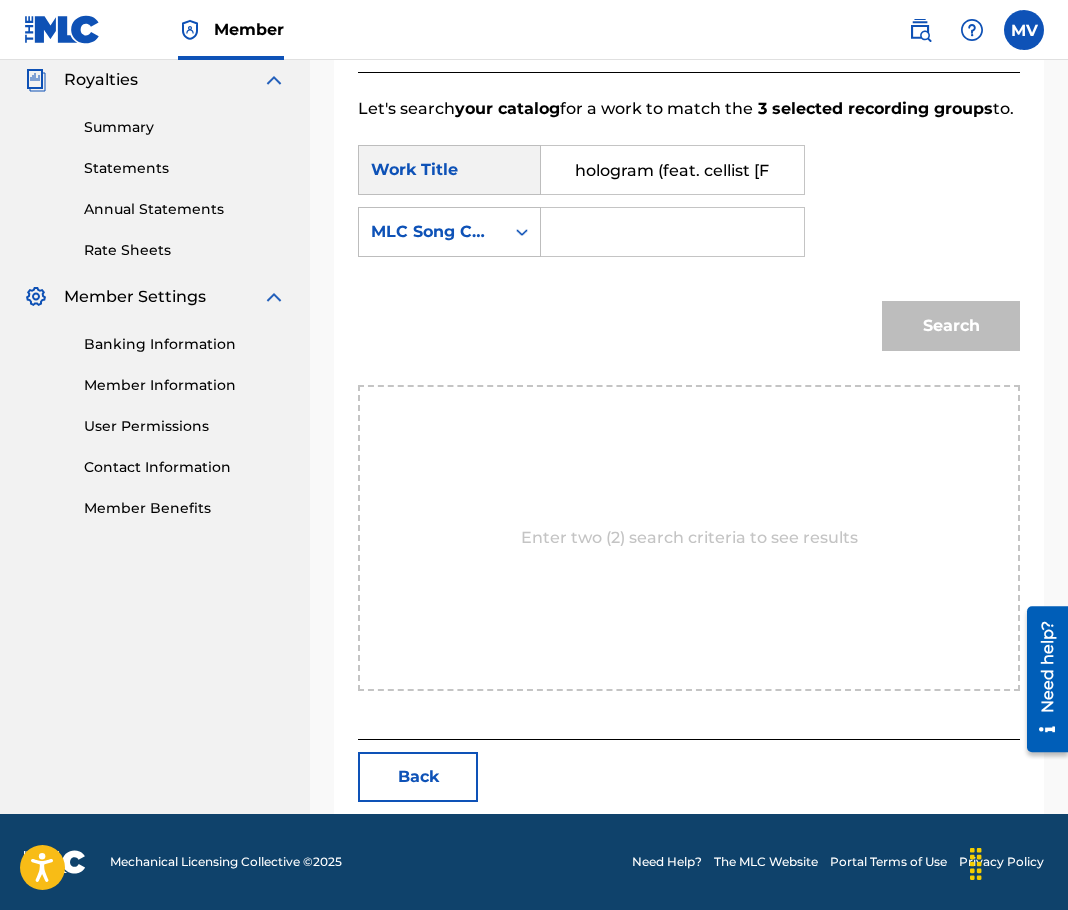 paste on "HQ6SVS" 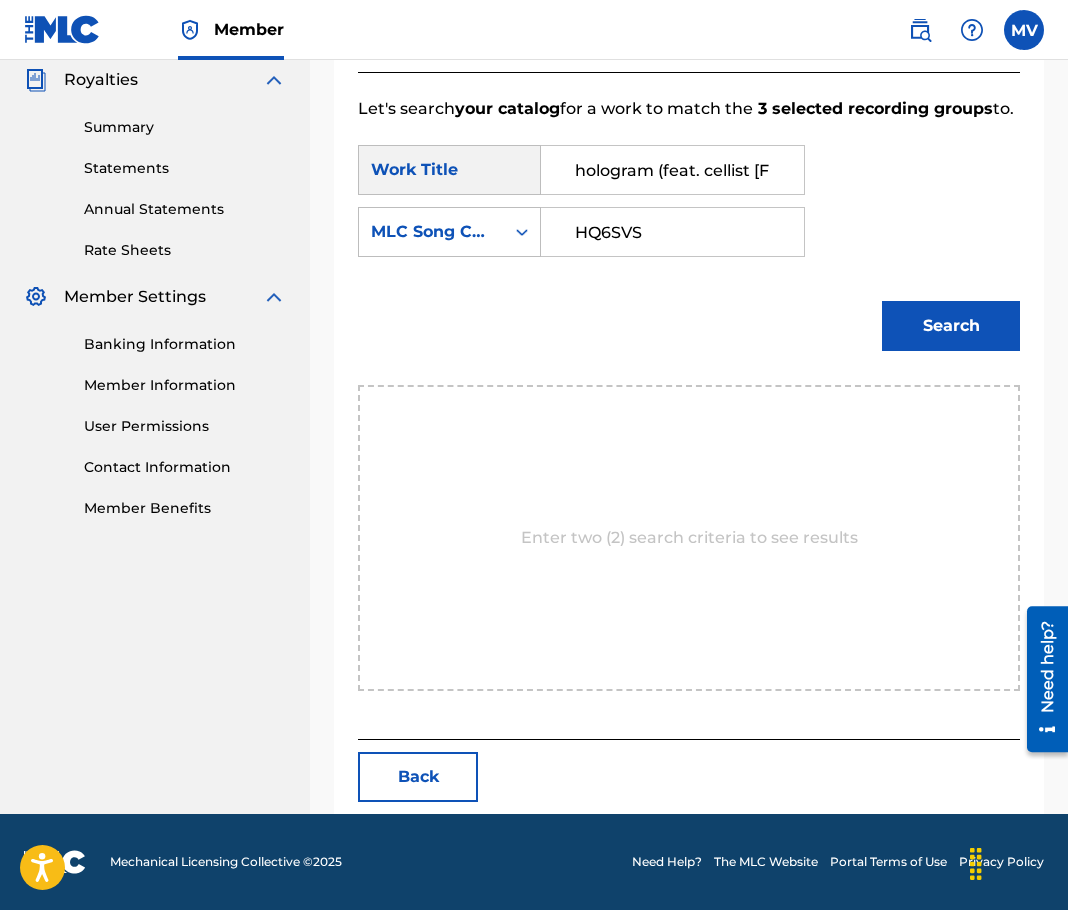 type on "HQ6SVS" 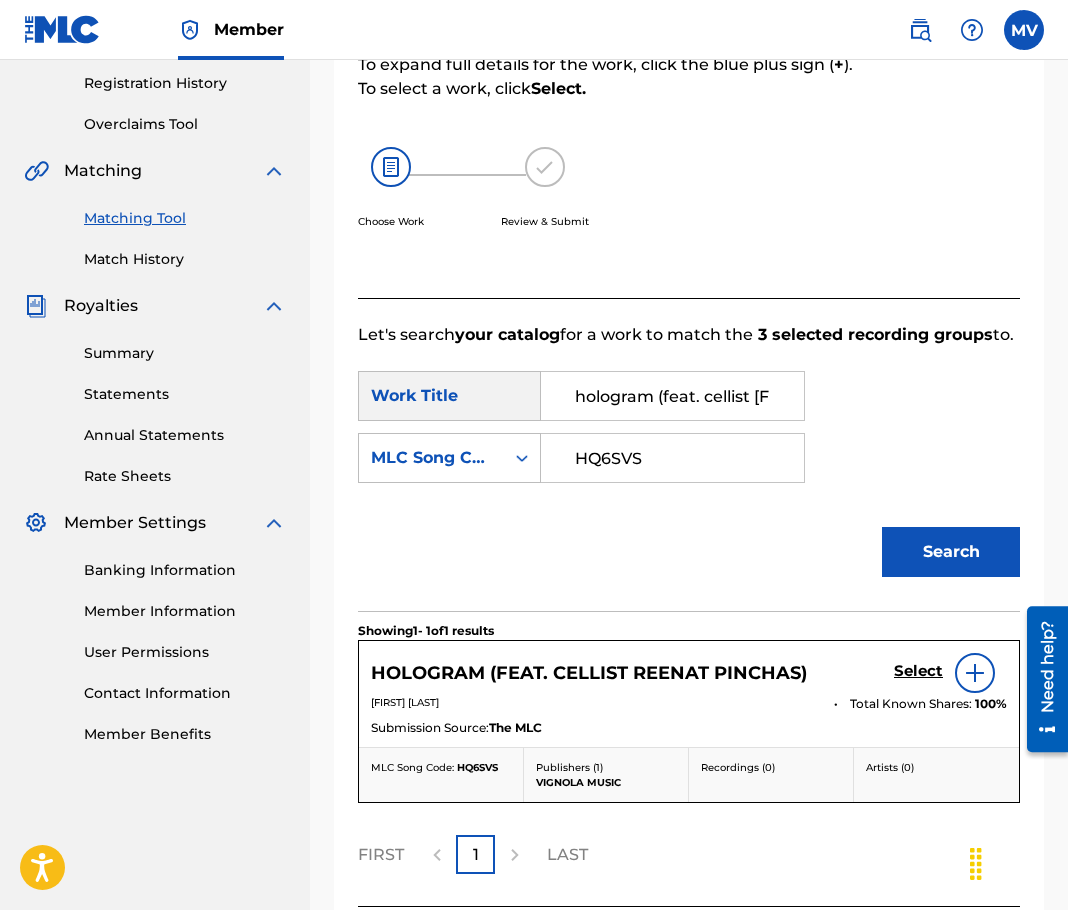scroll, scrollTop: 542, scrollLeft: 0, axis: vertical 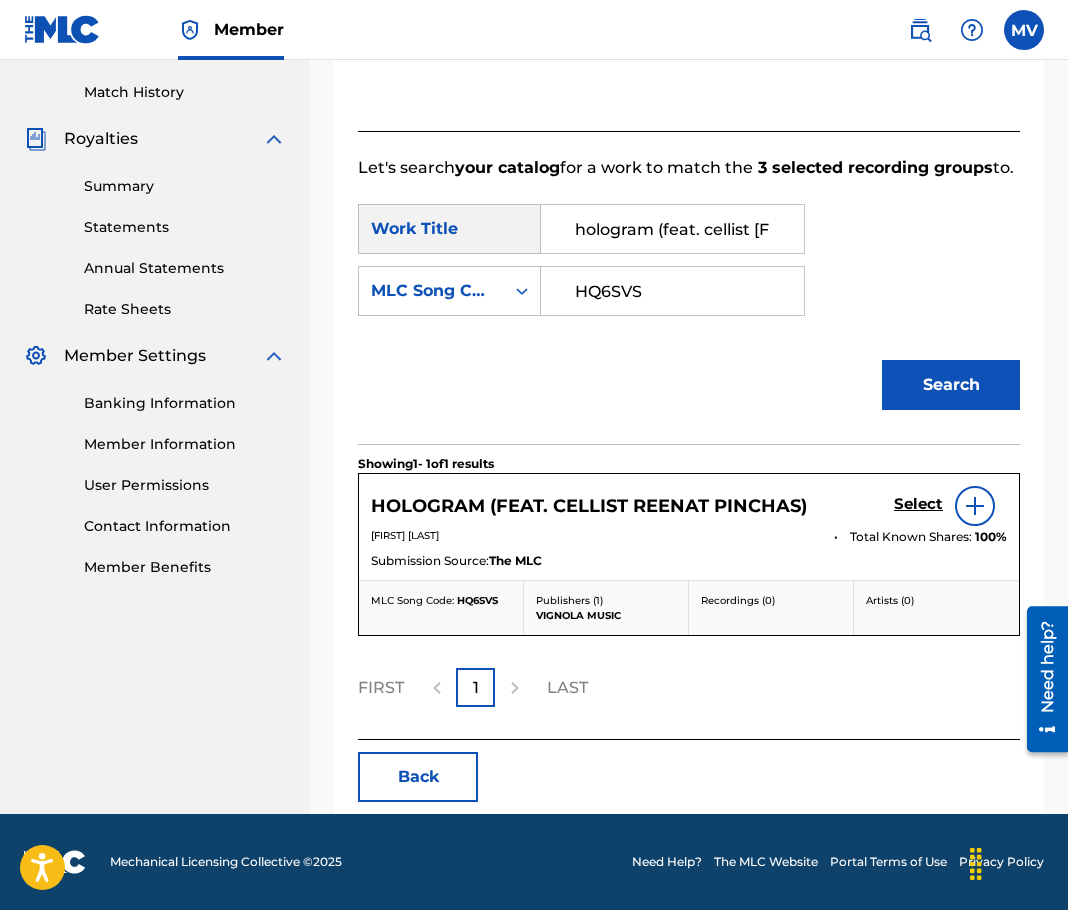 click on "Select" at bounding box center (918, 504) 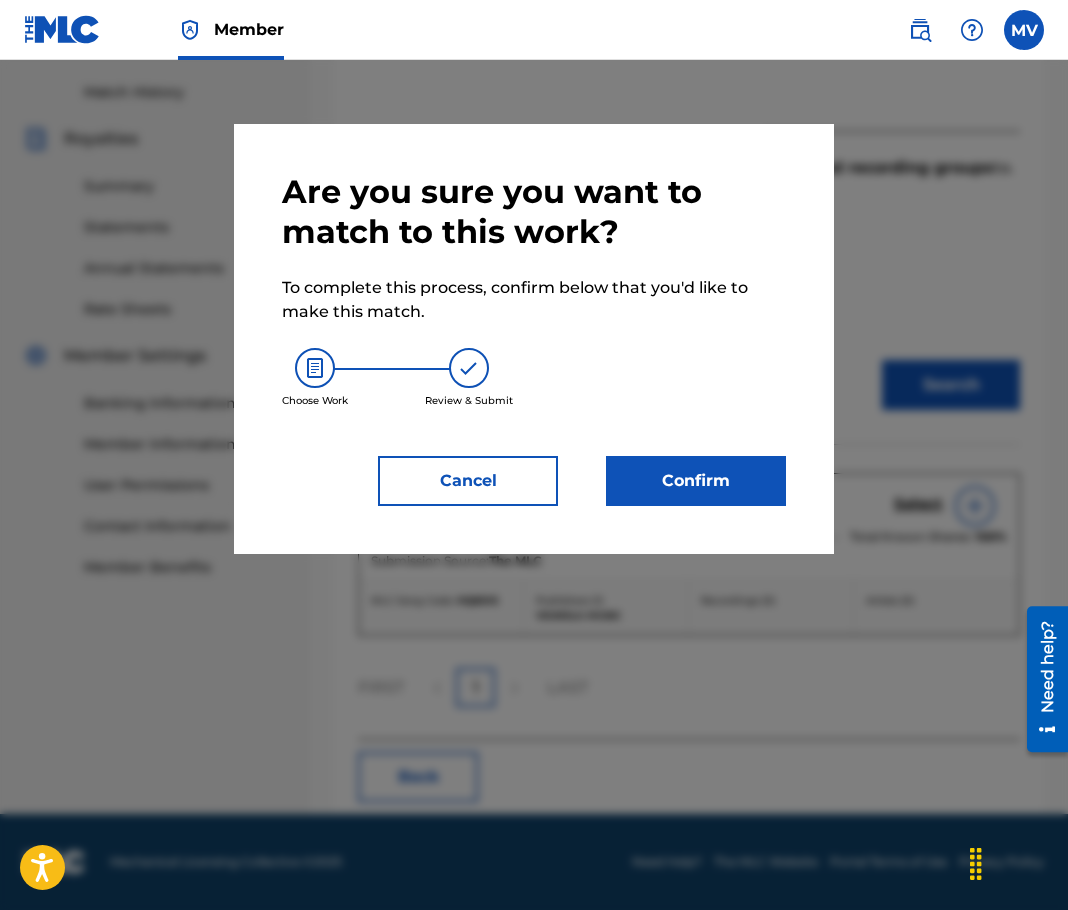 click on "Confirm" at bounding box center [696, 481] 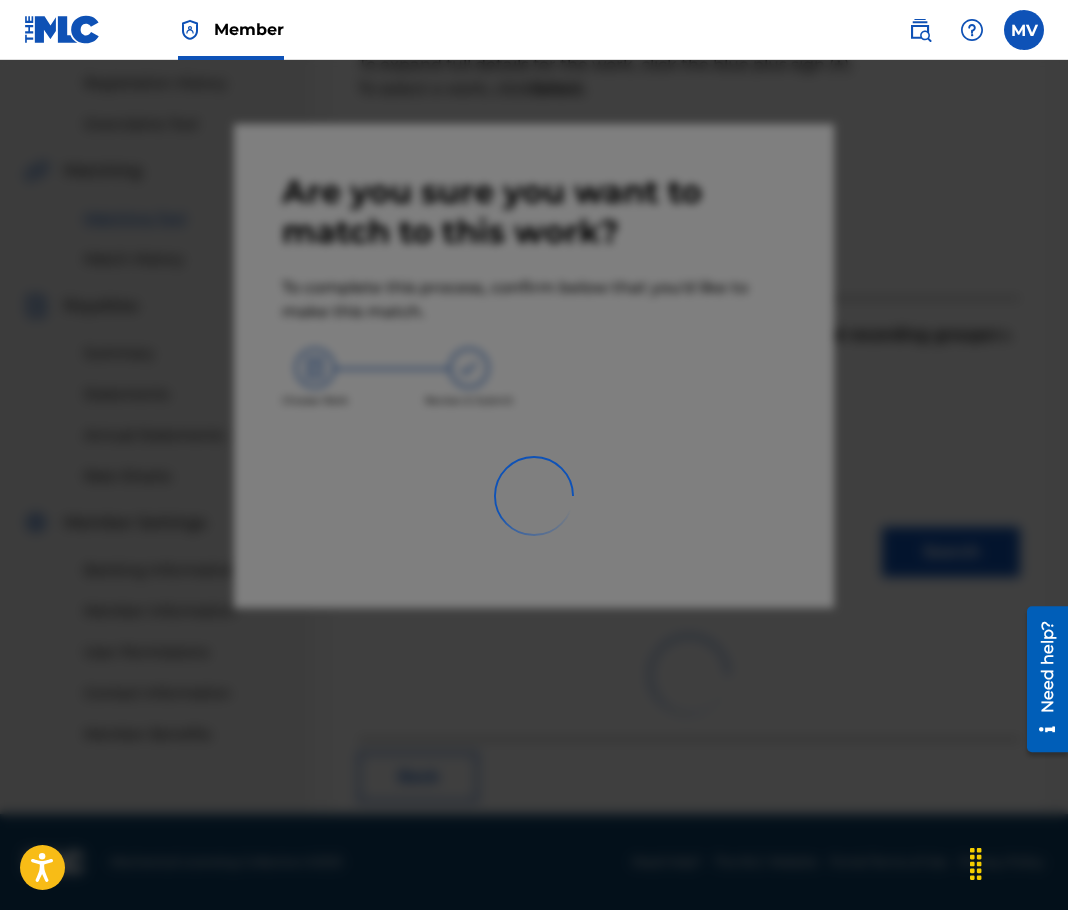 scroll, scrollTop: 330, scrollLeft: 0, axis: vertical 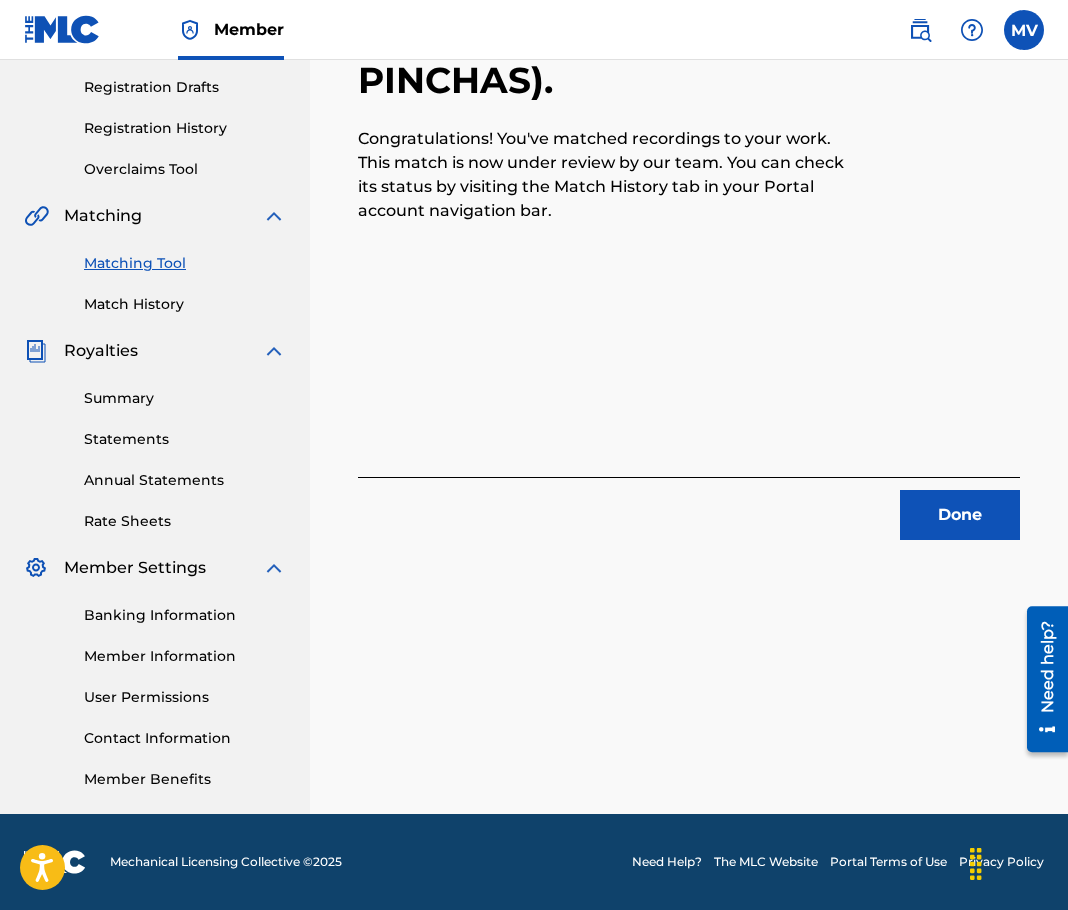 click on "Done" at bounding box center (960, 515) 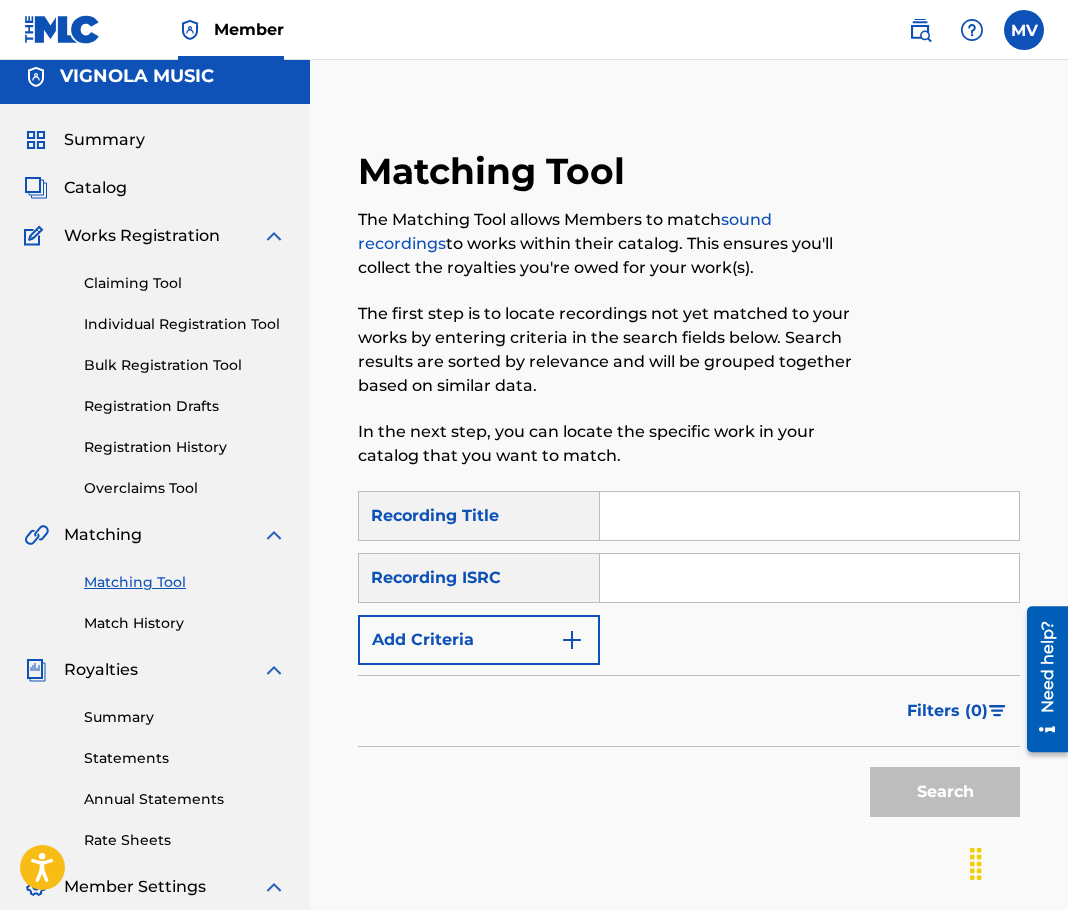 scroll, scrollTop: 0, scrollLeft: 0, axis: both 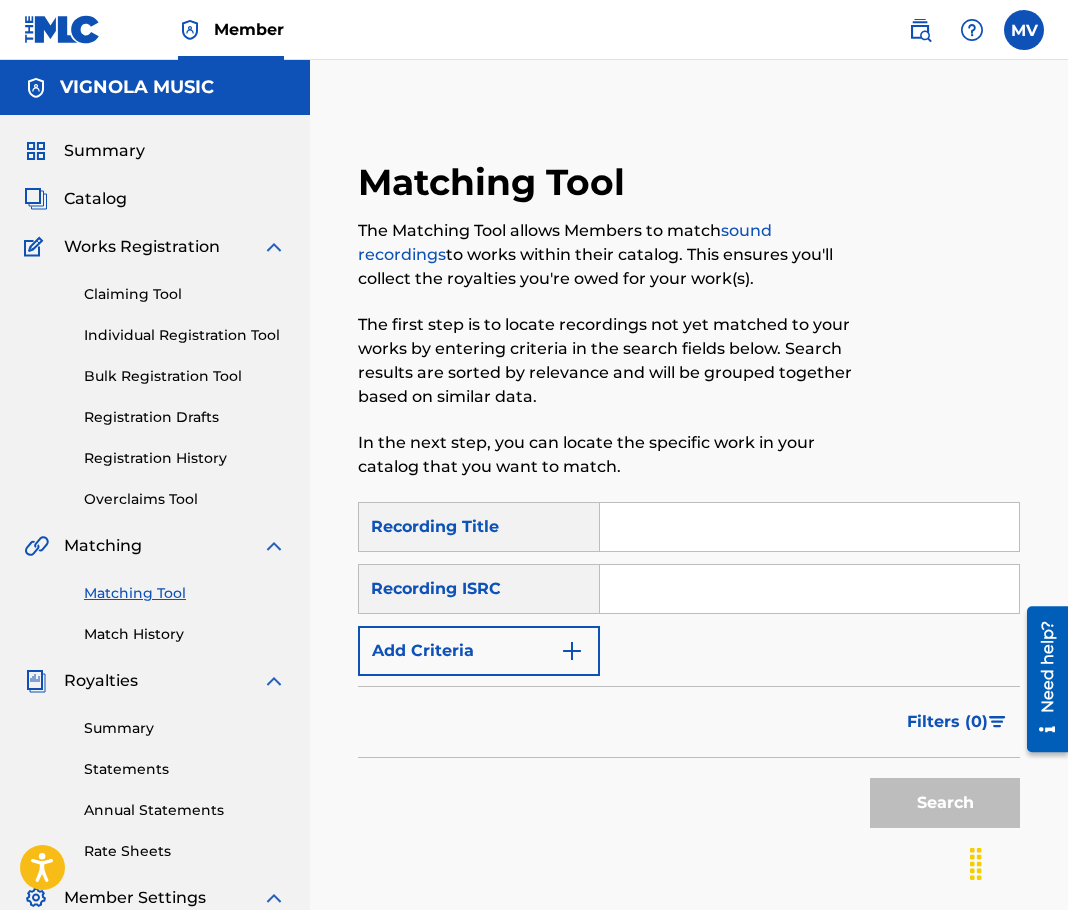 click on "Catalog" at bounding box center (95, 199) 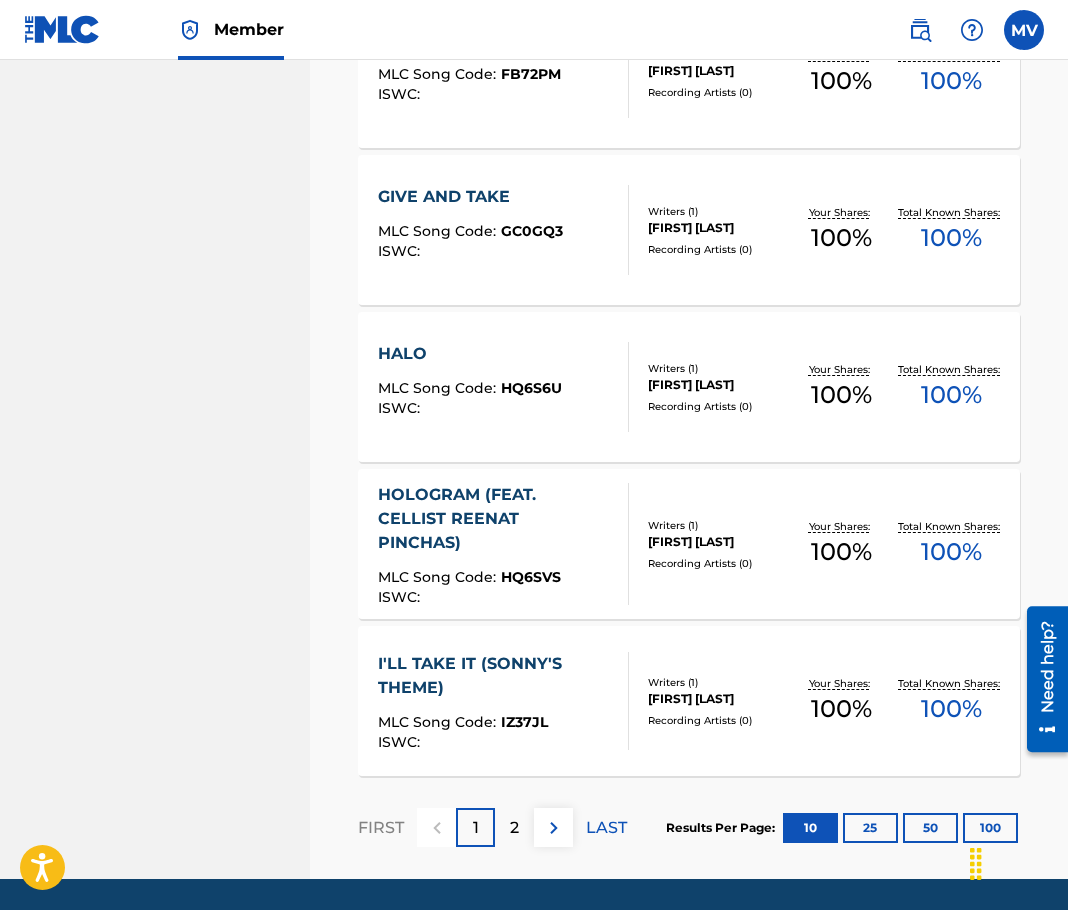 scroll, scrollTop: 1429, scrollLeft: 0, axis: vertical 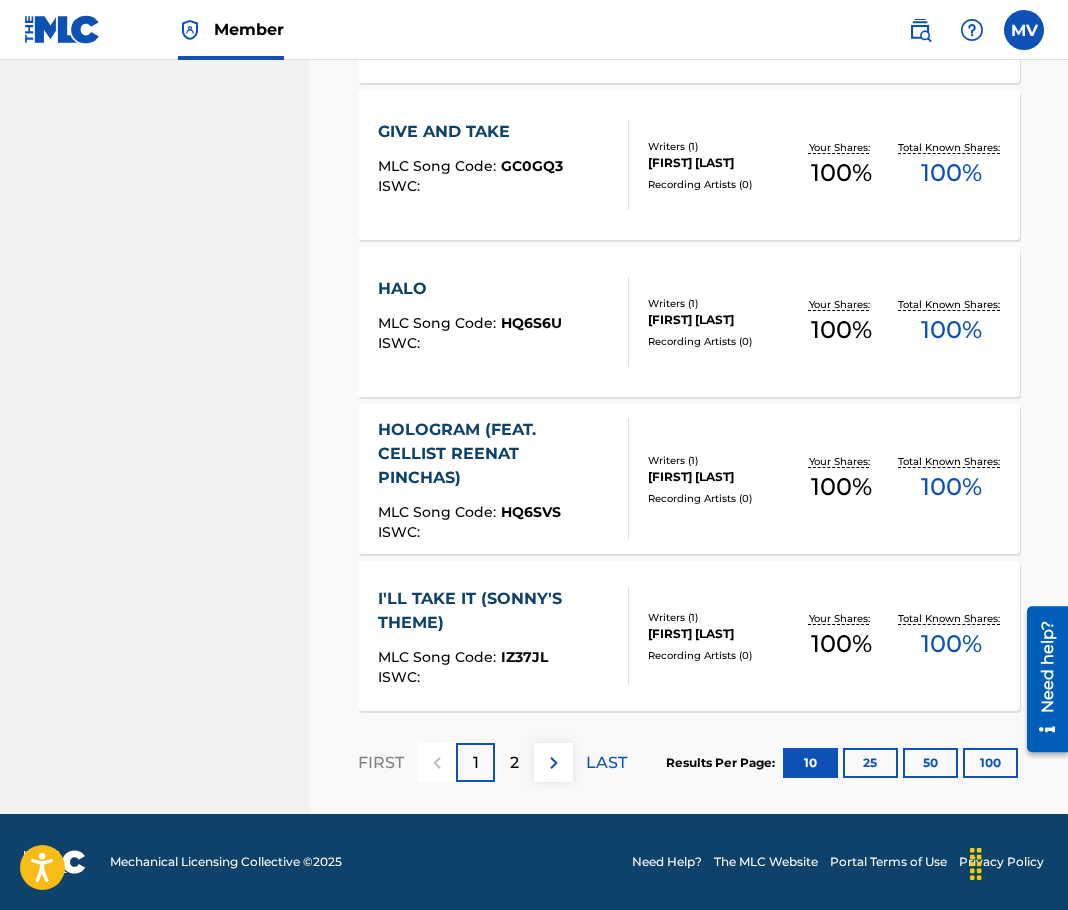 click on "I'LL TAKE IT (SONNY'S THEME)" at bounding box center (495, 611) 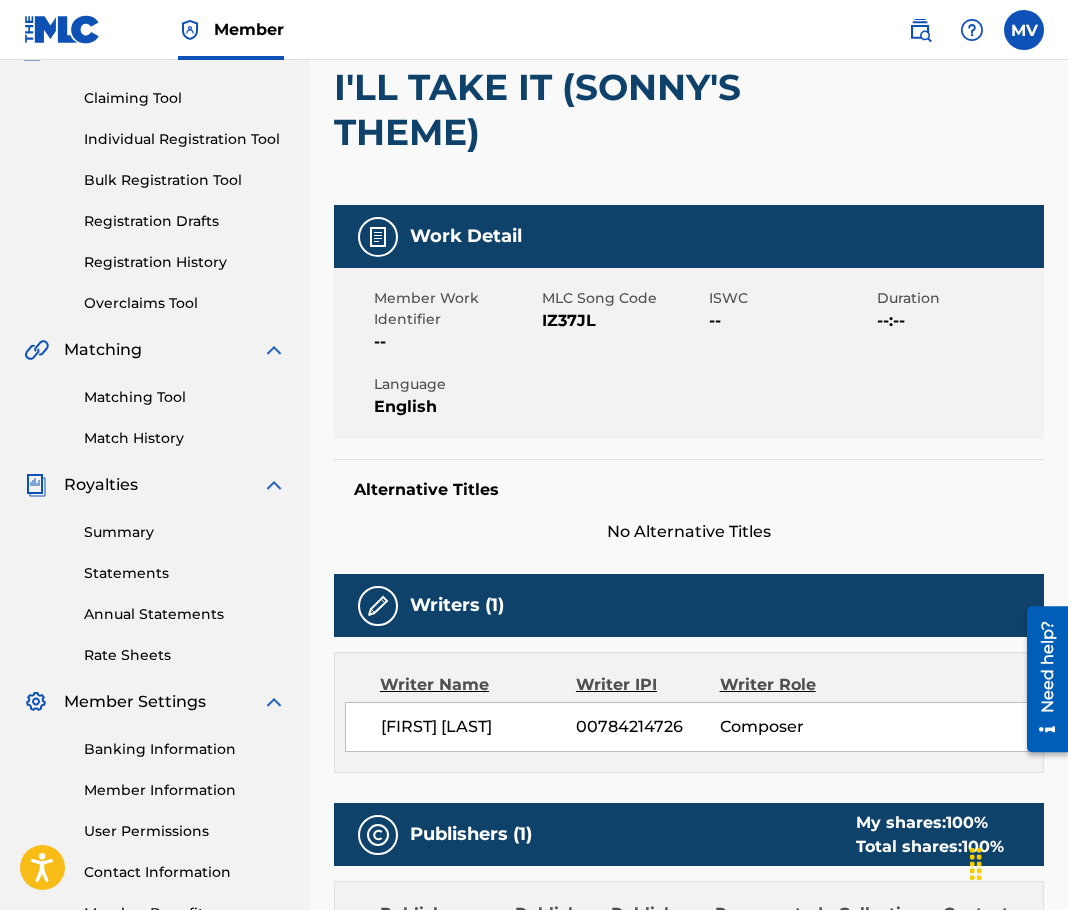 scroll, scrollTop: 200, scrollLeft: 0, axis: vertical 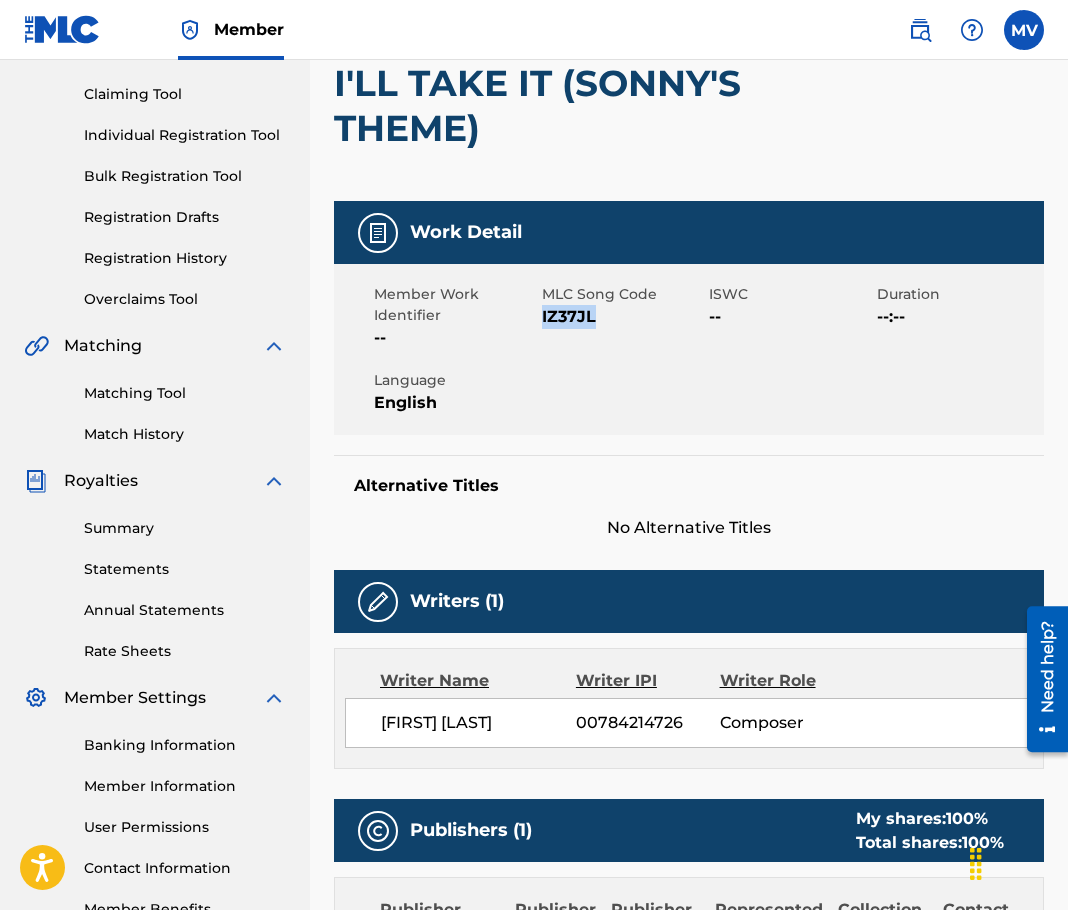 drag, startPoint x: 543, startPoint y: 318, endPoint x: 654, endPoint y: 318, distance: 111 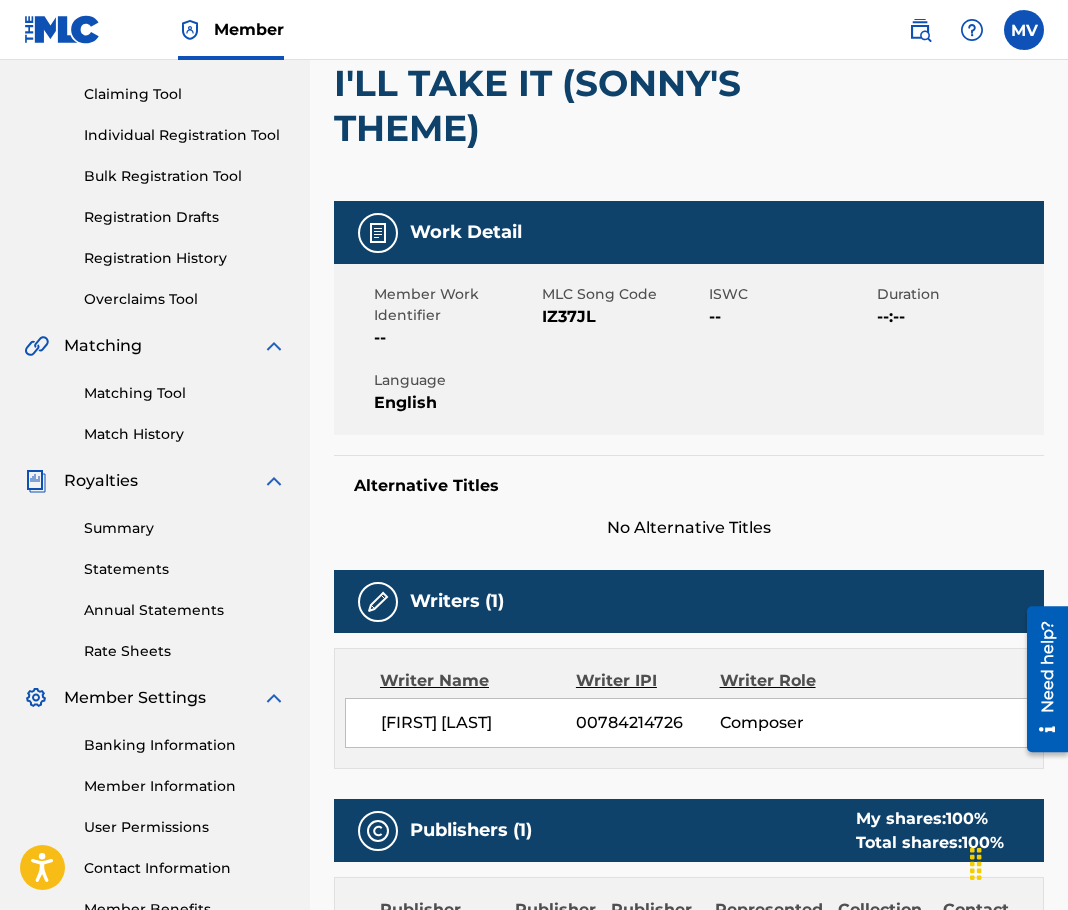 click on "Work Detail   Member Work Identifier -- MLC Song Code IZ37JL ISWC -- Duration --:-- Language English Alternative Titles No Alternative Titles" at bounding box center (689, 370) 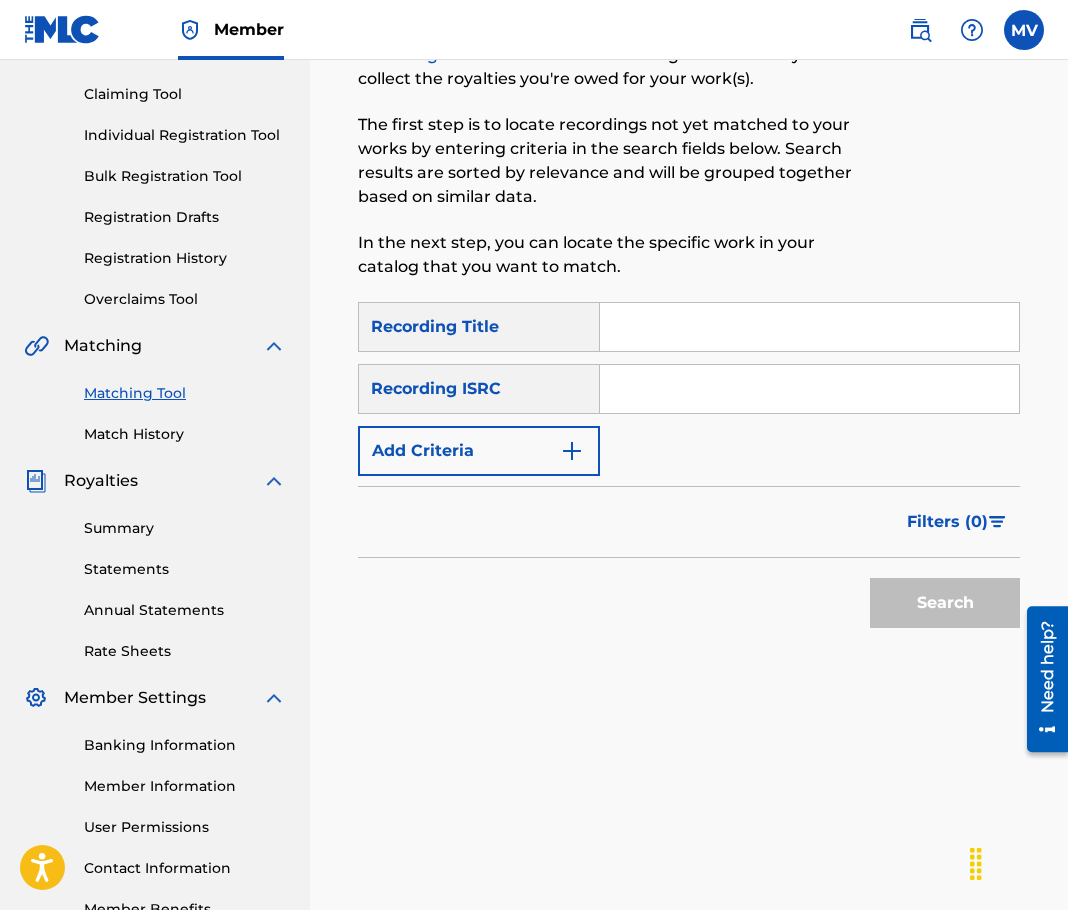 scroll, scrollTop: 0, scrollLeft: 0, axis: both 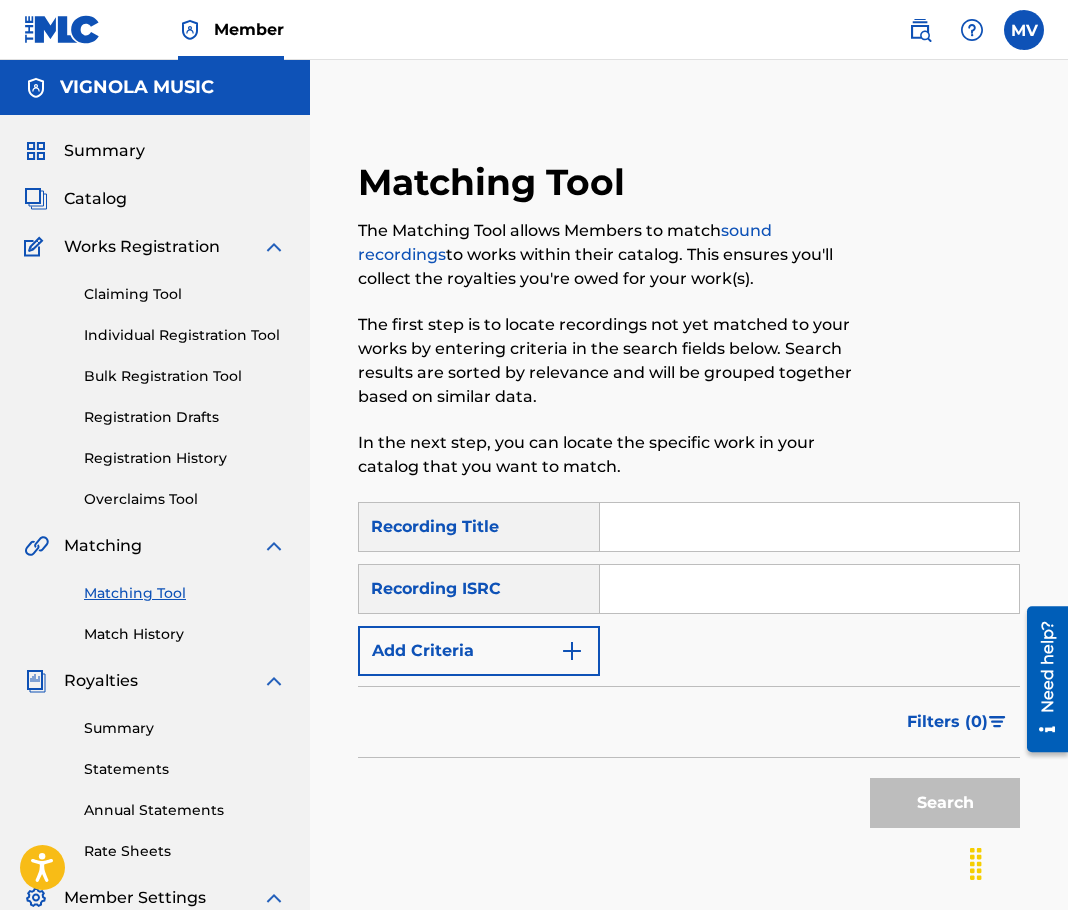 click at bounding box center [809, 527] 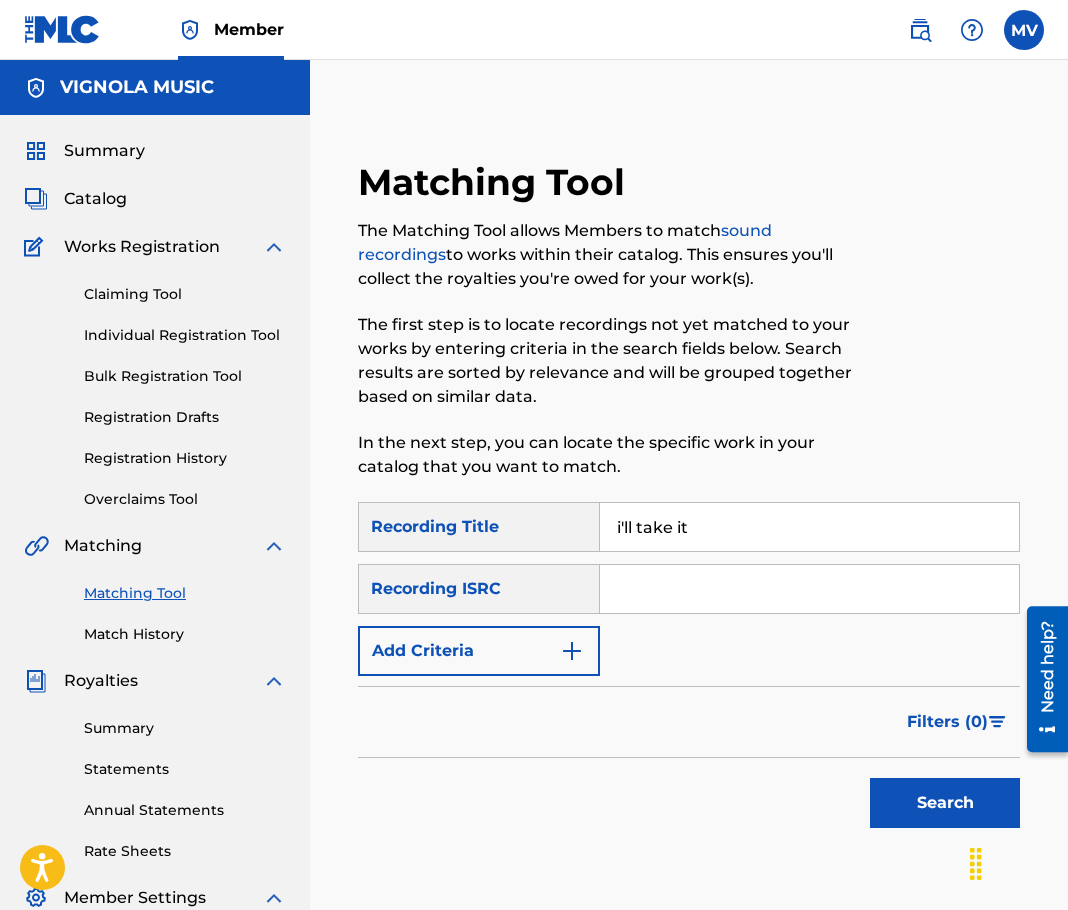 type on "i'll take it" 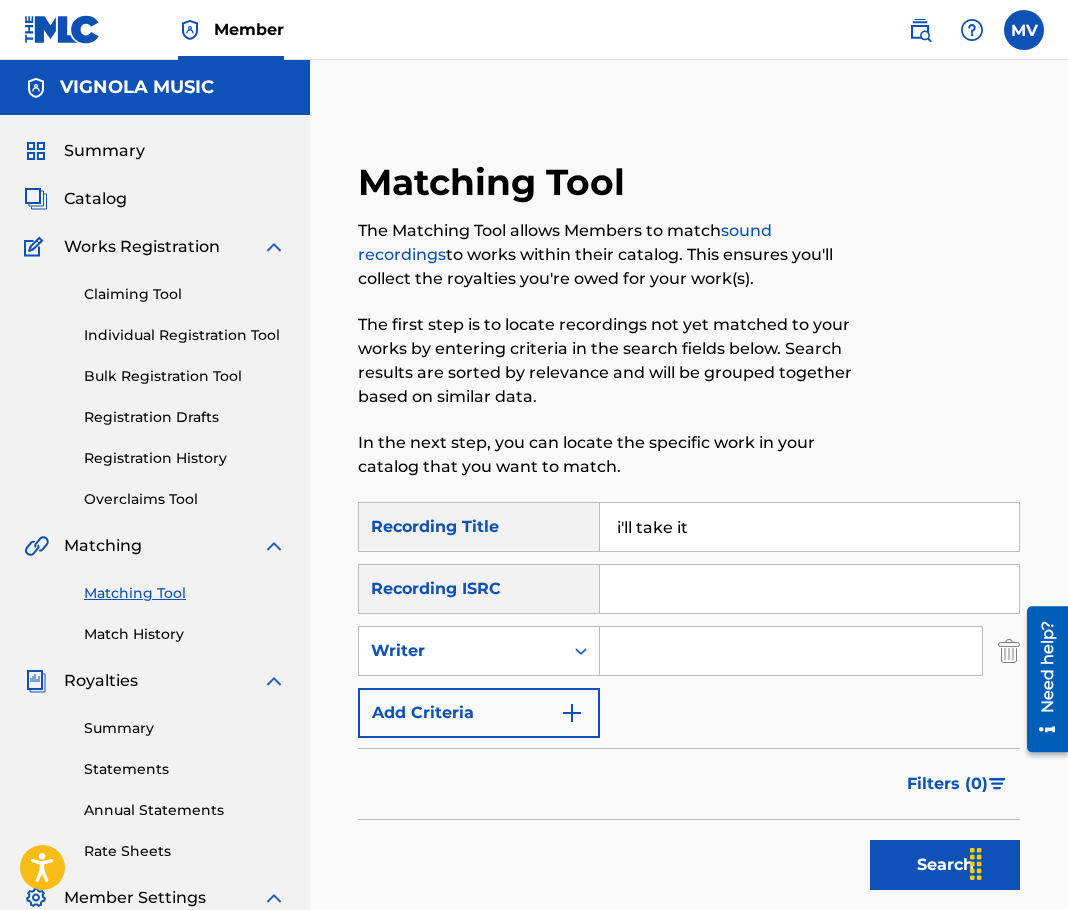 click at bounding box center (791, 651) 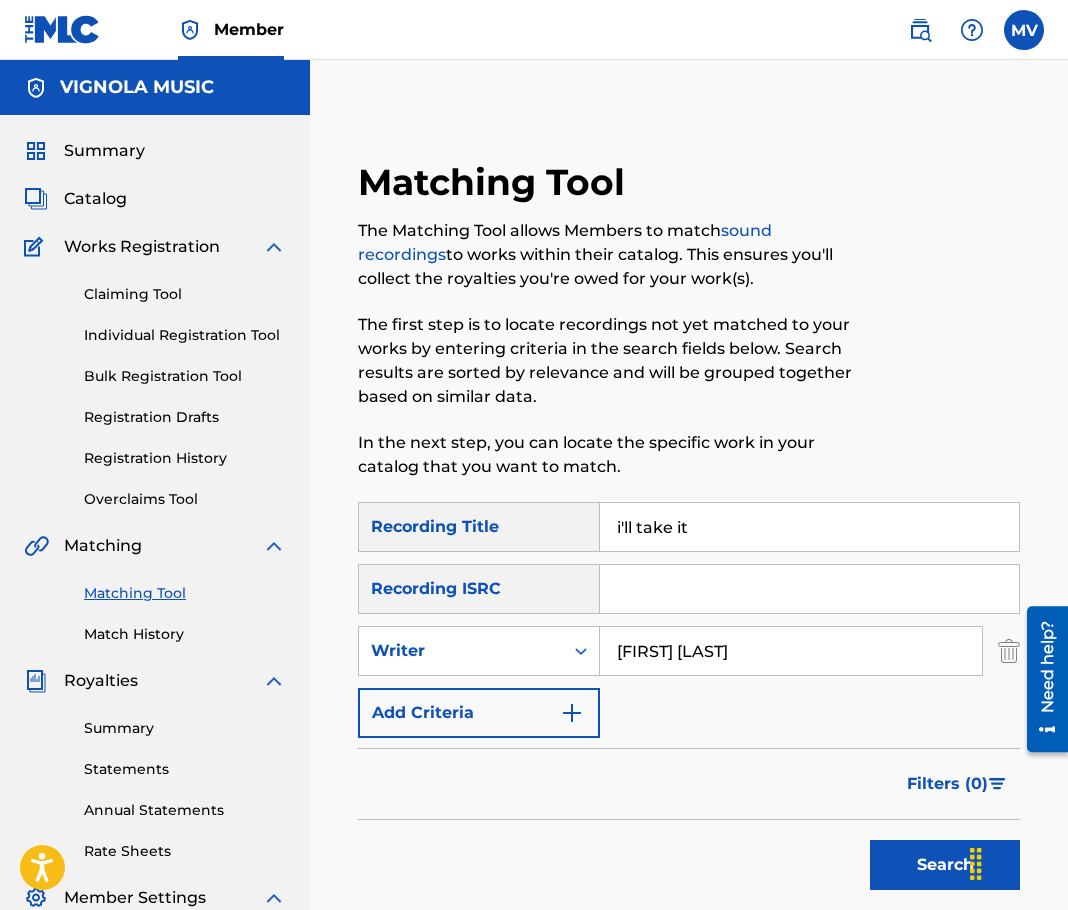 click on "Search" at bounding box center [945, 865] 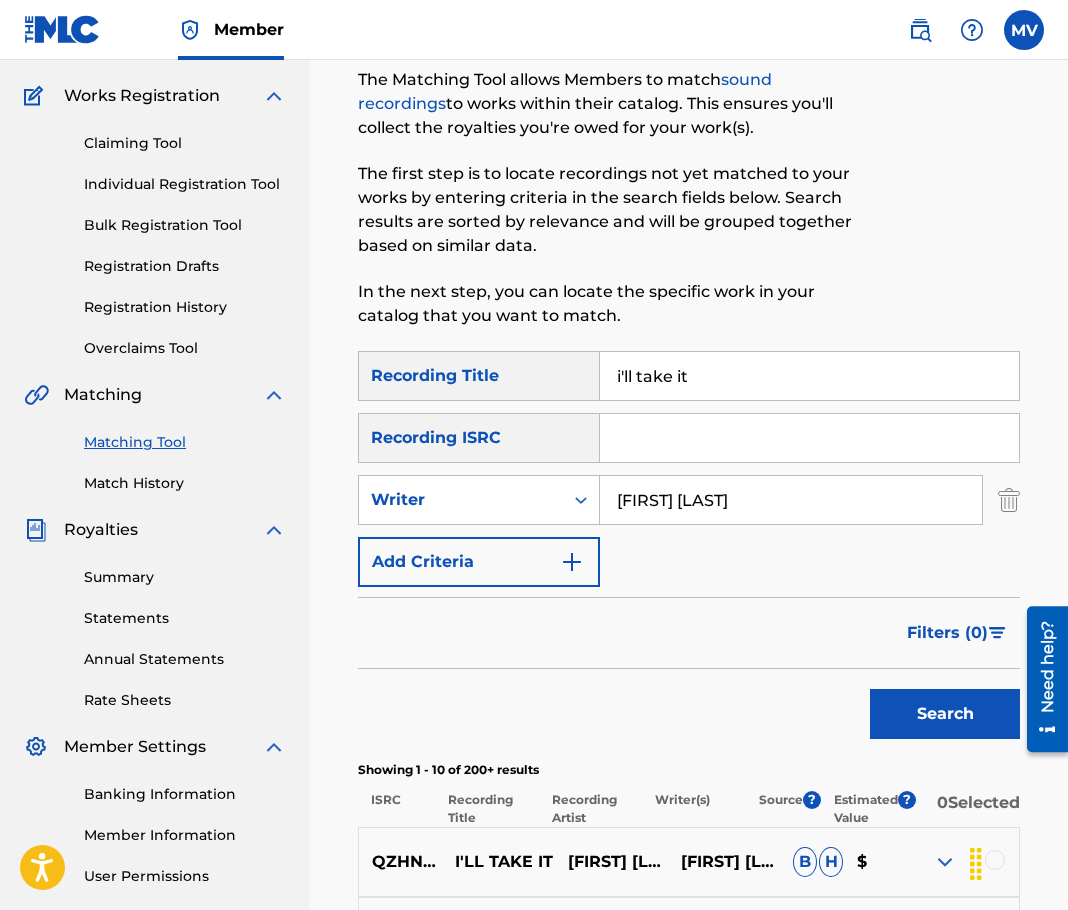 scroll, scrollTop: 600, scrollLeft: 0, axis: vertical 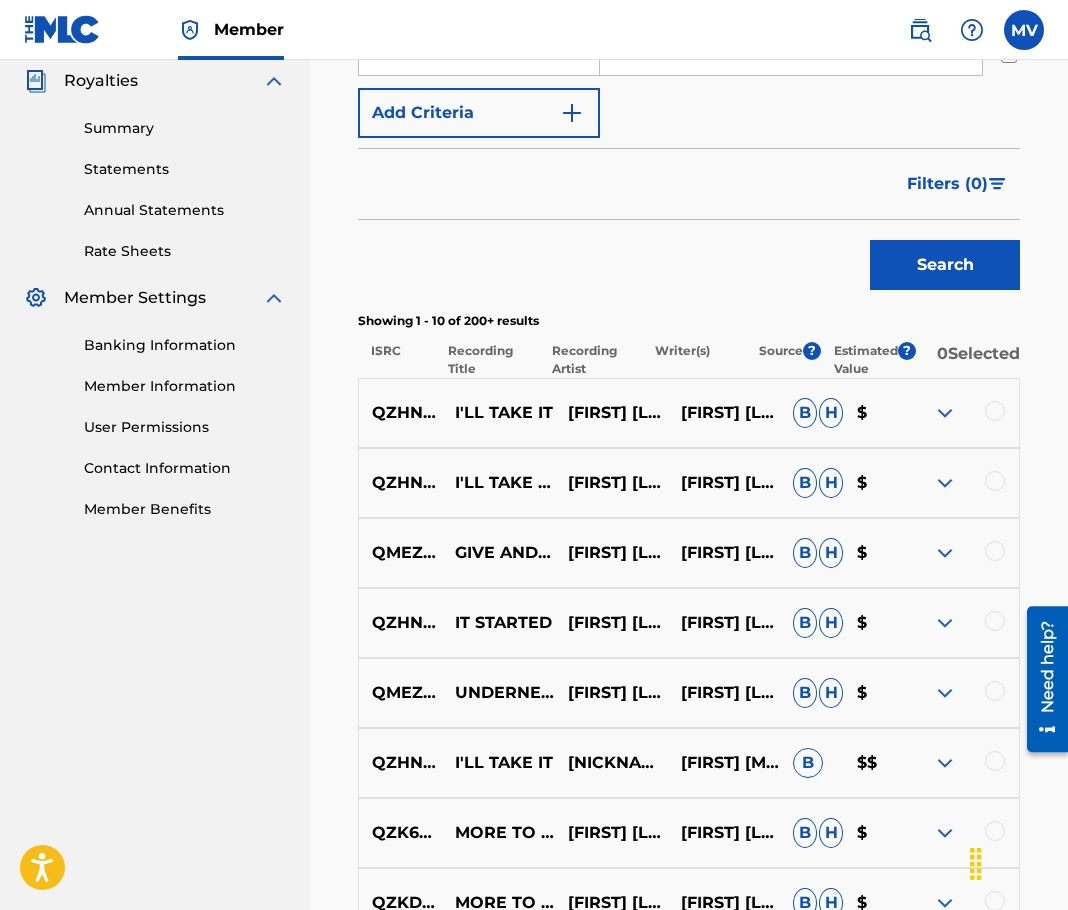 click at bounding box center (995, 411) 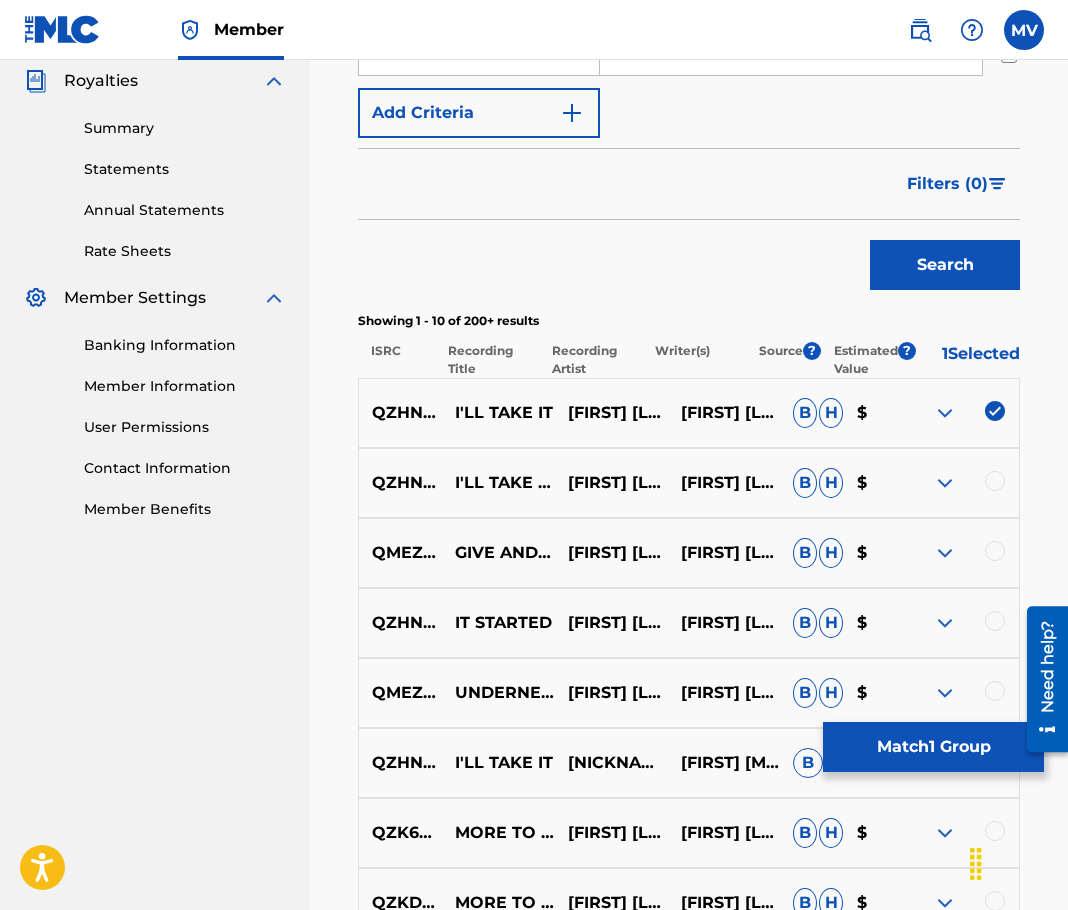 click at bounding box center [995, 481] 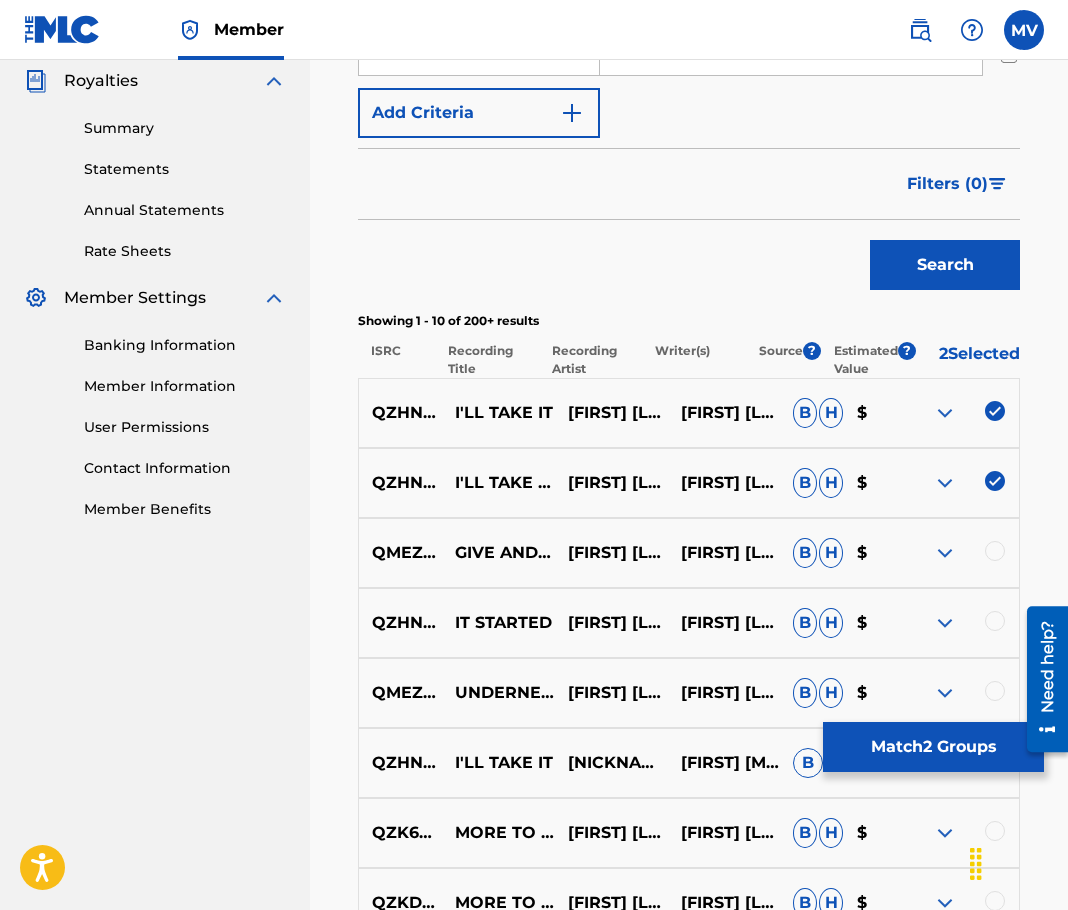 click on "Match  2 Groups" at bounding box center [933, 747] 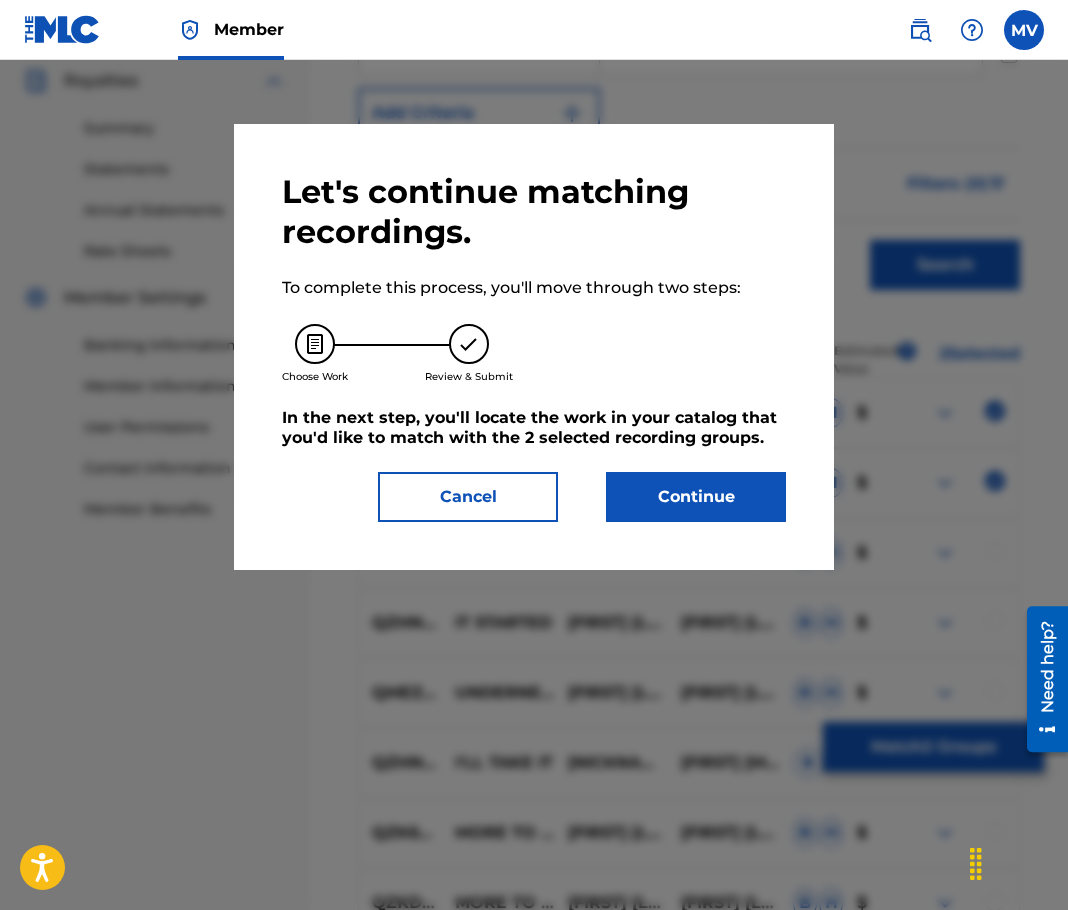 click on "Continue" at bounding box center (696, 497) 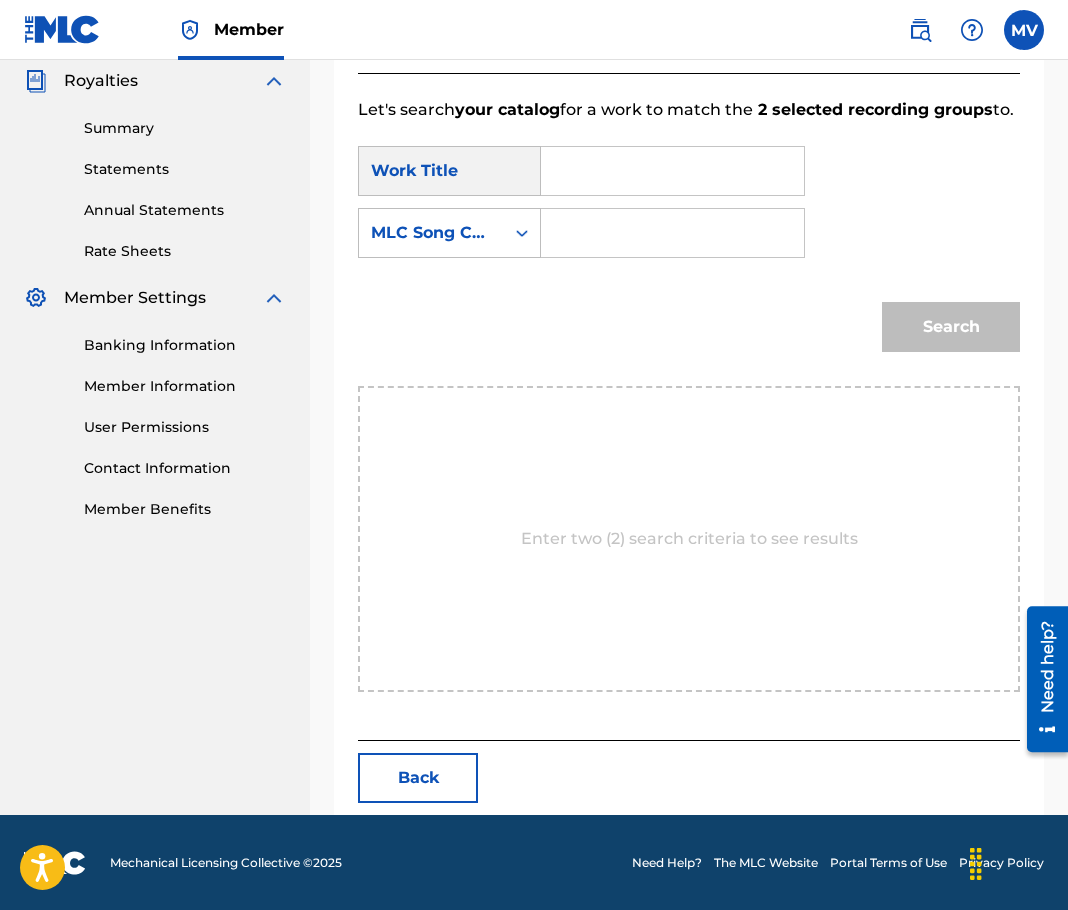 click at bounding box center [672, 171] 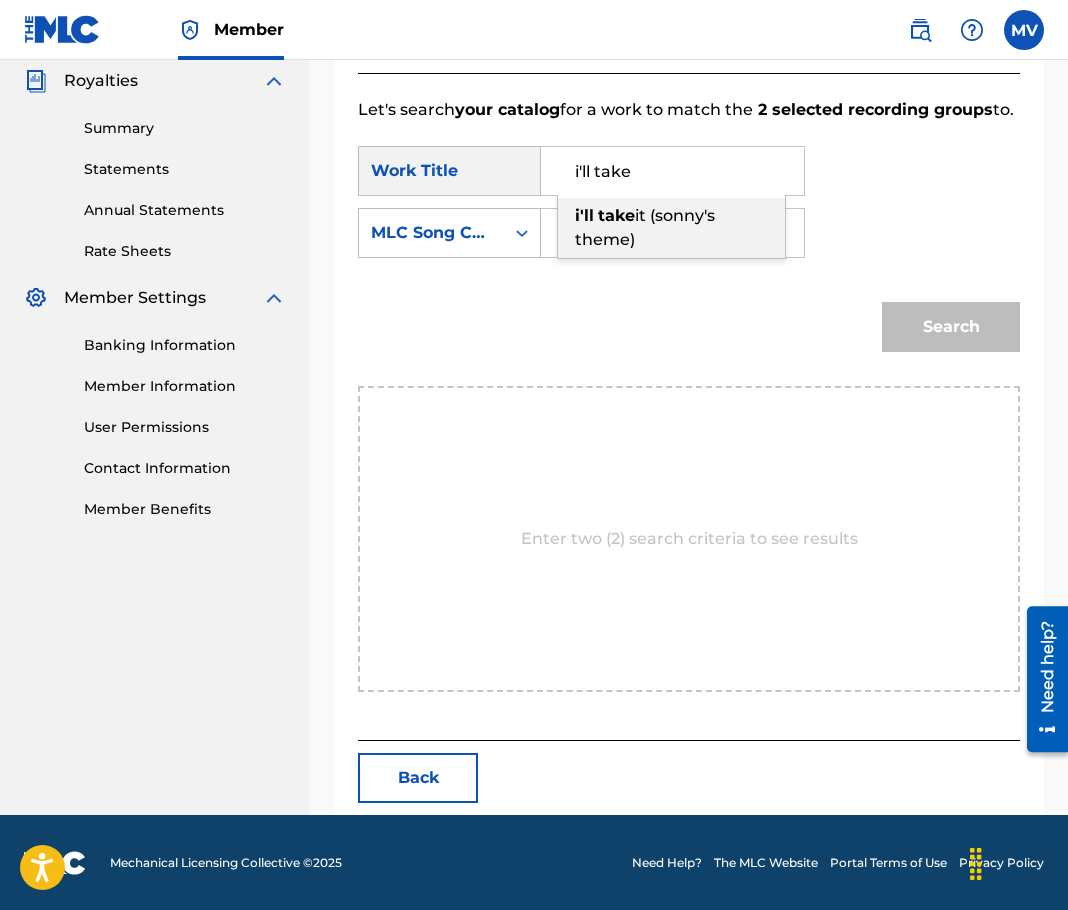 click on "i'll   take  it ([NICKNAME]'s theme)" at bounding box center (671, 228) 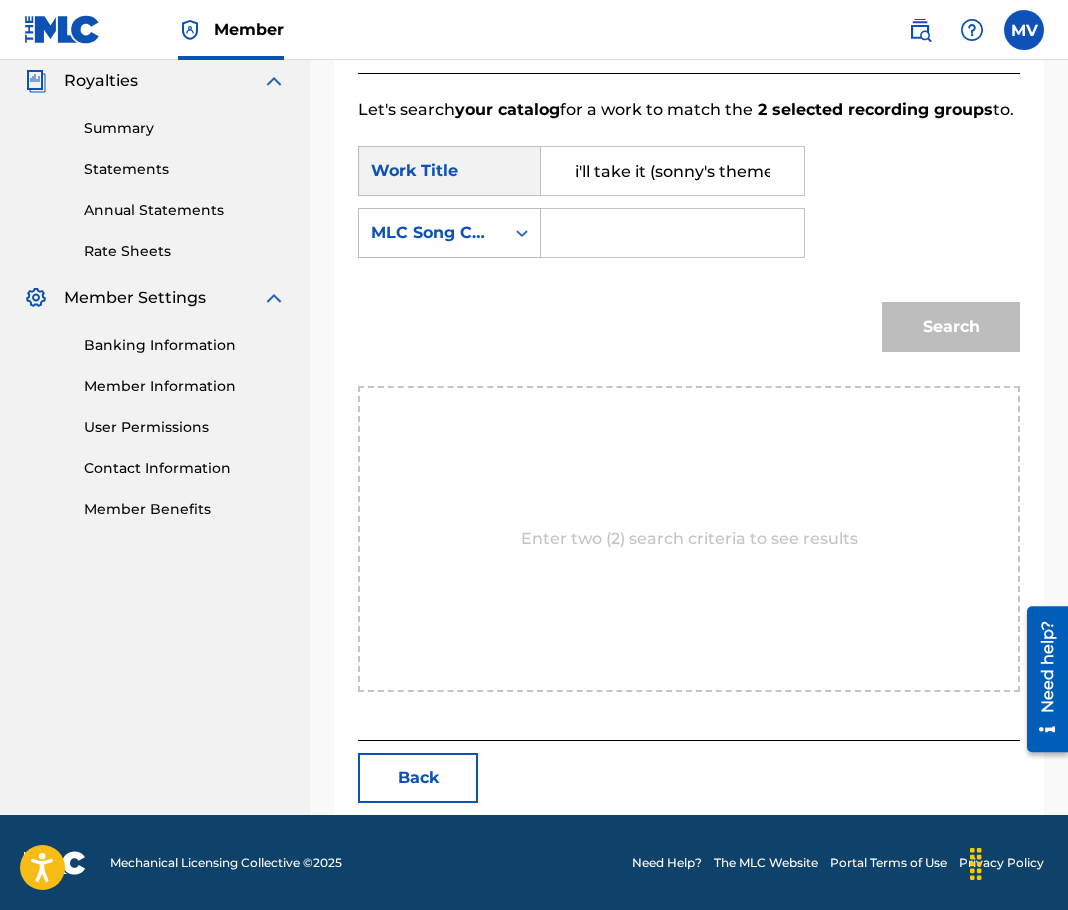 paste on "IZ37JL" 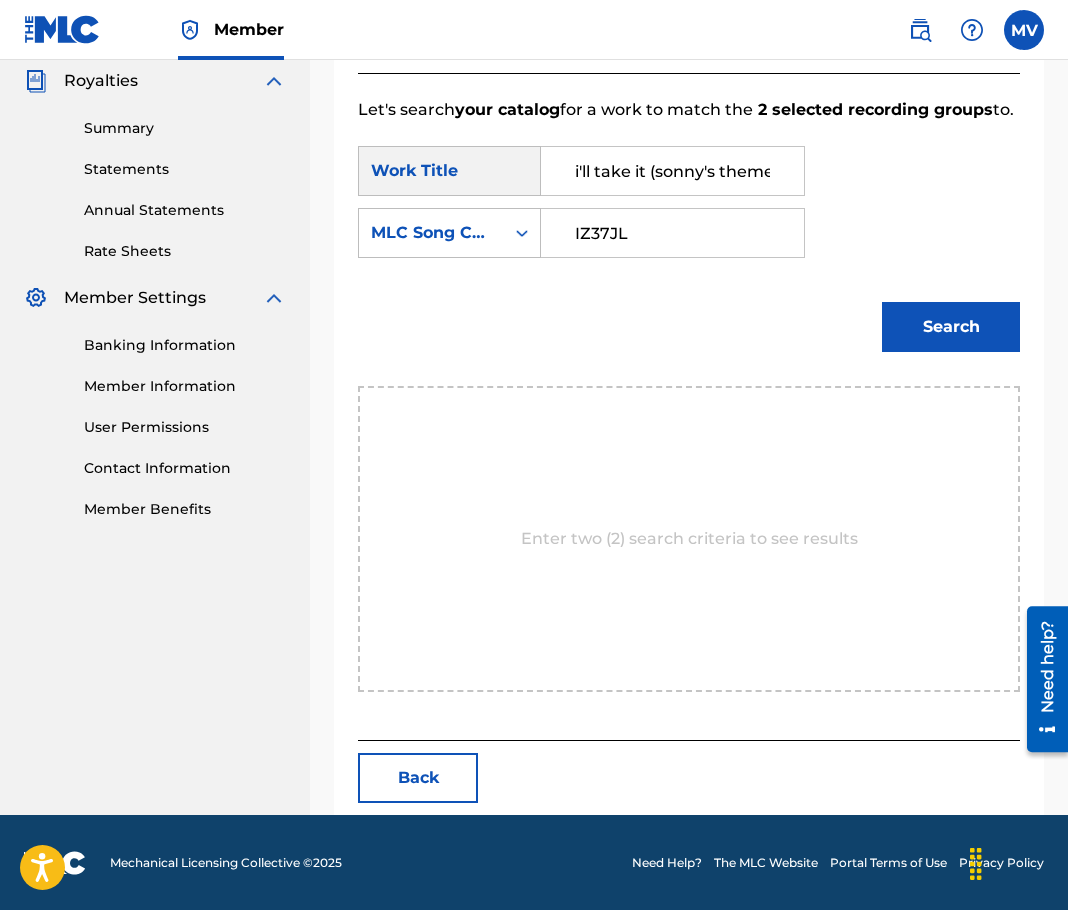 type on "IZ37JL" 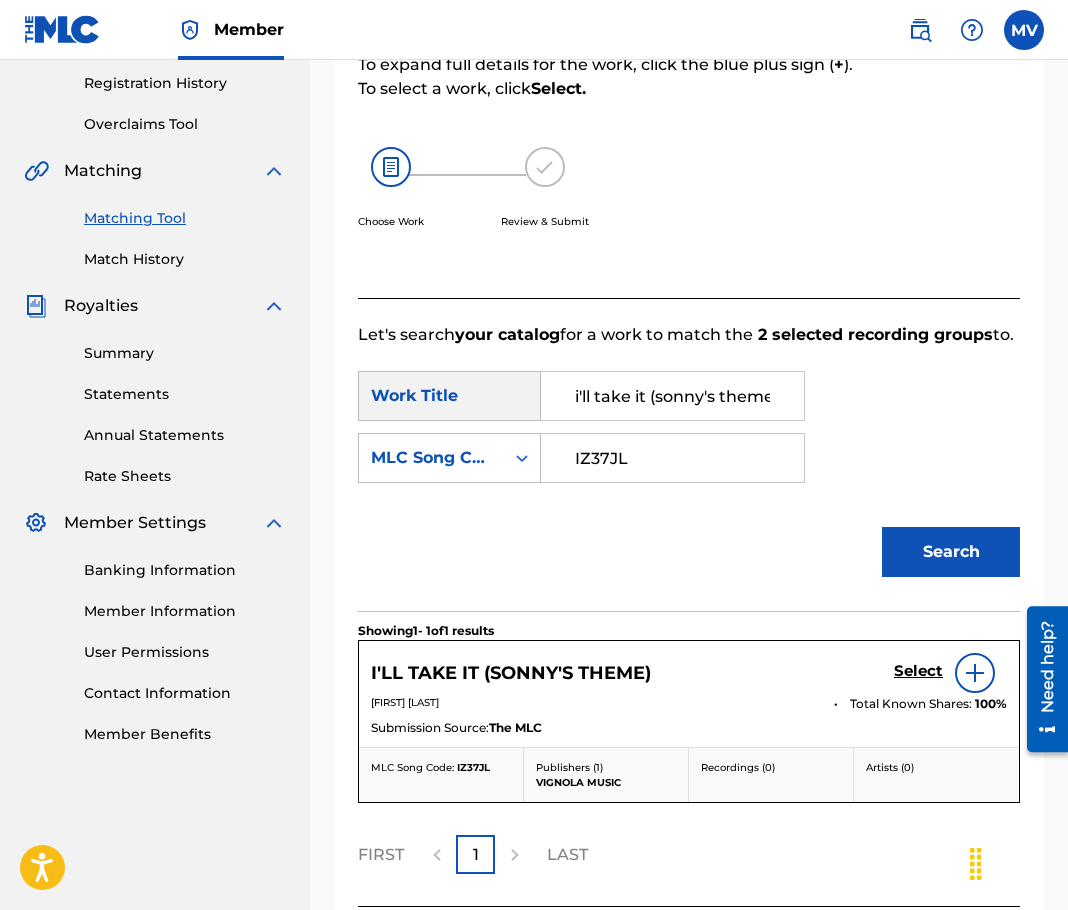 scroll, scrollTop: 542, scrollLeft: 0, axis: vertical 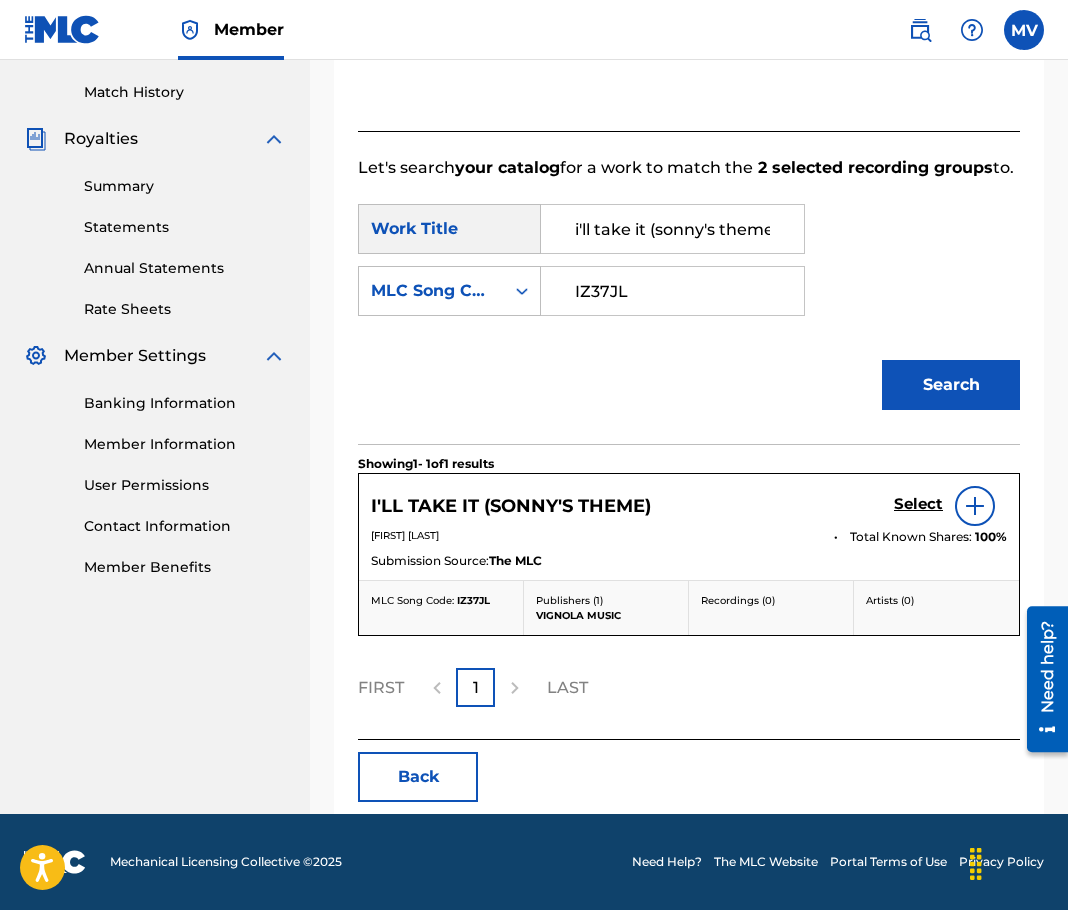 click on "Select" at bounding box center [918, 504] 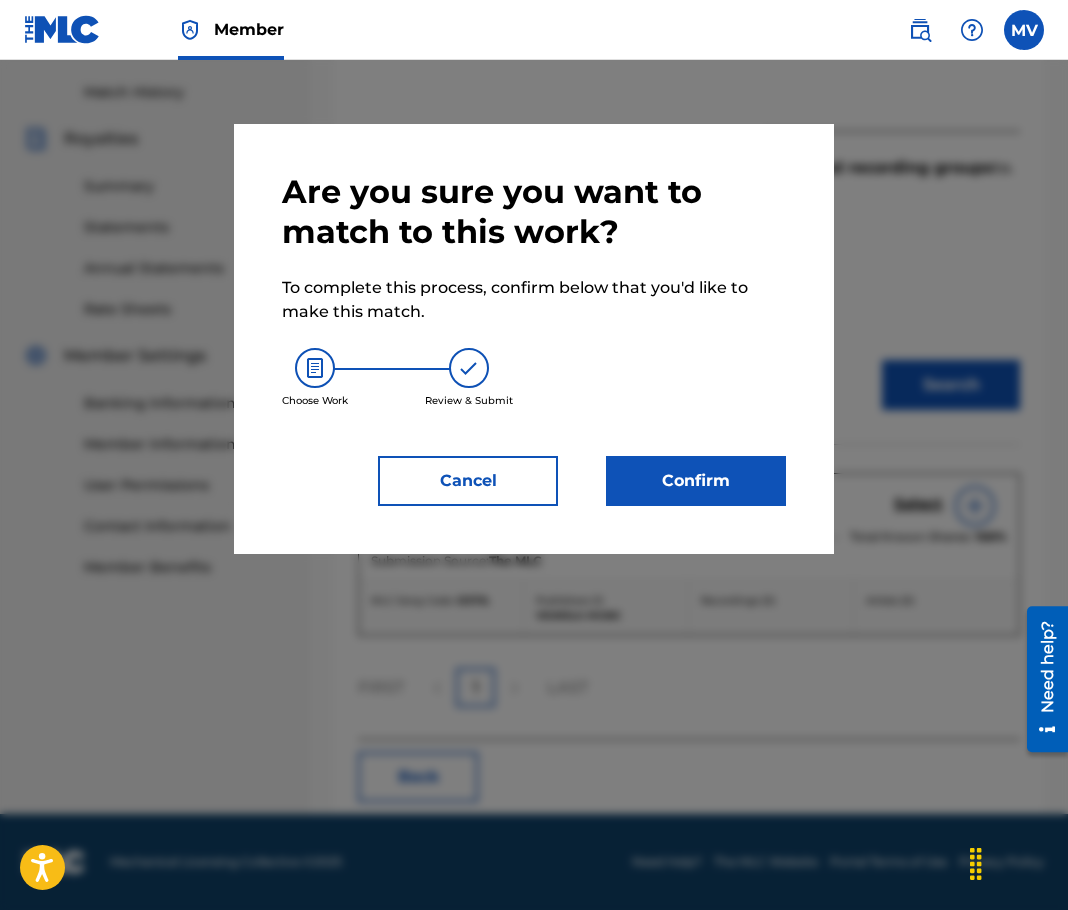 click on "Confirm" at bounding box center [696, 481] 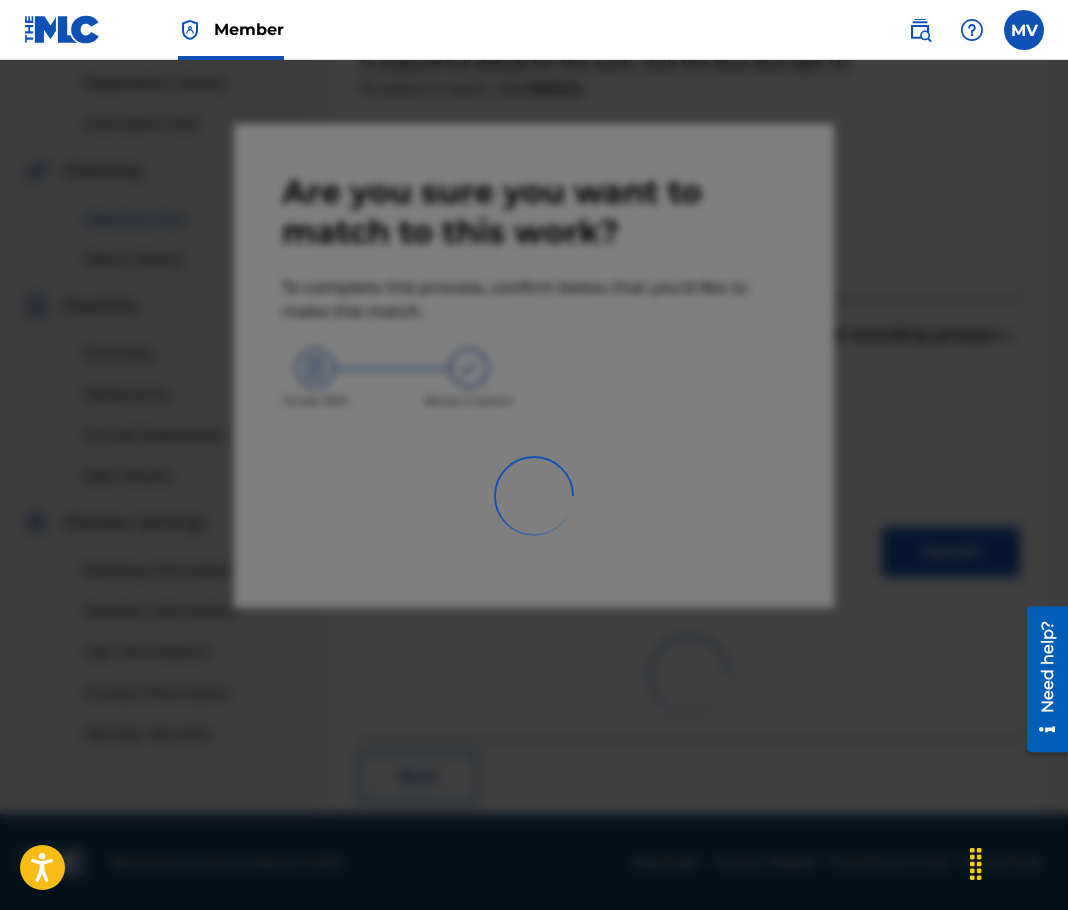 scroll, scrollTop: 330, scrollLeft: 0, axis: vertical 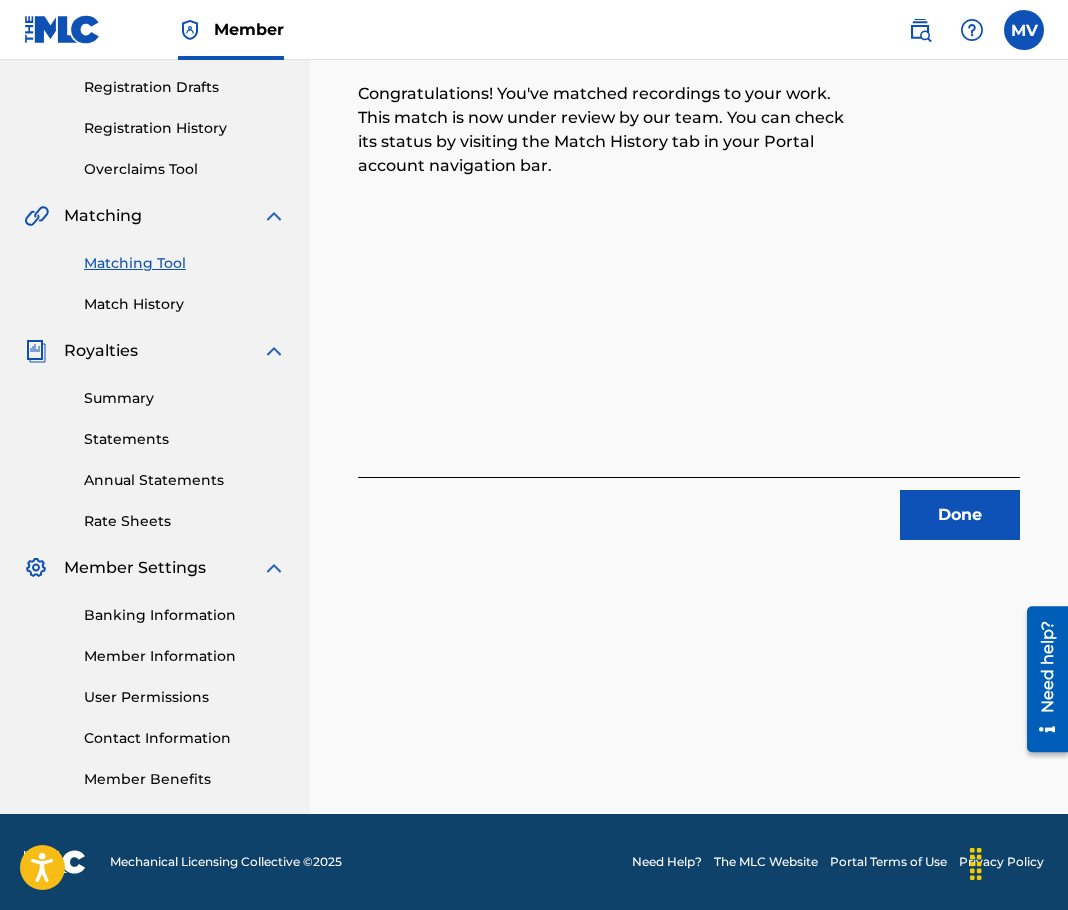 click on "Done" at bounding box center (960, 515) 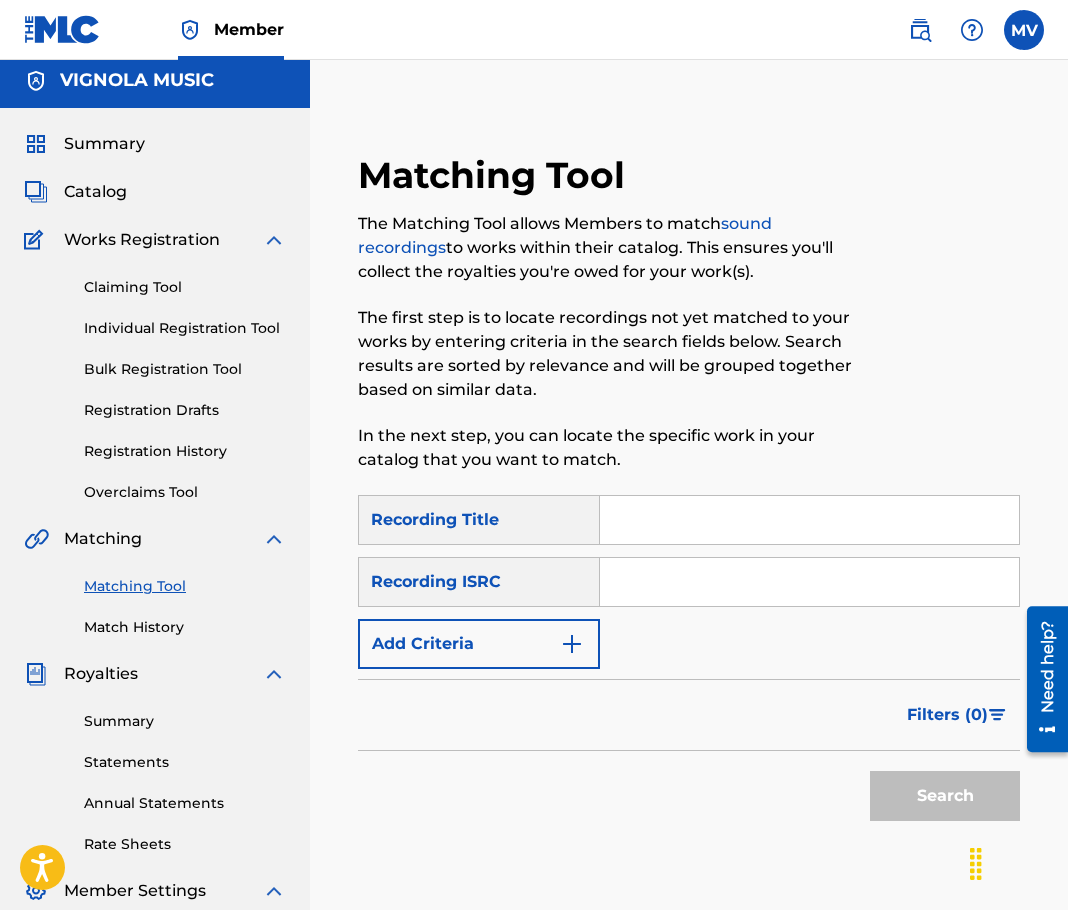 scroll, scrollTop: 0, scrollLeft: 0, axis: both 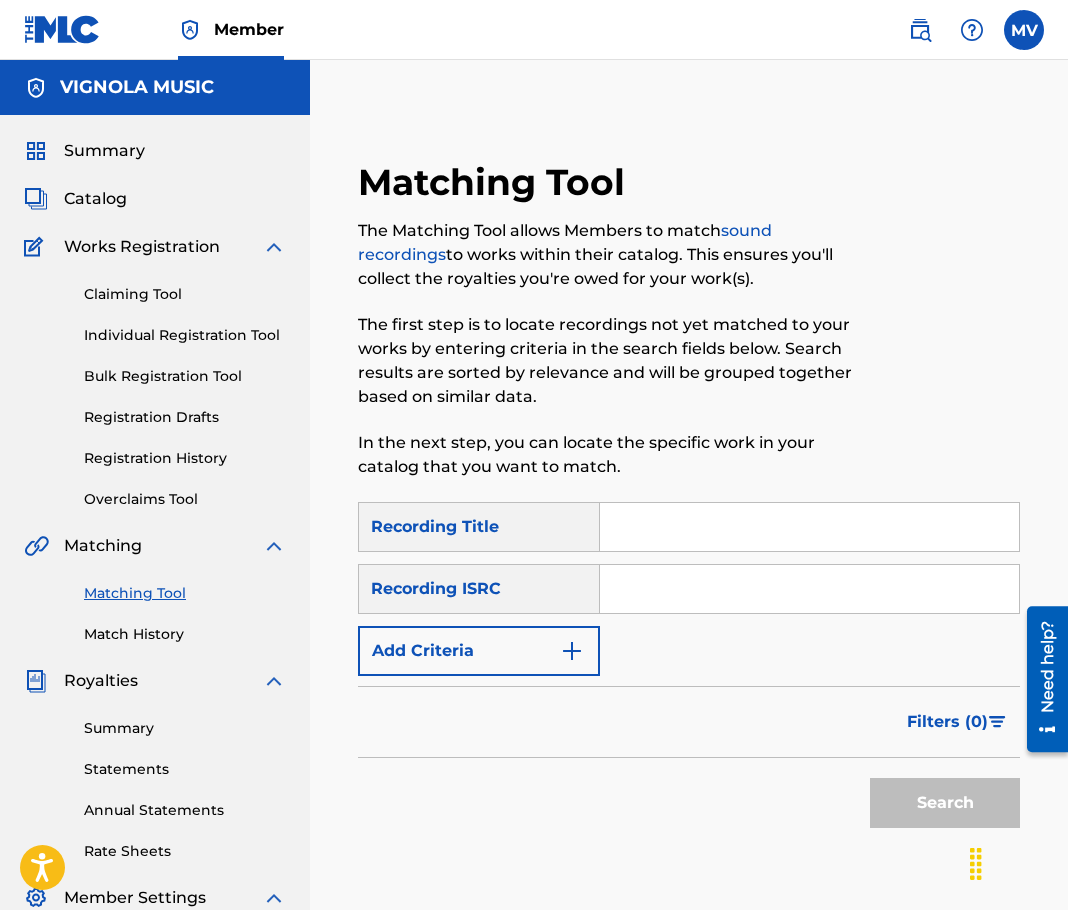 click on "Catalog" at bounding box center (95, 199) 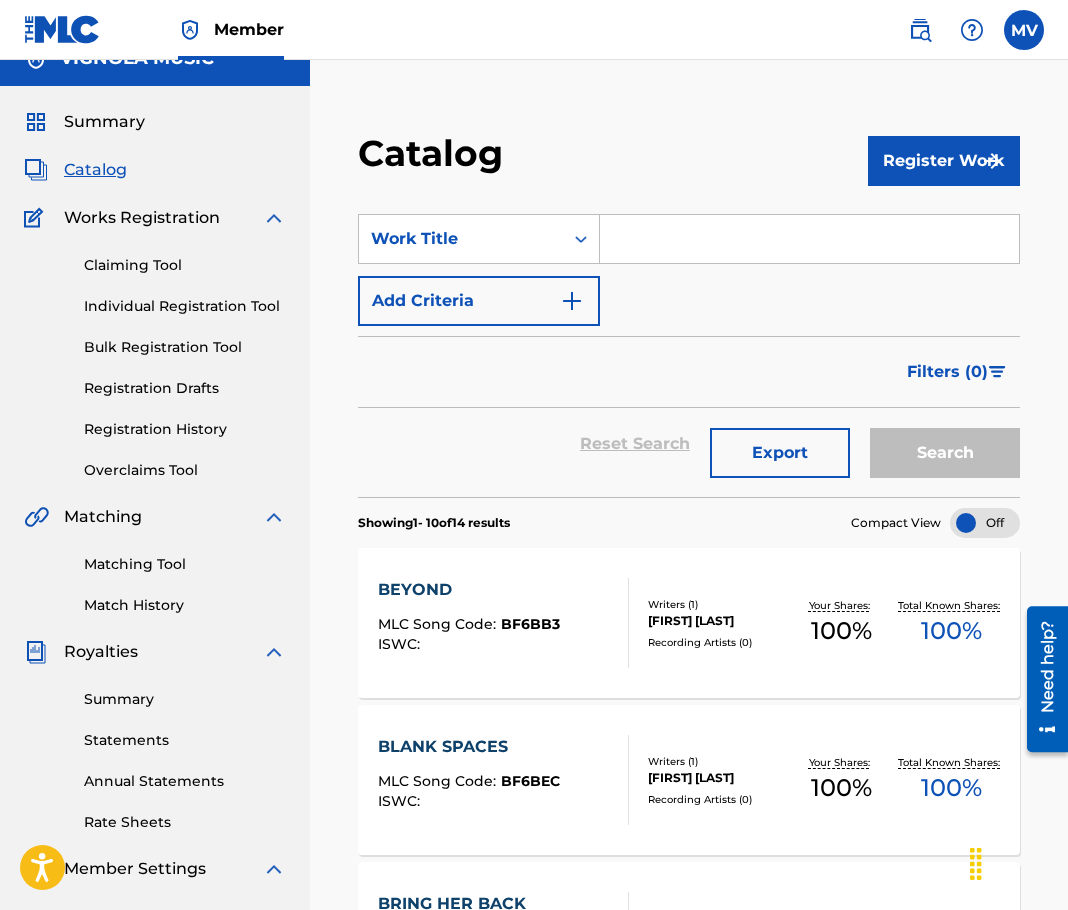 scroll, scrollTop: 0, scrollLeft: 0, axis: both 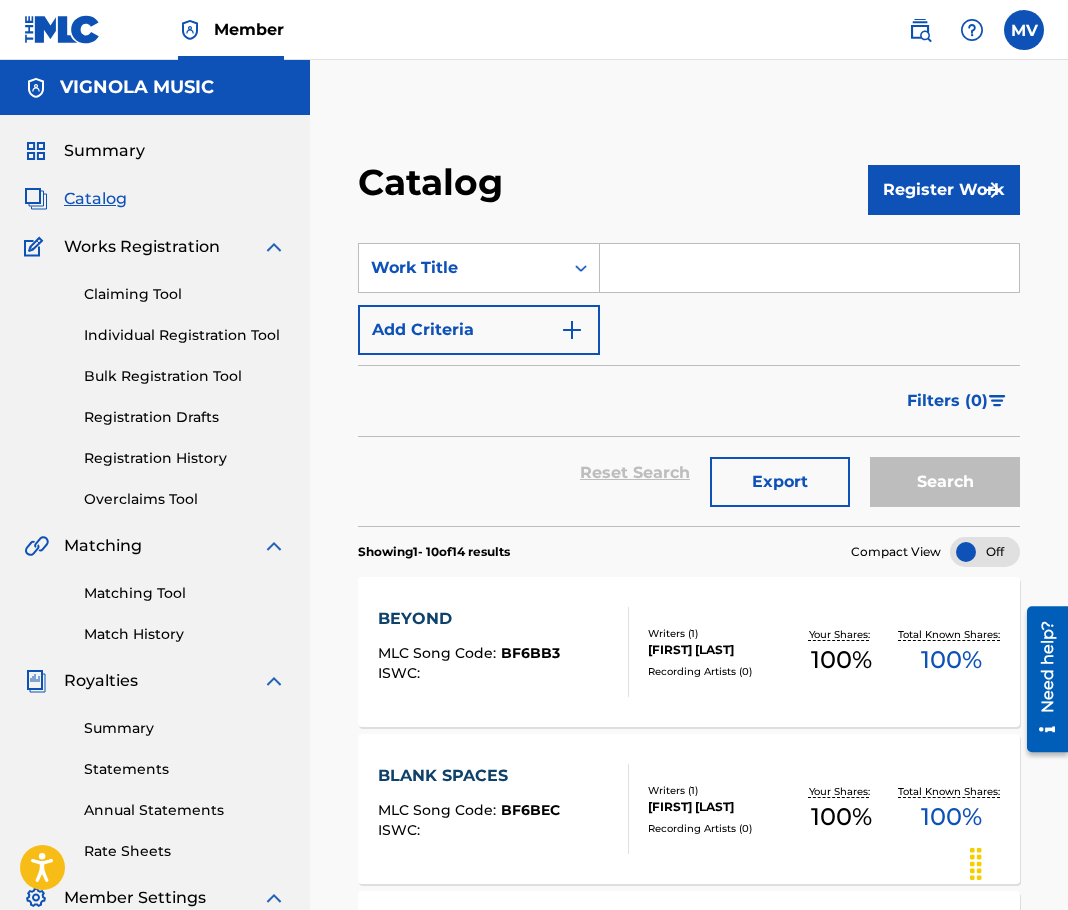 click on "Summary" at bounding box center (104, 151) 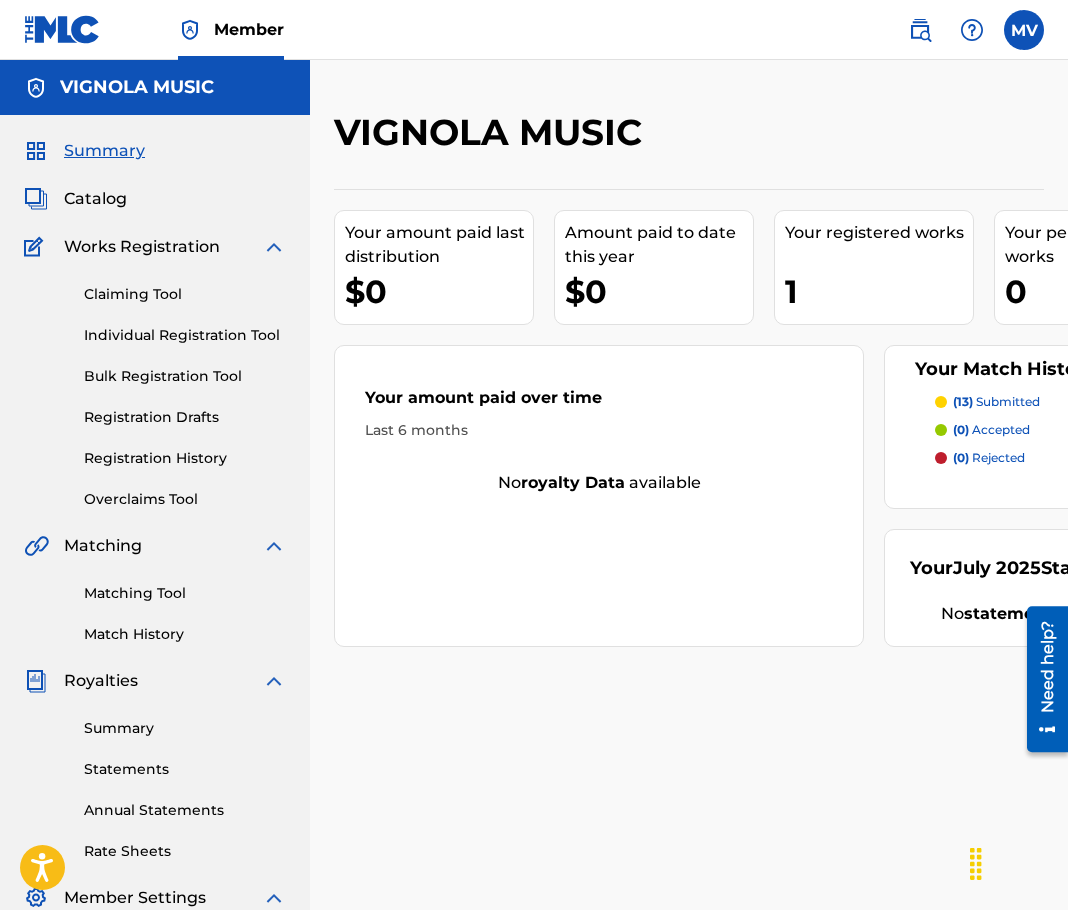 click on "Match History" at bounding box center (185, 634) 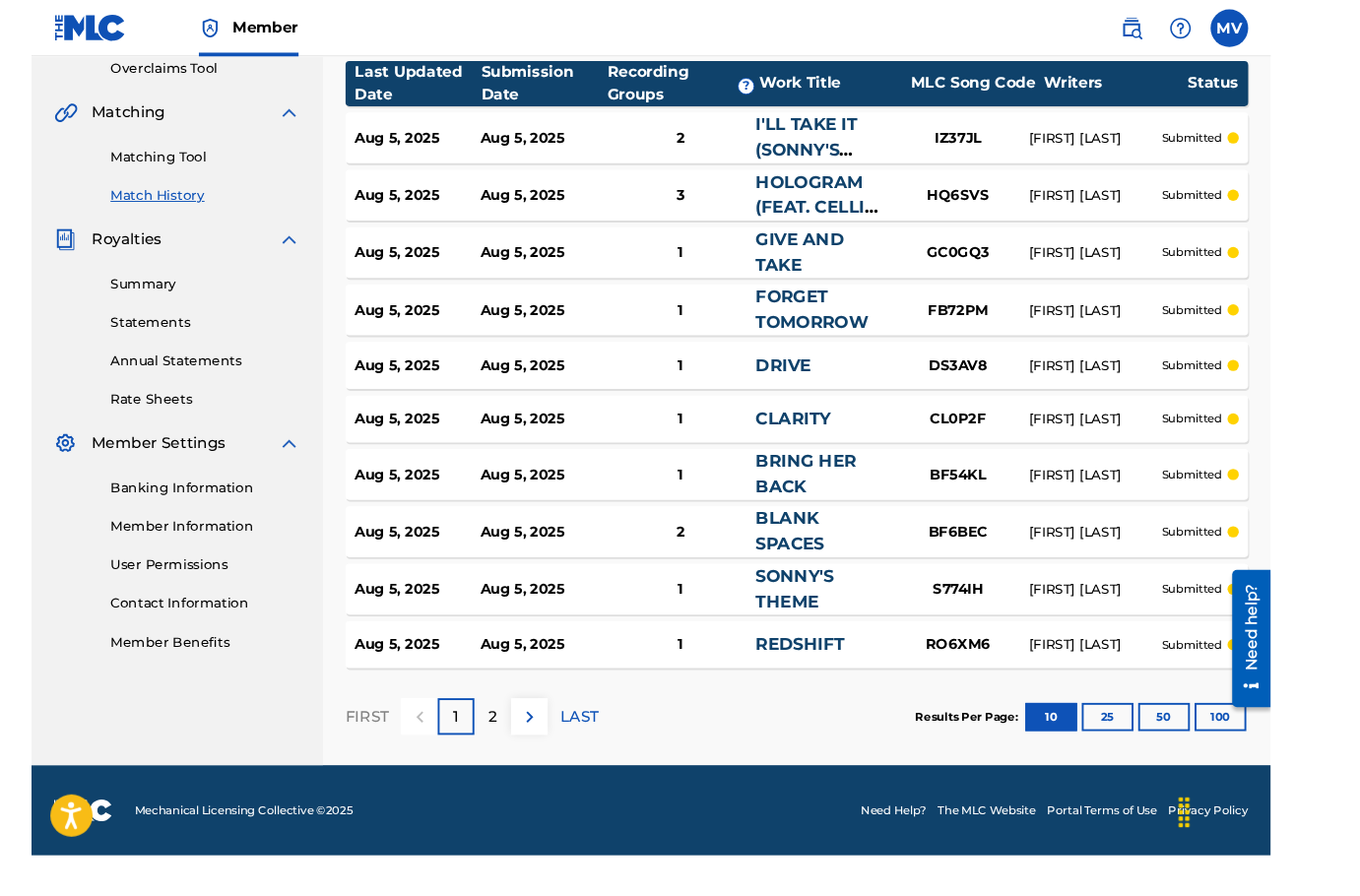 scroll, scrollTop: 404, scrollLeft: 0, axis: vertical 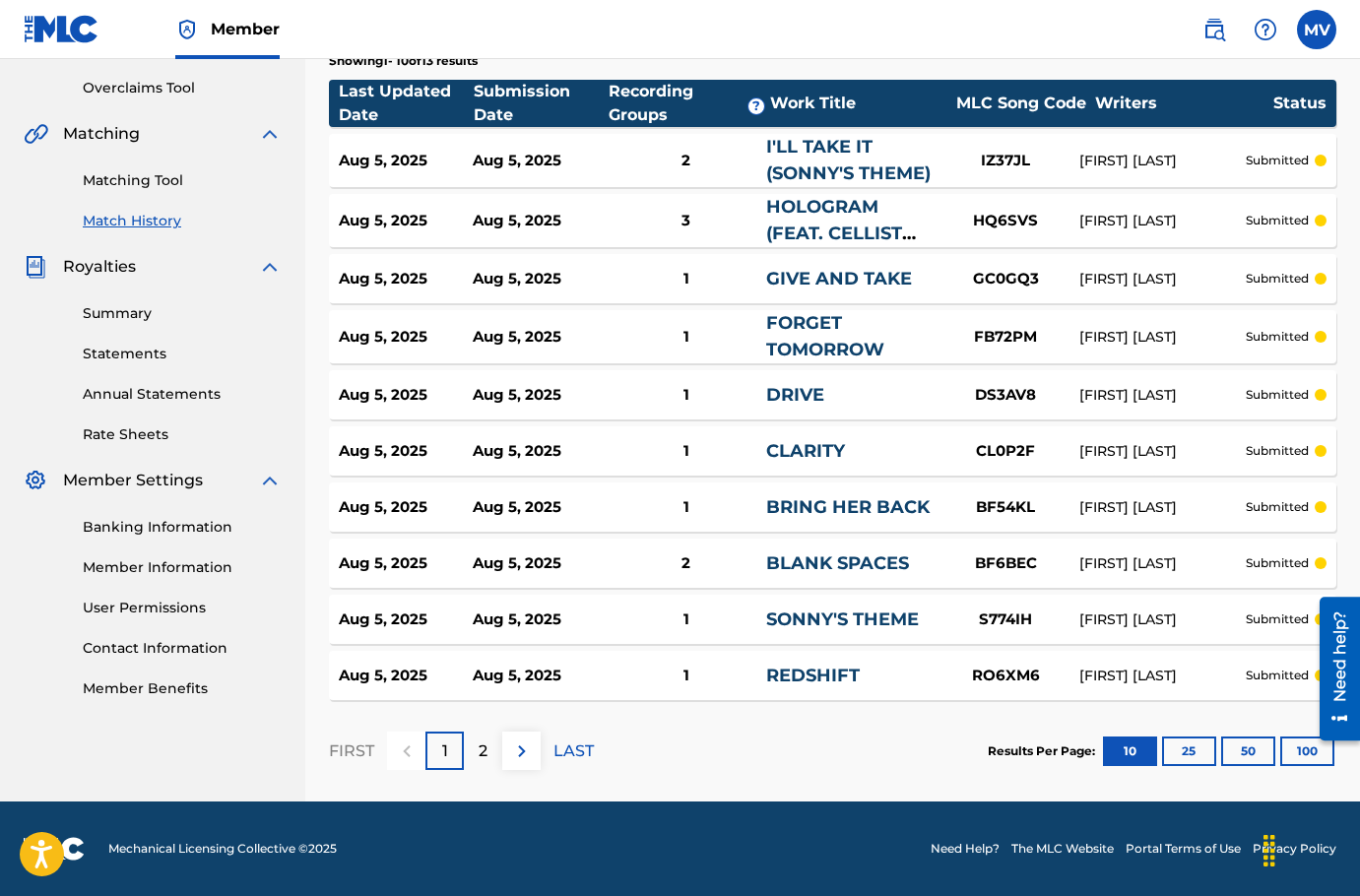 click on "2" at bounding box center [483, 750] 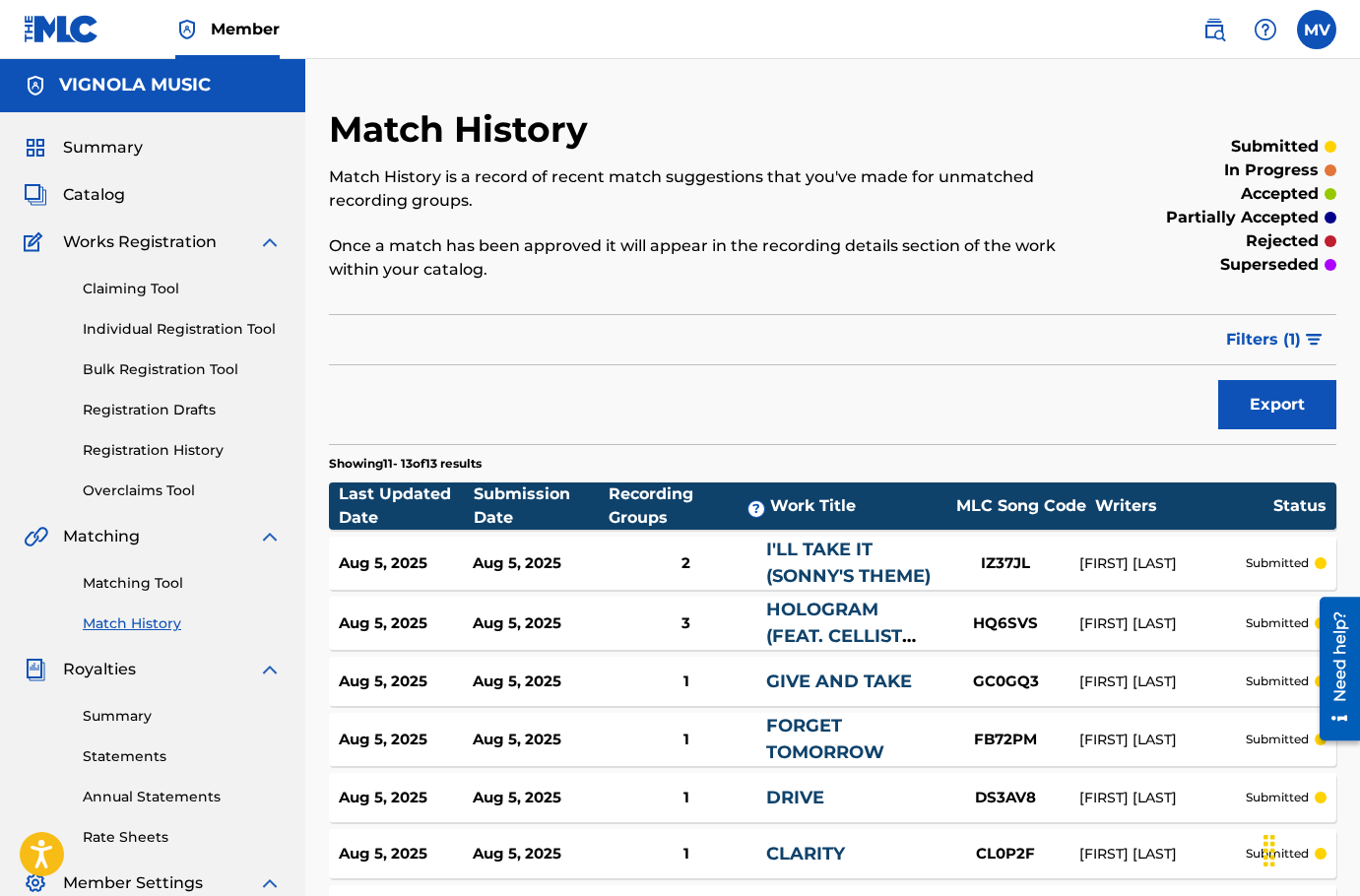 scroll, scrollTop: 0, scrollLeft: 0, axis: both 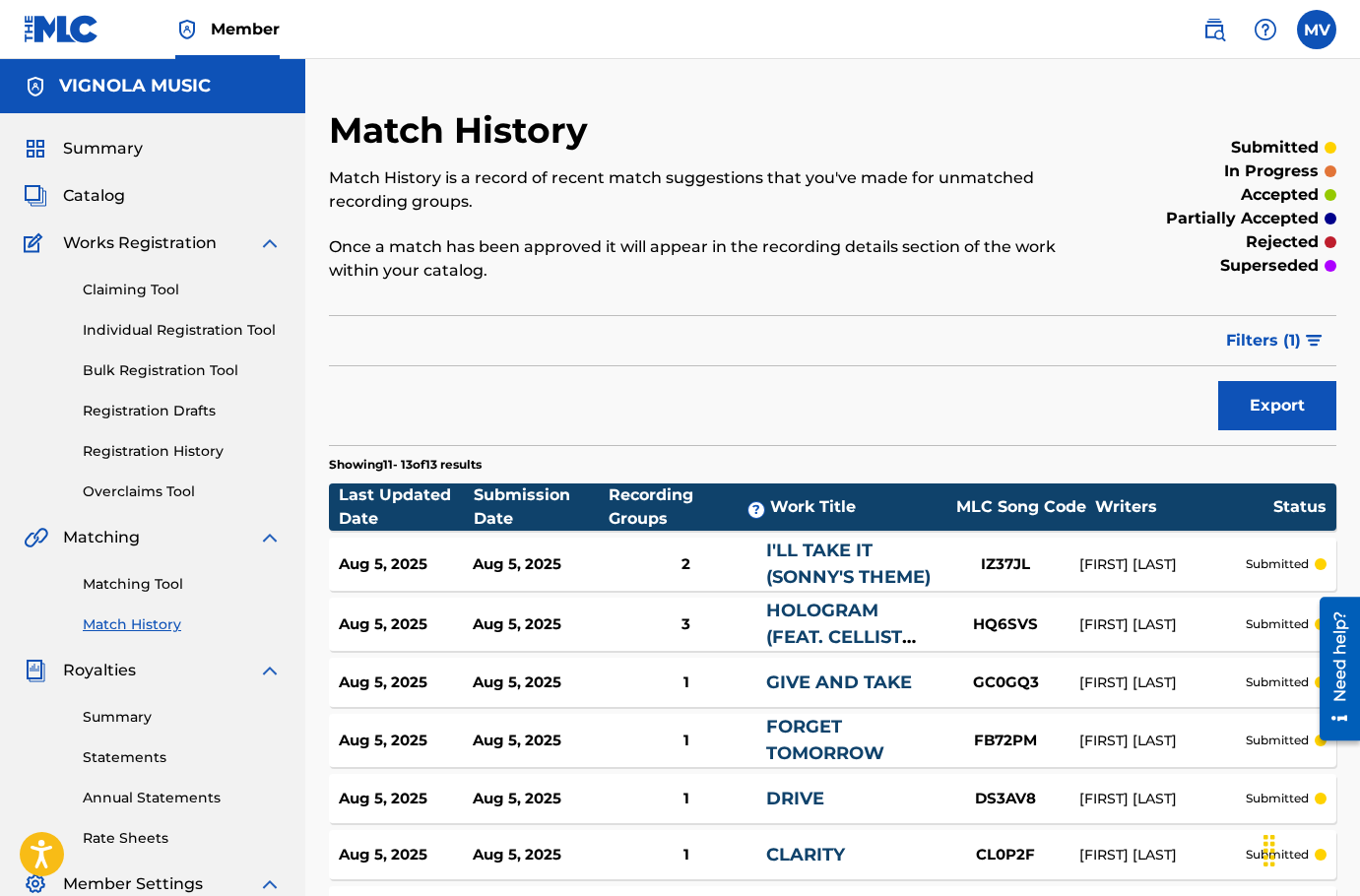 click on "Registration History" at bounding box center [182, 451] 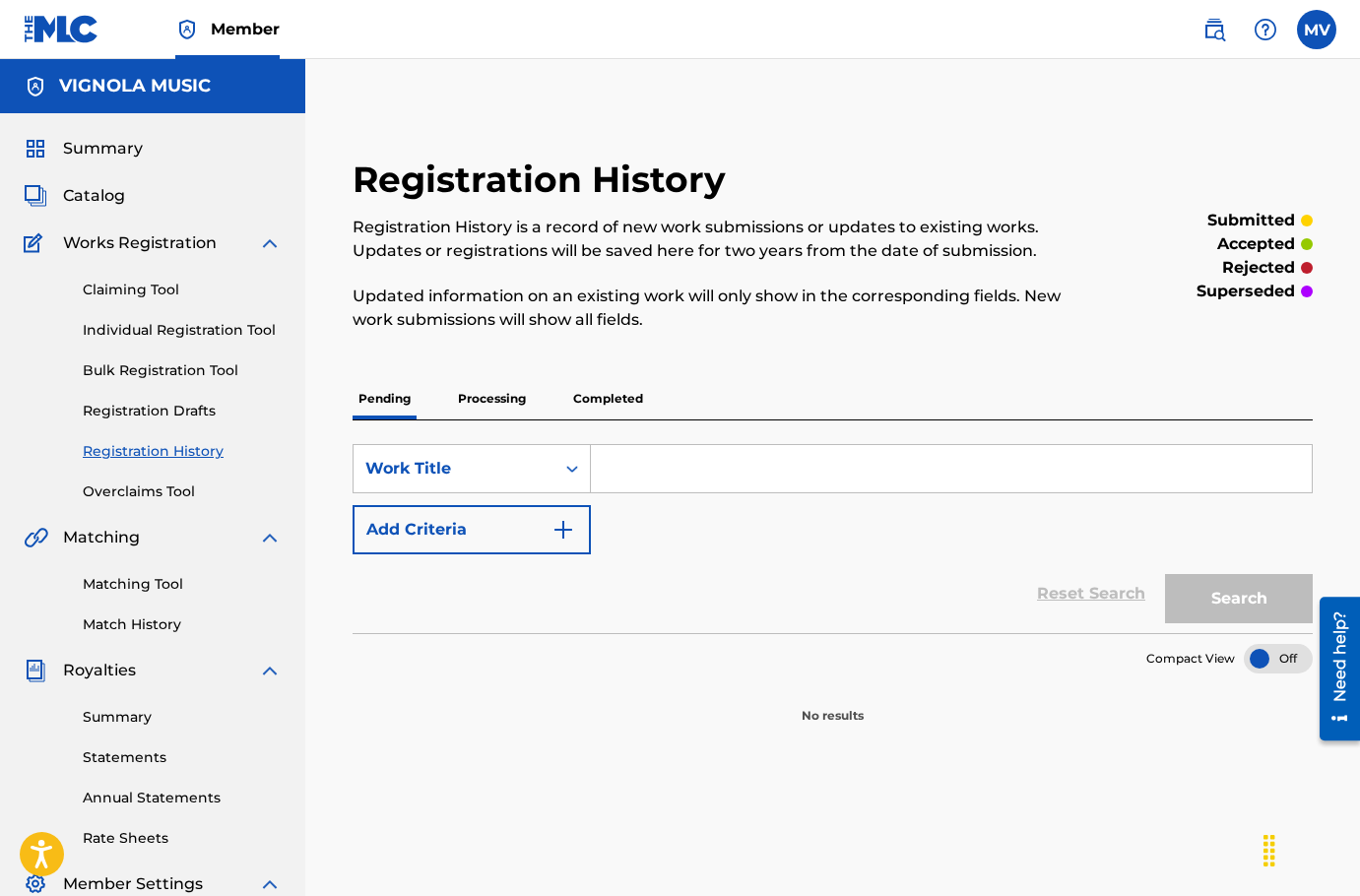 click on "Completed" at bounding box center (608, 399) 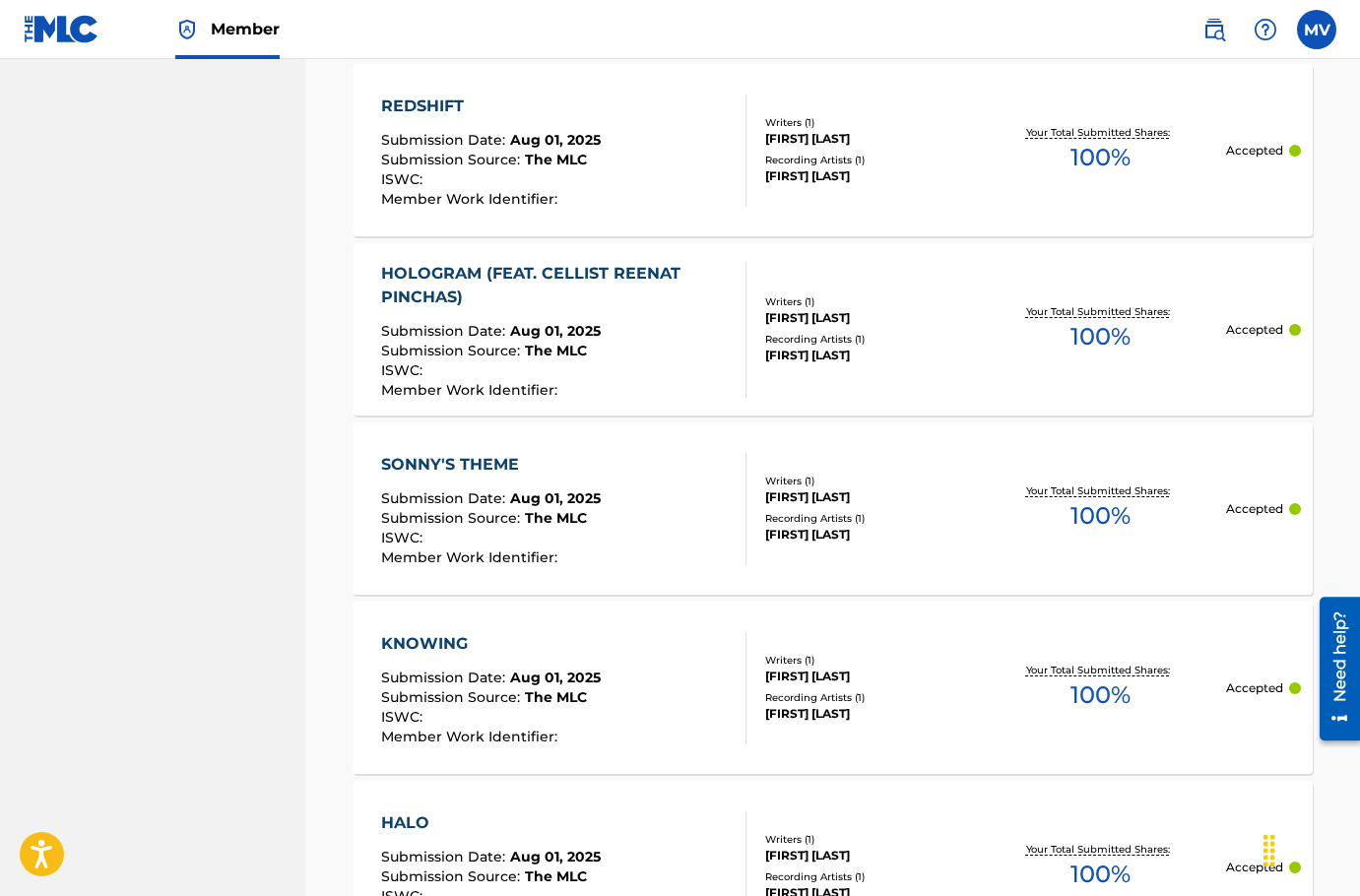 scroll, scrollTop: 1881, scrollLeft: 0, axis: vertical 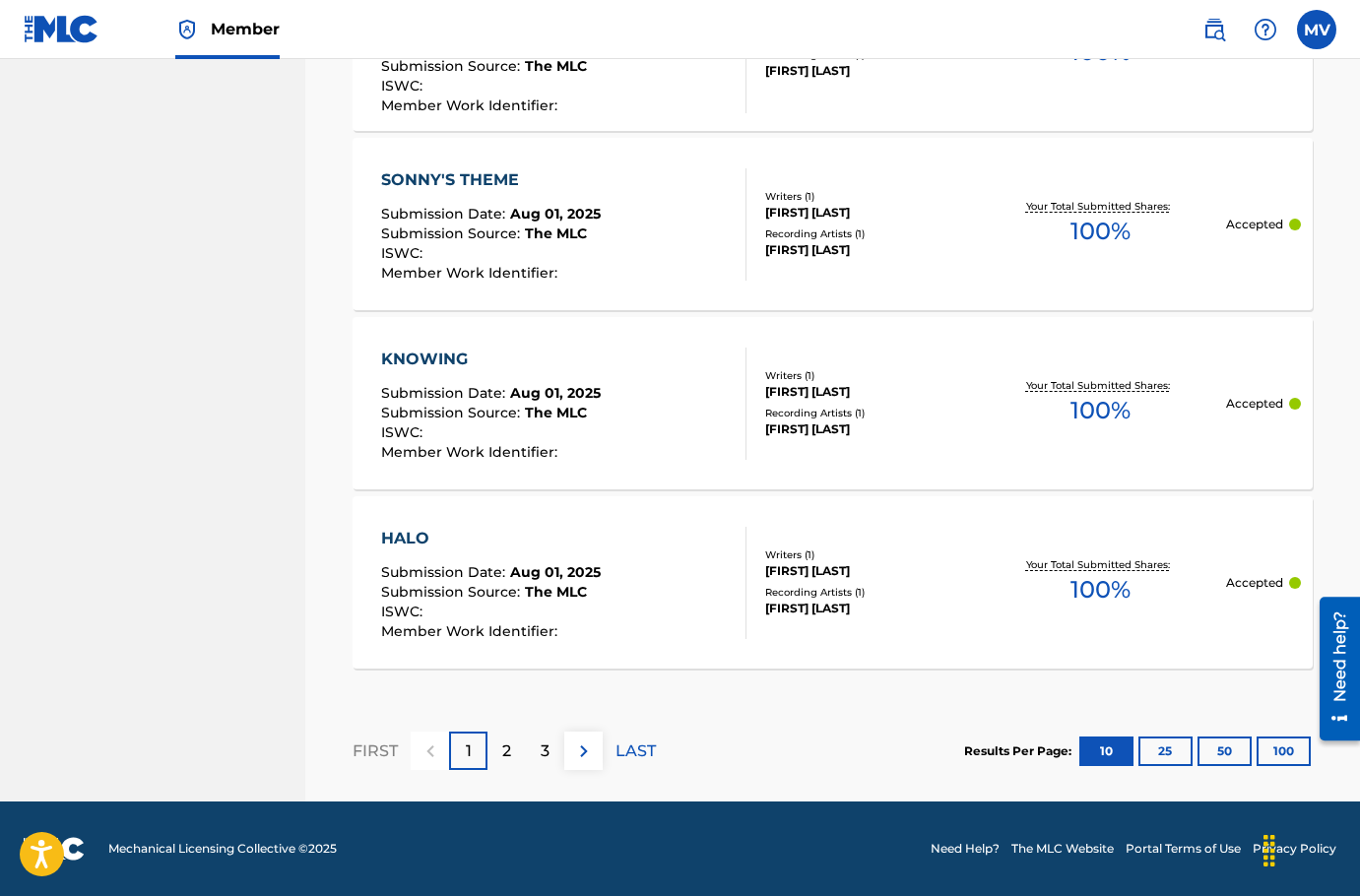 click on "3" at bounding box center (545, 750) 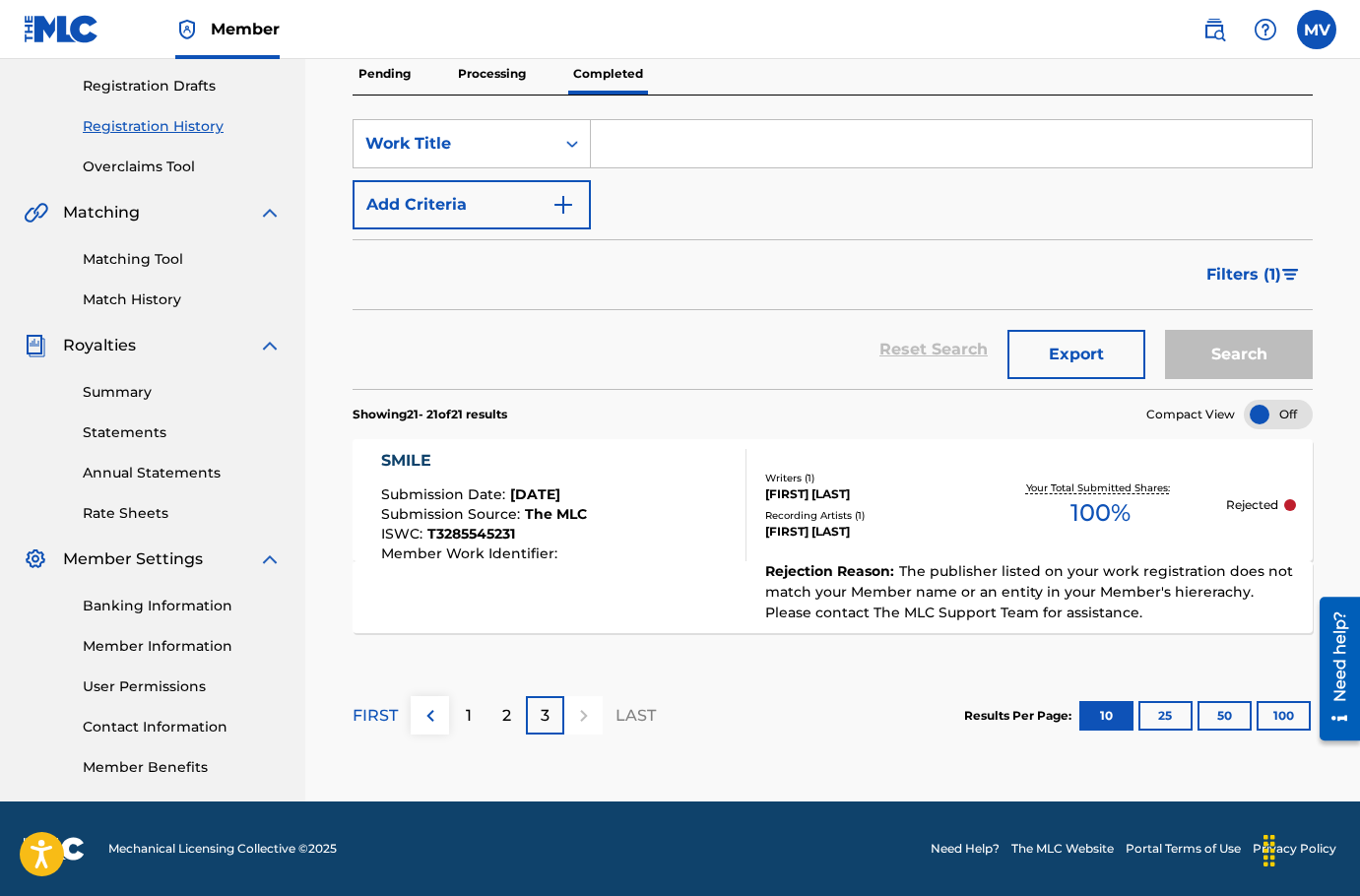 click on "2" at bounding box center [506, 716] 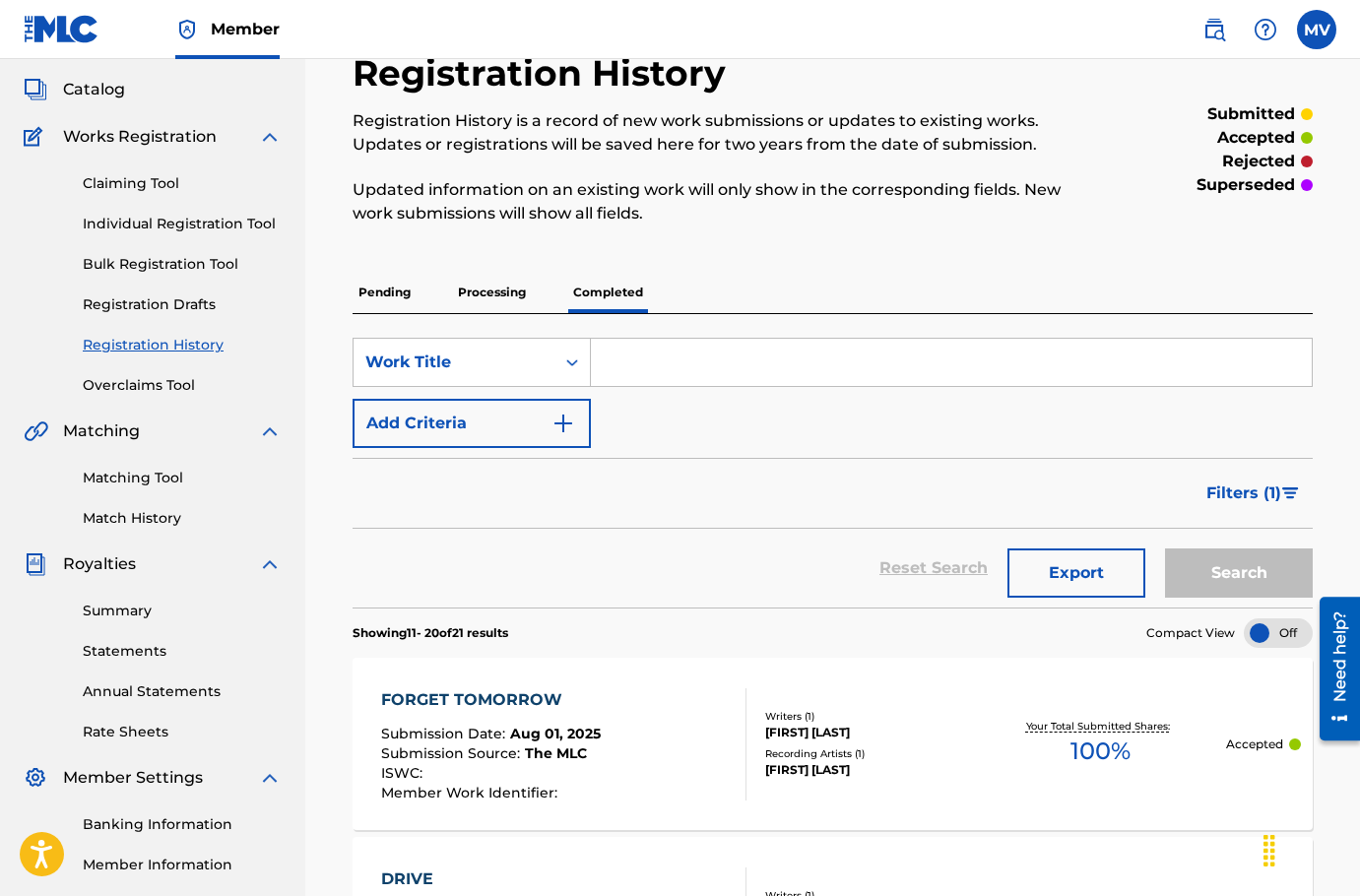 scroll, scrollTop: 0, scrollLeft: 0, axis: both 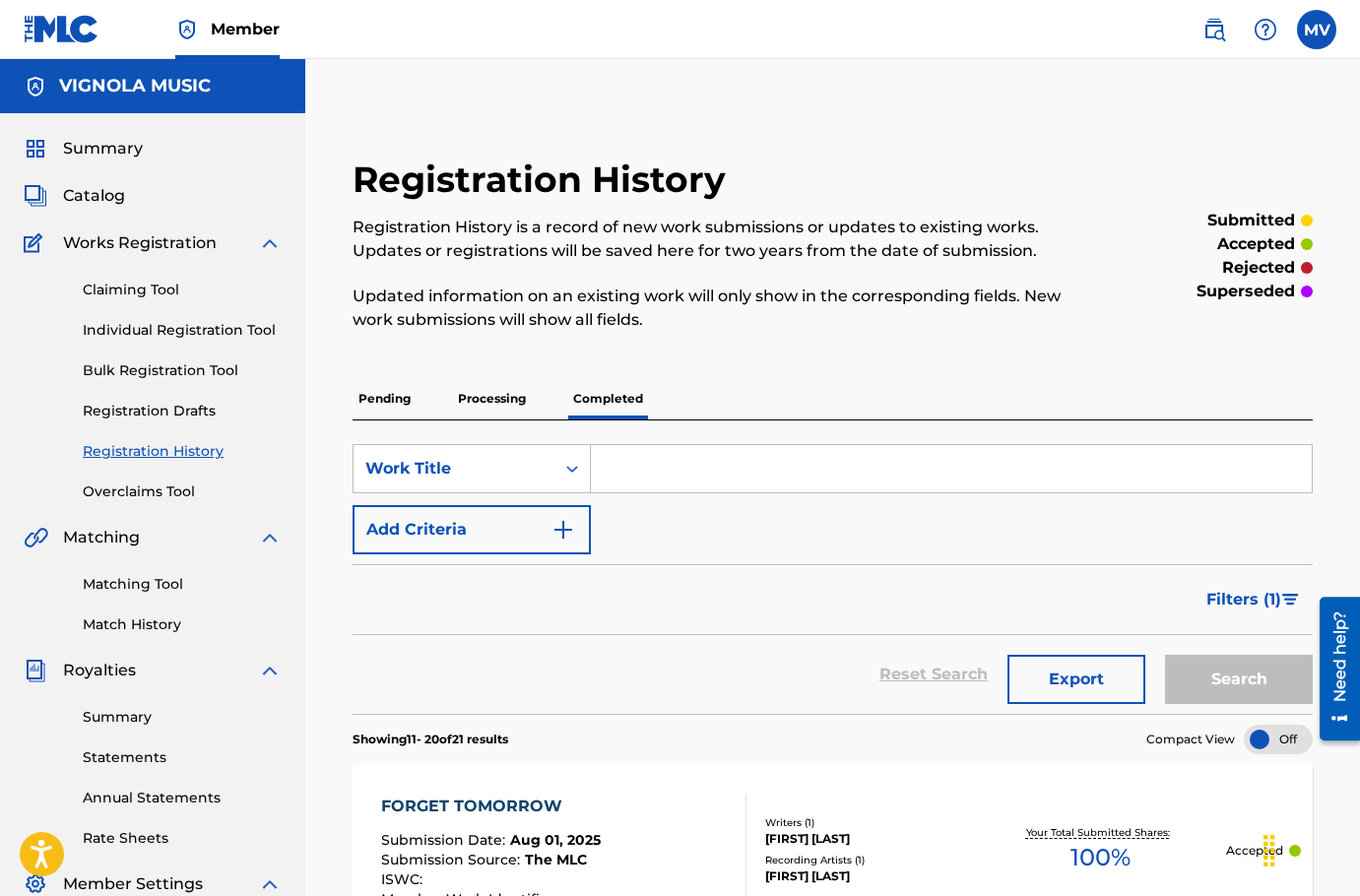 click on "Processing" at bounding box center (491, 399) 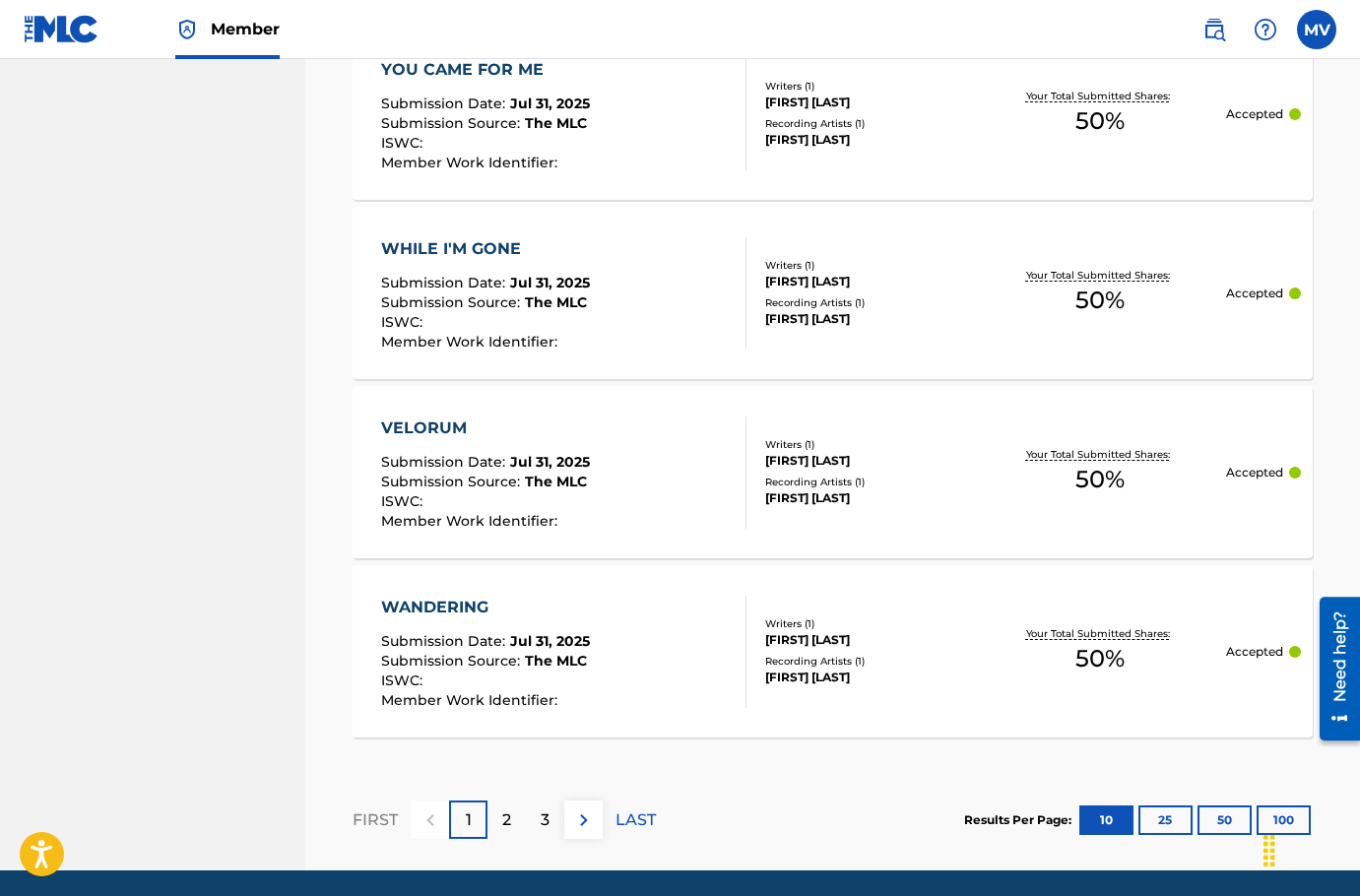 scroll, scrollTop: 1772, scrollLeft: 0, axis: vertical 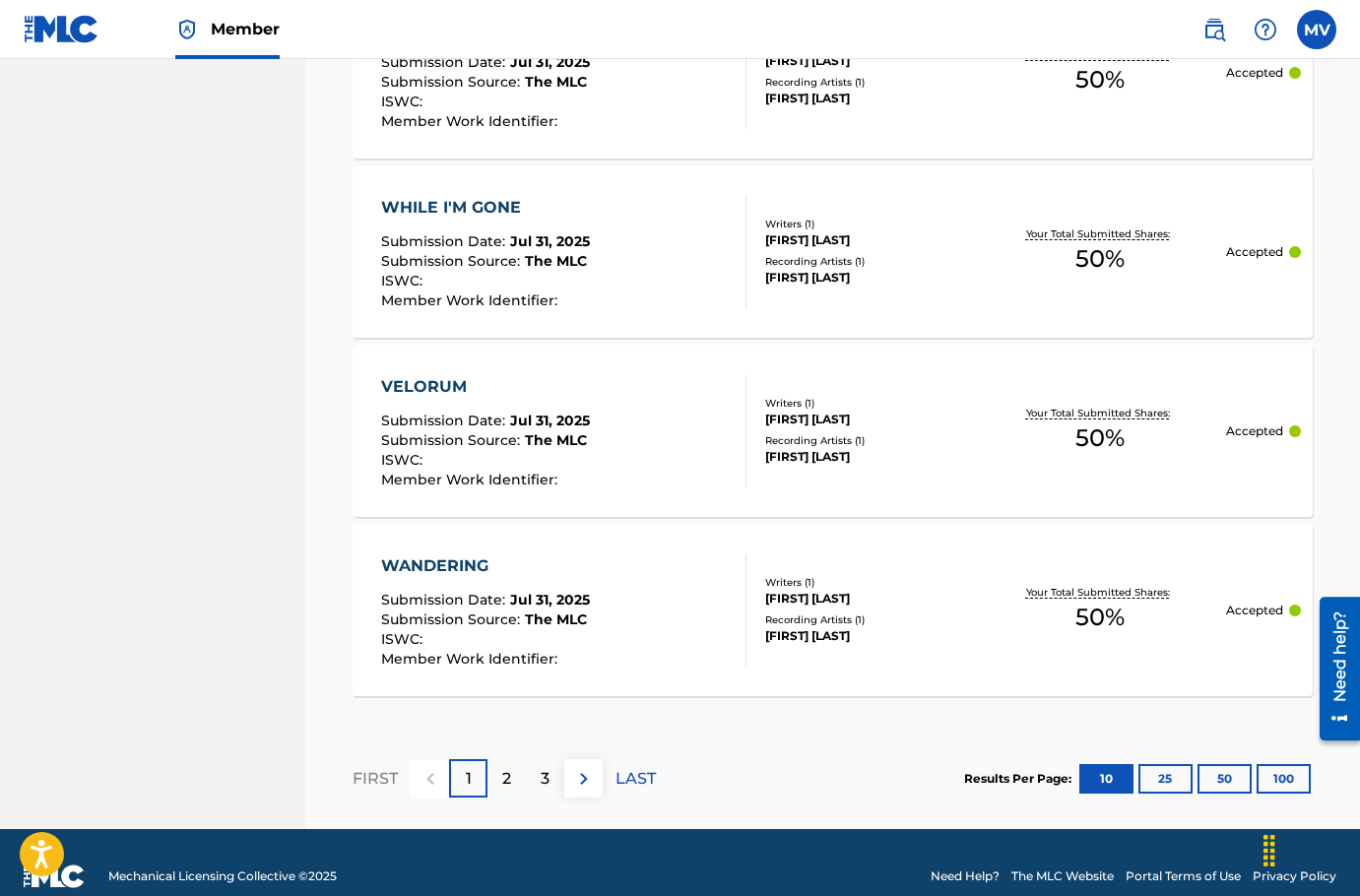 click on "2" at bounding box center [506, 779] 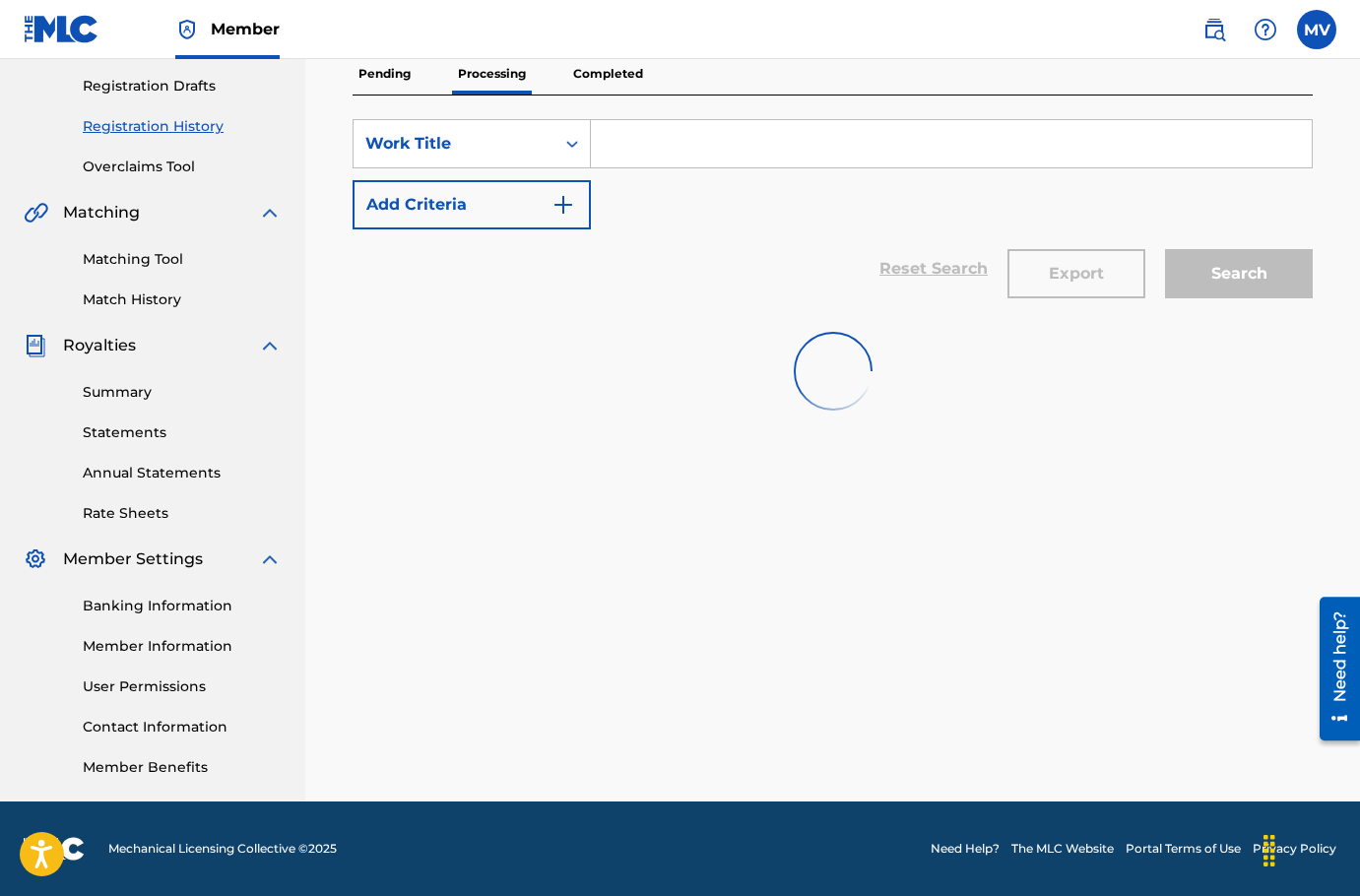 scroll, scrollTop: 1772, scrollLeft: 0, axis: vertical 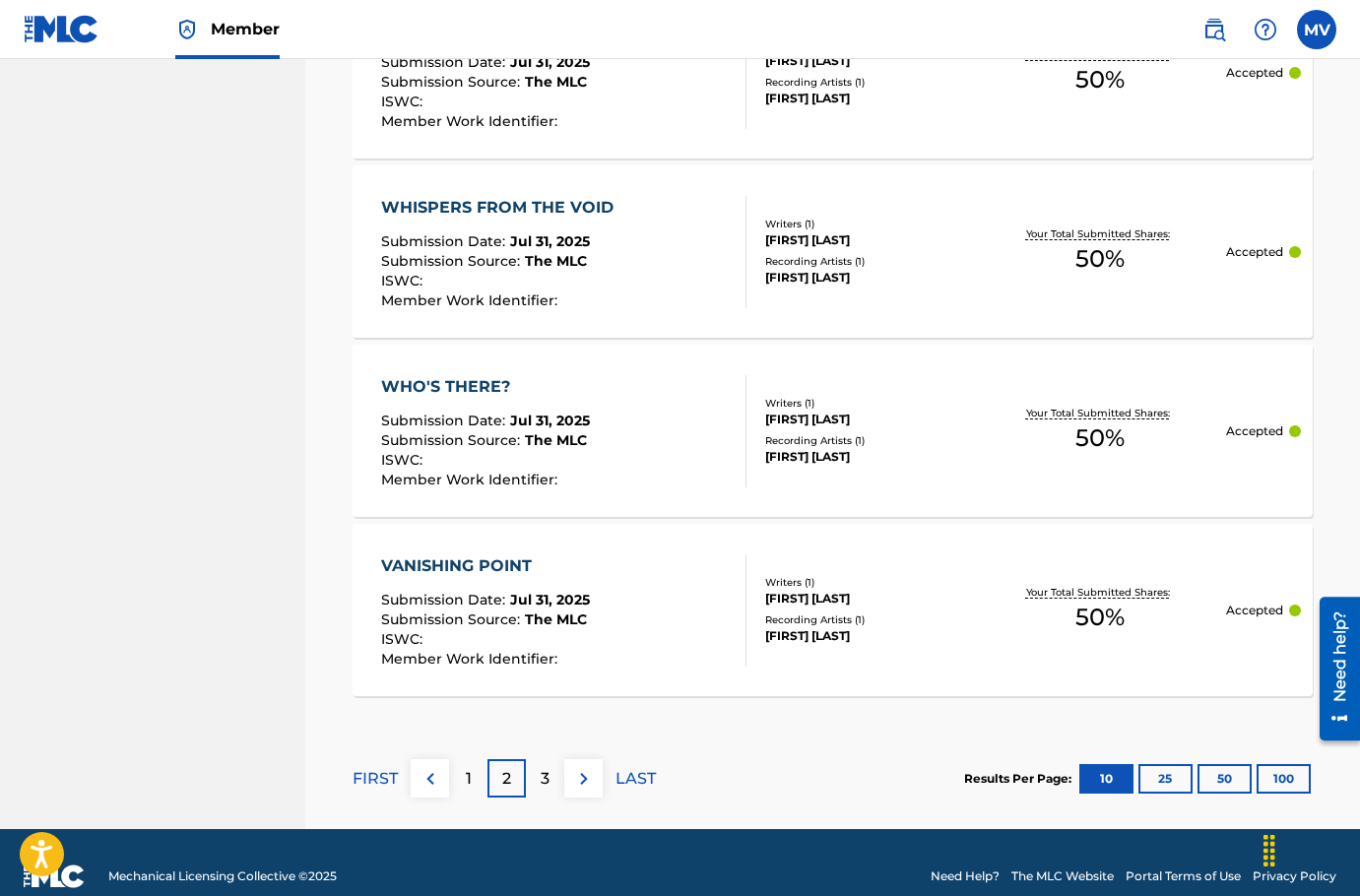 click on "3" at bounding box center (545, 778) 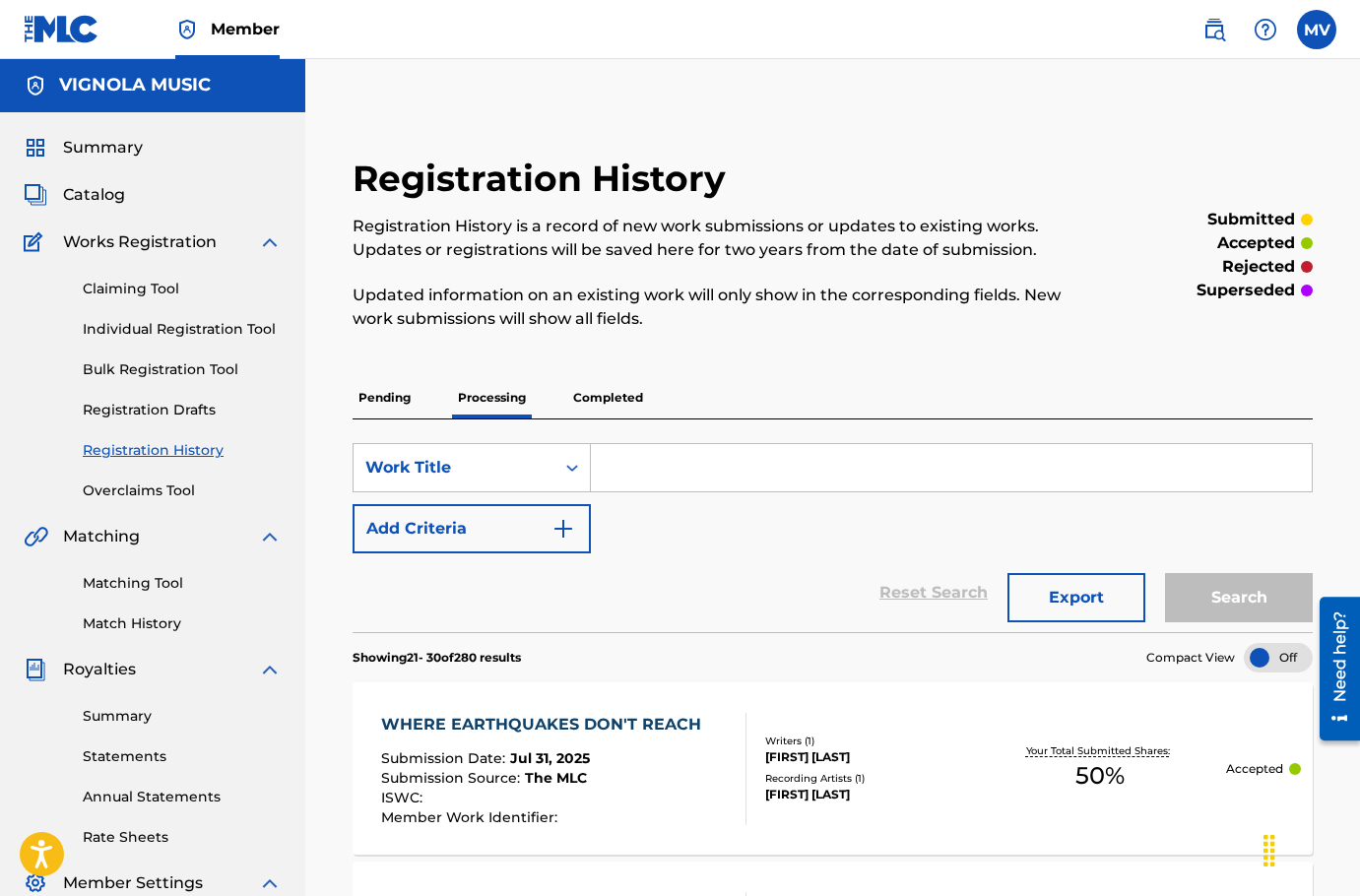 scroll, scrollTop: 0, scrollLeft: 0, axis: both 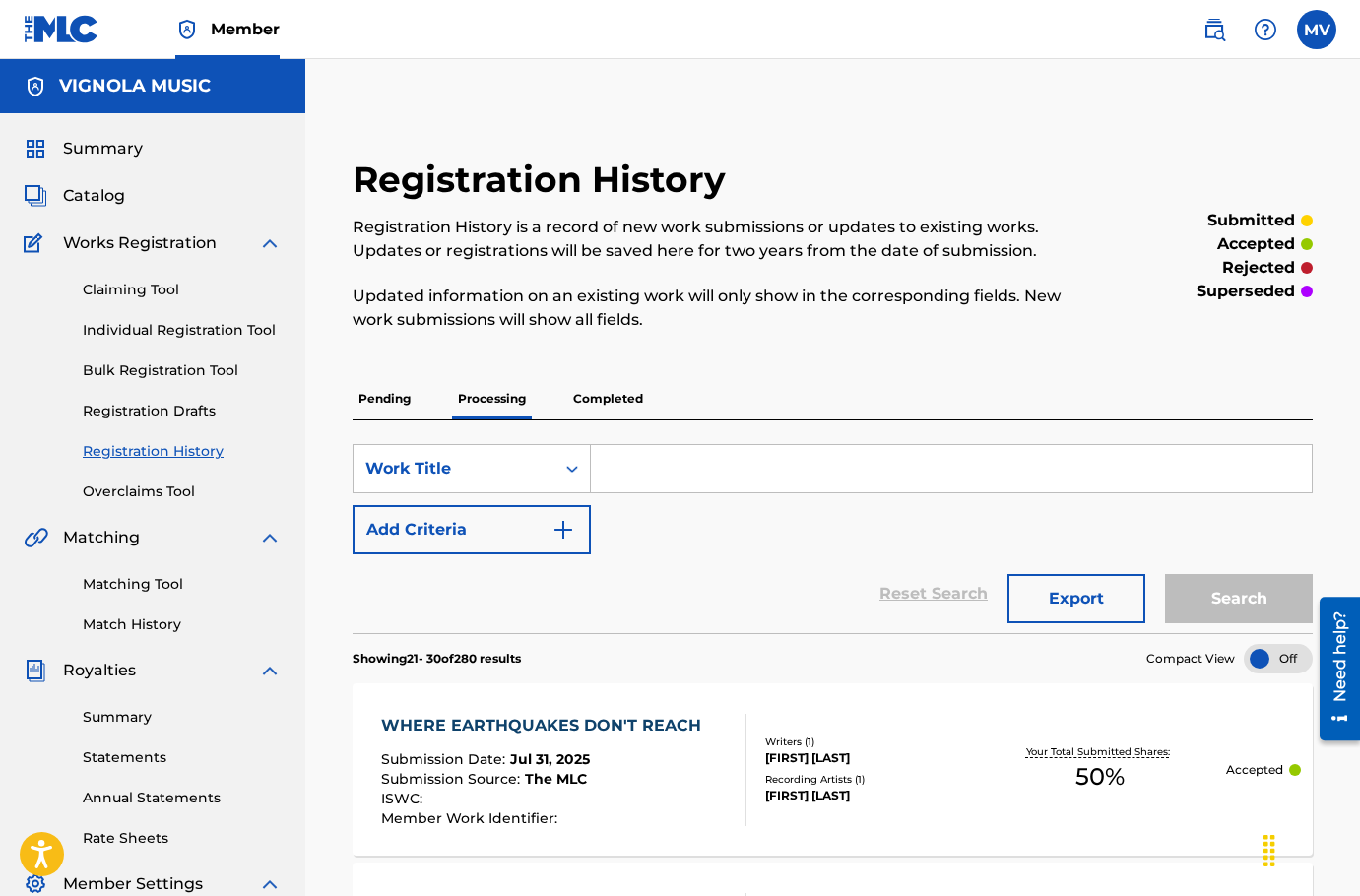 click on "Completed" at bounding box center (608, 399) 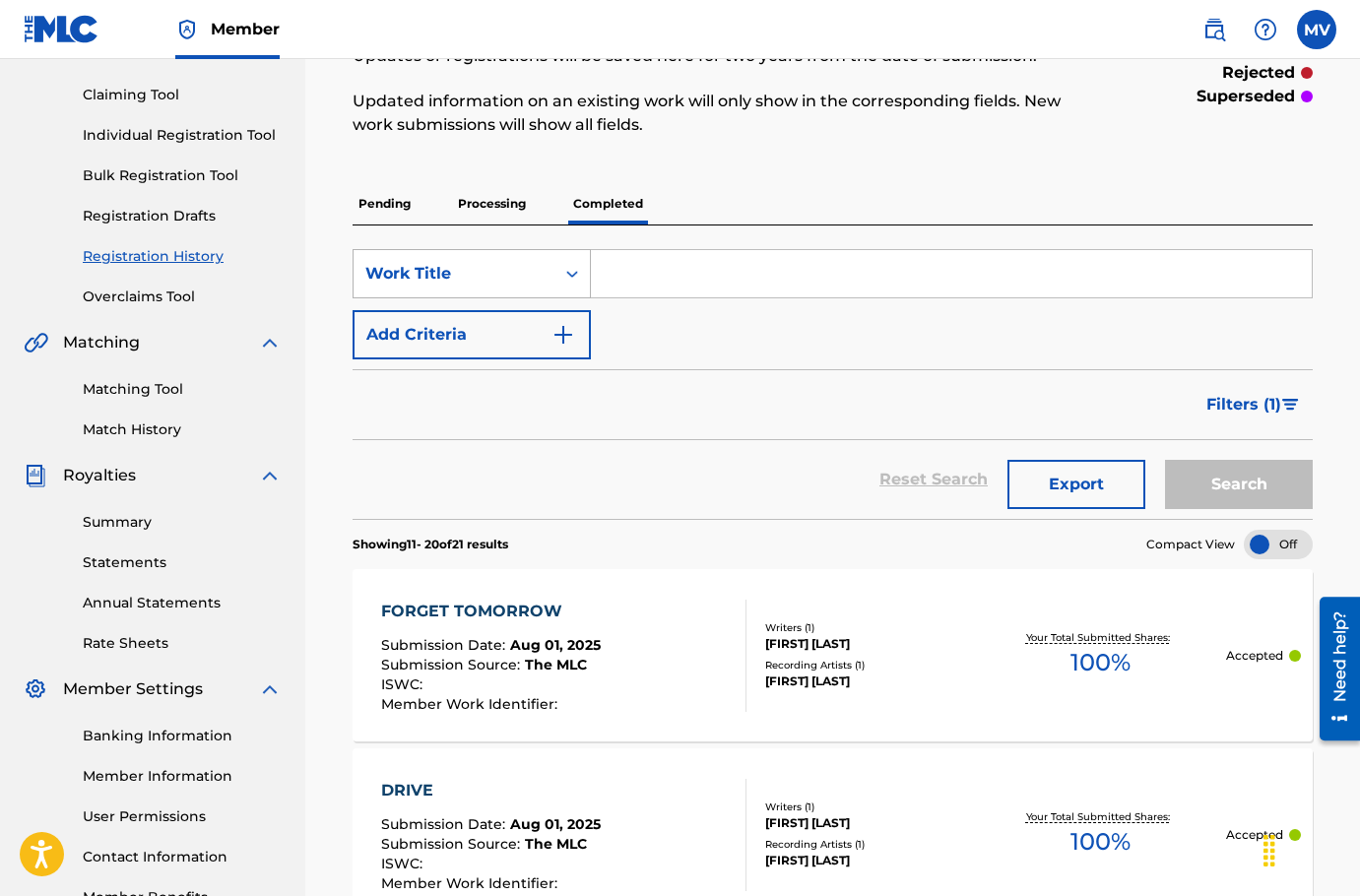 scroll, scrollTop: 197, scrollLeft: 0, axis: vertical 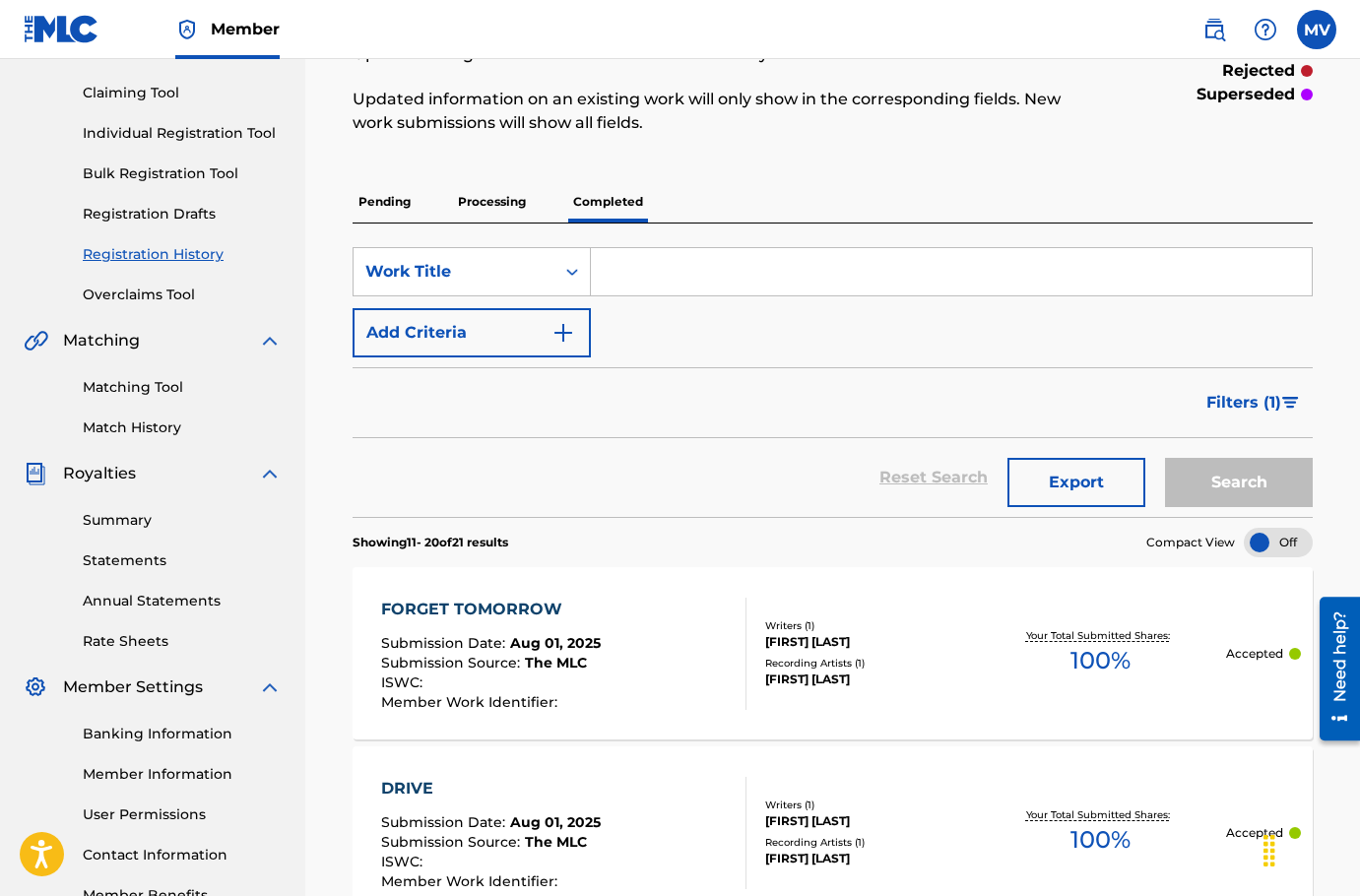click on "Pending" at bounding box center [384, 202] 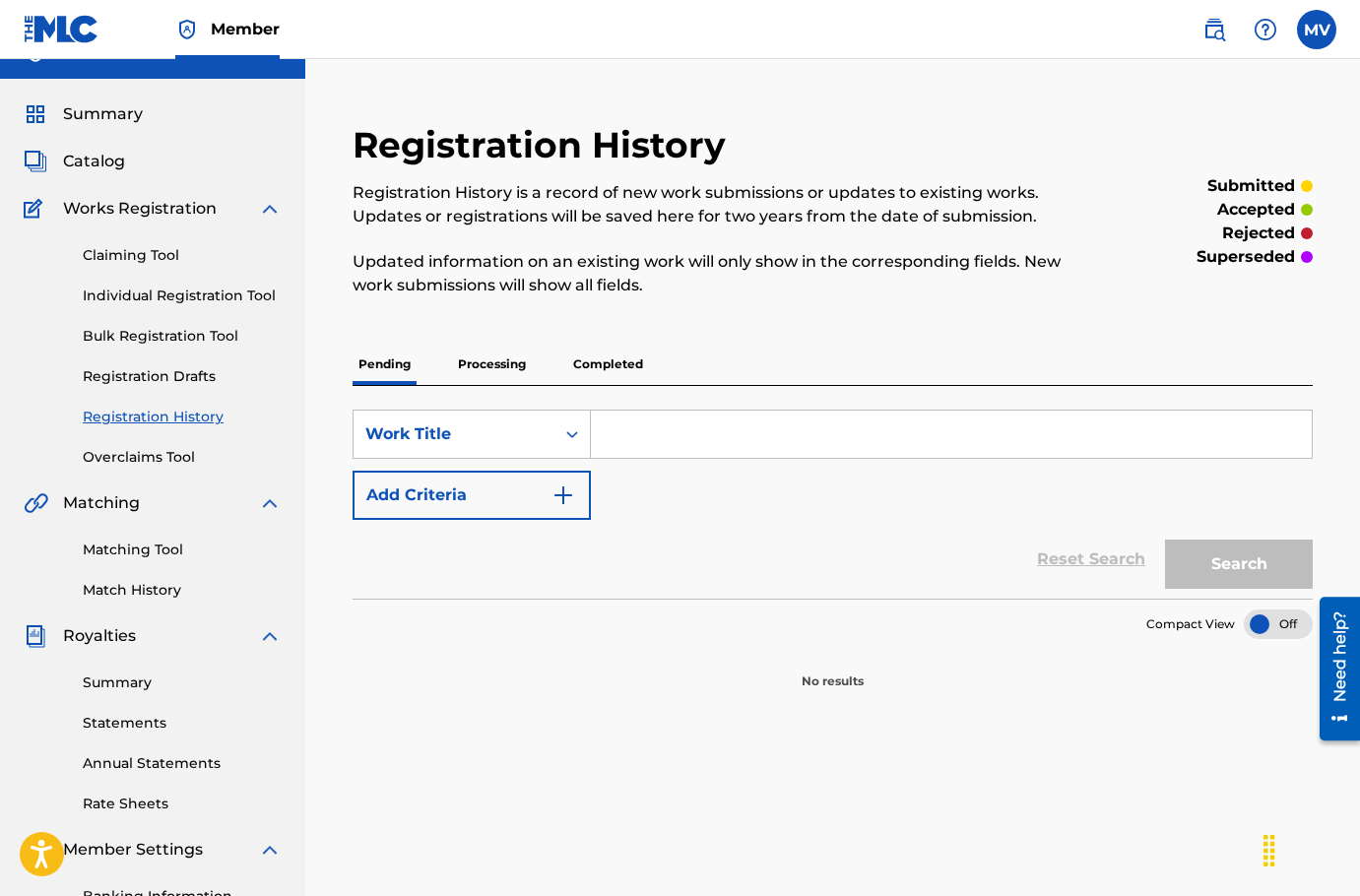 scroll, scrollTop: 0, scrollLeft: 0, axis: both 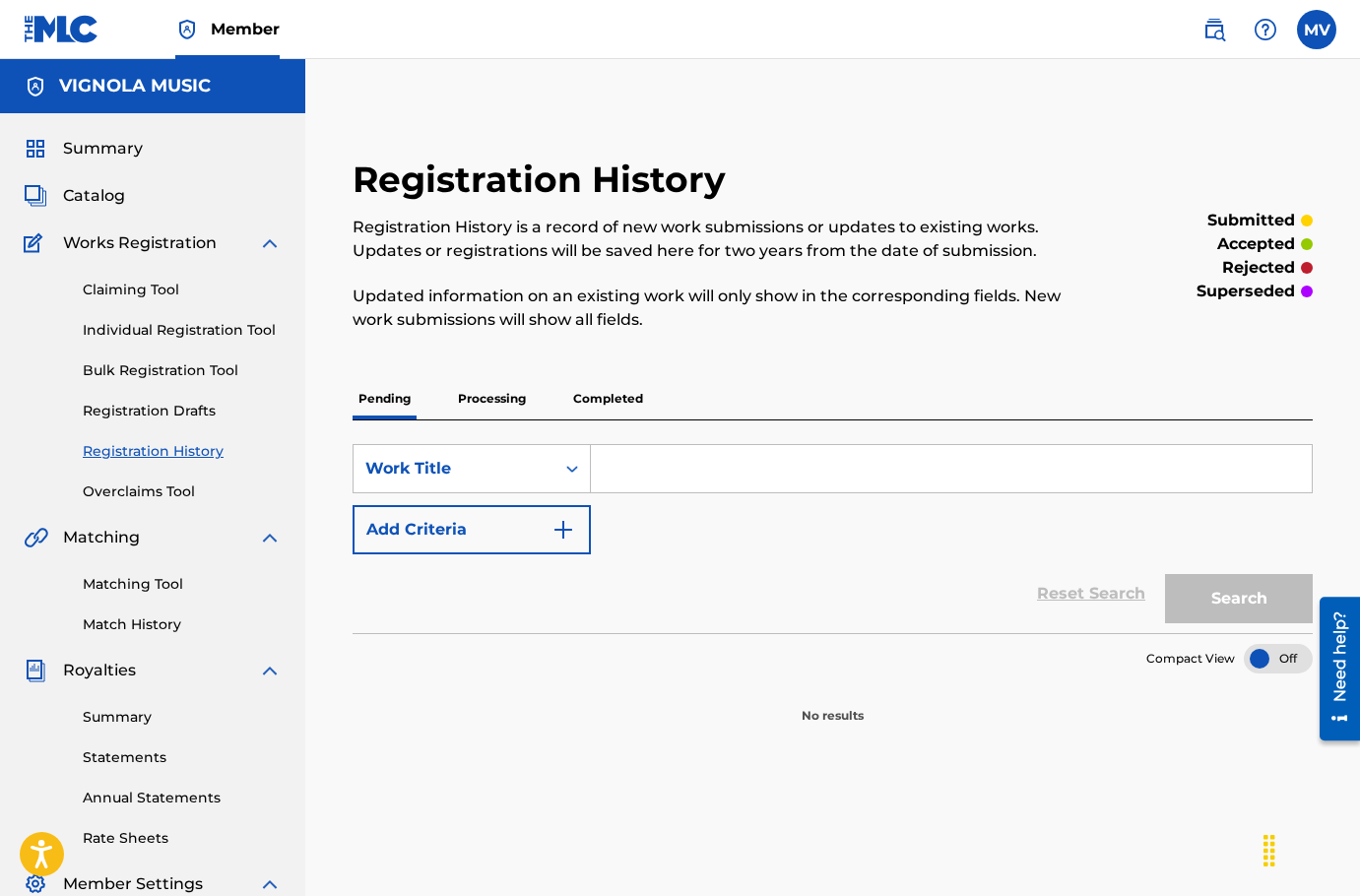 click on "Completed" at bounding box center (608, 399) 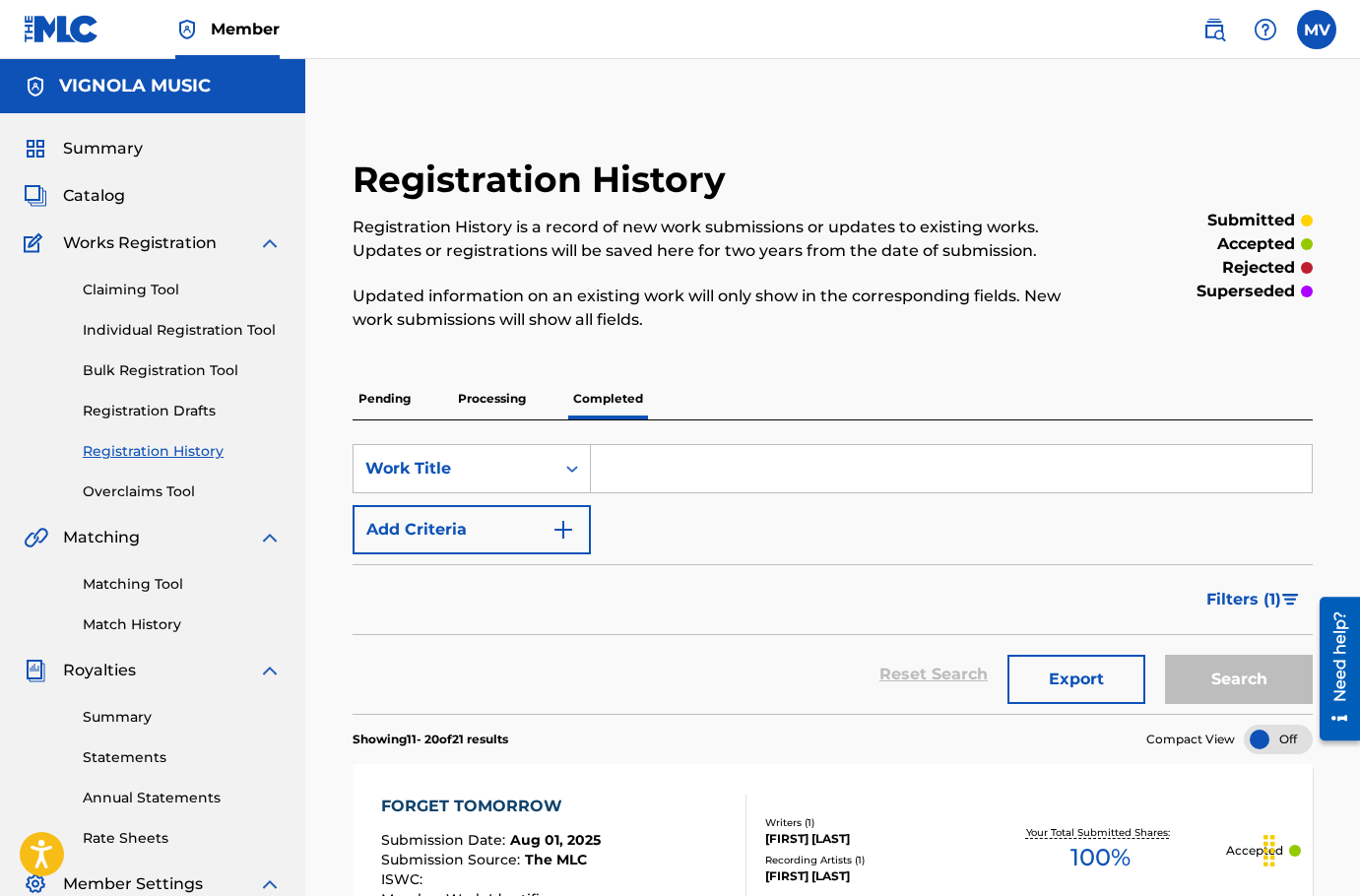 click on "Processing" at bounding box center (491, 399) 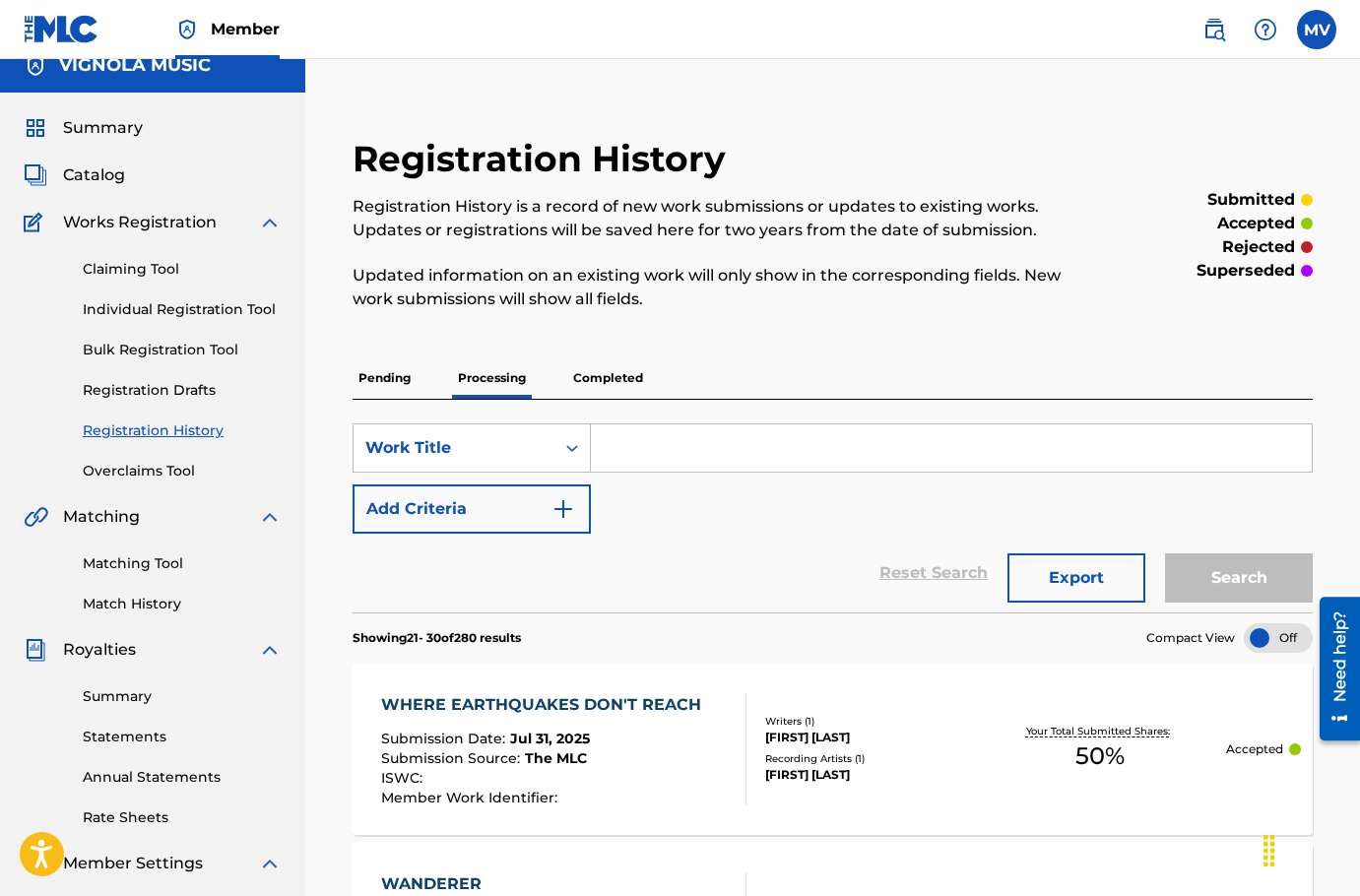 scroll, scrollTop: 0, scrollLeft: 0, axis: both 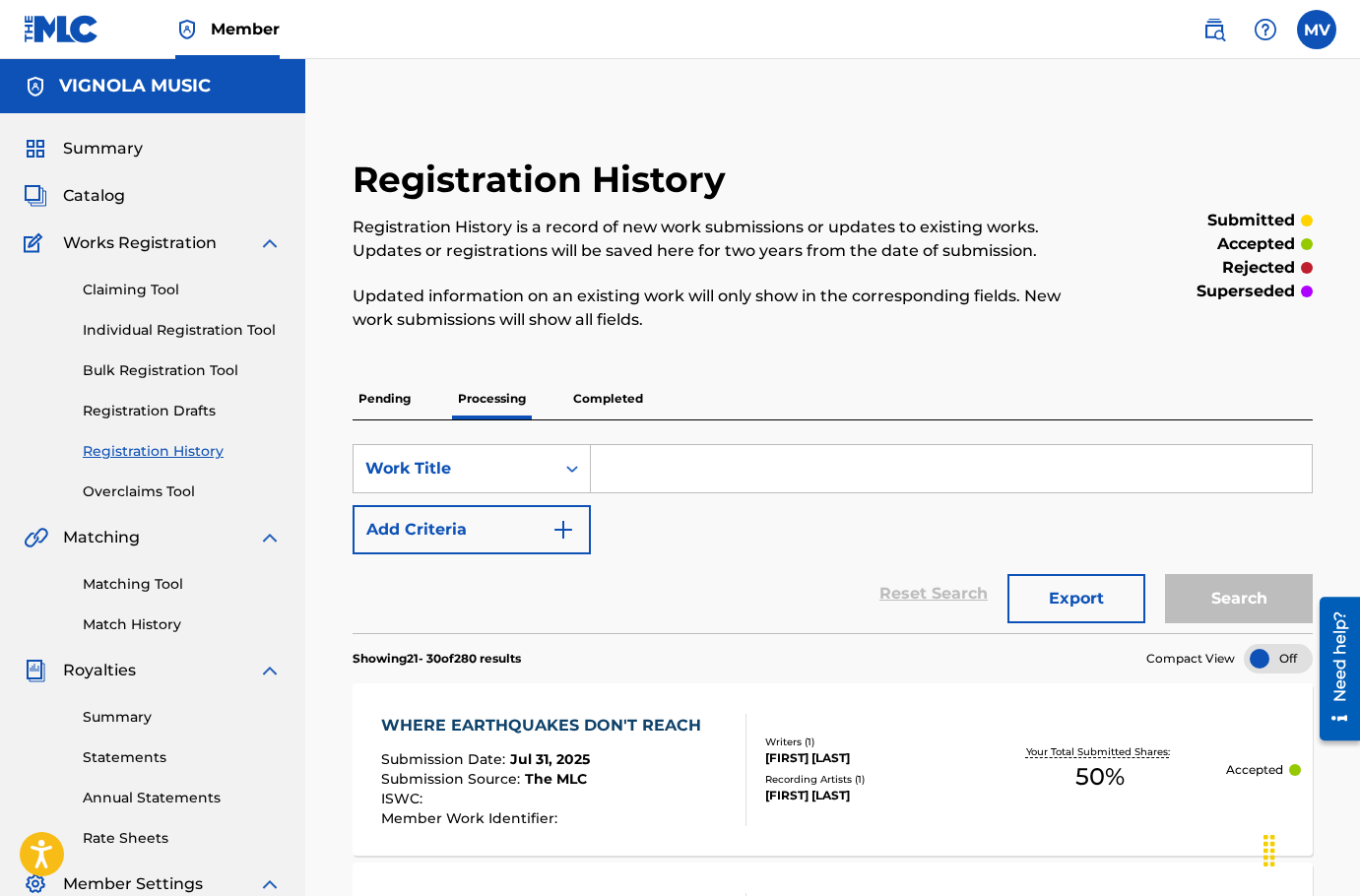 click on "Matching Tool" at bounding box center [182, 584] 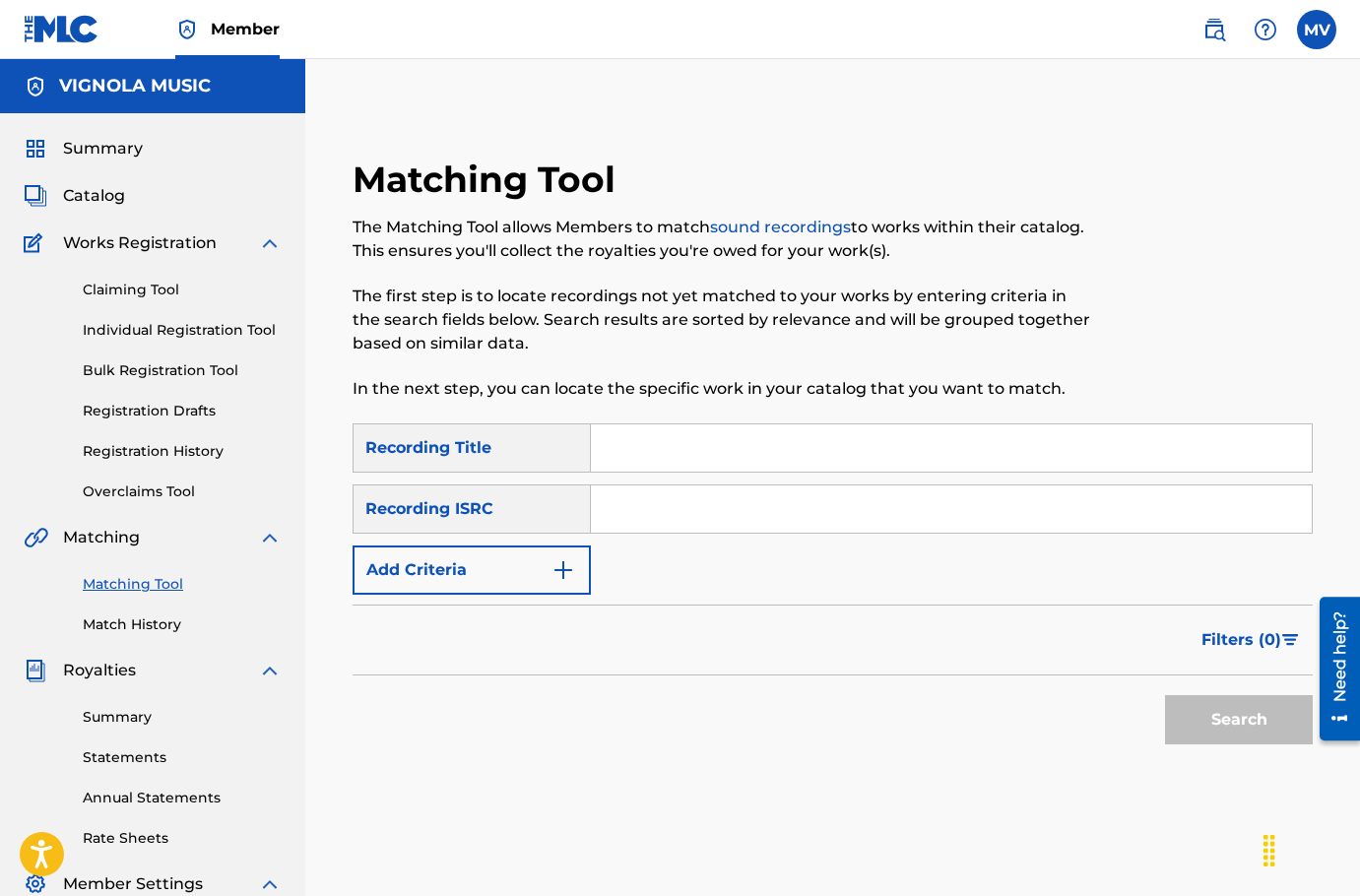 click at bounding box center (951, 448) 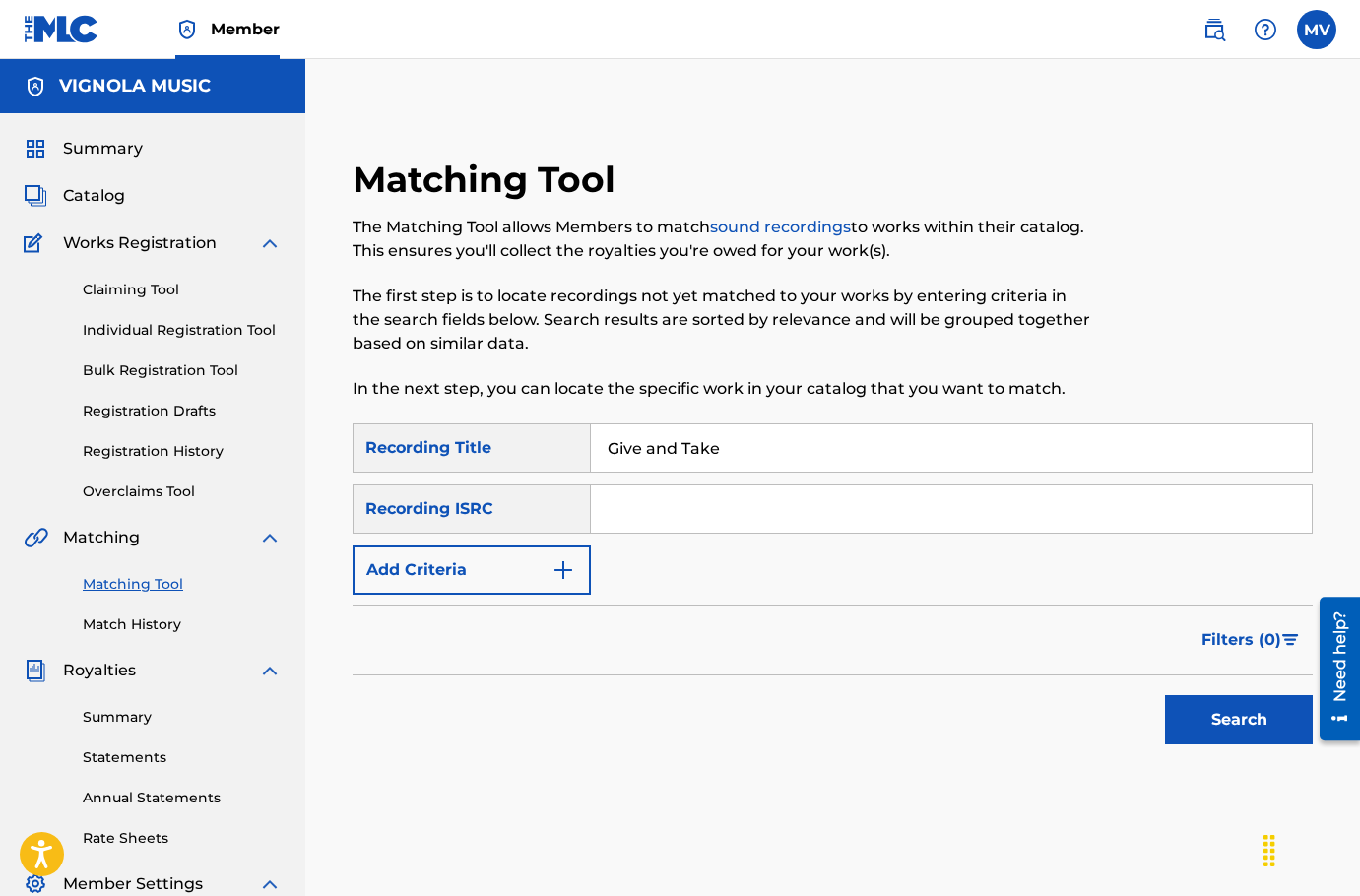 click on "Add Criteria" at bounding box center (472, 570) 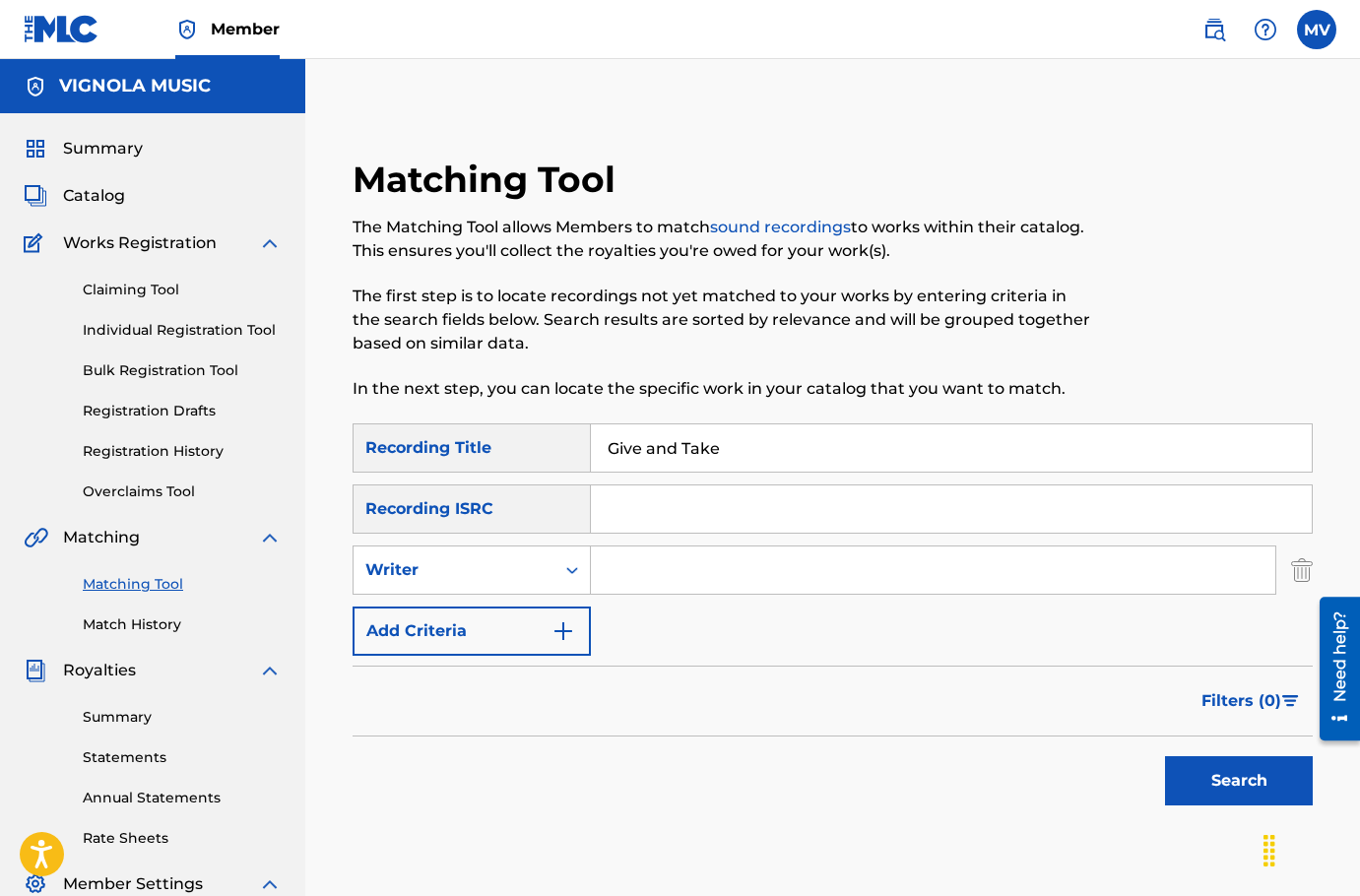 click at bounding box center [933, 570] 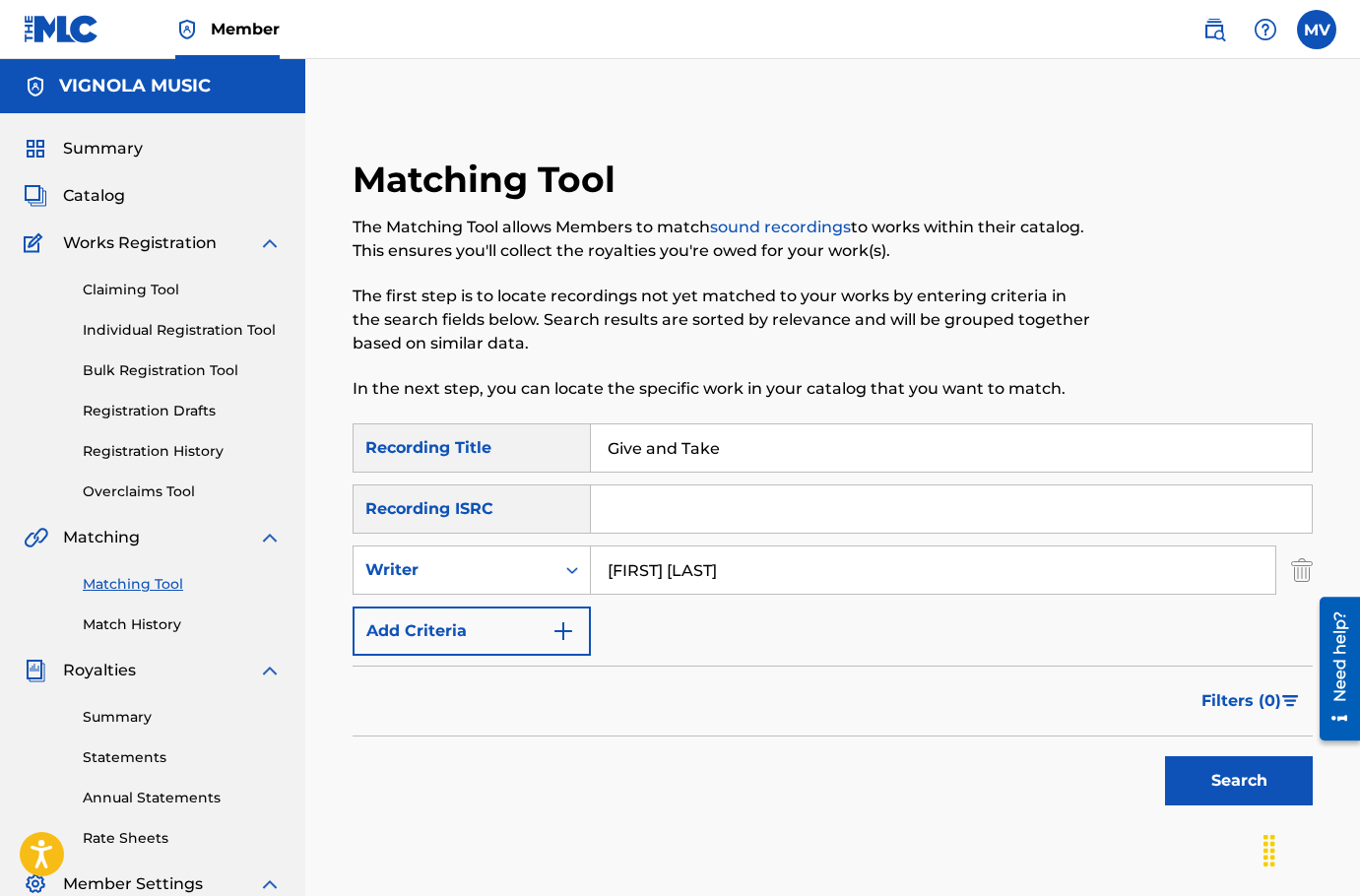 click on "Search" at bounding box center (1239, 781) 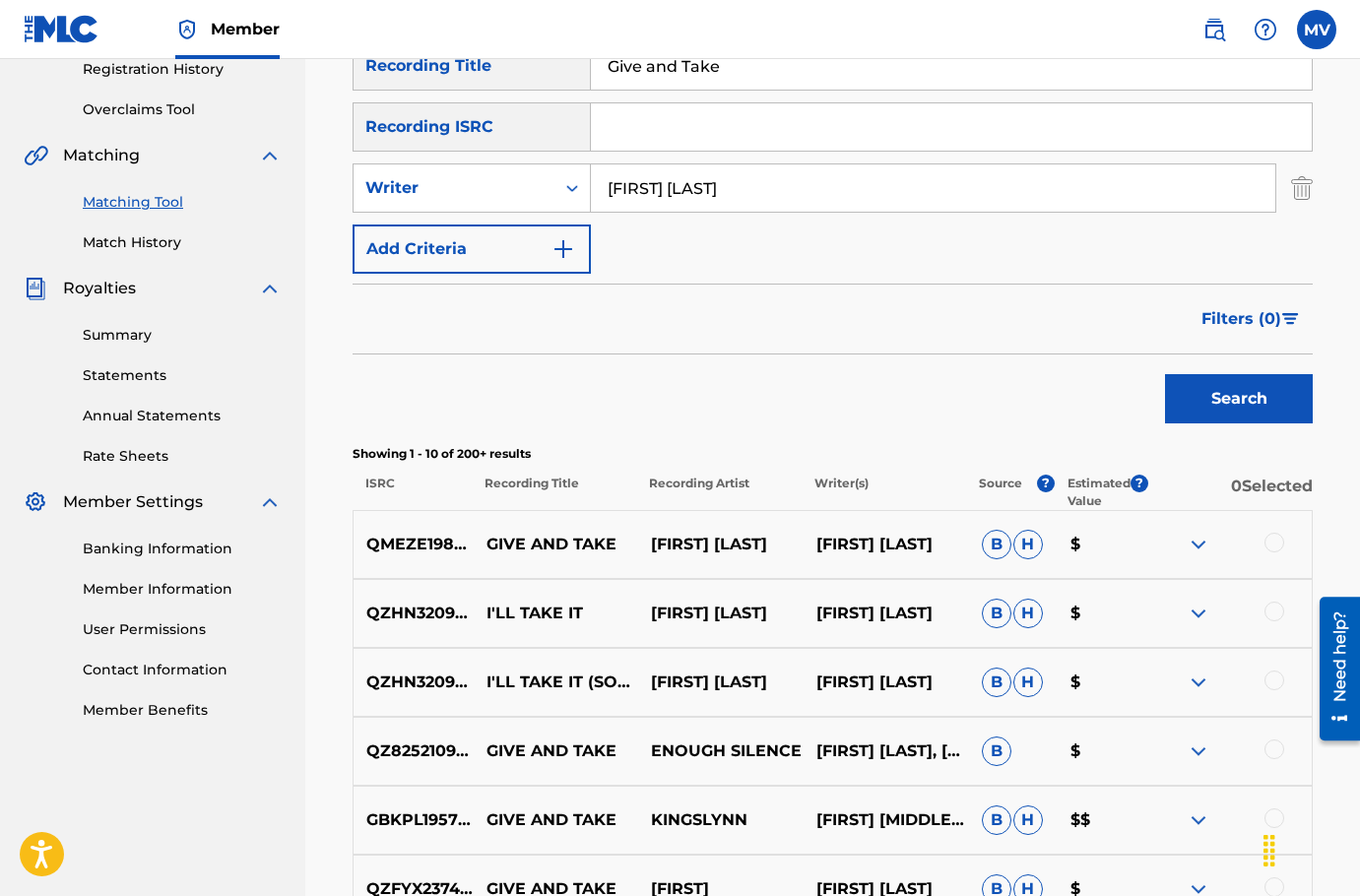 scroll, scrollTop: 492, scrollLeft: 0, axis: vertical 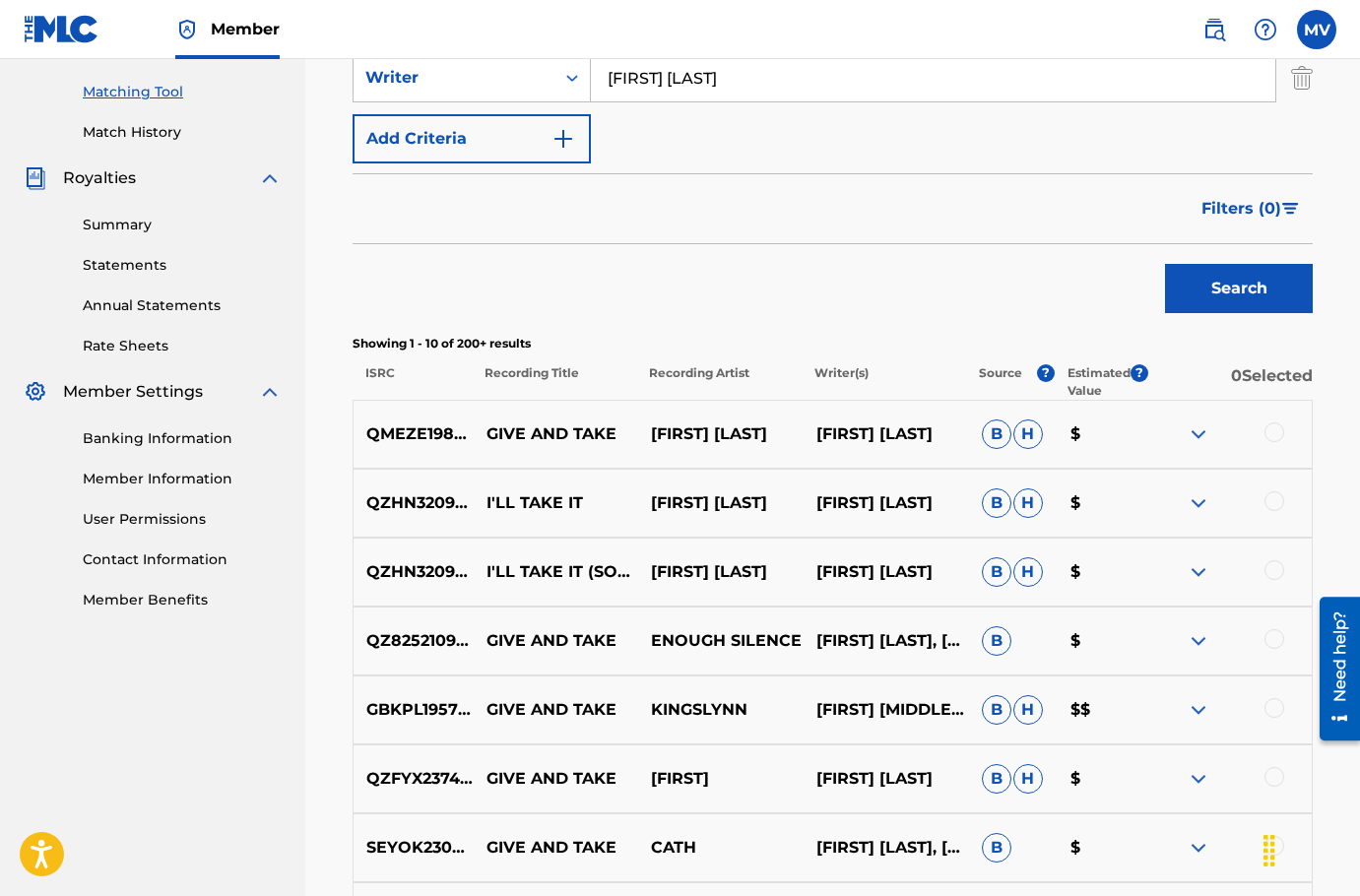 click at bounding box center [1198, 434] 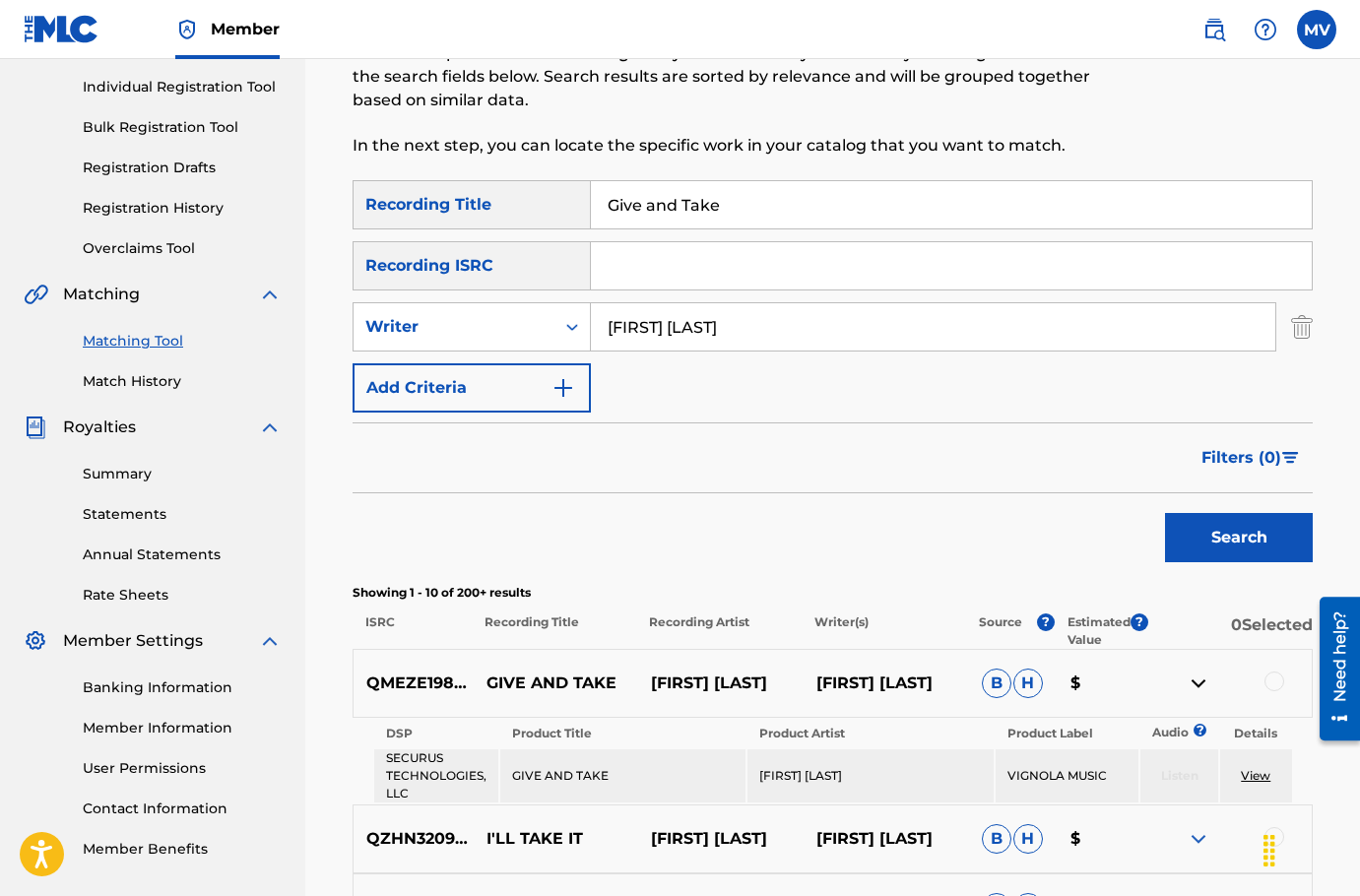scroll, scrollTop: 0, scrollLeft: 0, axis: both 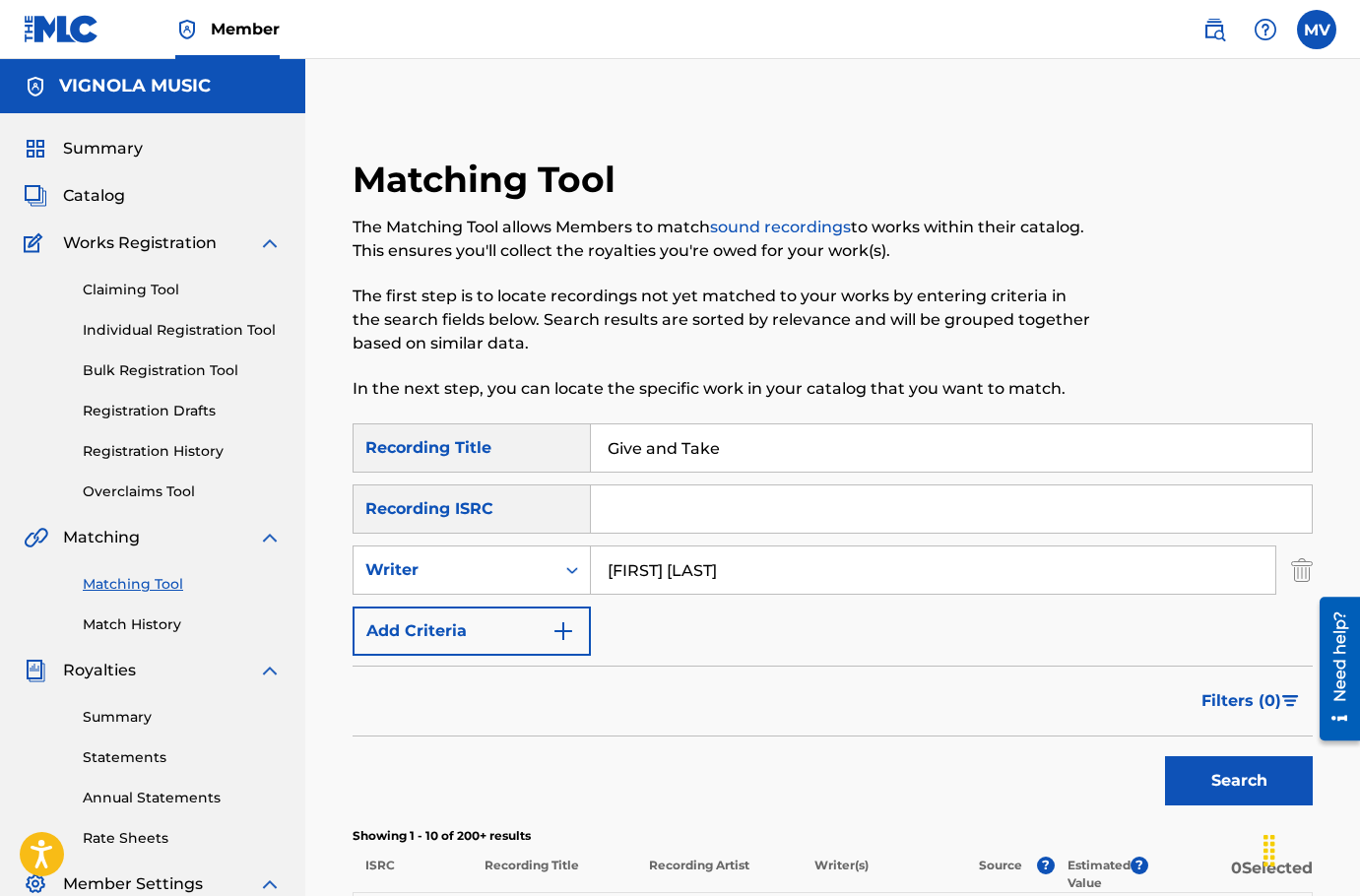 click on "Summary" at bounding box center (102, 149) 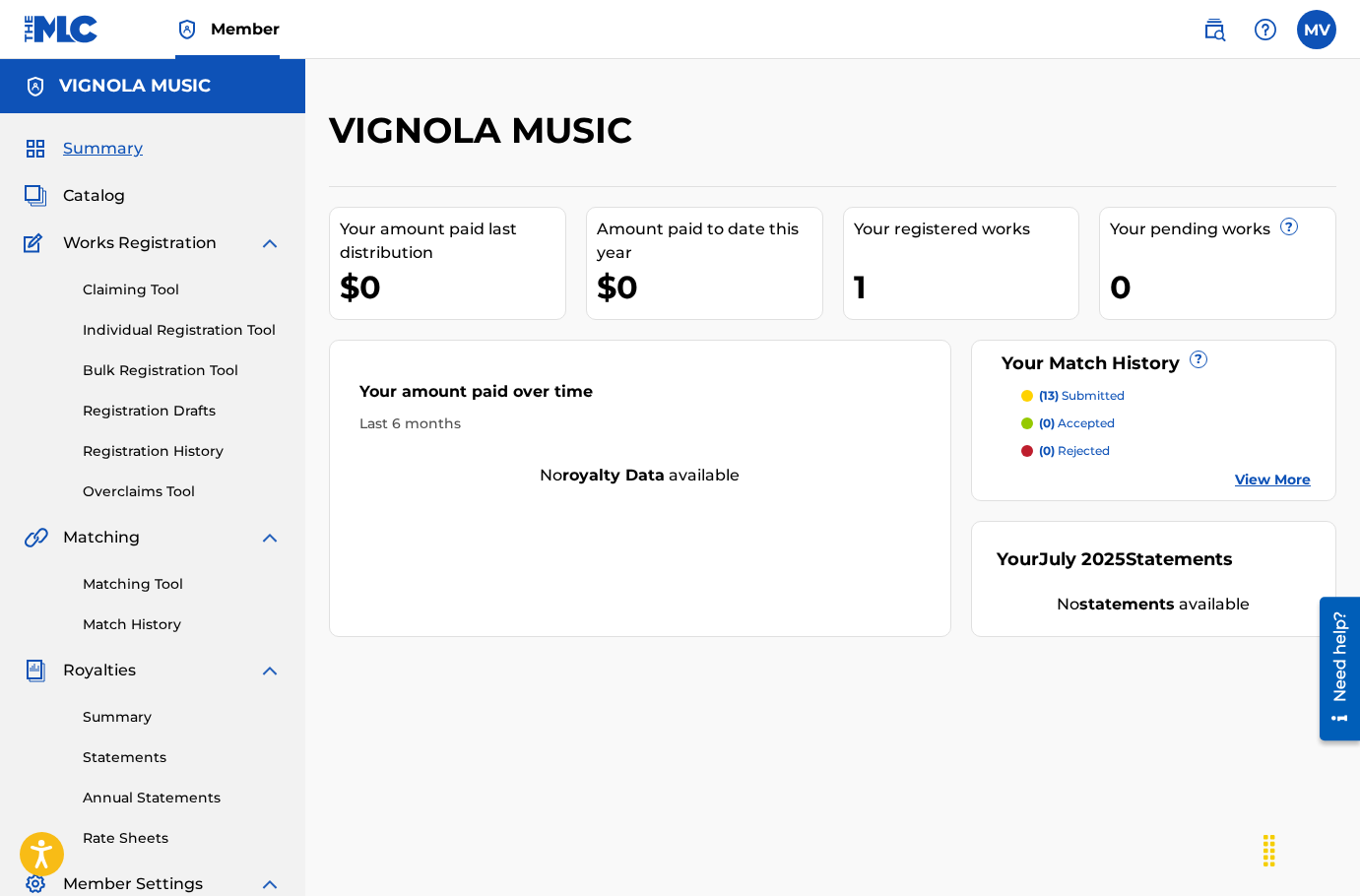 click at bounding box center (1317, 30) 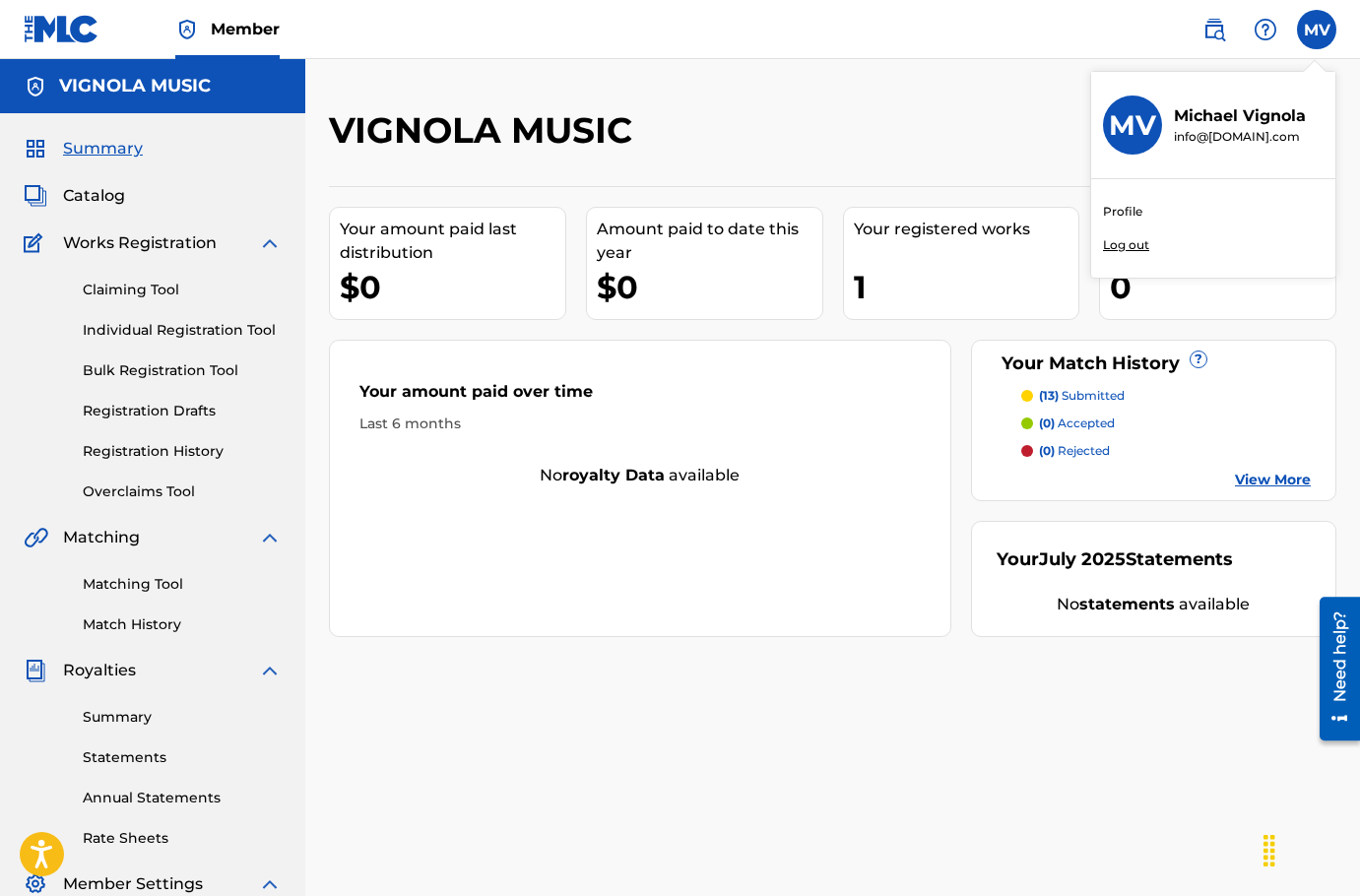 click on "Member MV MV [FIRST] [LAST] info@[DOMAIN] Profile Log out" at bounding box center [680, 30] 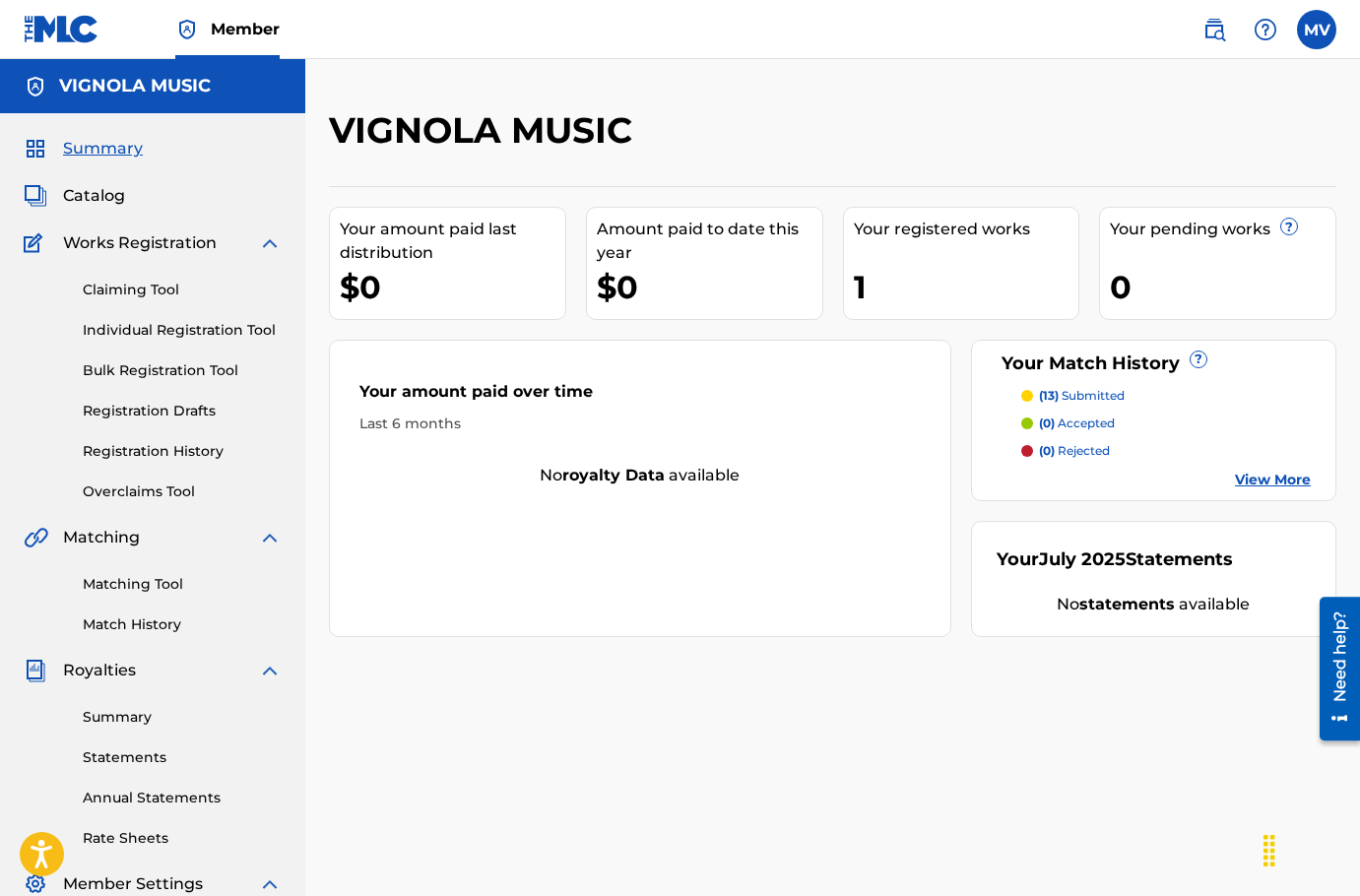 click on "Catalog" at bounding box center (94, 196) 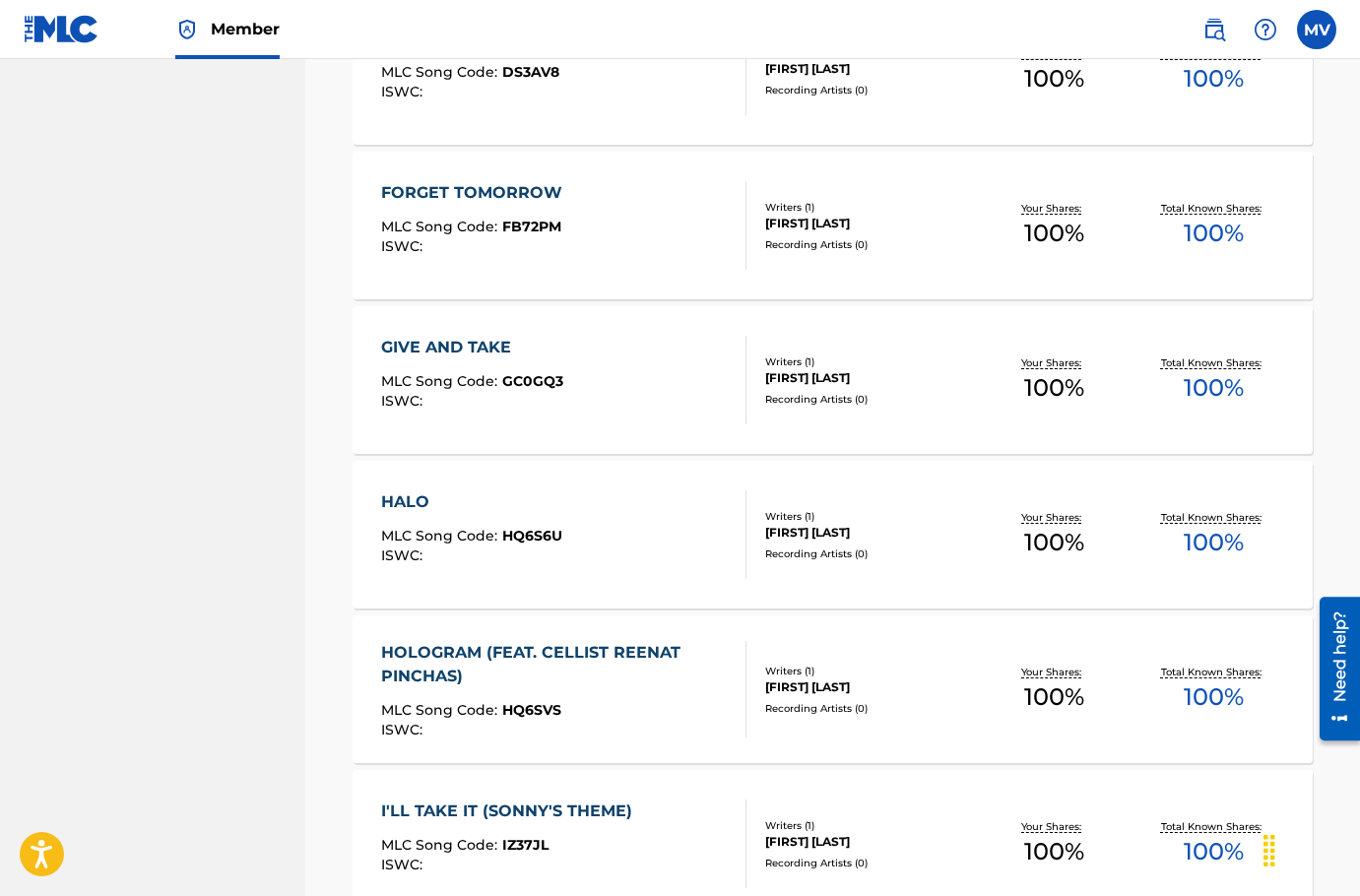 scroll, scrollTop: 1407, scrollLeft: 0, axis: vertical 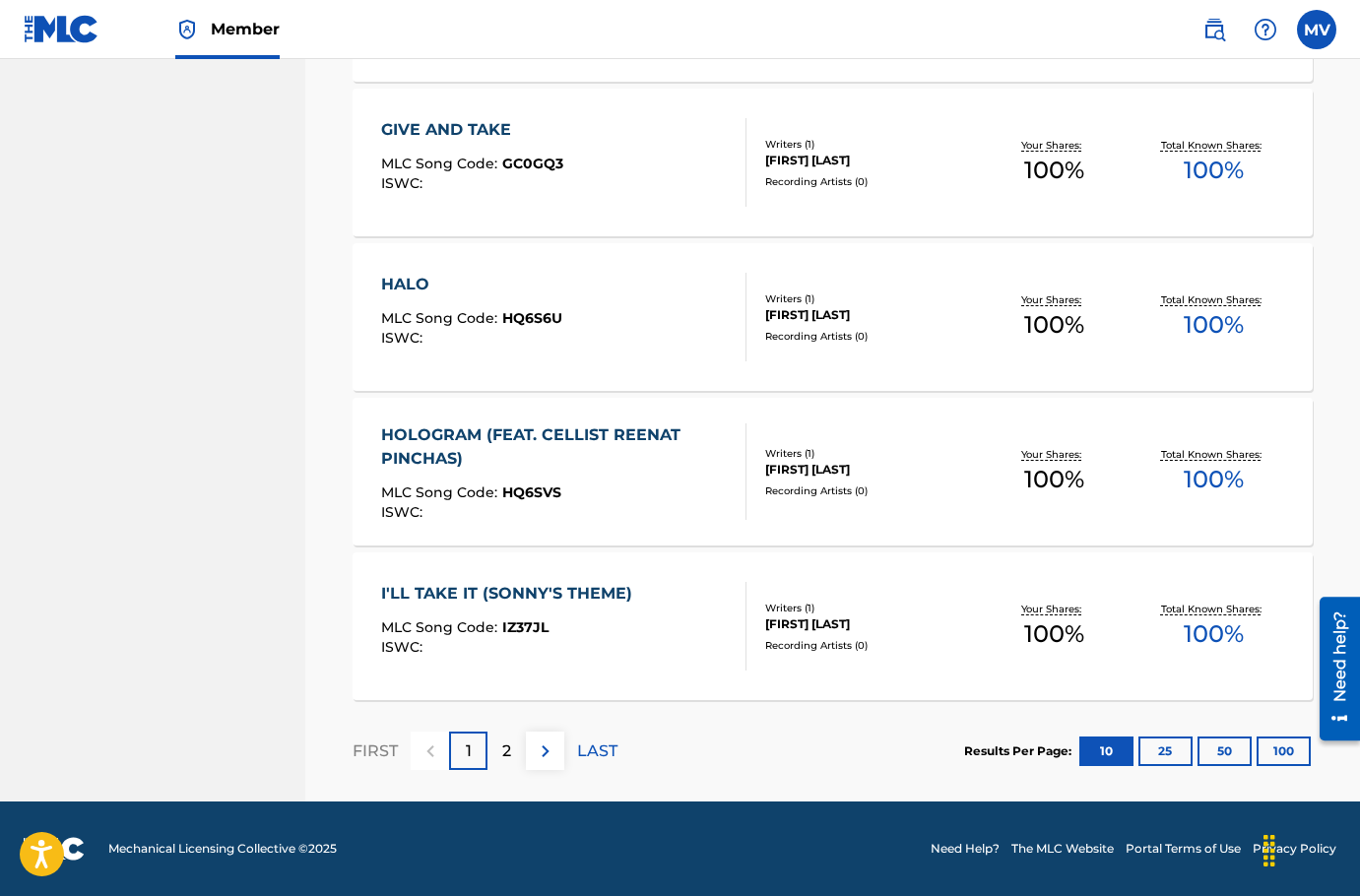 click on "2" at bounding box center (506, 751) 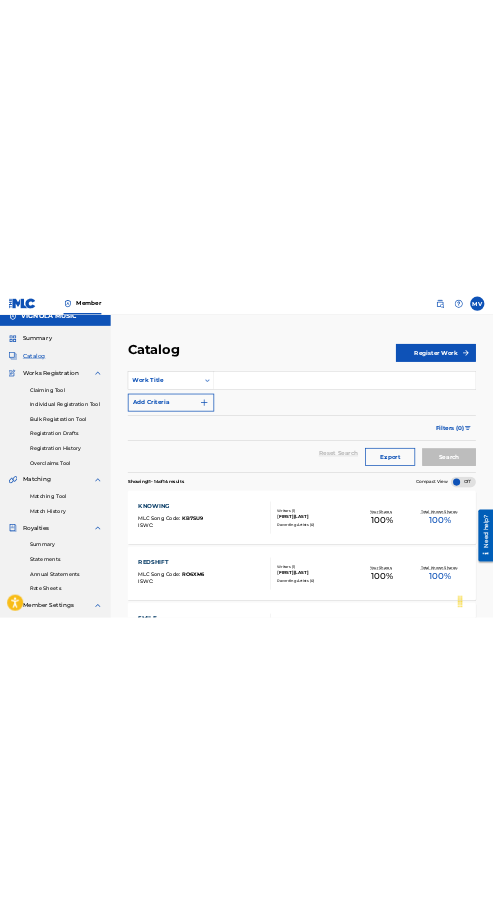 scroll, scrollTop: 0, scrollLeft: 0, axis: both 